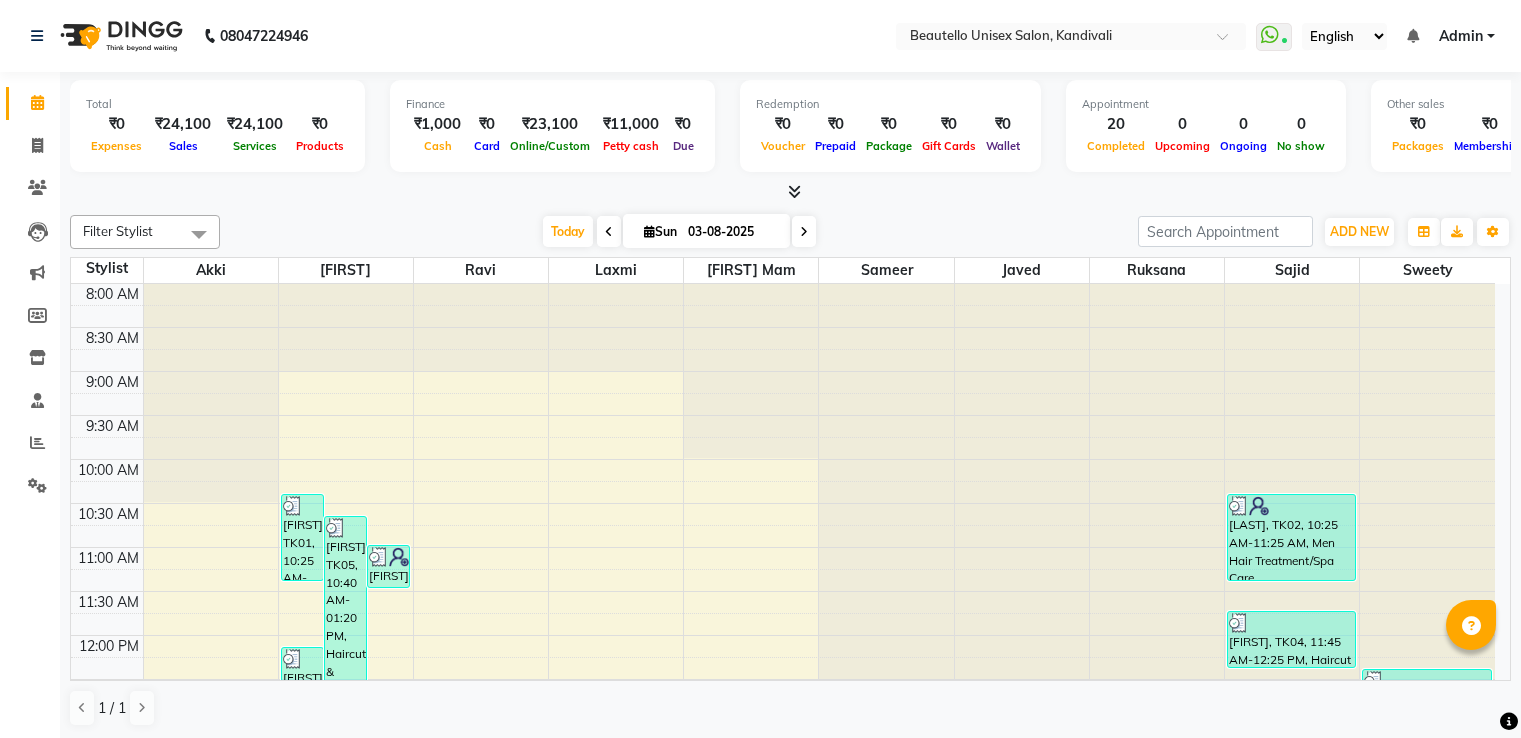 scroll, scrollTop: 0, scrollLeft: 0, axis: both 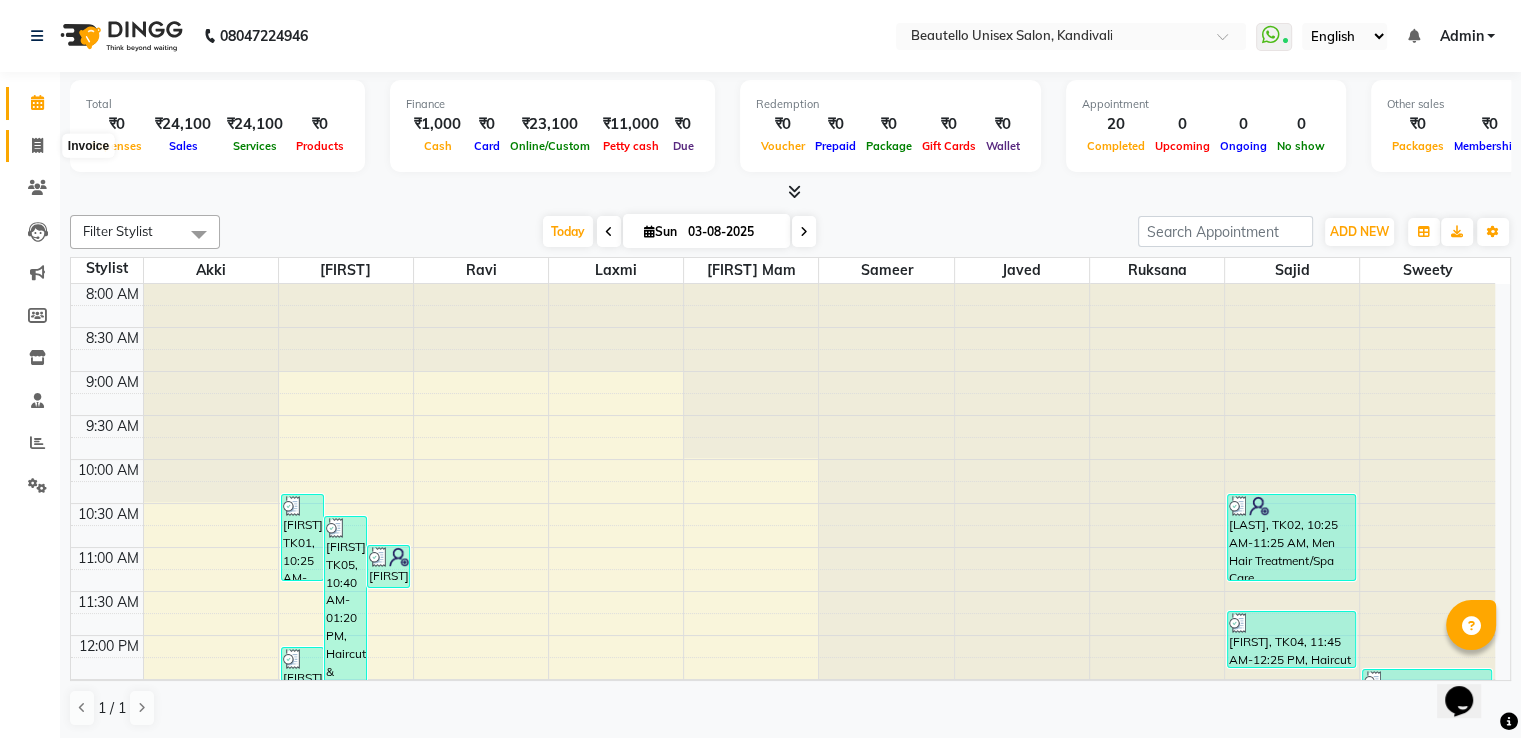 click 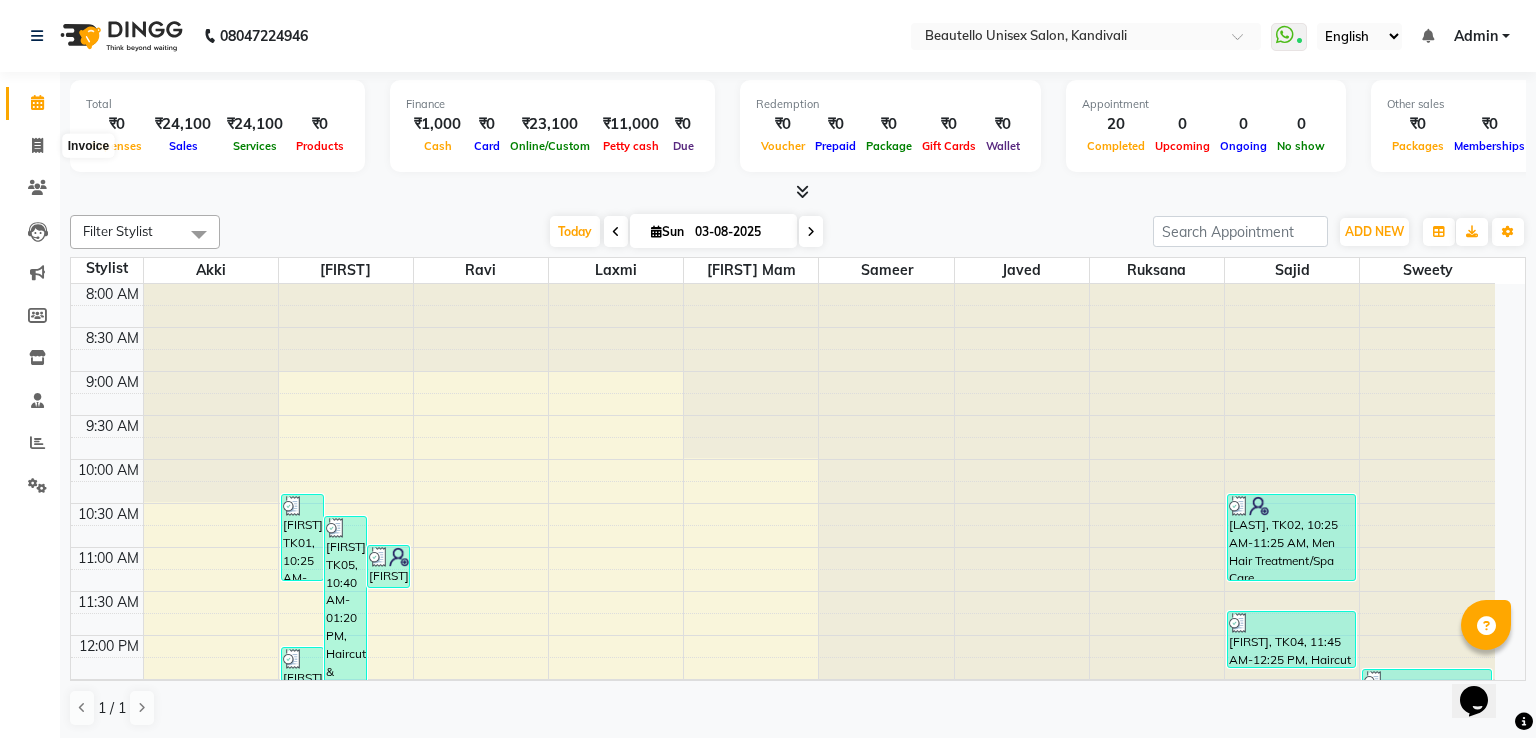 select on "5051" 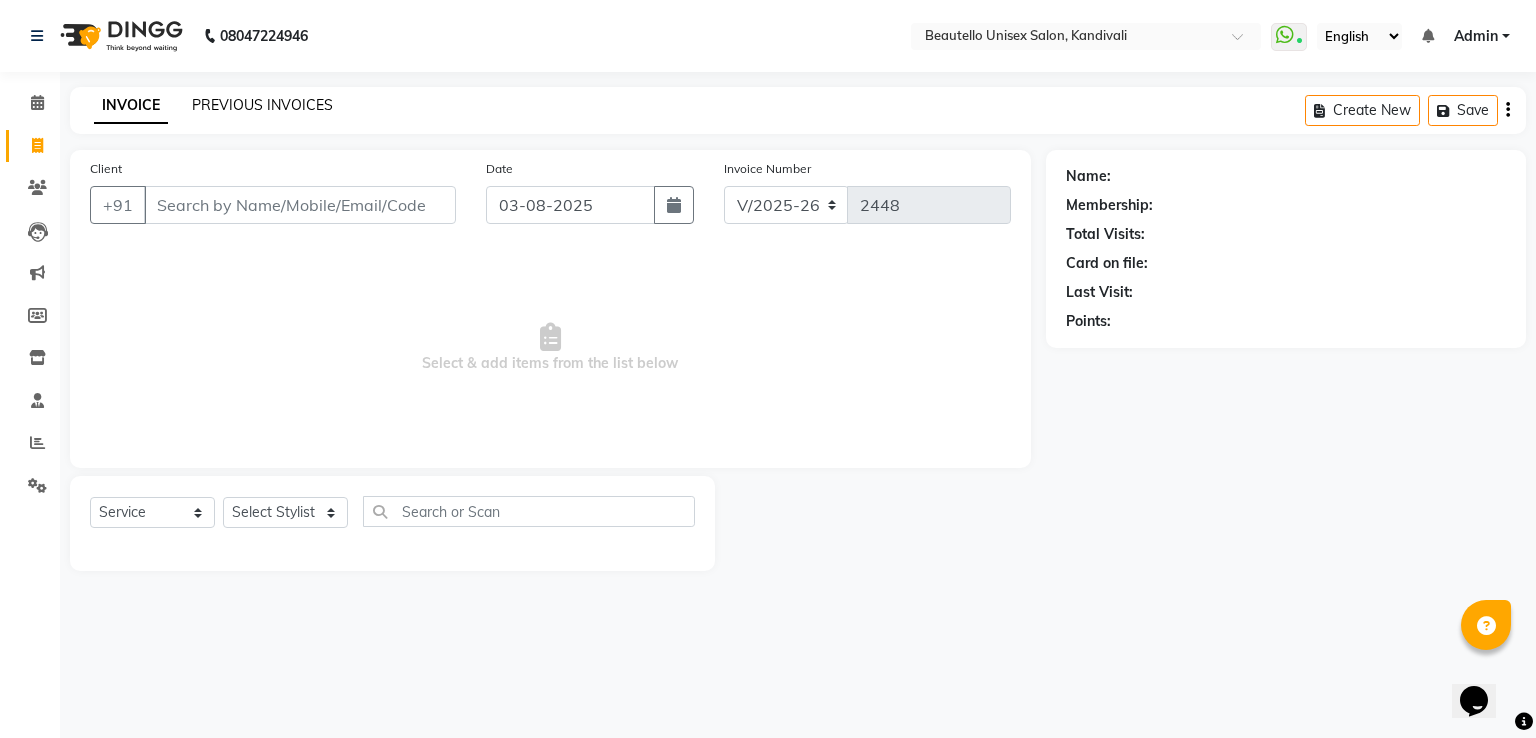 click on "PREVIOUS INVOICES" 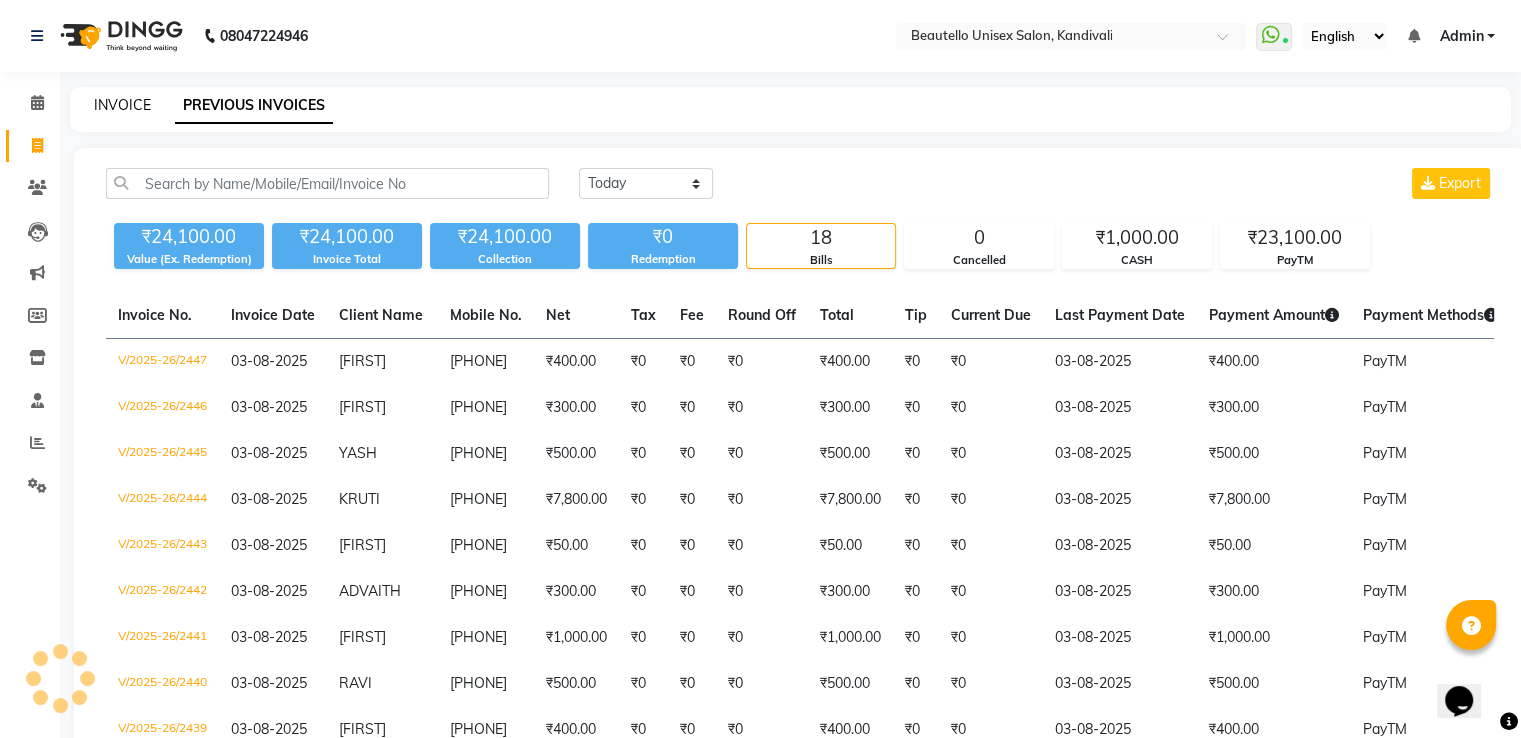 click on "INVOICE" 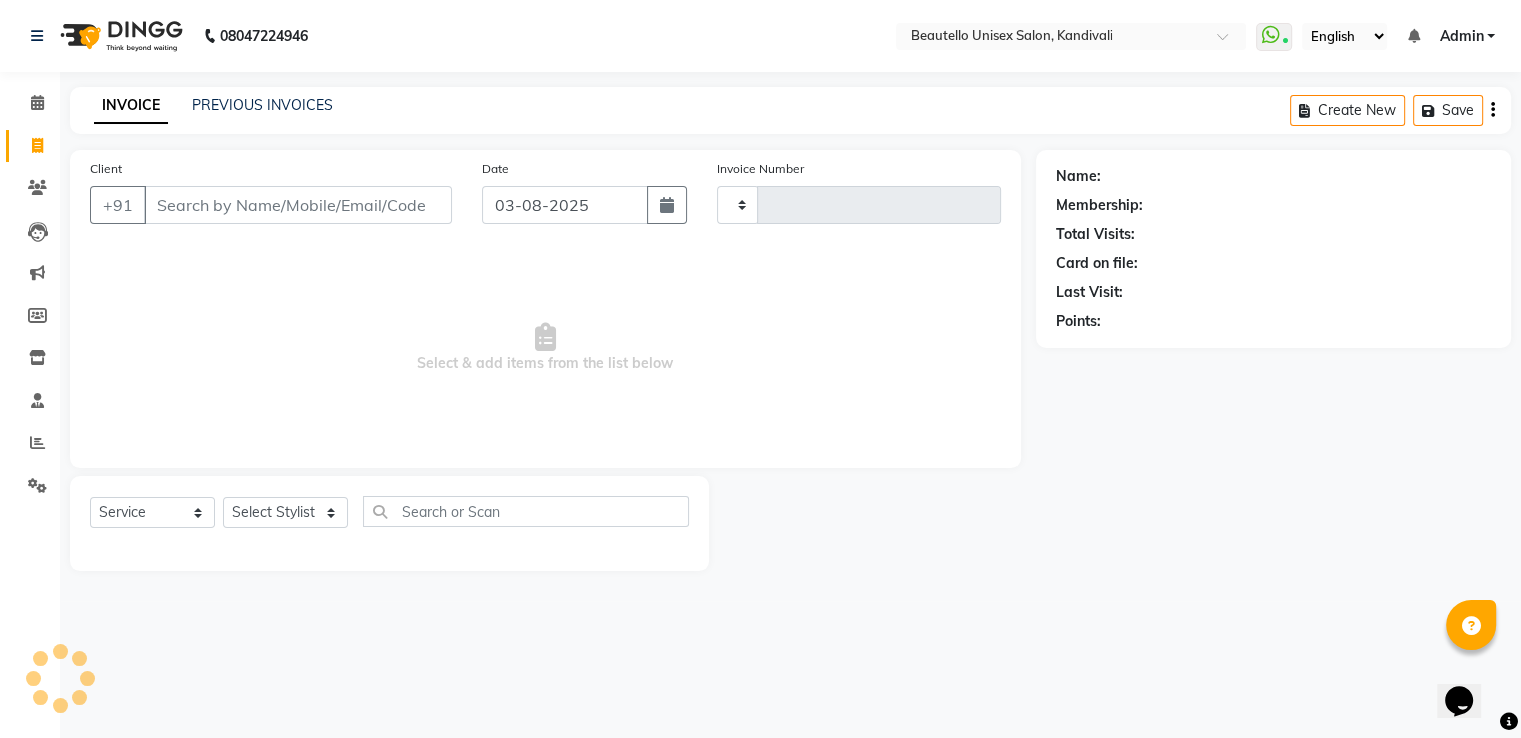 type on "2448" 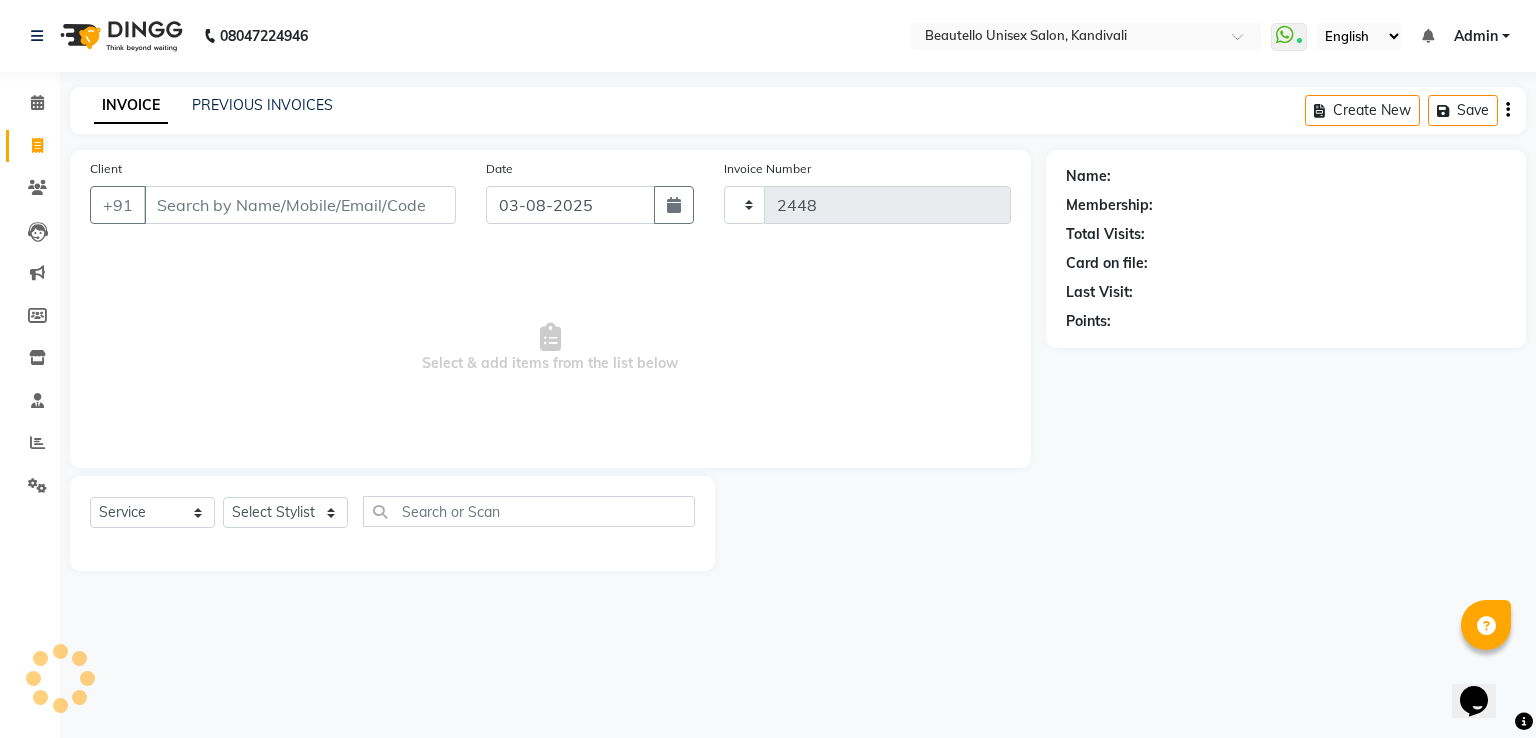 select on "5051" 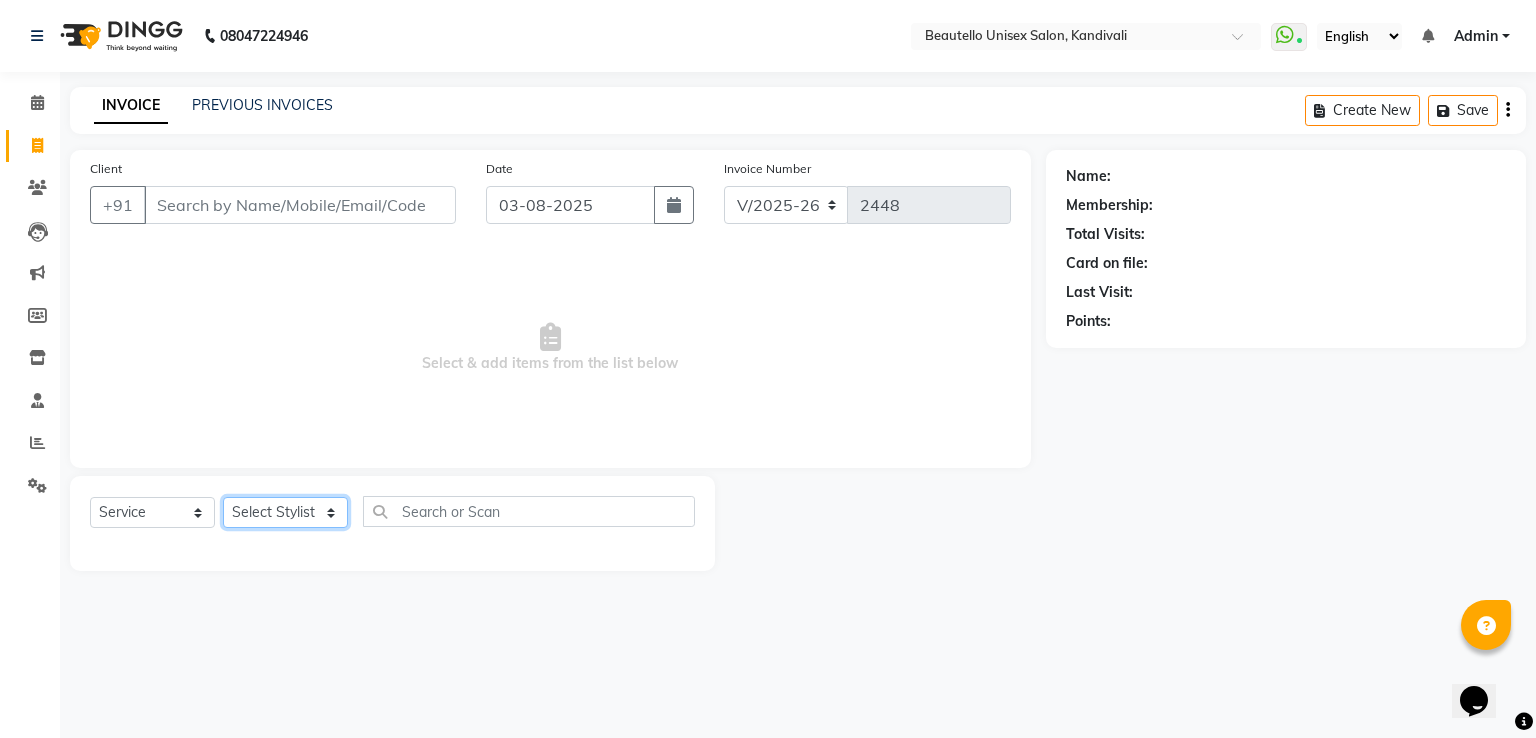 click on "Select Stylist  [FIRSTNAME]  [FIRSTNAME]  [FIRSTNAME] [FIRSTNAME]  [FIRSTNAME] [FIRSTNAME] [FIRSTNAME] [FIRSTNAME]  [FIRSTNAME] Mam [FIRSTNAME]" 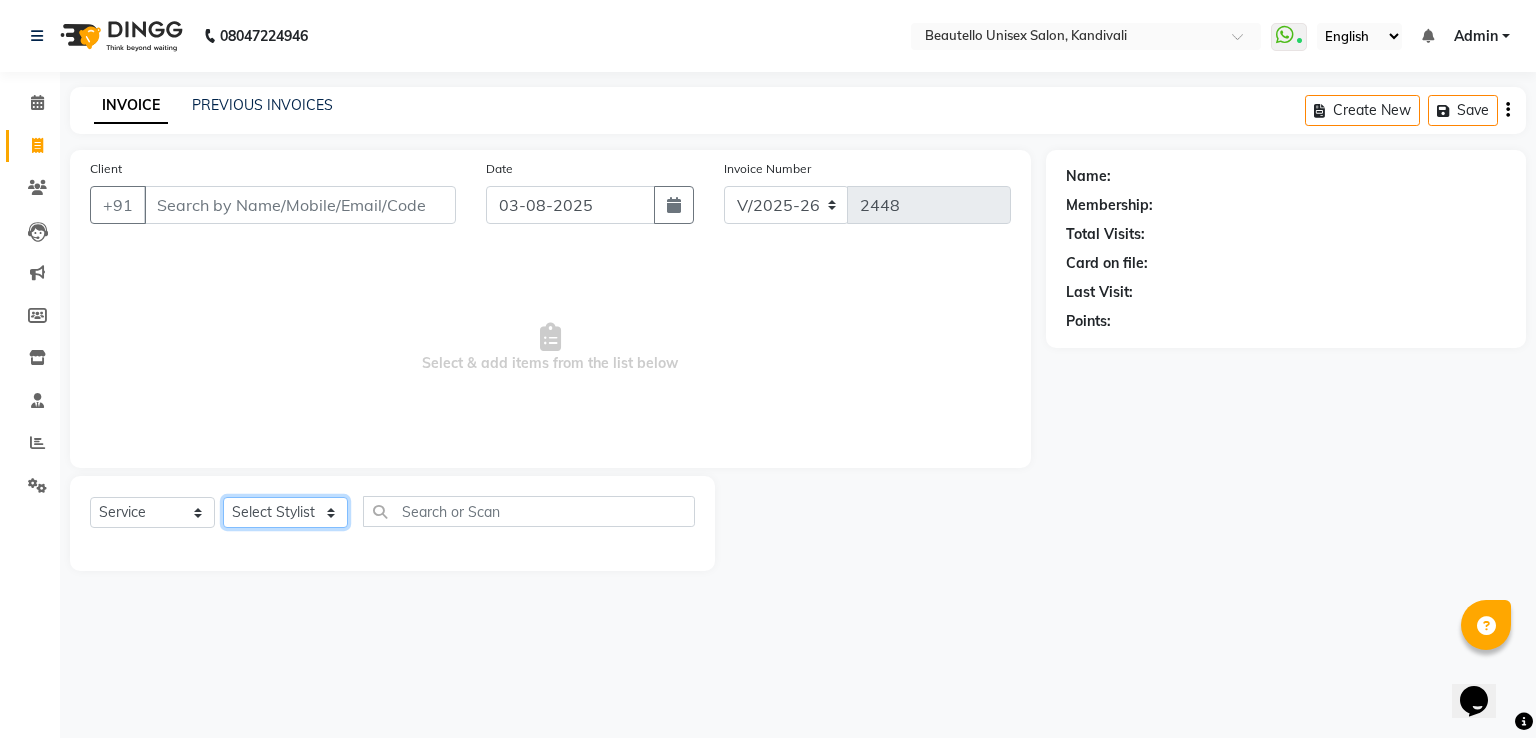 select on "63360" 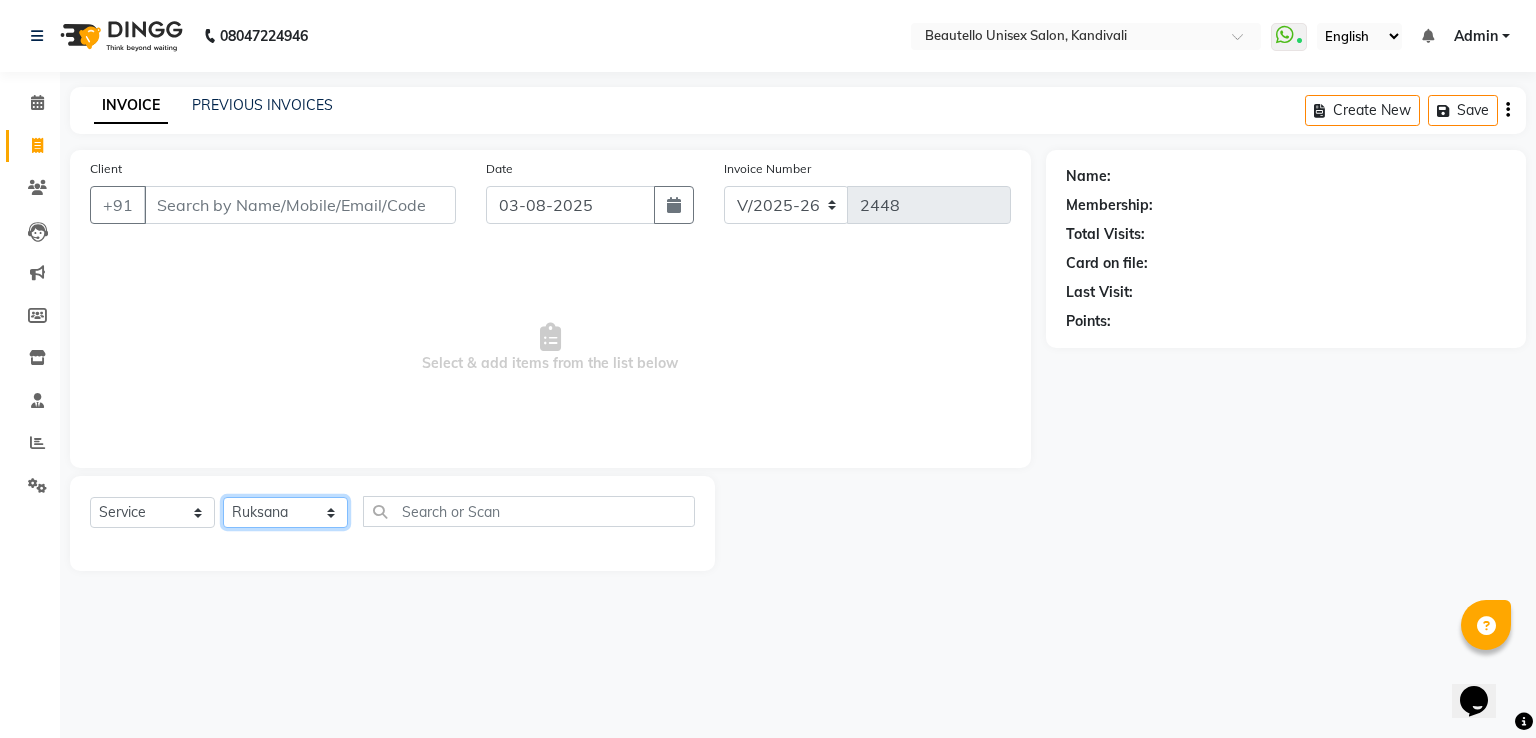click on "Select Stylist  [FIRSTNAME]  [FIRSTNAME]  [FIRSTNAME] [FIRSTNAME]  [FIRSTNAME] [FIRSTNAME] [FIRSTNAME] [FIRSTNAME]  [FIRSTNAME] Mam [FIRSTNAME]" 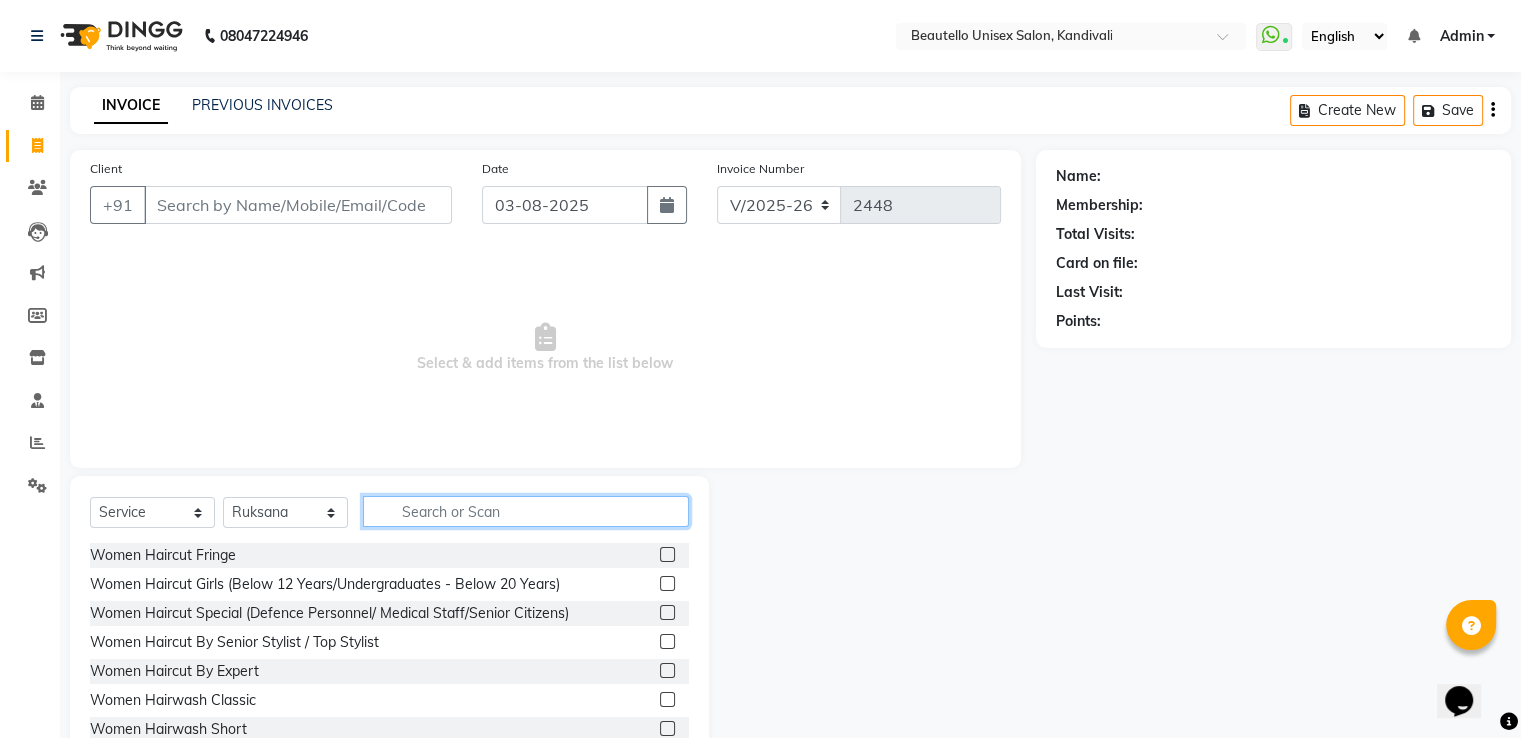 click 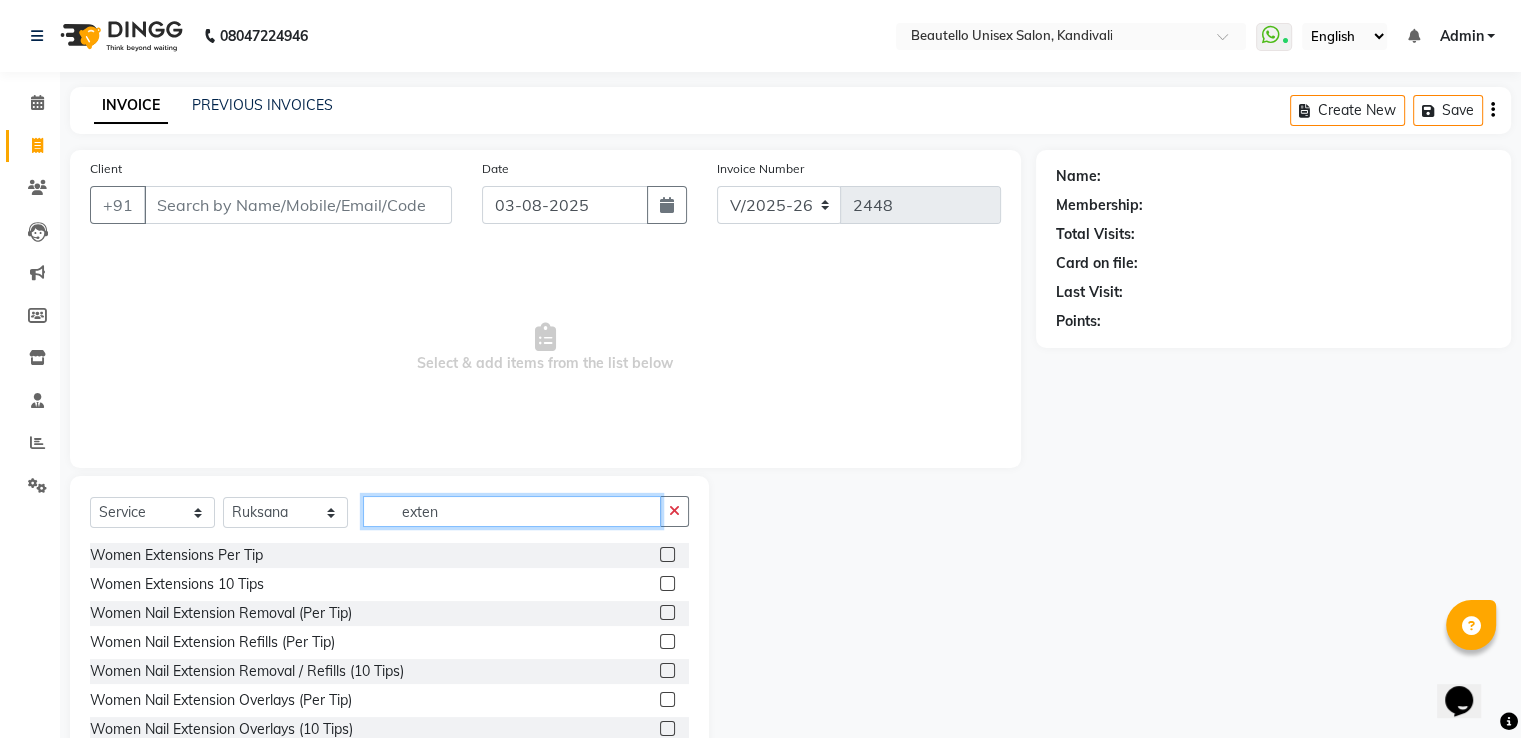 type on "exten" 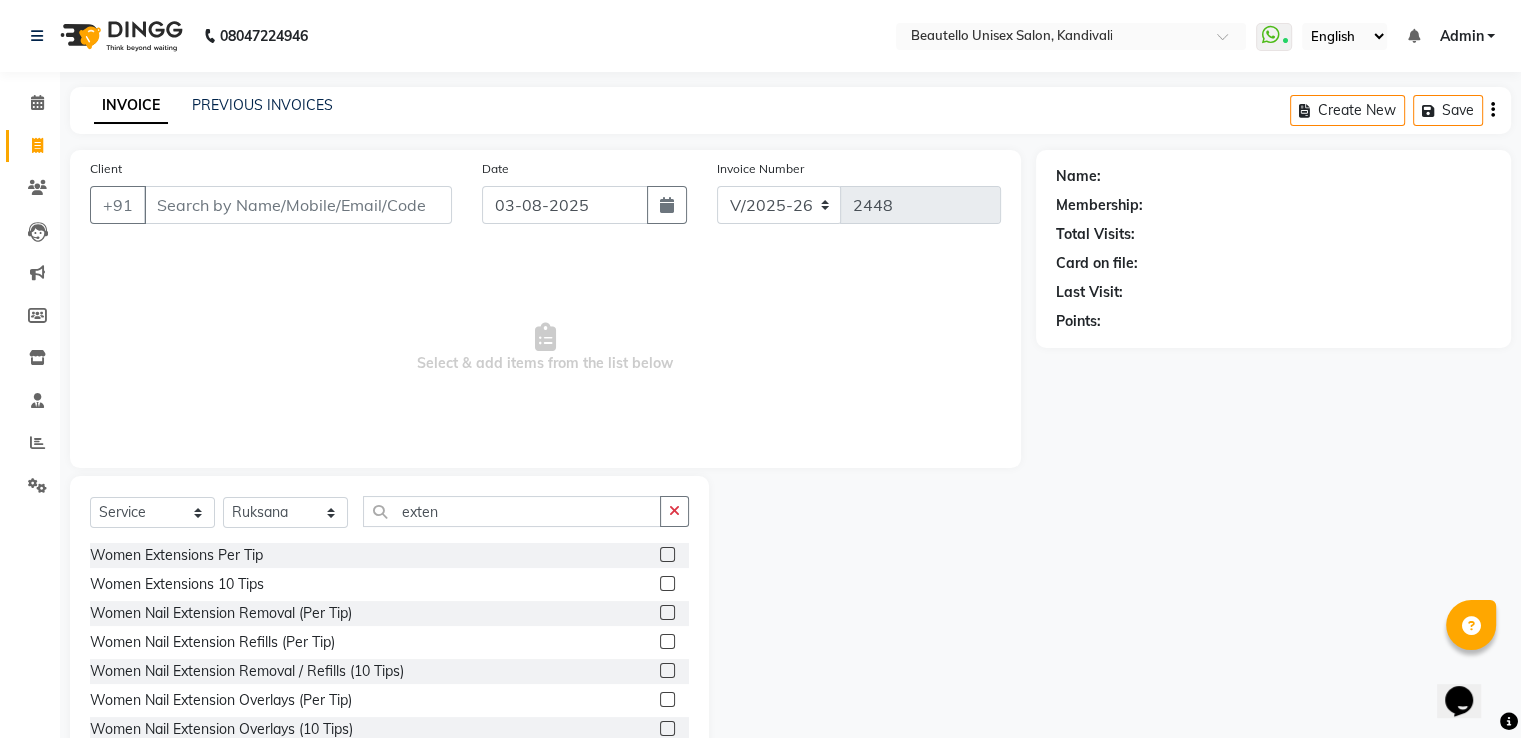 click 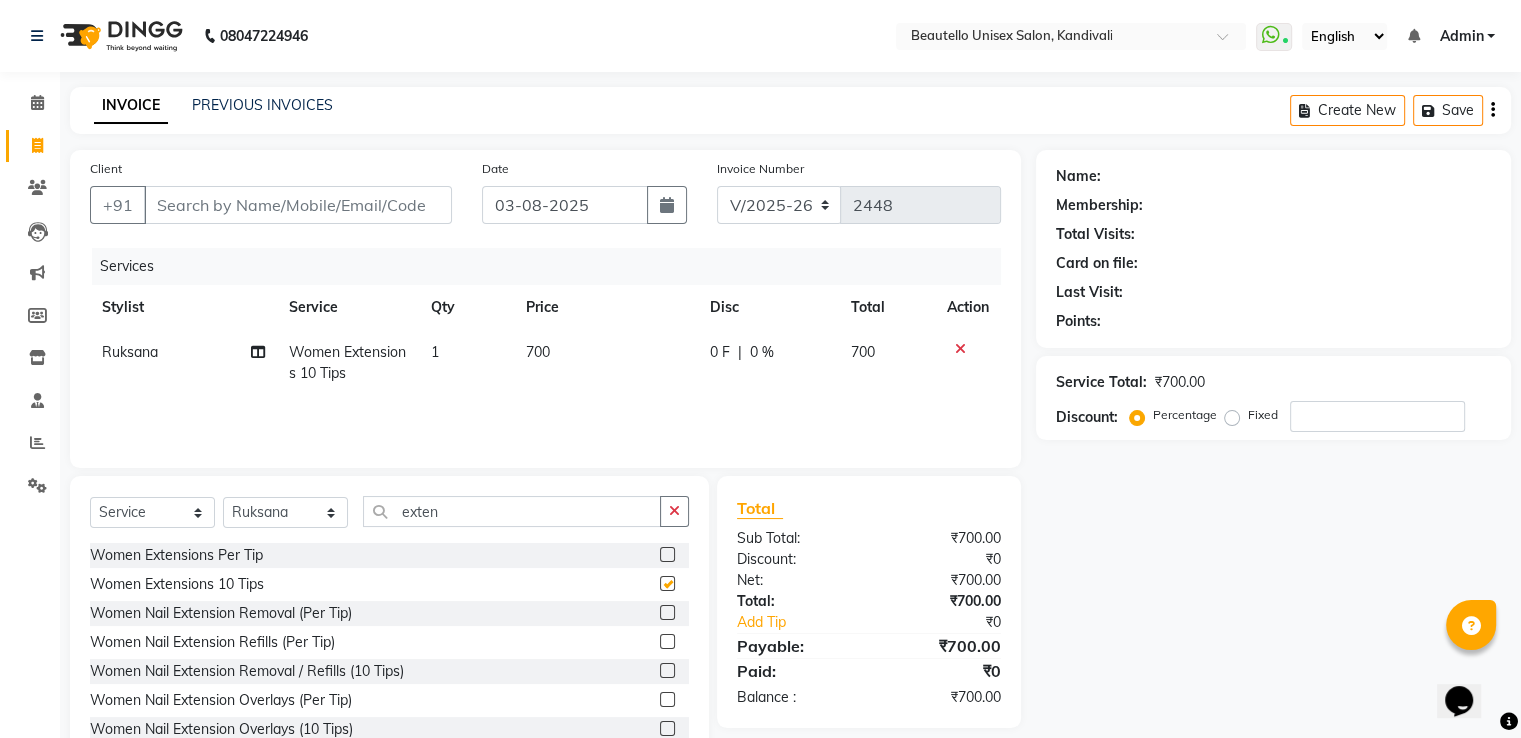 checkbox on "false" 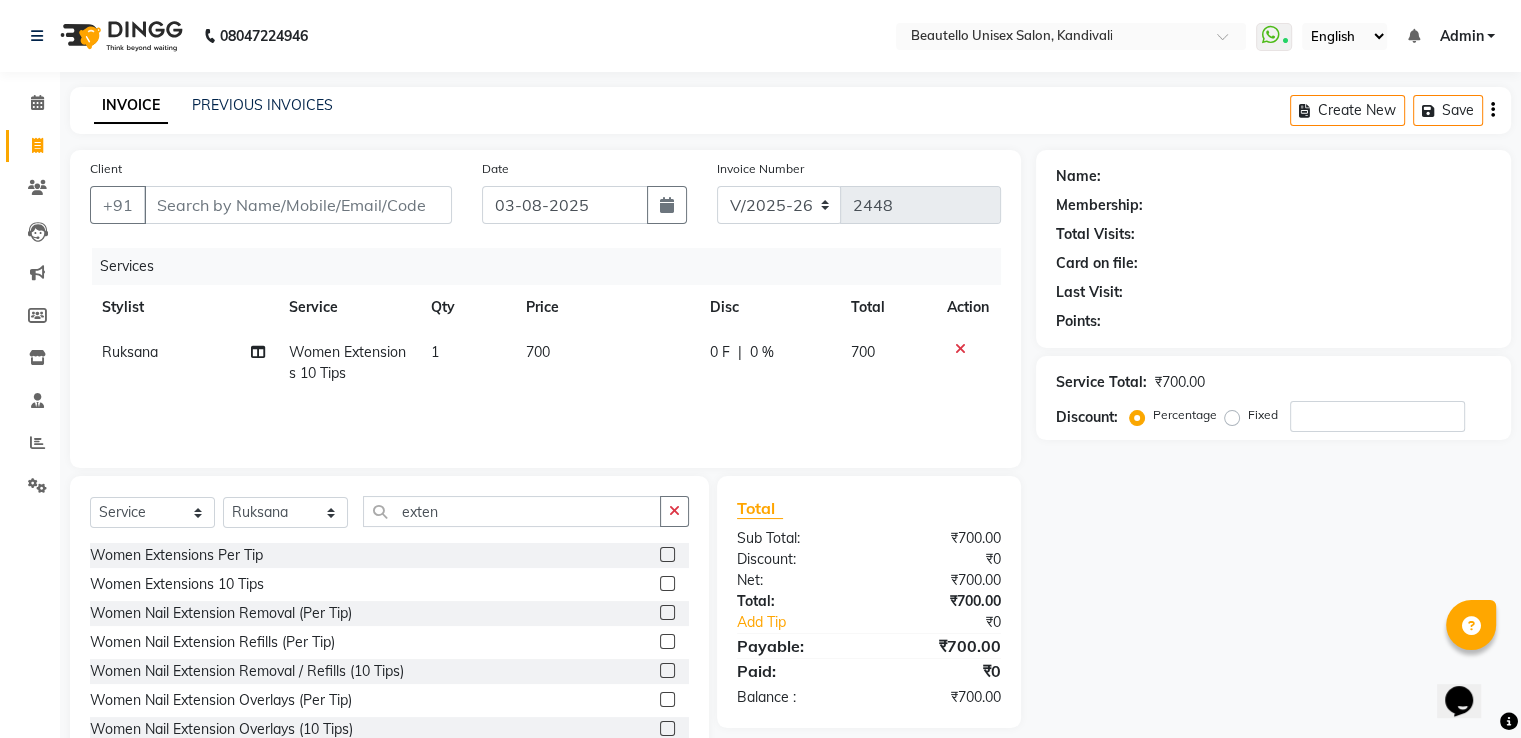 click on "700" 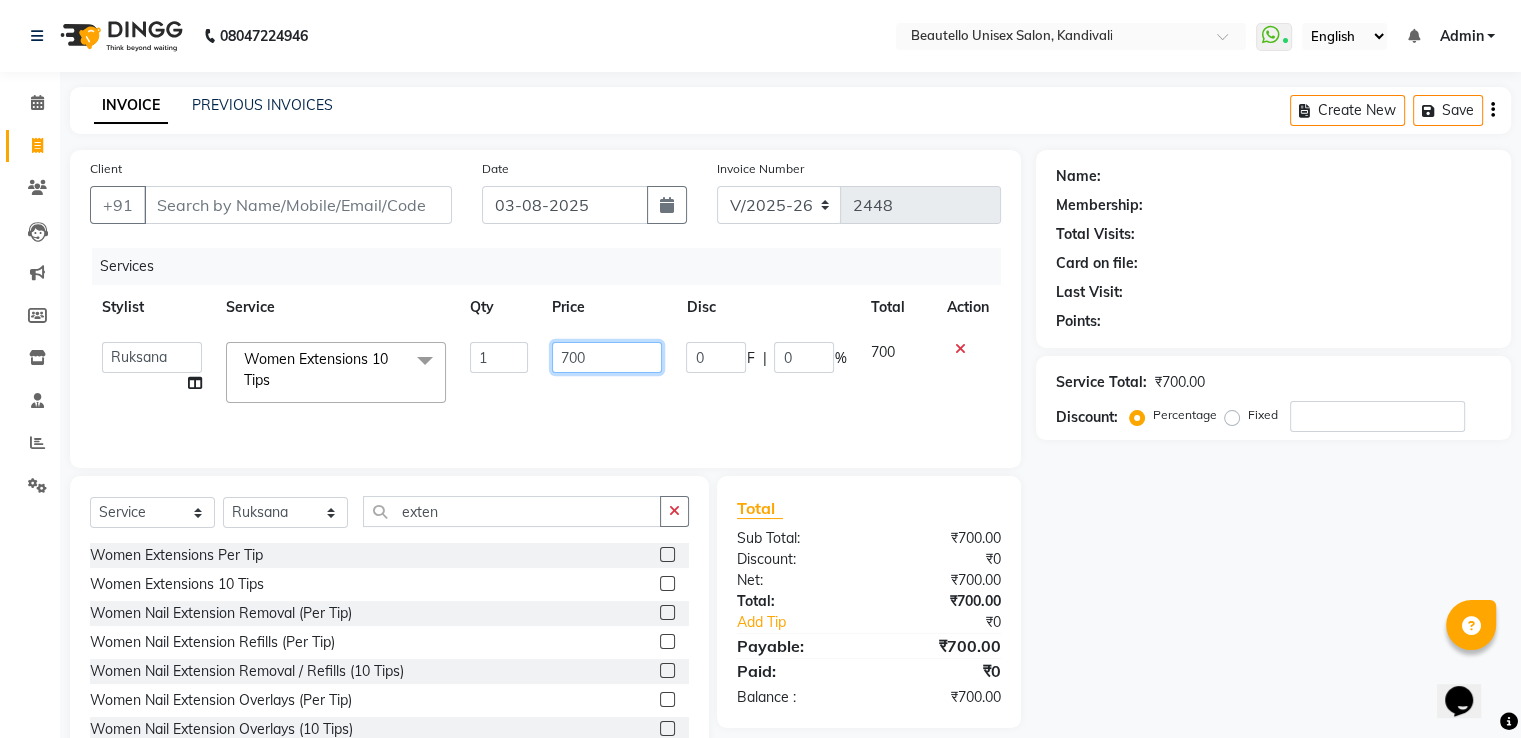 drag, startPoint x: 600, startPoint y: 360, endPoint x: 520, endPoint y: 357, distance: 80.05623 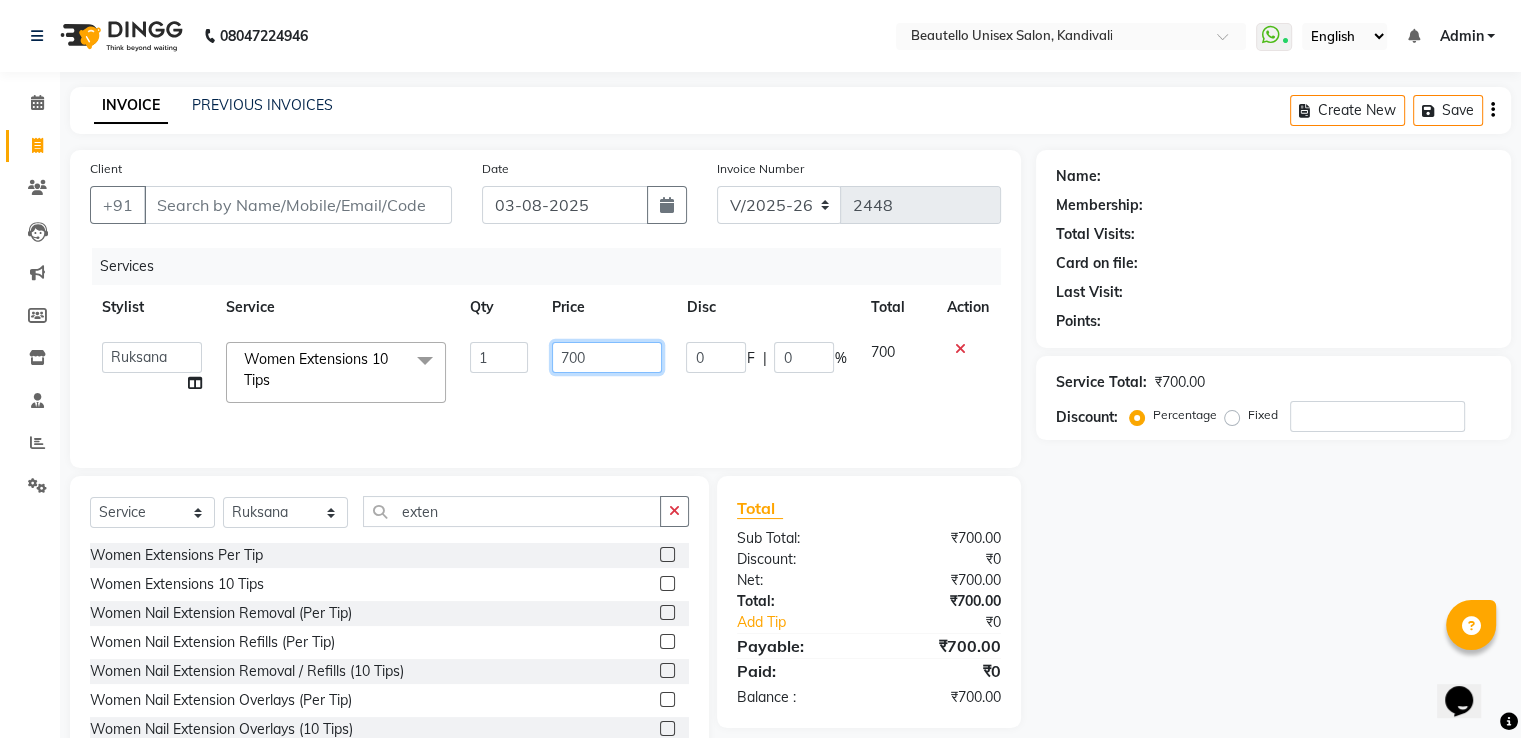 click on "700" 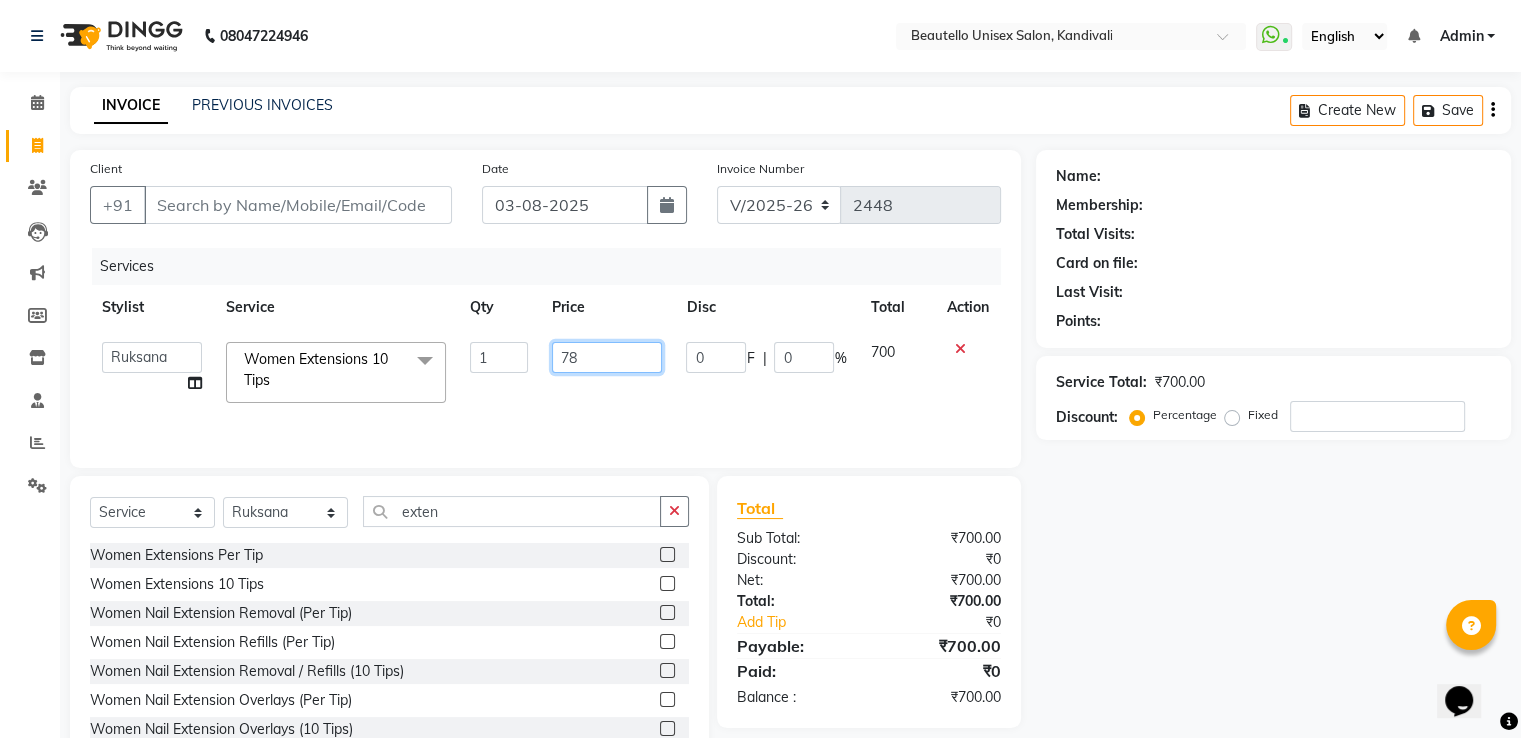 type on "7" 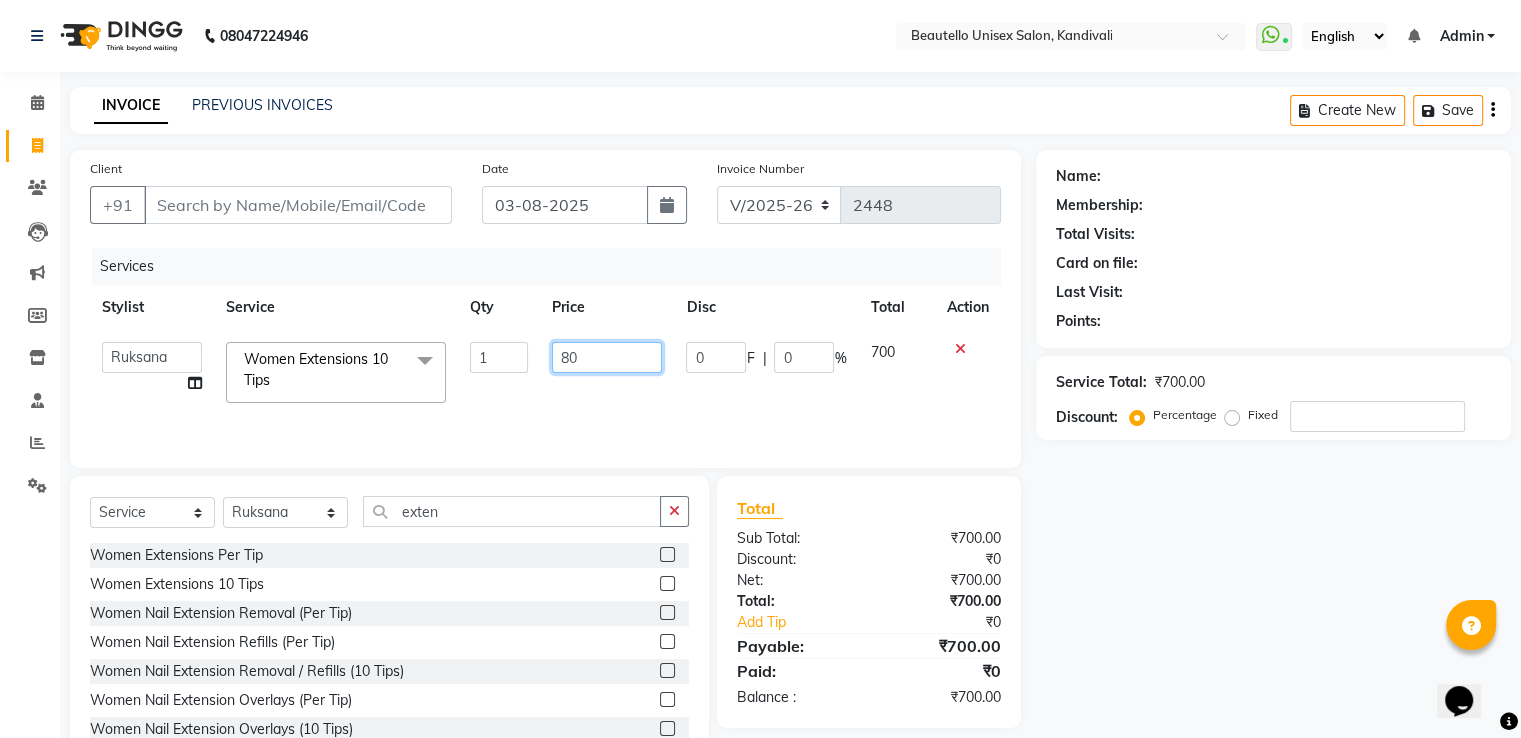 type on "800" 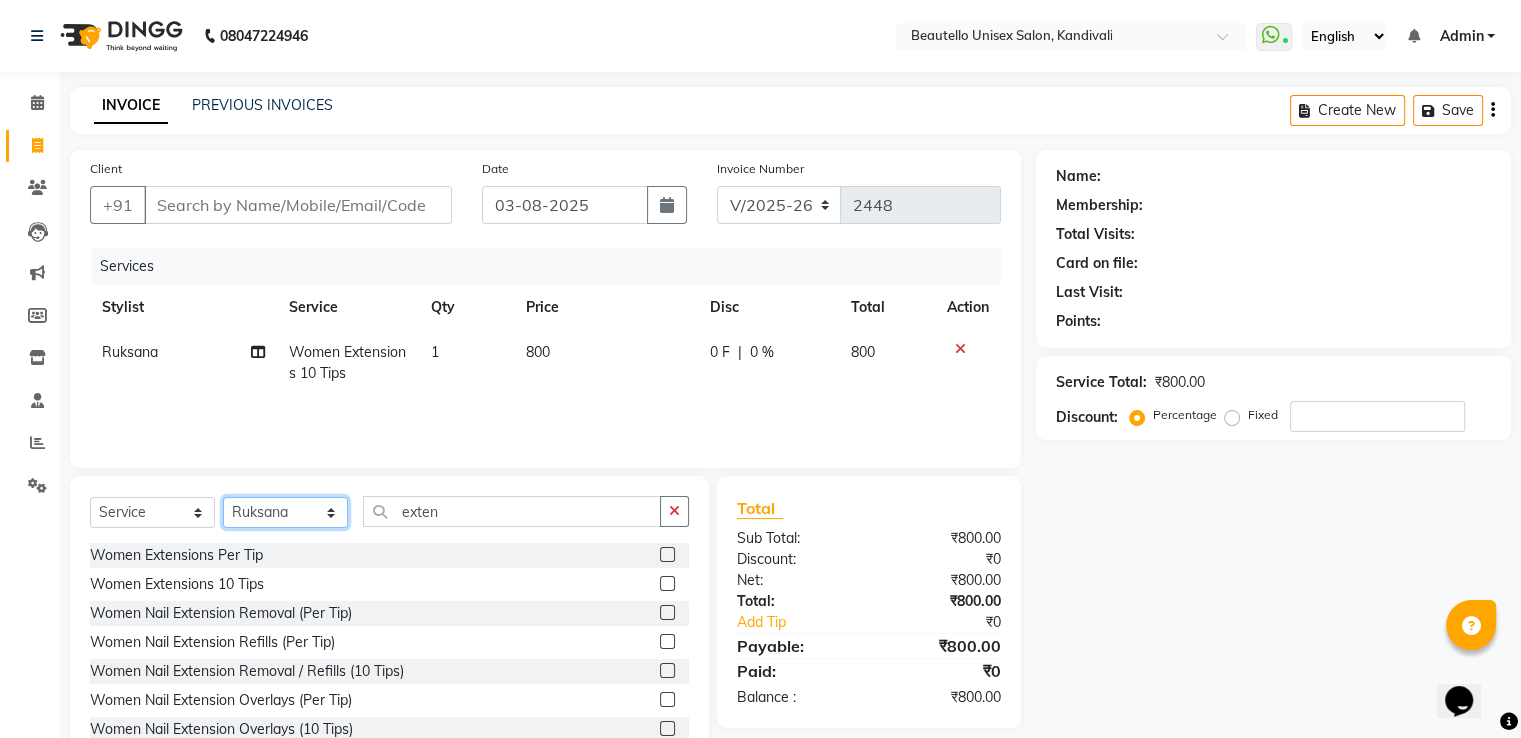 click on "Select Stylist  [FIRSTNAME]  [FIRSTNAME]  [FIRSTNAME] [FIRSTNAME]  [FIRSTNAME] [FIRSTNAME] [FIRSTNAME] [FIRSTNAME]  [FIRSTNAME] Mam [FIRSTNAME]" 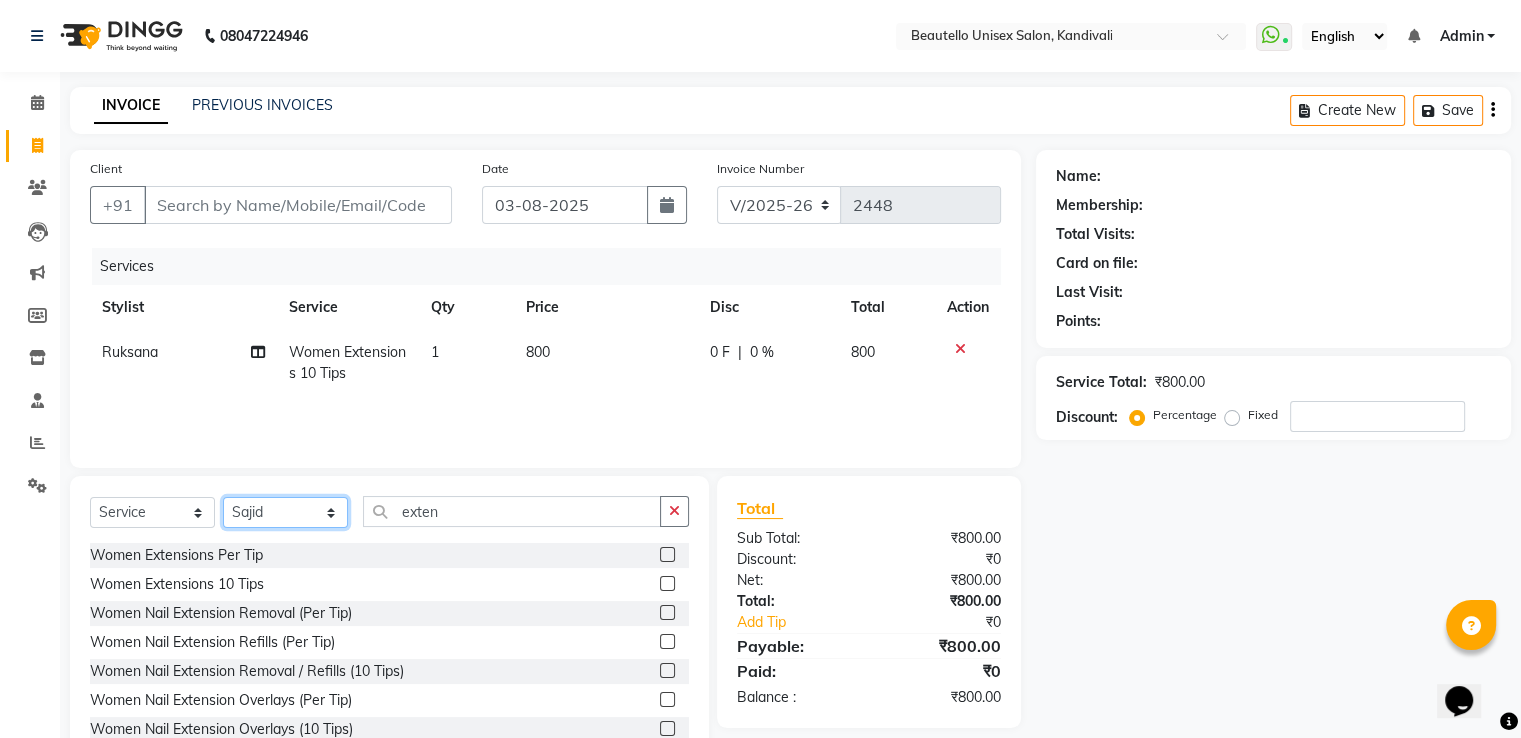click on "Select Stylist  [FIRSTNAME]  [FIRSTNAME]  [FIRSTNAME] [FIRSTNAME]  [FIRSTNAME] [FIRSTNAME] [FIRSTNAME] [FIRSTNAME]  [FIRSTNAME] Mam [FIRSTNAME]" 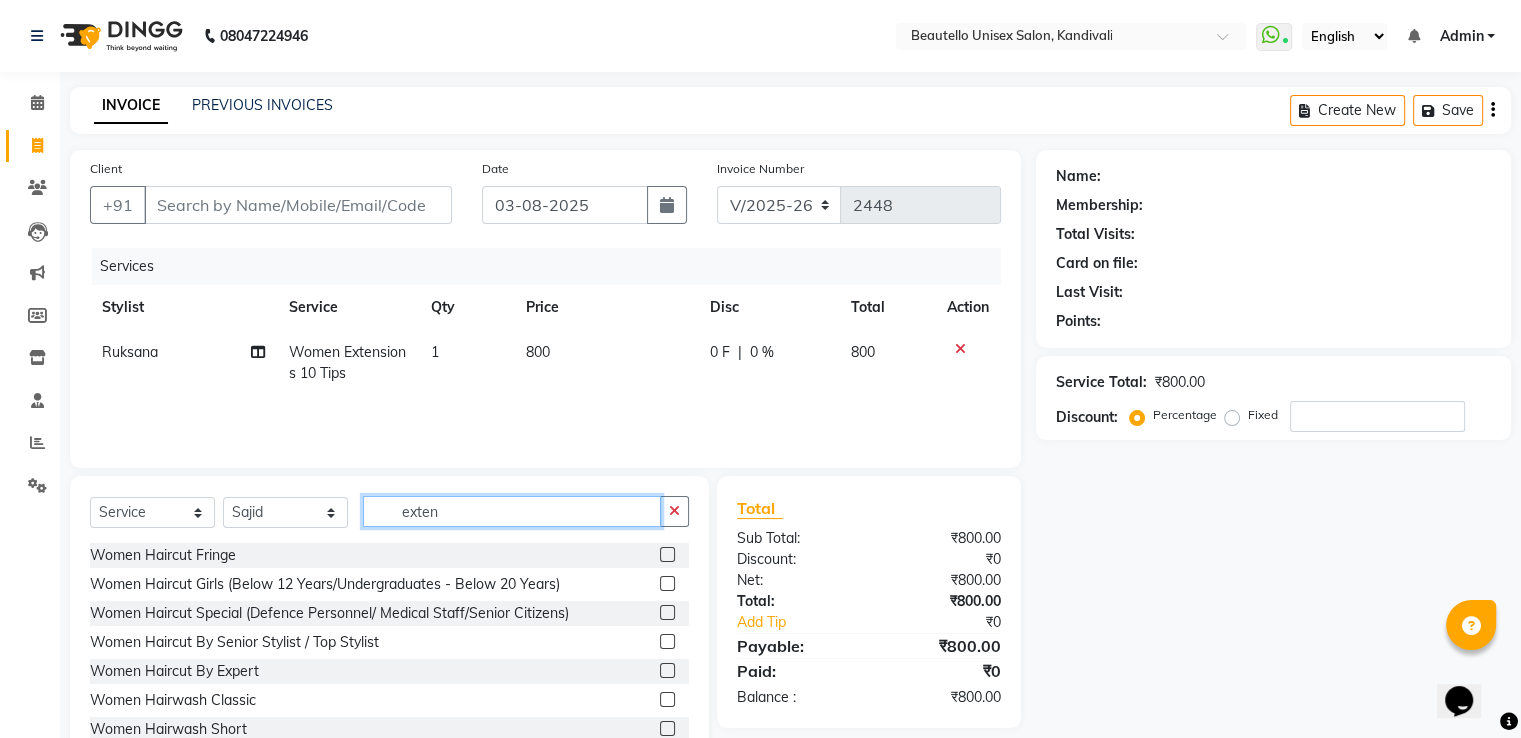 drag, startPoint x: 532, startPoint y: 513, endPoint x: 264, endPoint y: 530, distance: 268.53864 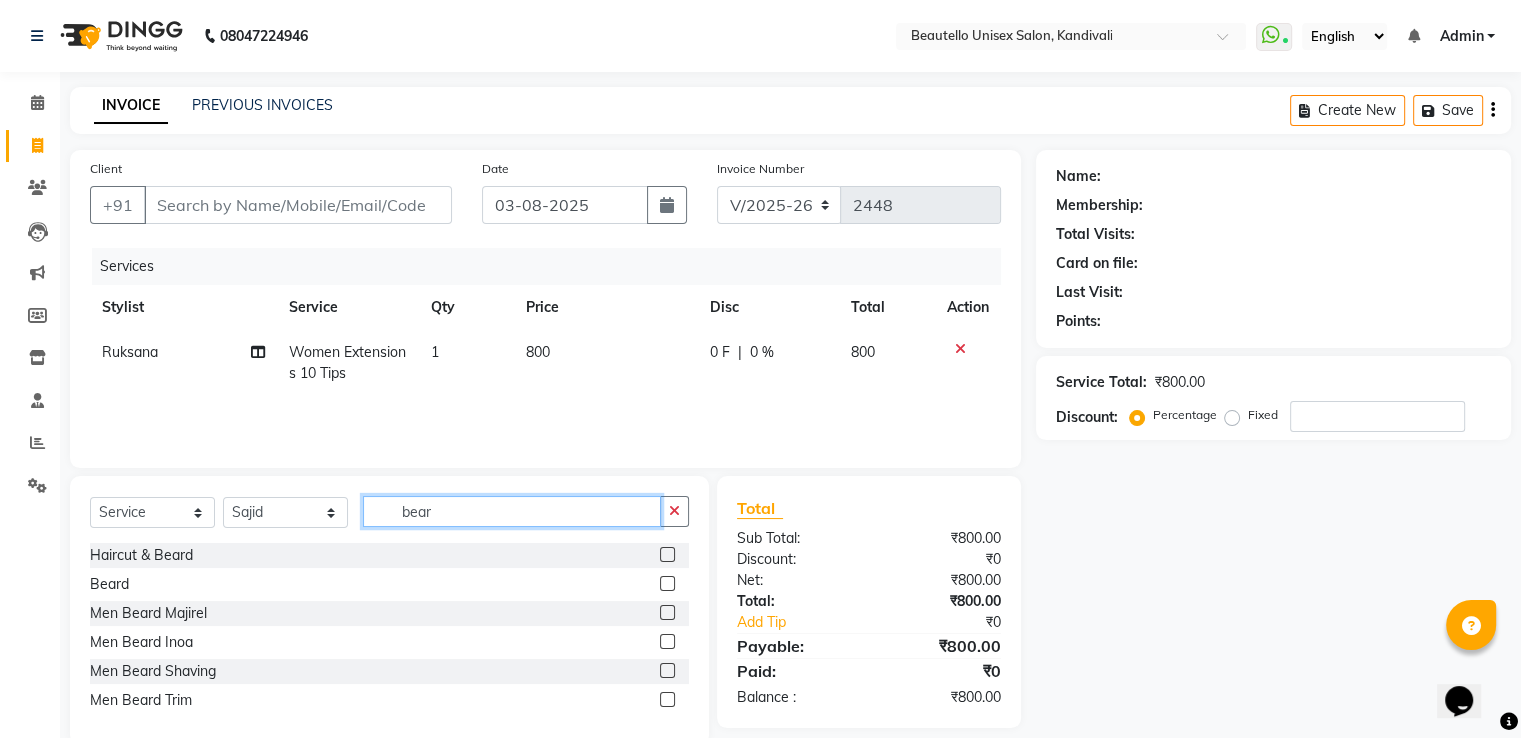 type on "bear" 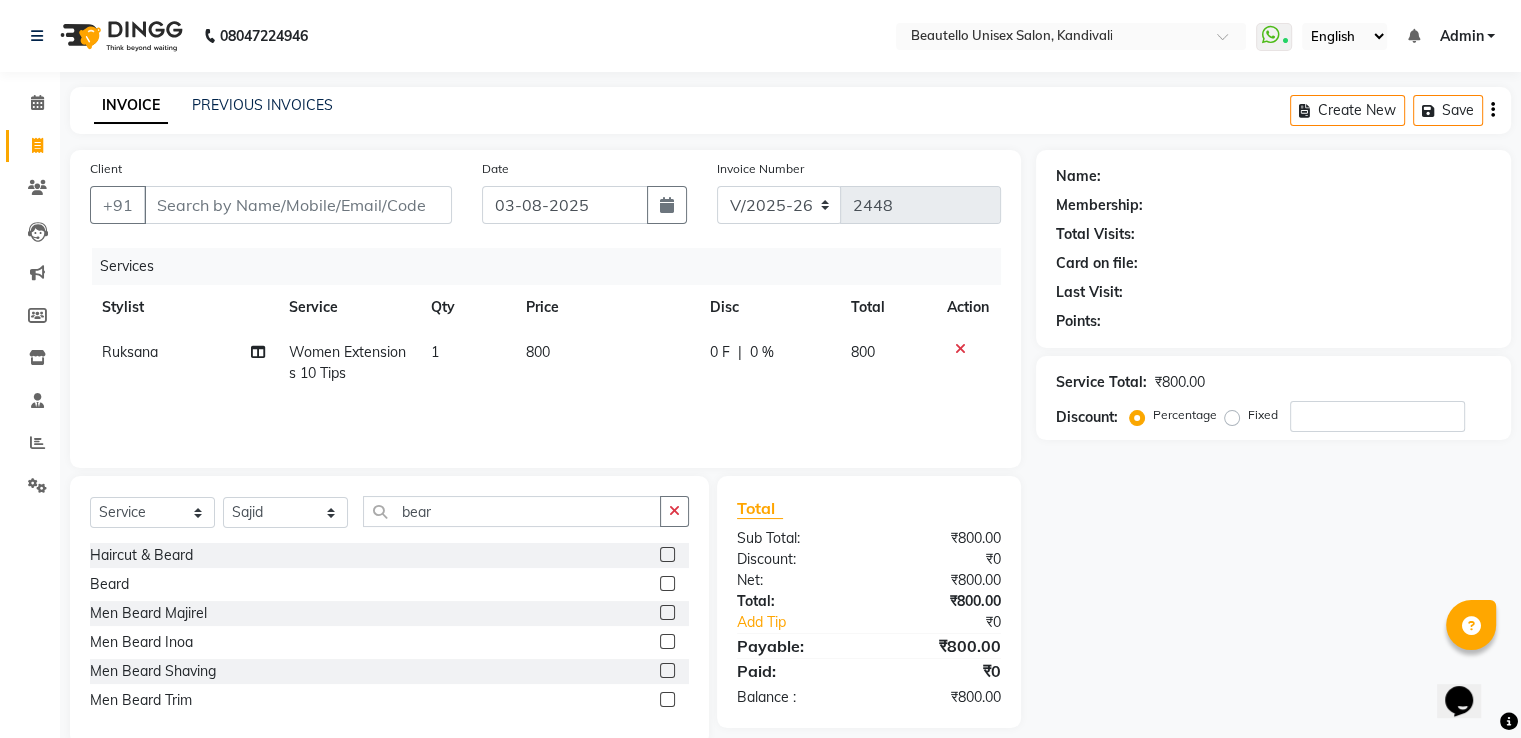 click 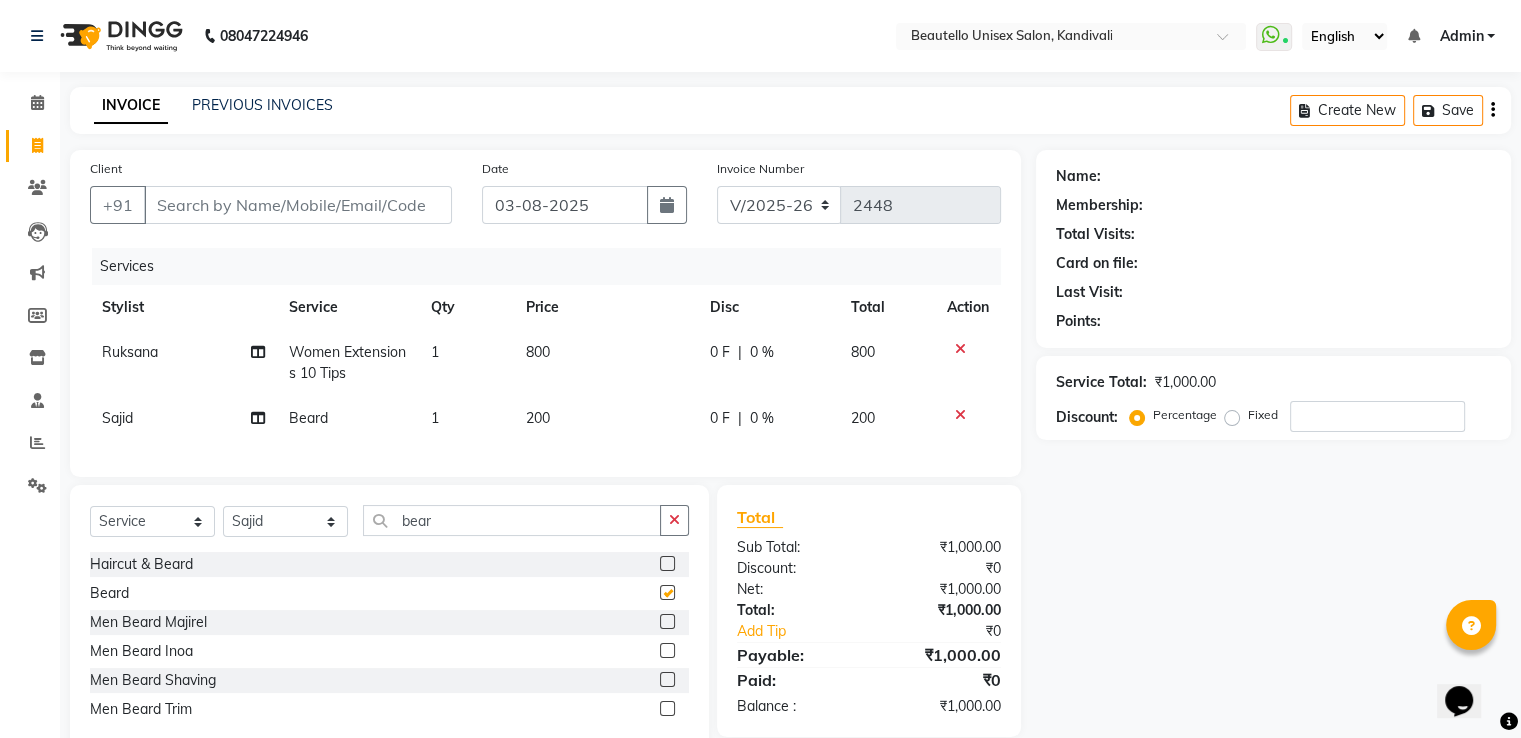 checkbox on "false" 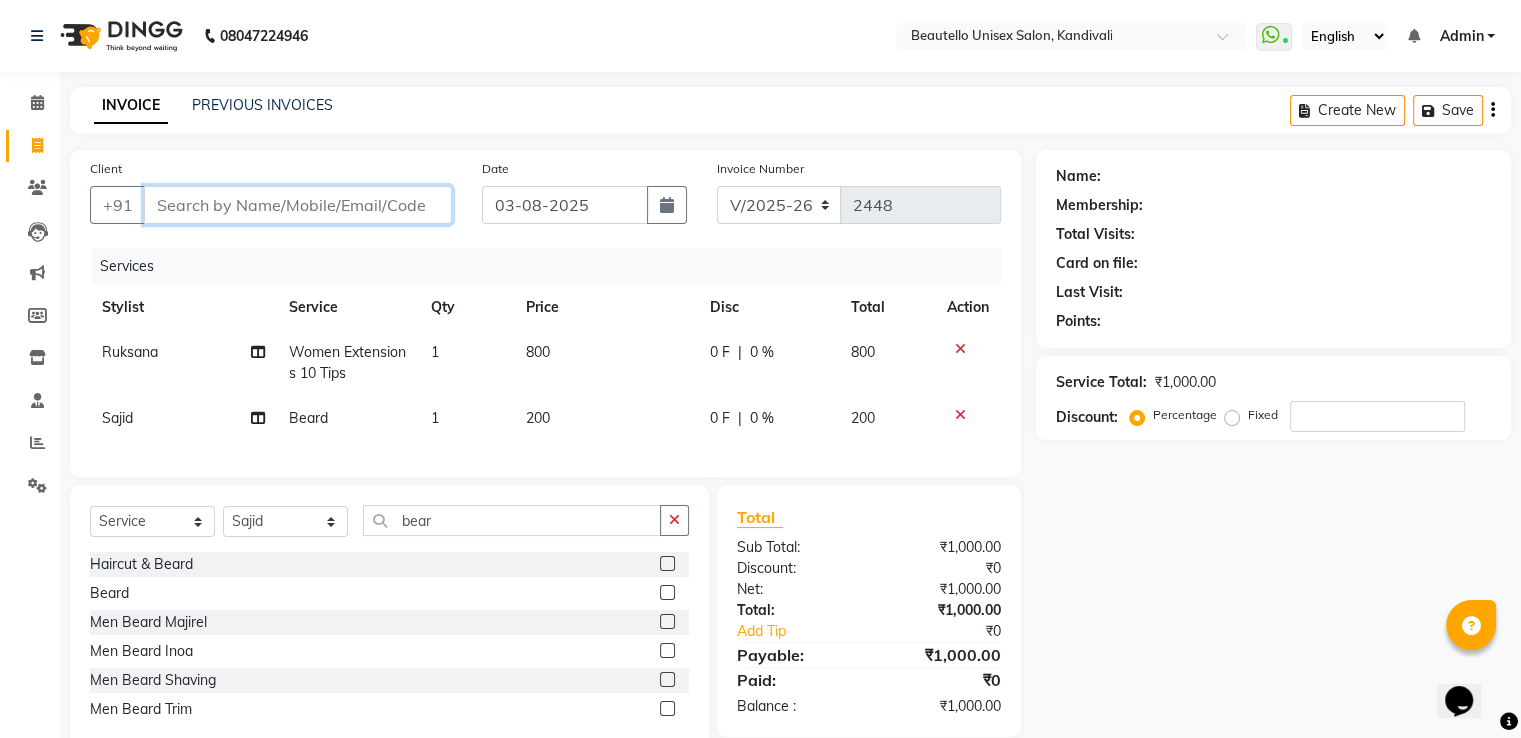click on "Client" at bounding box center (298, 205) 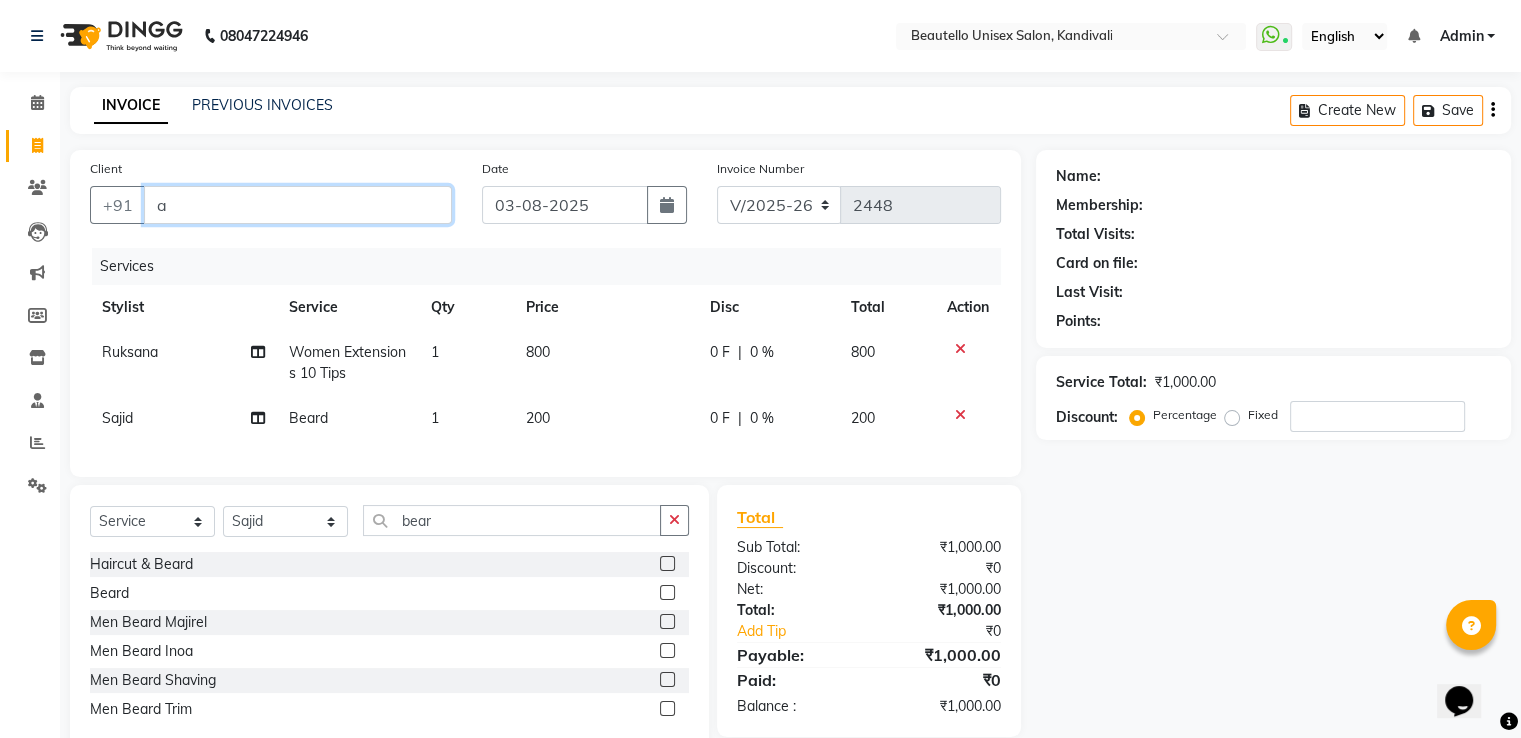 type on "0" 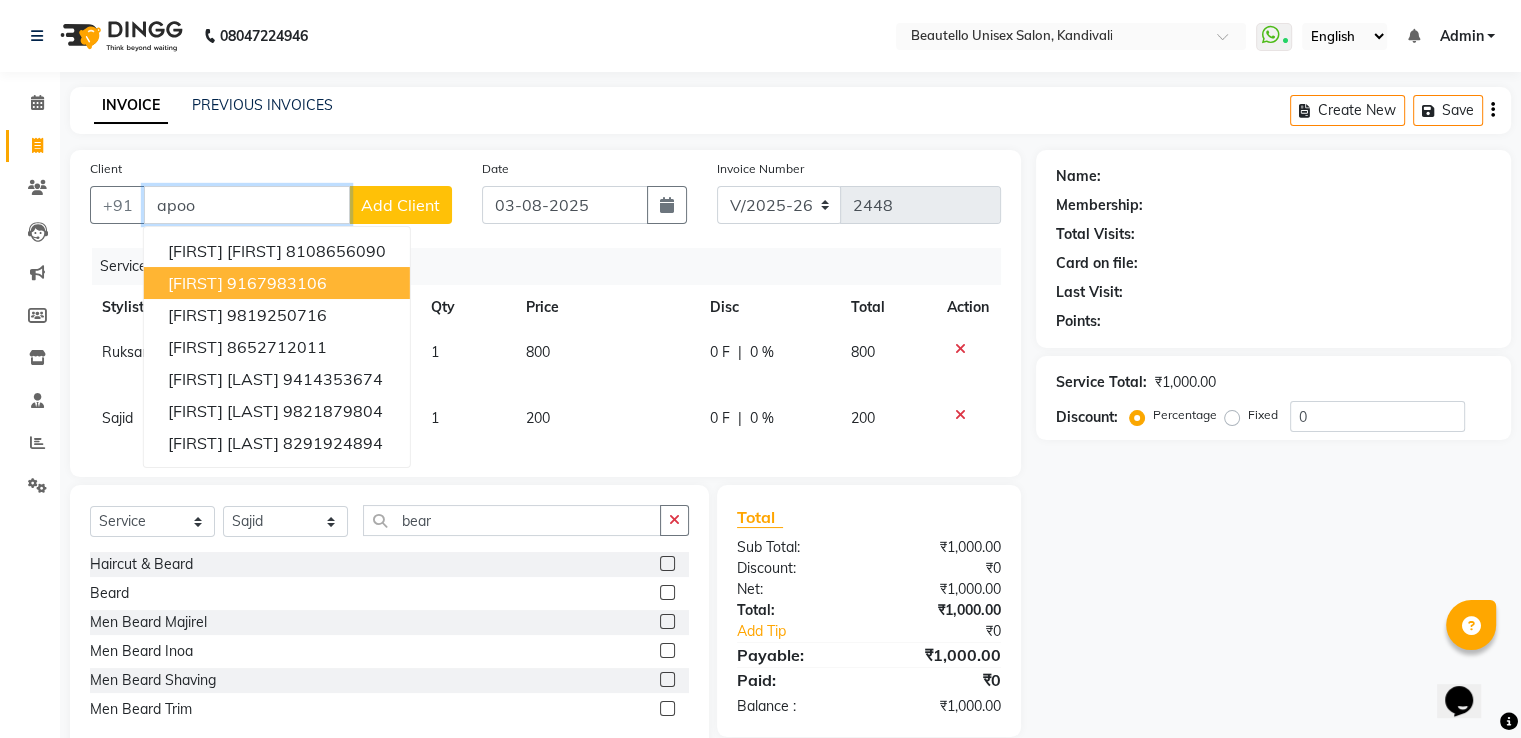 click on "9167983106" at bounding box center (277, 283) 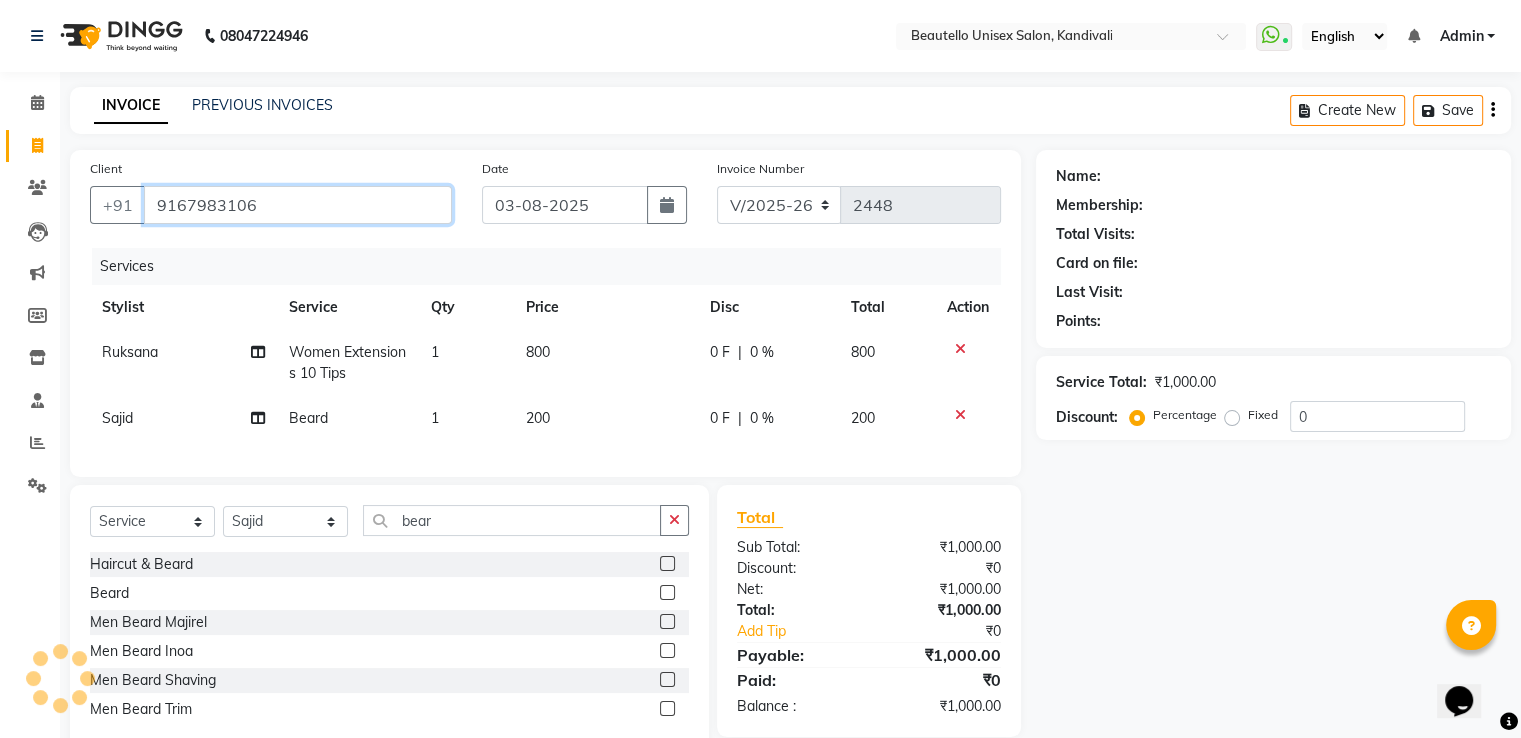 type on "9167983106" 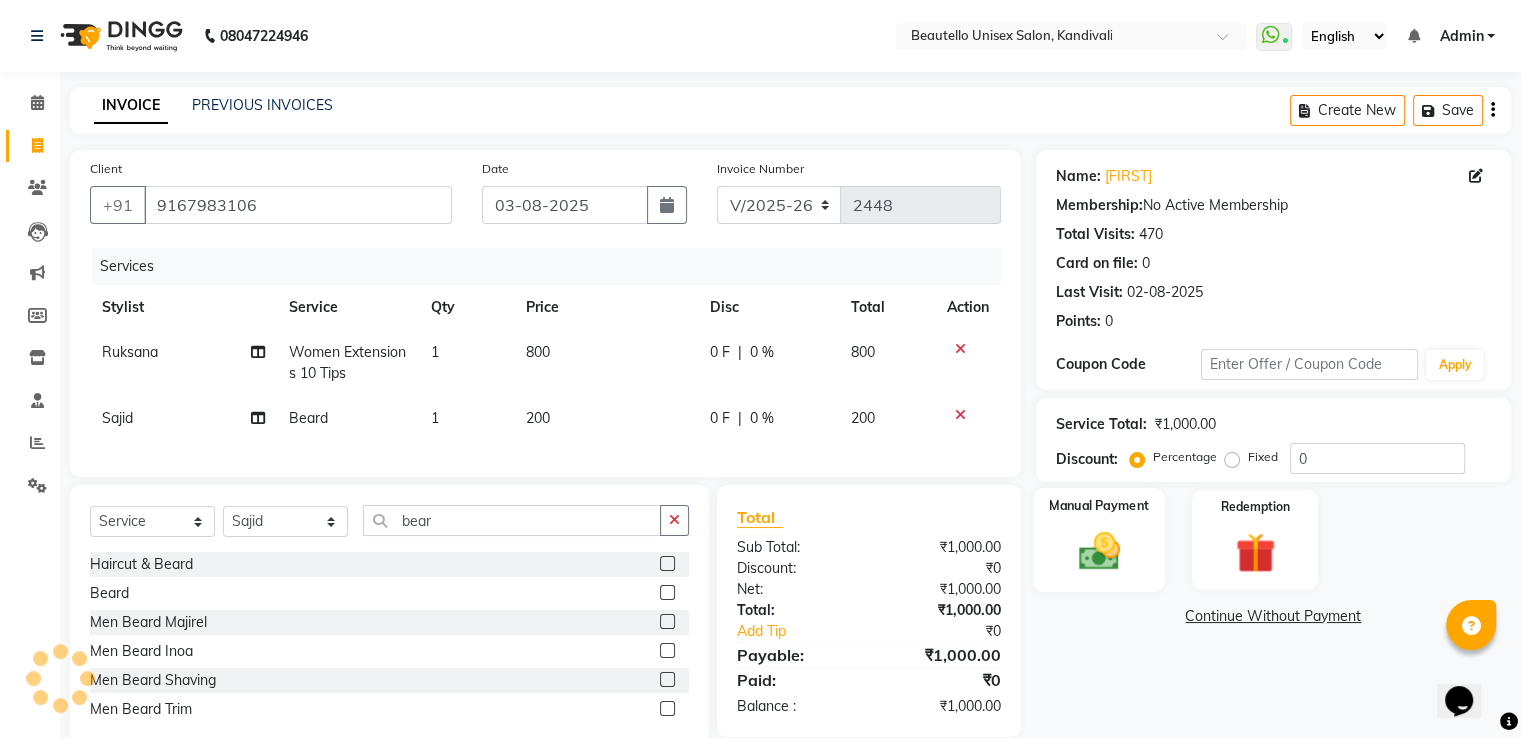 click on "Manual Payment" 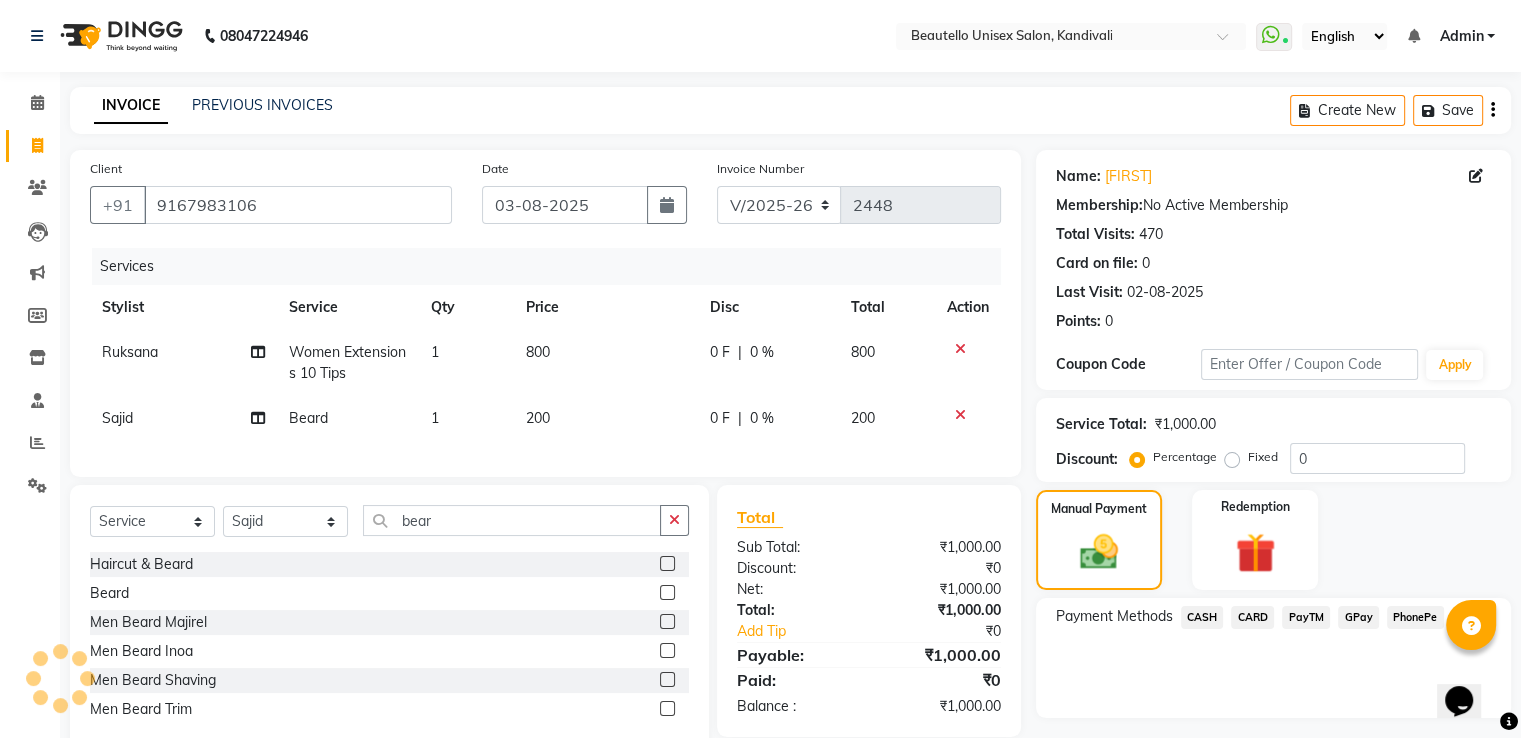 click on "PayTM" 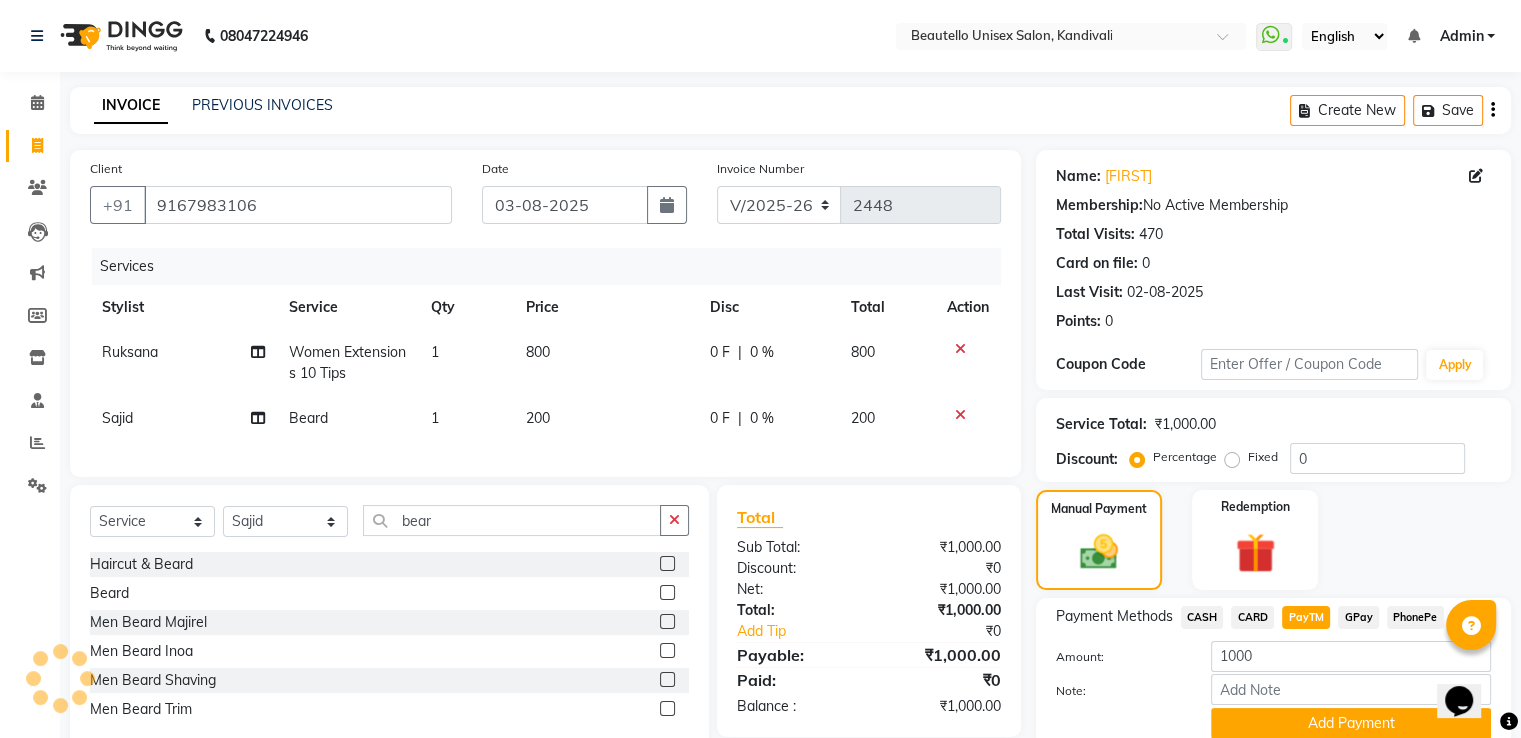 scroll, scrollTop: 81, scrollLeft: 0, axis: vertical 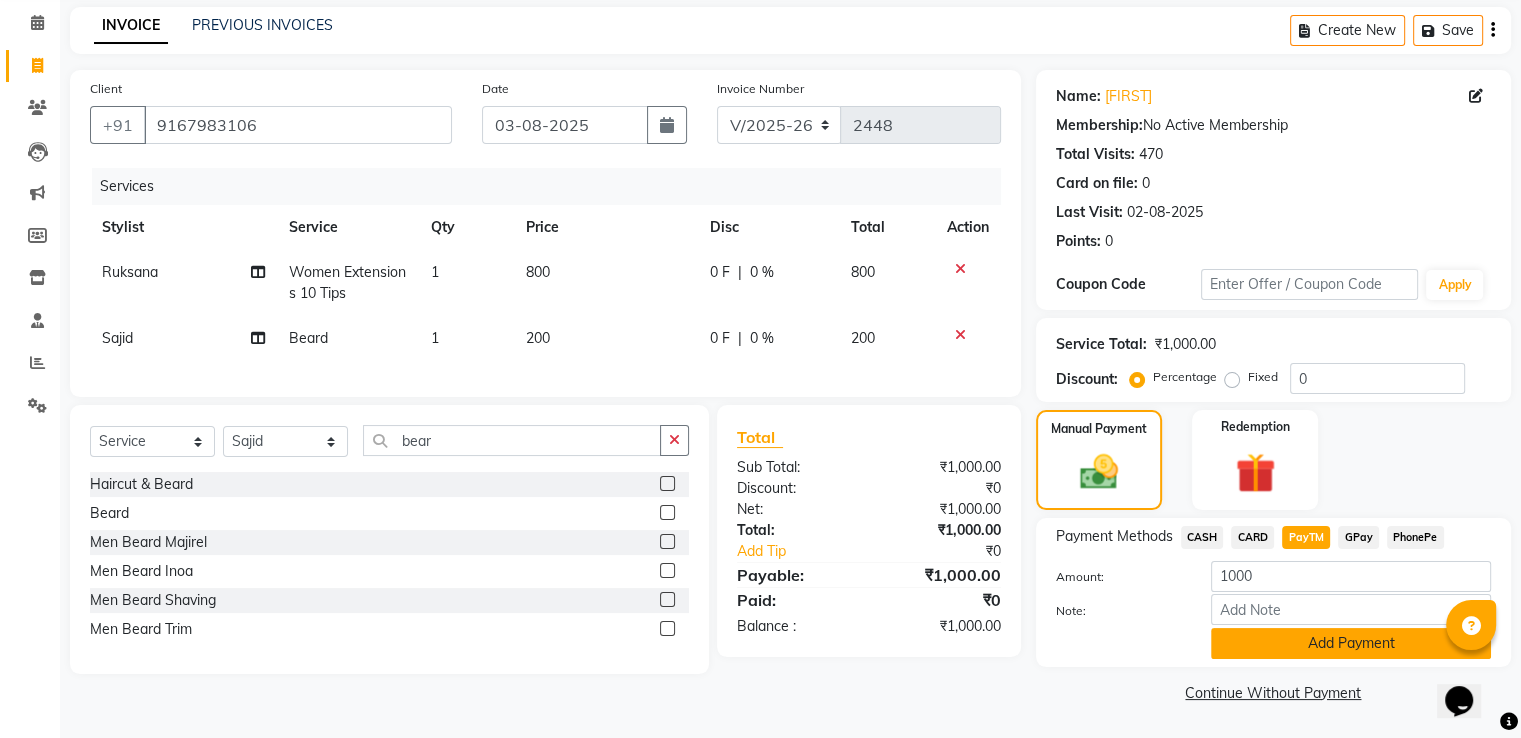 click on "Add Payment" 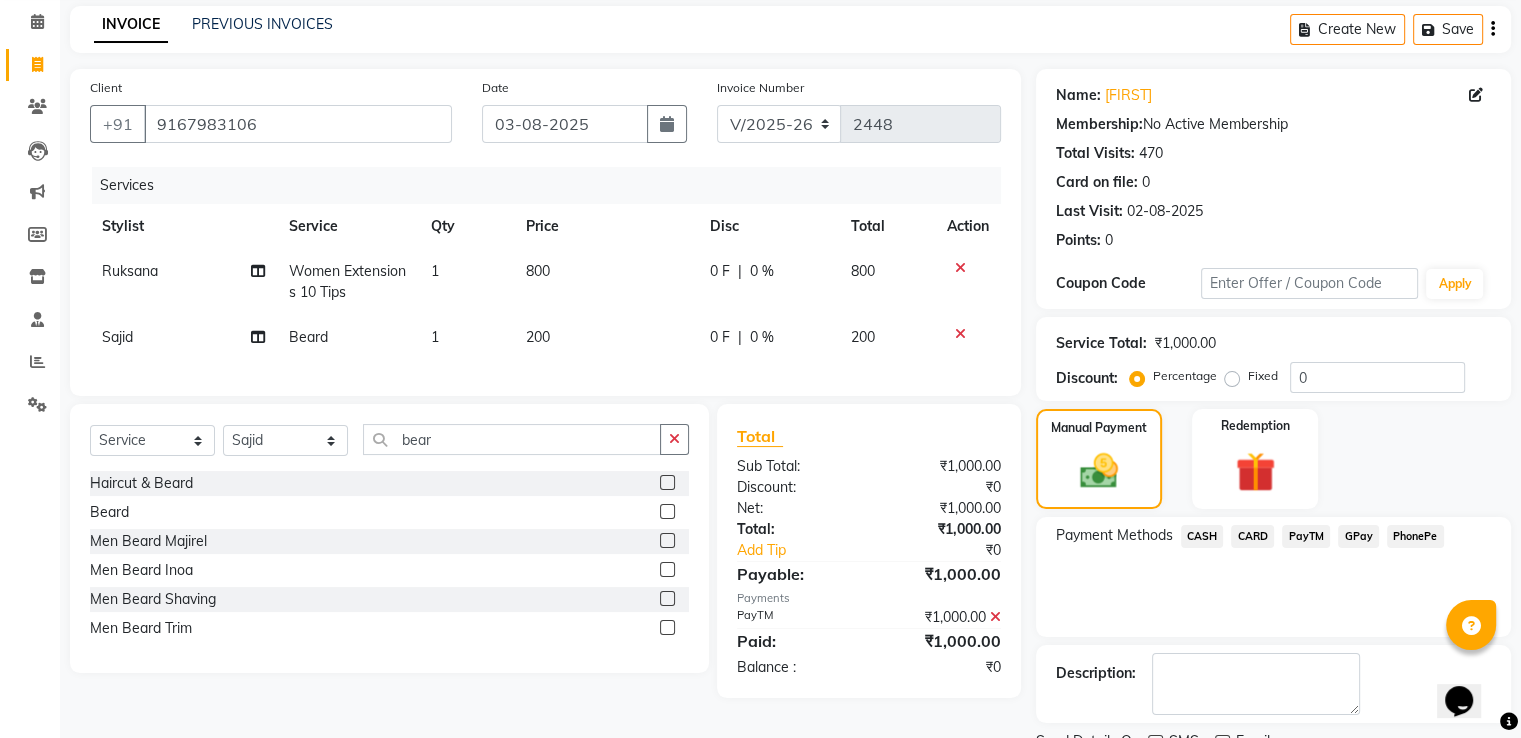 scroll, scrollTop: 163, scrollLeft: 0, axis: vertical 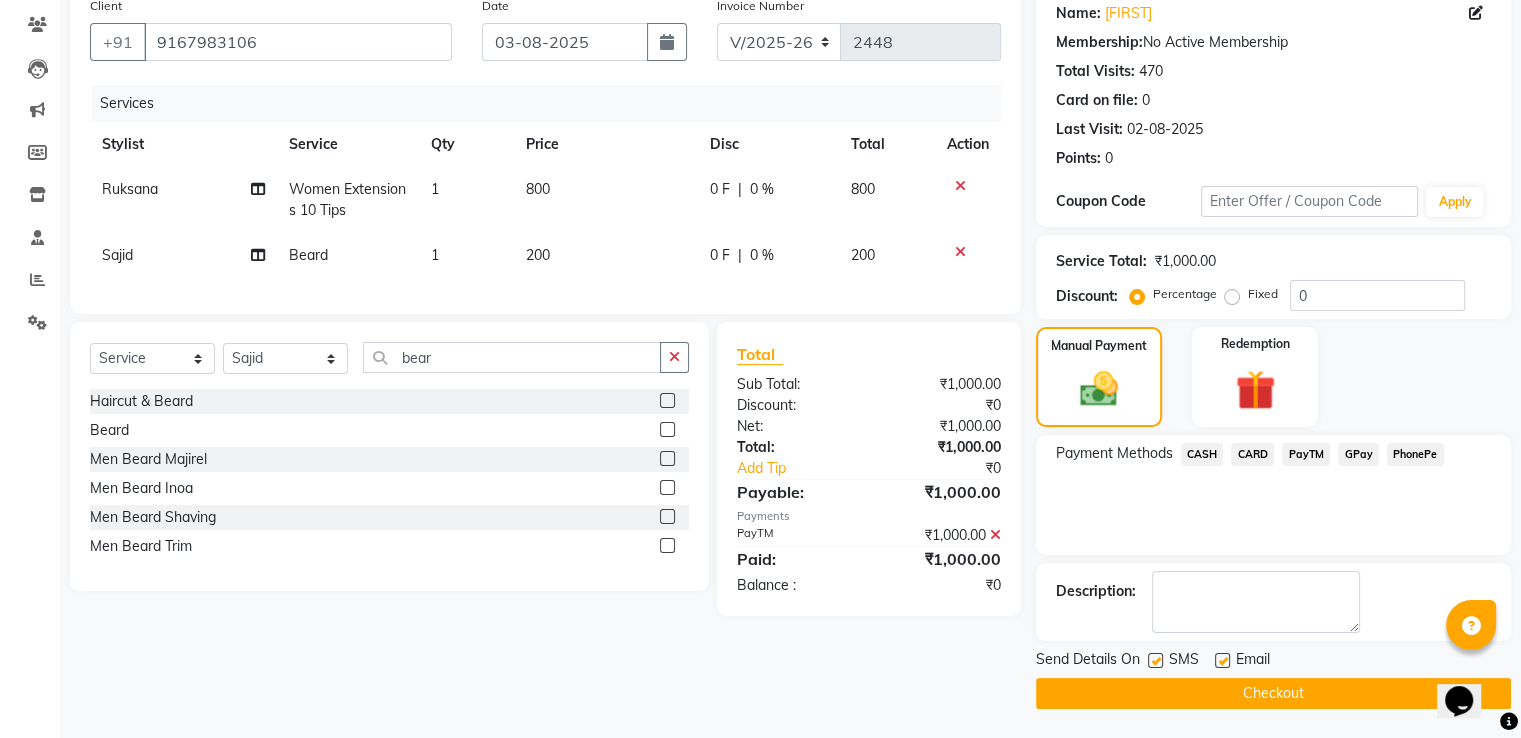 click 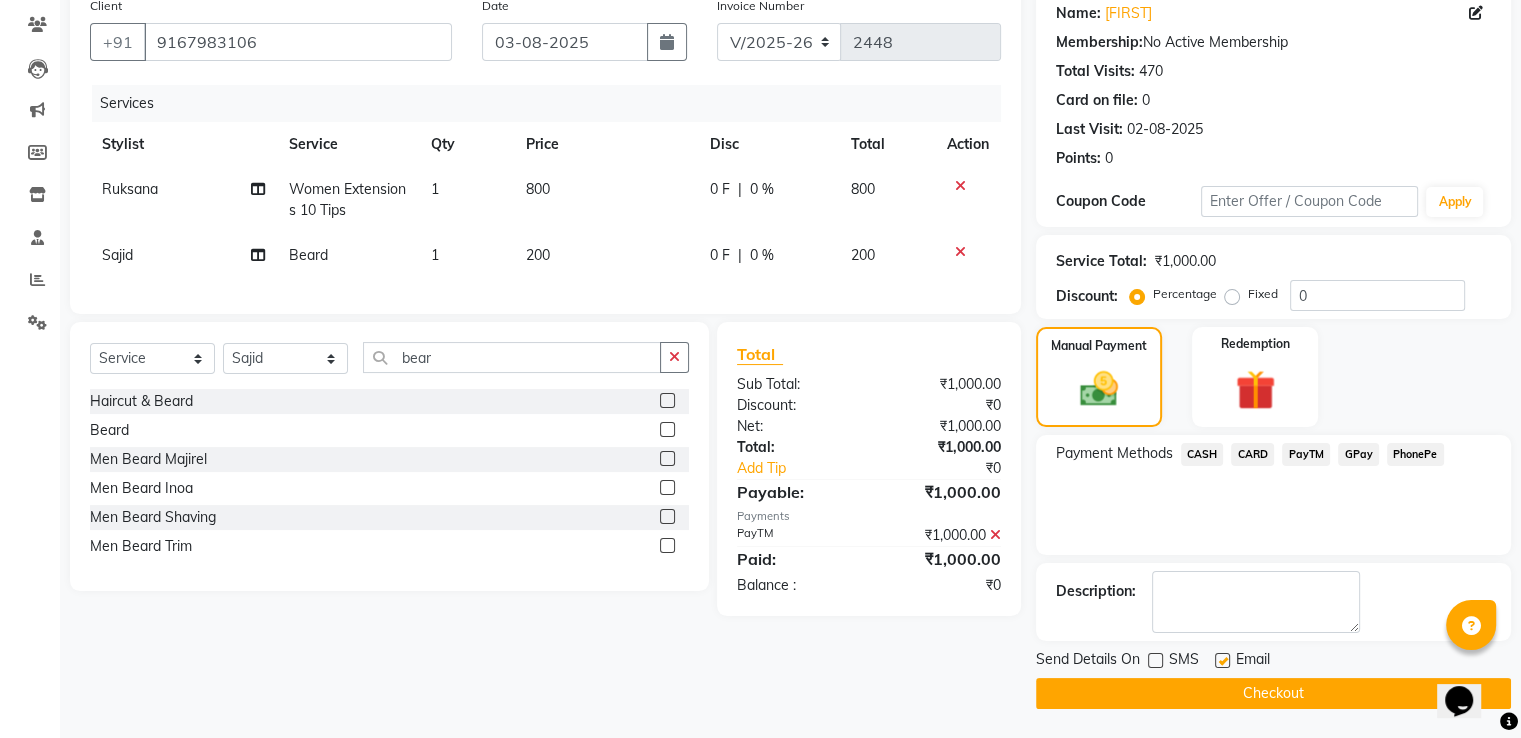 click on "Checkout" 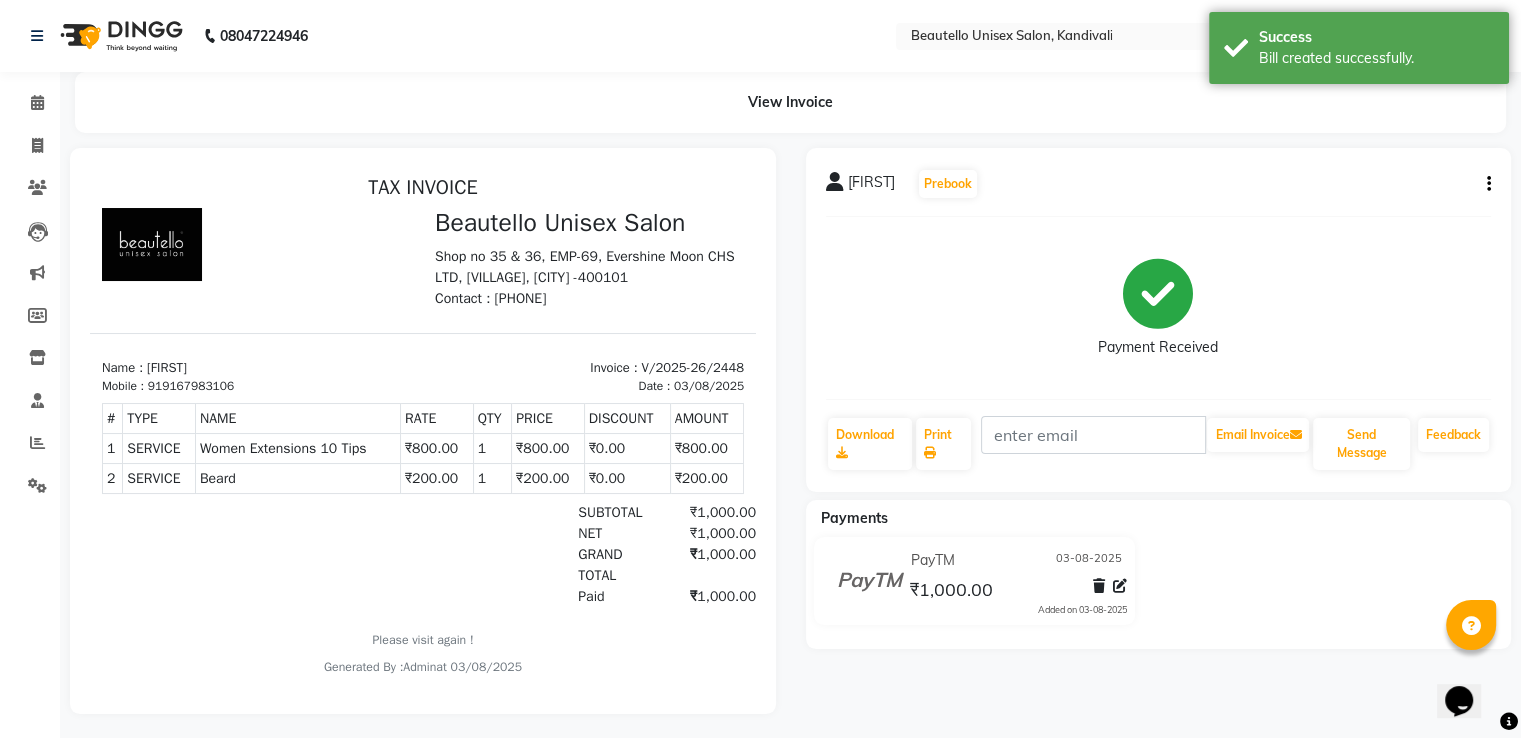 scroll, scrollTop: 0, scrollLeft: 0, axis: both 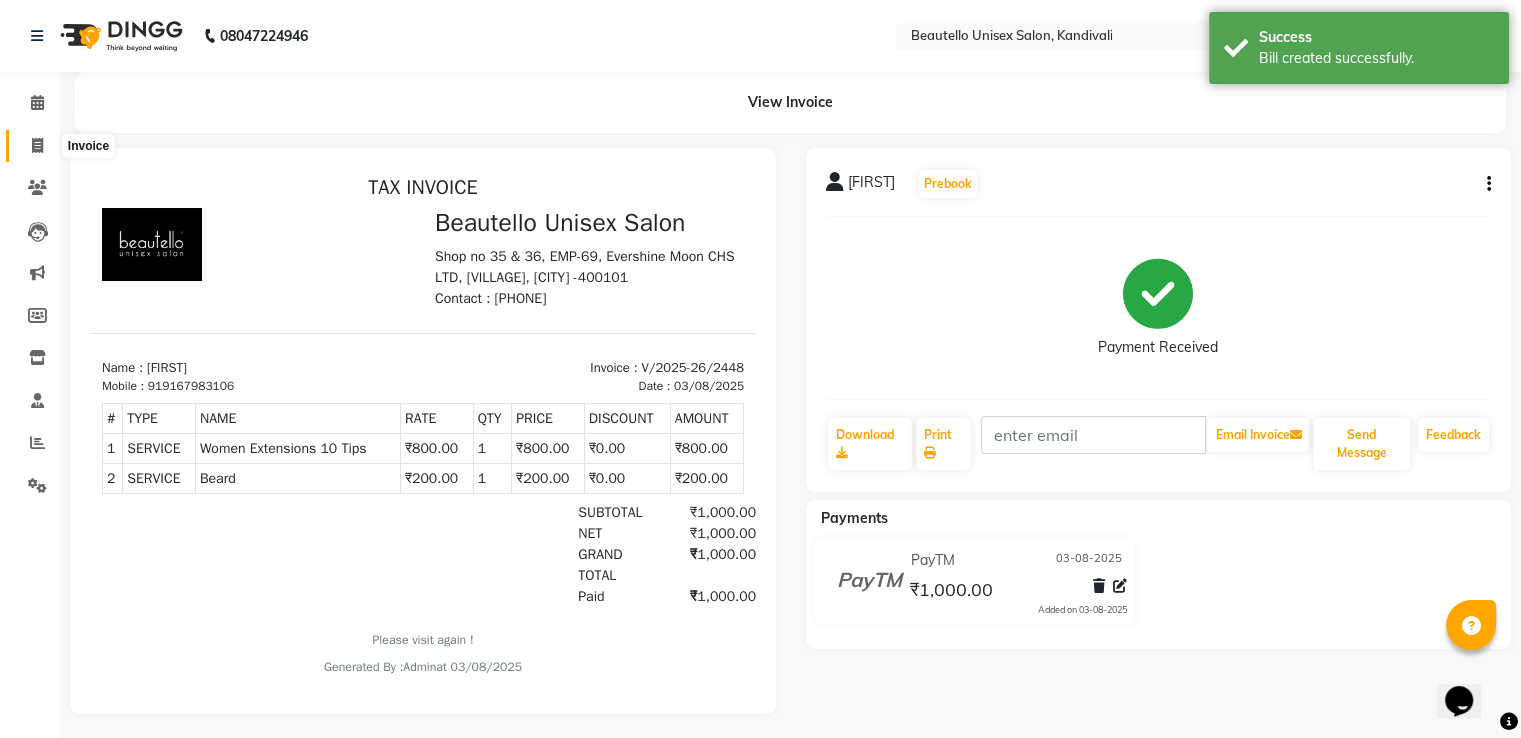 click 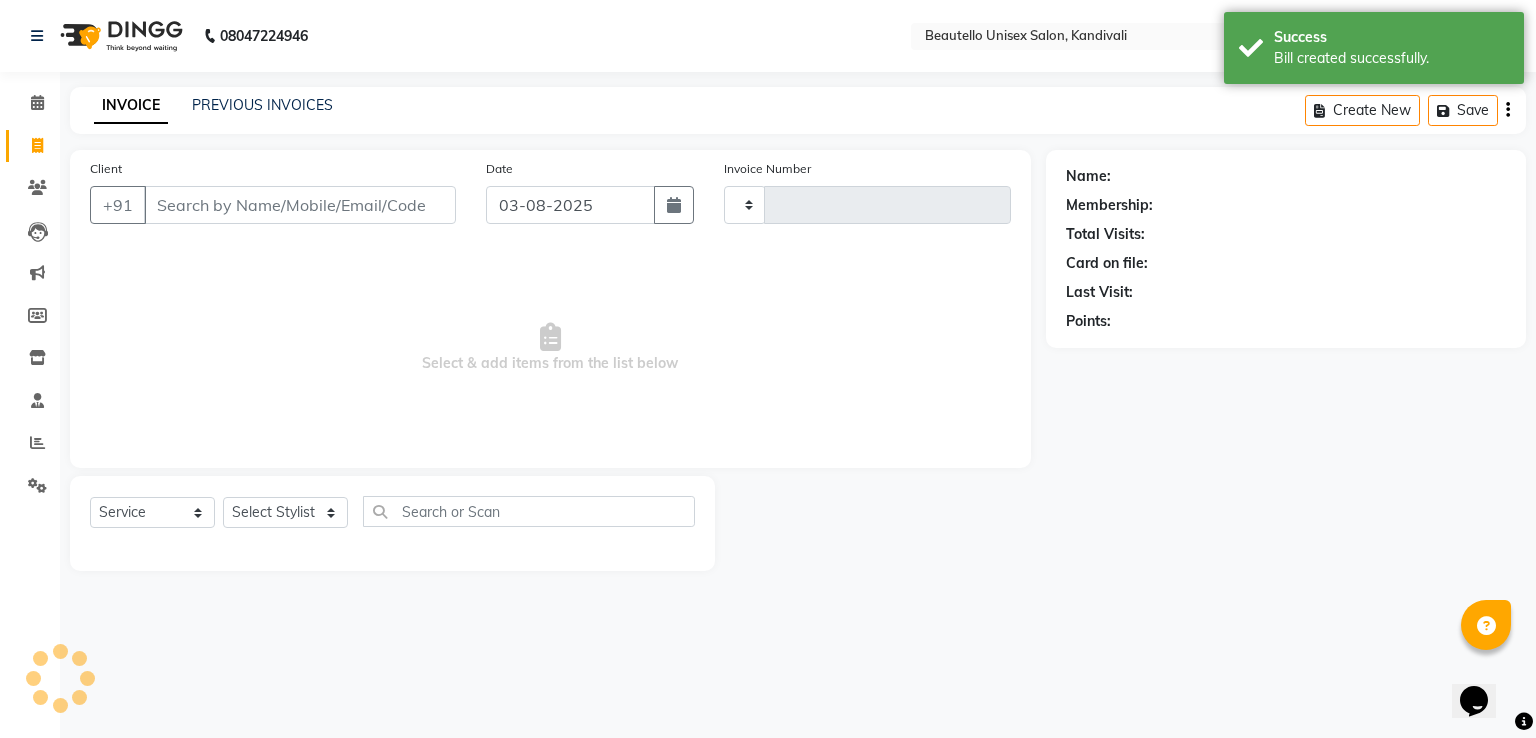 type on "2449" 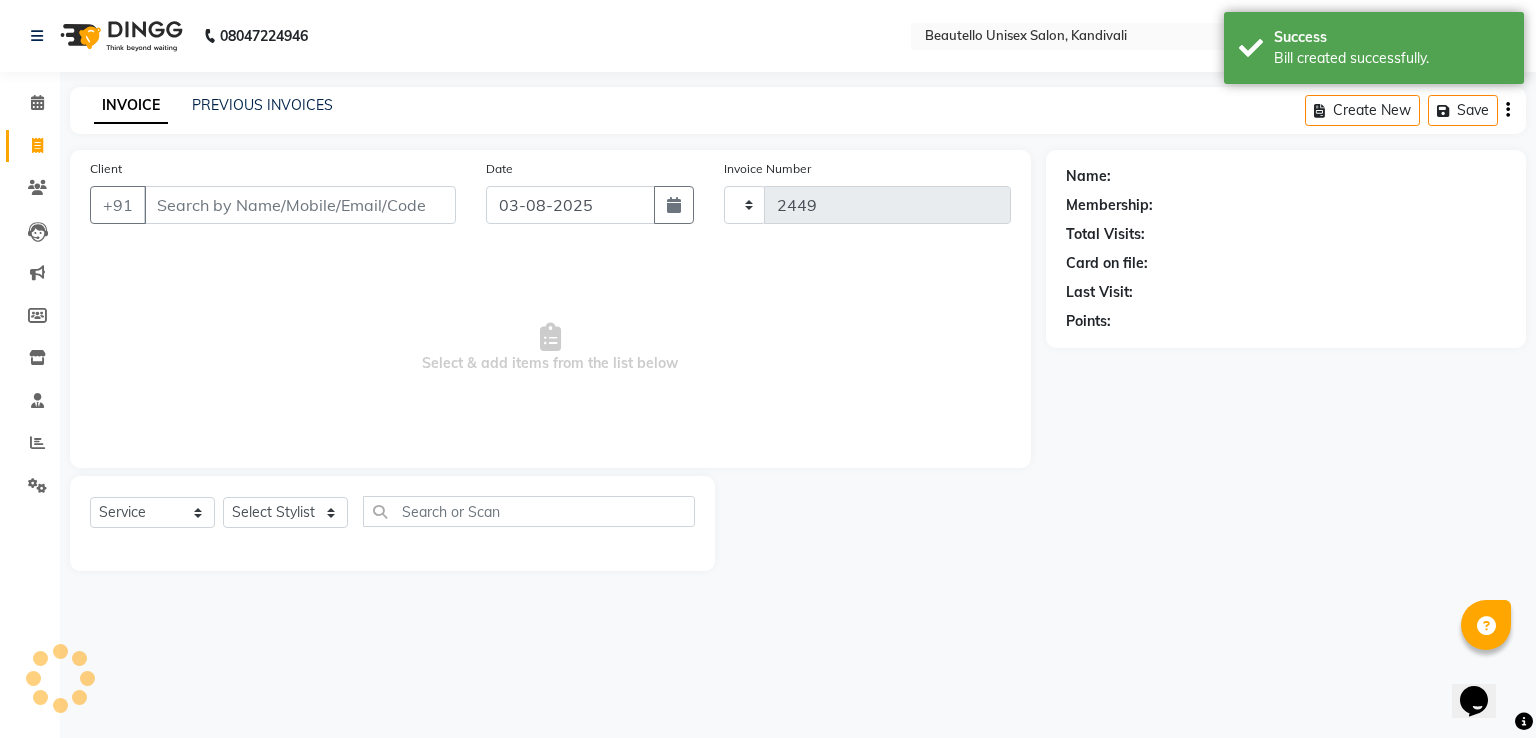select on "5051" 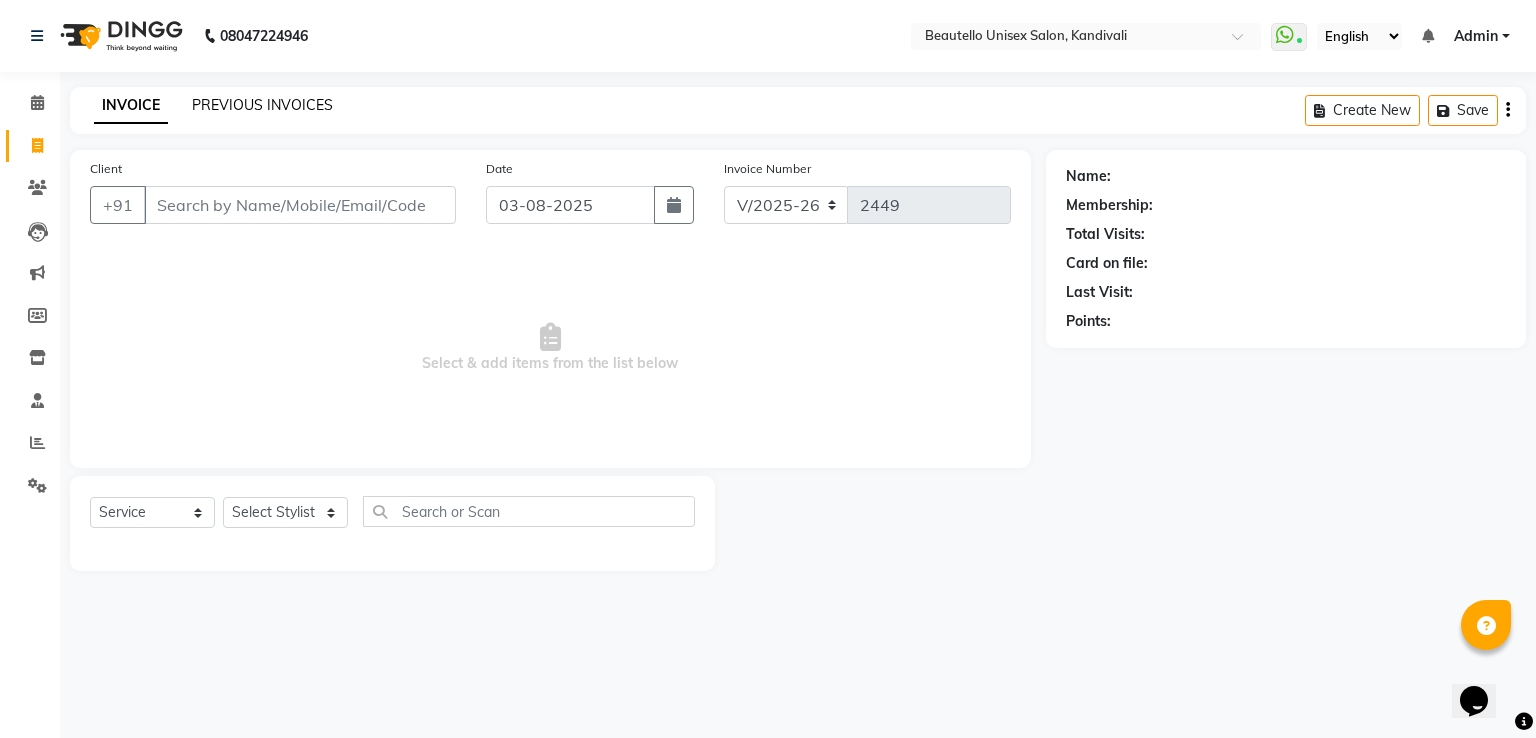 click on "PREVIOUS INVOICES" 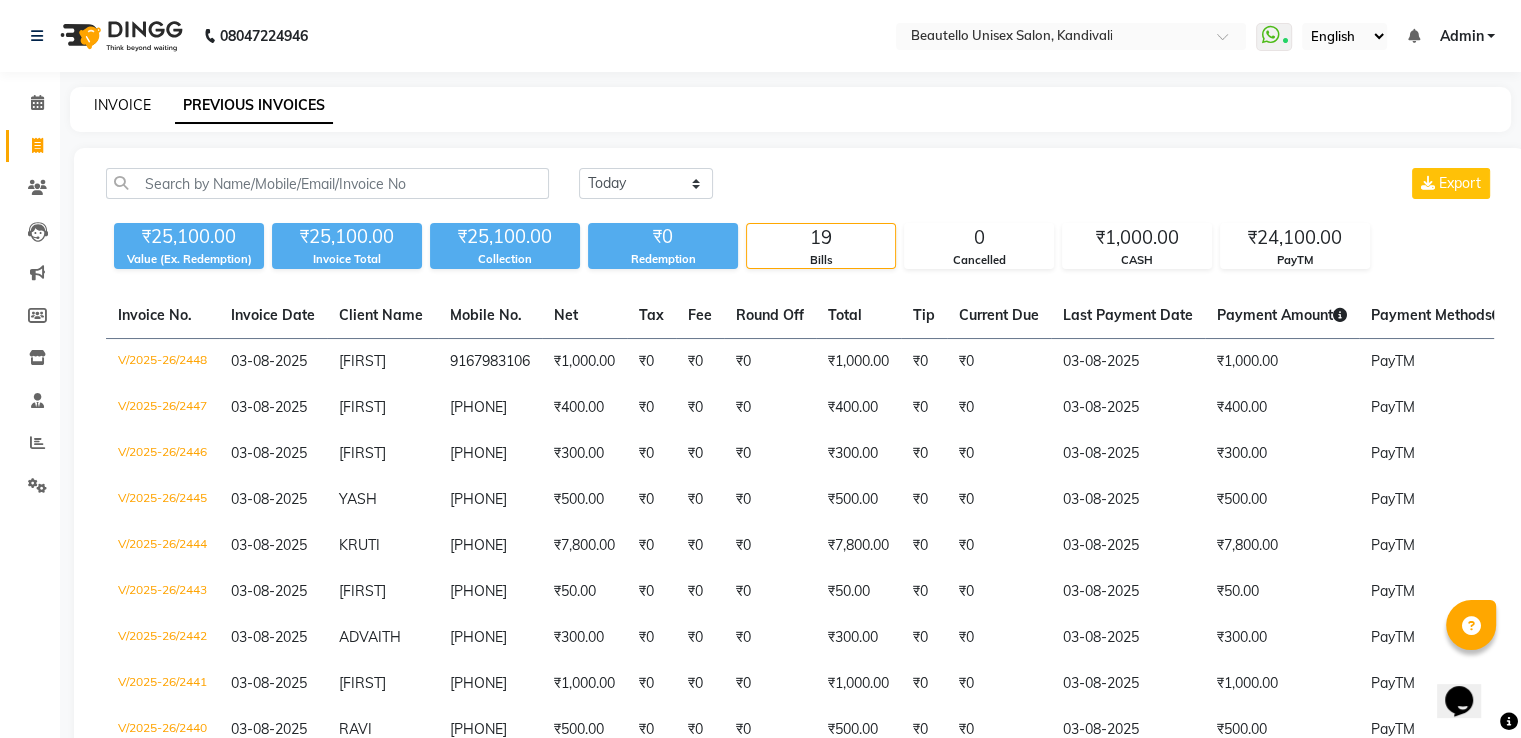 click on "INVOICE" 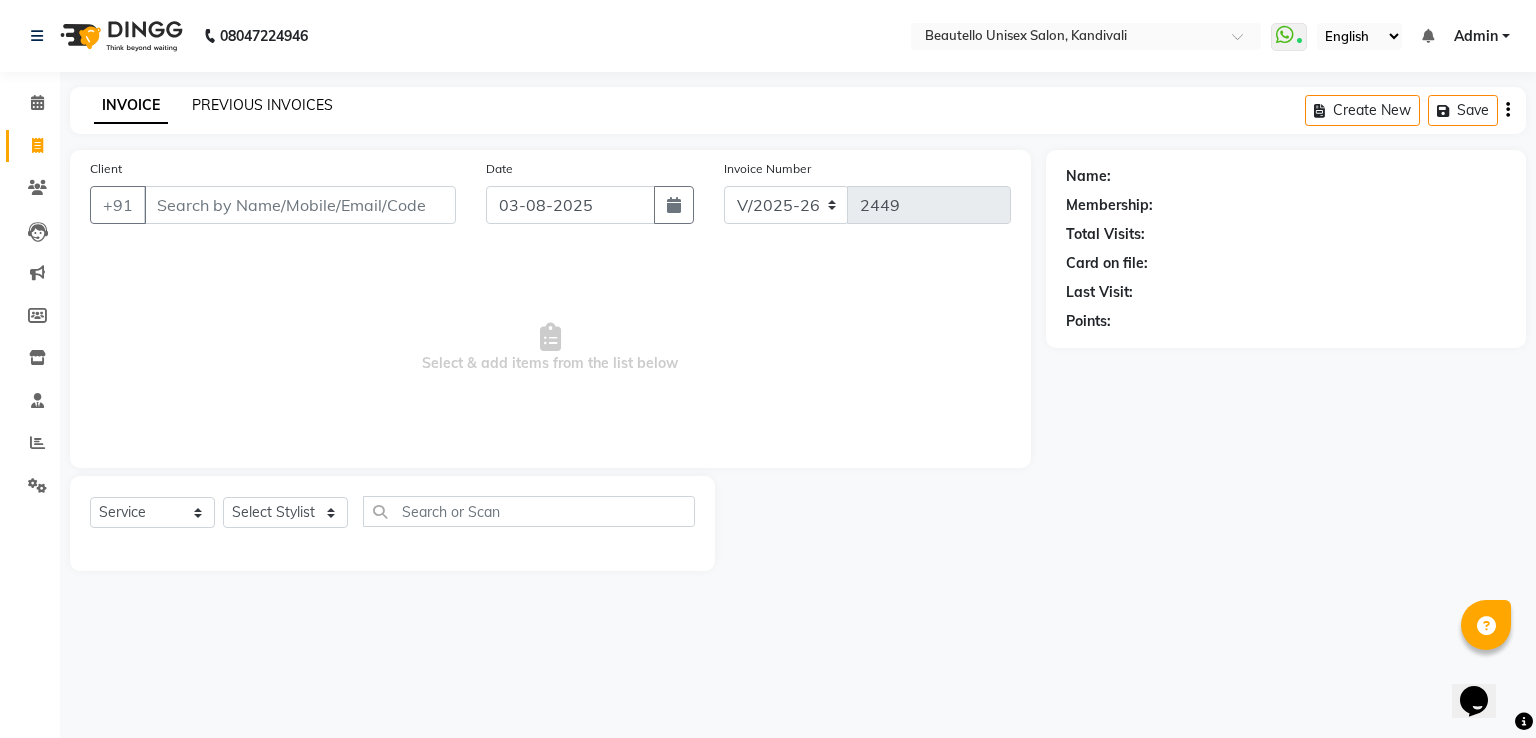click on "PREVIOUS INVOICES" 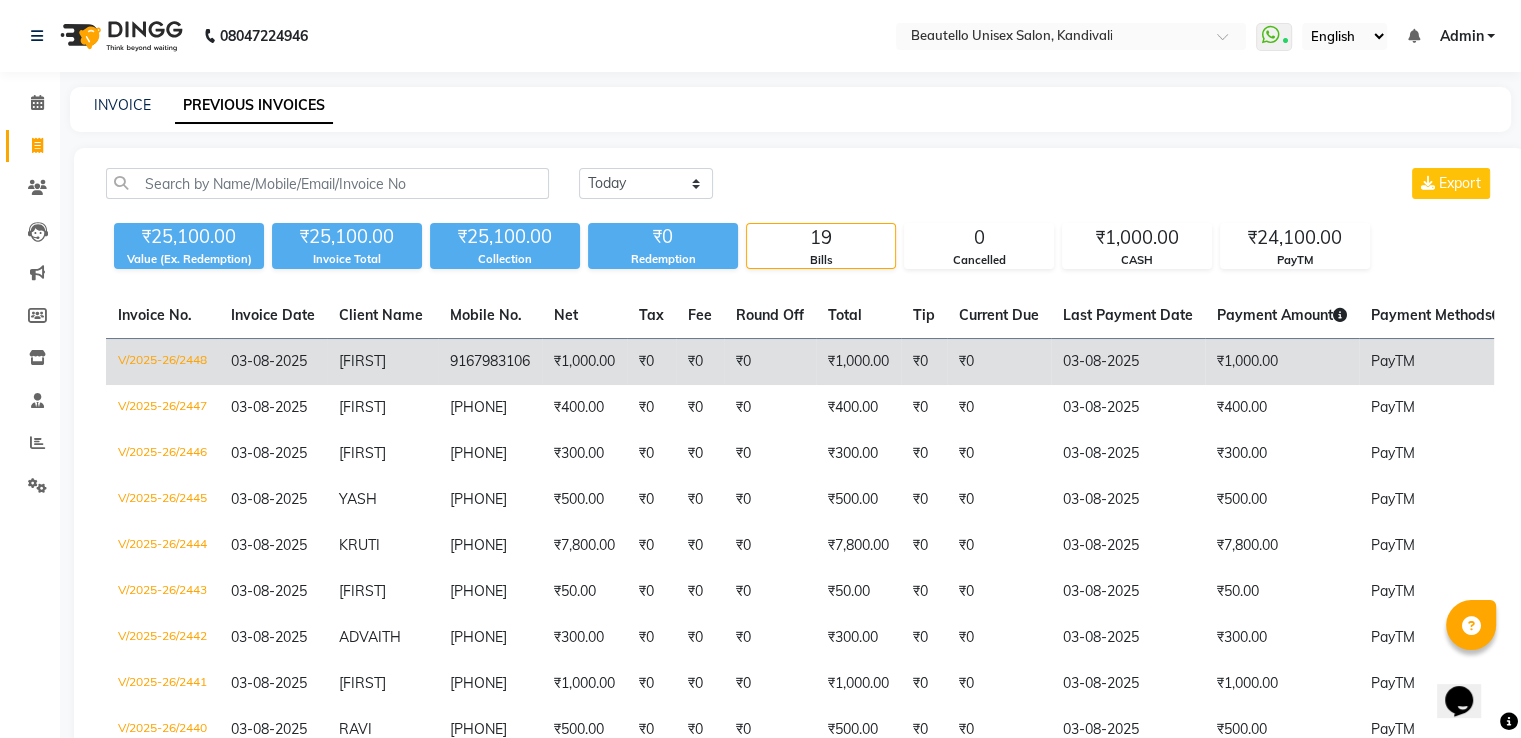 click on "9167983106" 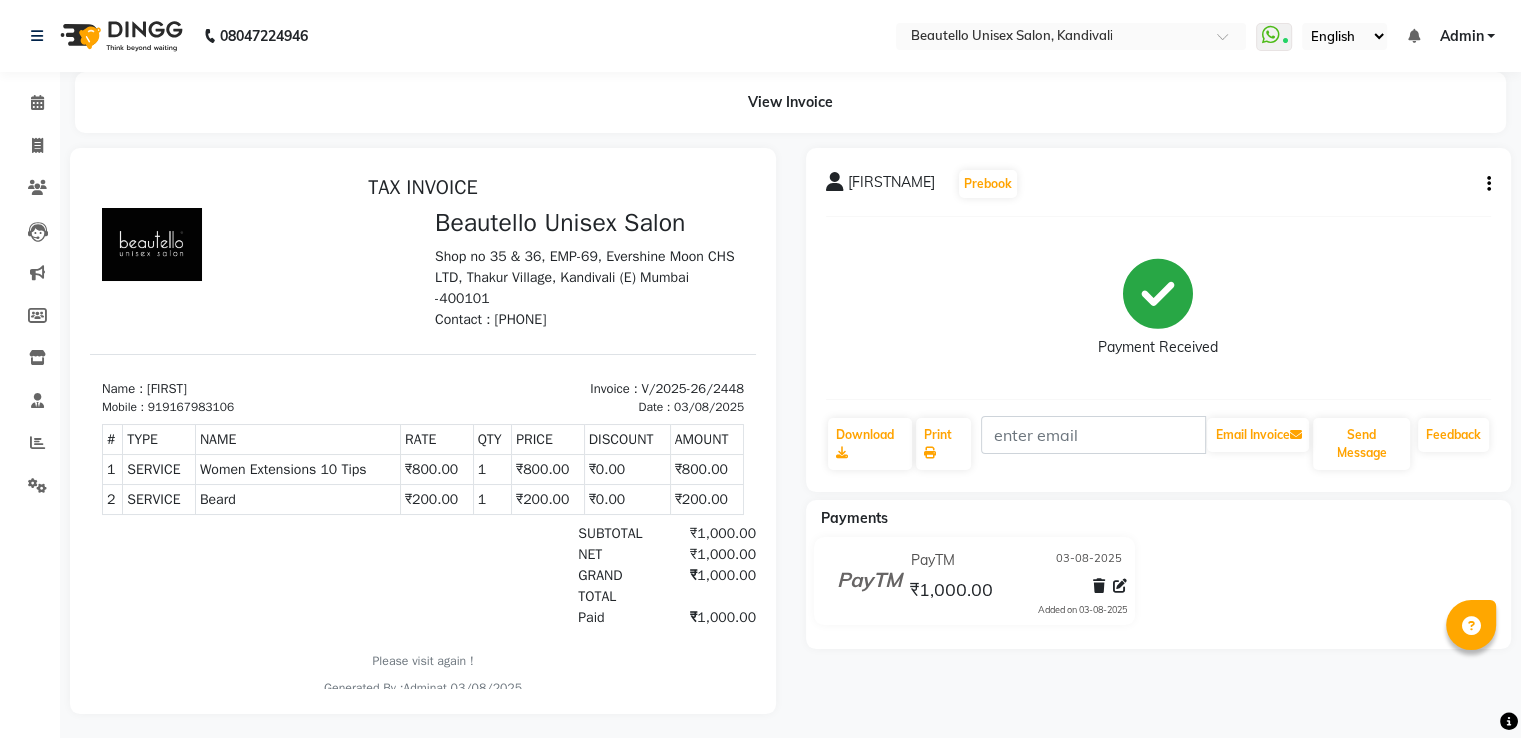 scroll, scrollTop: 0, scrollLeft: 0, axis: both 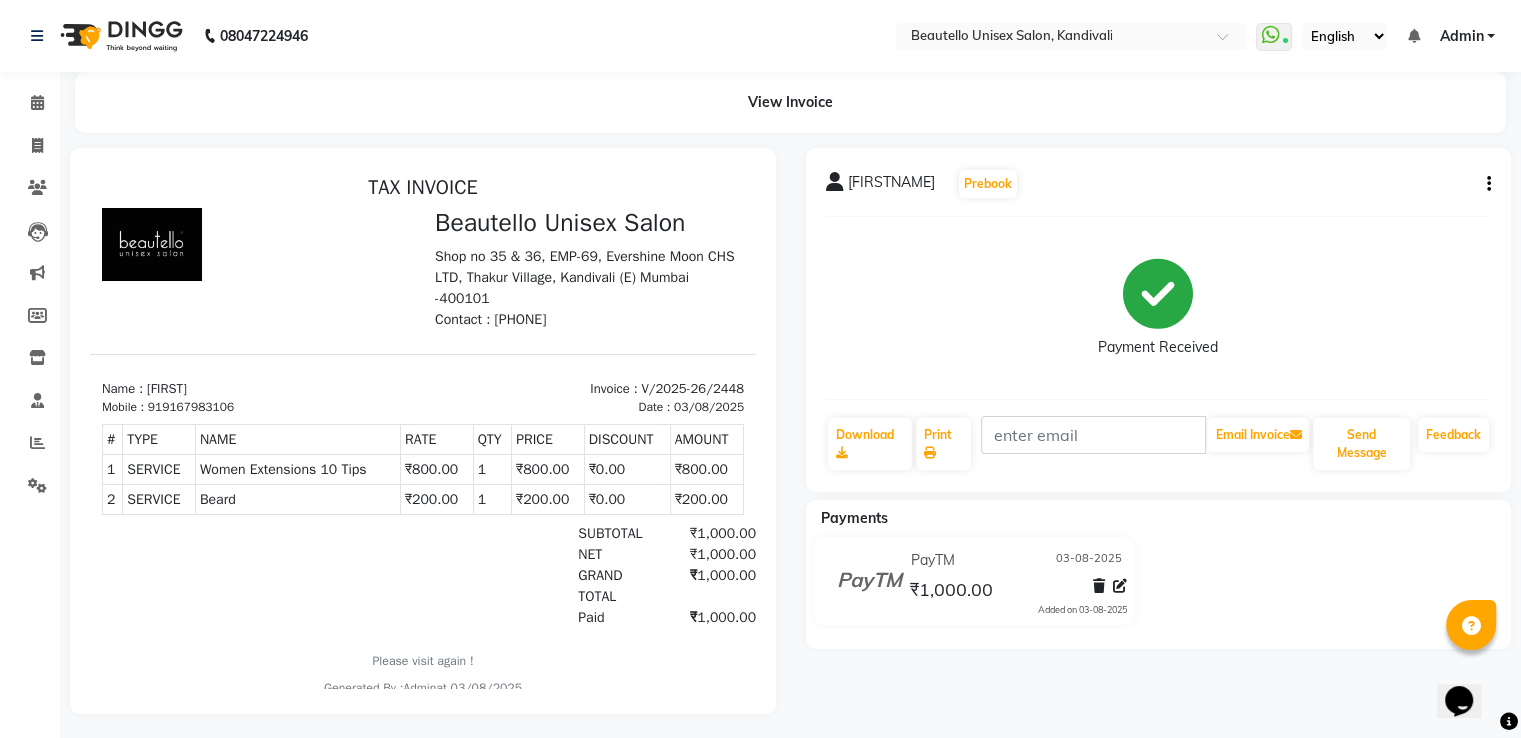 click 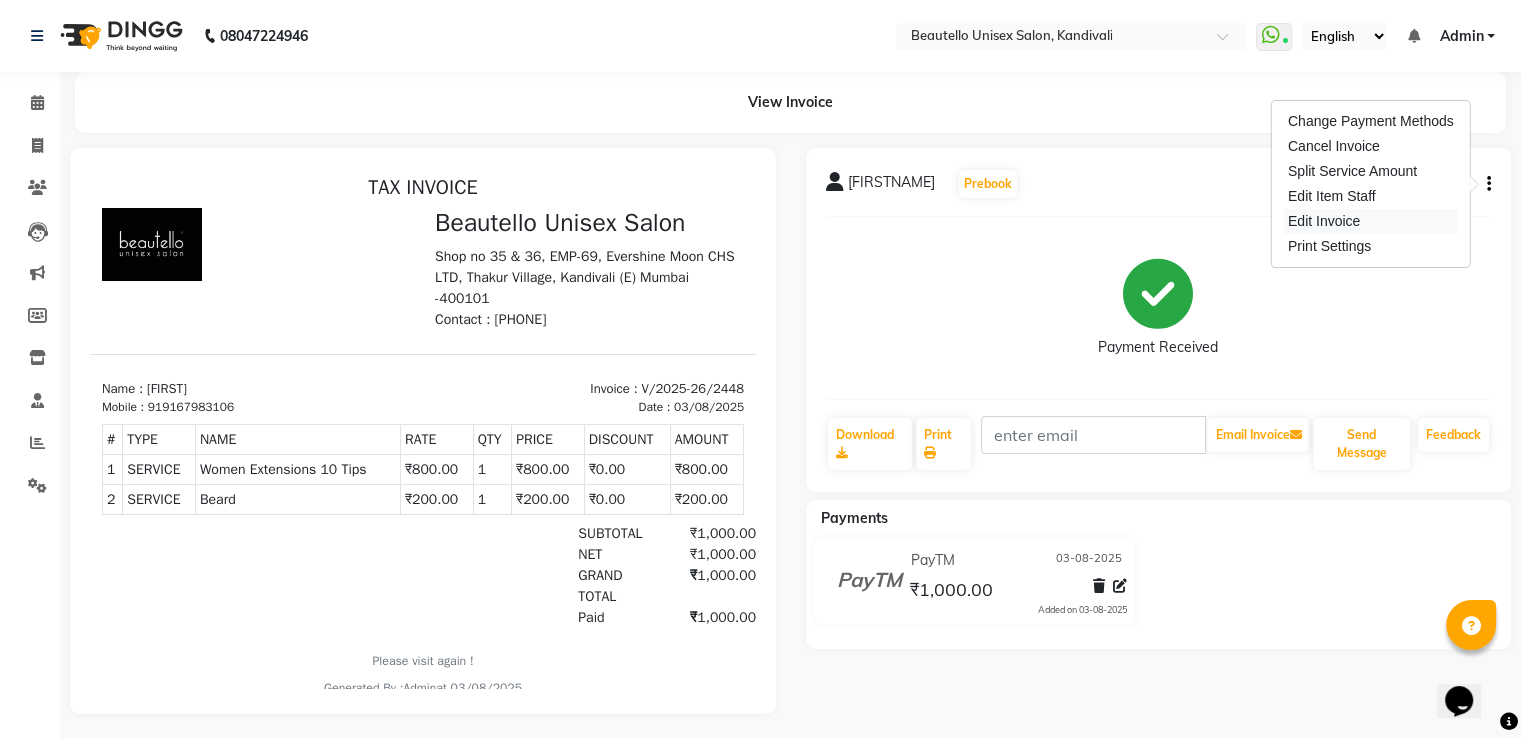 click on "Edit Invoice" at bounding box center (1371, 221) 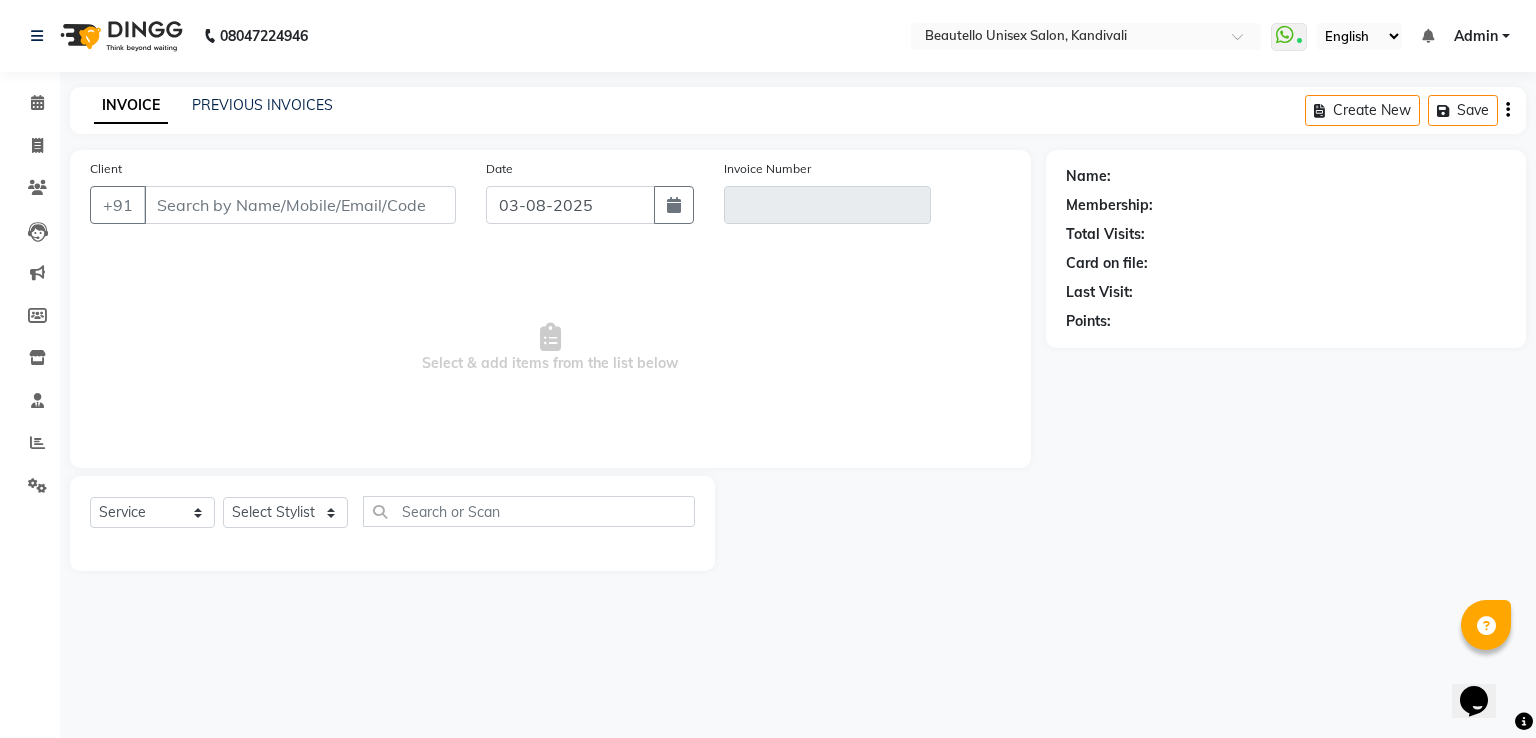 type on "9167983106" 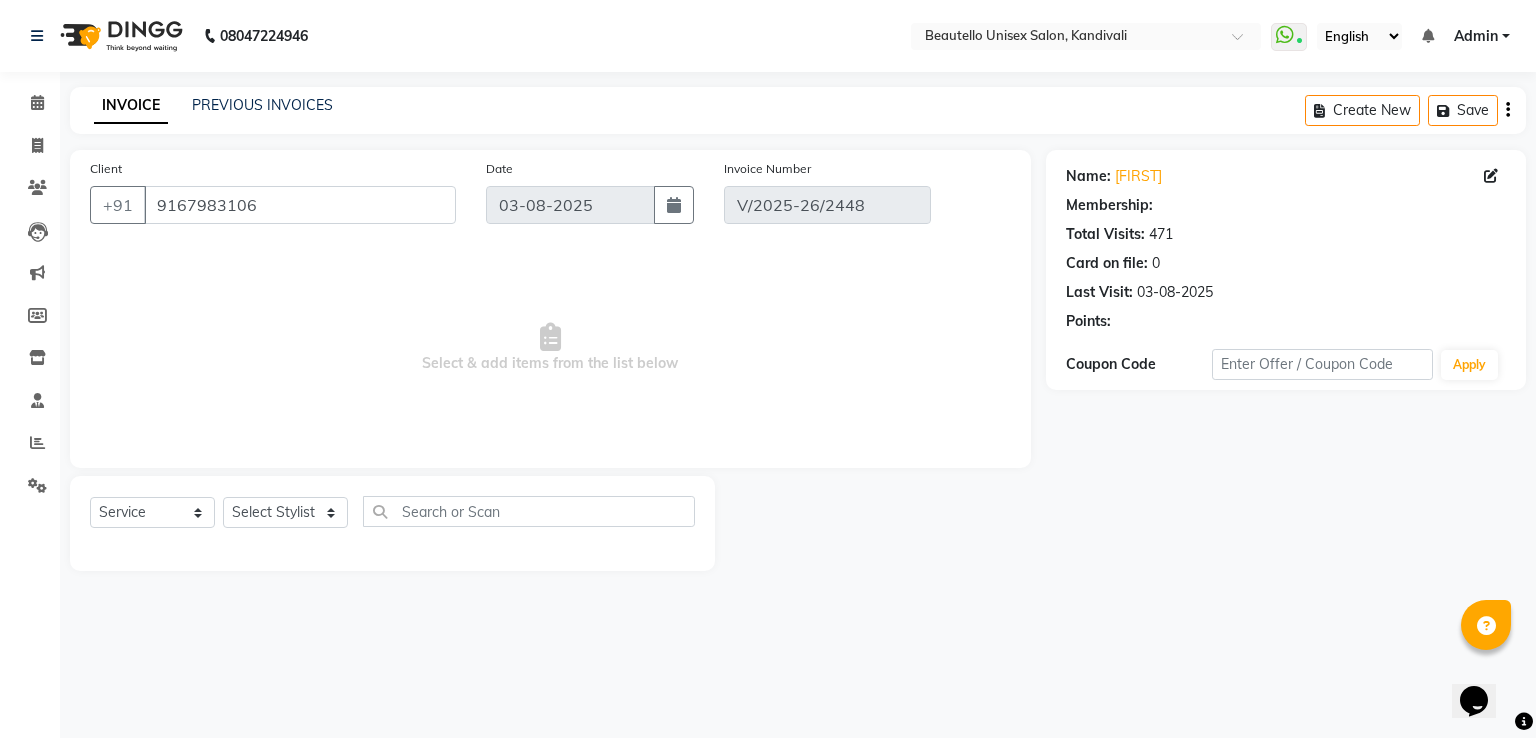 select on "select" 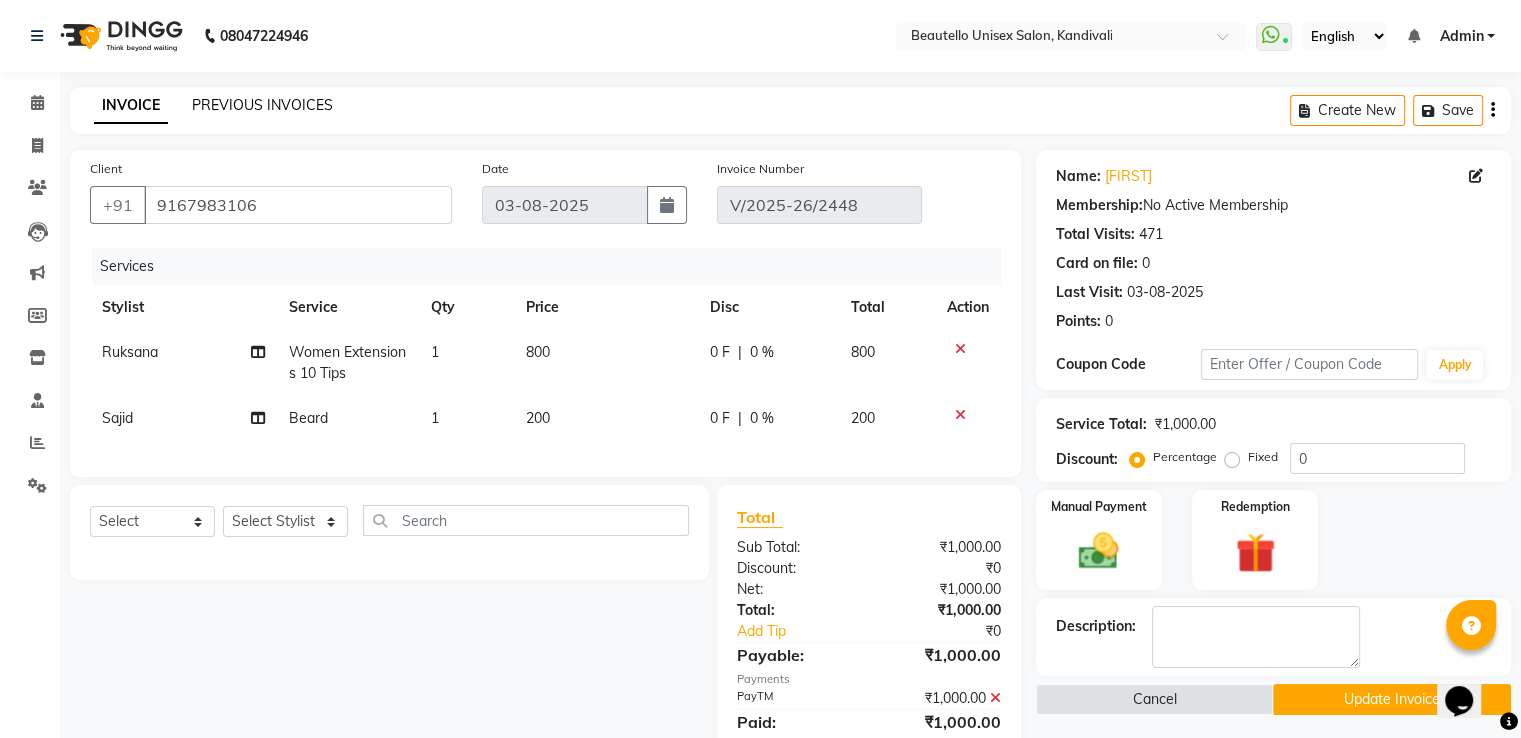 click on "PREVIOUS INVOICES" 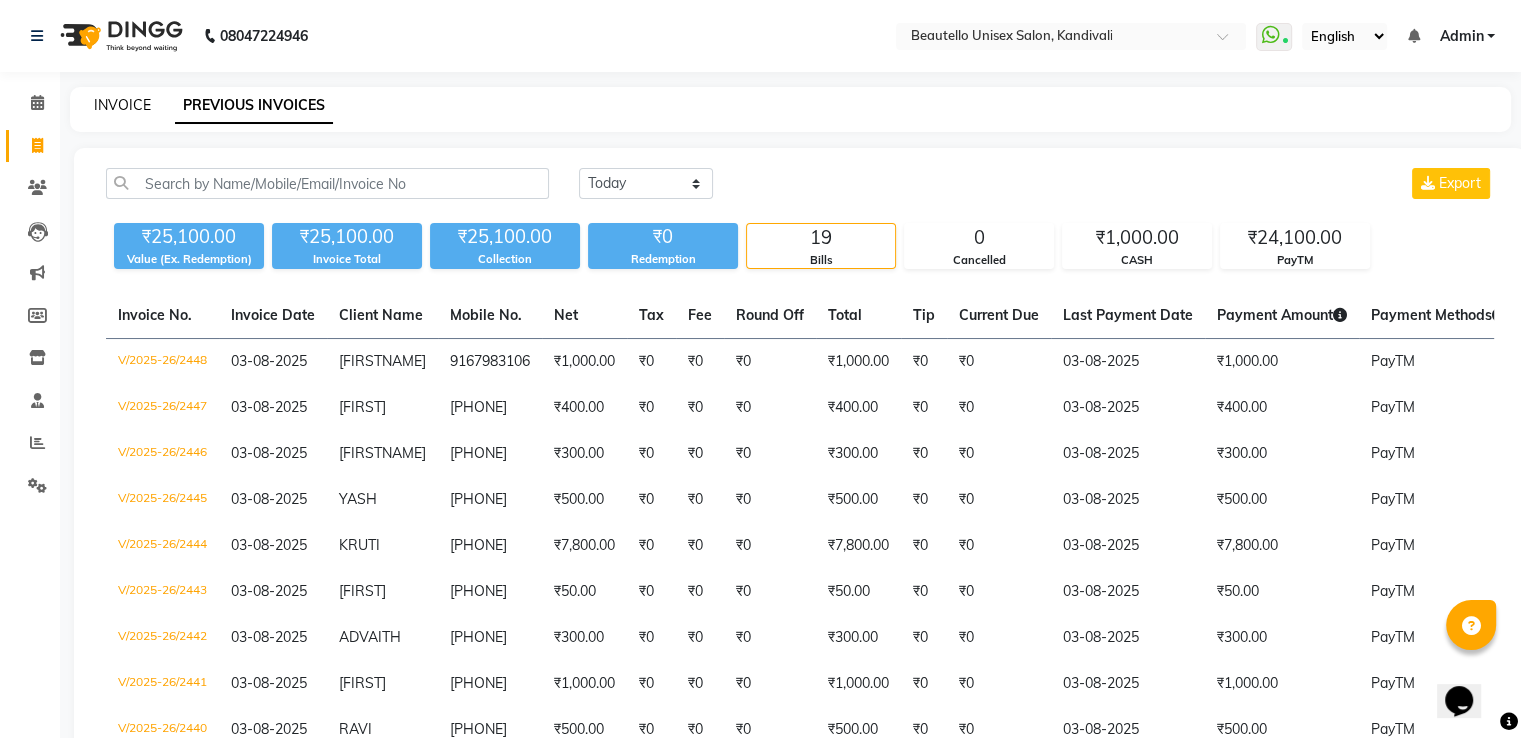 click on "INVOICE" 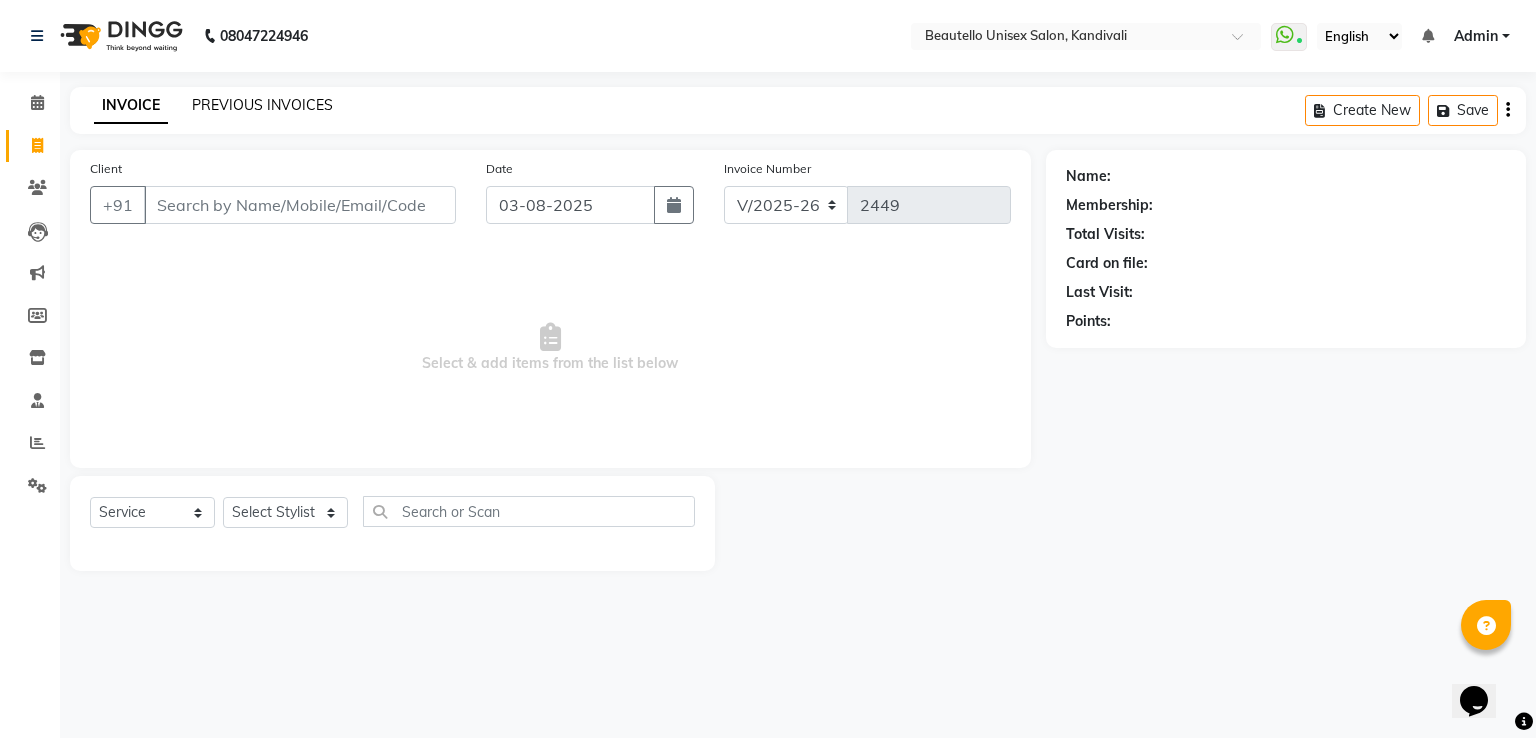 click on "PREVIOUS INVOICES" 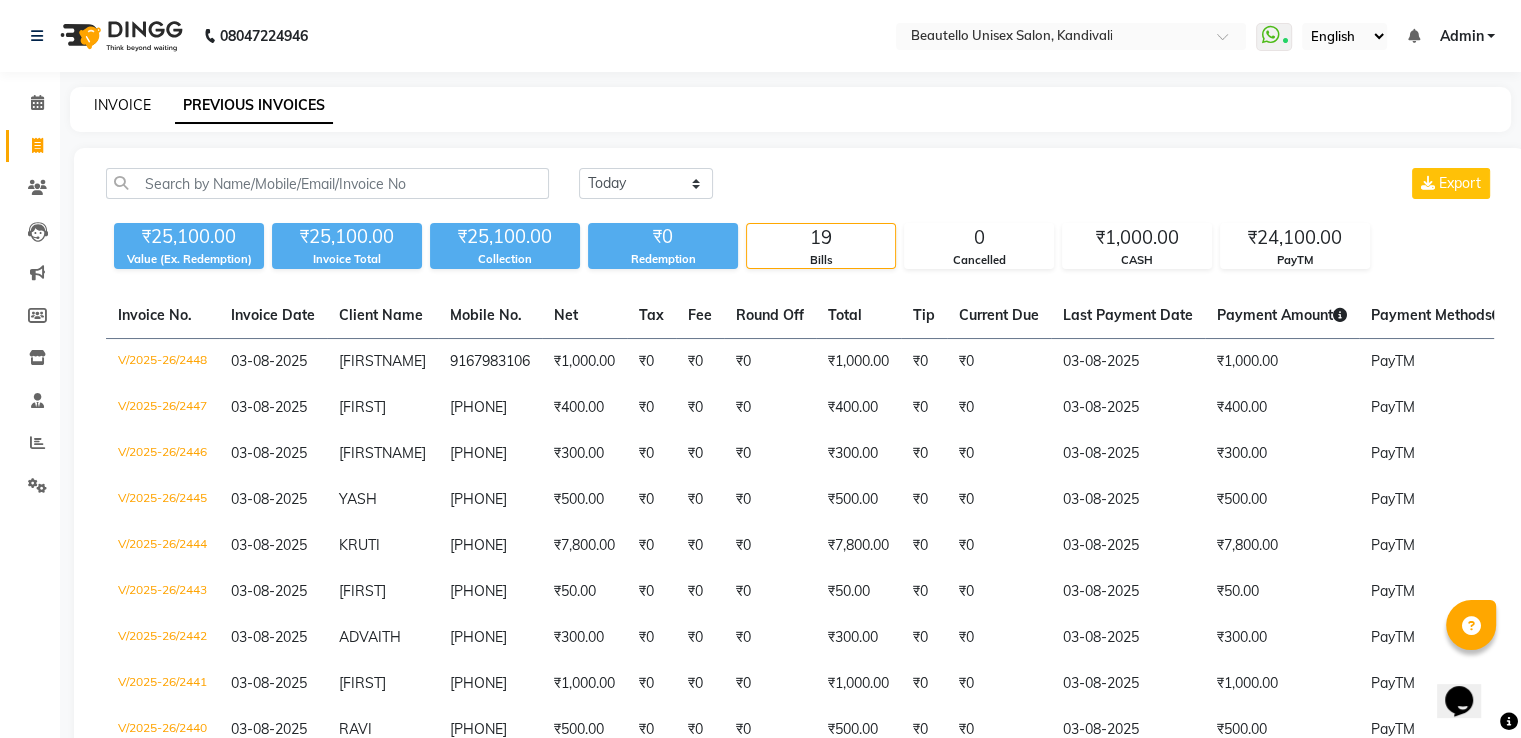 click on "INVOICE" 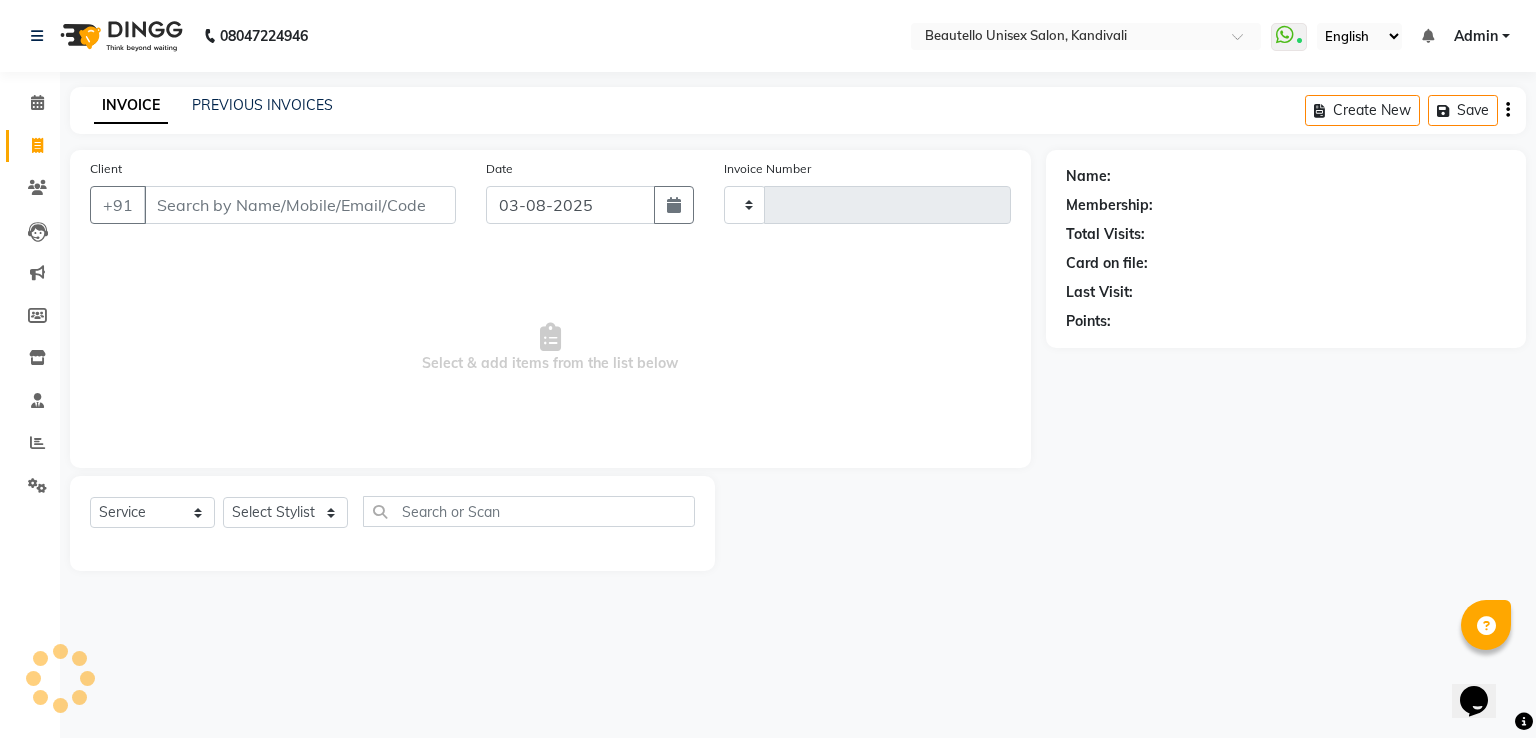 type on "2449" 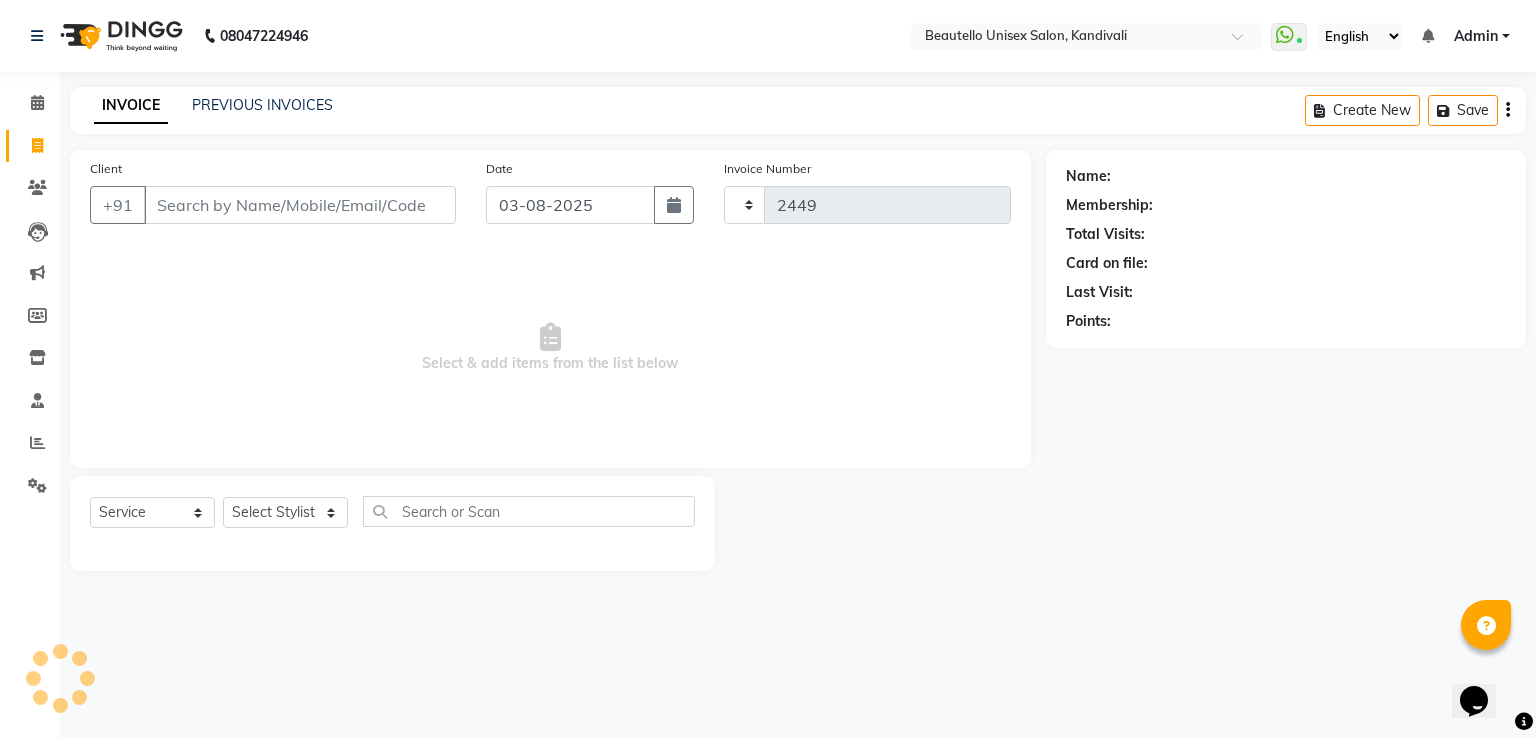 select on "5051" 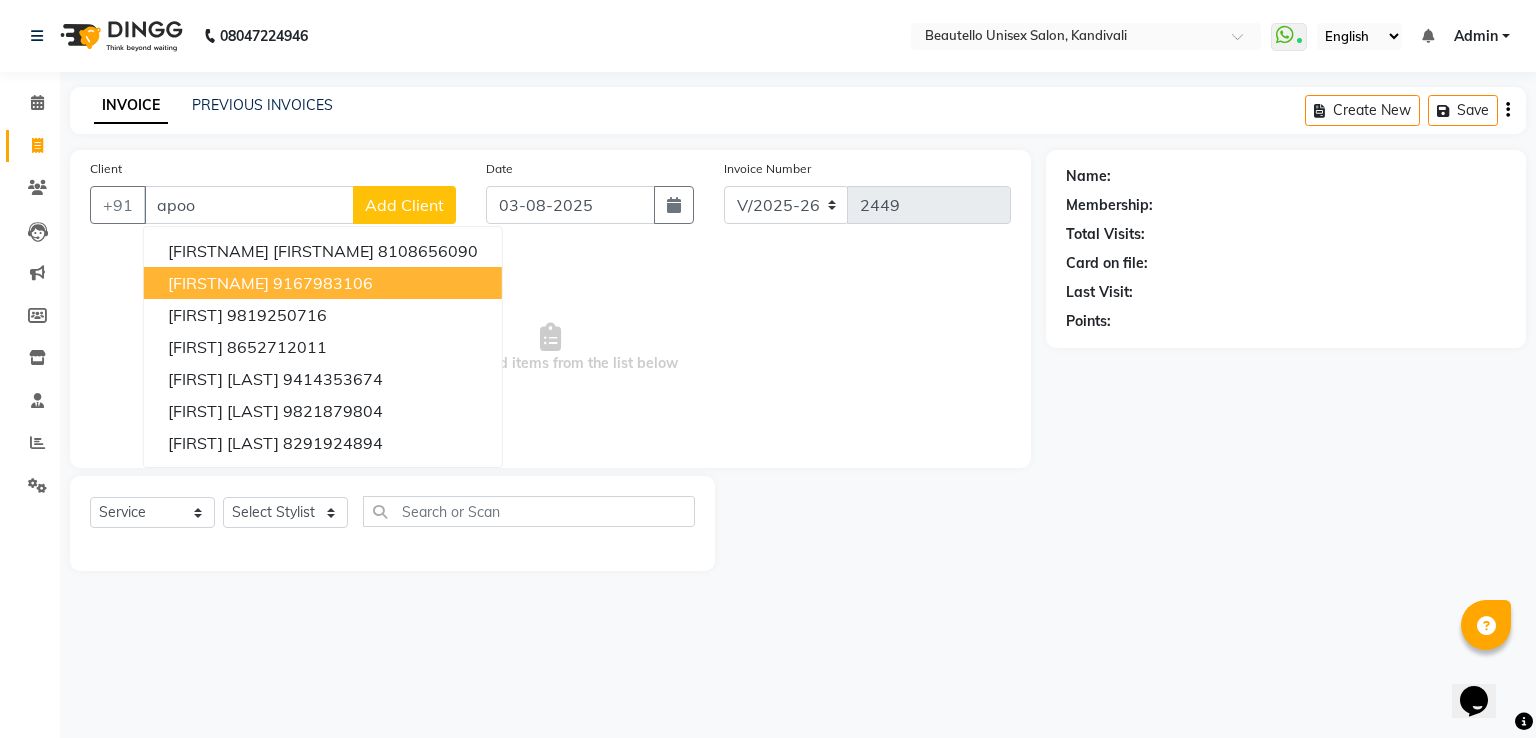 click on "9167983106" at bounding box center (323, 283) 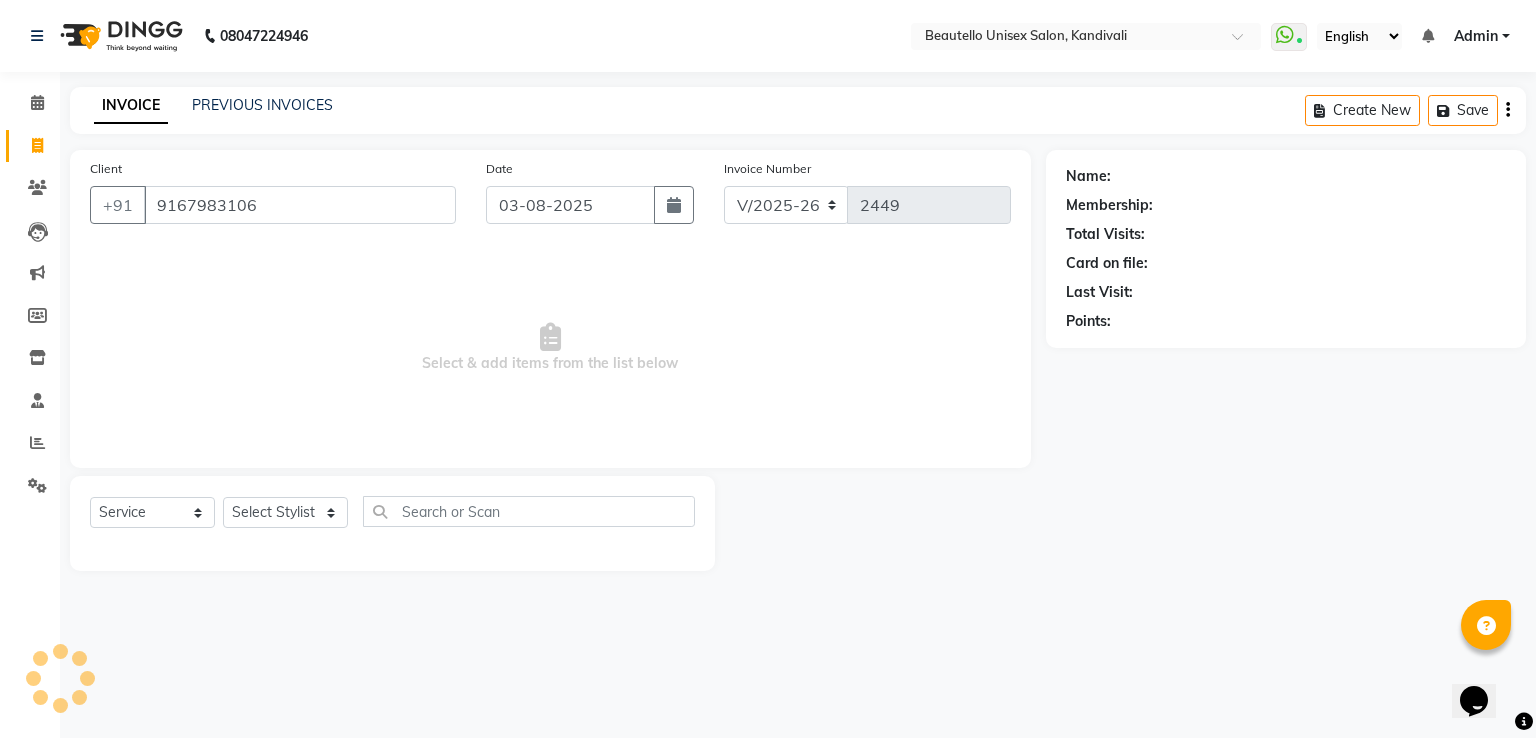type on "9167983106" 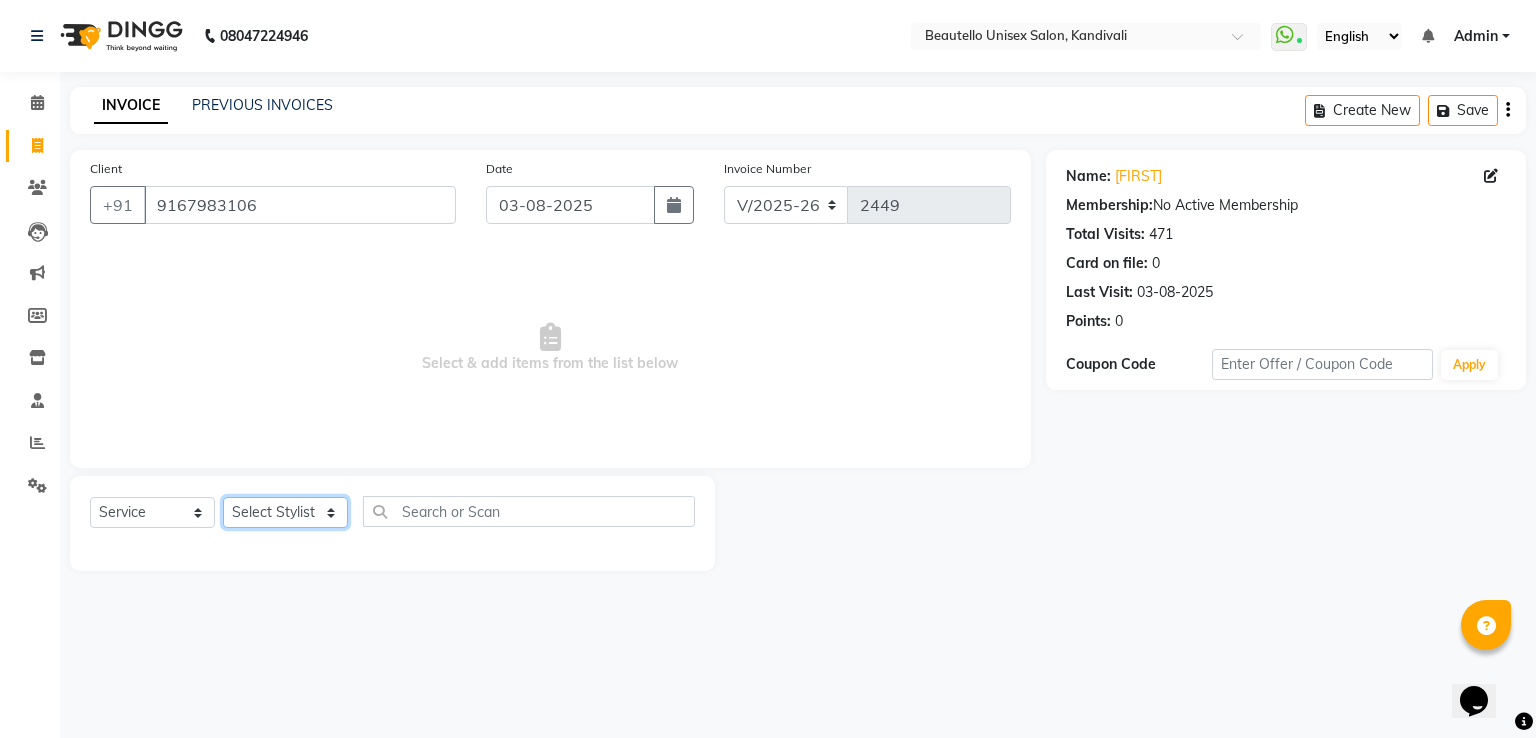 click on "Select Stylist  [FIRSTNAME]  [FIRSTNAME]  [FIRSTNAME] [FIRSTNAME]  [FIRSTNAME] [FIRSTNAME] [FIRSTNAME] [FIRSTNAME]  [FIRSTNAME] Mam [FIRSTNAME]" 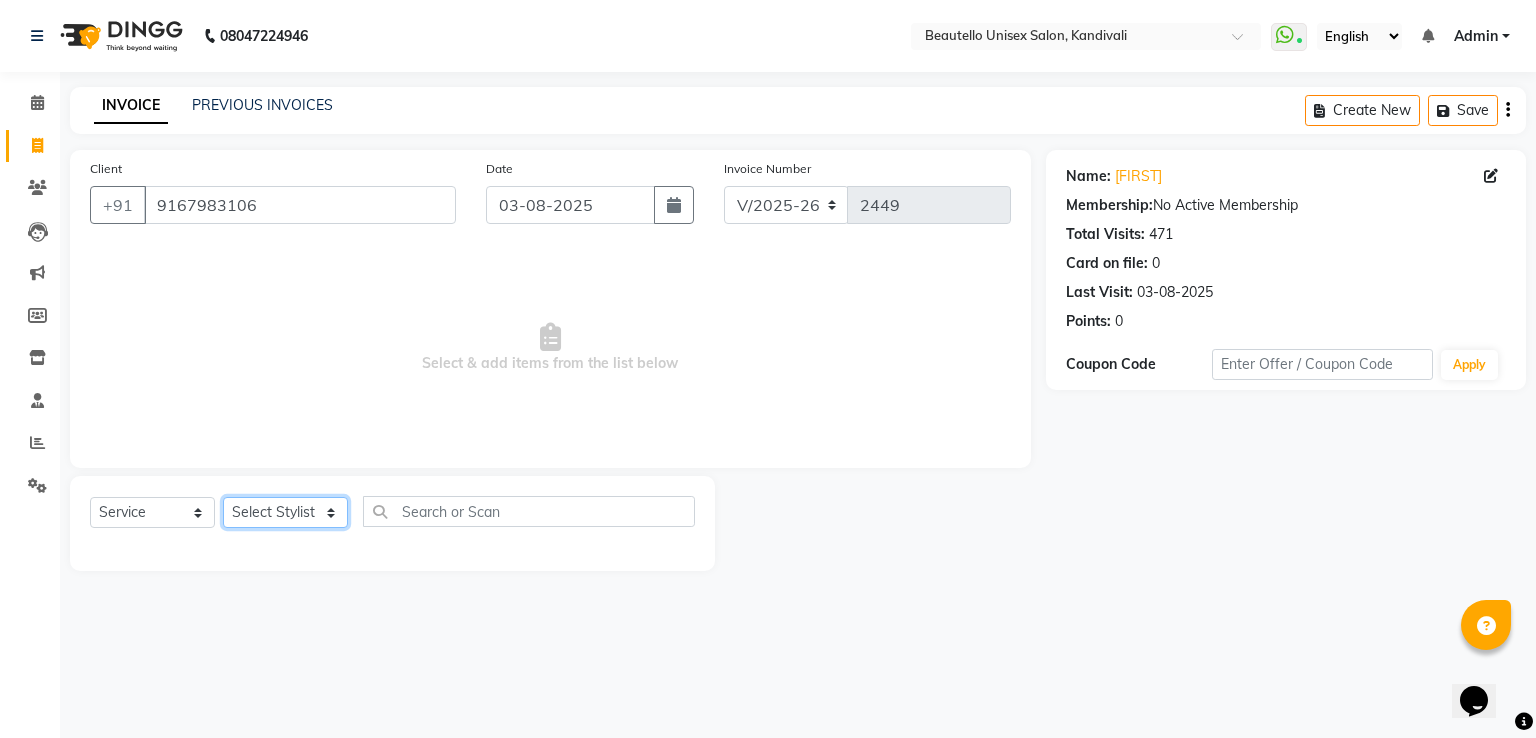 select on "32522" 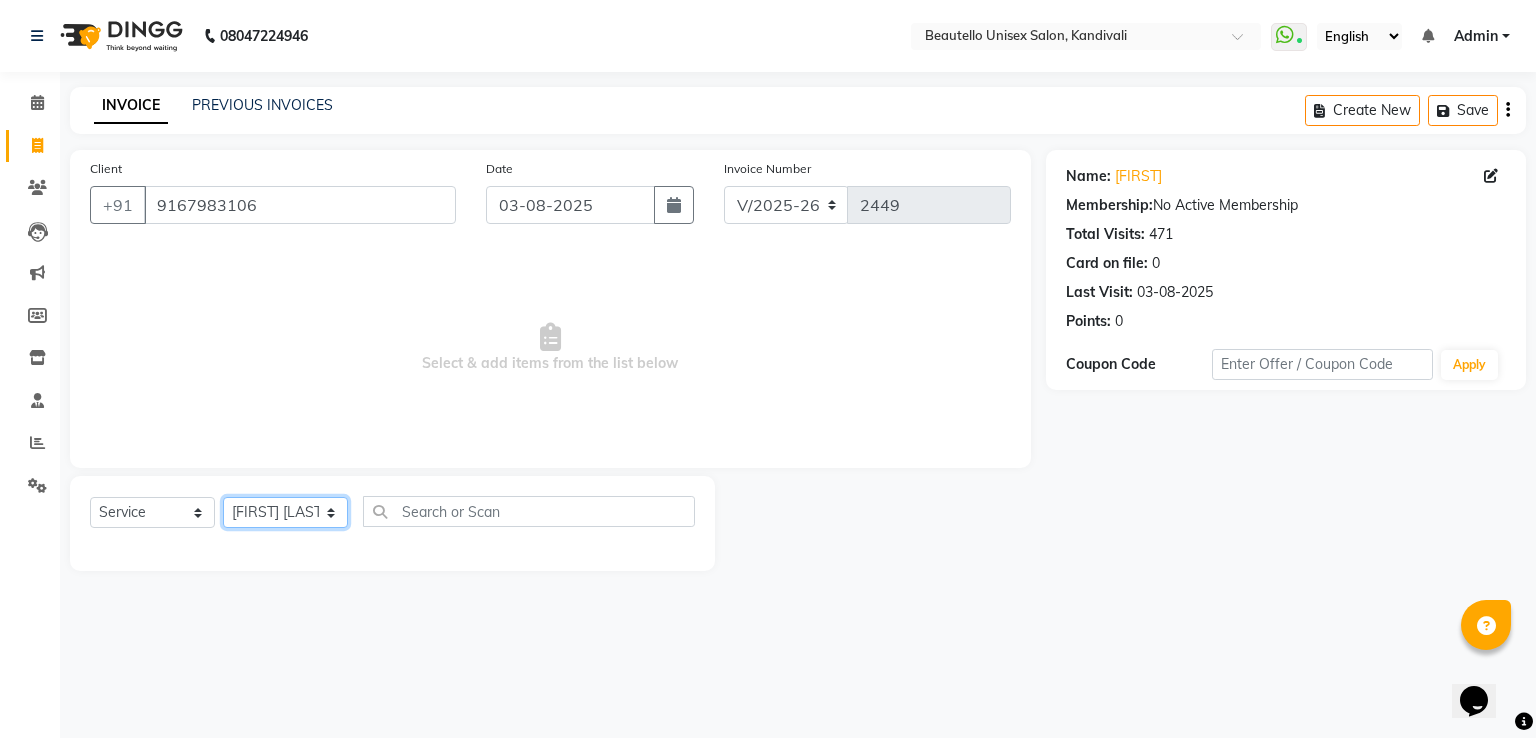 click on "Select Stylist  [FIRSTNAME]  [FIRSTNAME]  [FIRSTNAME] [FIRSTNAME]  [FIRSTNAME] [FIRSTNAME] [FIRSTNAME] [FIRSTNAME]  [FIRSTNAME] Mam [FIRSTNAME]" 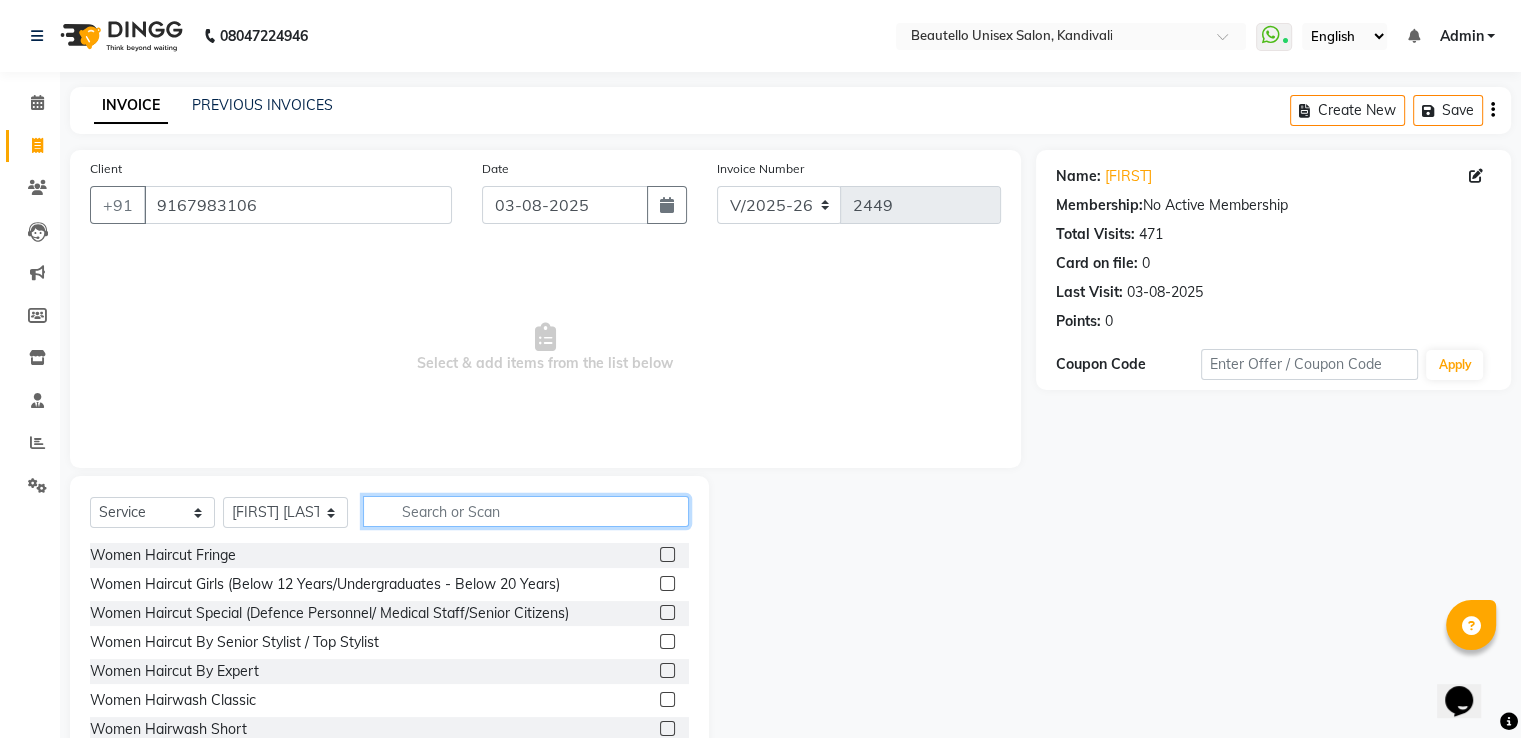click 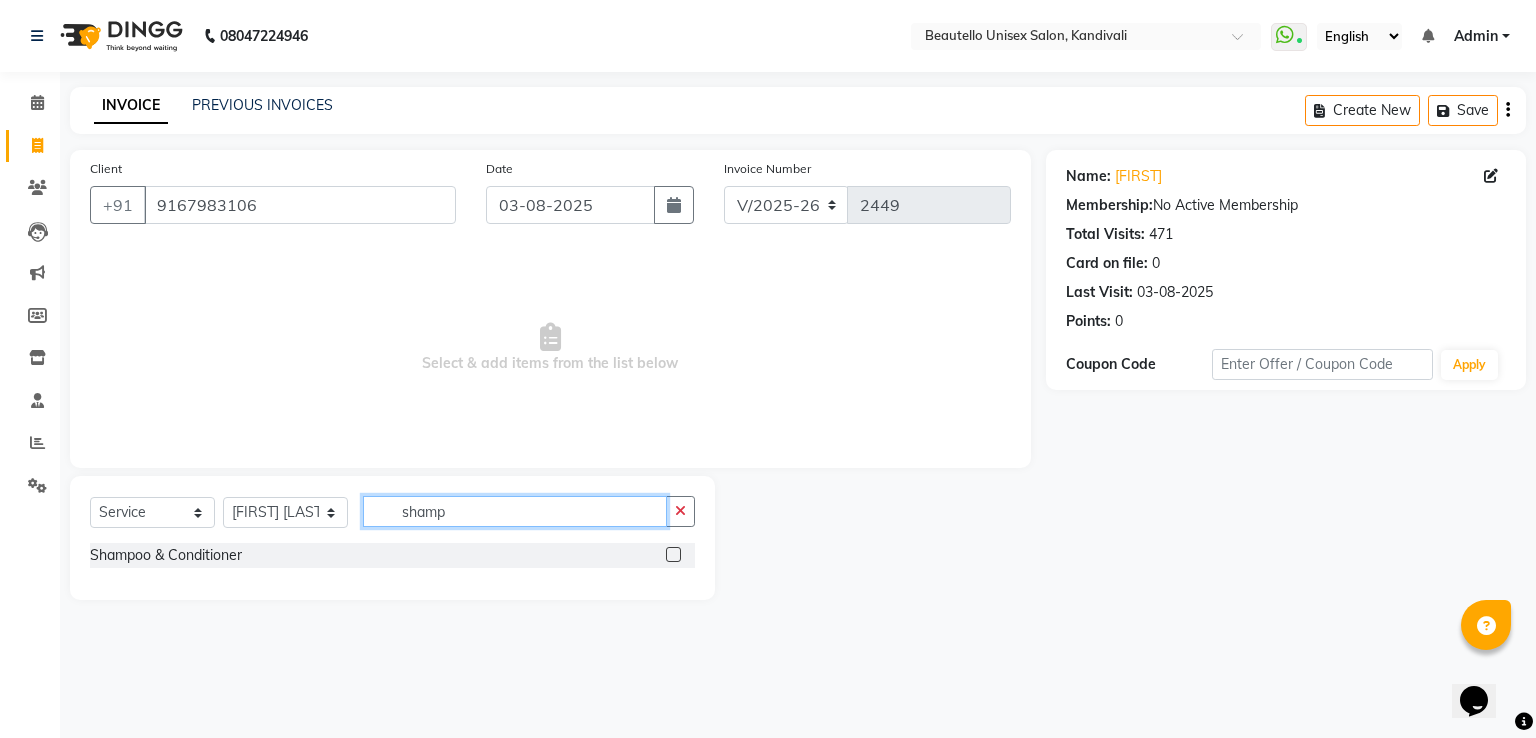 type on "shamp" 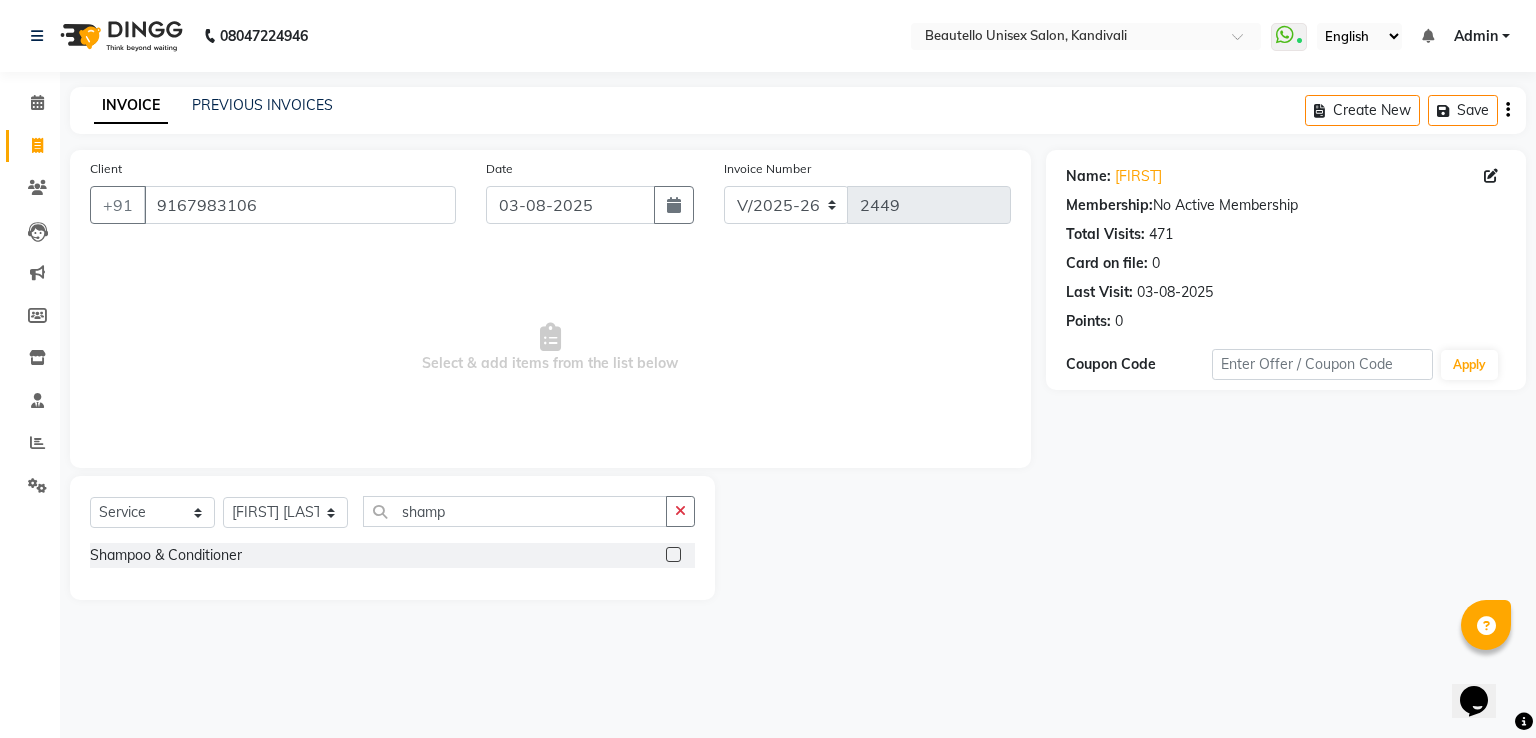 click 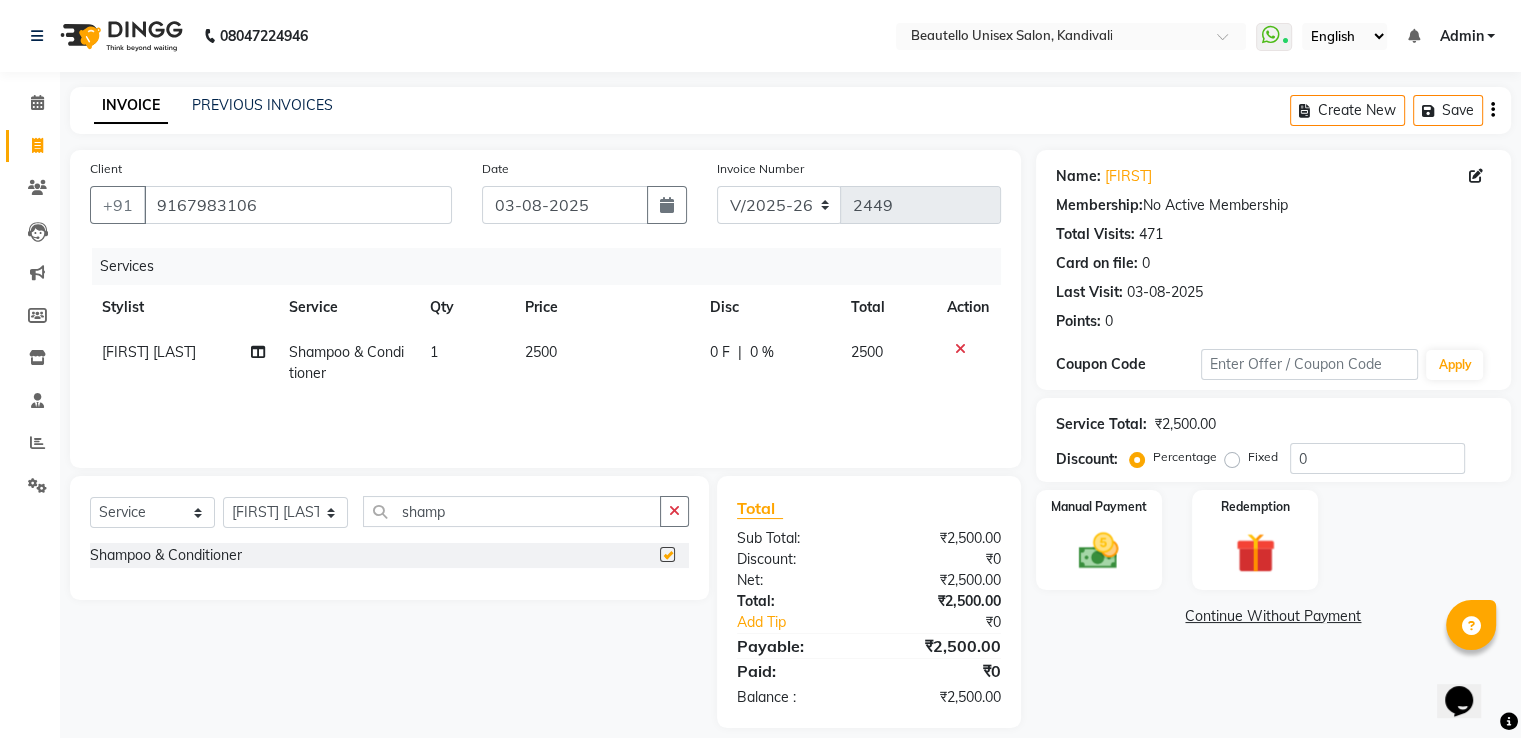 checkbox on "false" 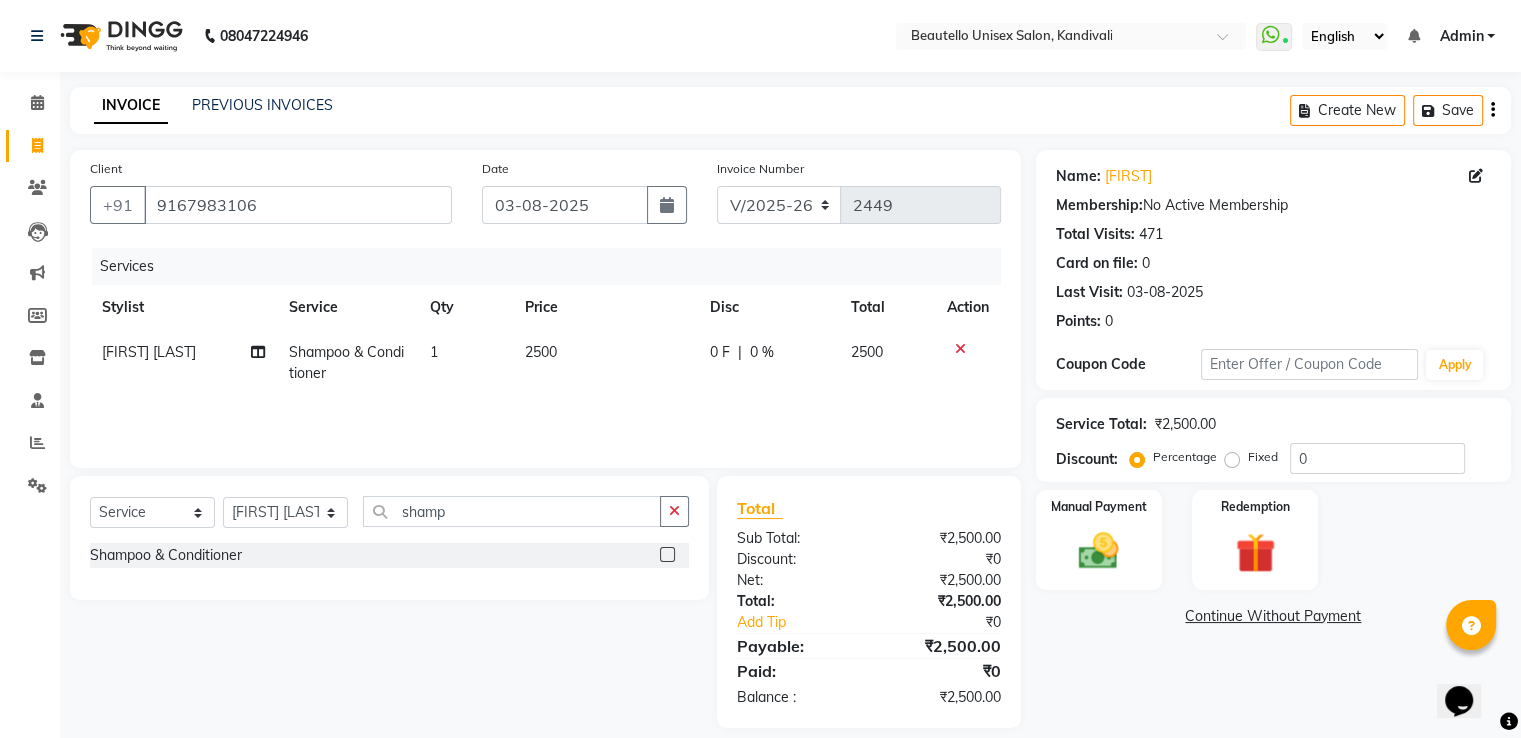 click on "2500" 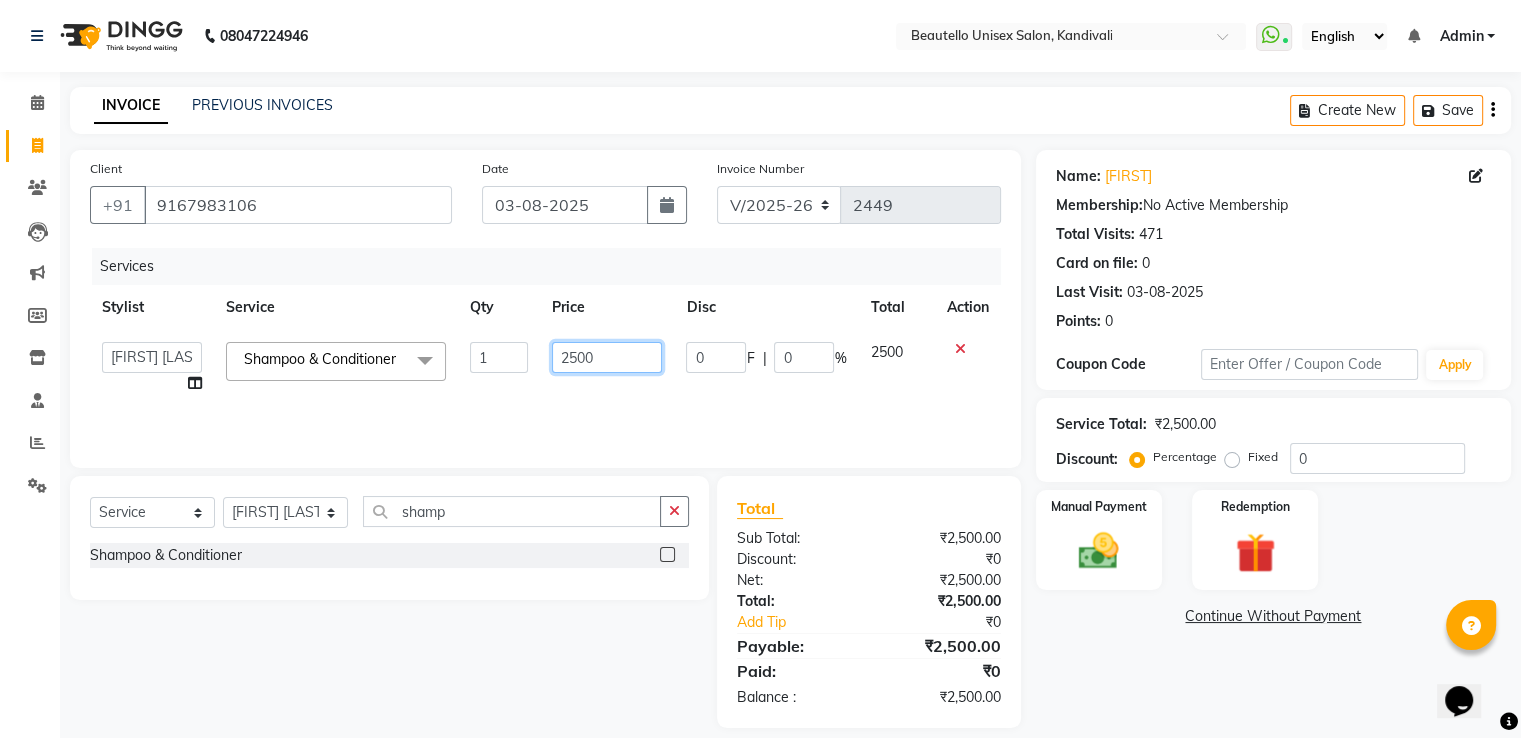 drag, startPoint x: 613, startPoint y: 360, endPoint x: 492, endPoint y: 334, distance: 123.76187 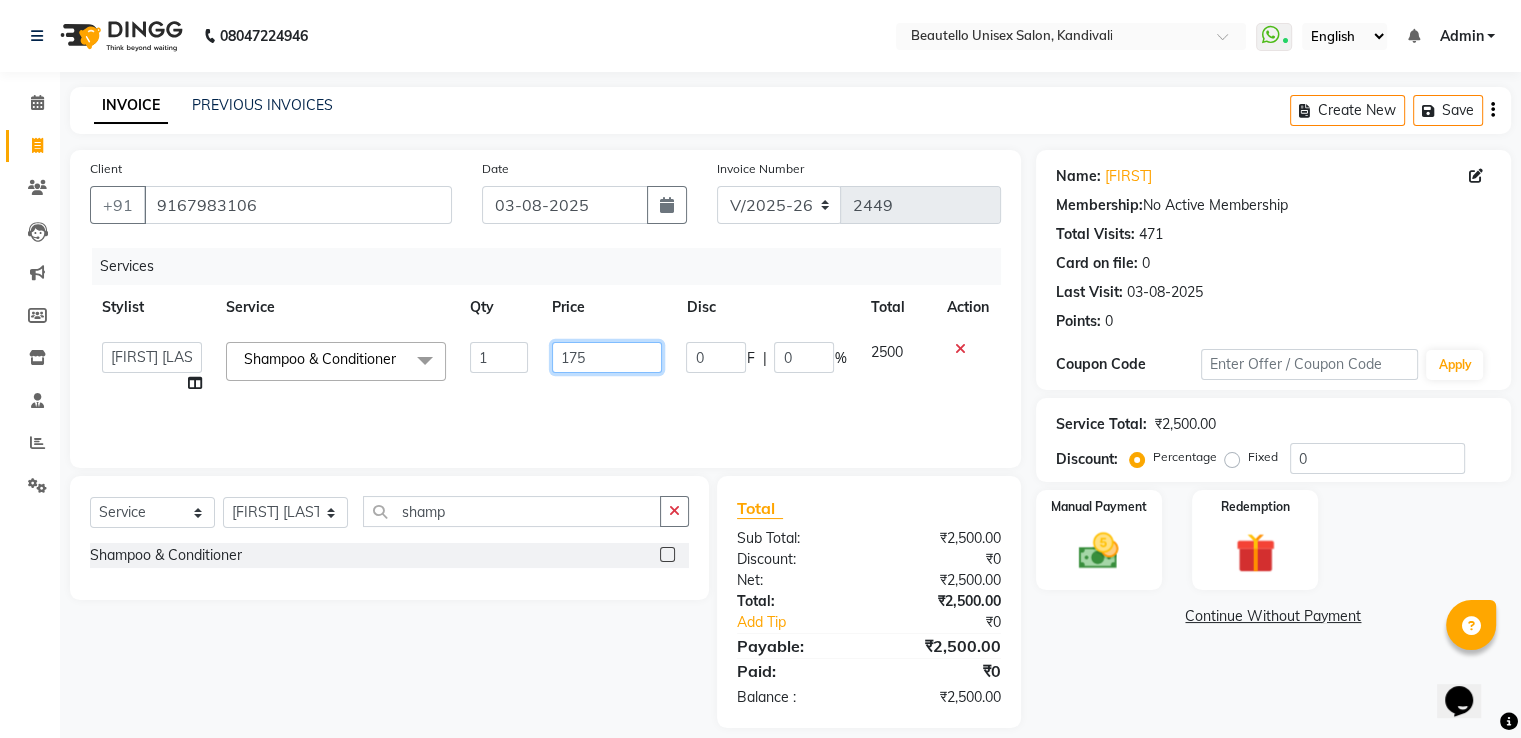 type on "1750" 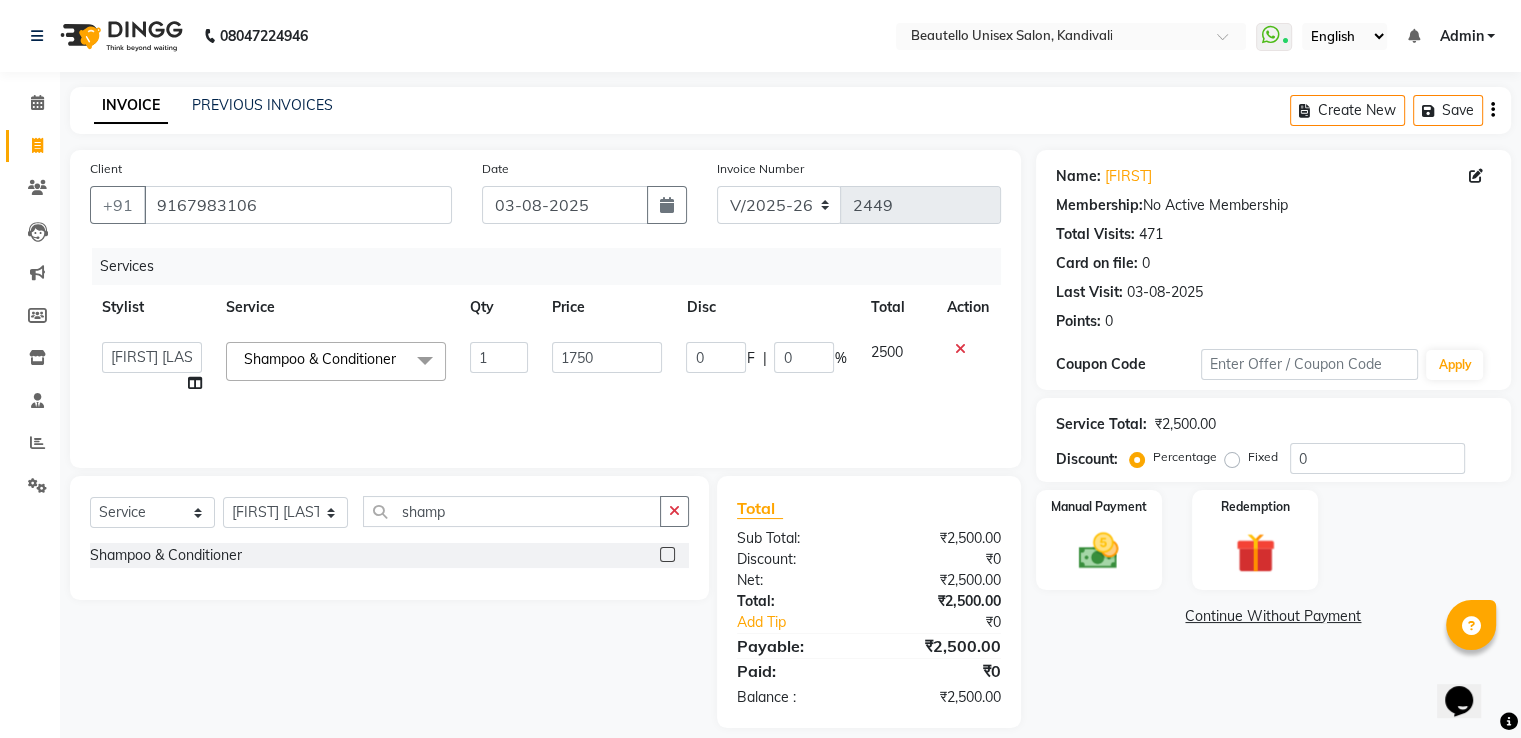 click on "Services" 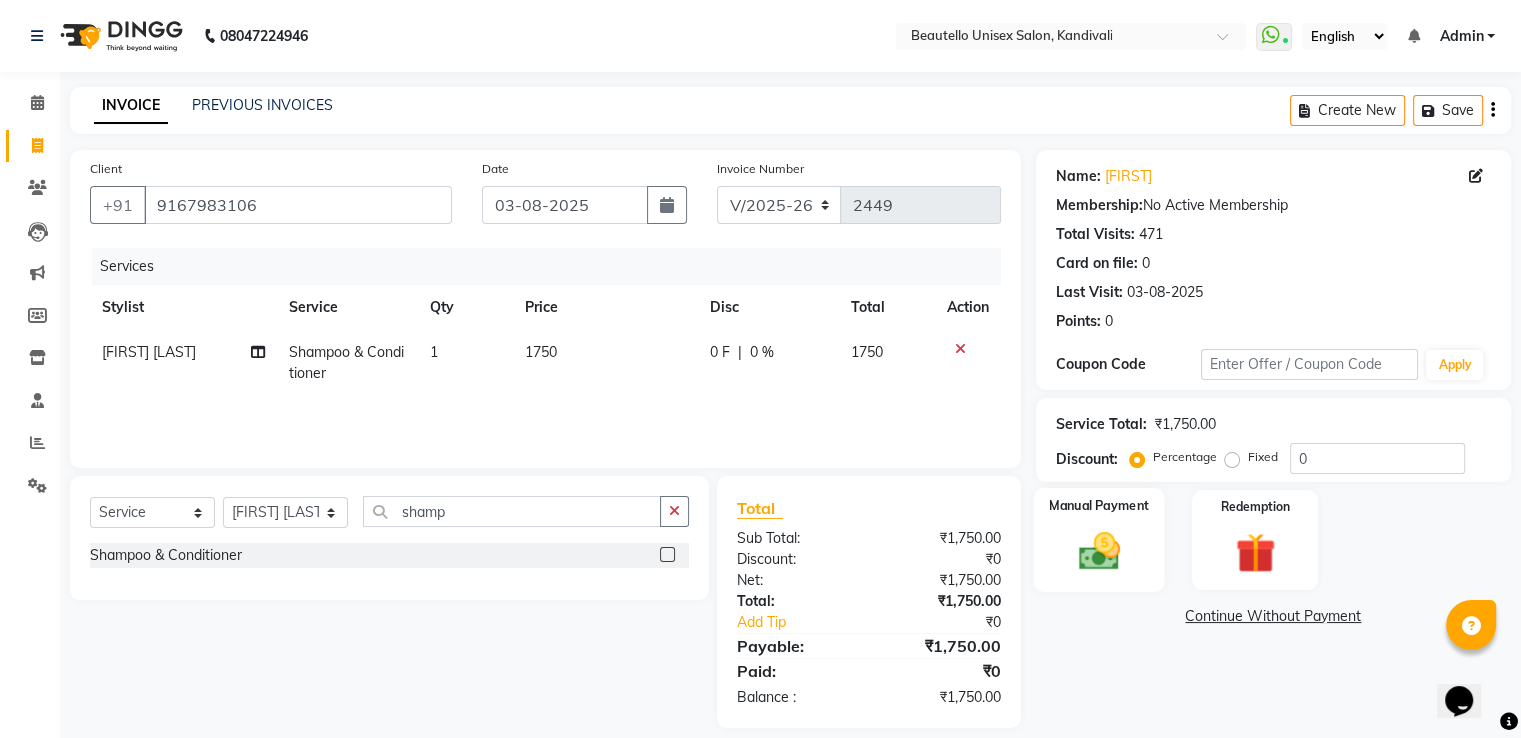 click 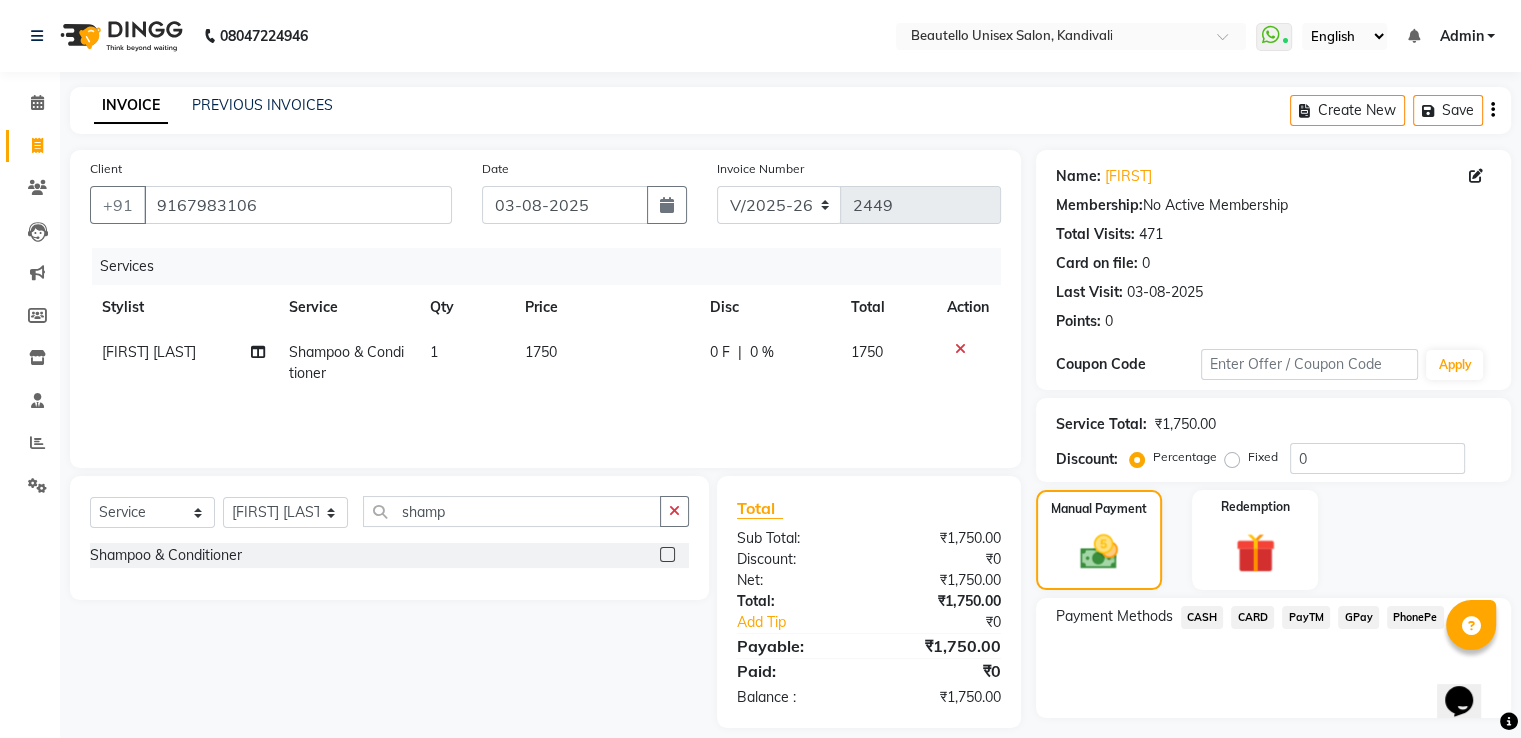 click on "PayTM" 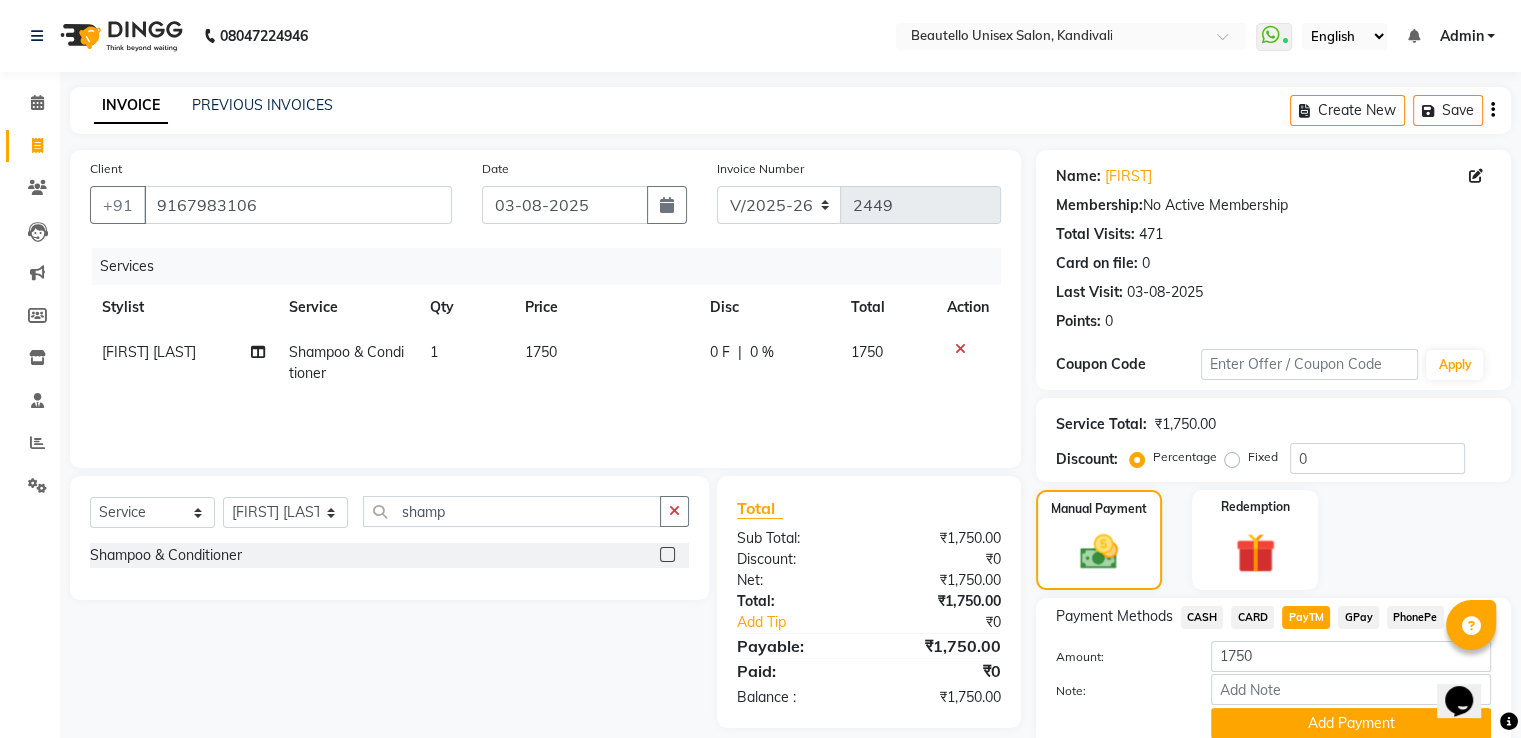 scroll, scrollTop: 81, scrollLeft: 0, axis: vertical 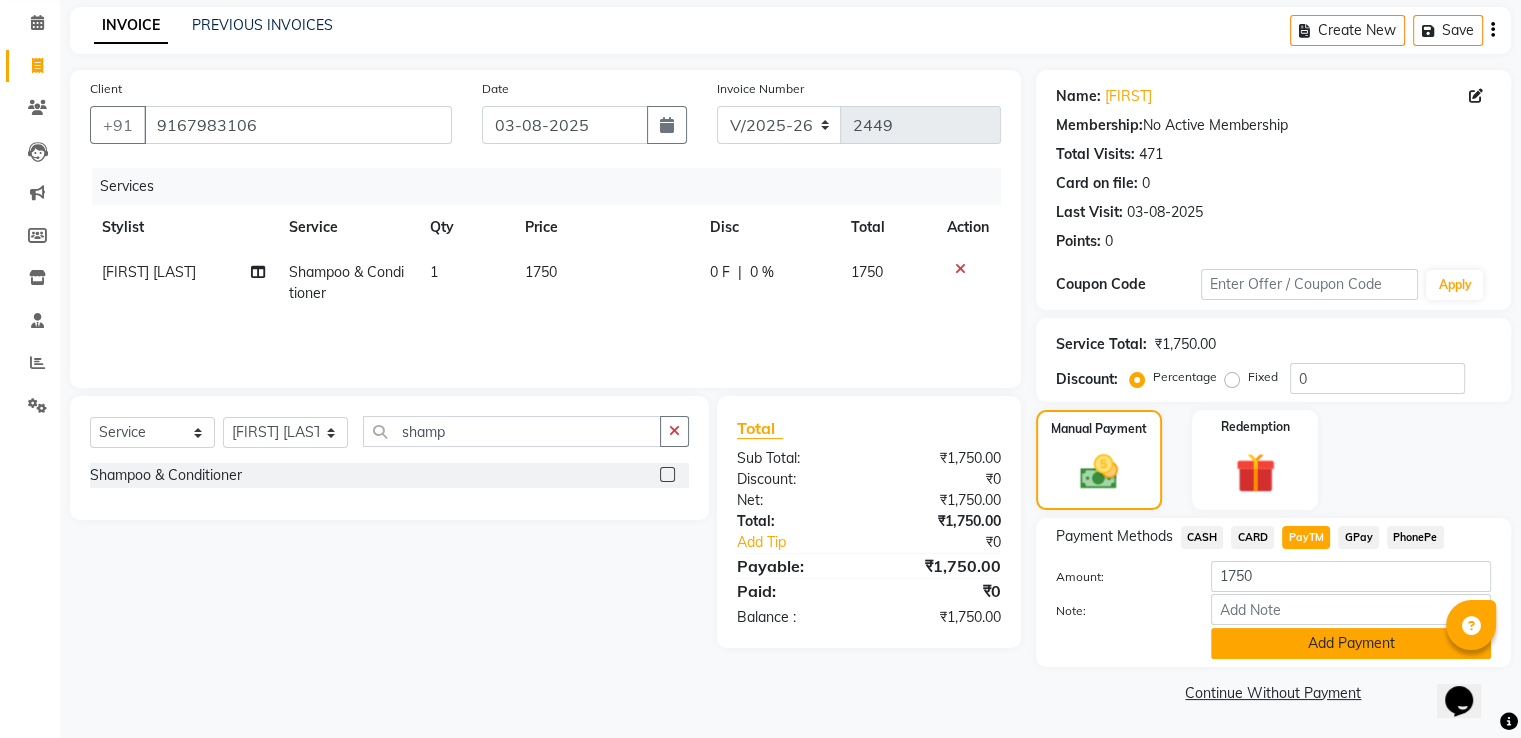 click on "Add Payment" 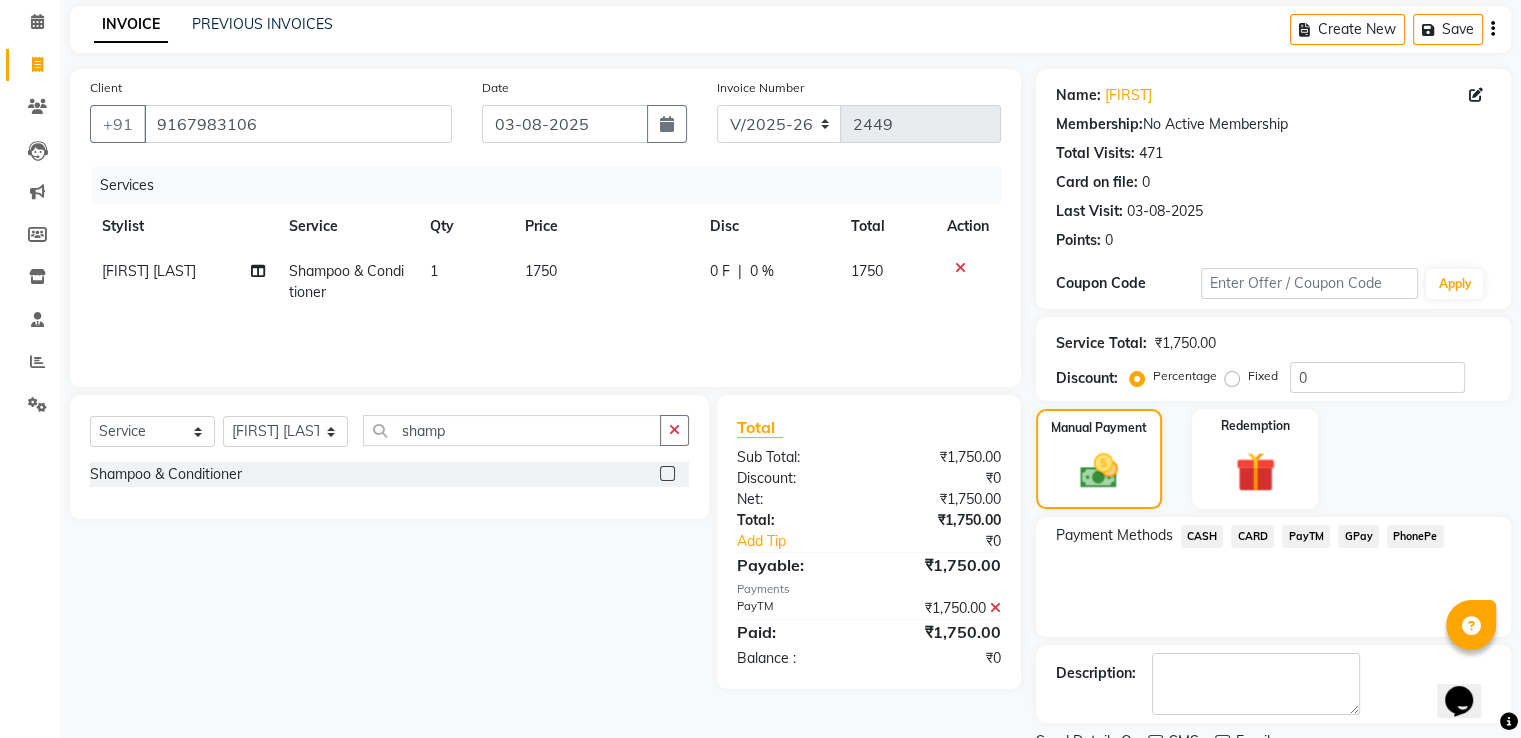 scroll, scrollTop: 163, scrollLeft: 0, axis: vertical 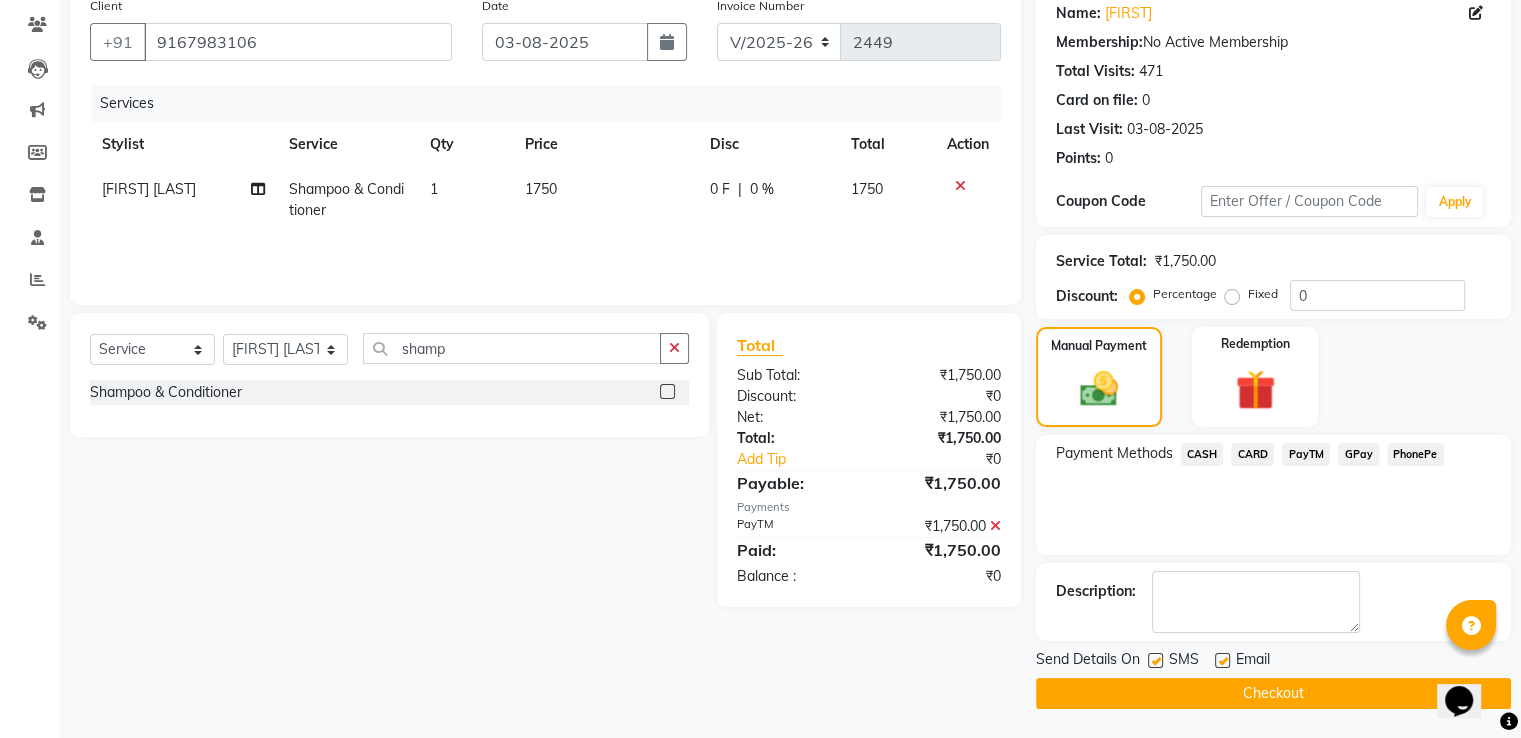 click 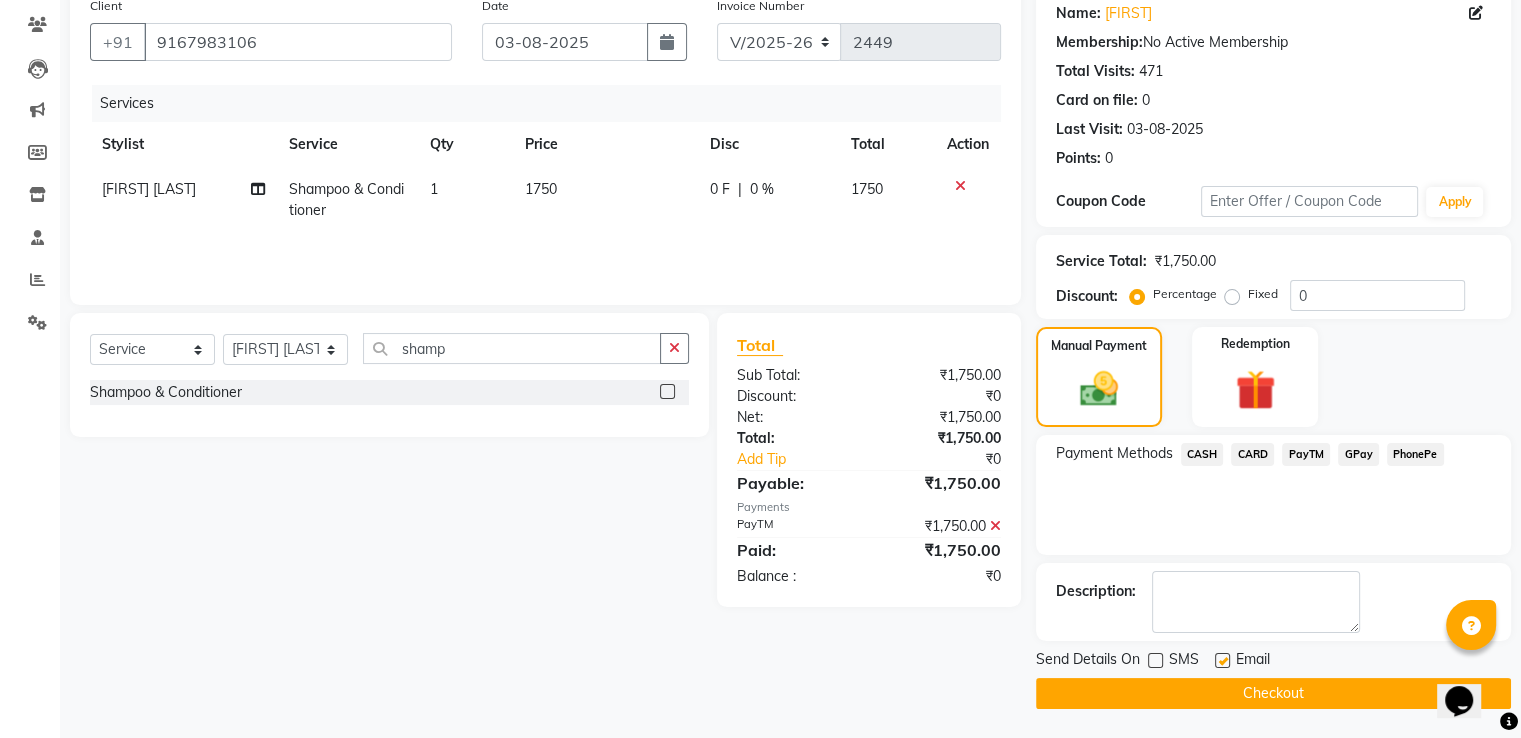 click on "Checkout" 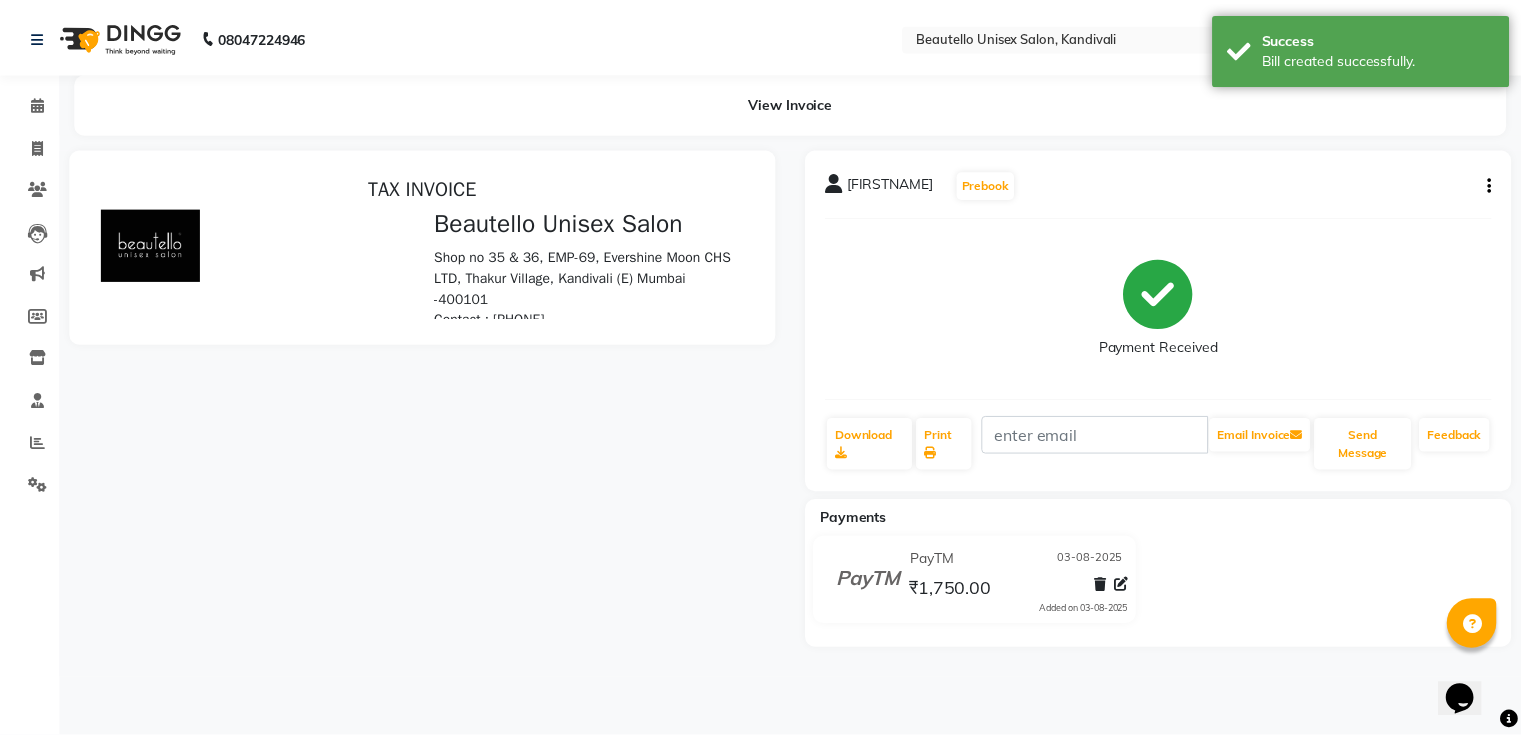 scroll, scrollTop: 0, scrollLeft: 0, axis: both 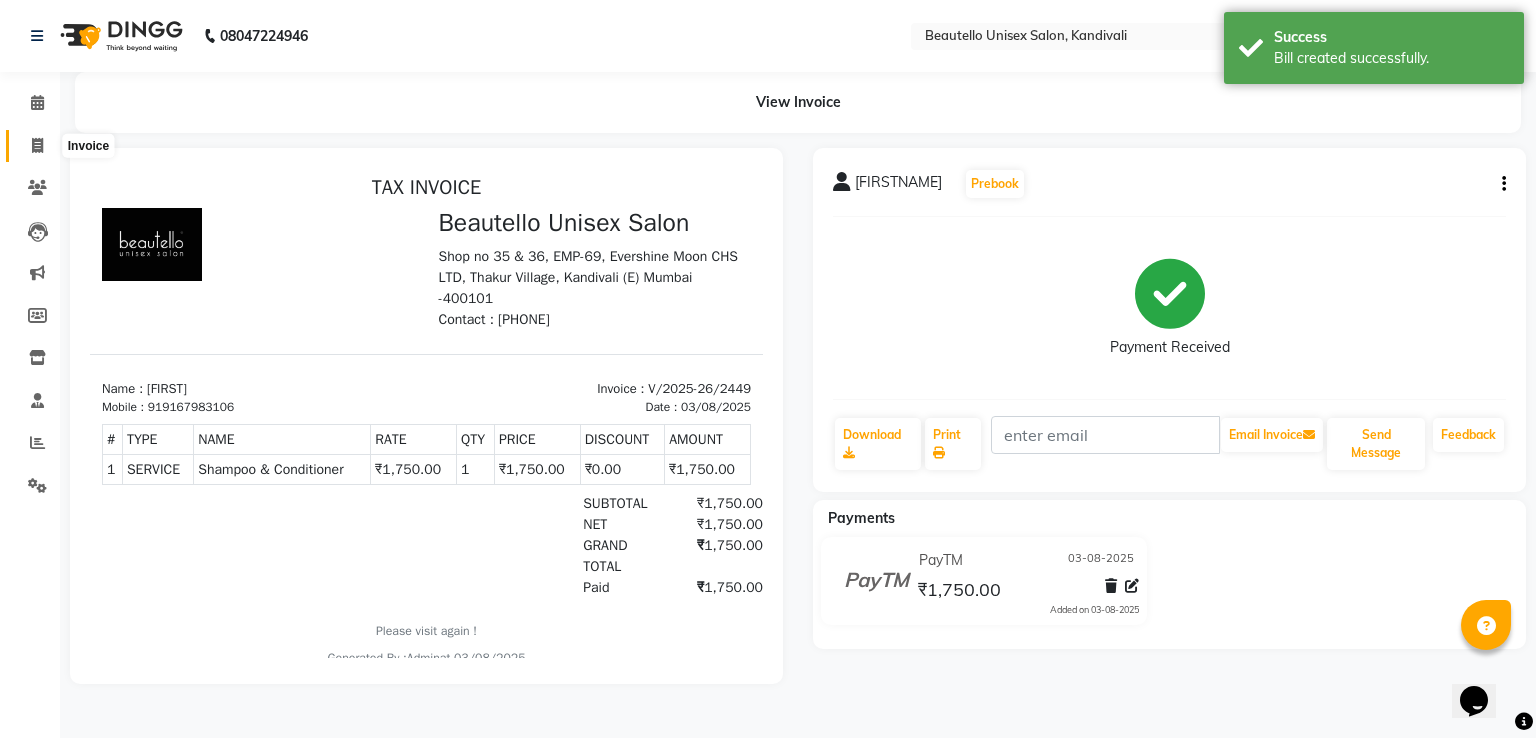 click 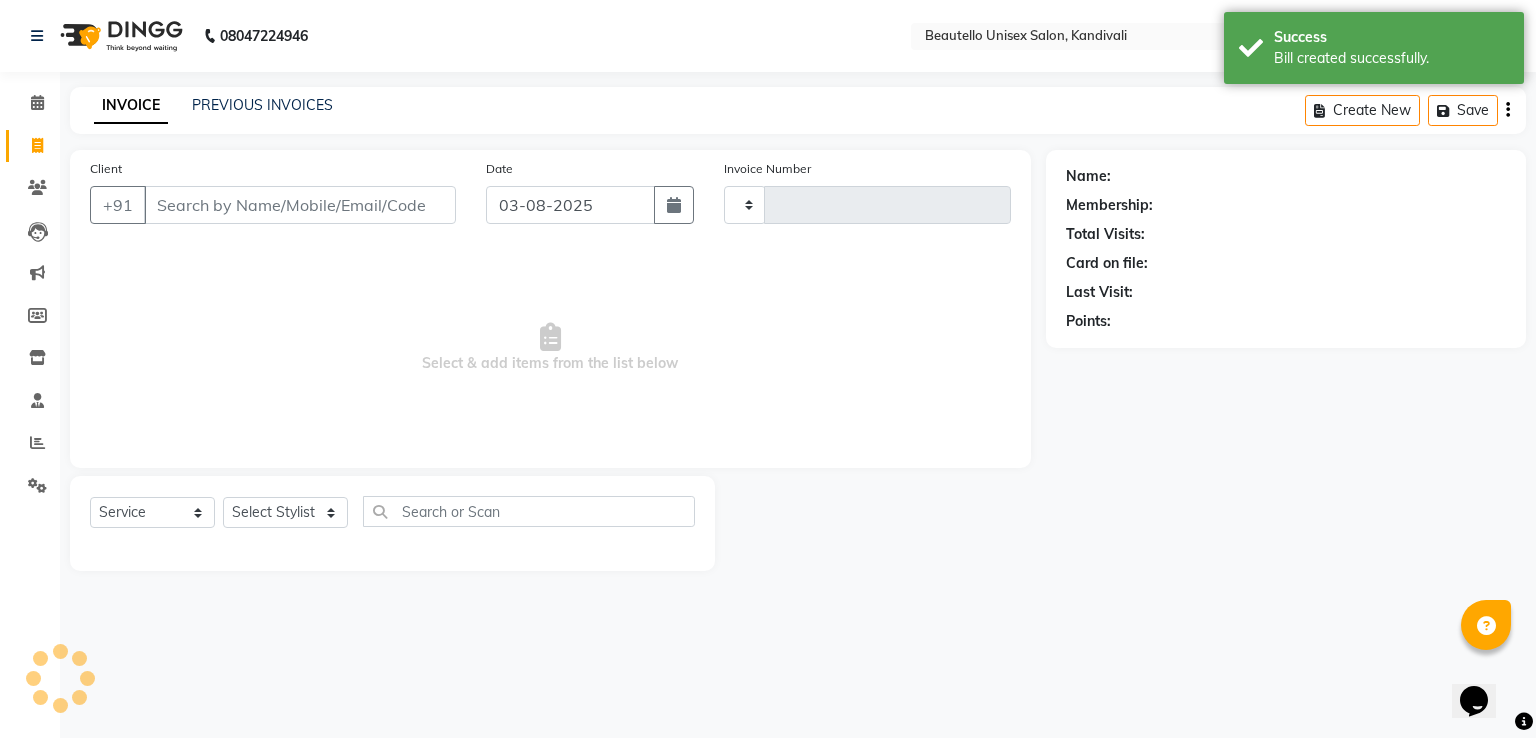 type on "2450" 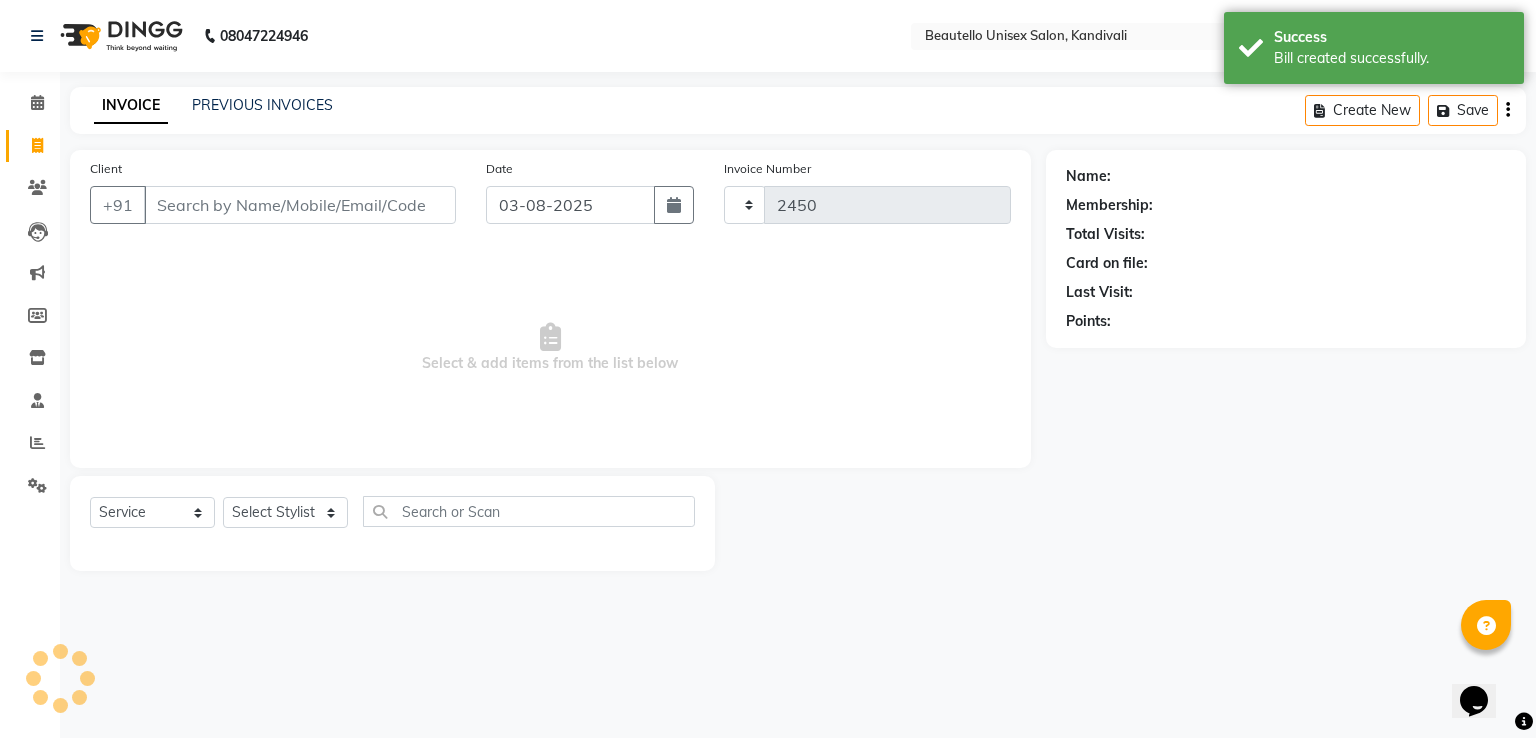 select on "5051" 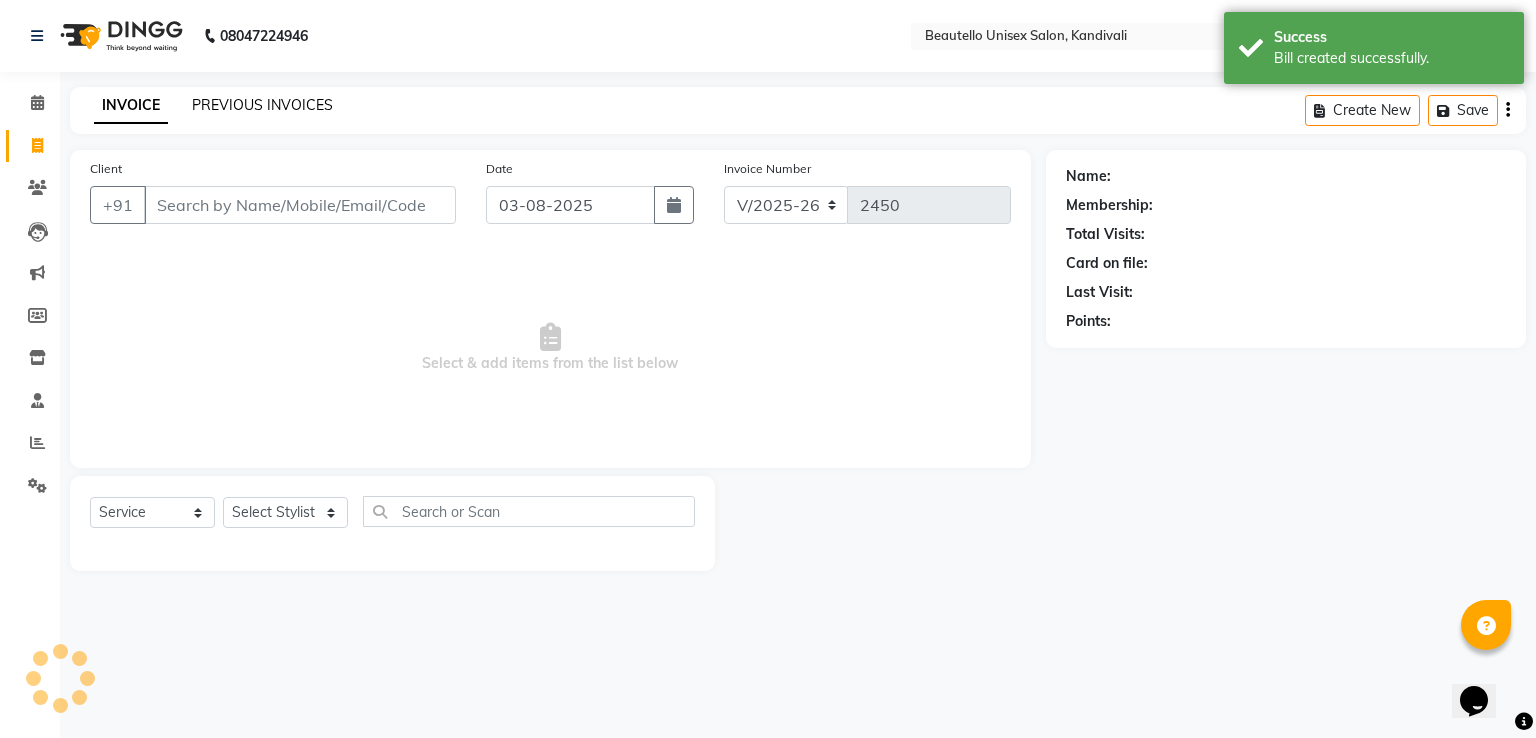 click on "PREVIOUS INVOICES" 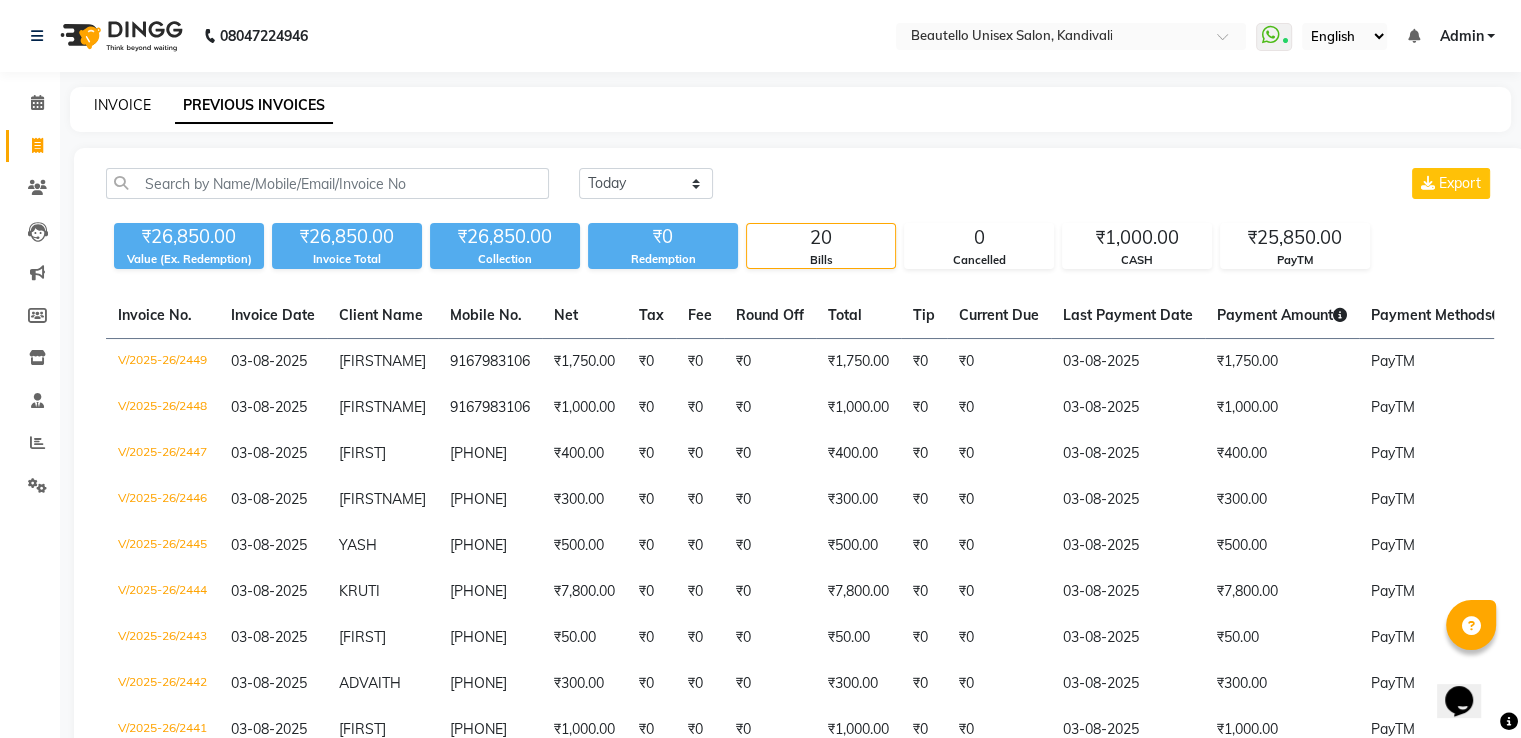 click on "INVOICE" 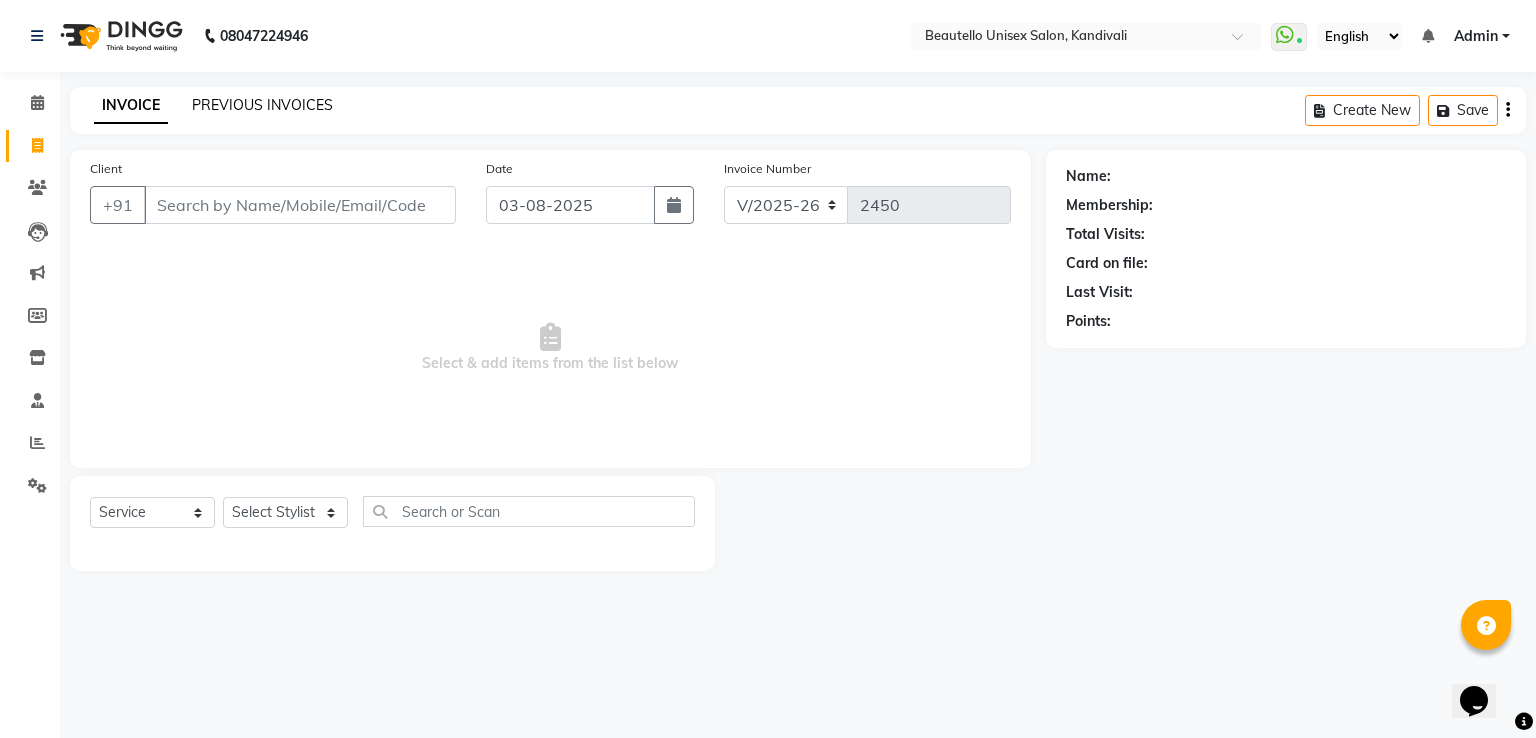 click on "PREVIOUS INVOICES" 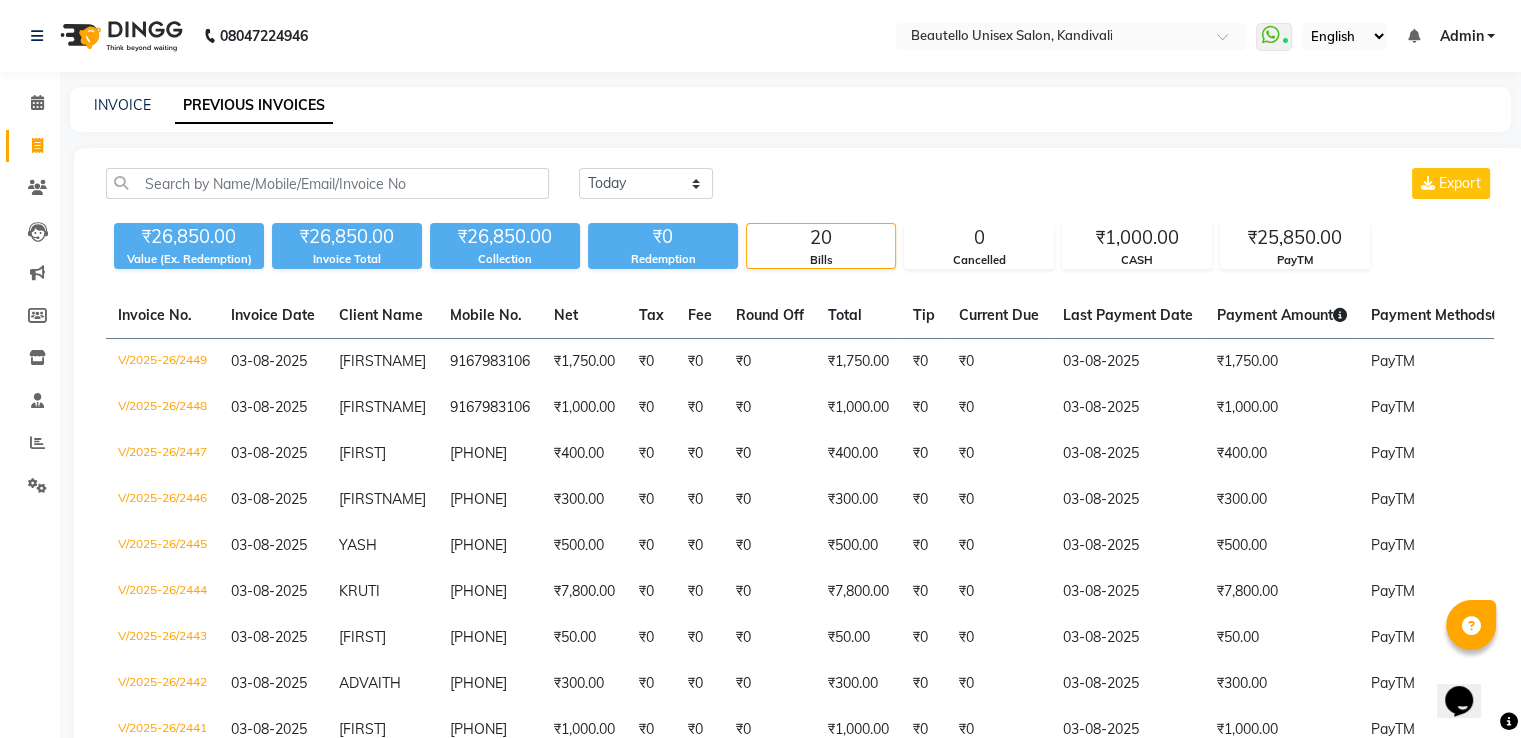 click on "PREVIOUS INVOICES" 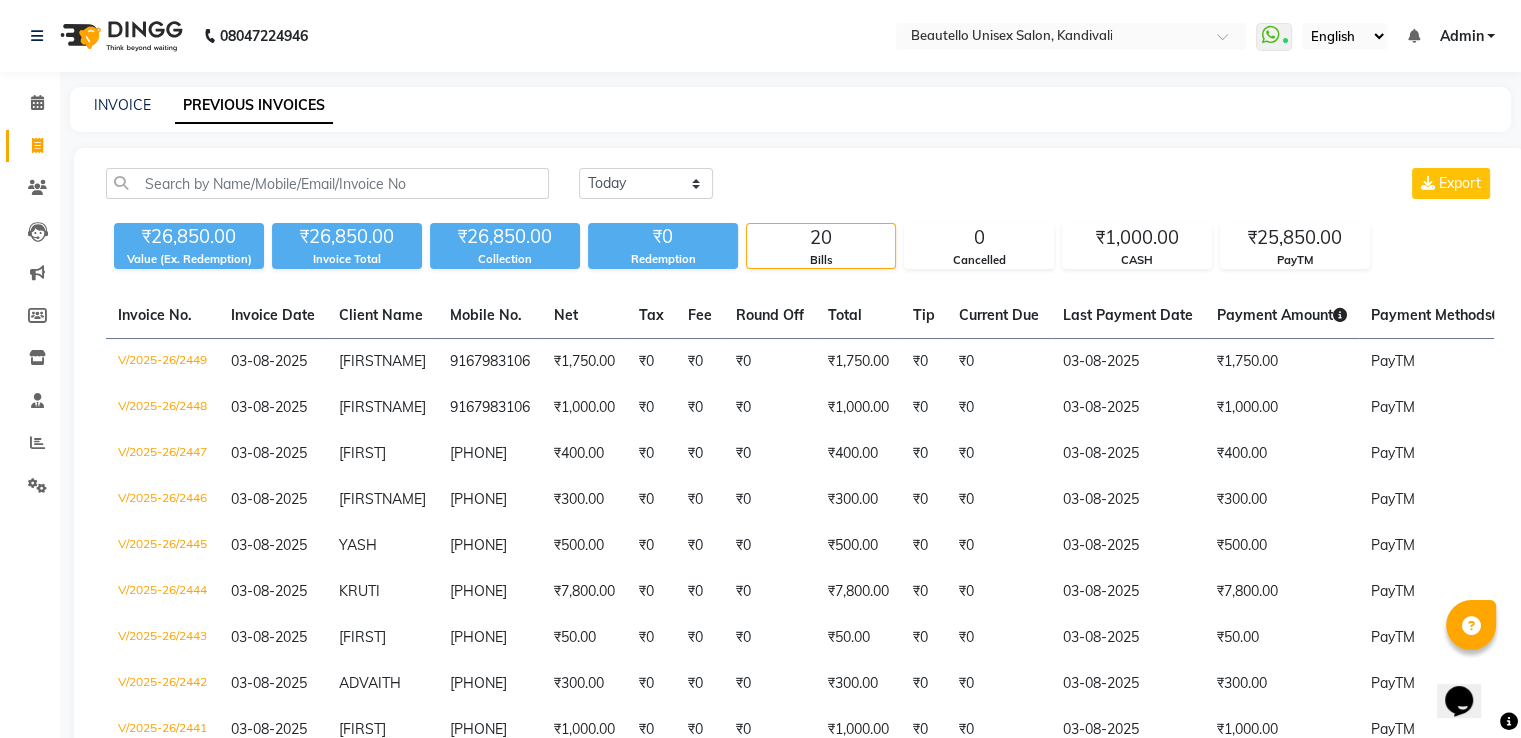 click on "PREVIOUS INVOICES" 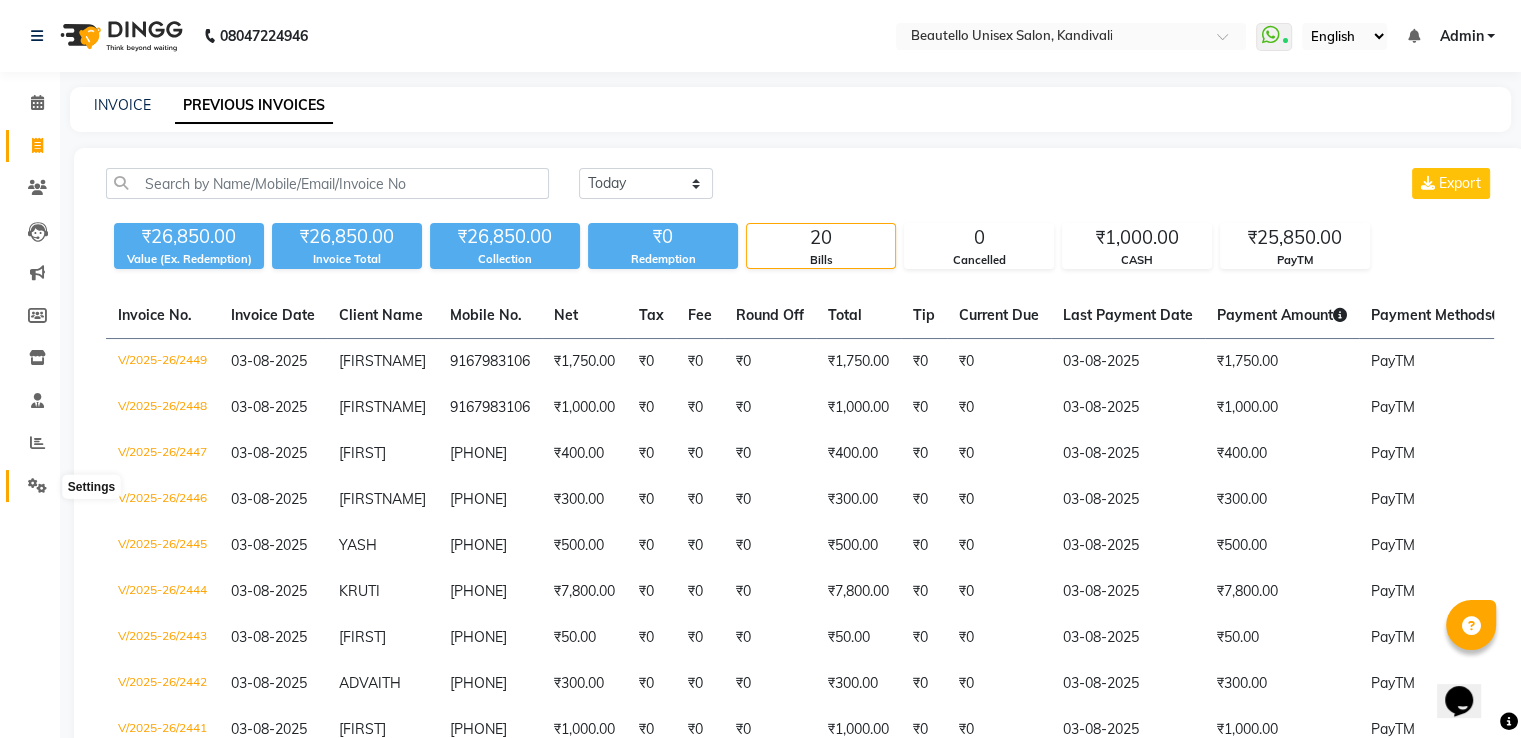 click 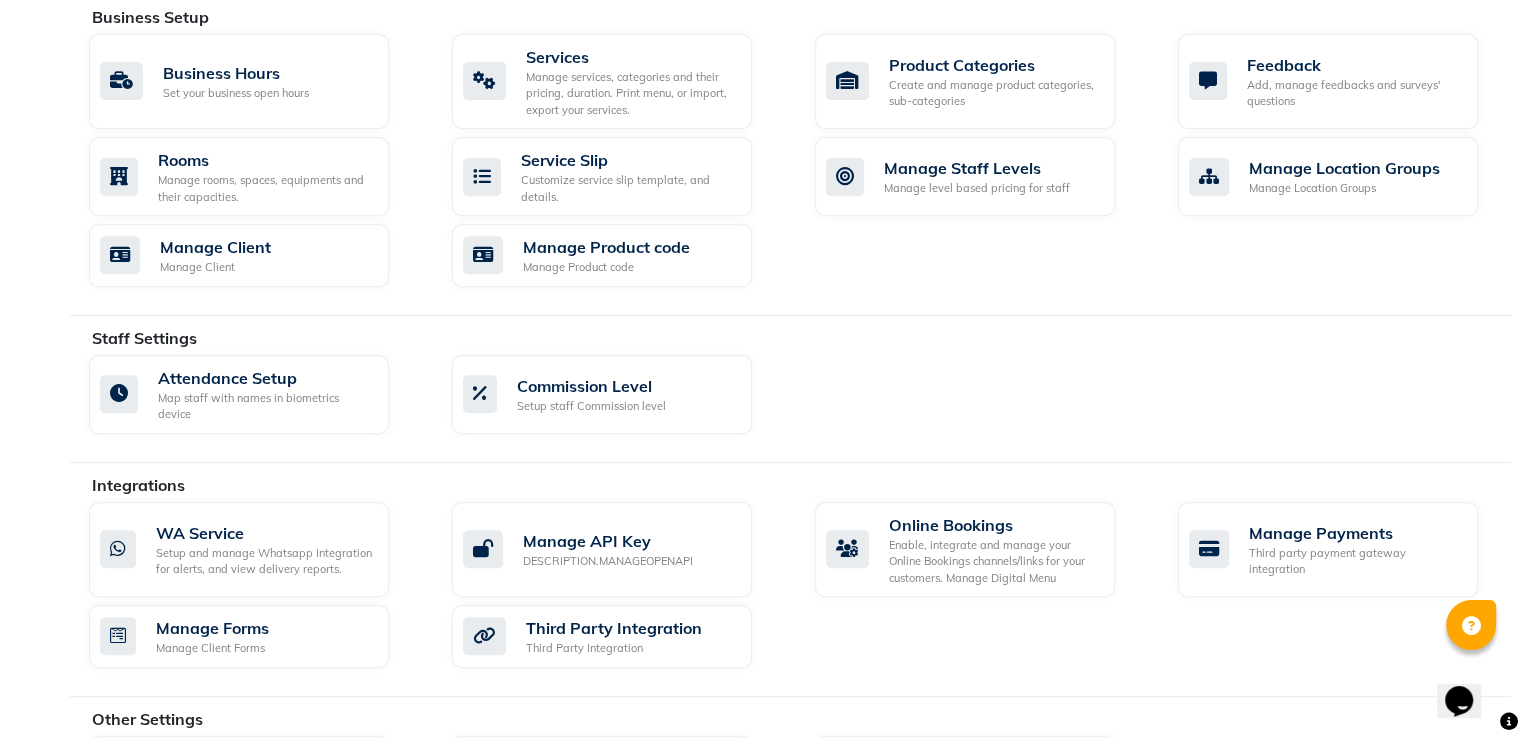 scroll, scrollTop: 800, scrollLeft: 0, axis: vertical 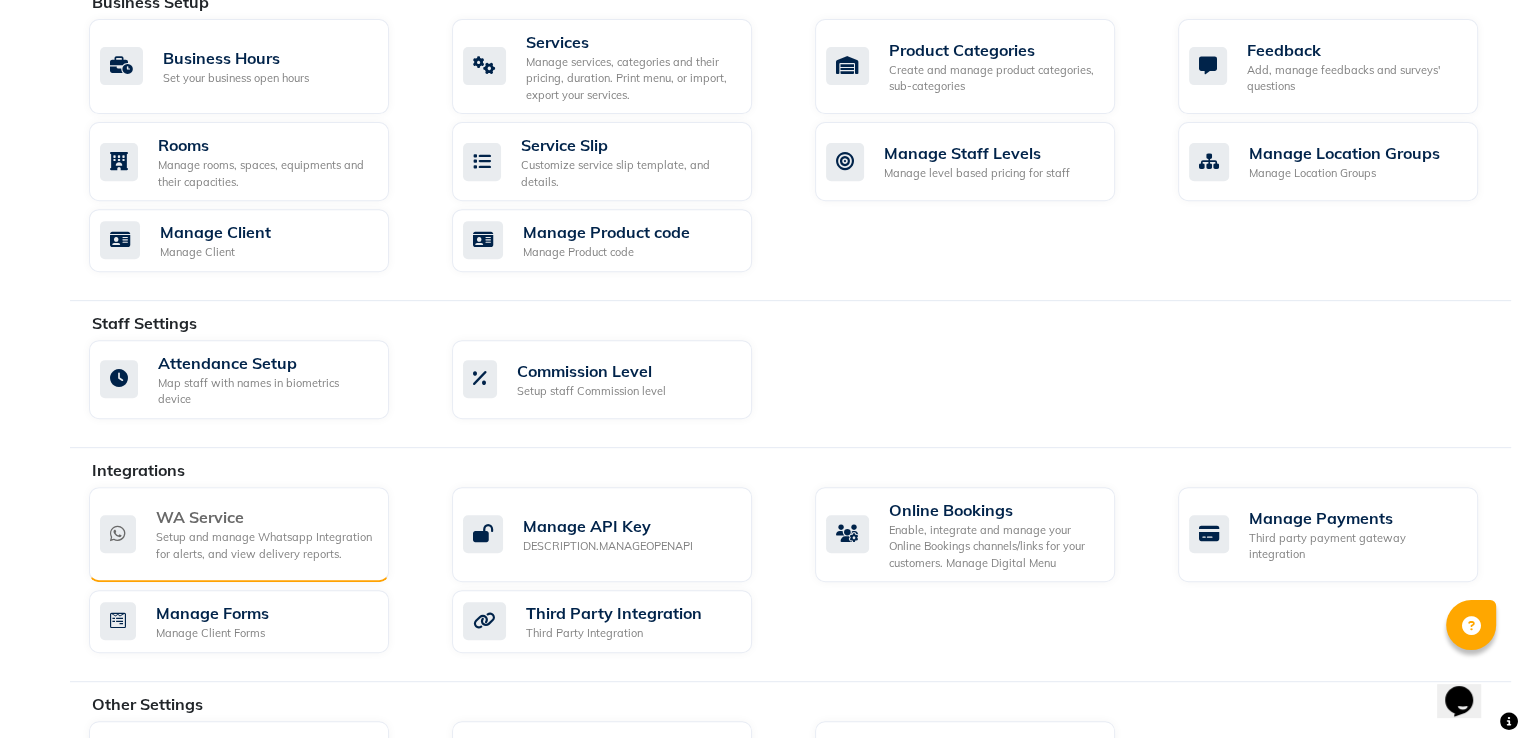 click on "WA Service" 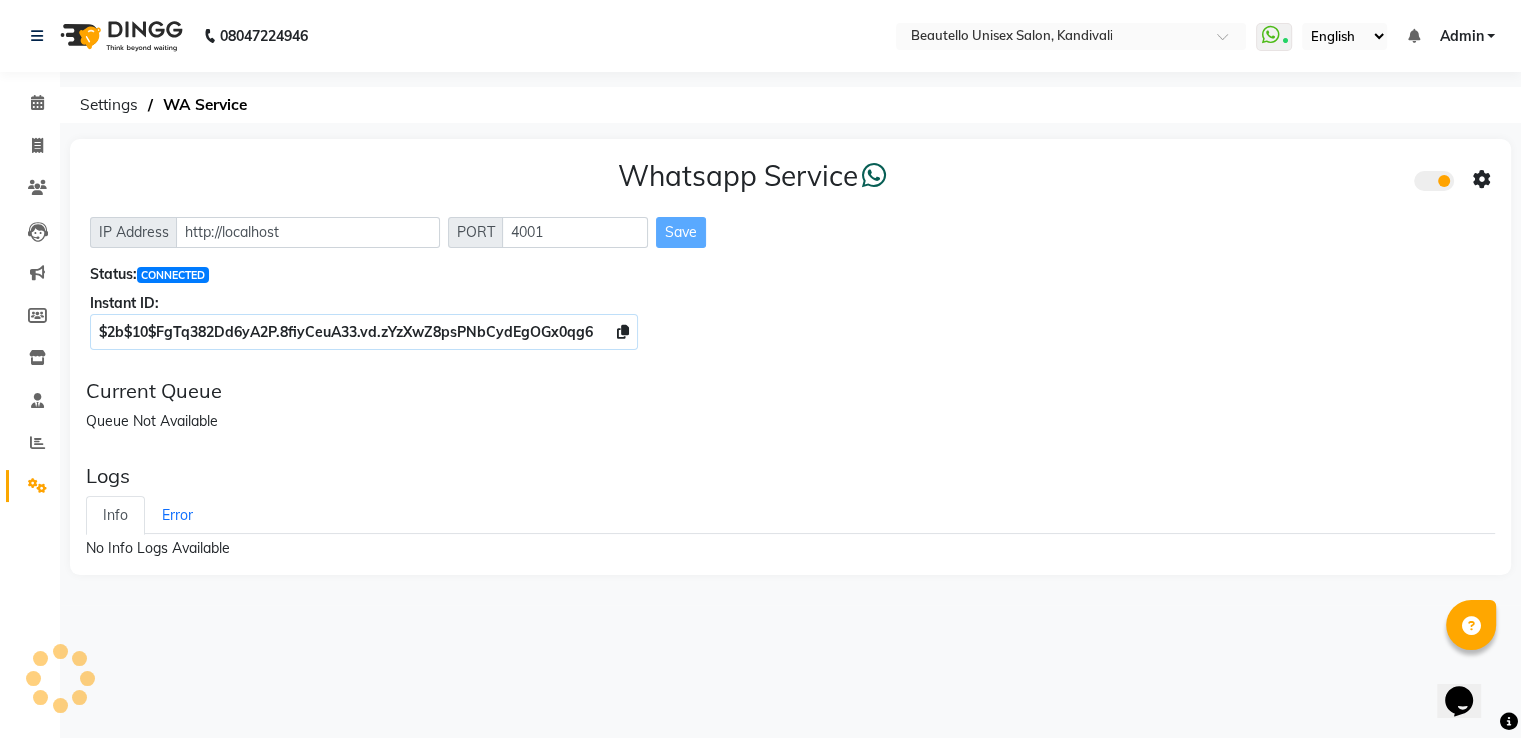 scroll, scrollTop: 0, scrollLeft: 0, axis: both 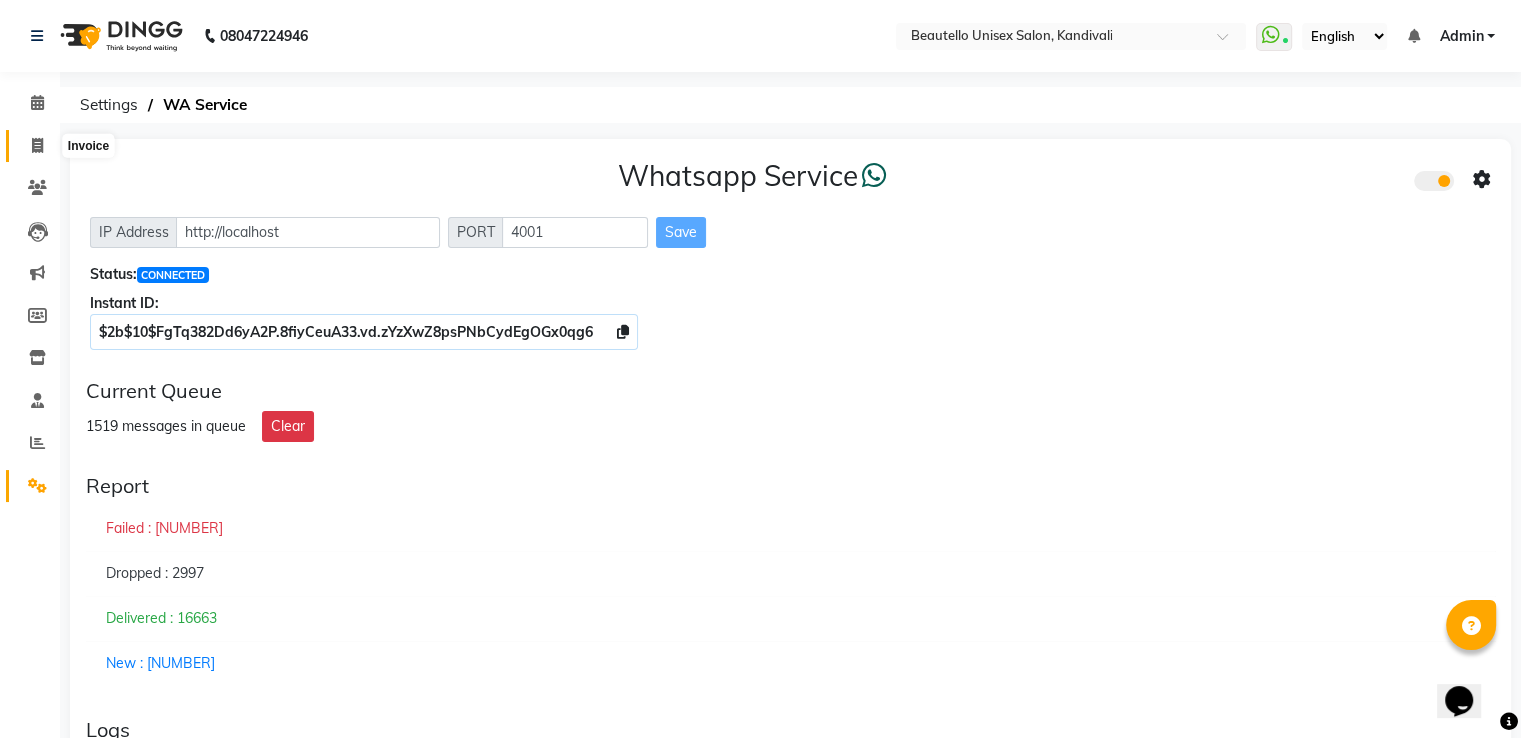 click 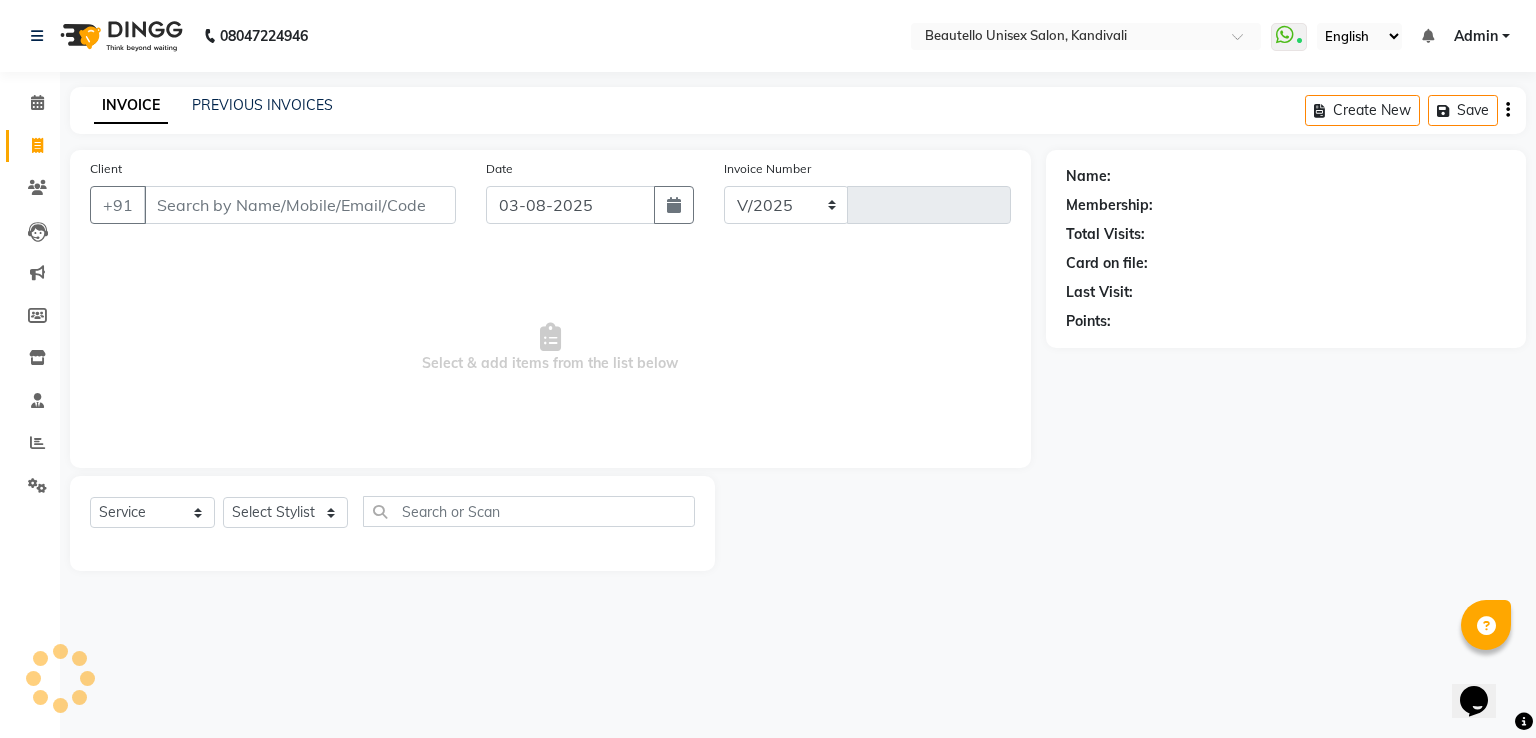 select on "5051" 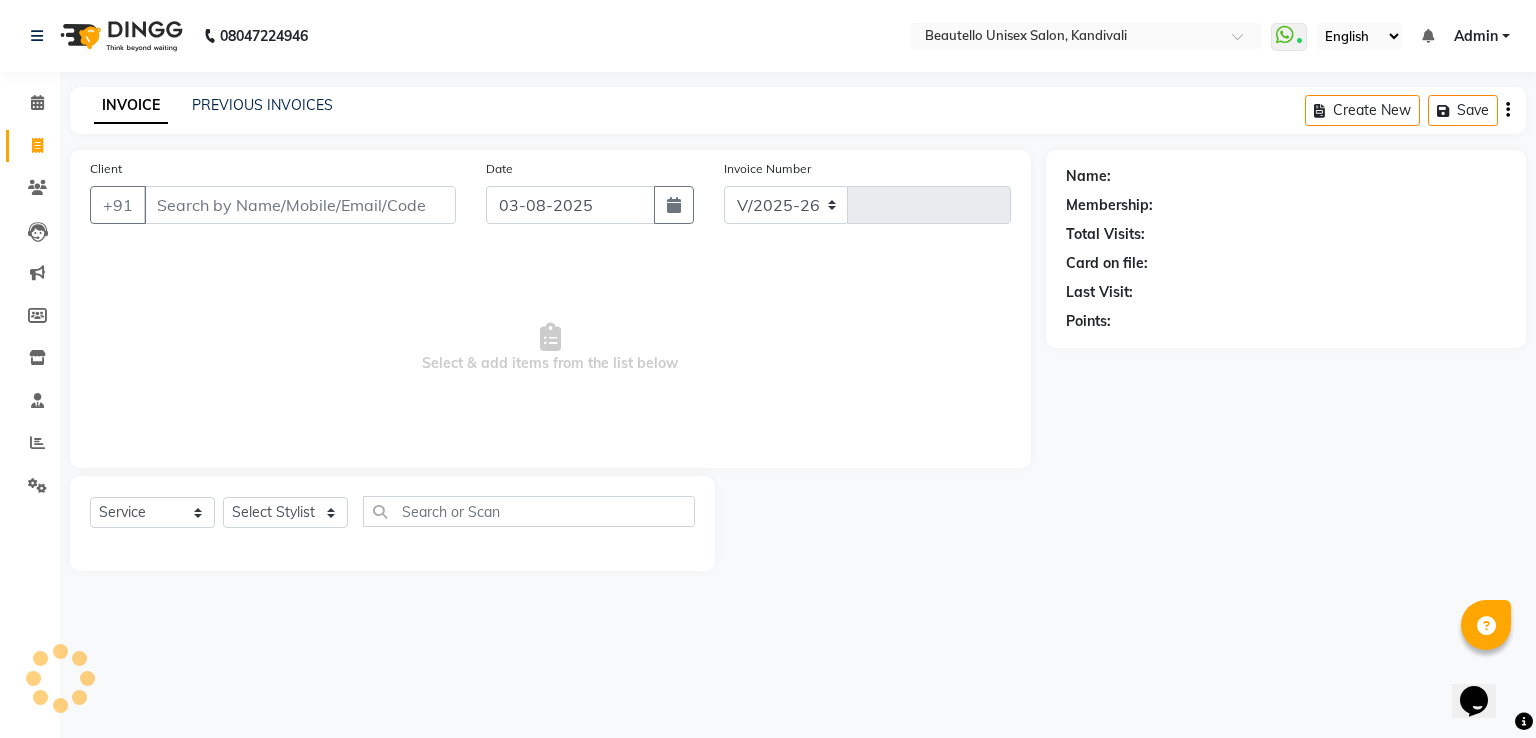 type on "2450" 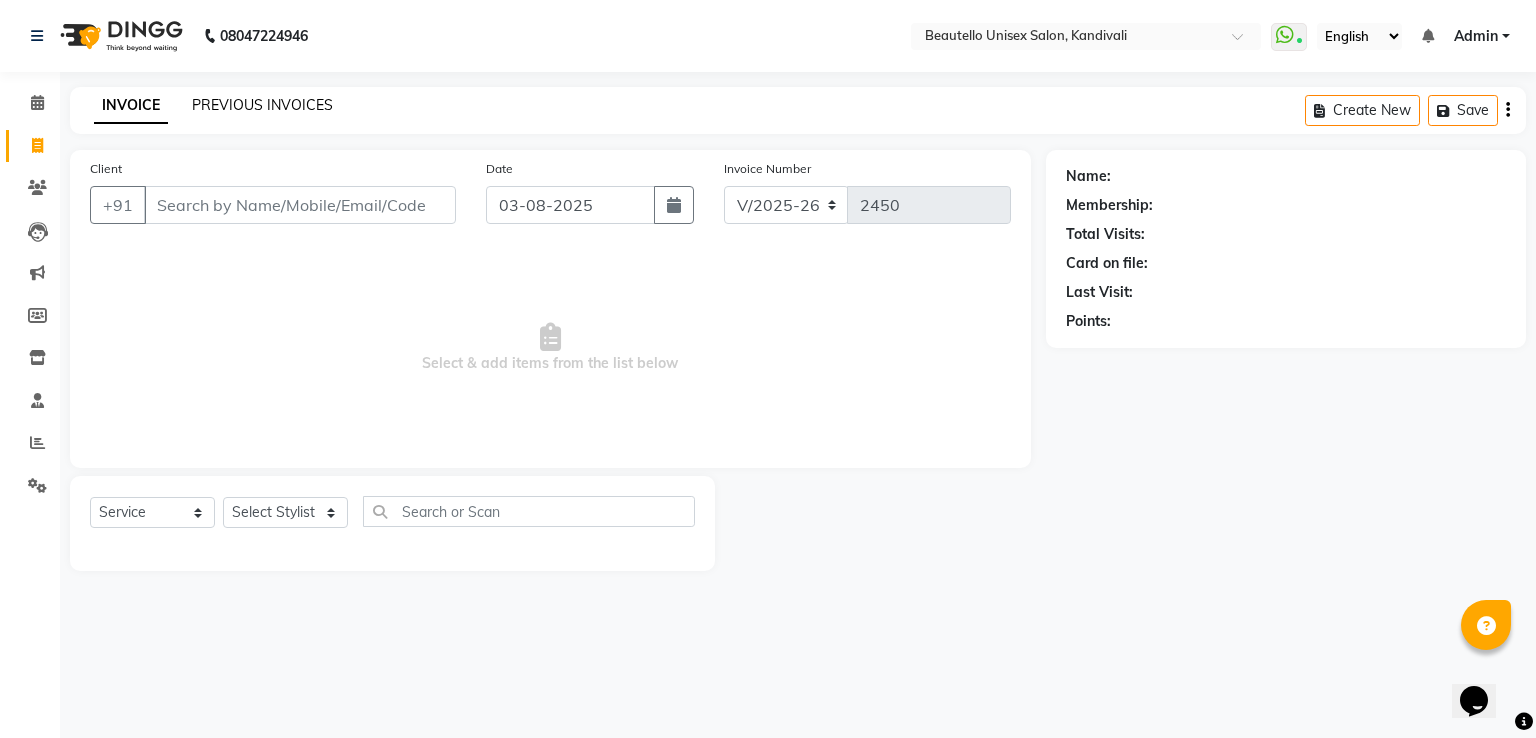 click on "PREVIOUS INVOICES" 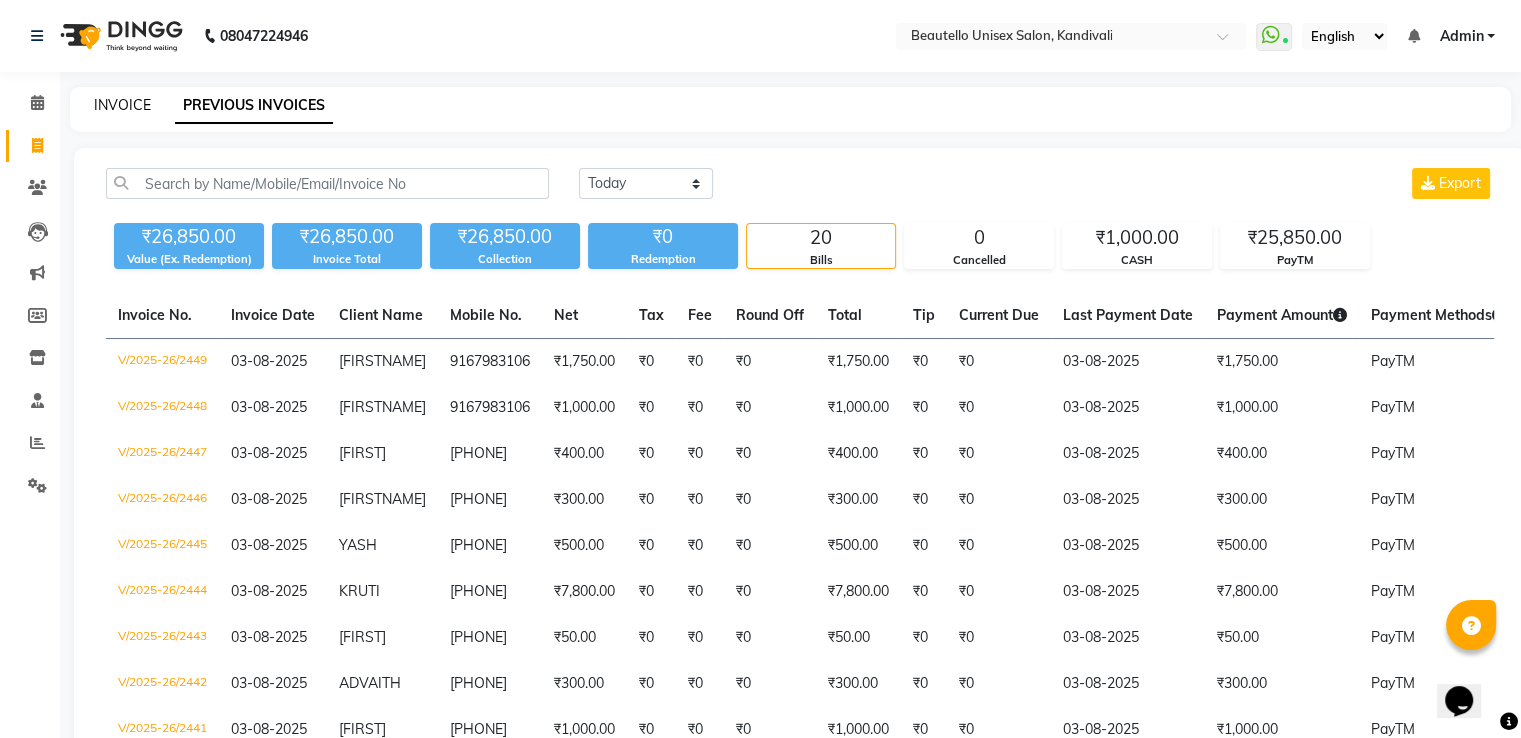 click on "INVOICE" 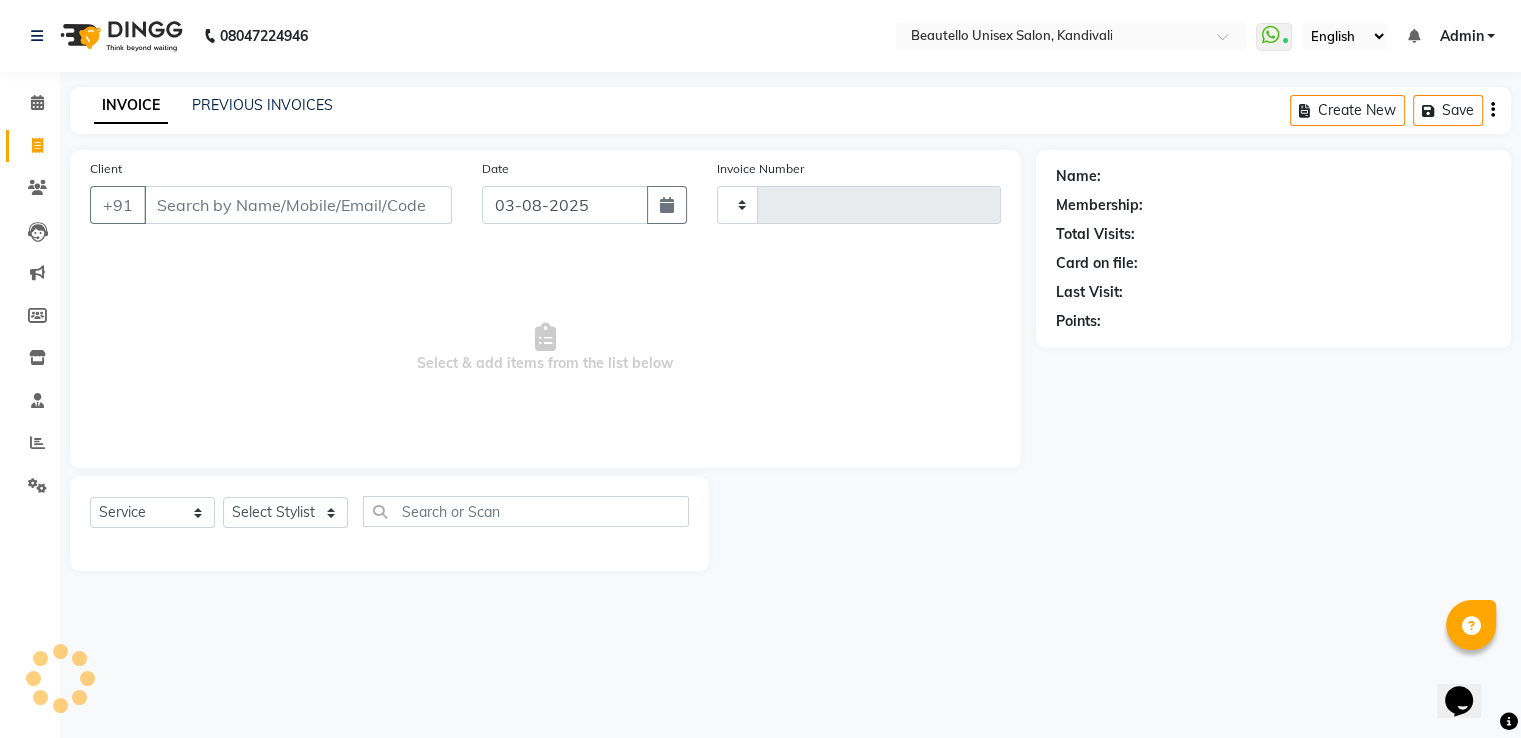 type on "2450" 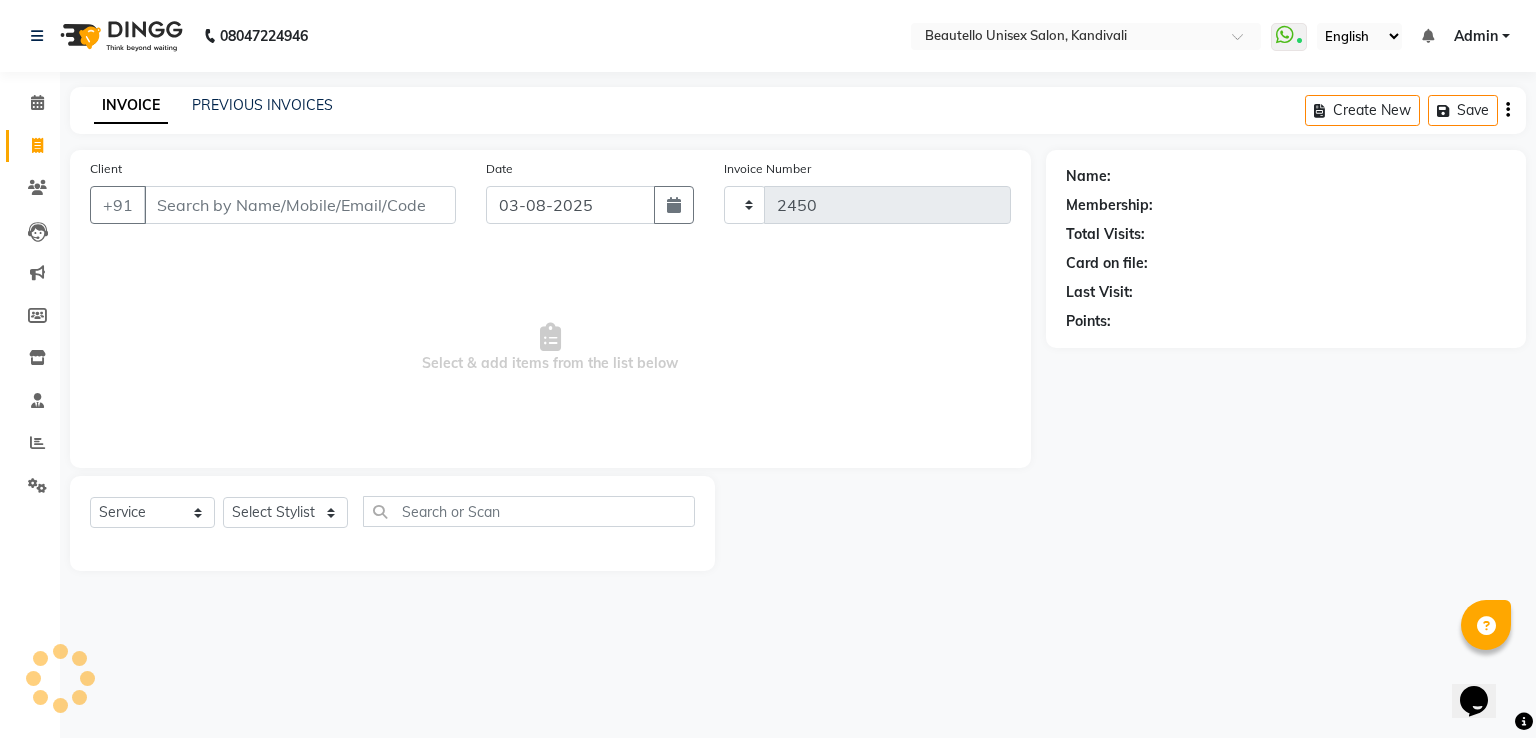 select on "5051" 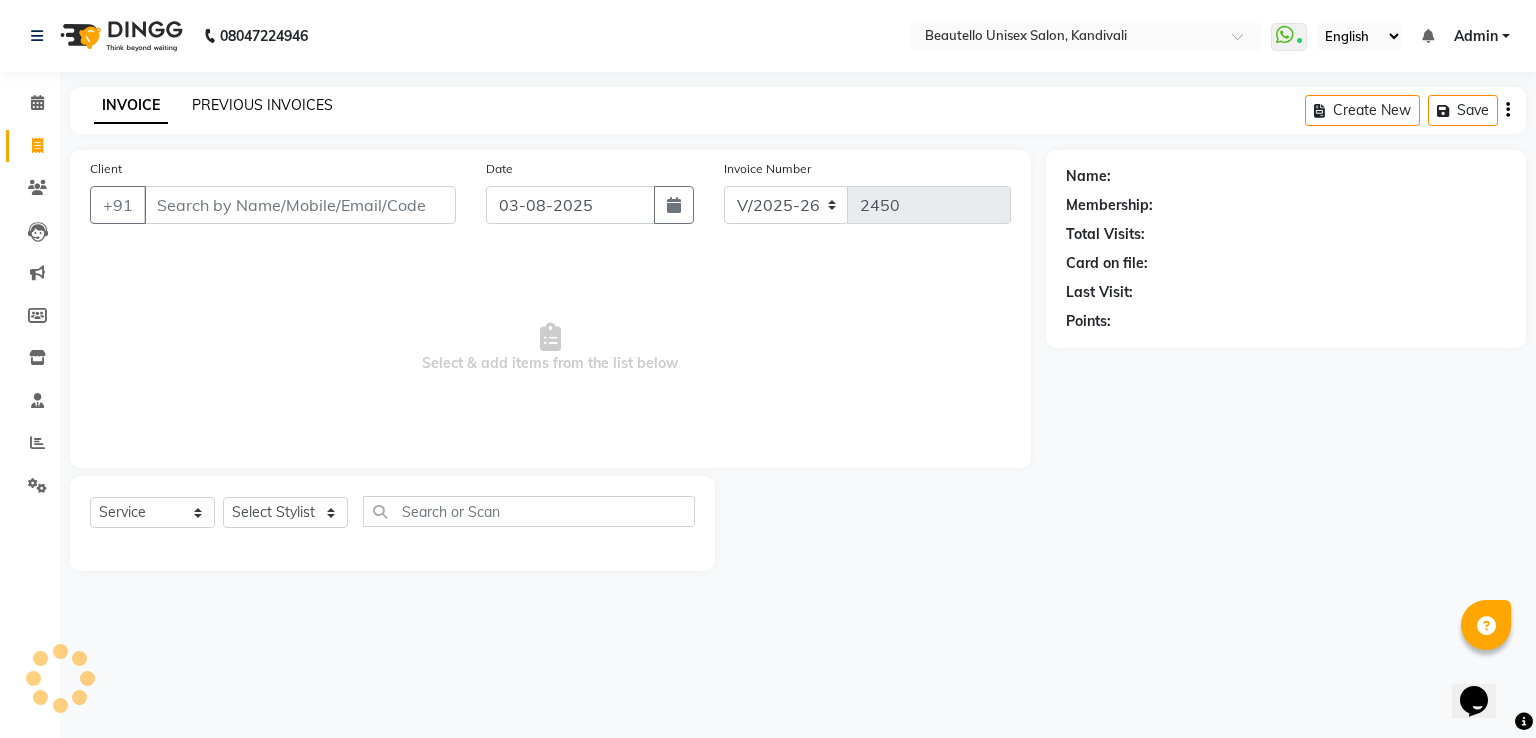 click on "PREVIOUS INVOICES" 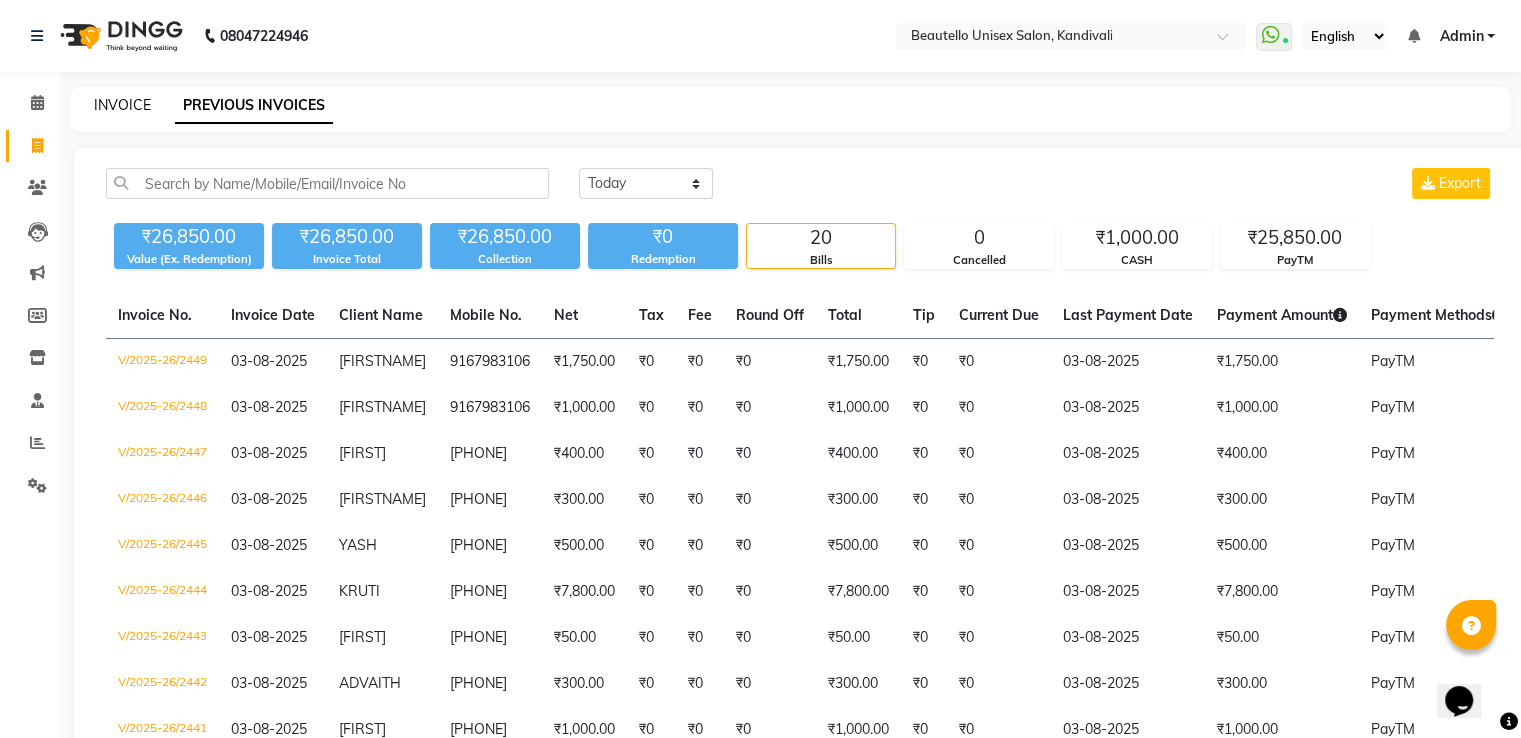 click on "INVOICE" 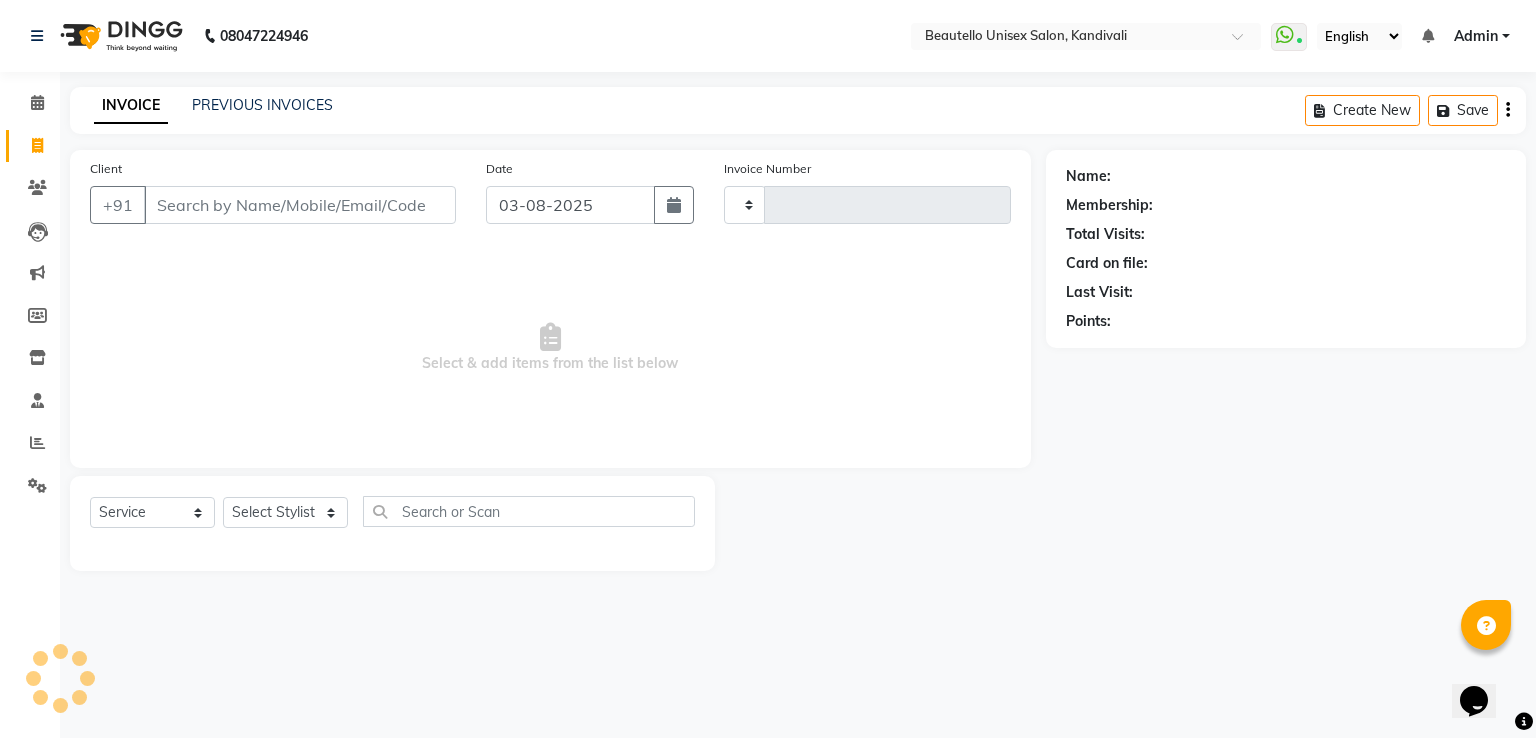 type on "2450" 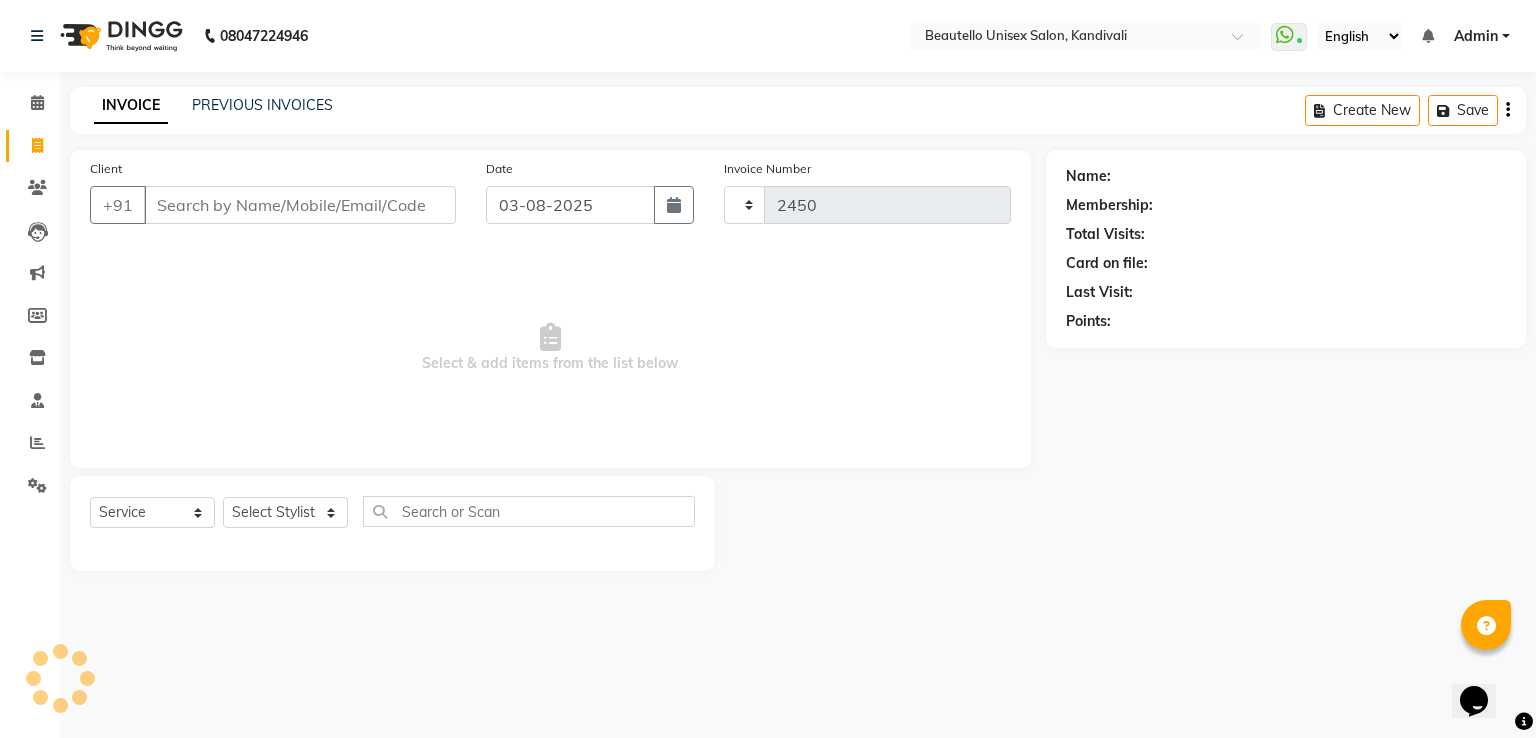 select on "5051" 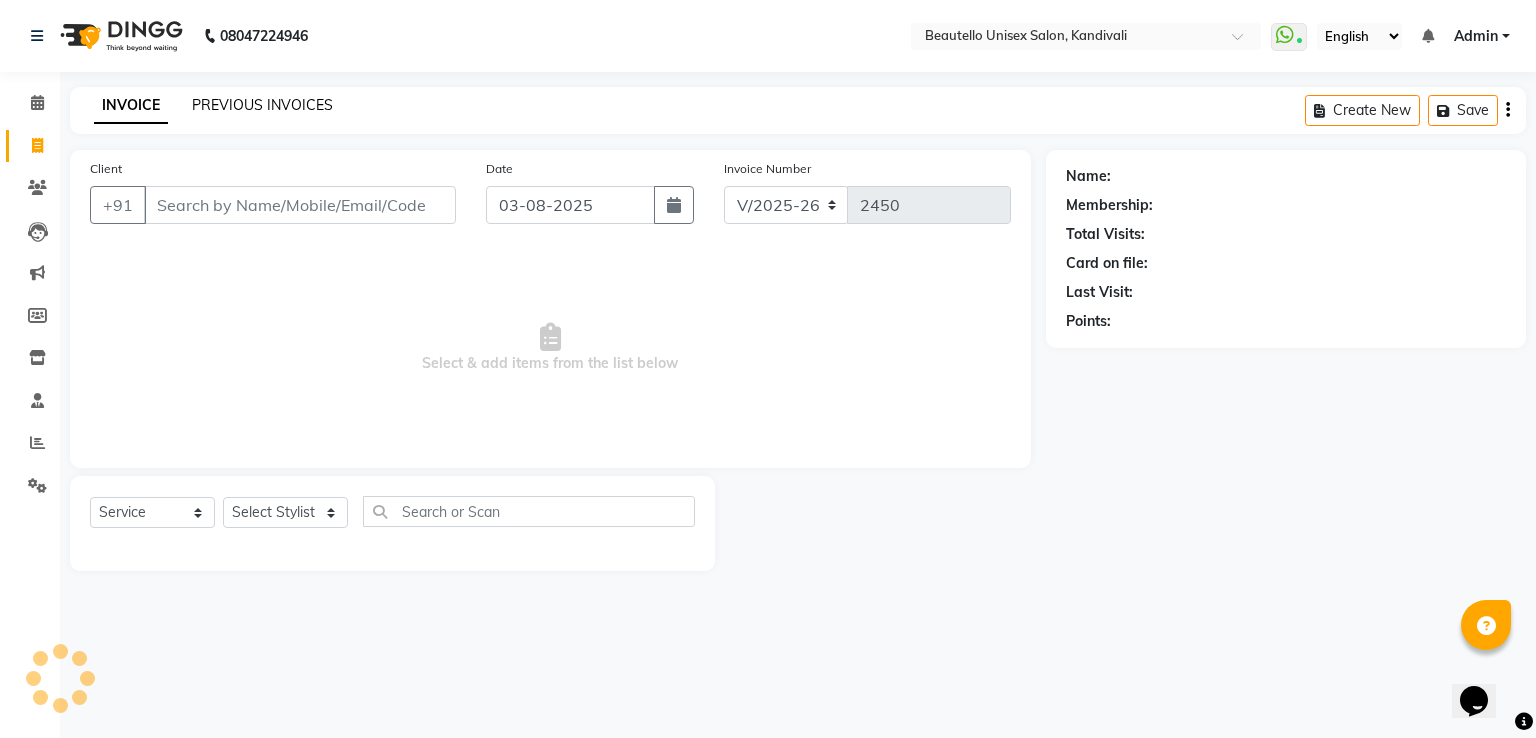 click on "PREVIOUS INVOICES" 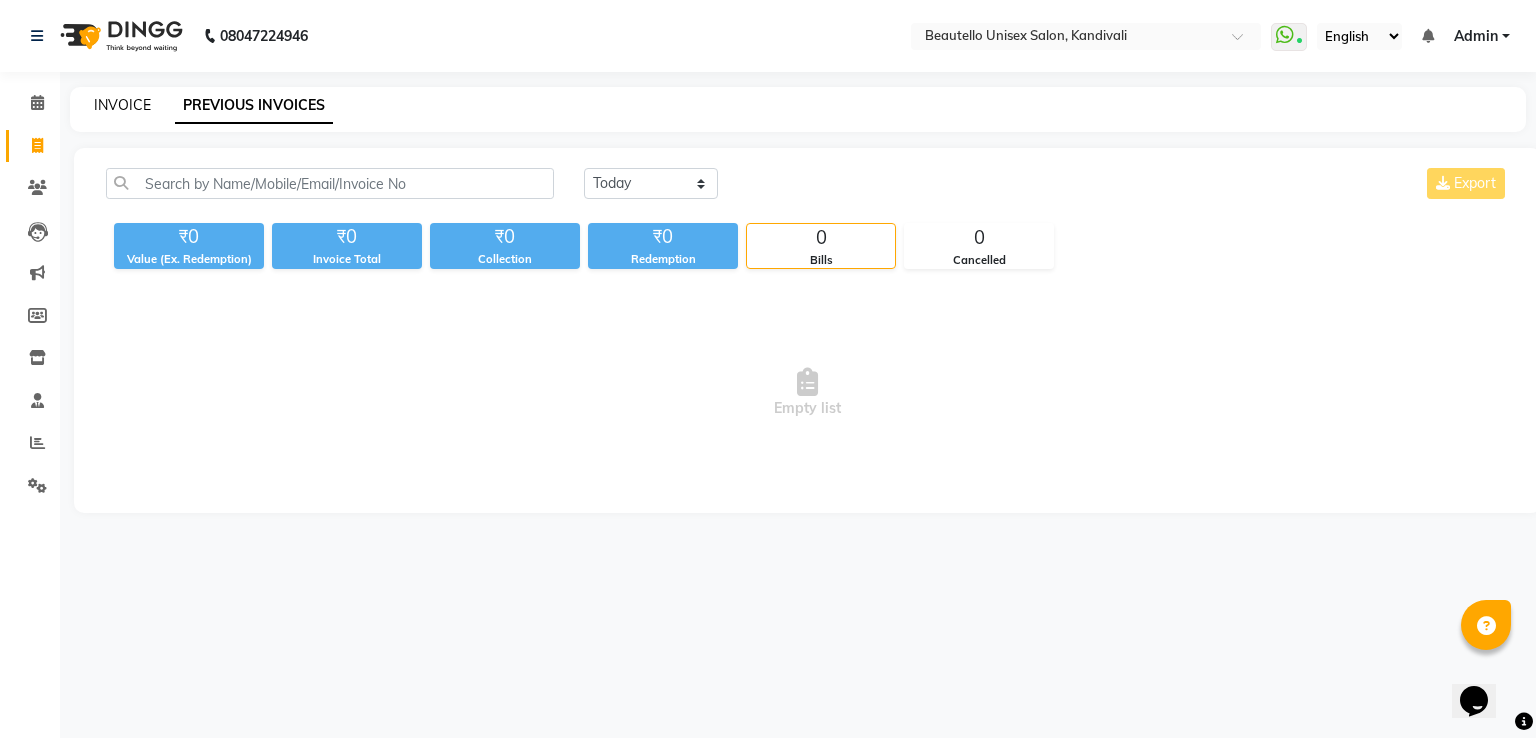click on "INVOICE" 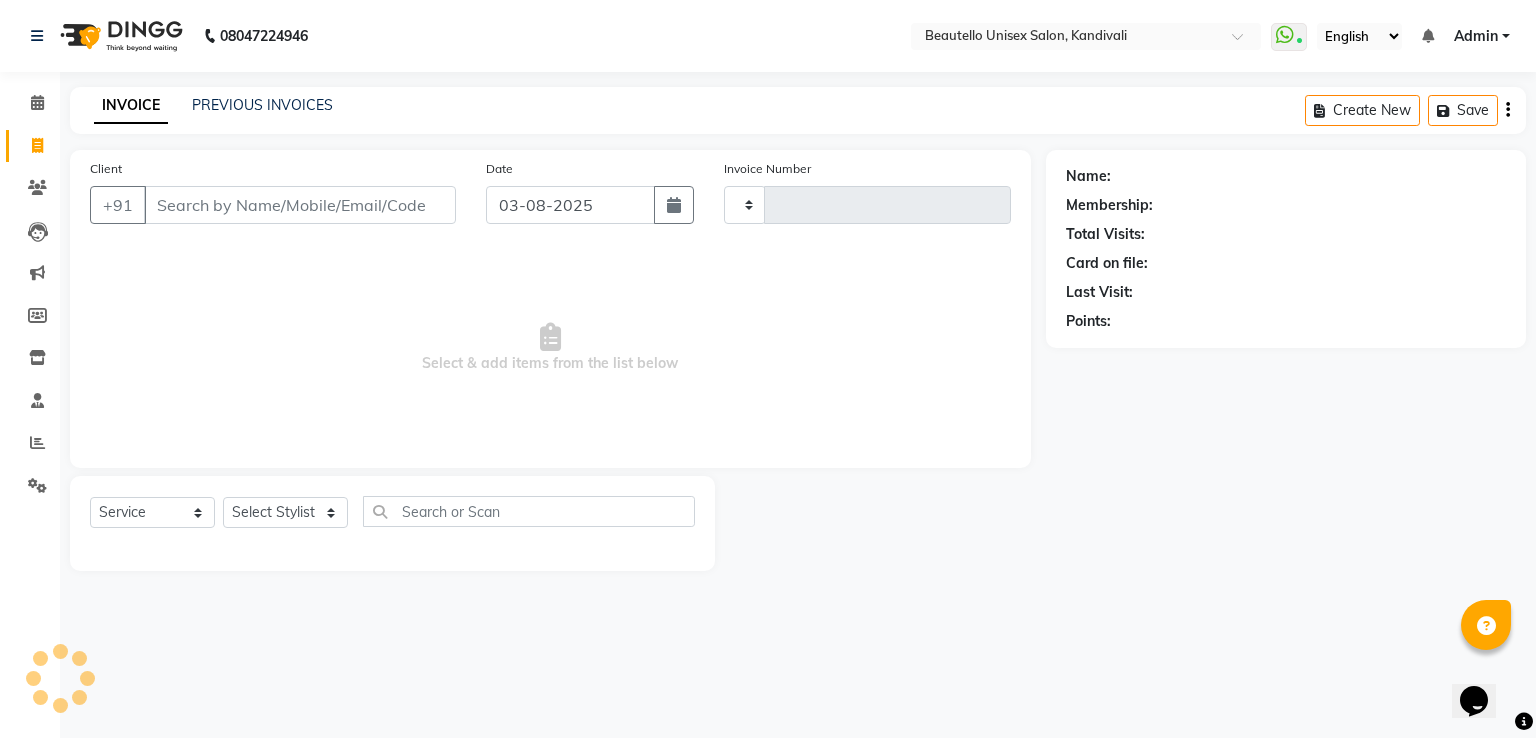 type on "2450" 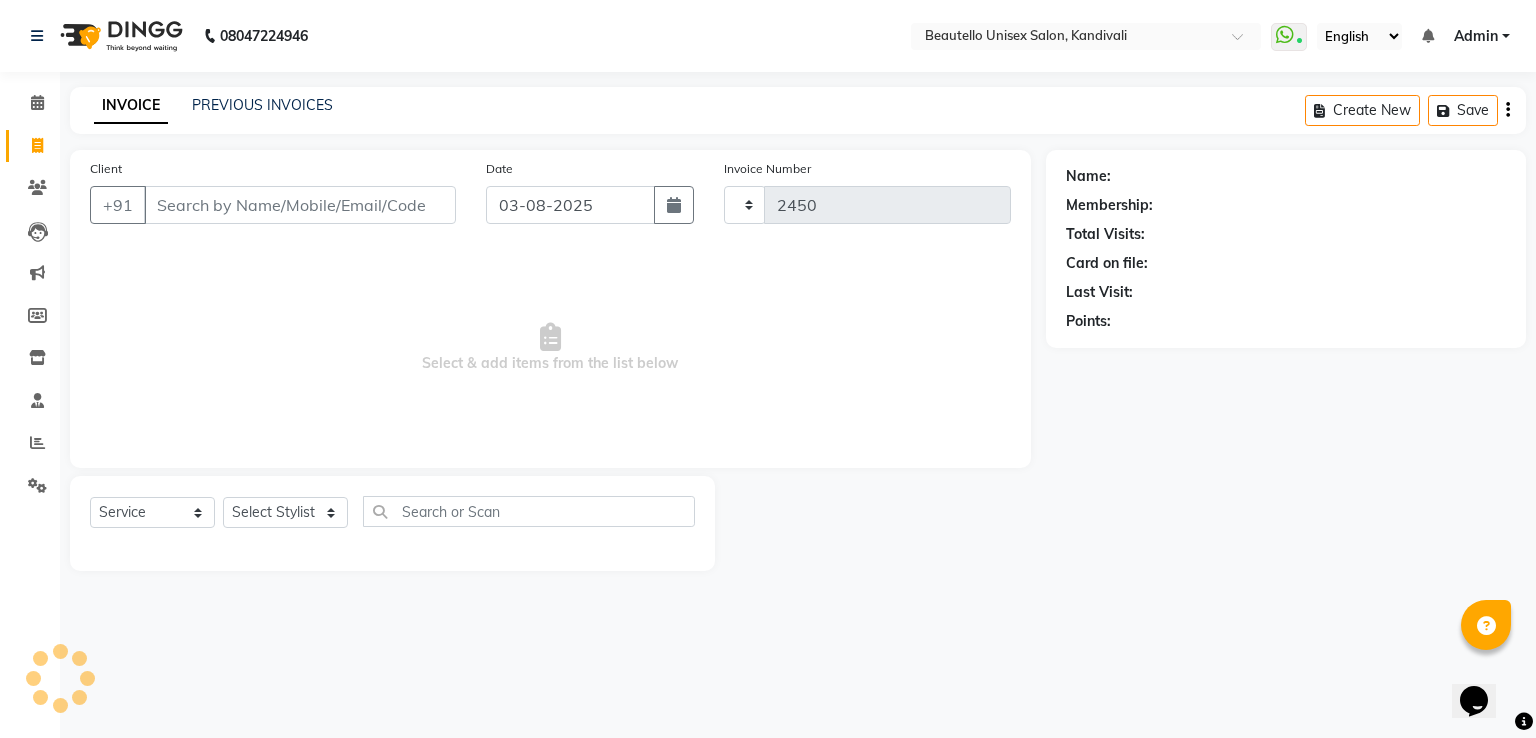 select on "5051" 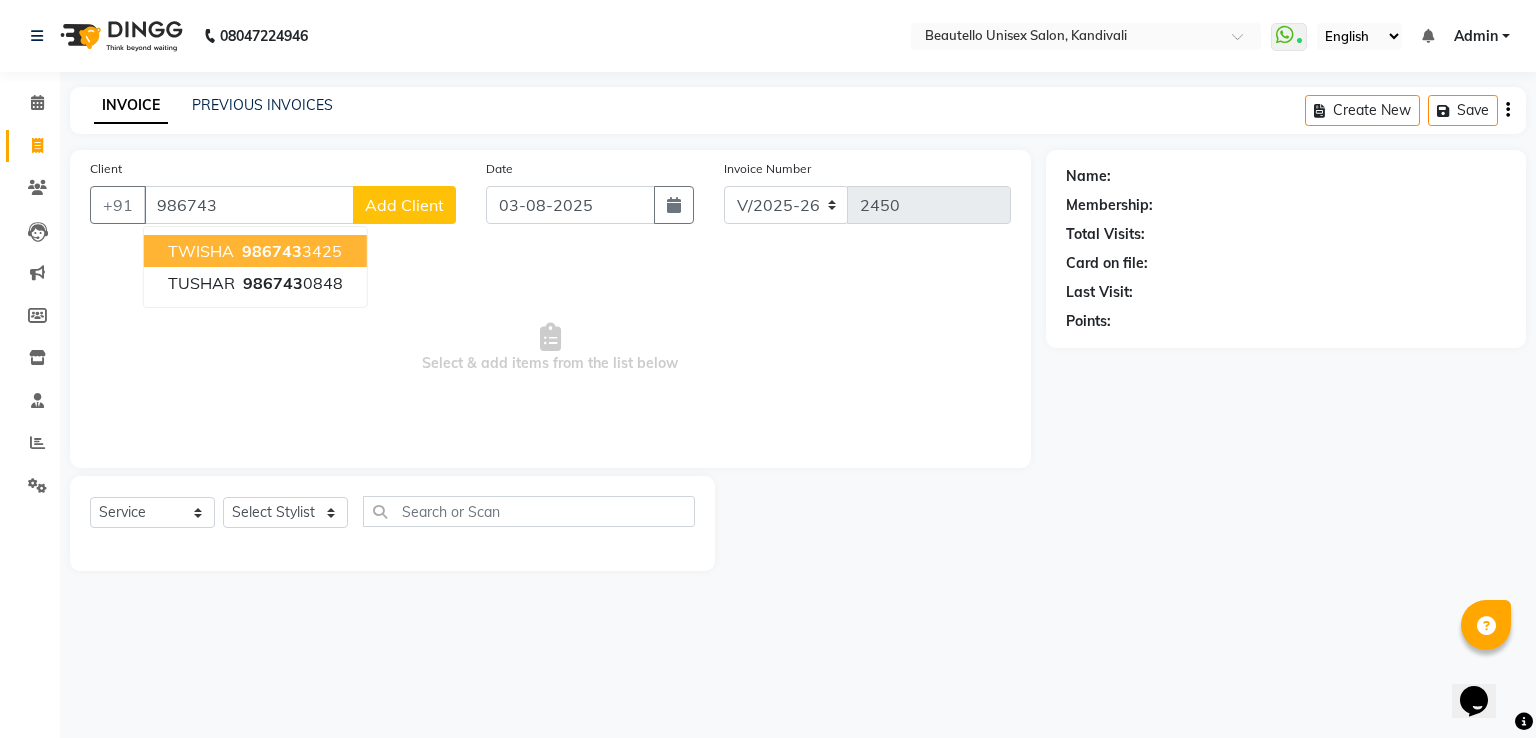 click on "INVOICE" 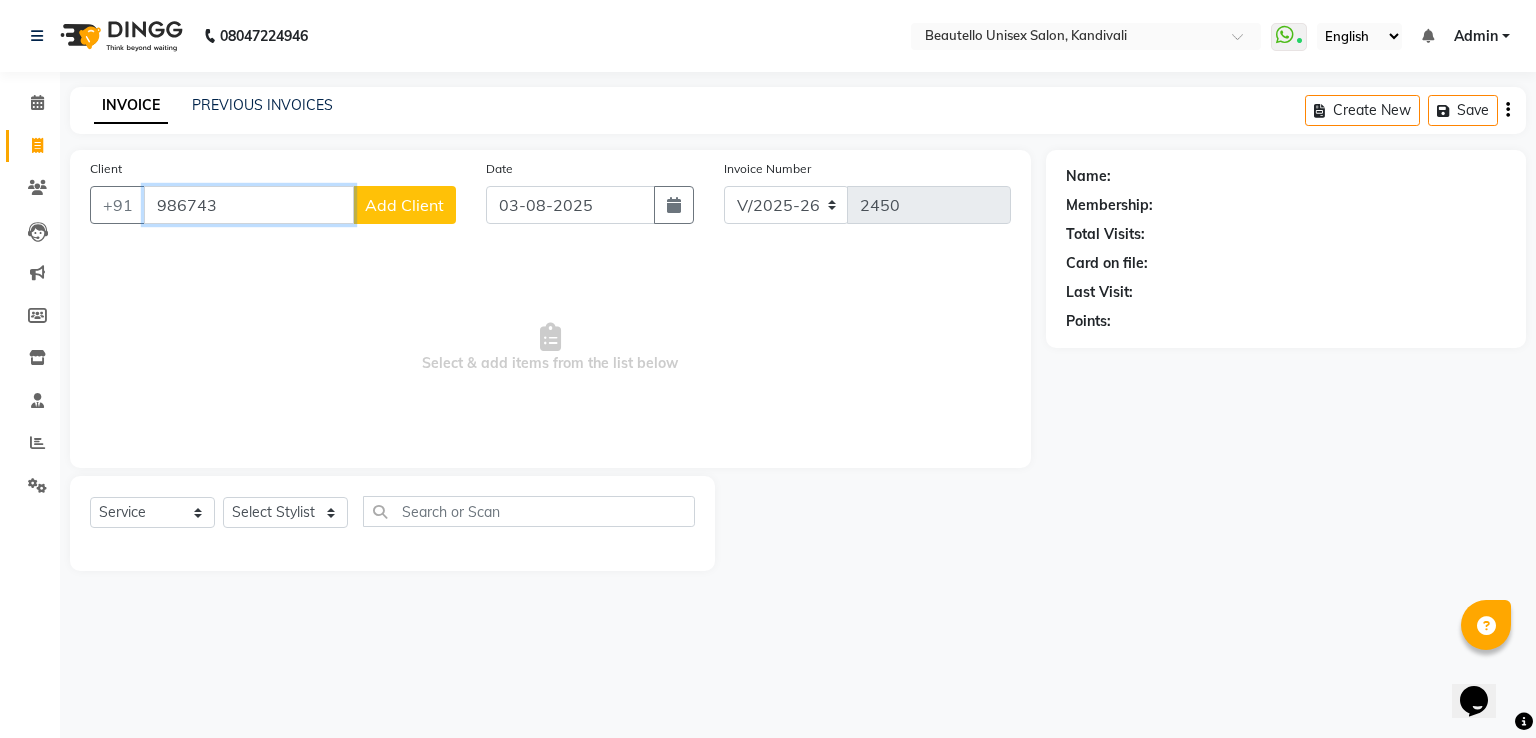 click on "986743" at bounding box center [249, 205] 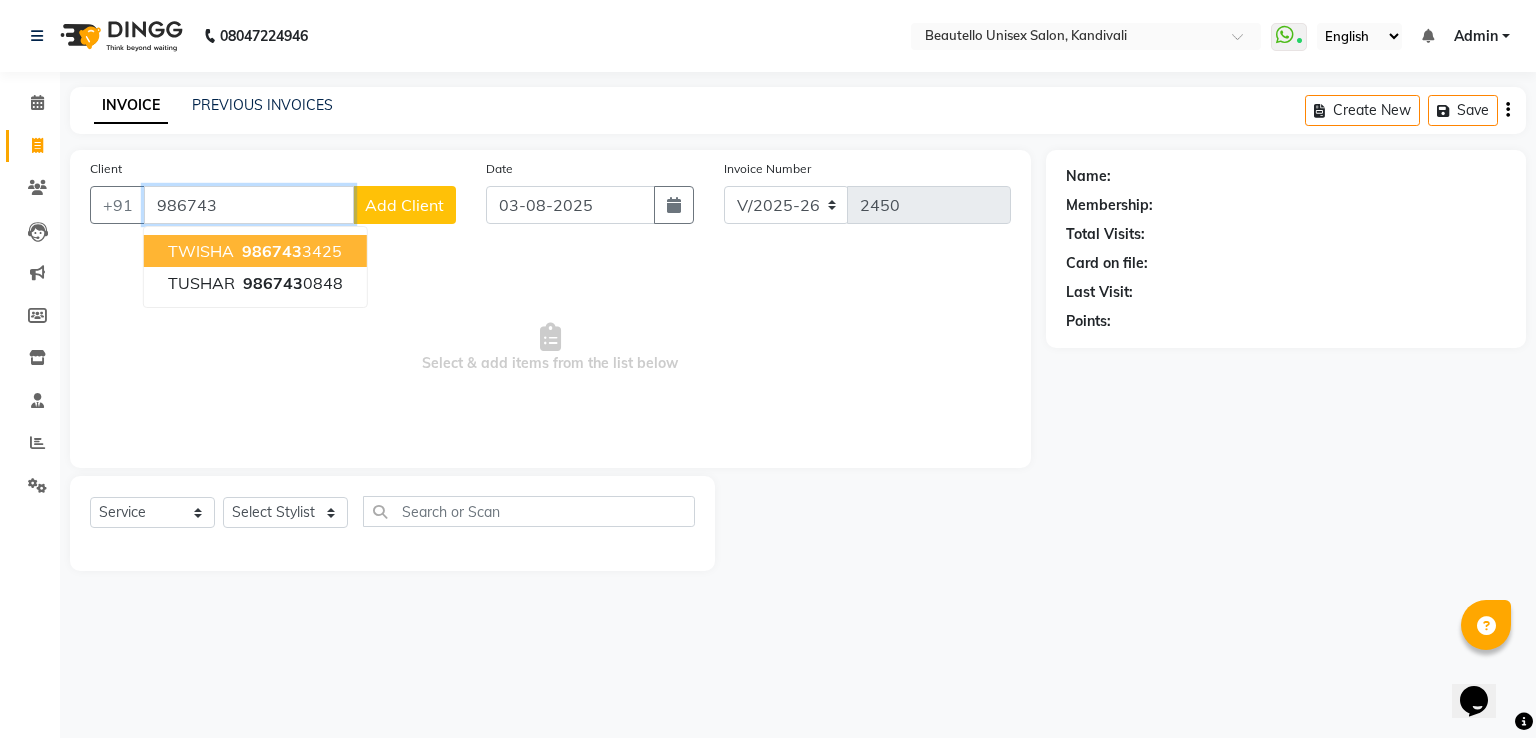 click on "986743" at bounding box center (249, 205) 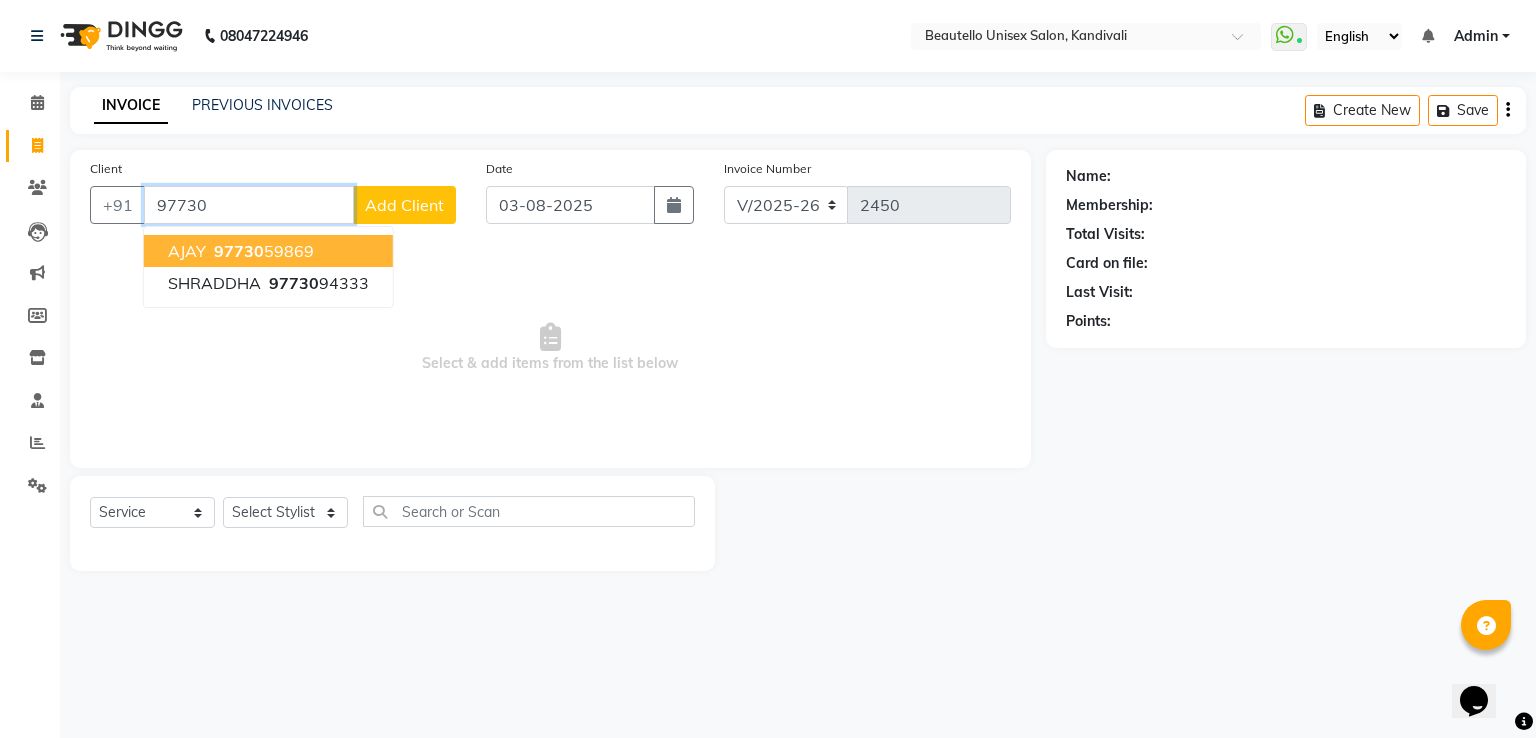click on "[PHONE]" at bounding box center [262, 251] 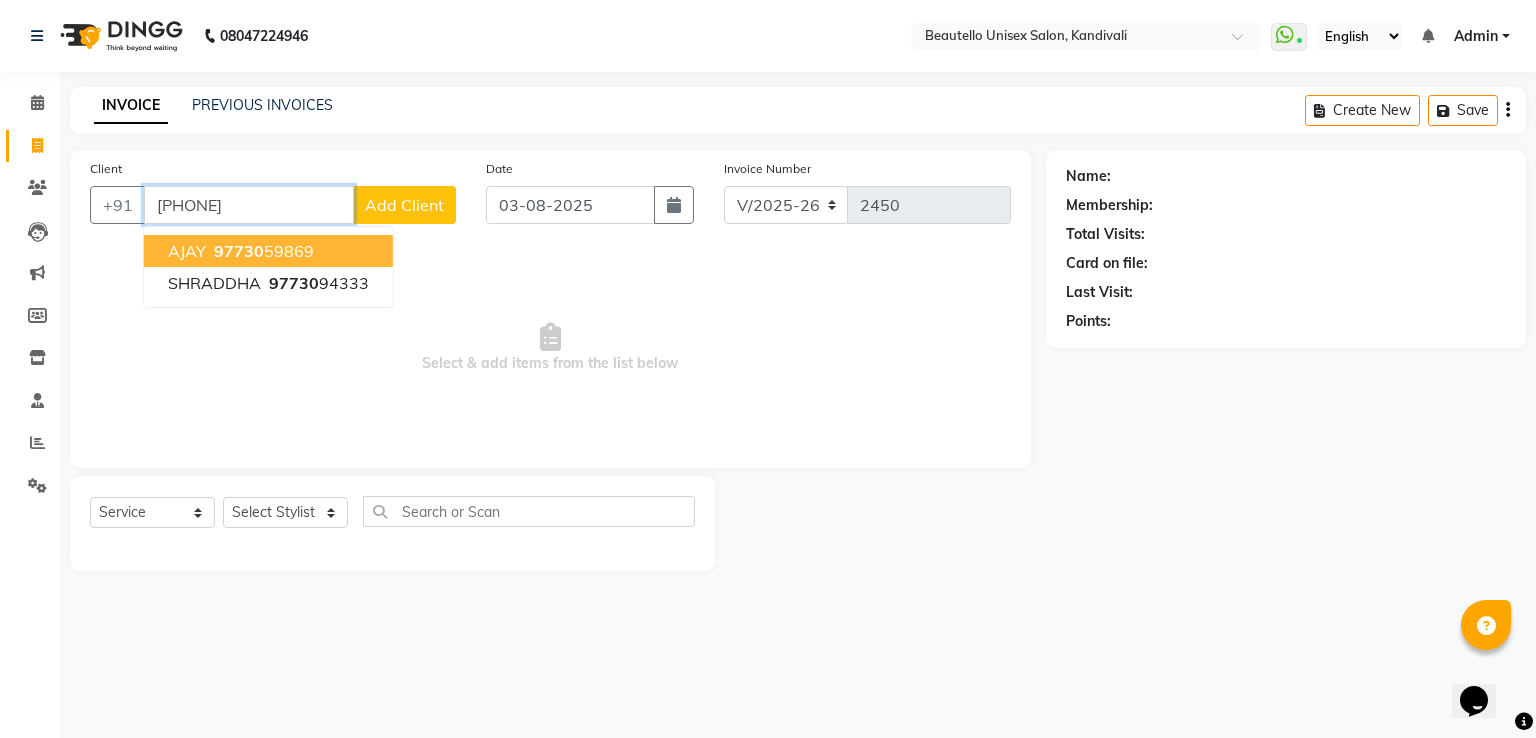 type on "[PHONE]" 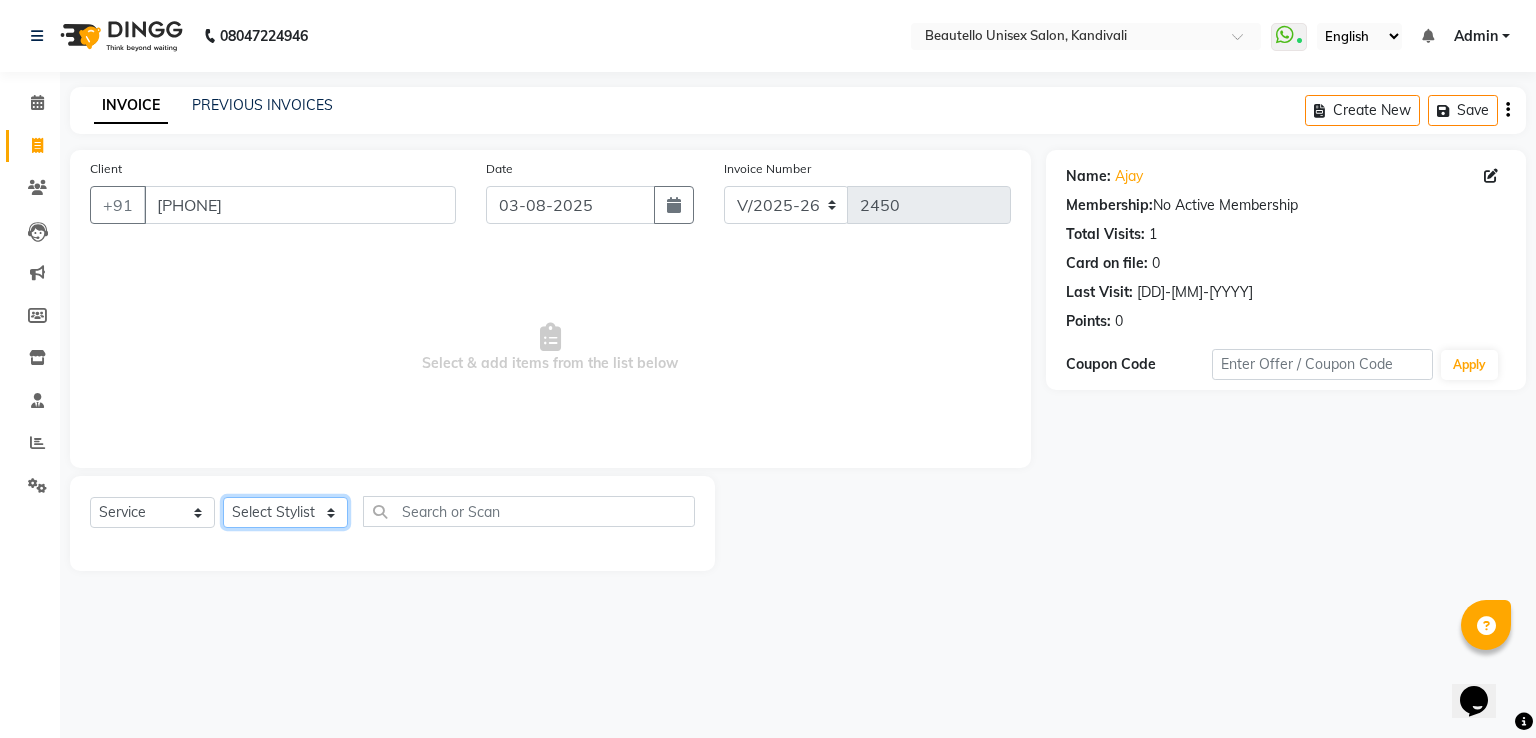 click on "Select Stylist  [FIRSTNAME]  [FIRSTNAME]  [FIRSTNAME] [FIRSTNAME]  [FIRSTNAME] [FIRSTNAME] [FIRSTNAME] [FIRSTNAME]  [FIRSTNAME] Mam [FIRSTNAME]" 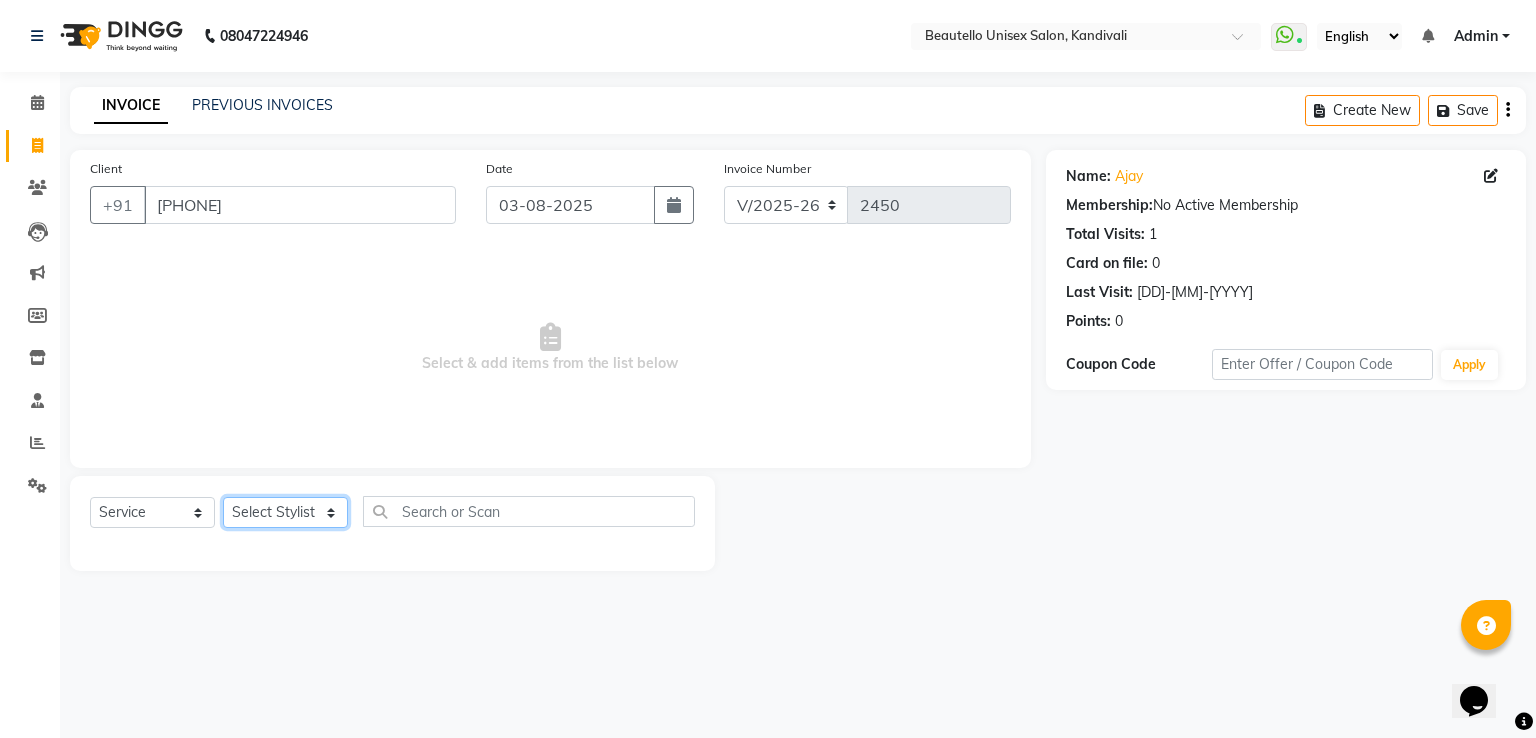 select on "31994" 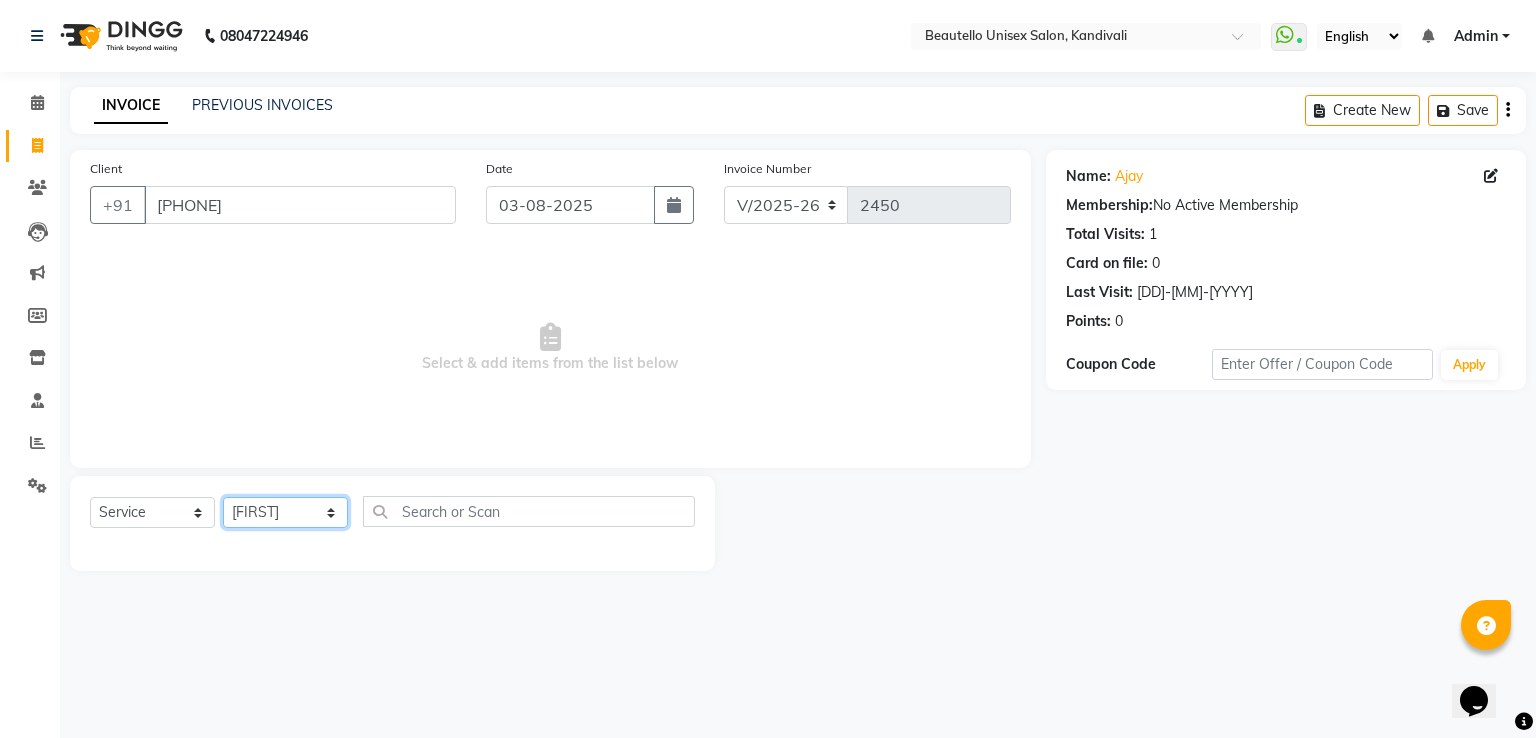 click on "Select Stylist  [FIRSTNAME]  [FIRSTNAME]  [FIRSTNAME] [FIRSTNAME]  [FIRSTNAME] [FIRSTNAME] [FIRSTNAME] [FIRSTNAME]  [FIRSTNAME] Mam [FIRSTNAME]" 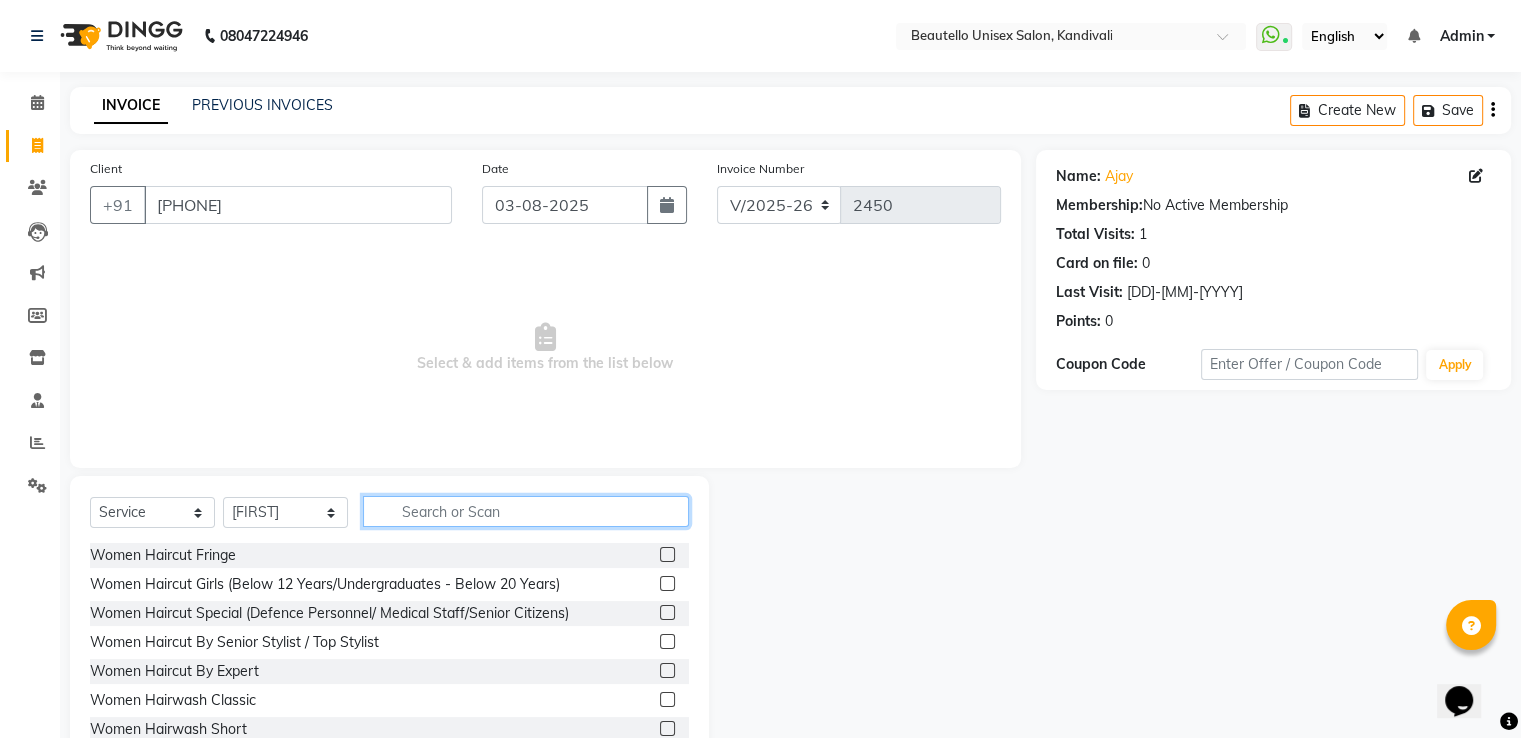 click 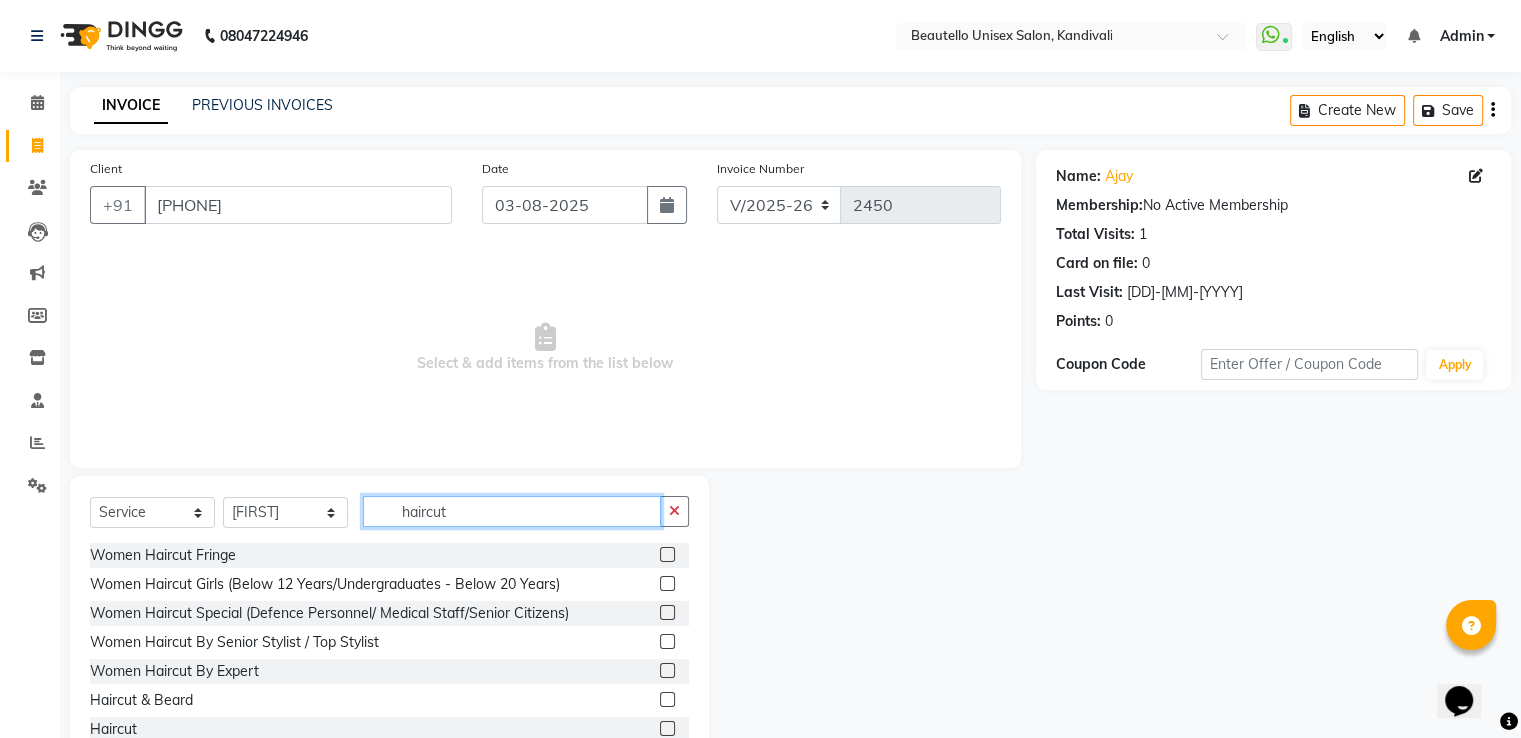 type on "haircut" 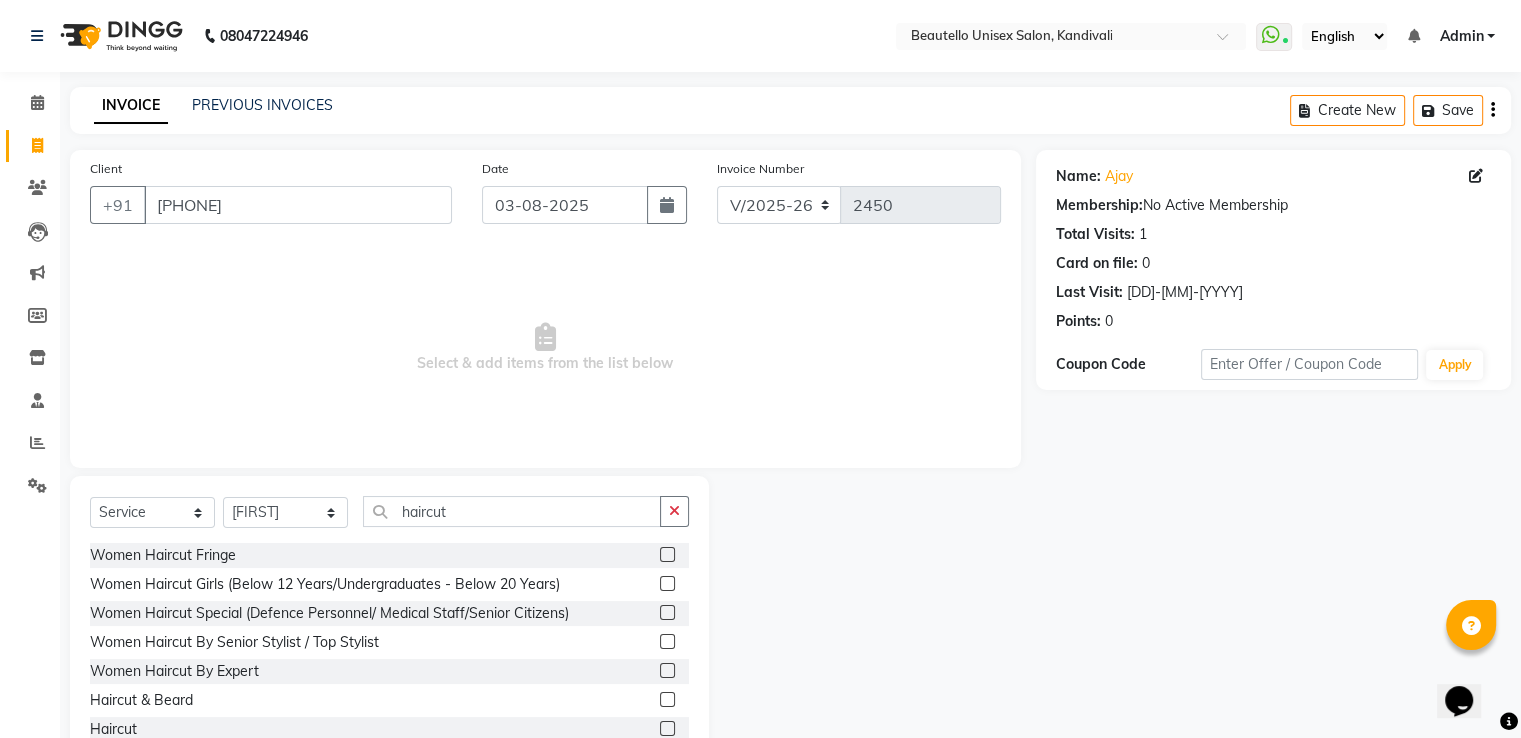 click 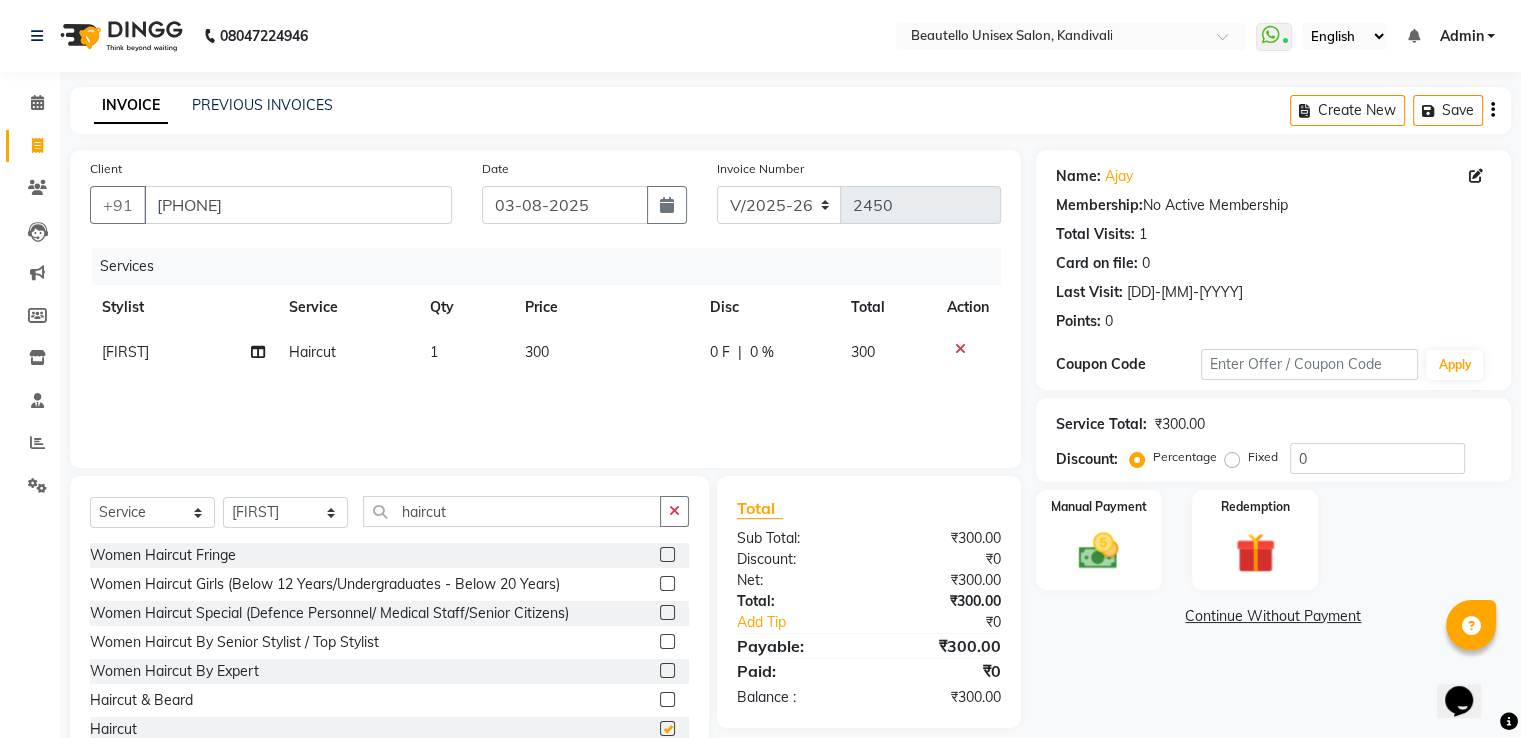 checkbox on "false" 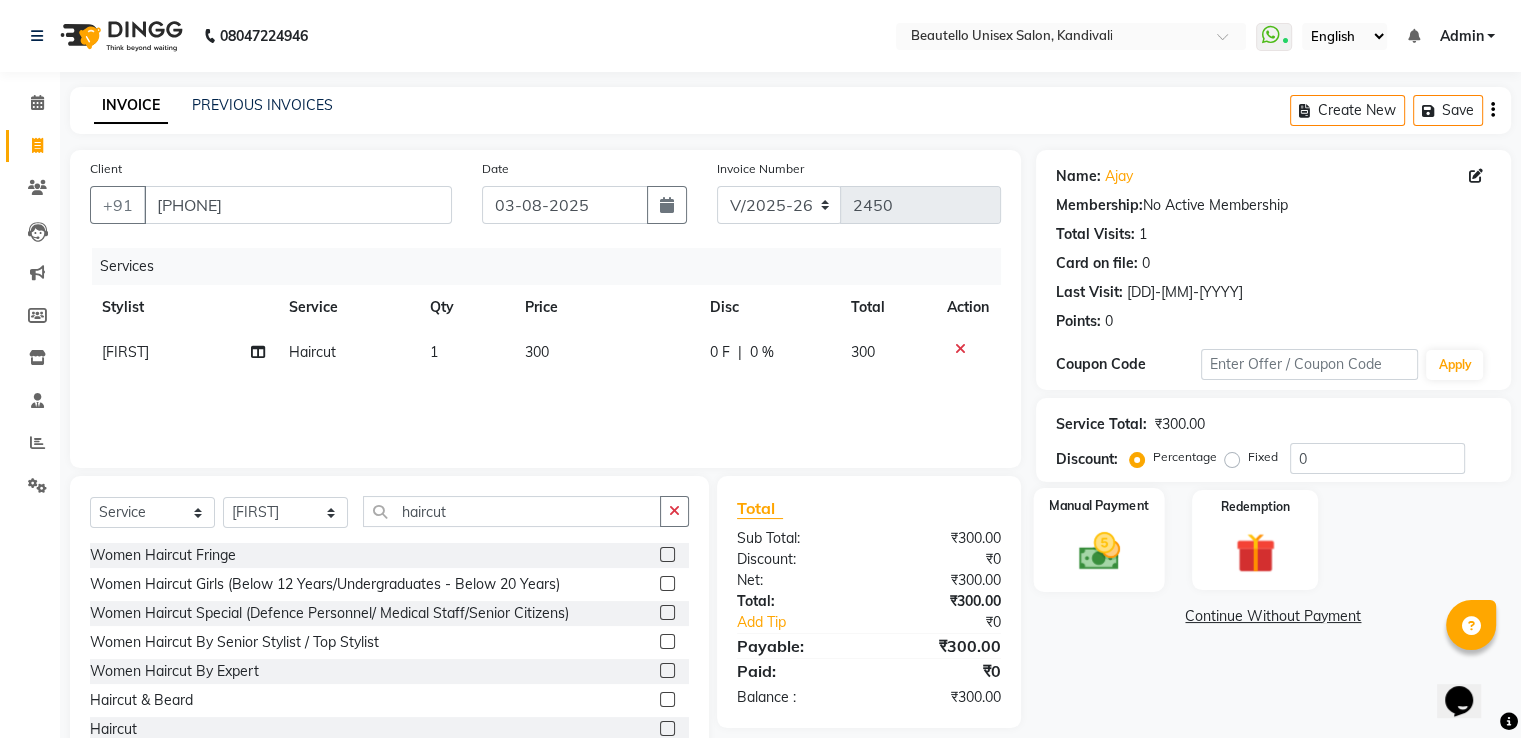 click 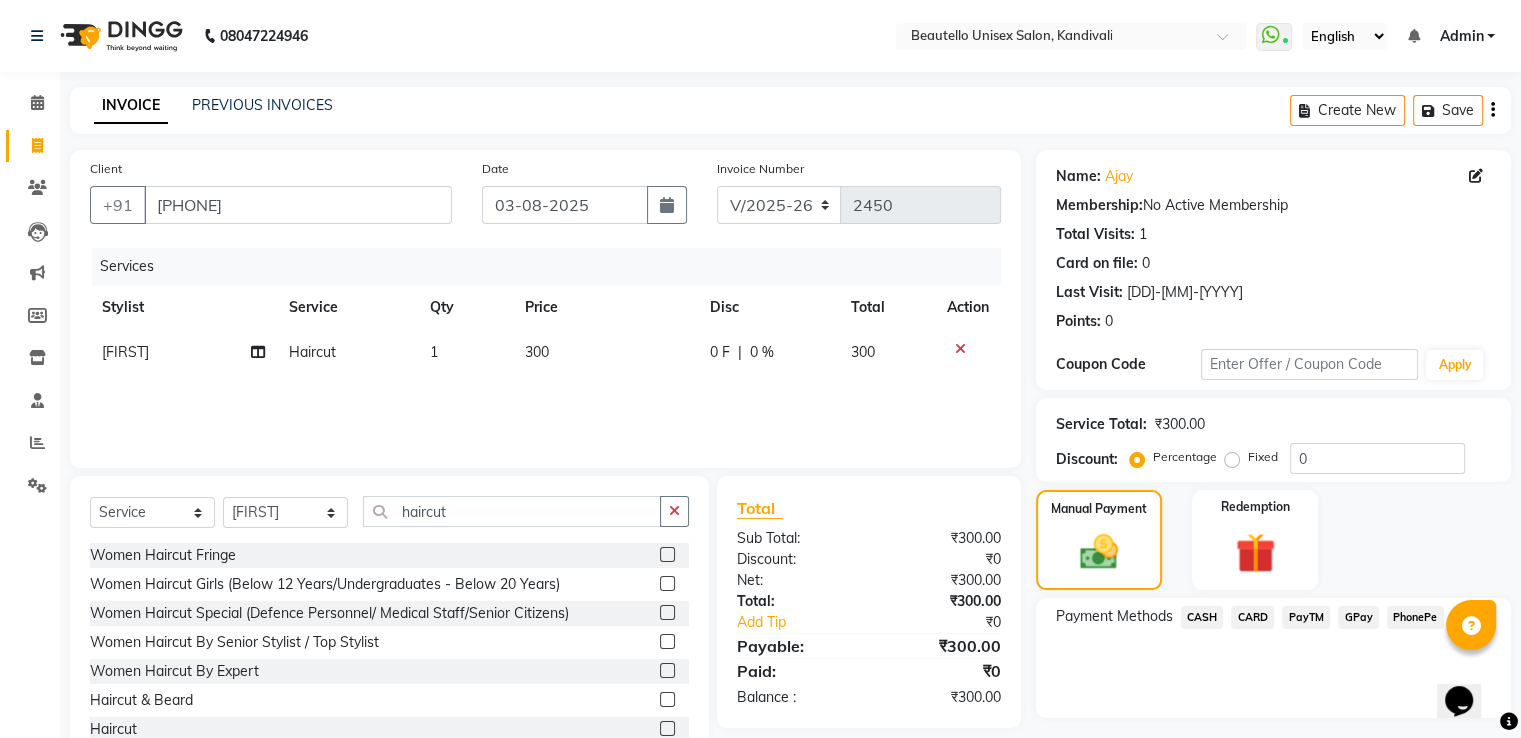 click on "PayTM" 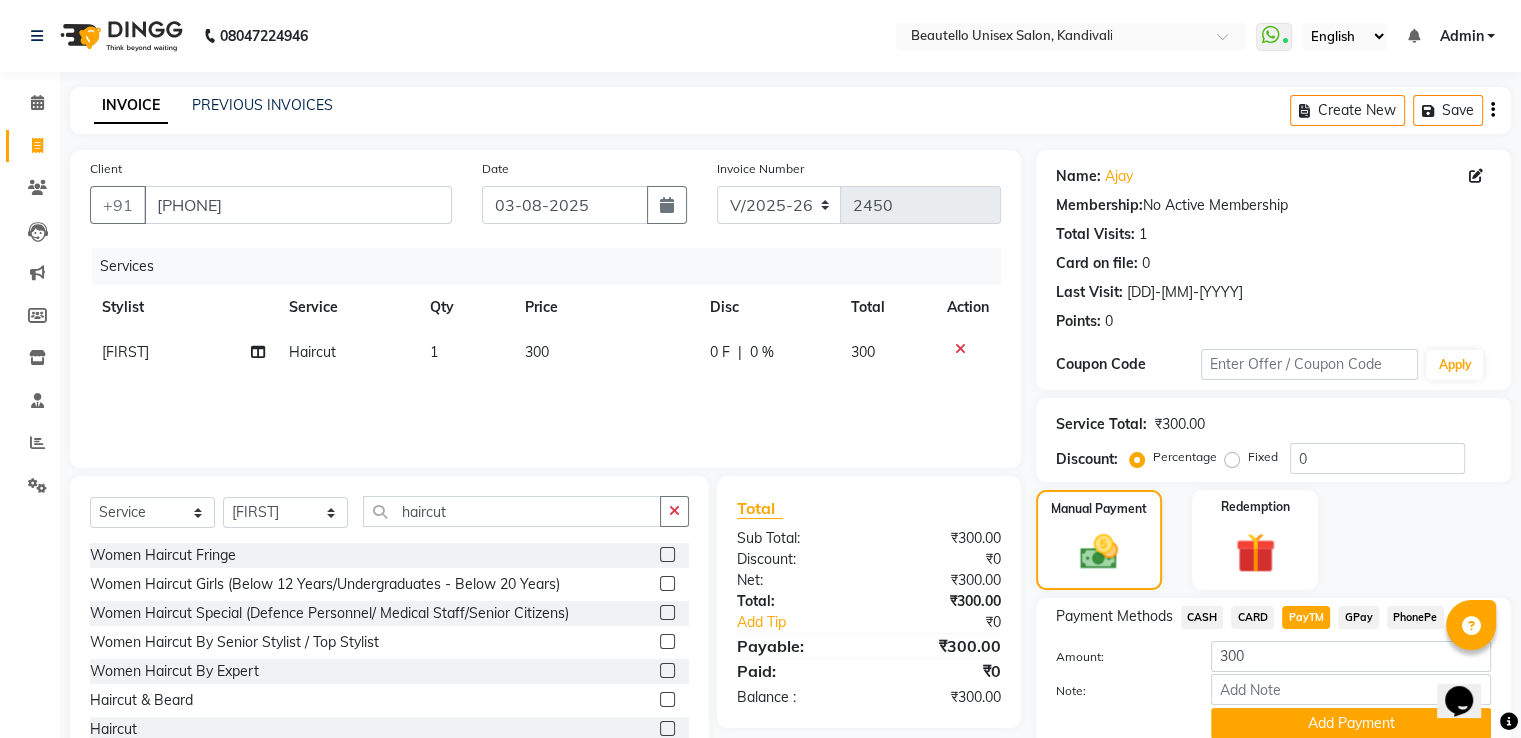 scroll, scrollTop: 81, scrollLeft: 0, axis: vertical 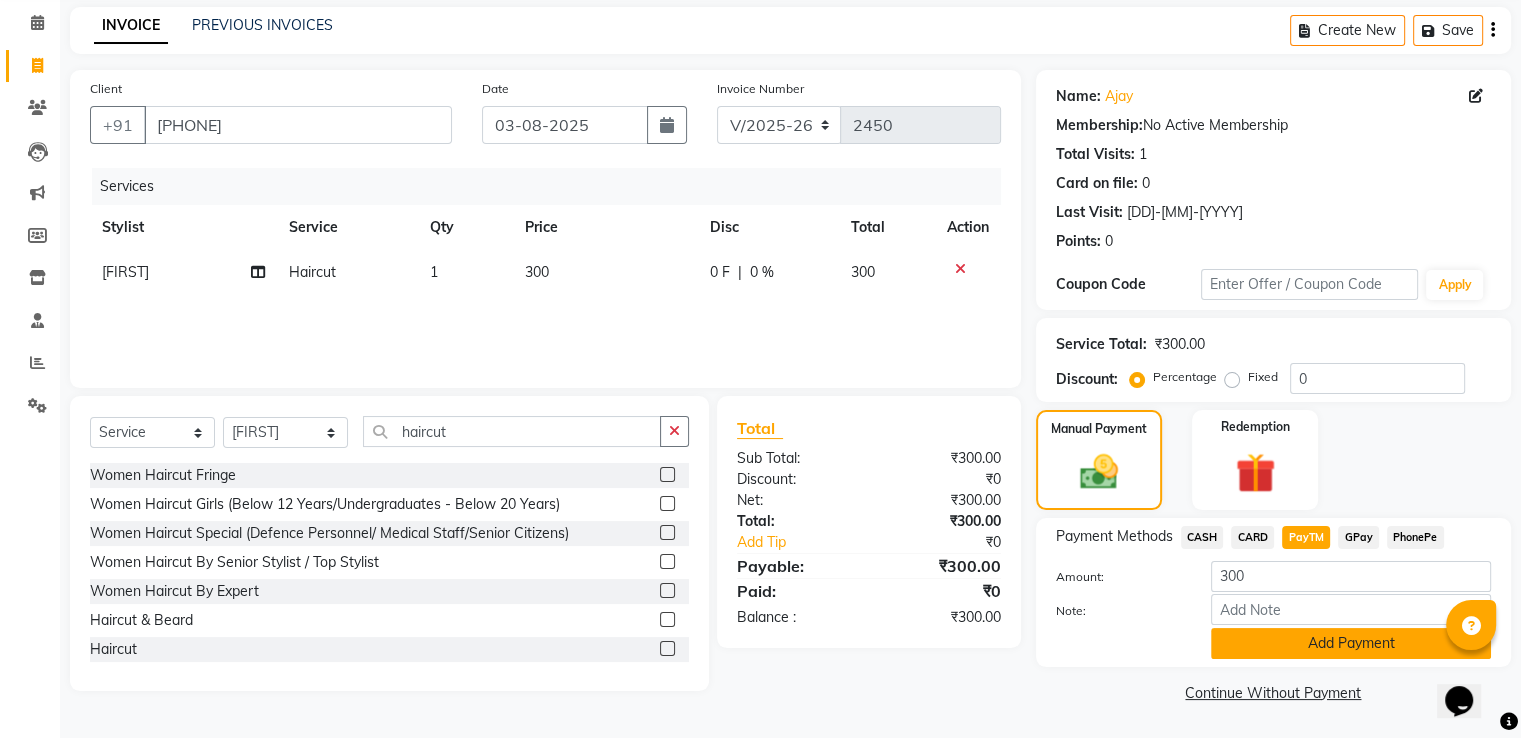 click on "Add Payment" 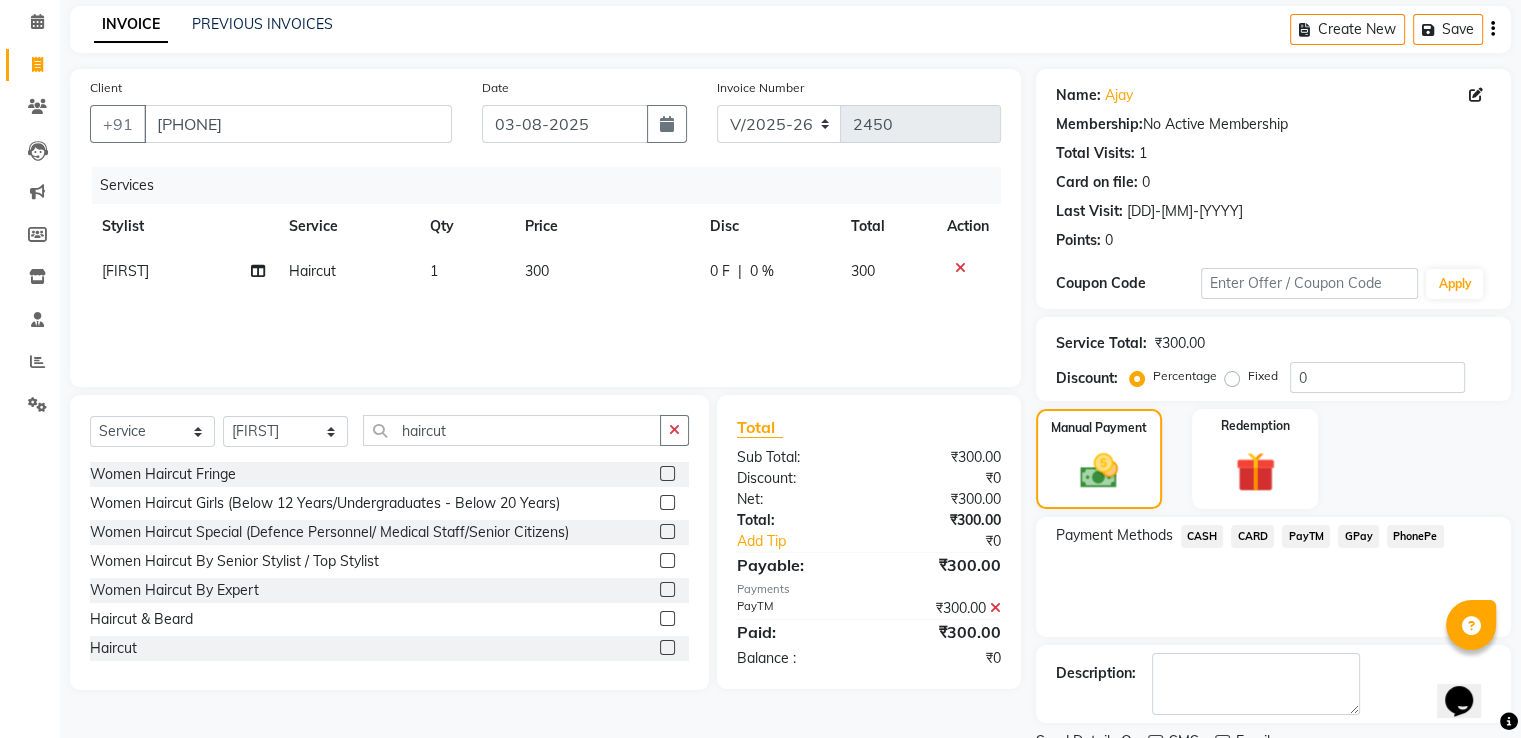scroll, scrollTop: 163, scrollLeft: 0, axis: vertical 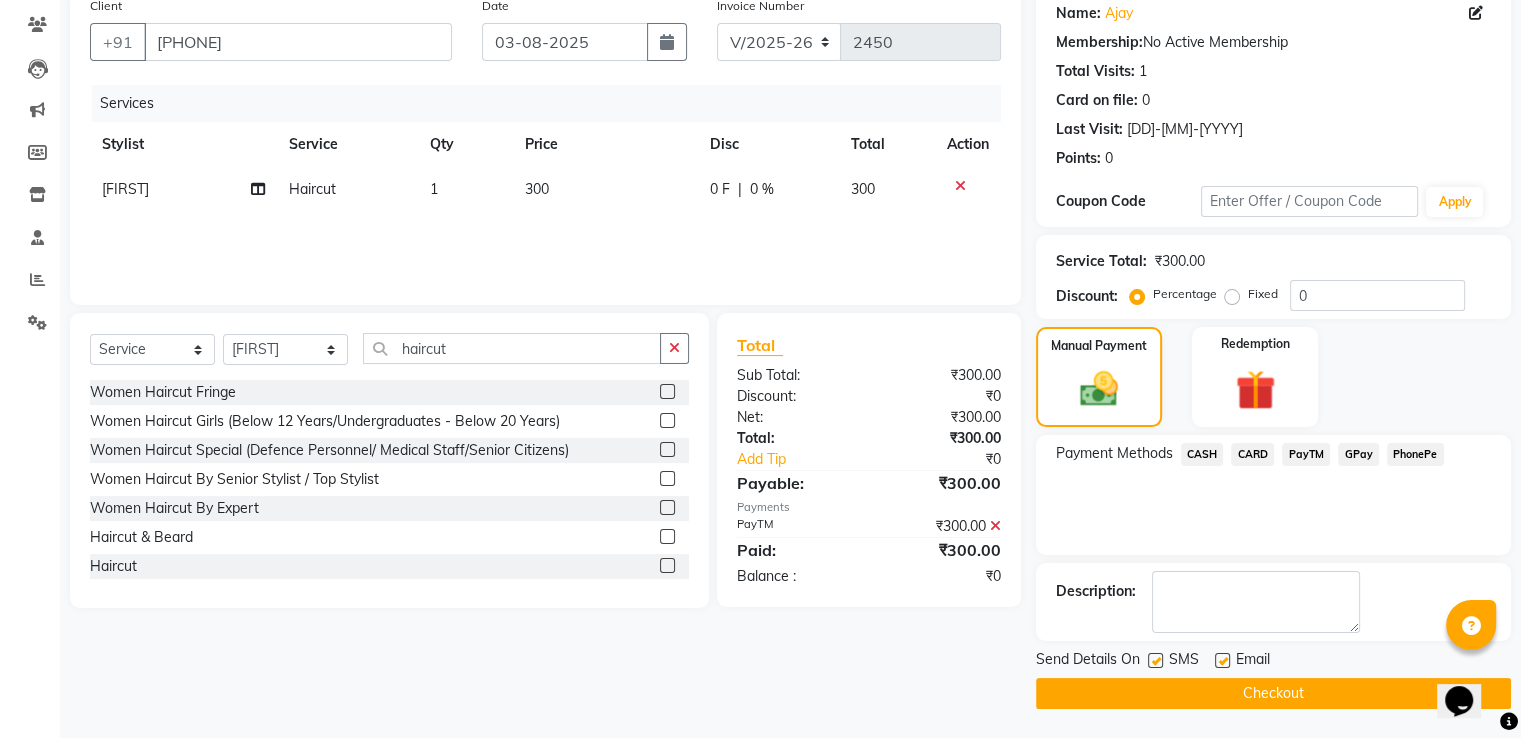 click 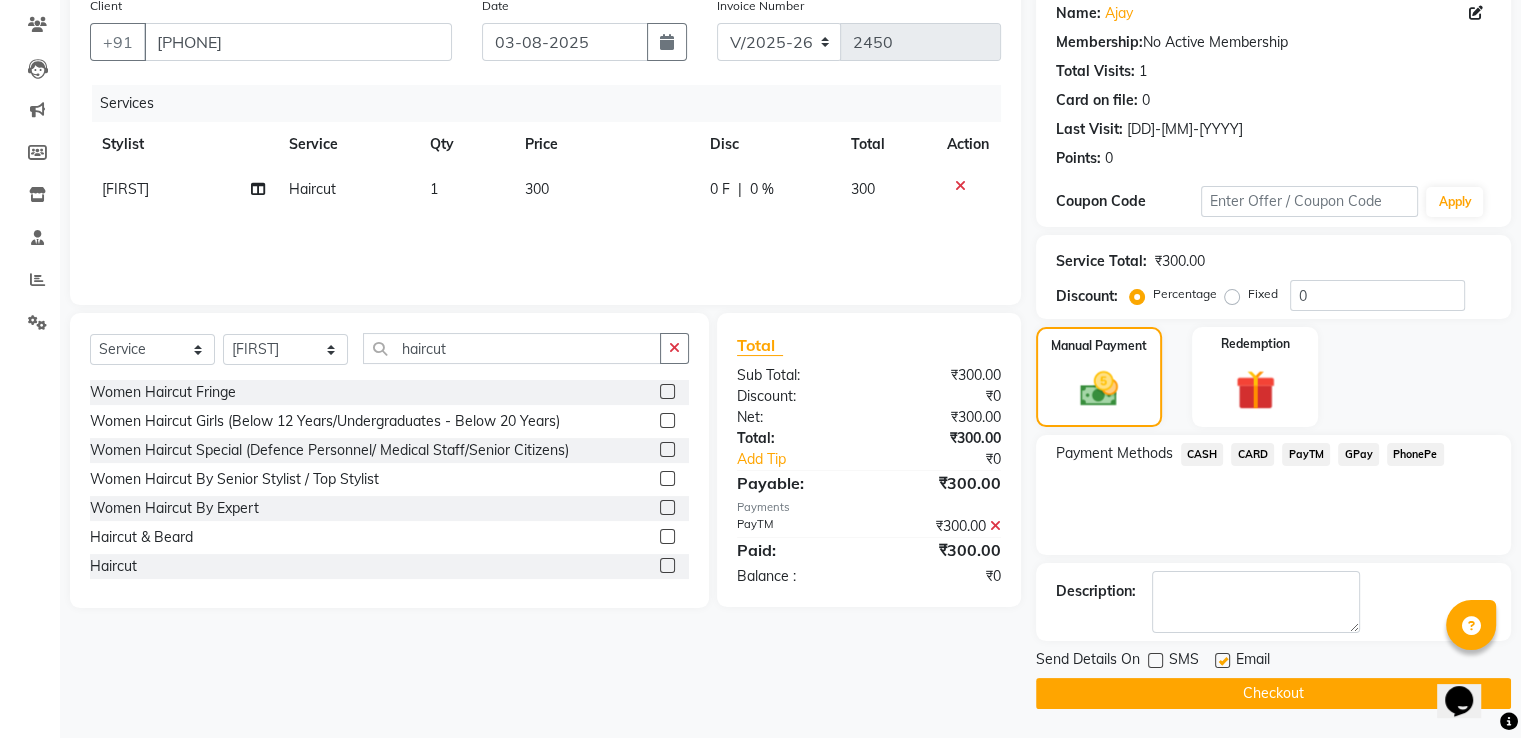 click on "Checkout" 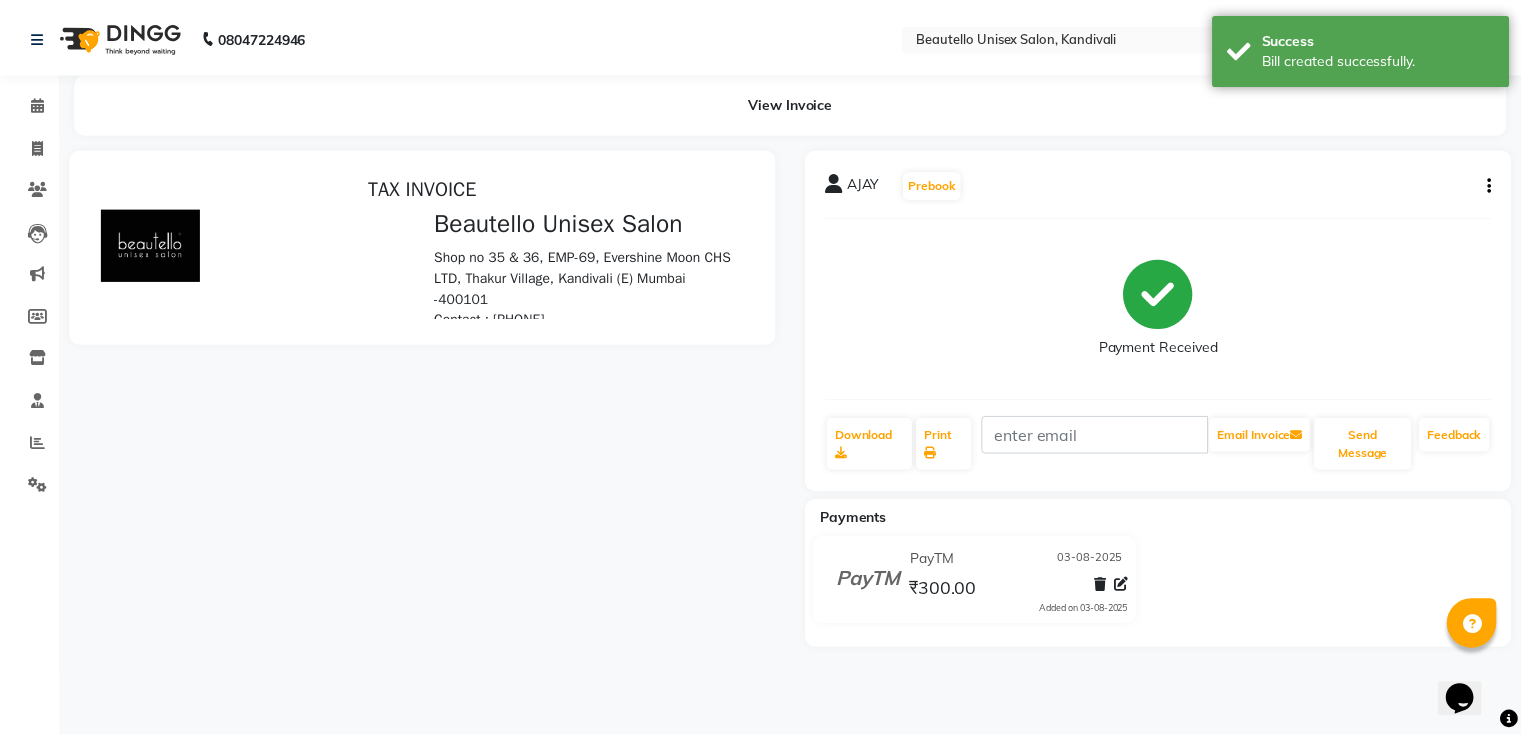scroll, scrollTop: 0, scrollLeft: 0, axis: both 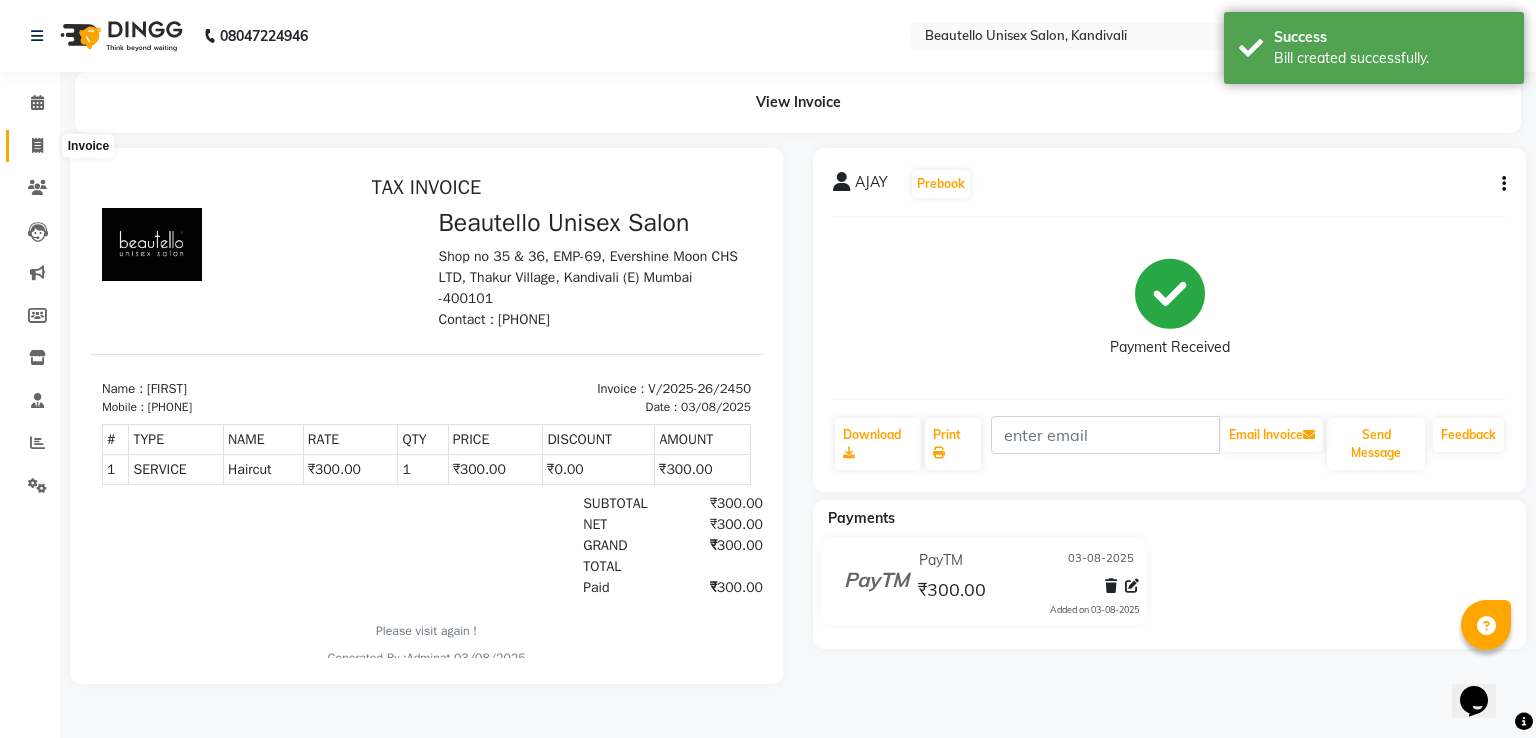 click 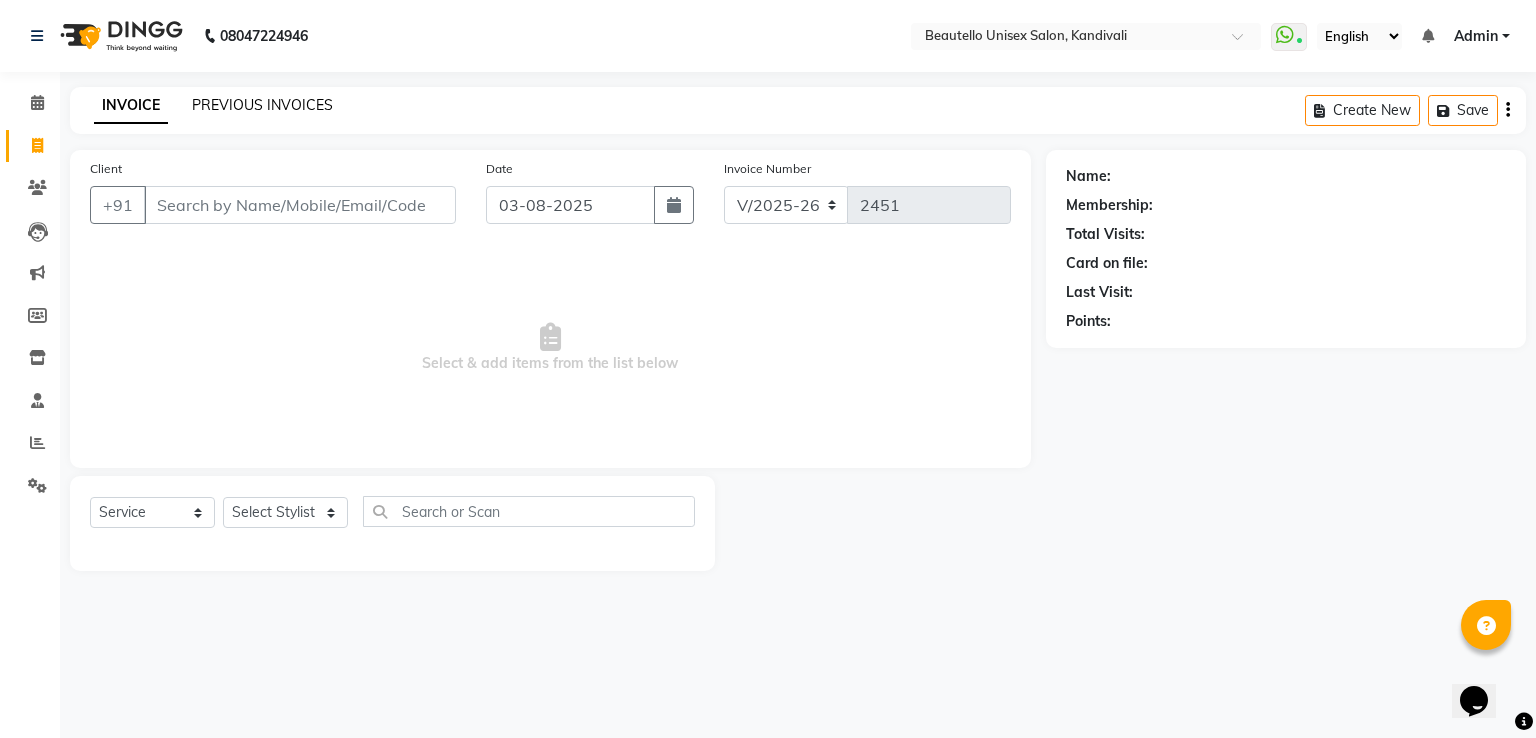 click on "PREVIOUS INVOICES" 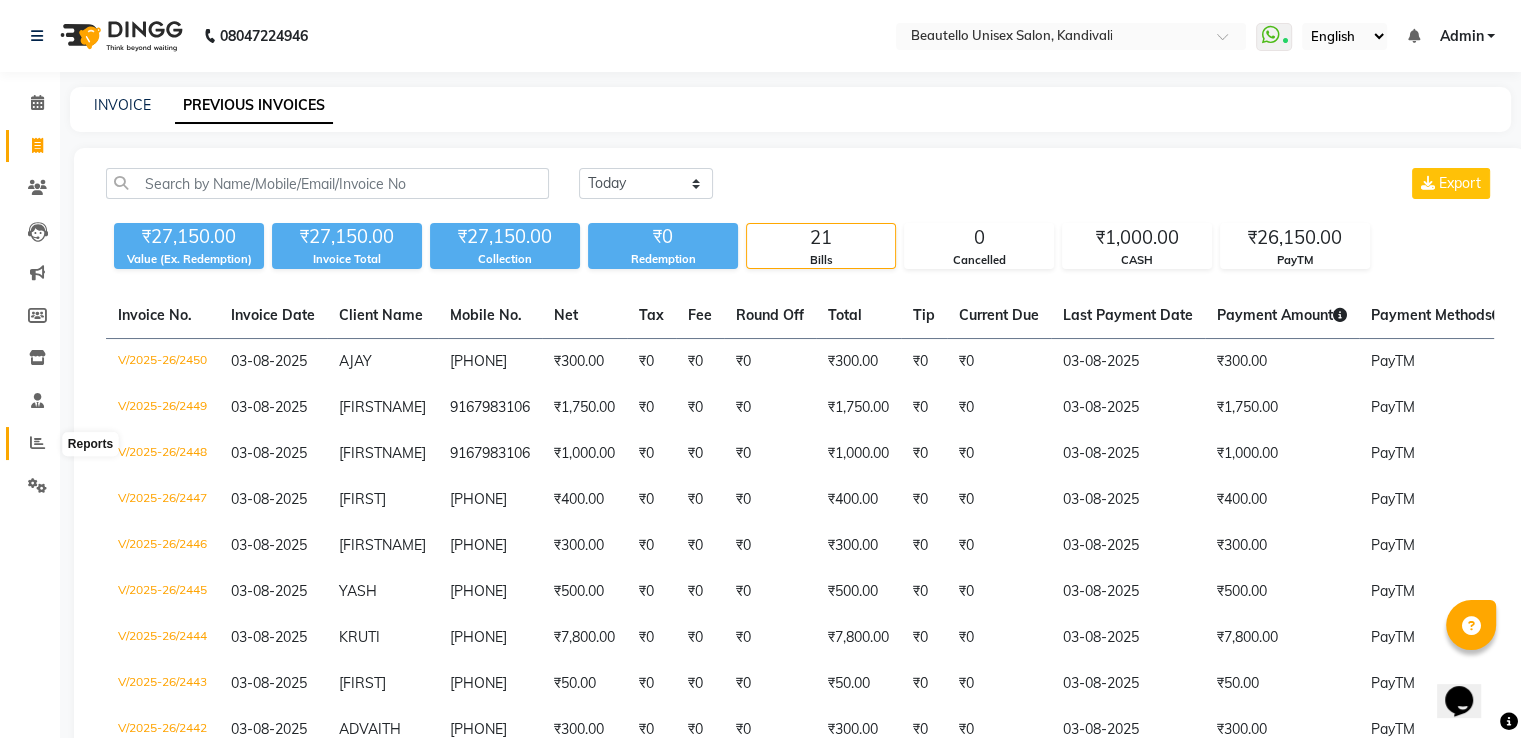 click 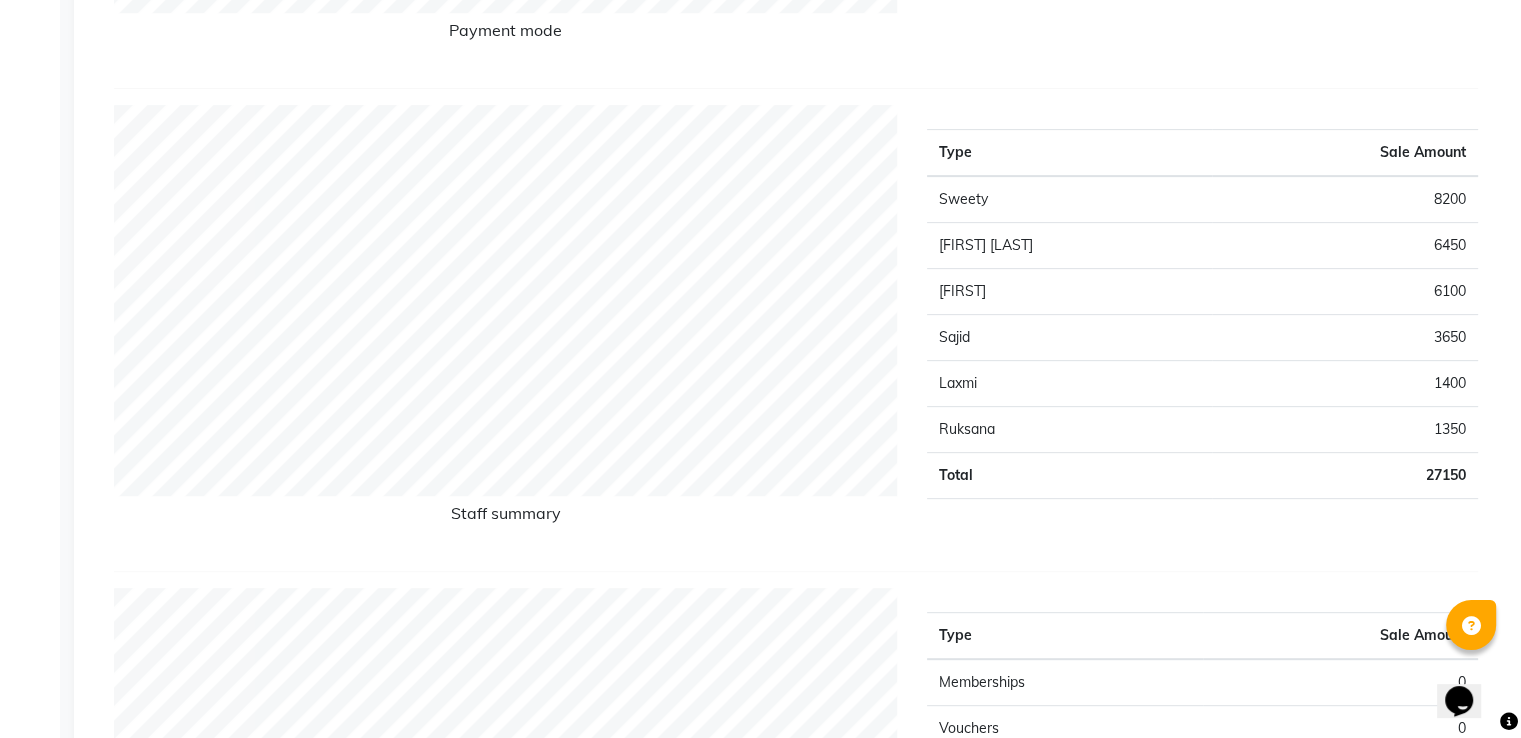 scroll, scrollTop: 709, scrollLeft: 0, axis: vertical 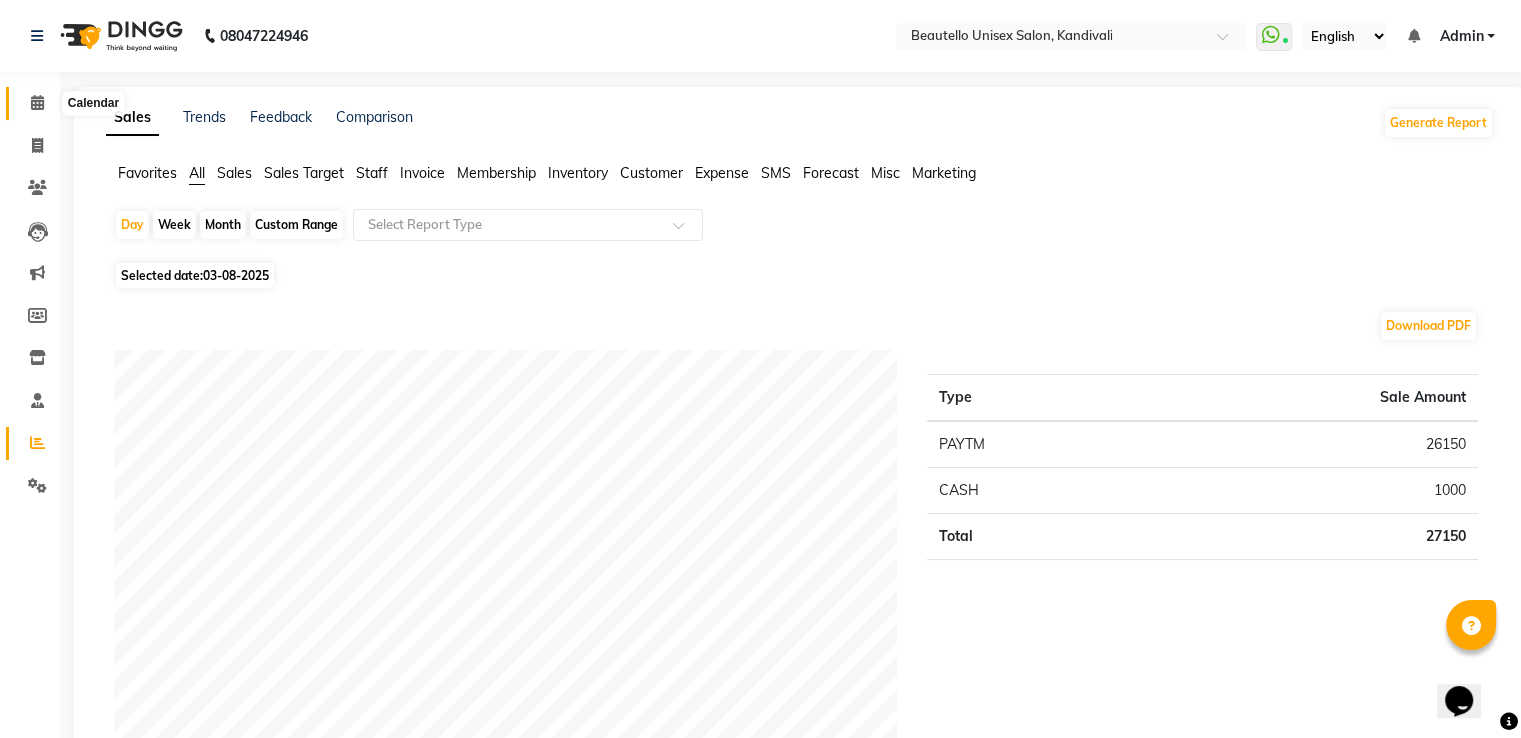 click 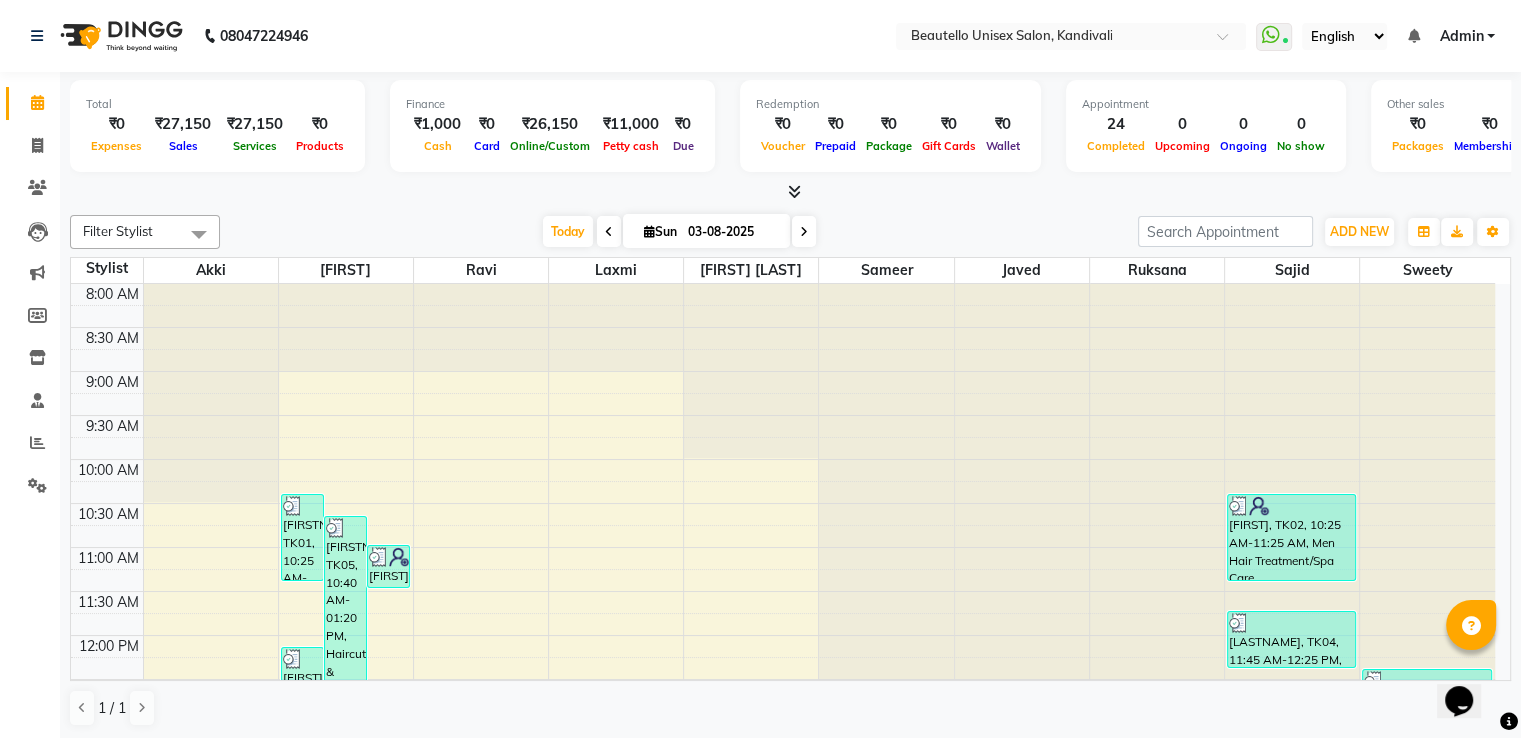 click at bounding box center (794, 191) 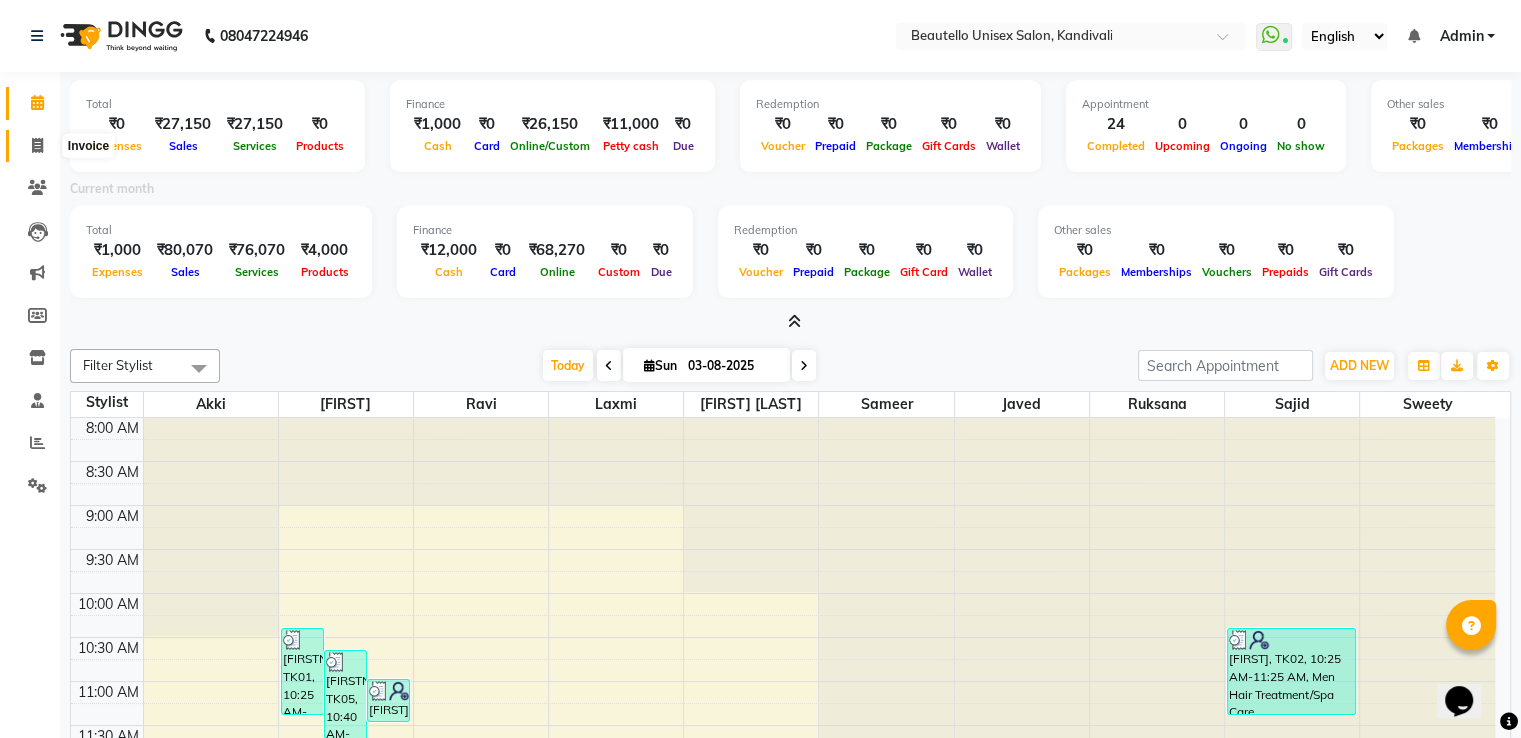 click 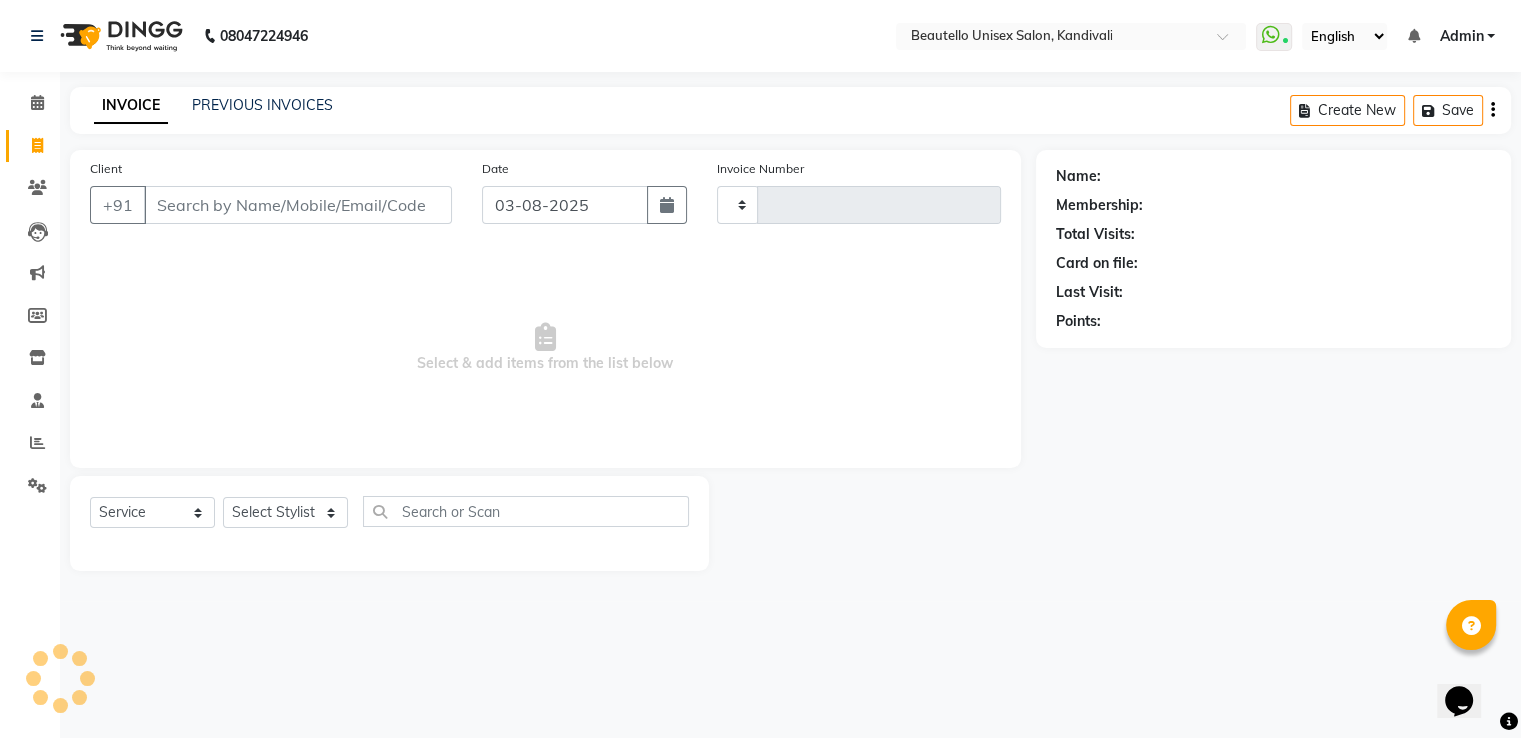 type on "2451" 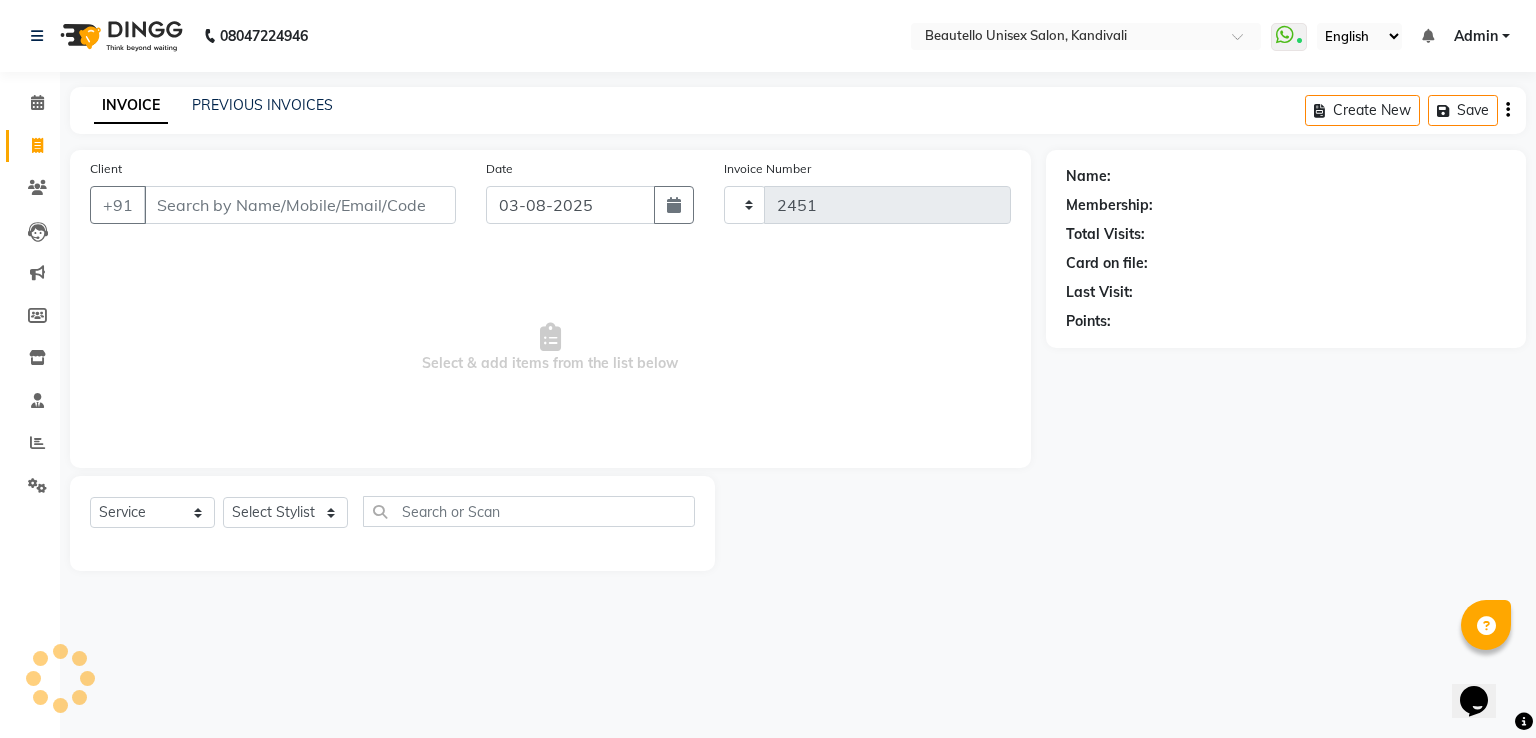 select on "5051" 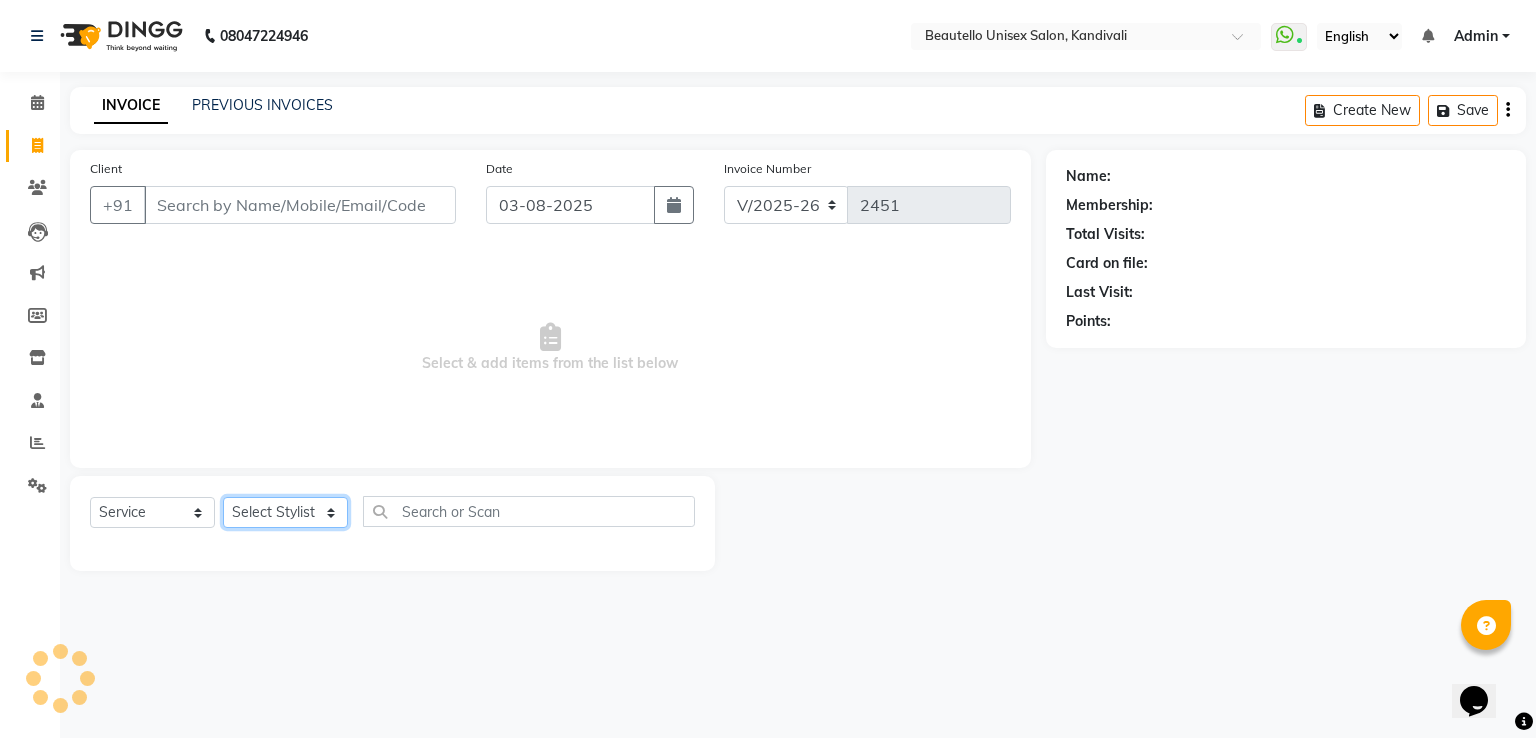 click on "Select Stylist" 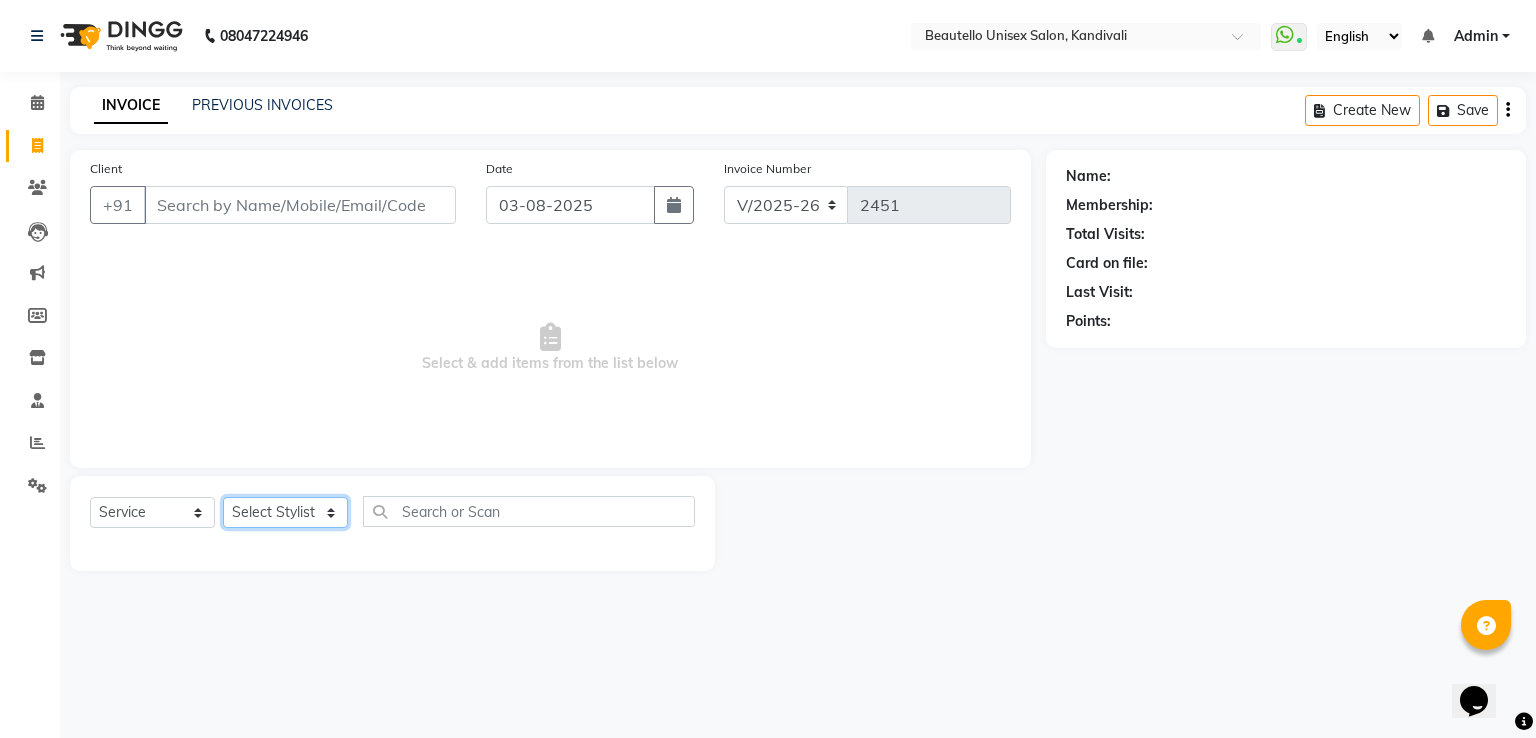 select on "69024" 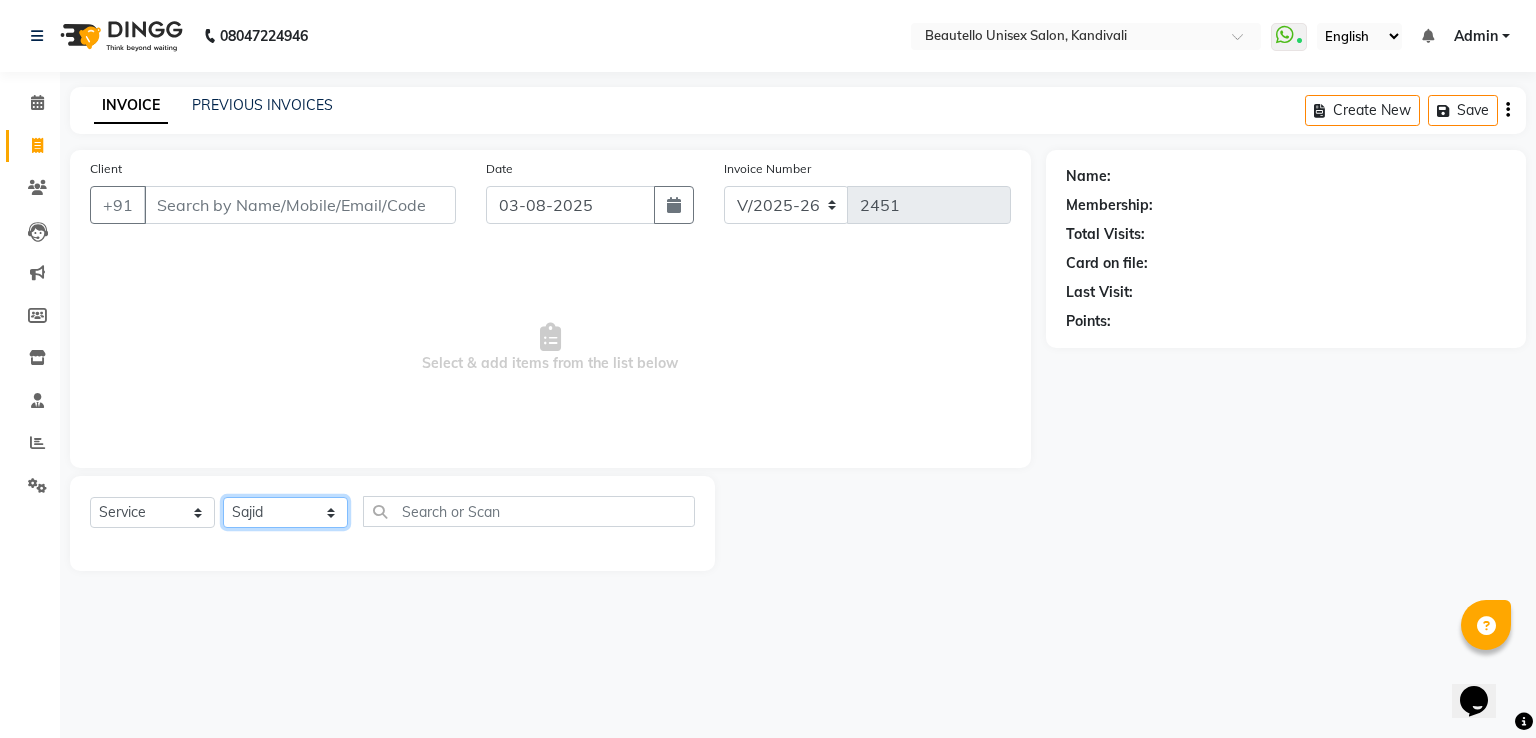 click on "Select Stylist  [FIRSTNAME]  [FIRSTNAME]  [FIRSTNAME] [FIRSTNAME]  [FIRSTNAME] [FIRSTNAME] [FIRSTNAME] [FIRSTNAME]  [FIRSTNAME] Mam [FIRSTNAME]" 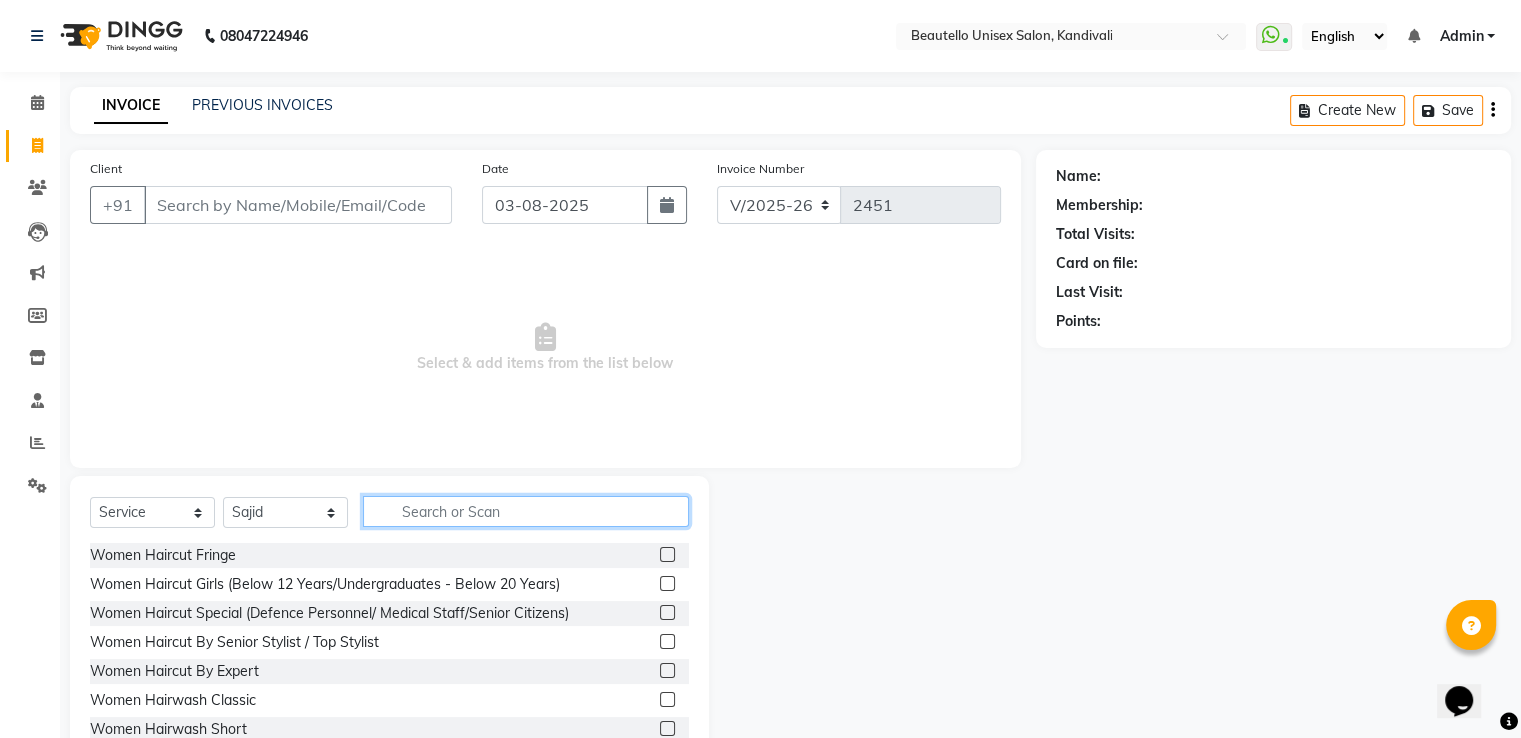 click 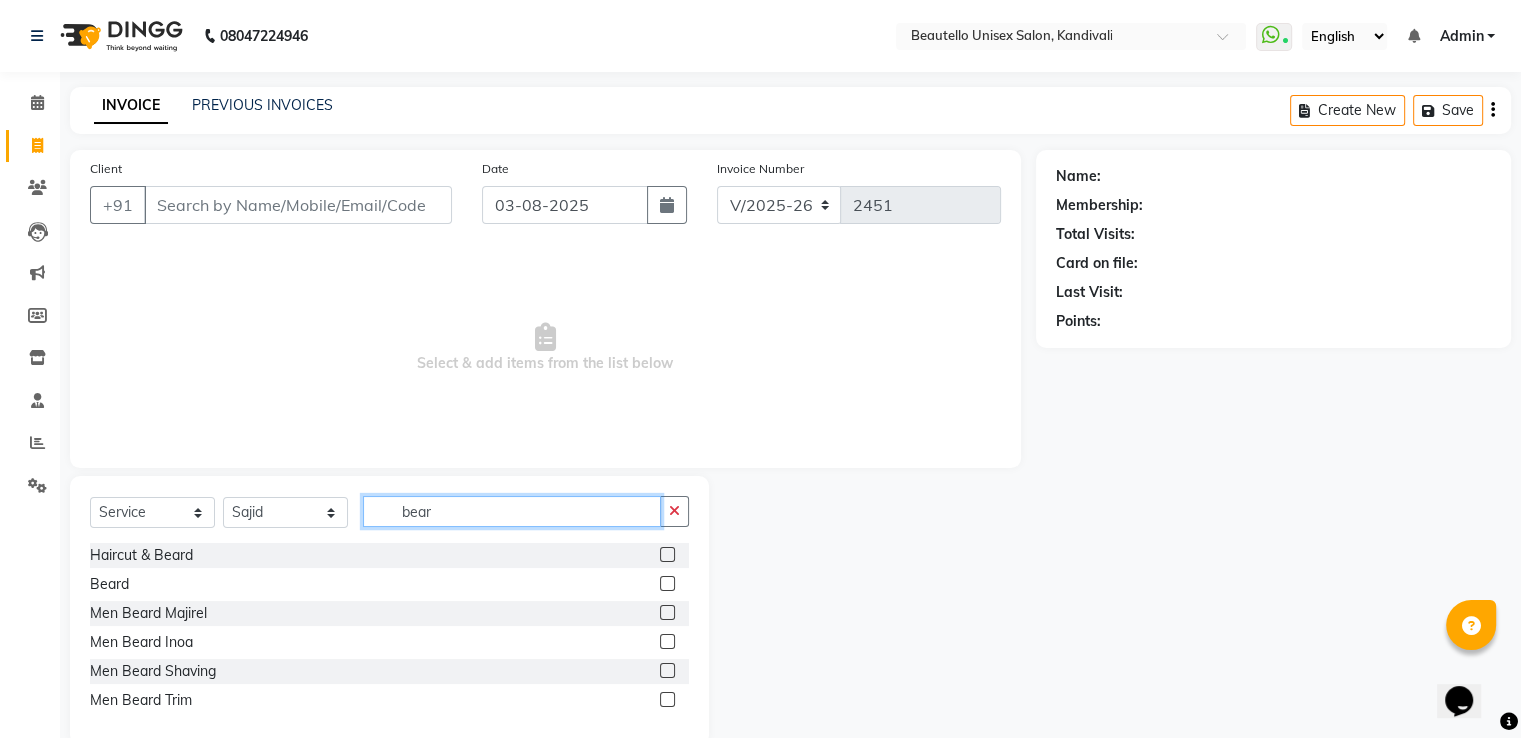 type on "bear" 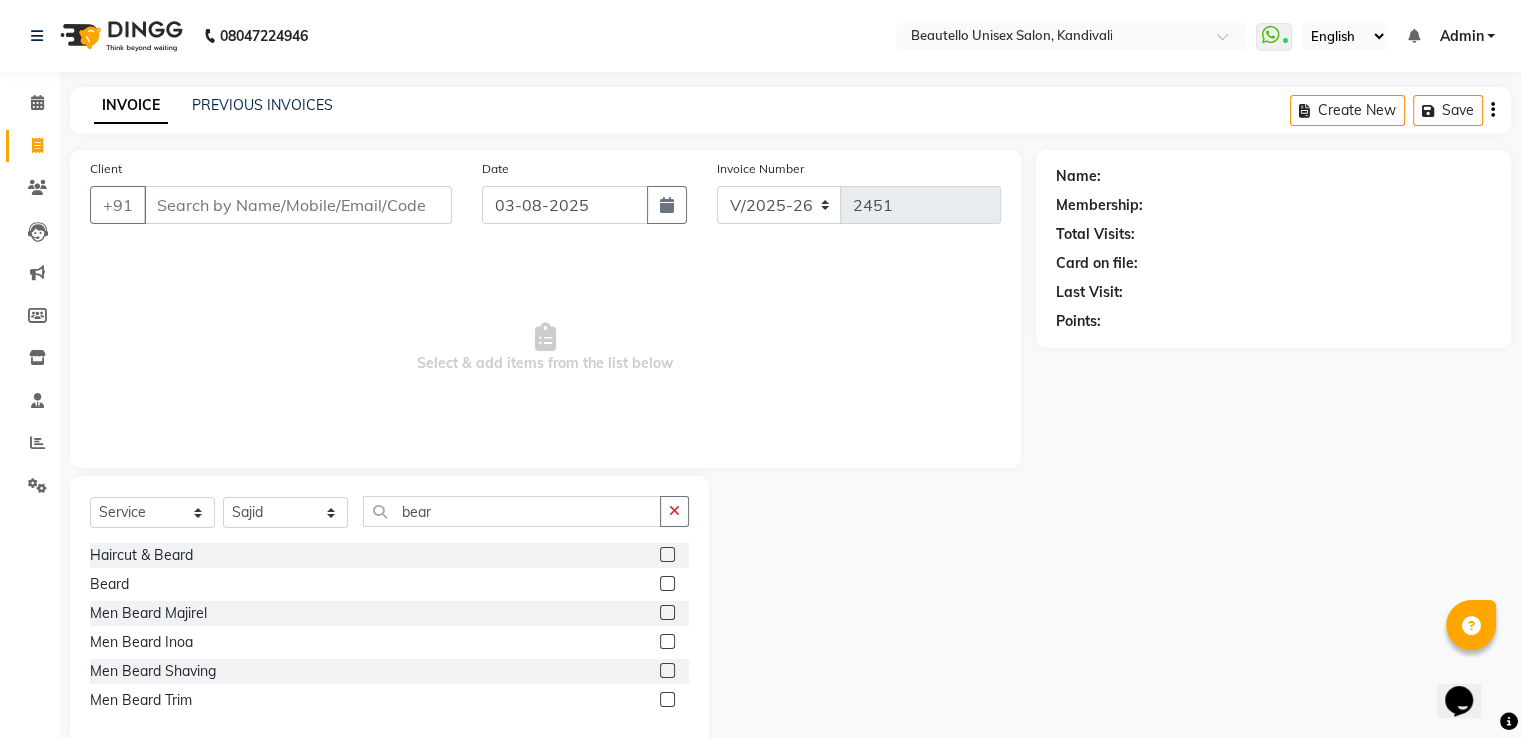 click 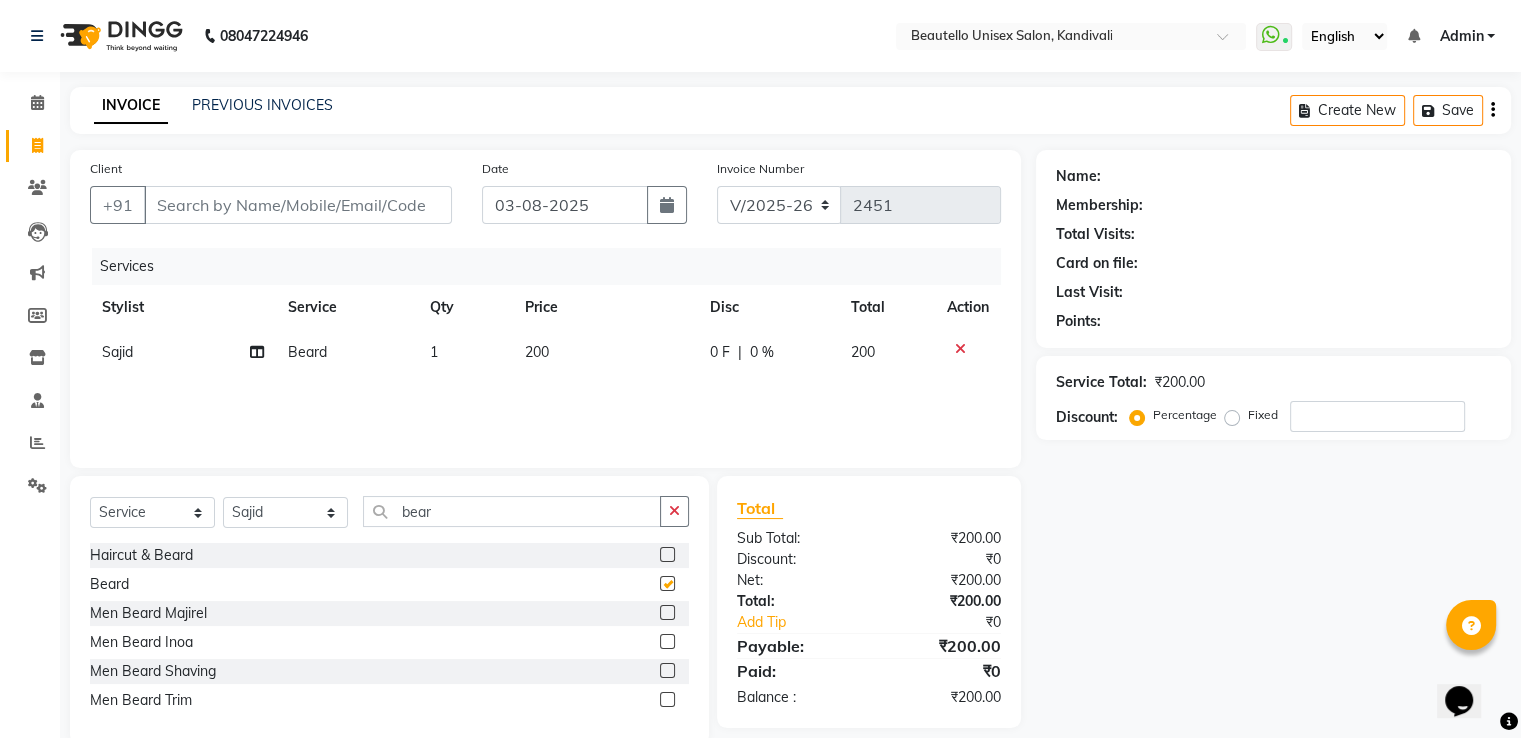 checkbox on "false" 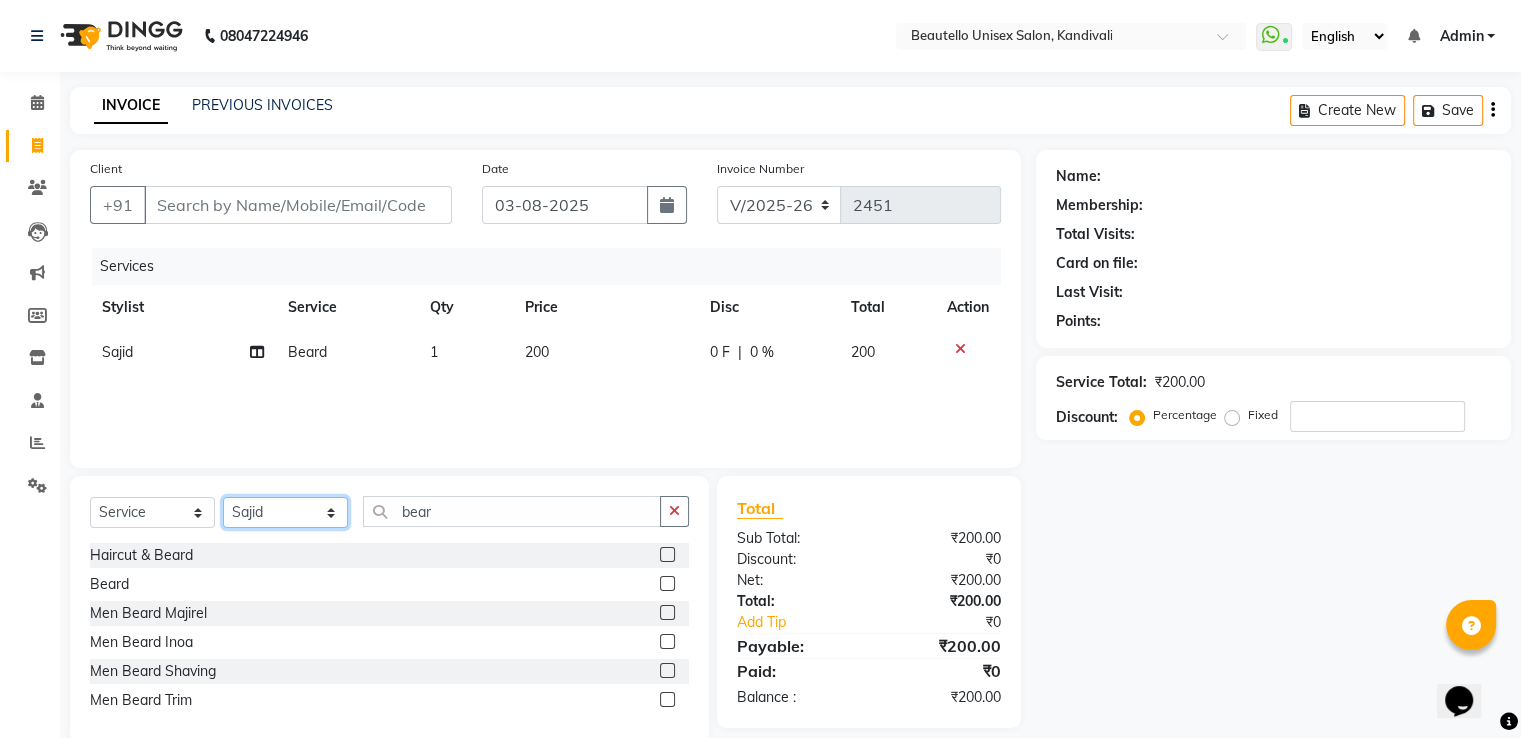 click on "Select Stylist  [FIRSTNAME]  [FIRSTNAME]  [FIRSTNAME] [FIRSTNAME]  [FIRSTNAME] [FIRSTNAME] [FIRSTNAME] [FIRSTNAME]  [FIRSTNAME] Mam [FIRSTNAME]" 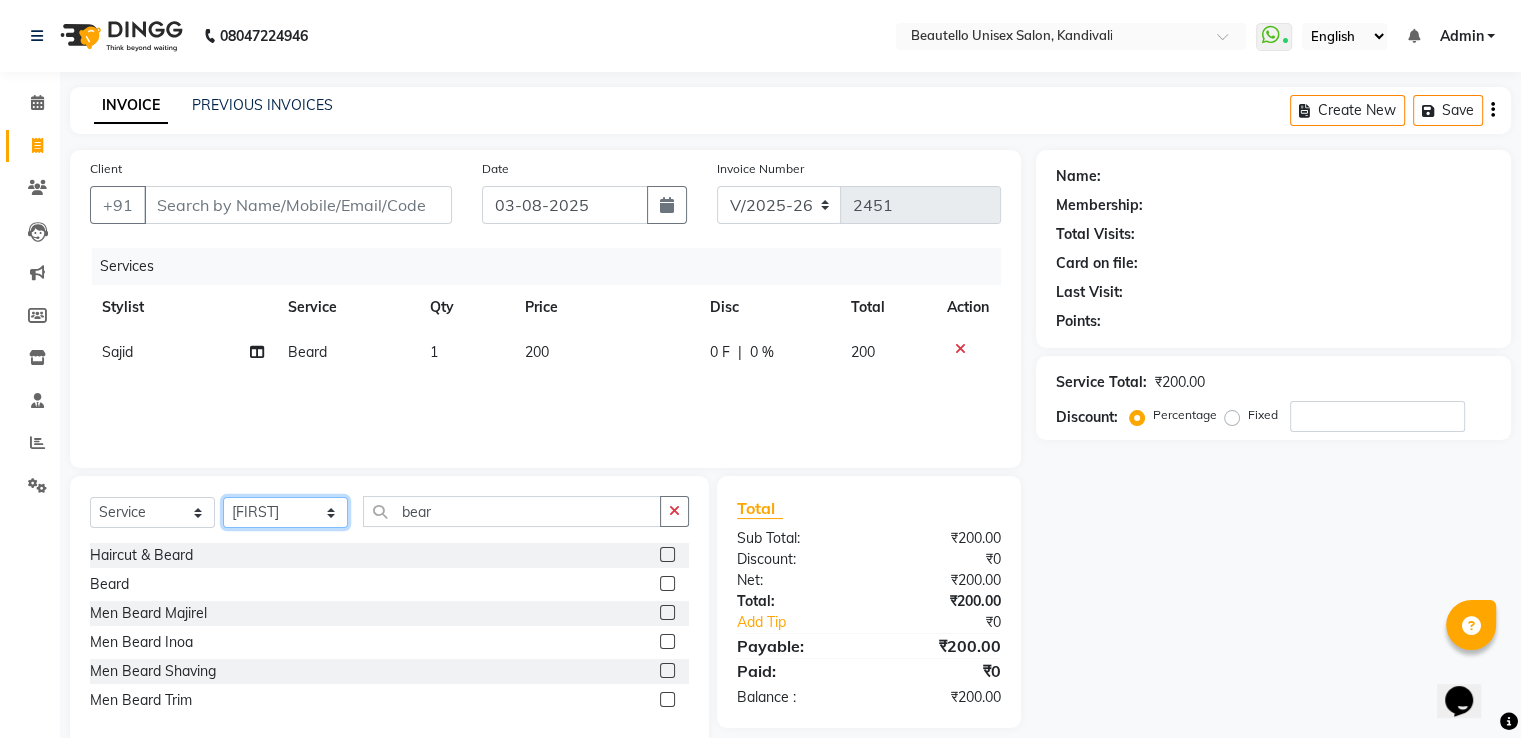 click on "Select Stylist  [FIRSTNAME]  [FIRSTNAME]  [FIRSTNAME] [FIRSTNAME]  [FIRSTNAME] [FIRSTNAME] [FIRSTNAME] [FIRSTNAME]  [FIRSTNAME] Mam [FIRSTNAME]" 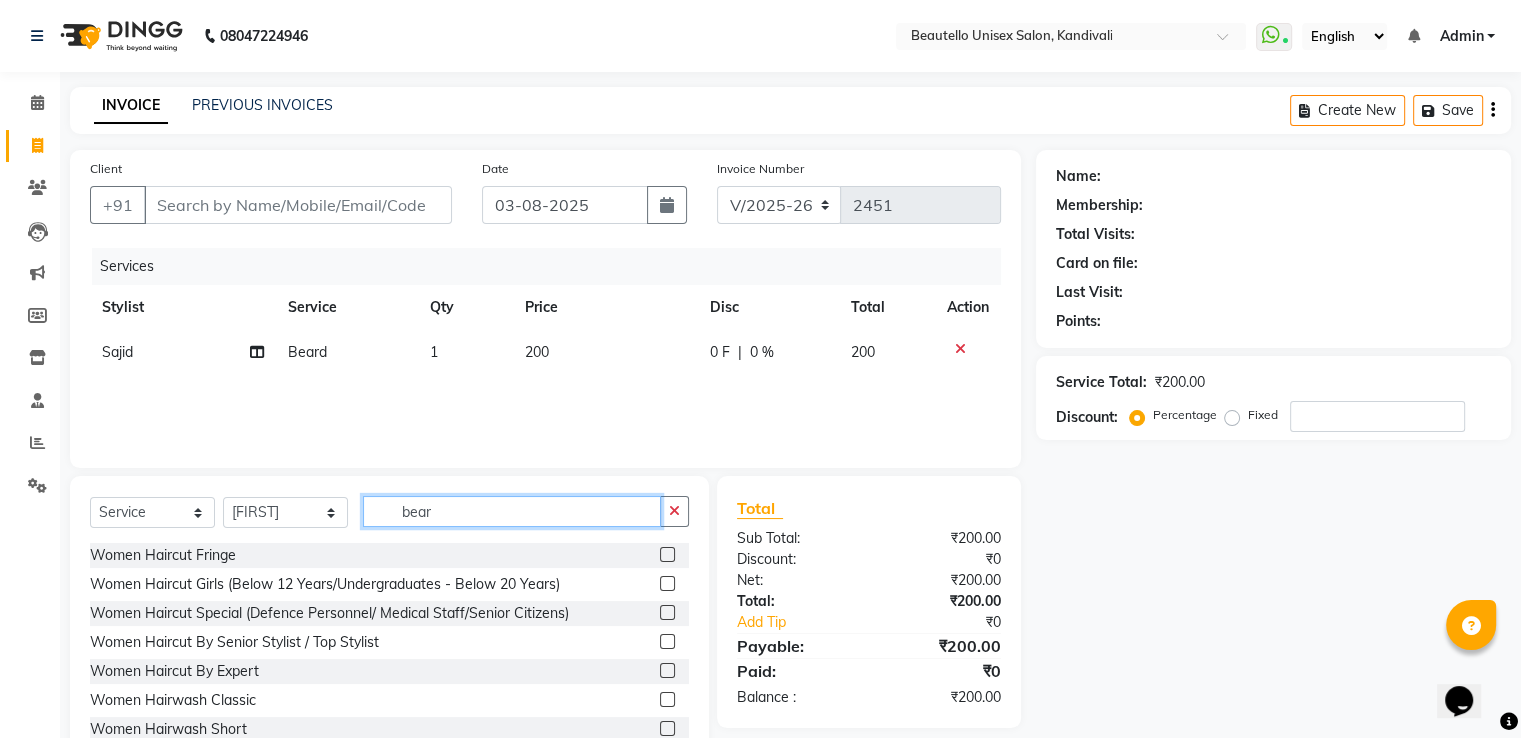 drag, startPoint x: 469, startPoint y: 515, endPoint x: 272, endPoint y: 499, distance: 197.64868 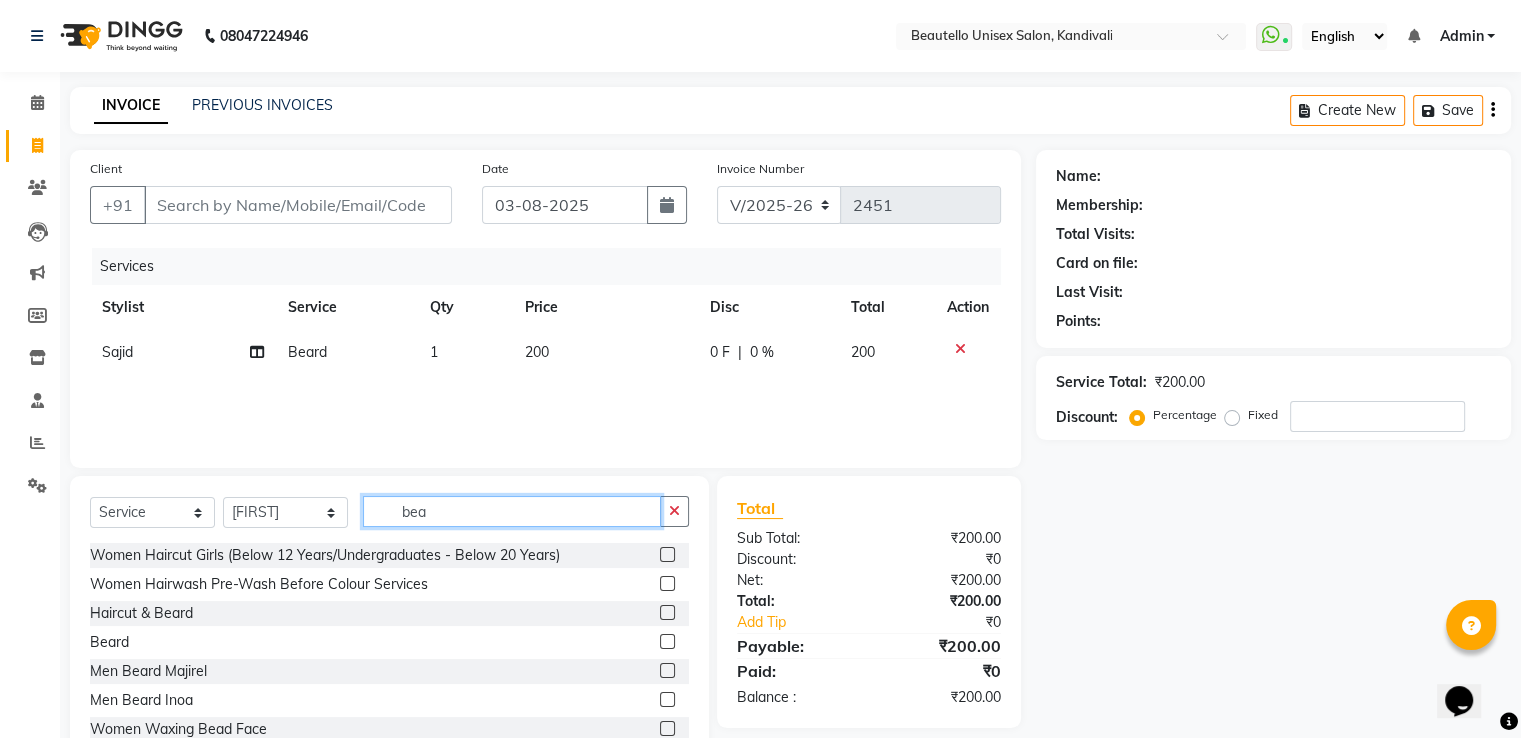 type on "bear" 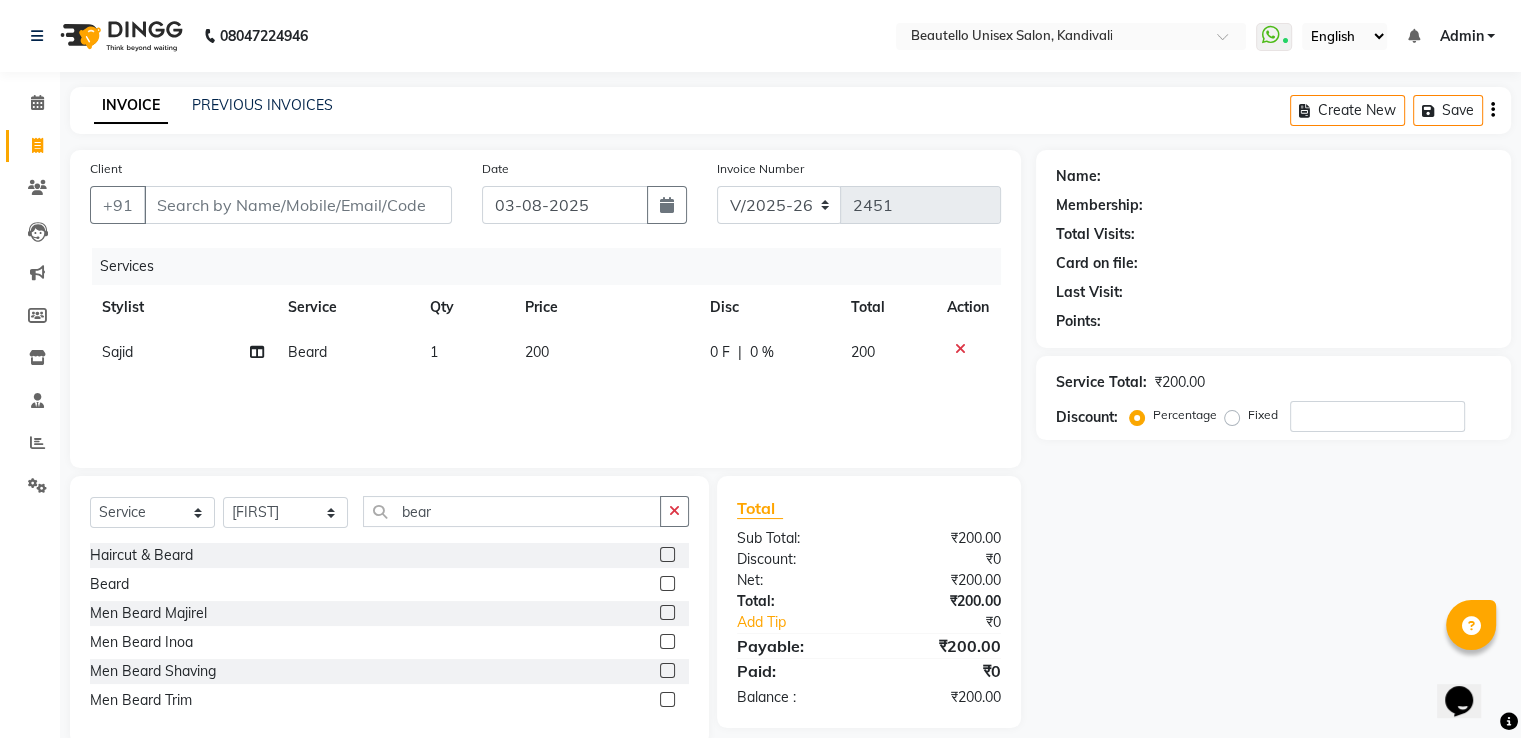 click 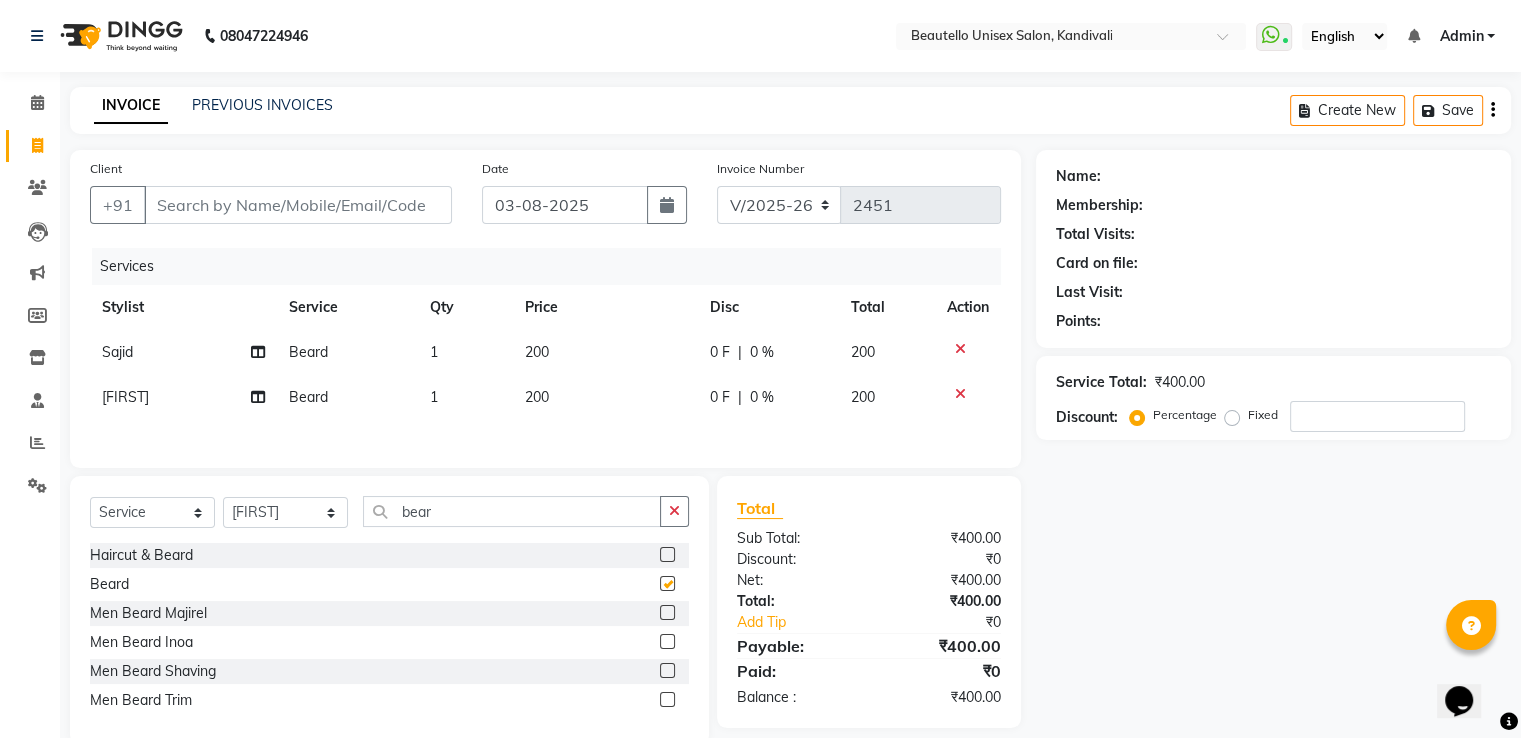 checkbox on "false" 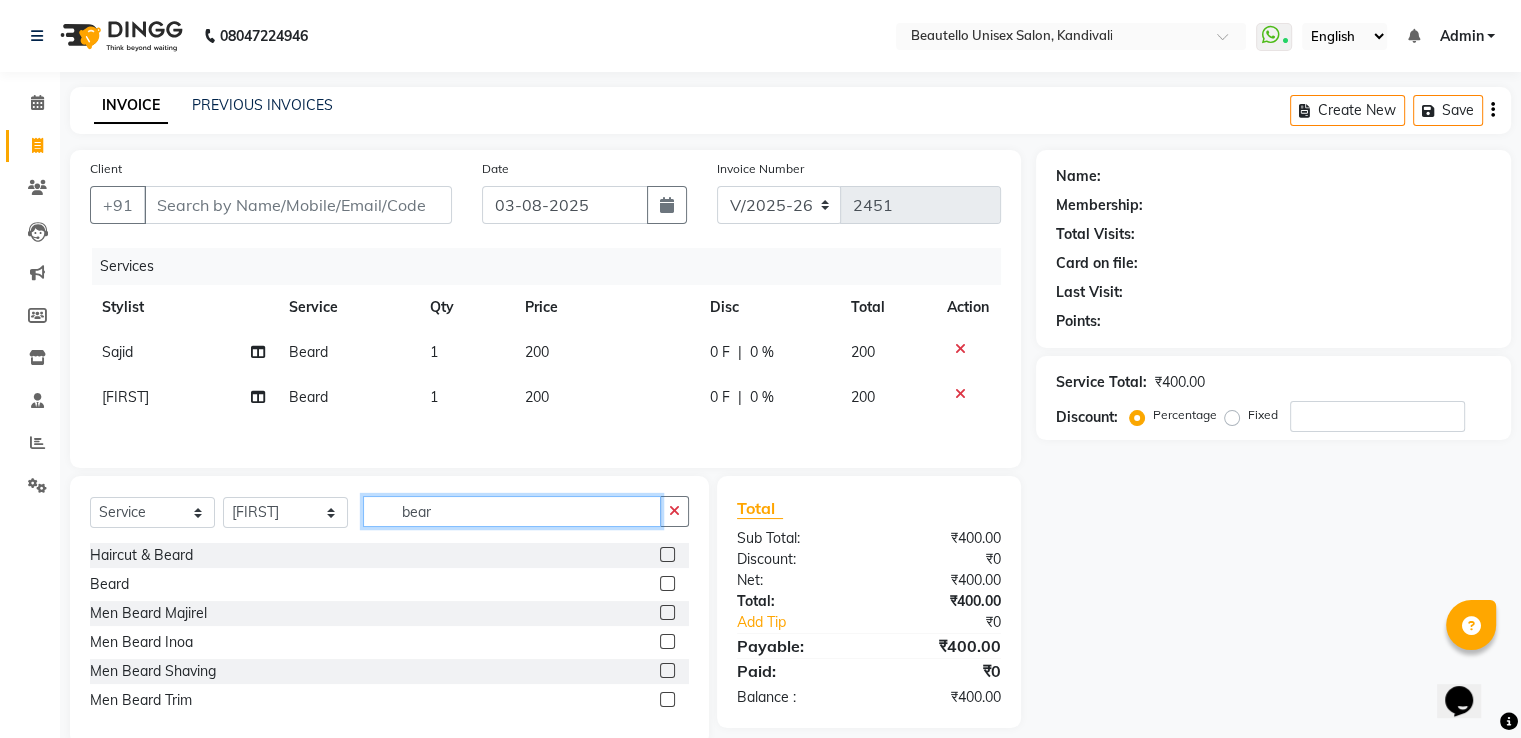 drag, startPoint x: 462, startPoint y: 526, endPoint x: 204, endPoint y: 477, distance: 262.61188 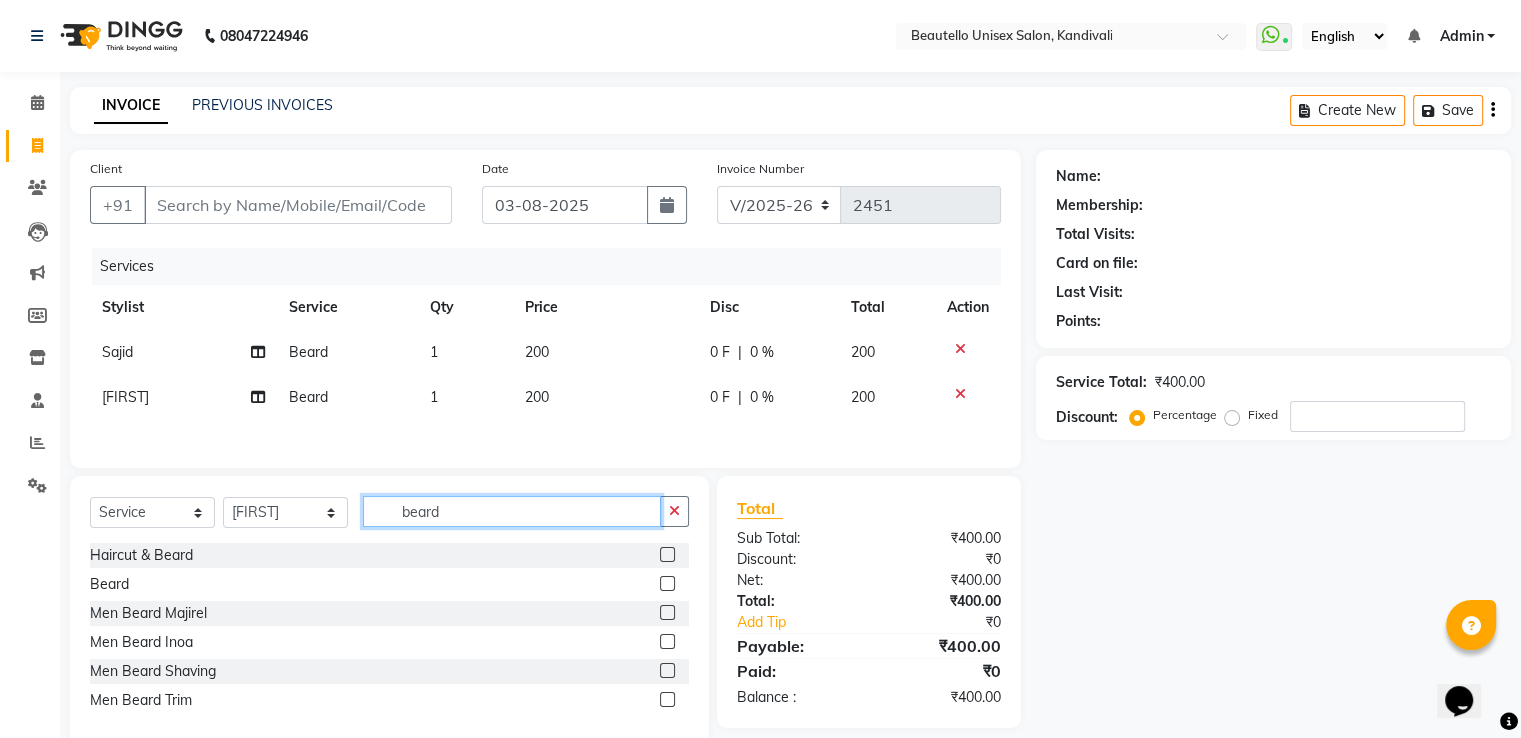 type on "beard" 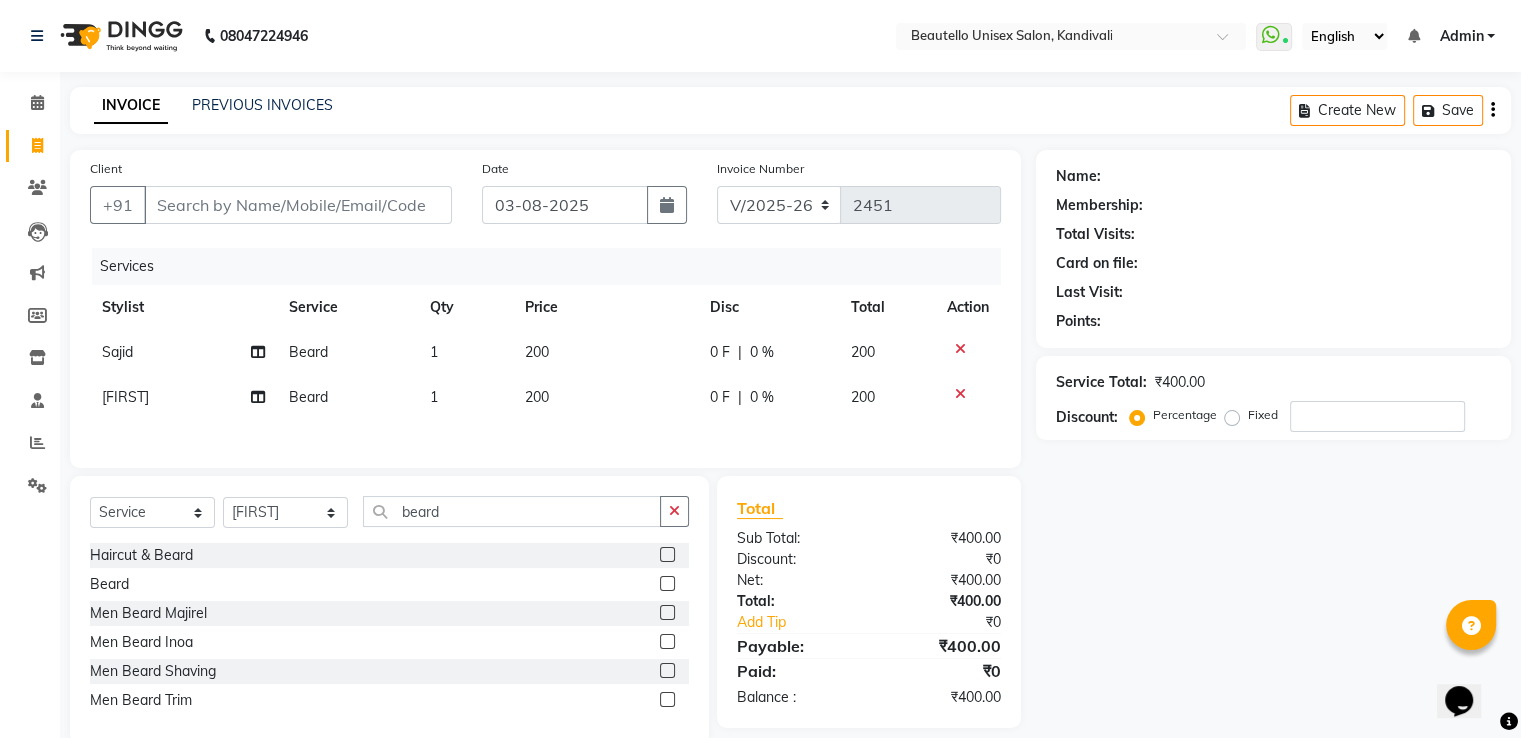 click 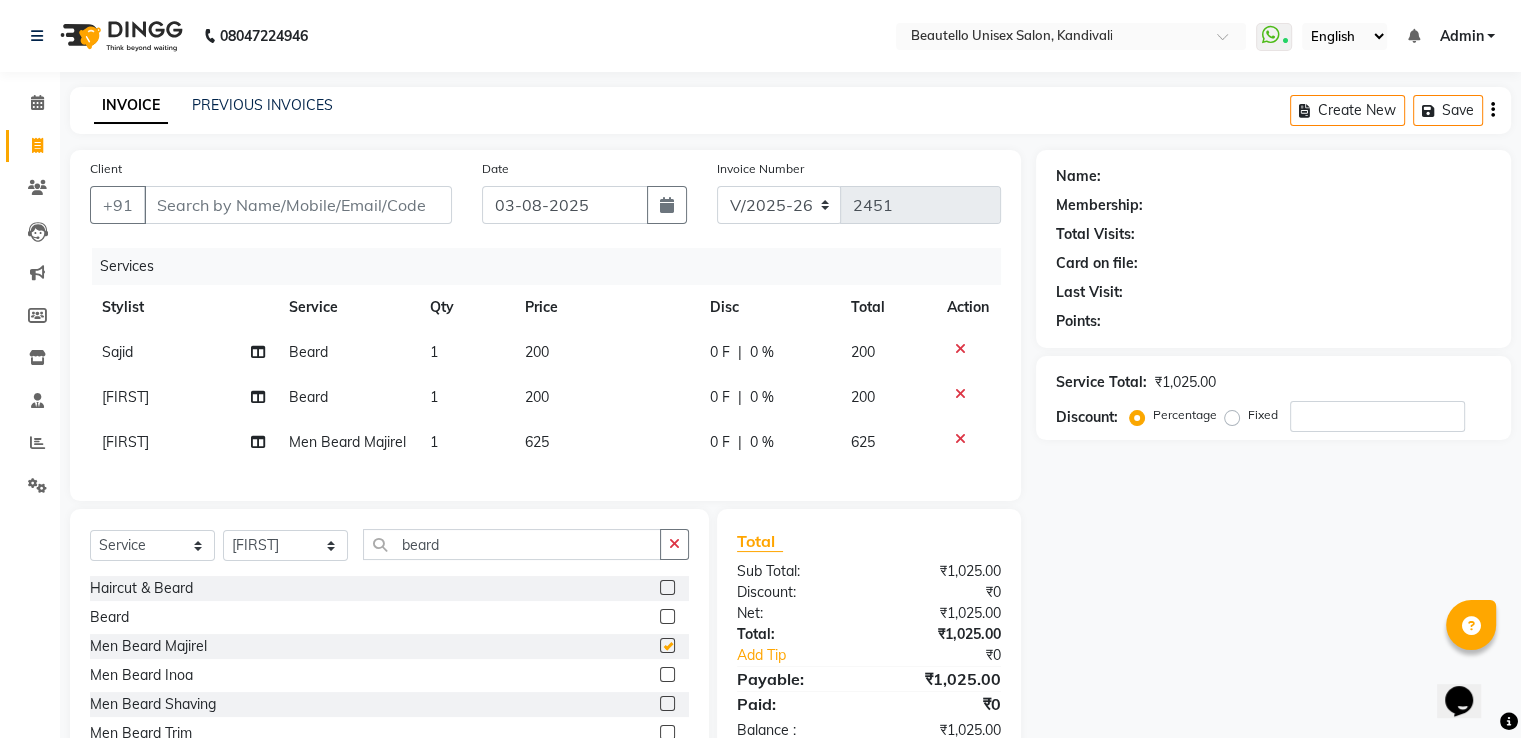 checkbox on "false" 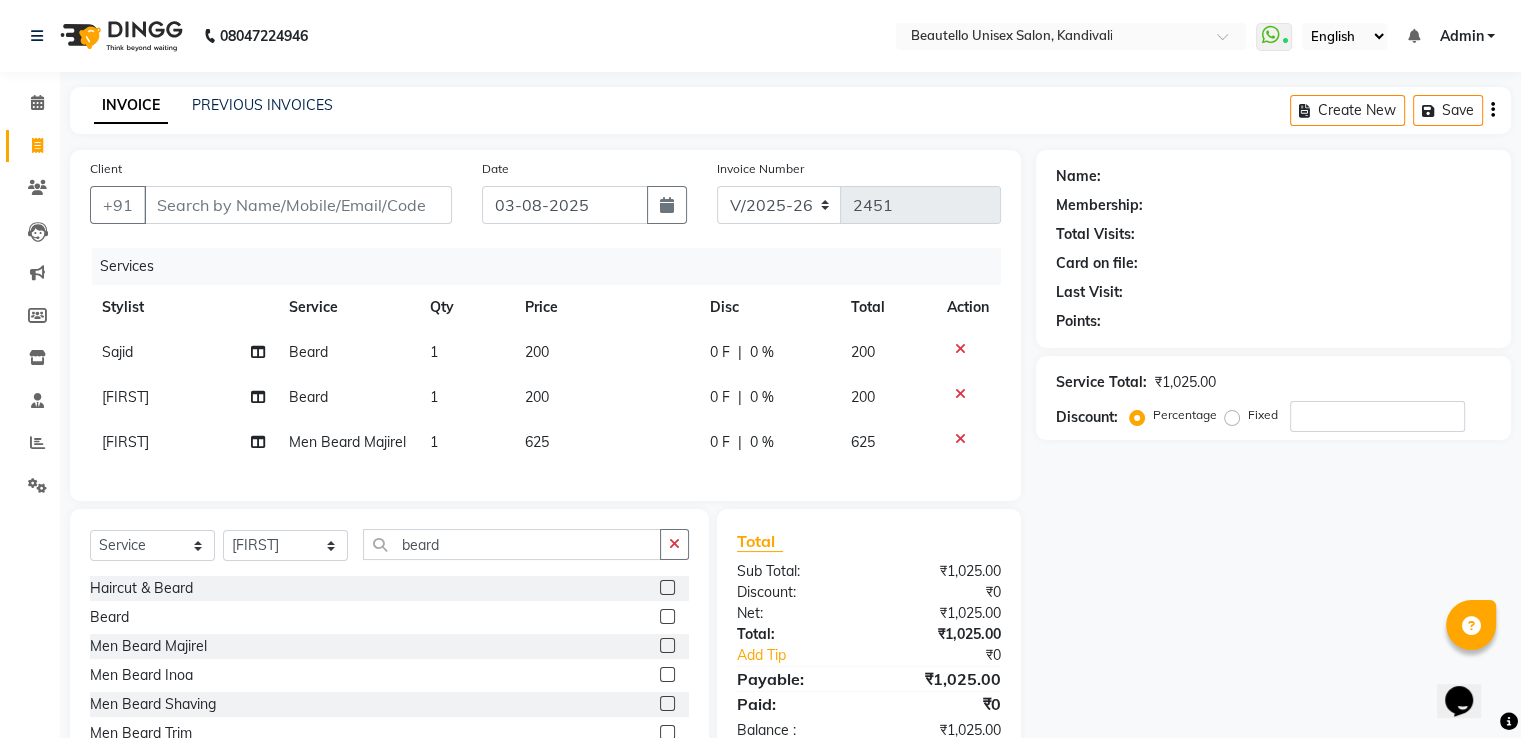 click on "625" 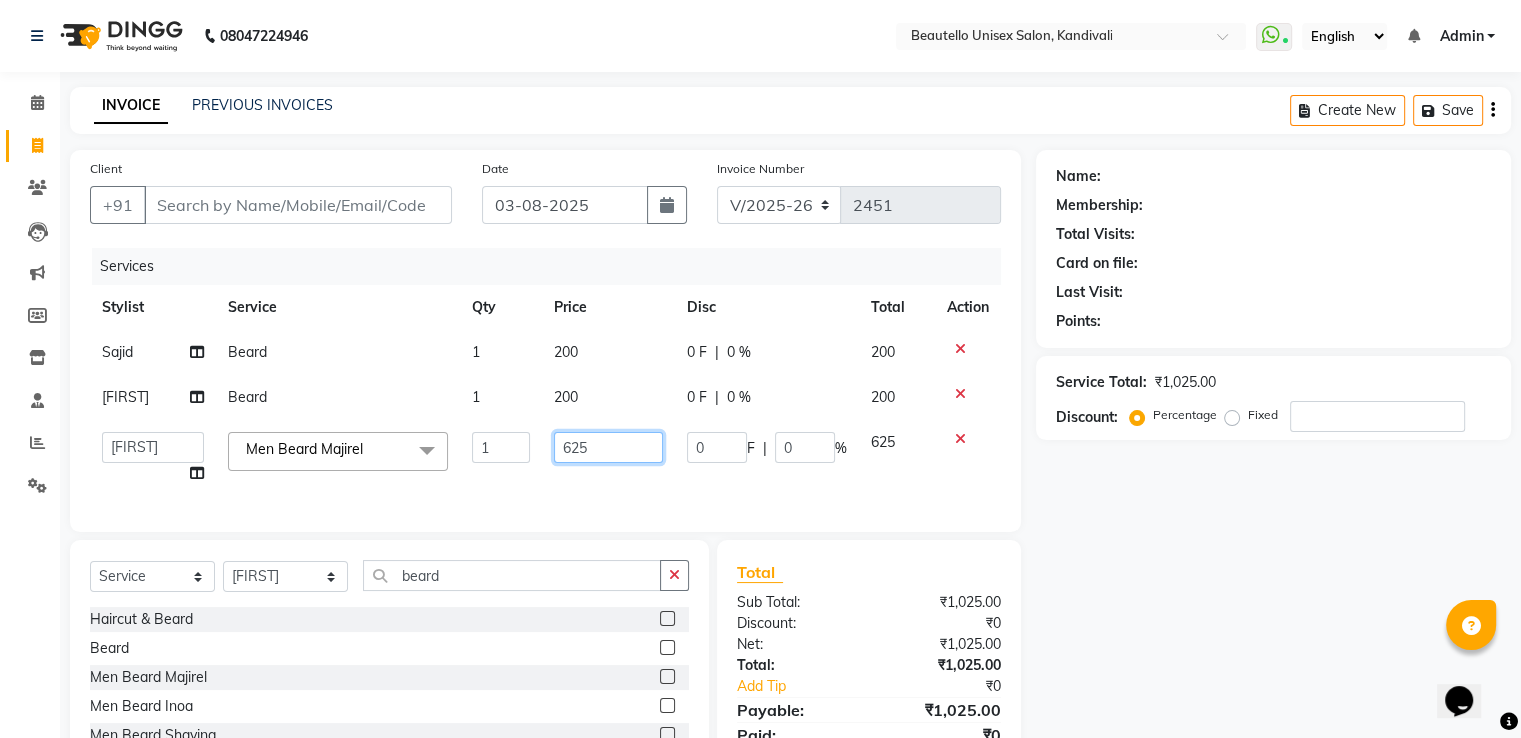drag, startPoint x: 611, startPoint y: 450, endPoint x: 532, endPoint y: 435, distance: 80.411446 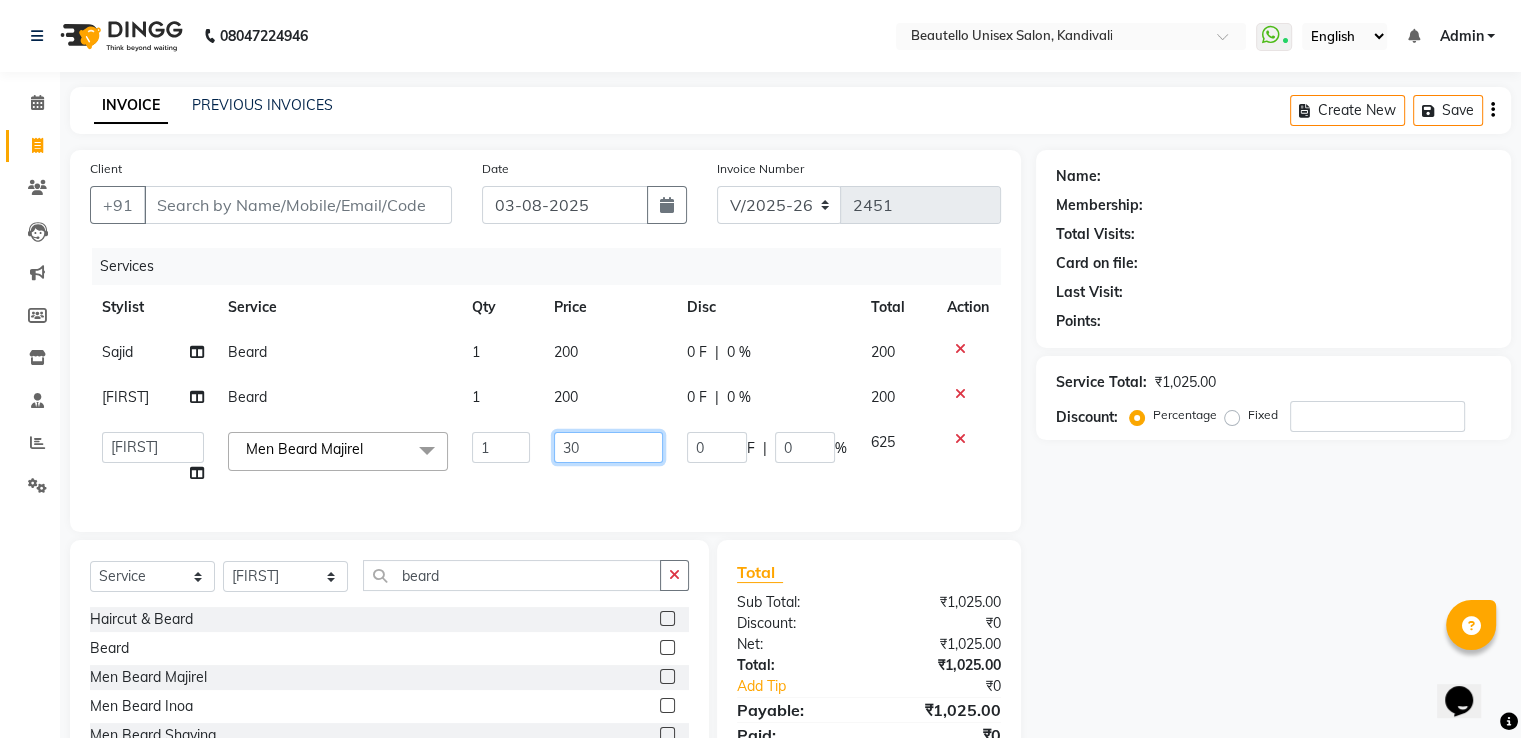 type on "300" 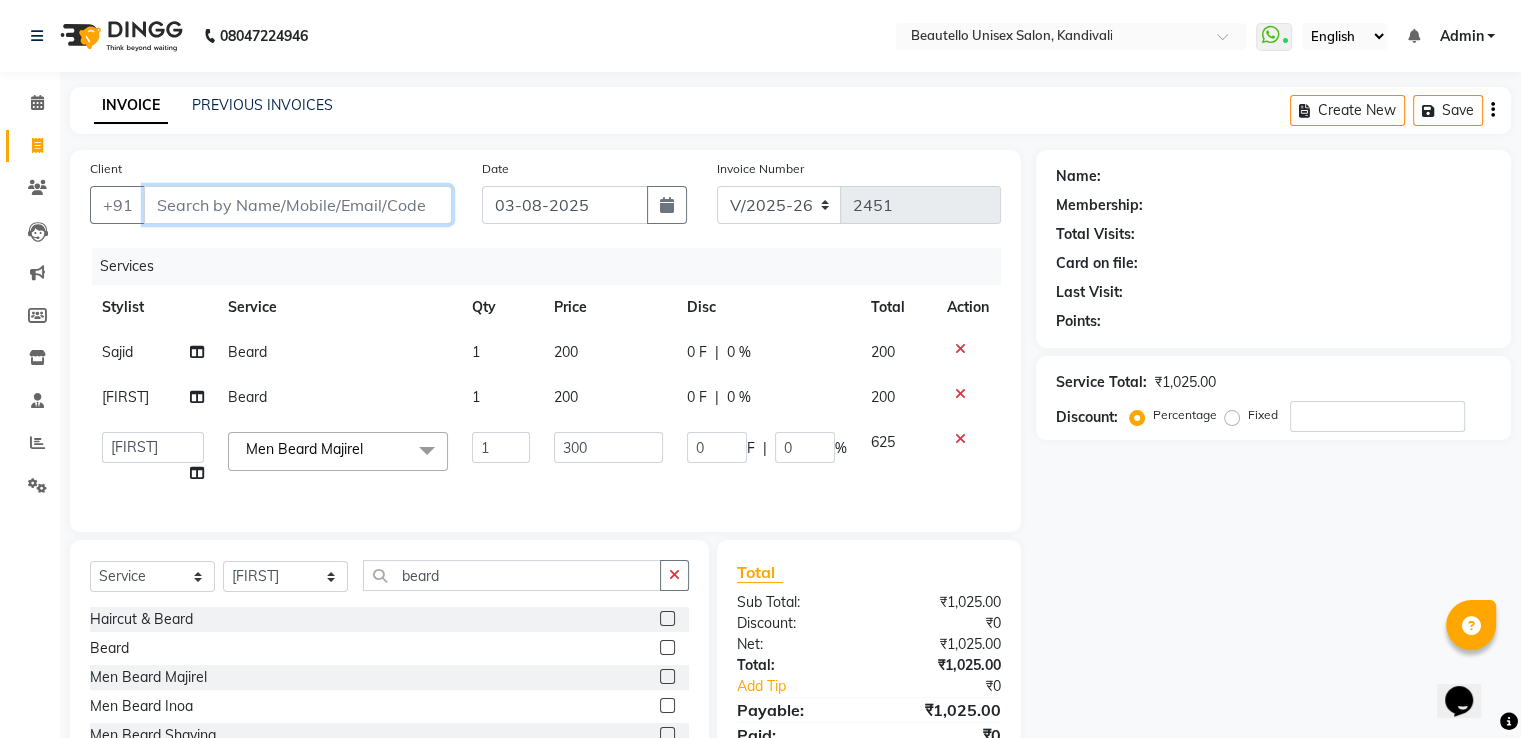 click on "Client" at bounding box center (298, 205) 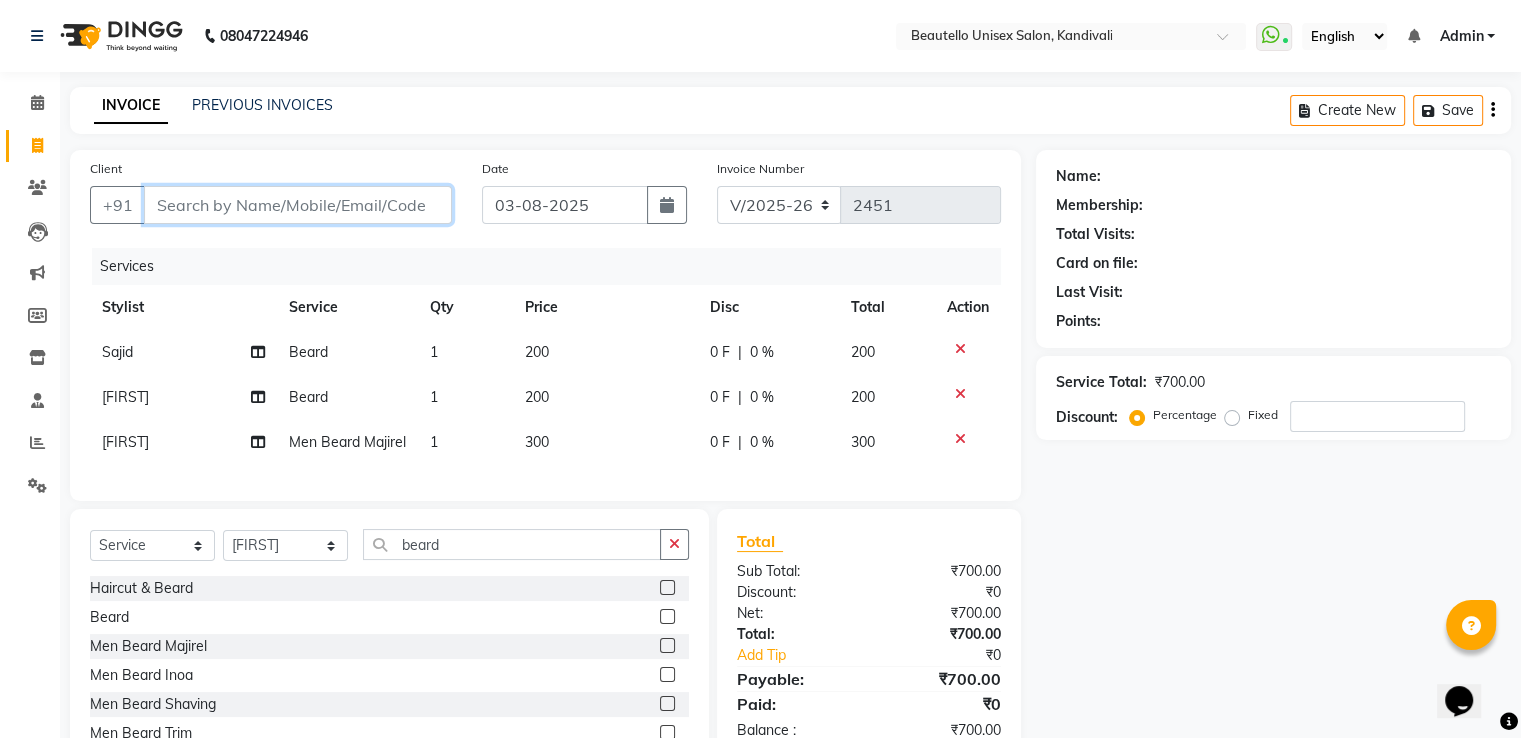 type on "9" 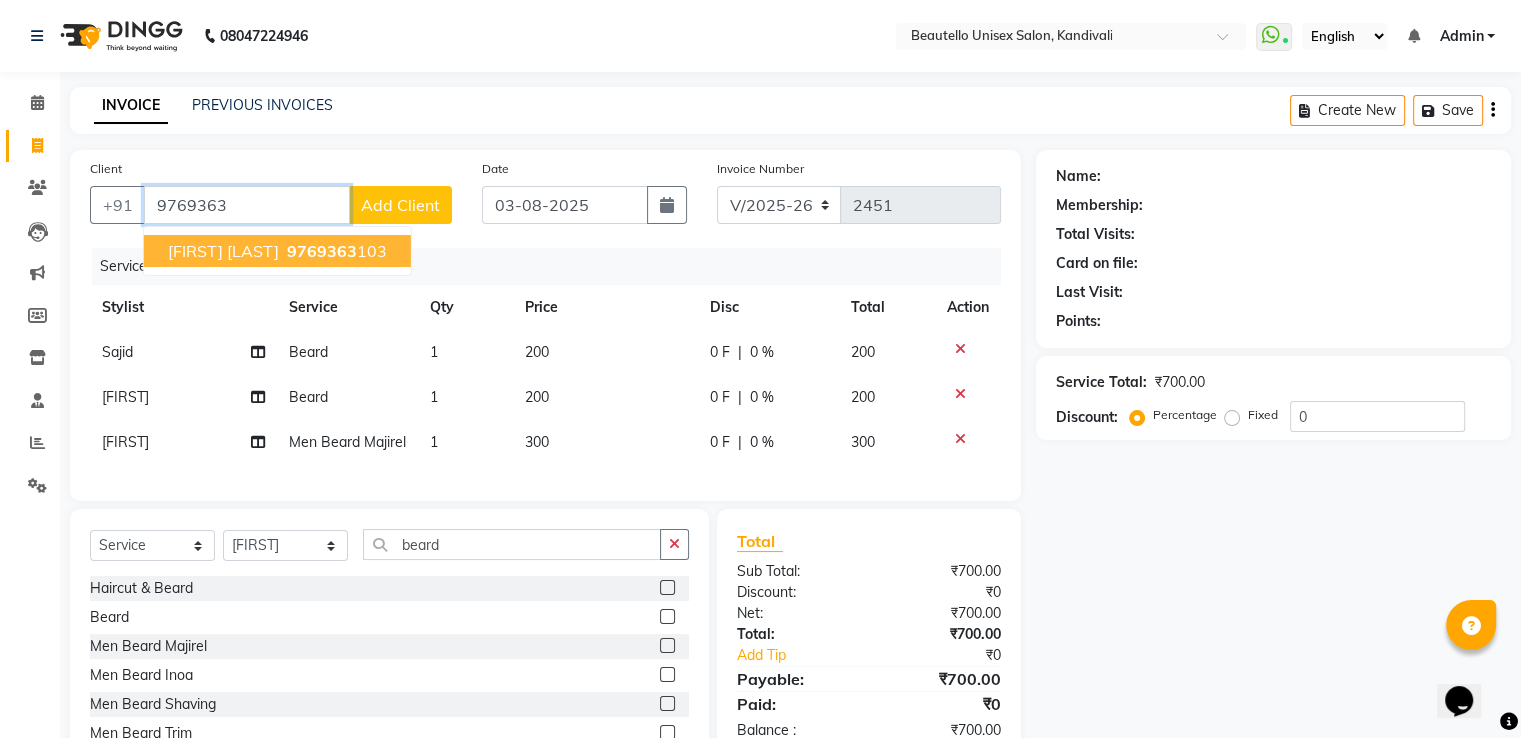 click on "9769363" at bounding box center (322, 251) 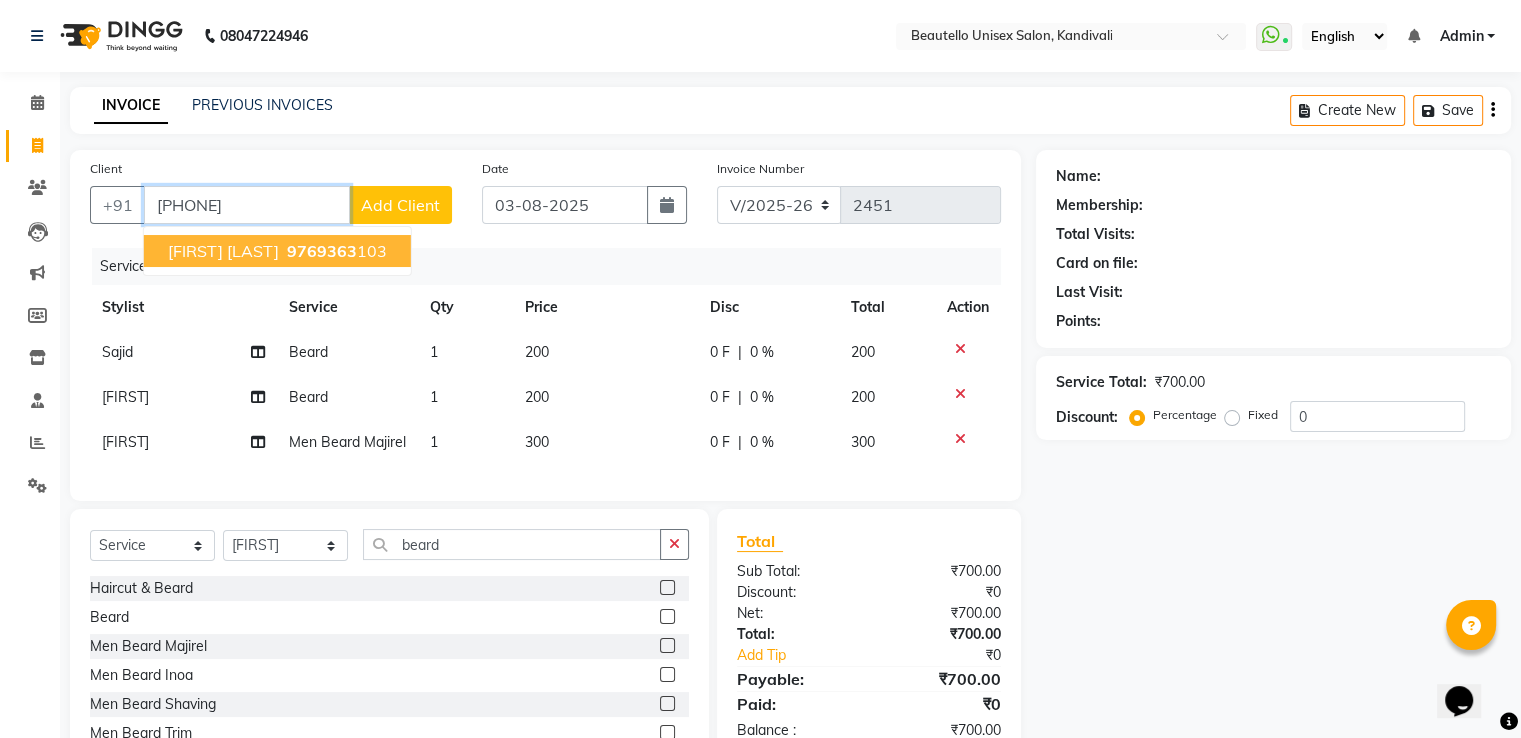 type on "[PHONE]" 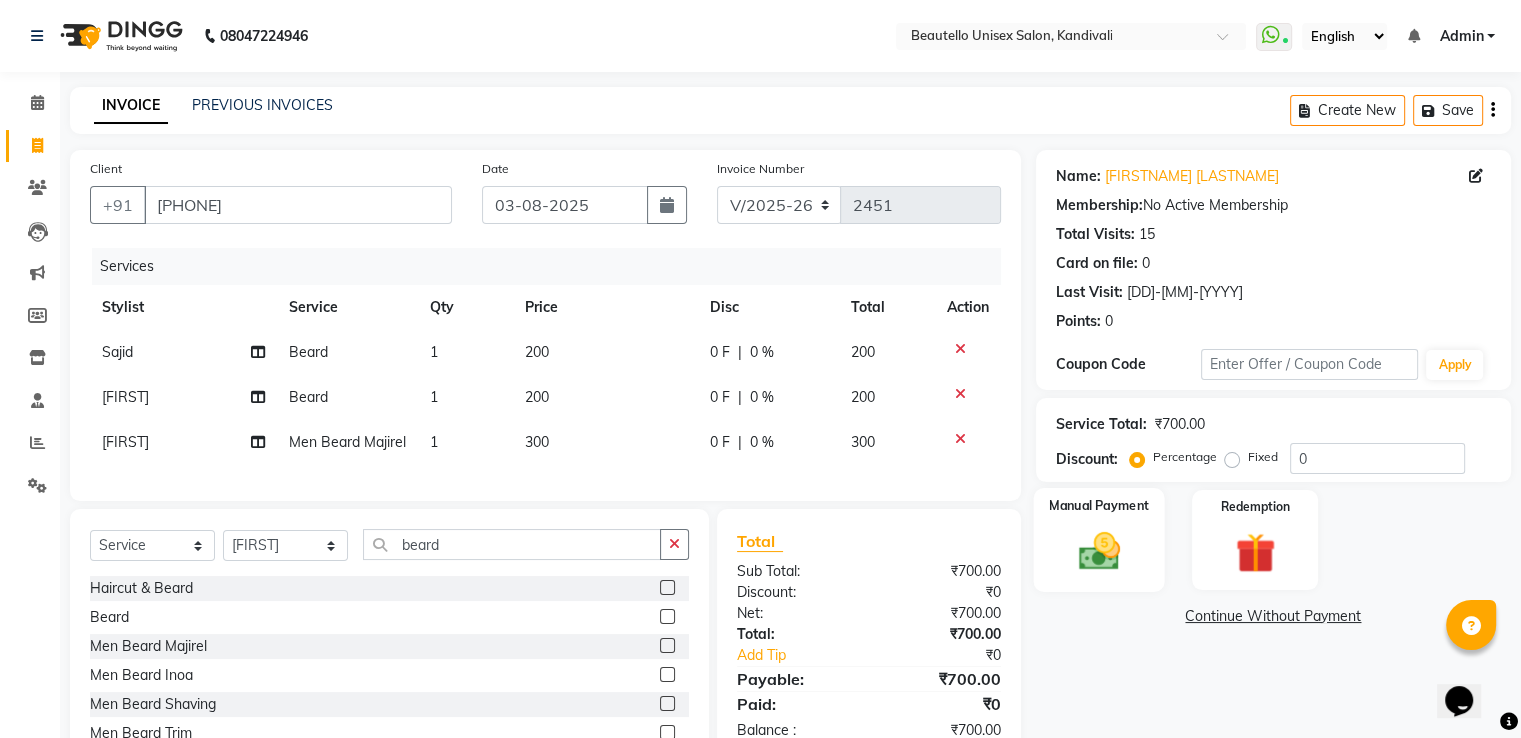 click 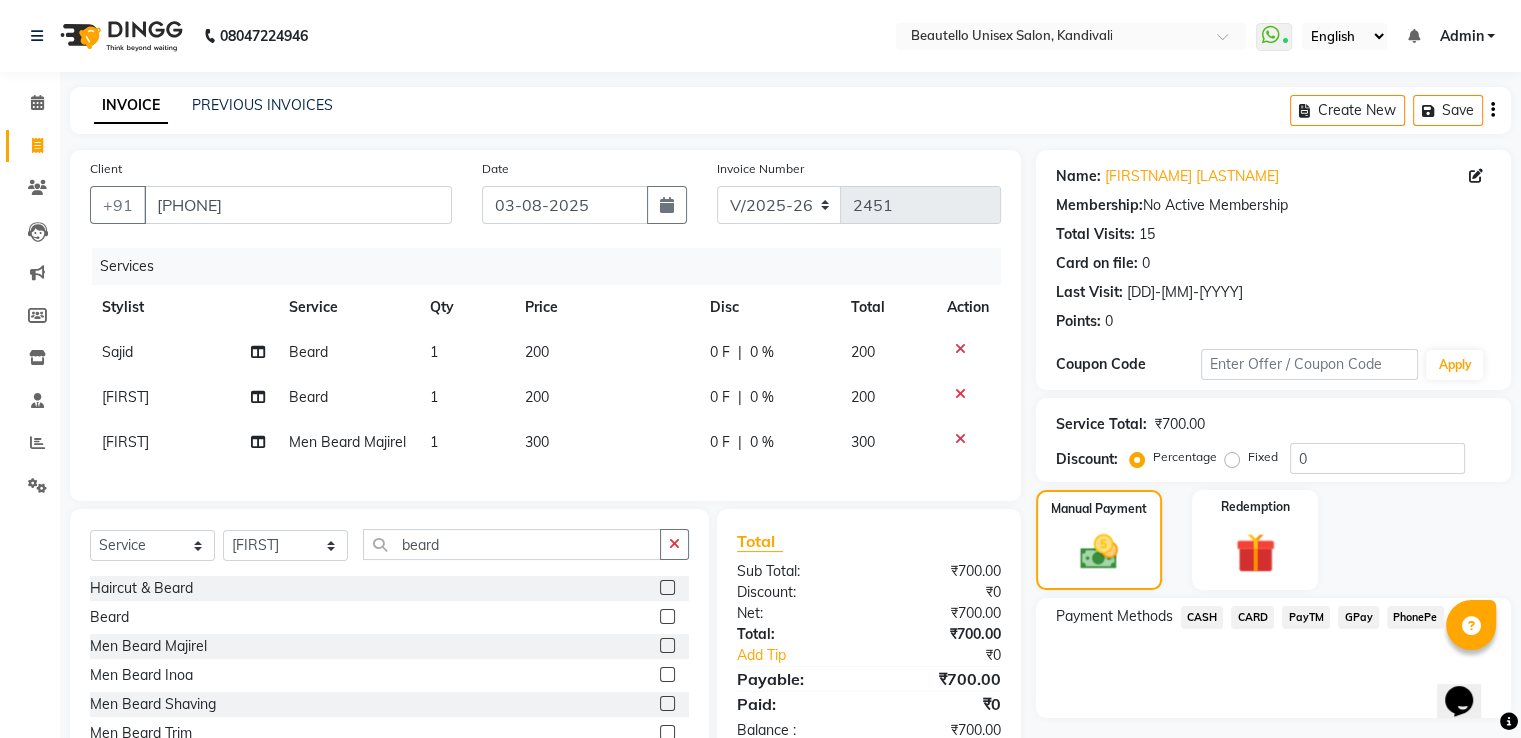 click on "PayTM" 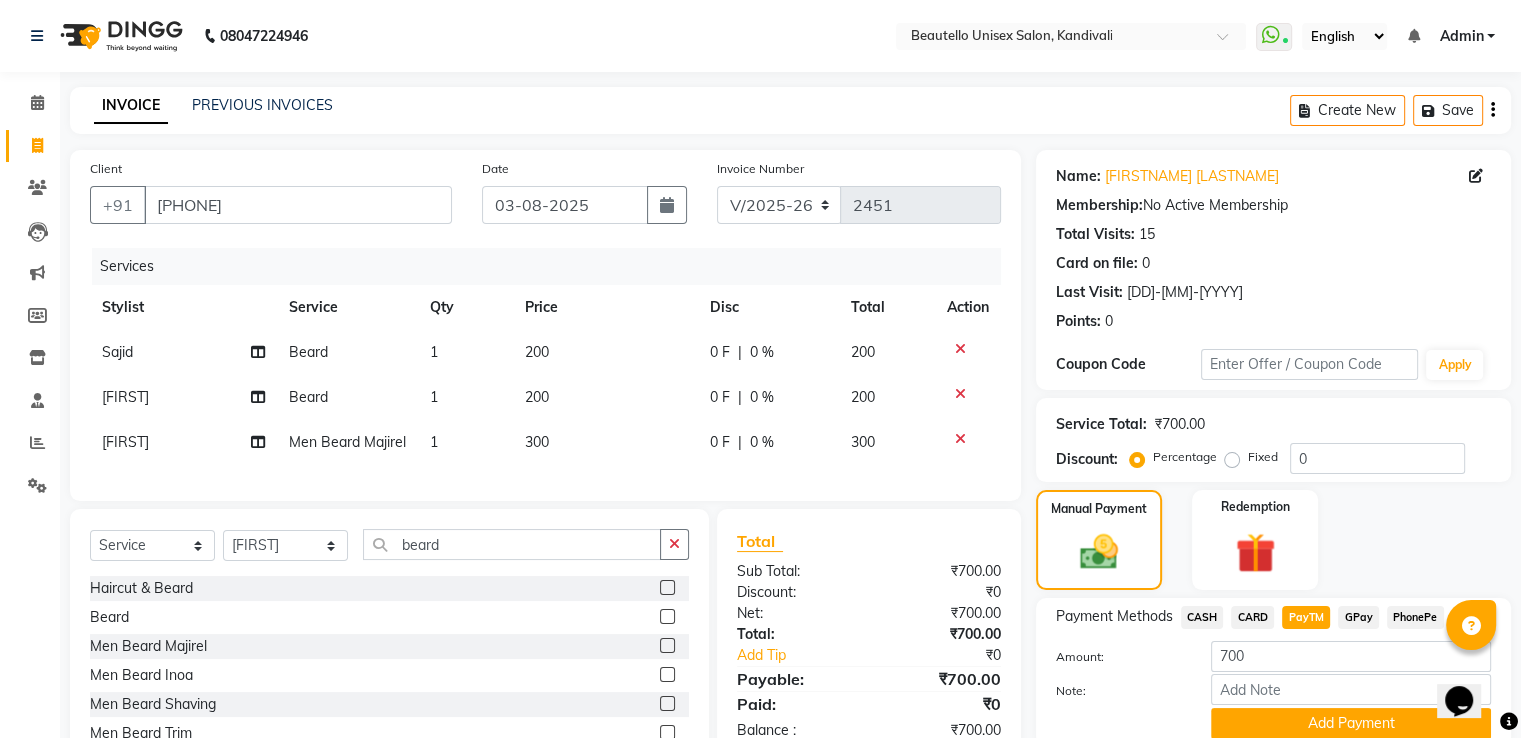 scroll, scrollTop: 86, scrollLeft: 0, axis: vertical 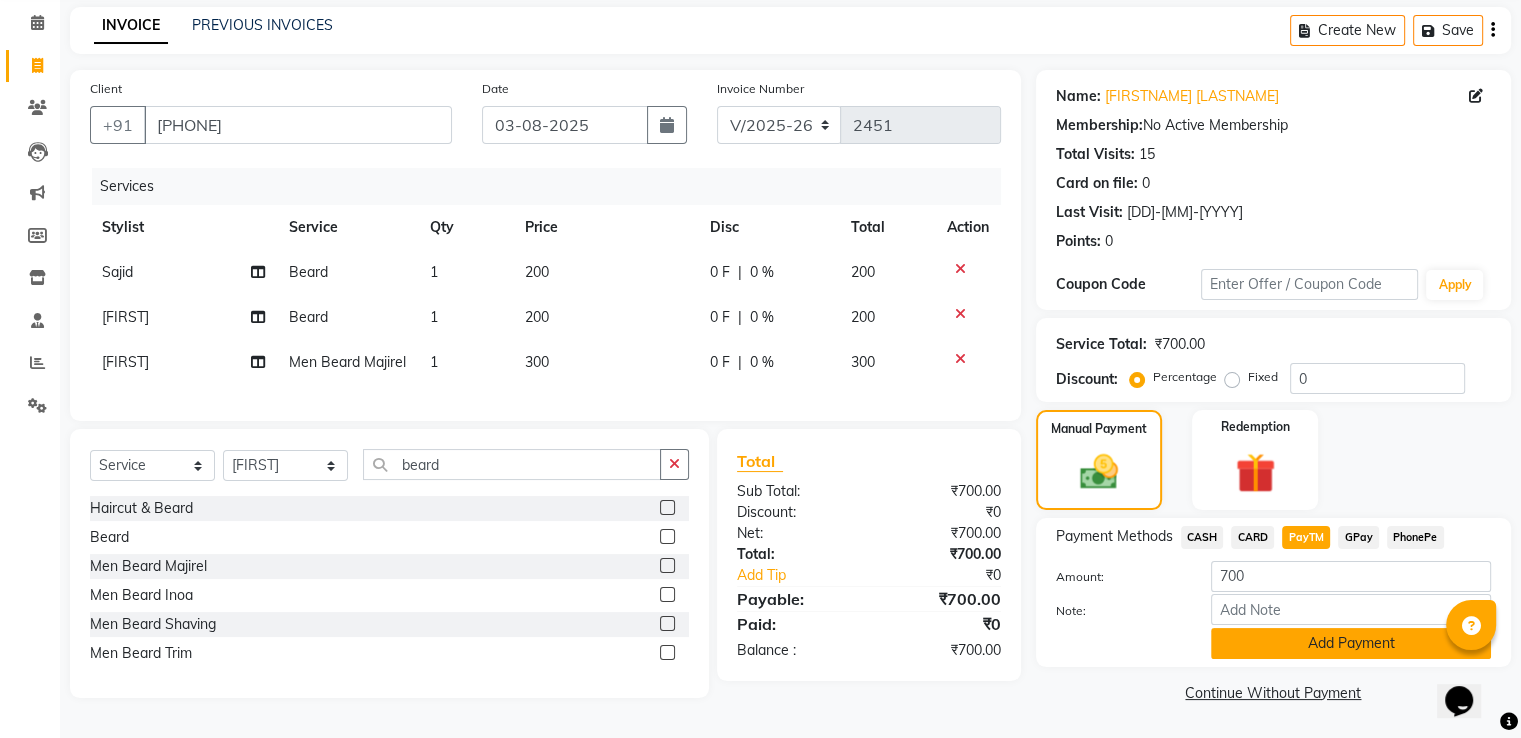 click on "Add Payment" 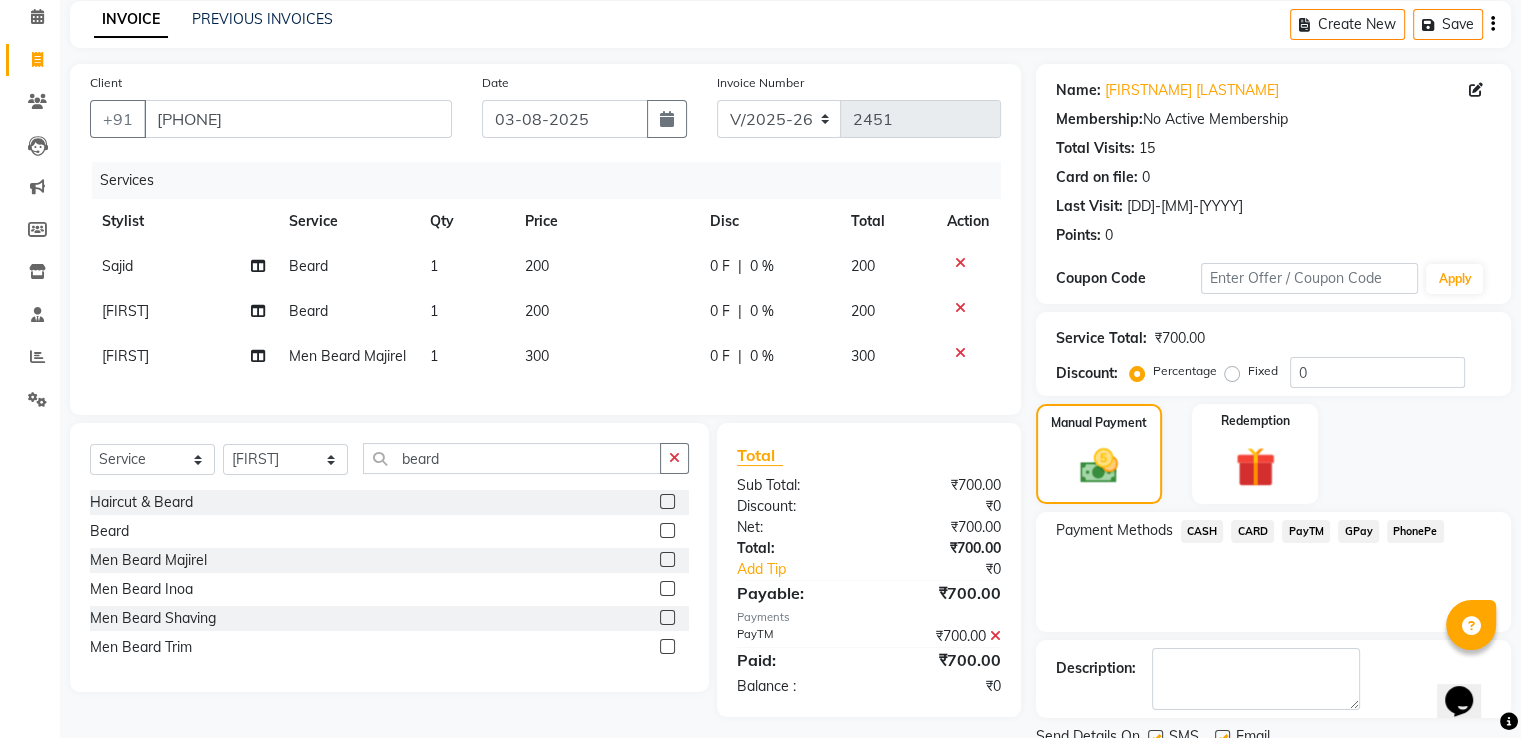 scroll, scrollTop: 163, scrollLeft: 0, axis: vertical 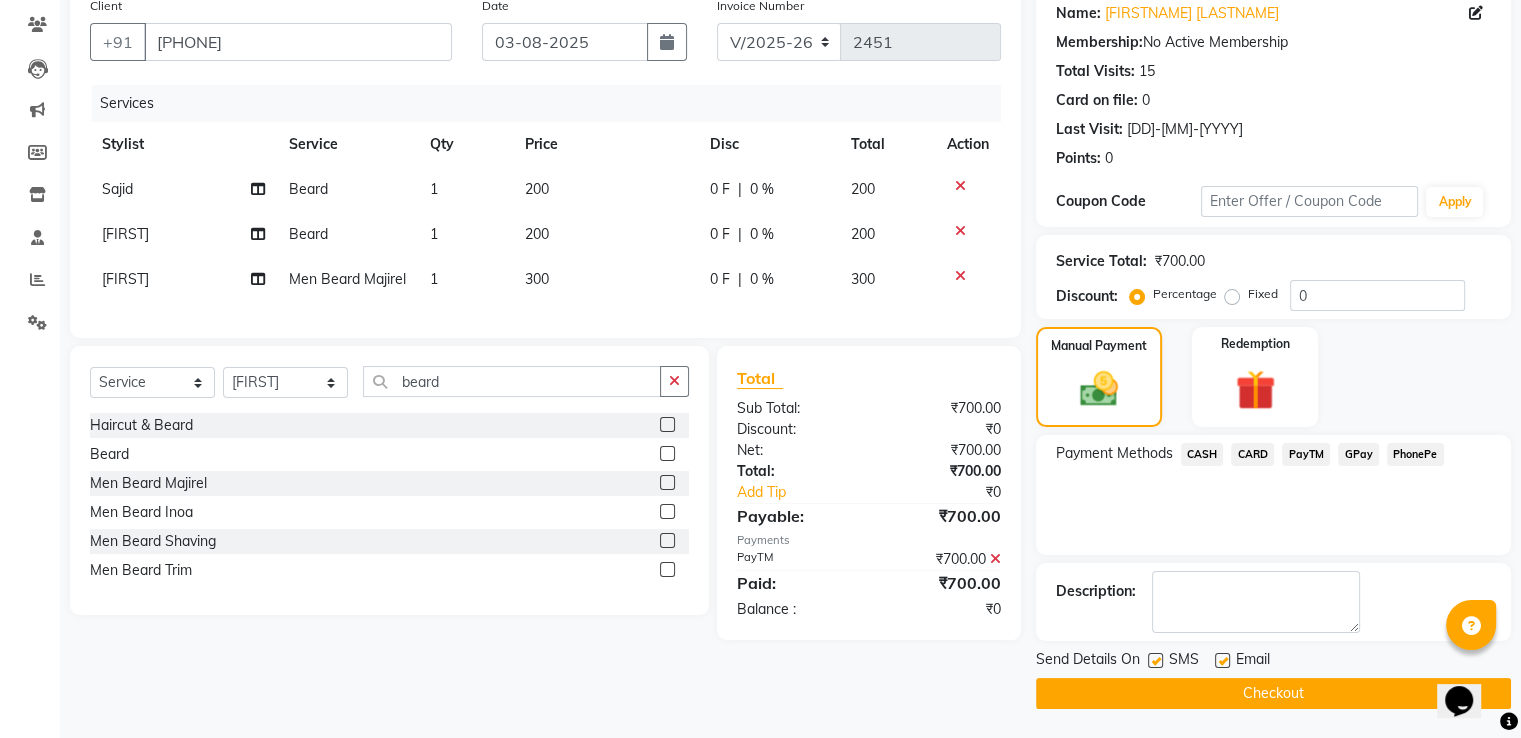 click 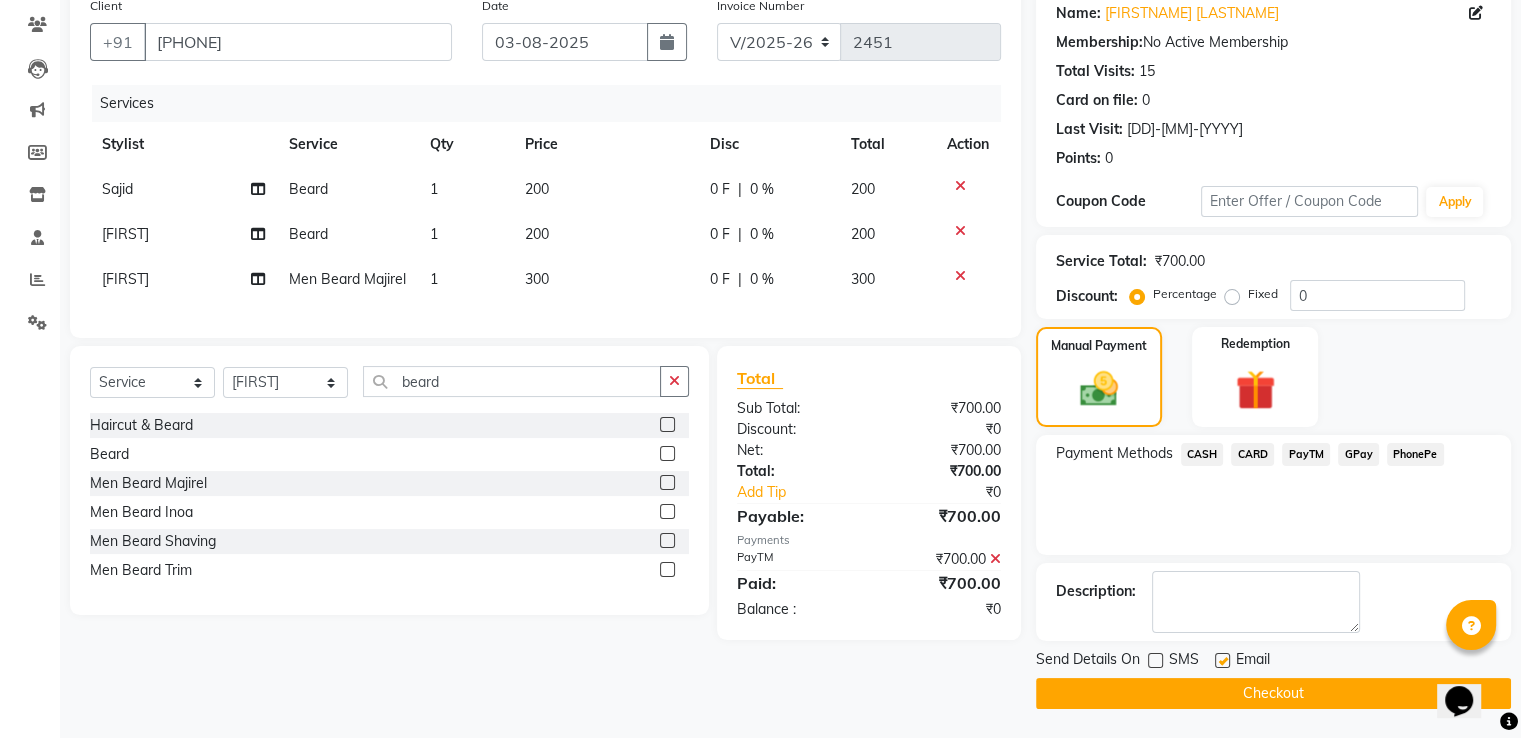 click on "Checkout" 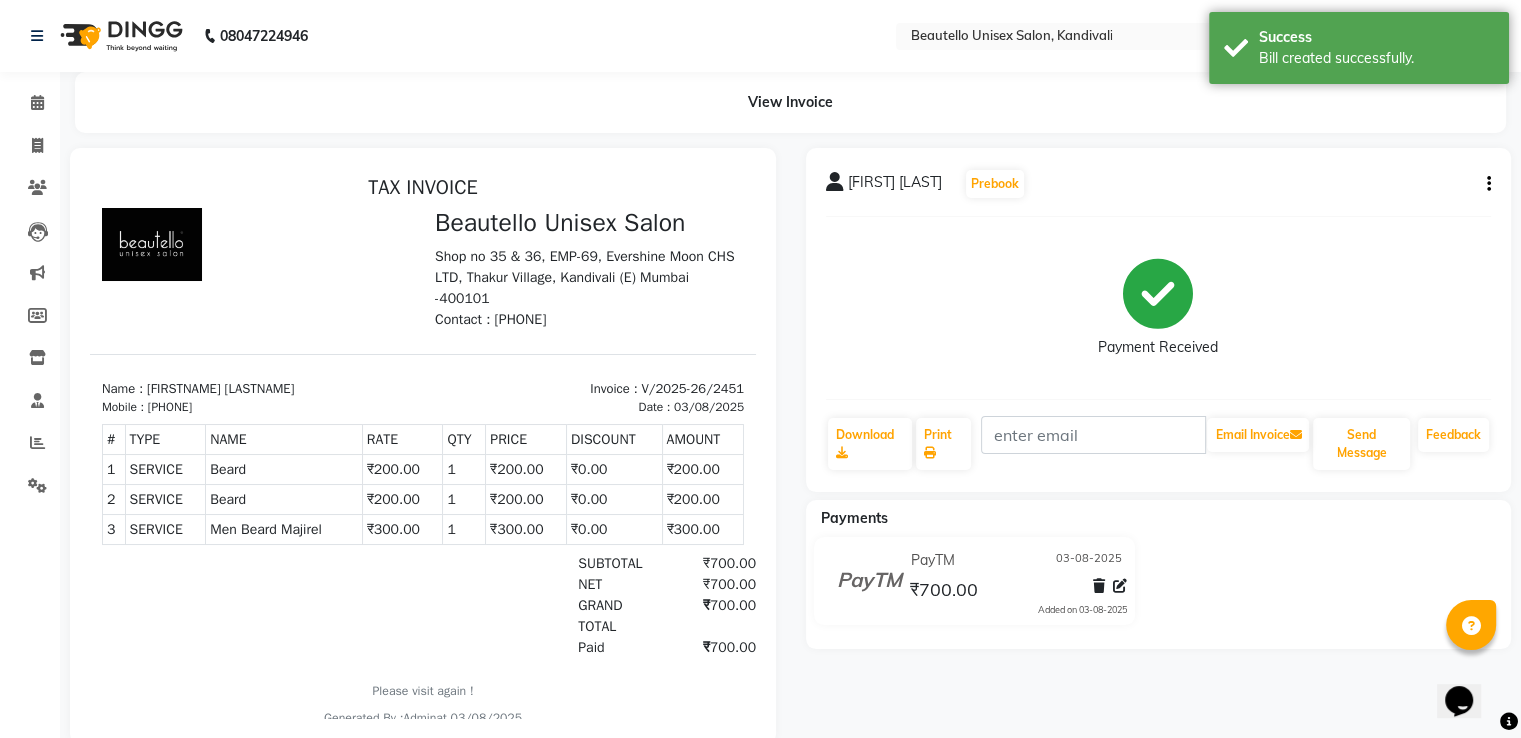 scroll, scrollTop: 0, scrollLeft: 0, axis: both 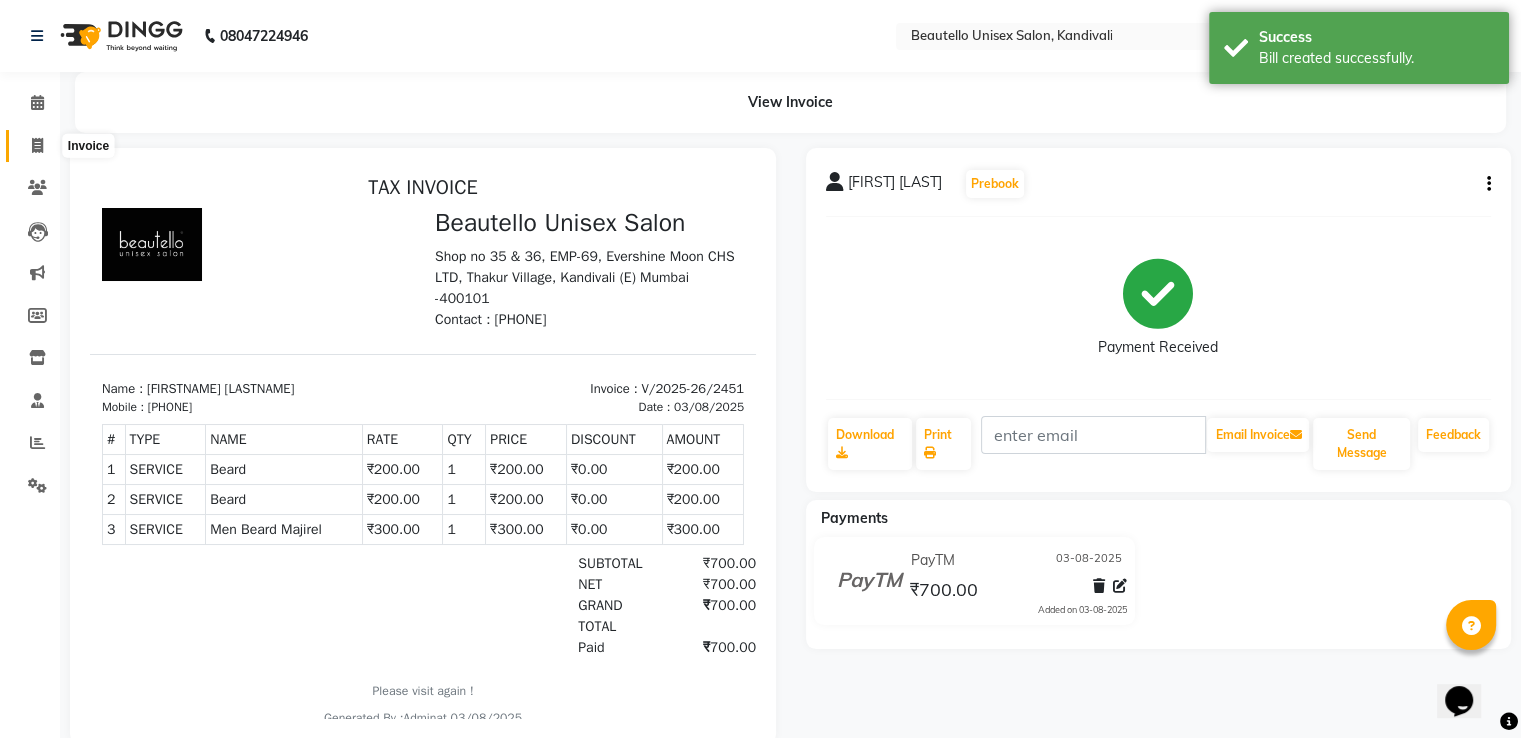 click 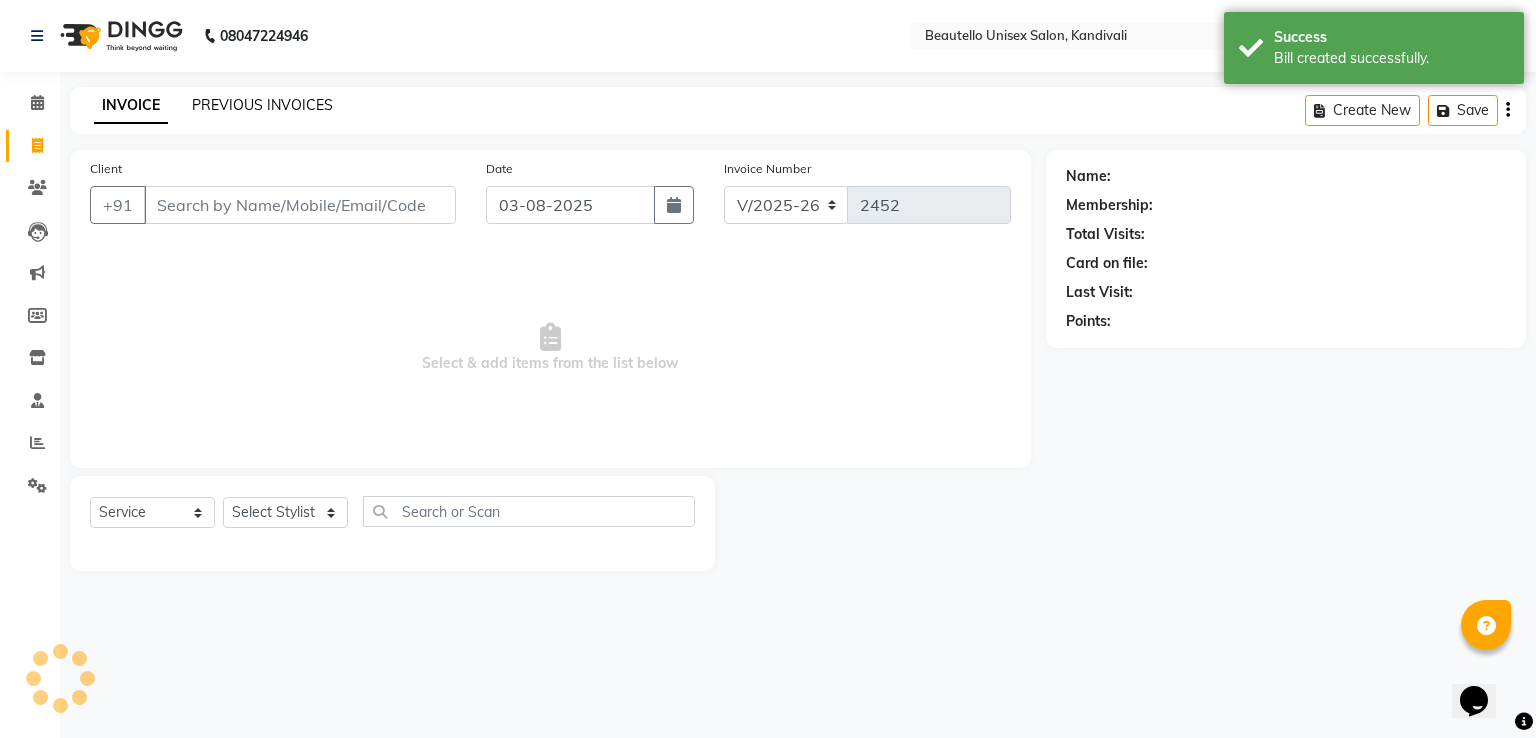 click on "PREVIOUS INVOICES" 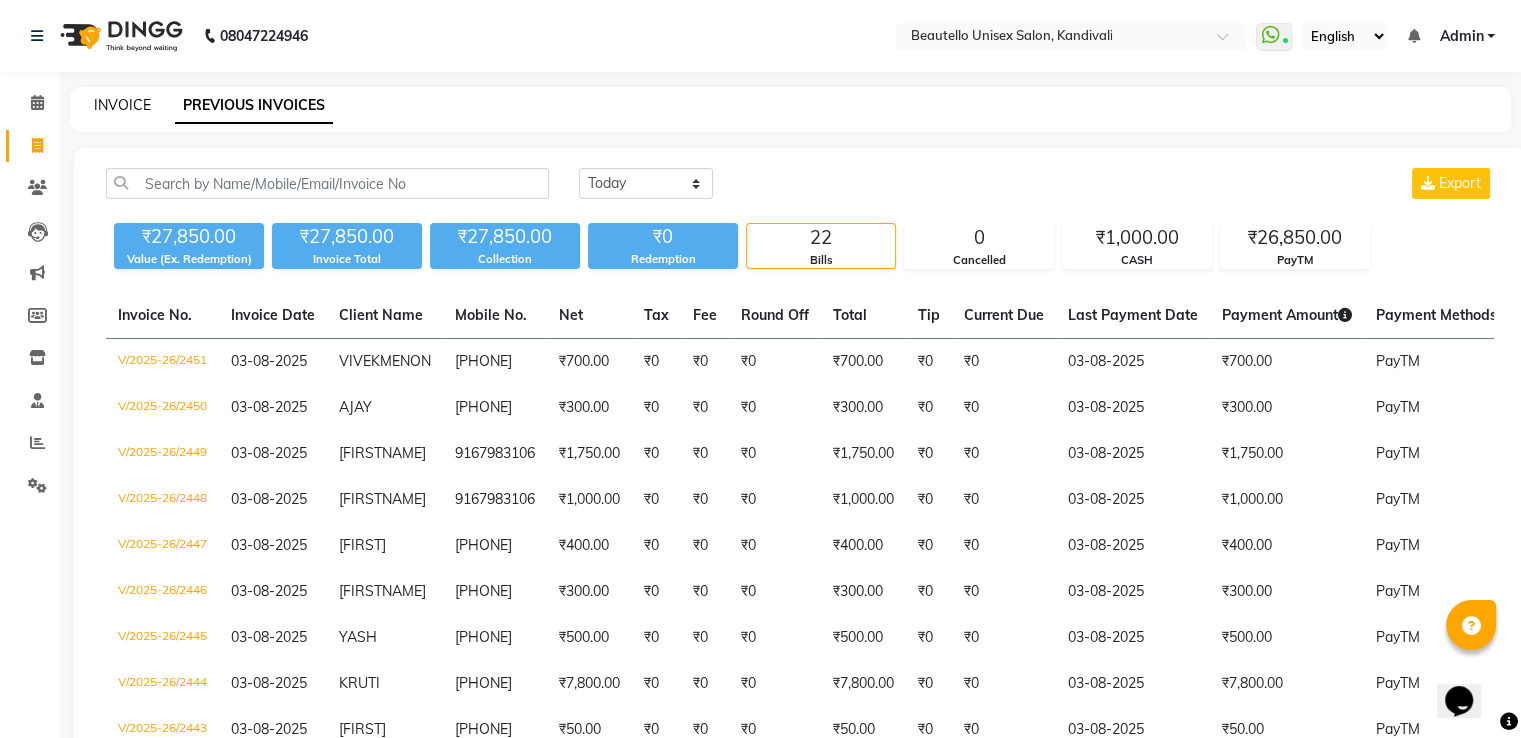 click on "INVOICE" 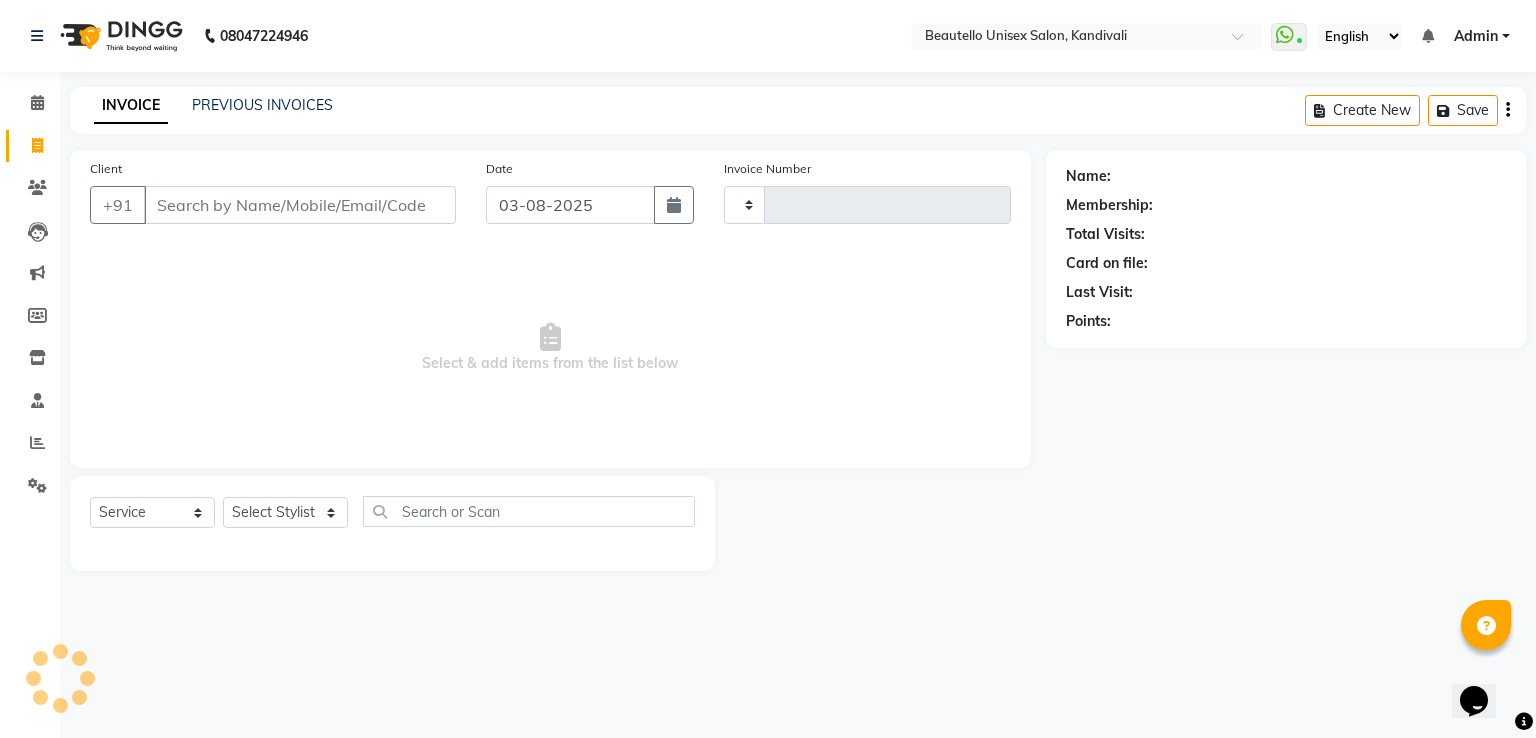 type on "2452" 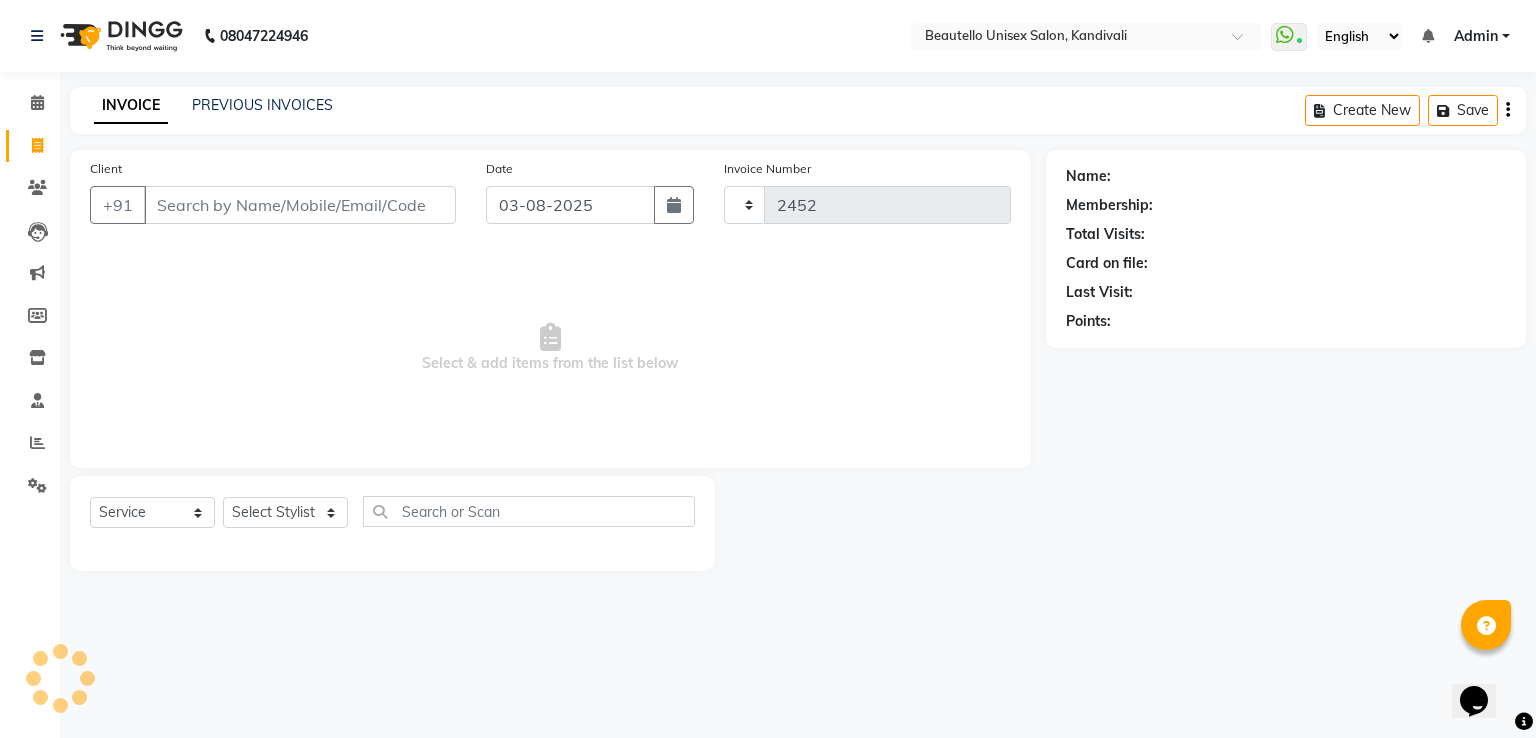 type on "g" 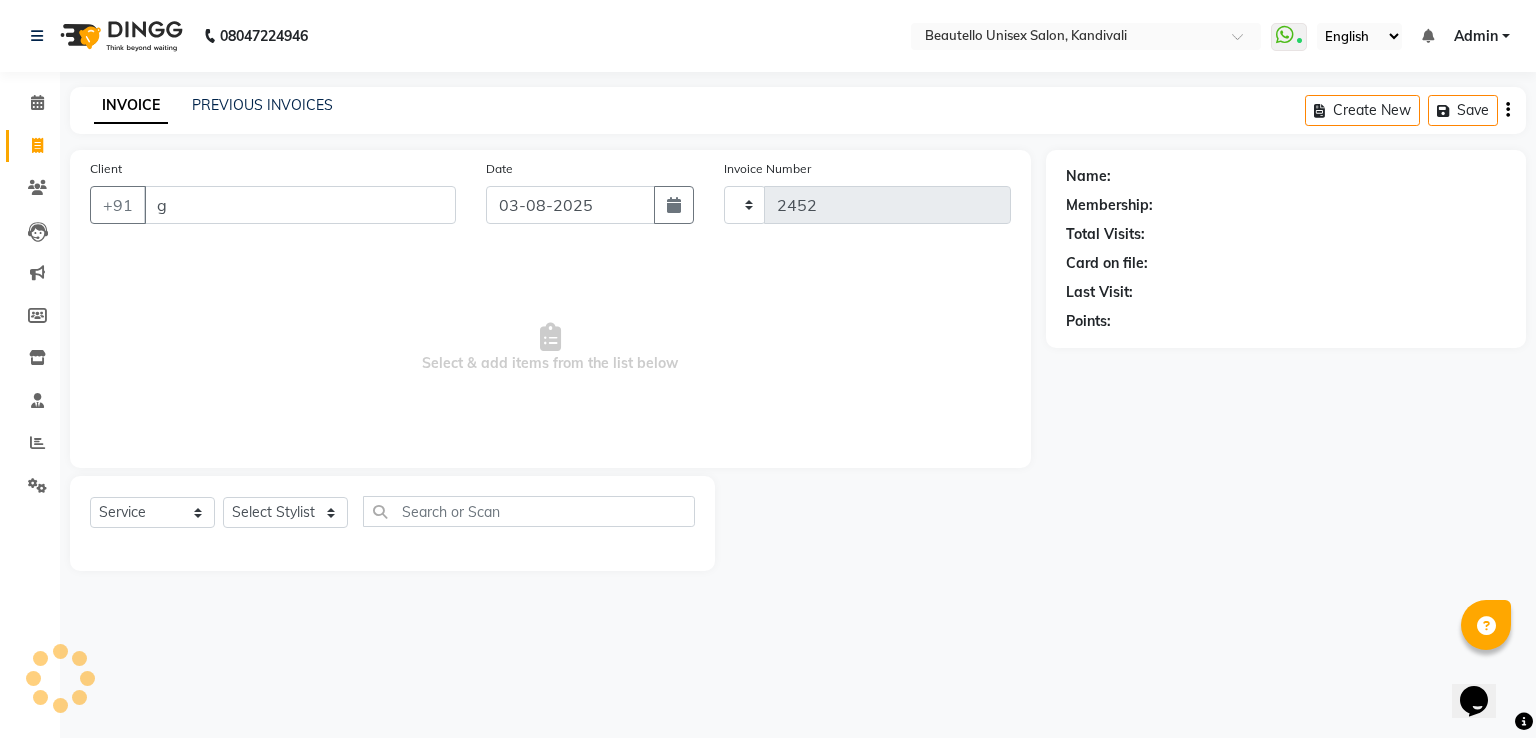 select on "5051" 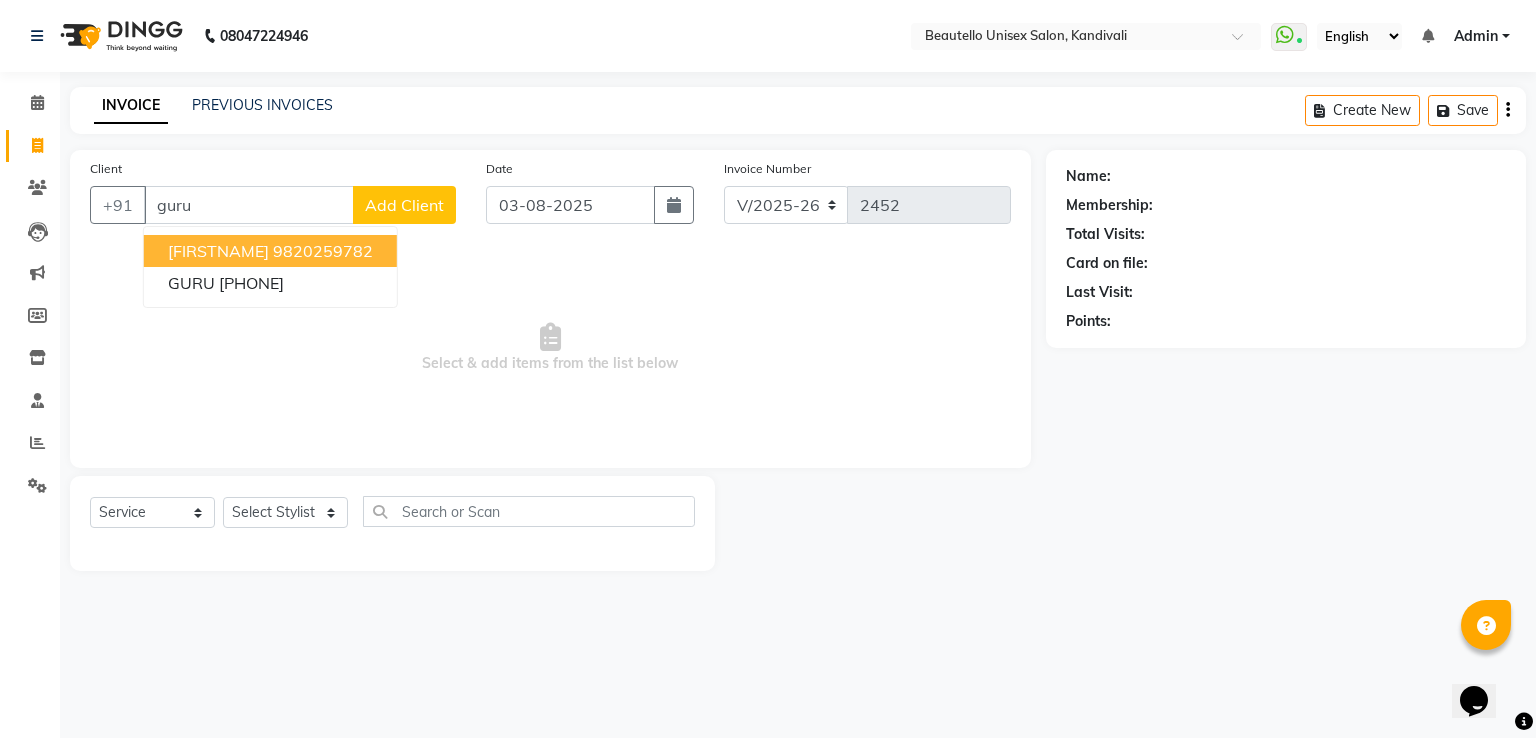 click on "[FIRSTNAME]" at bounding box center (218, 251) 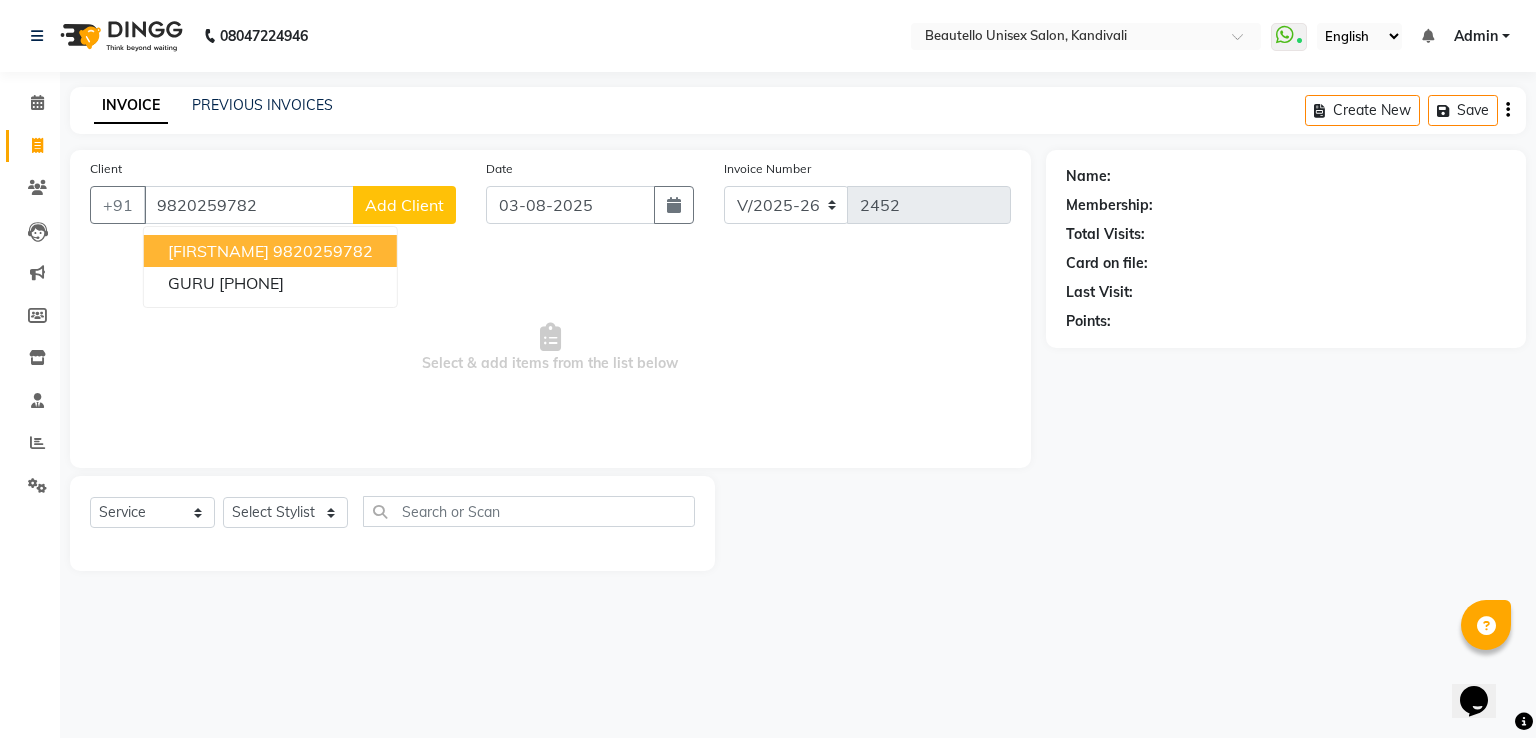 type on "9820259782" 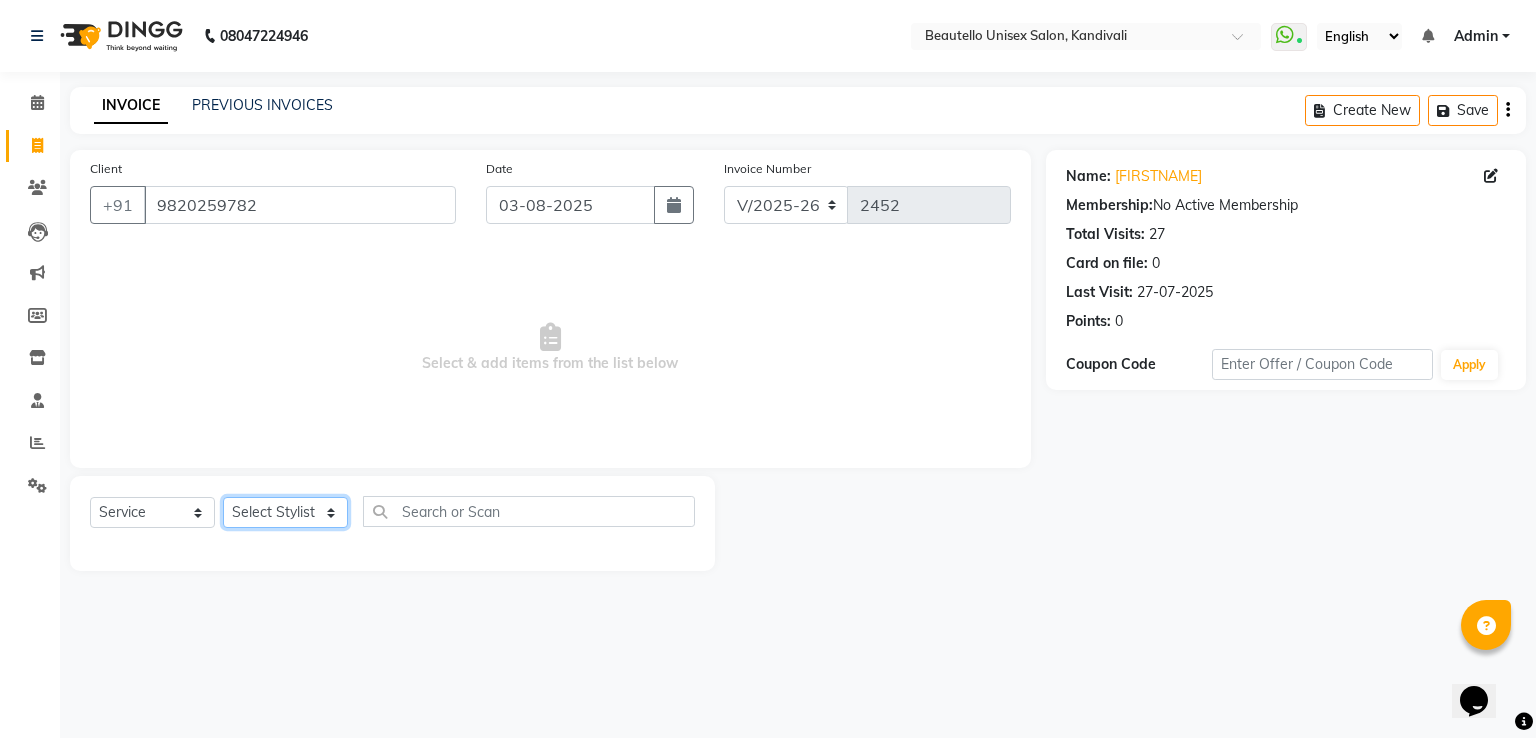 click on "Select Stylist  [FIRSTNAME]  [FIRSTNAME]  [FIRSTNAME] [FIRSTNAME]  [FIRSTNAME] [FIRSTNAME] [FIRSTNAME] [FIRSTNAME]  [FIRSTNAME] Mam [FIRSTNAME]" 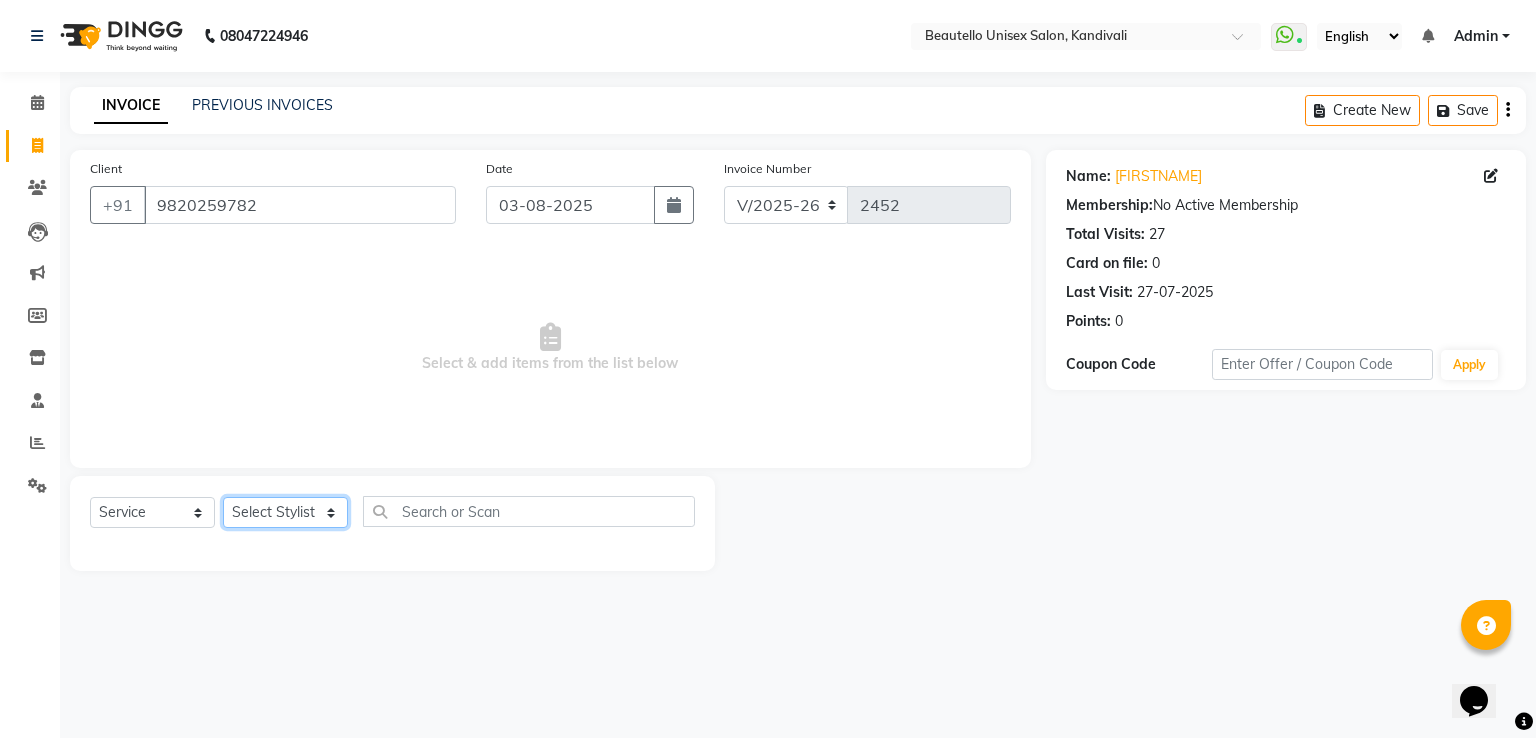 select on "69024" 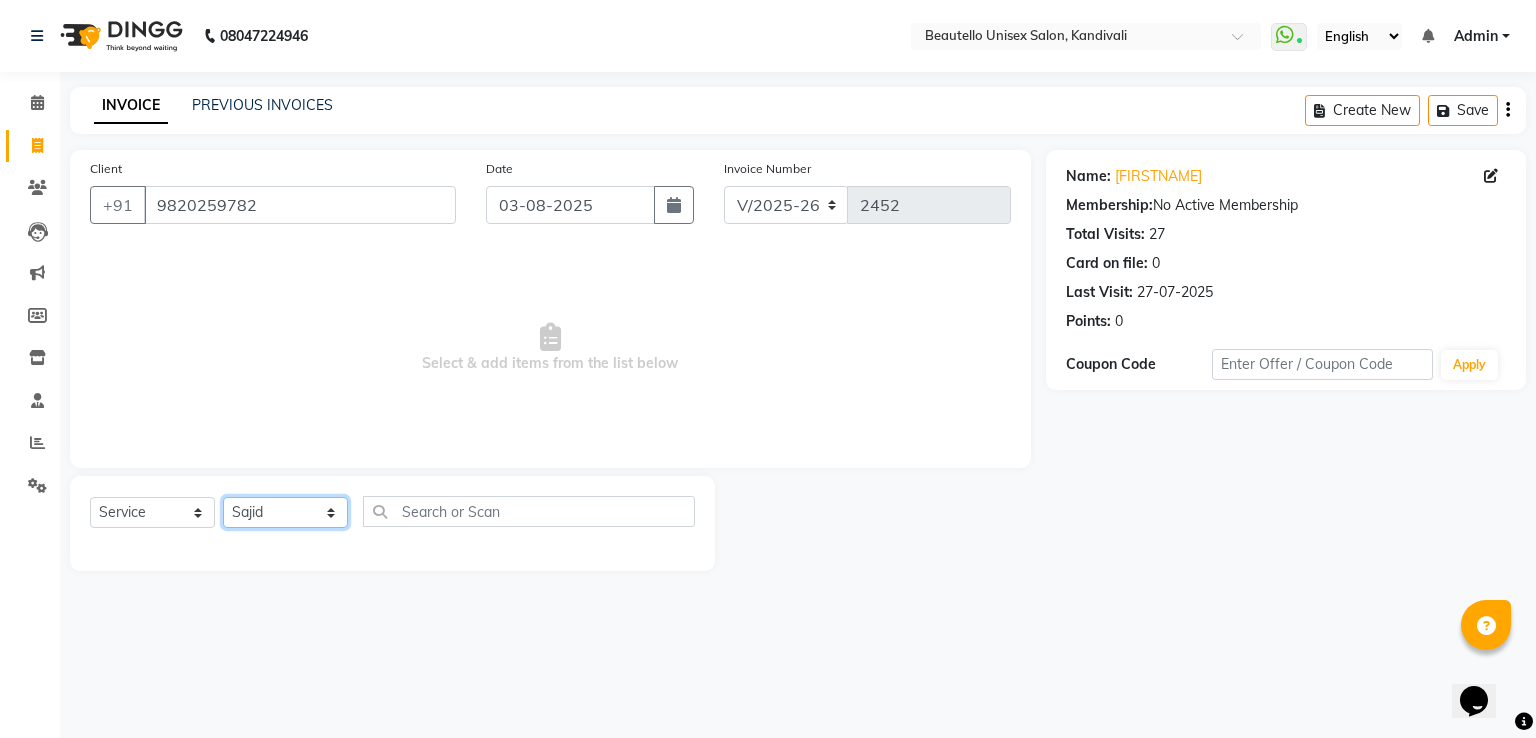 click on "Select Stylist  [FIRSTNAME]  [FIRSTNAME]  [FIRSTNAME] [FIRSTNAME]  [FIRSTNAME] [FIRSTNAME] [FIRSTNAME] [FIRSTNAME]  [FIRSTNAME] Mam [FIRSTNAME]" 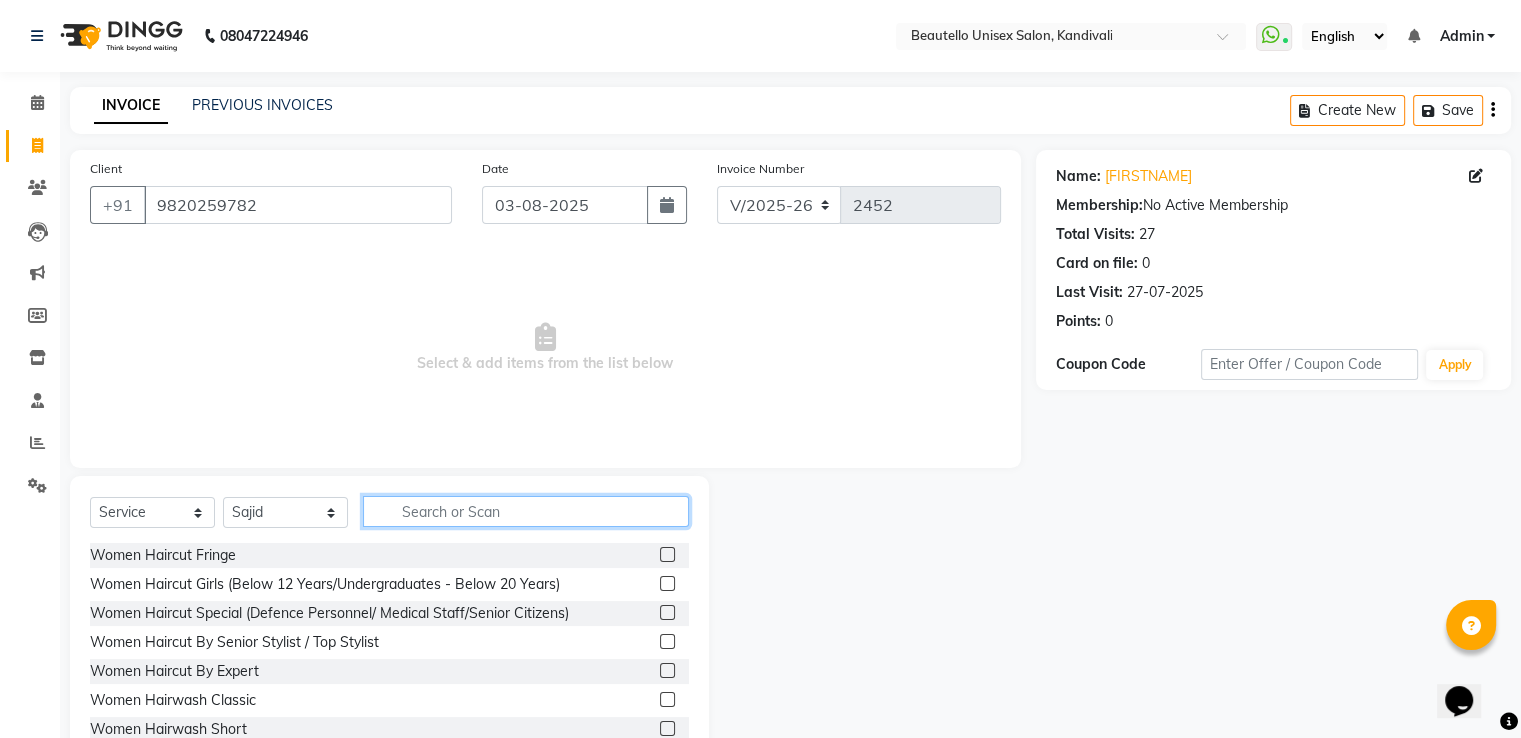 click 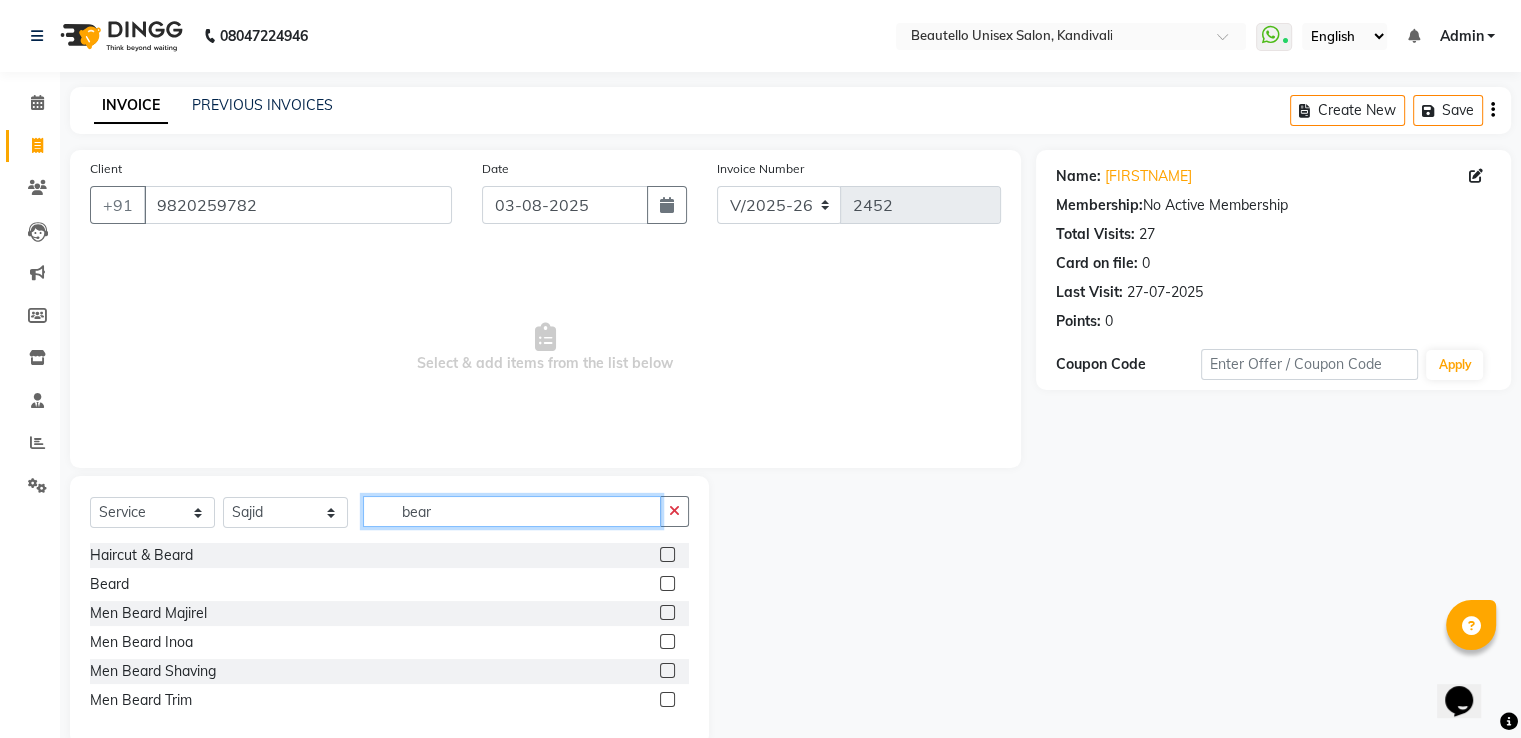 type on "bear" 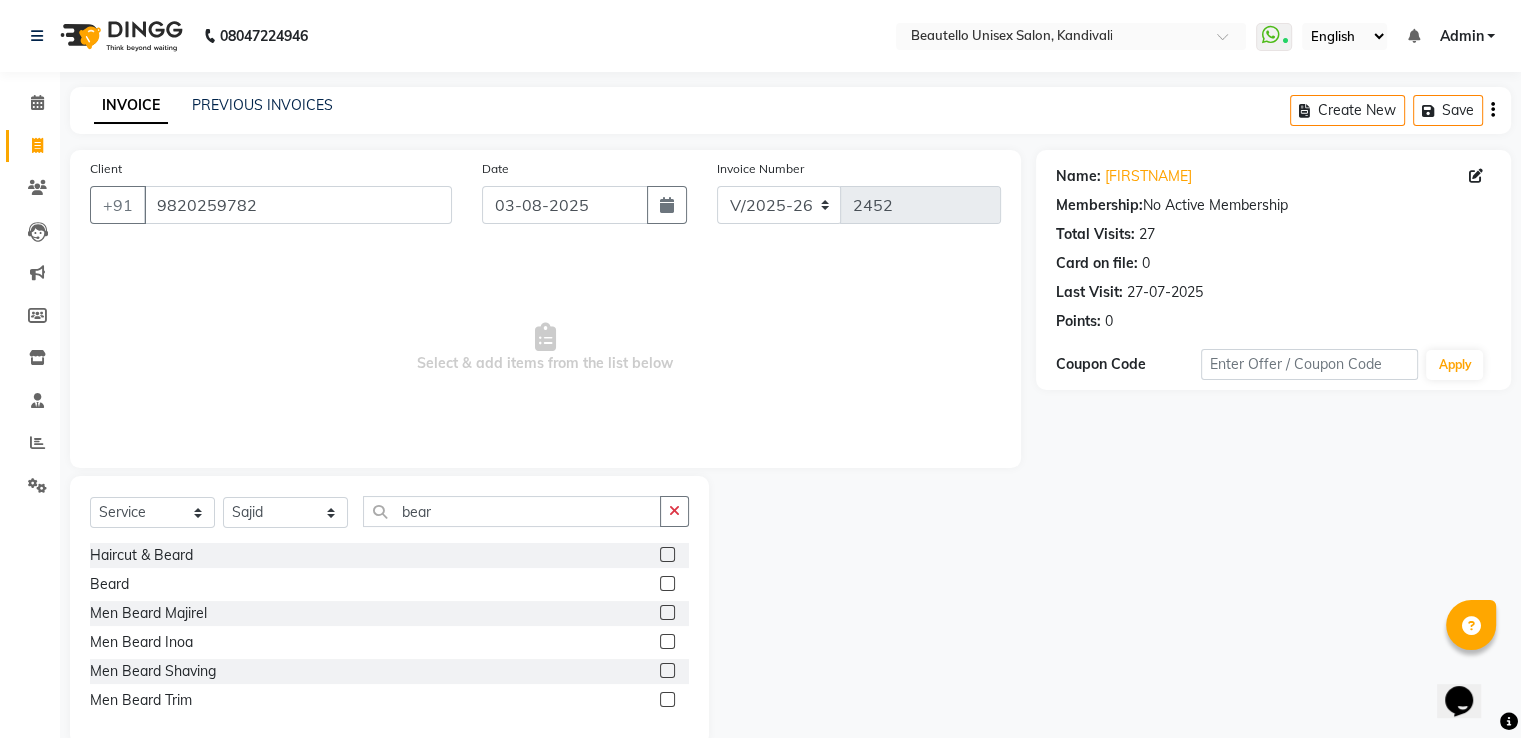 click 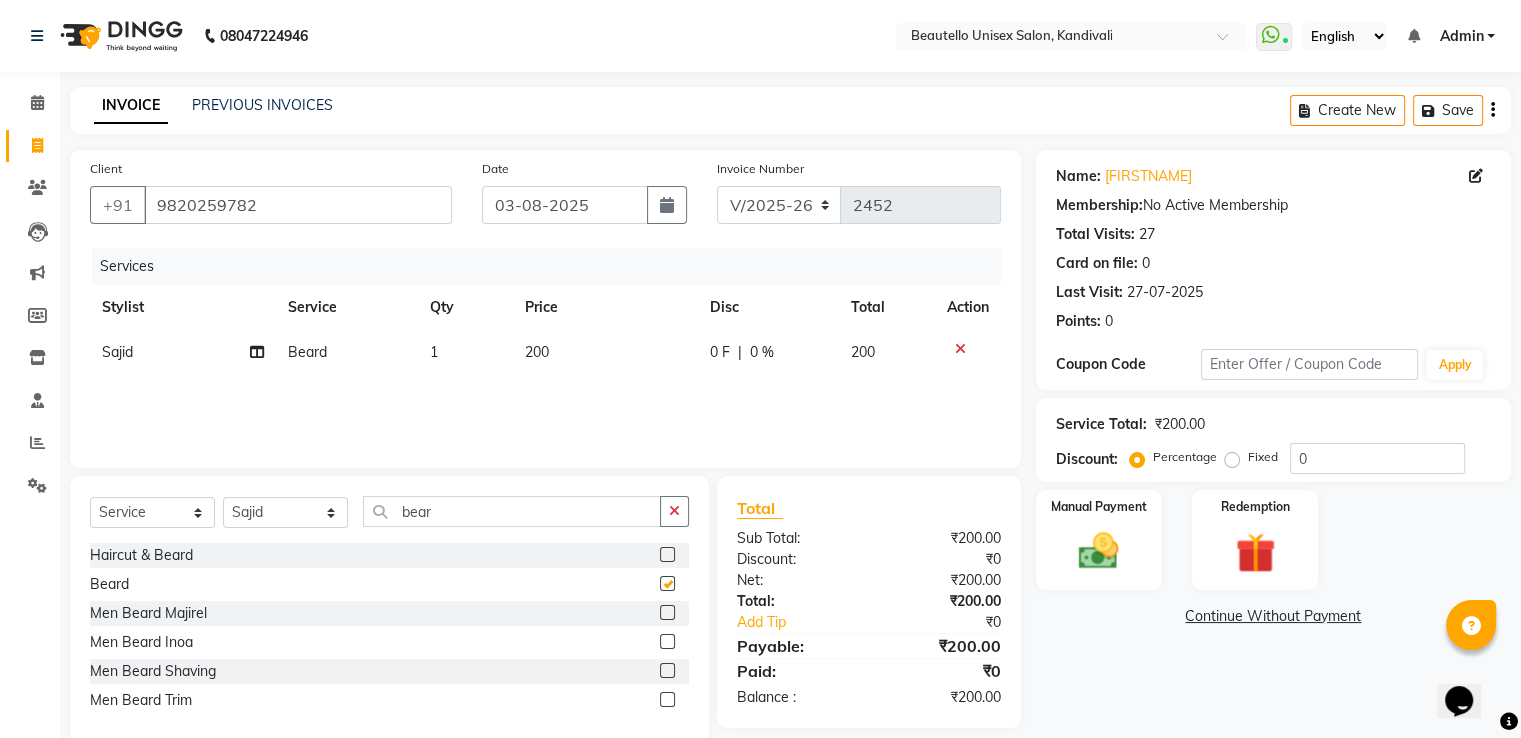 checkbox on "false" 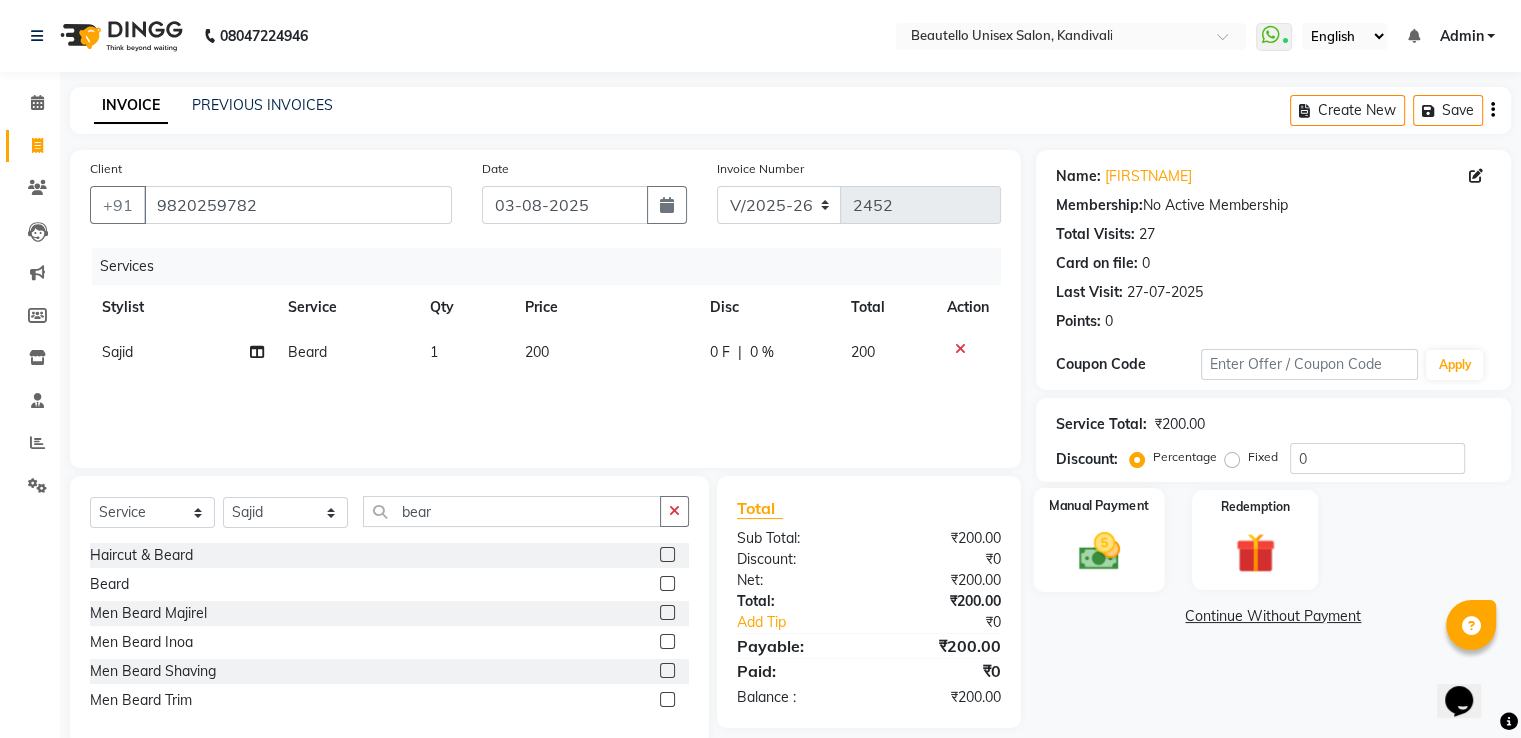 click 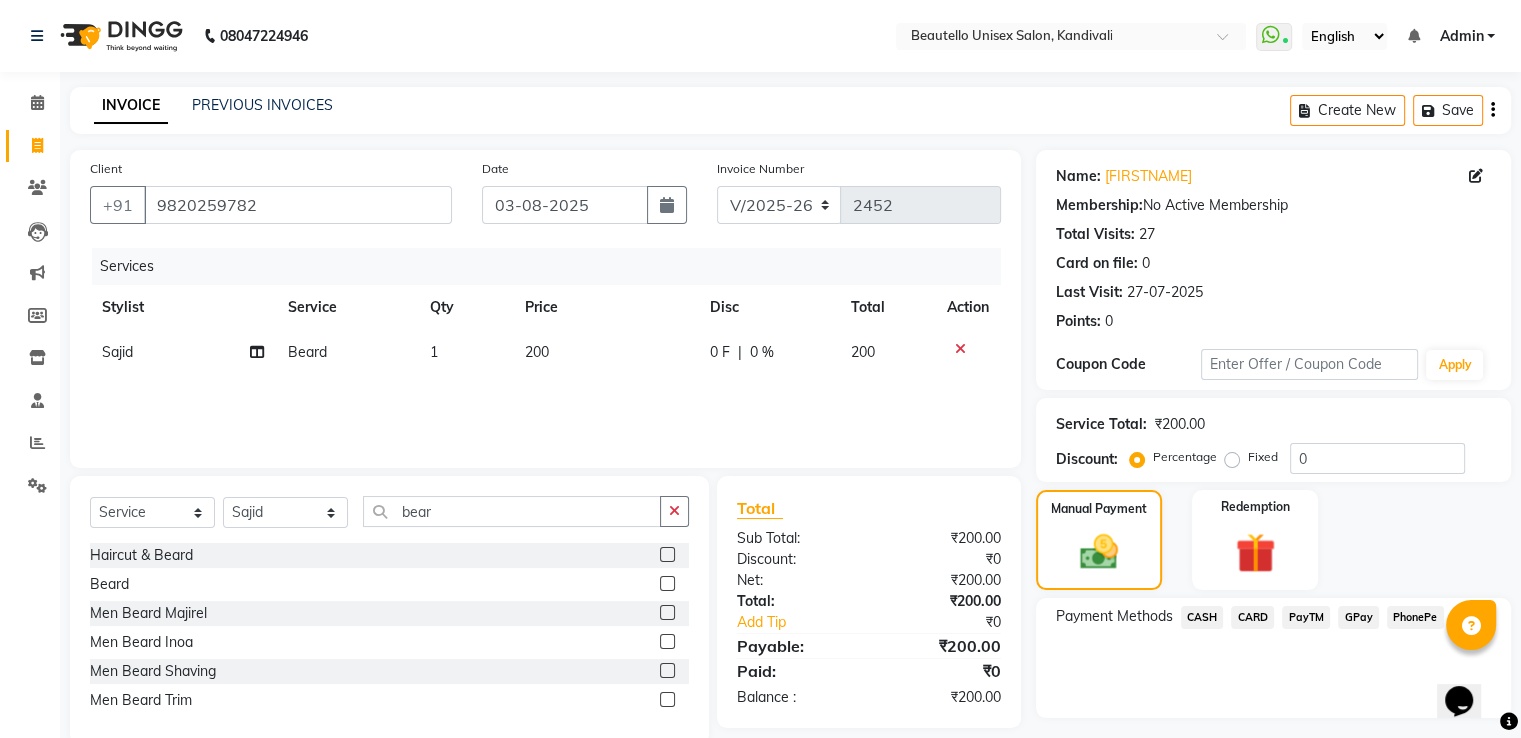 click on "PayTM" 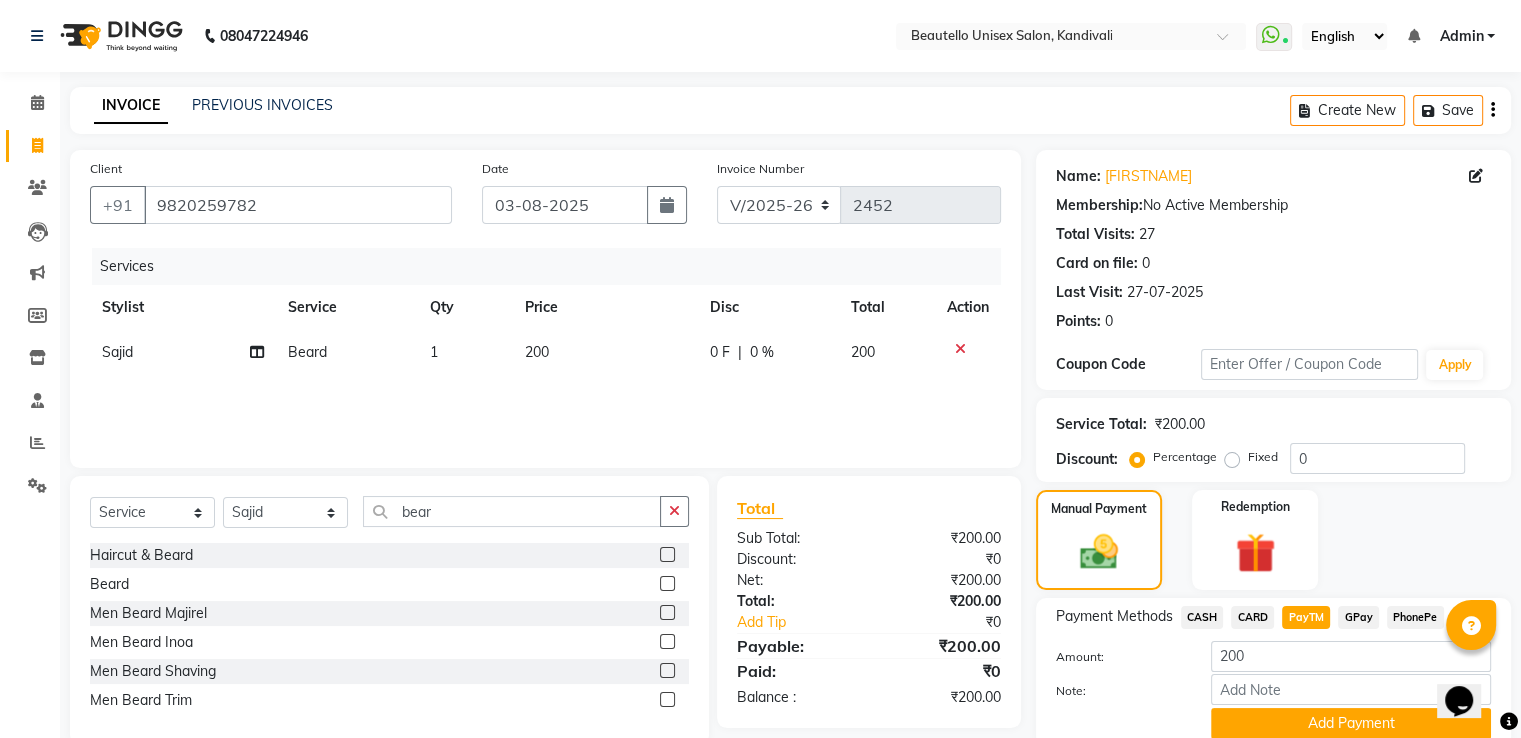 scroll, scrollTop: 81, scrollLeft: 0, axis: vertical 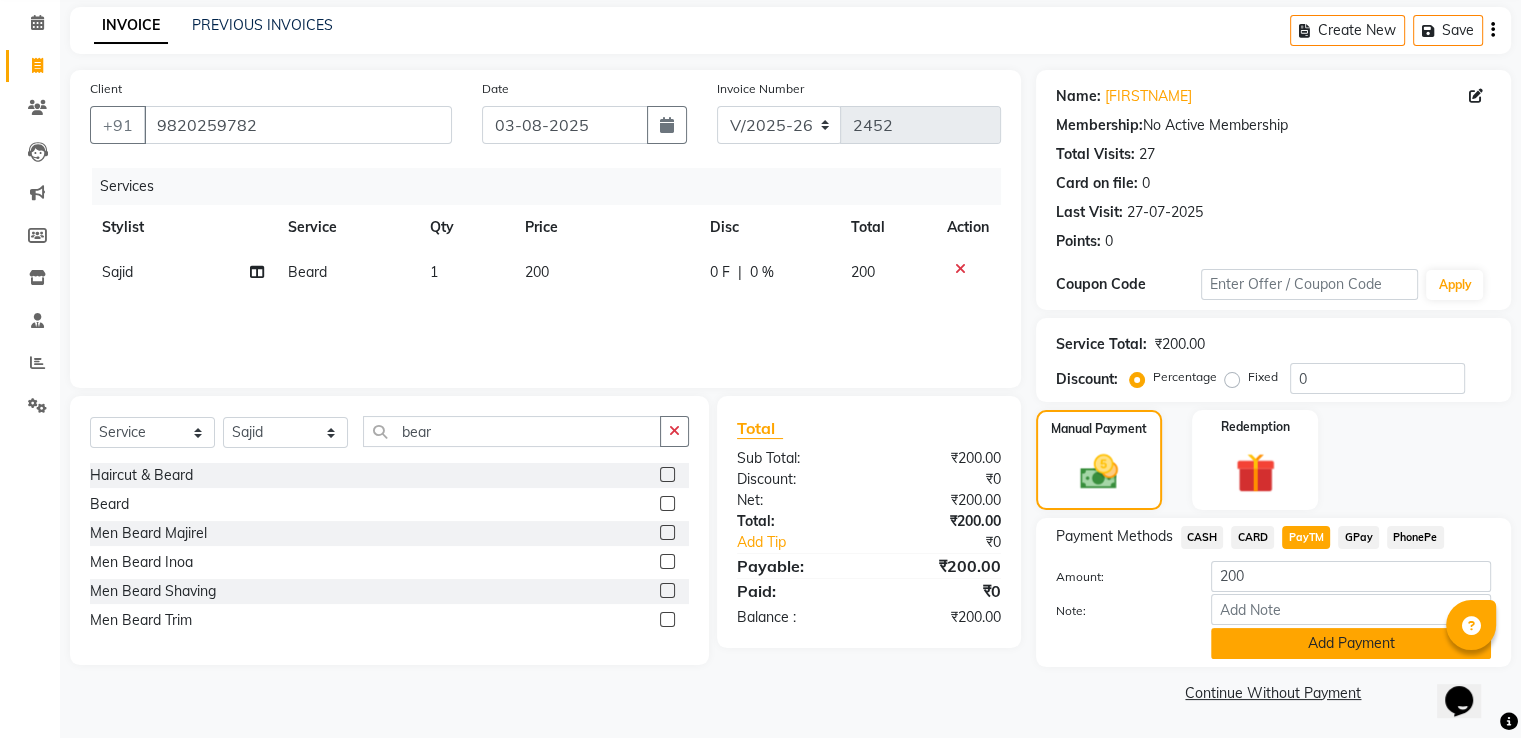 click on "Add Payment" 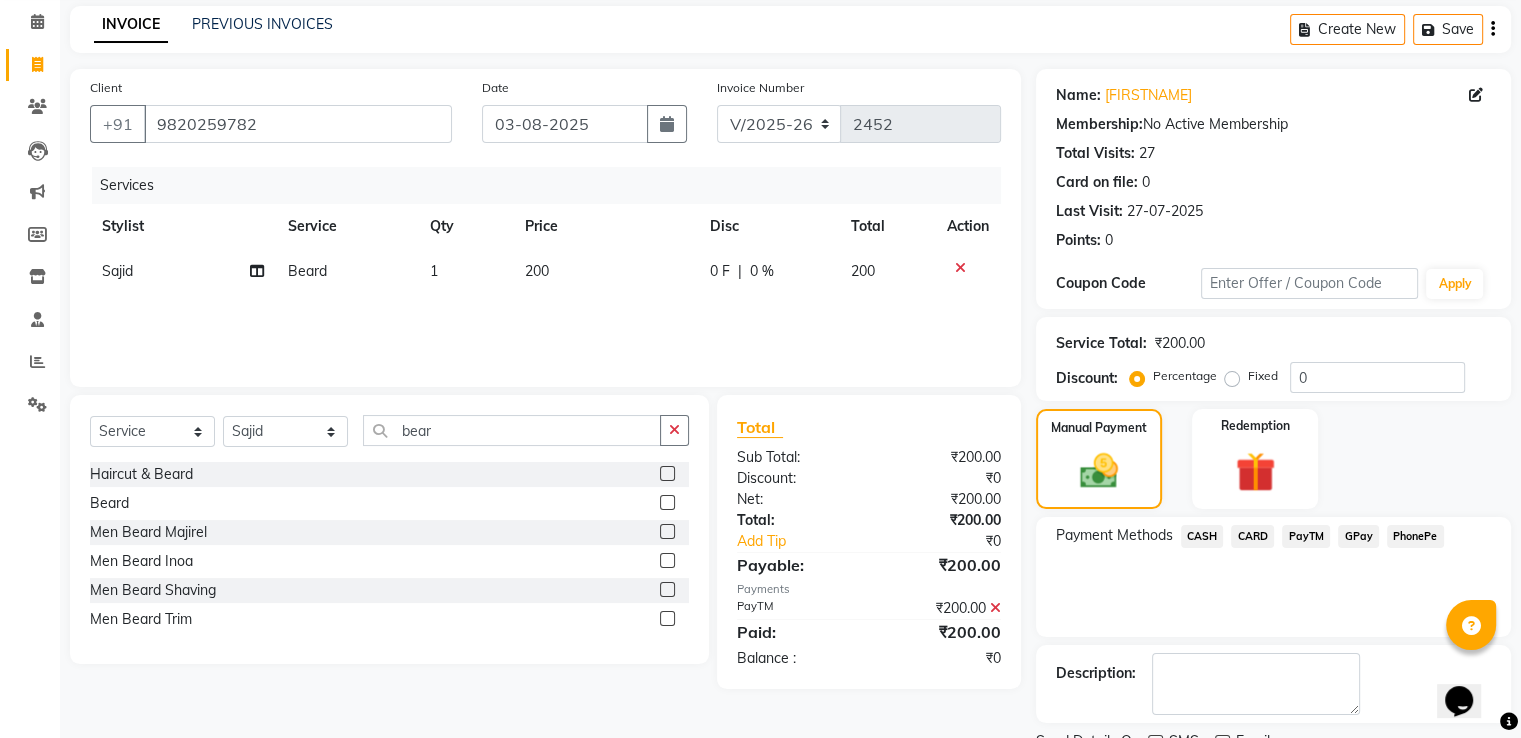 scroll, scrollTop: 163, scrollLeft: 0, axis: vertical 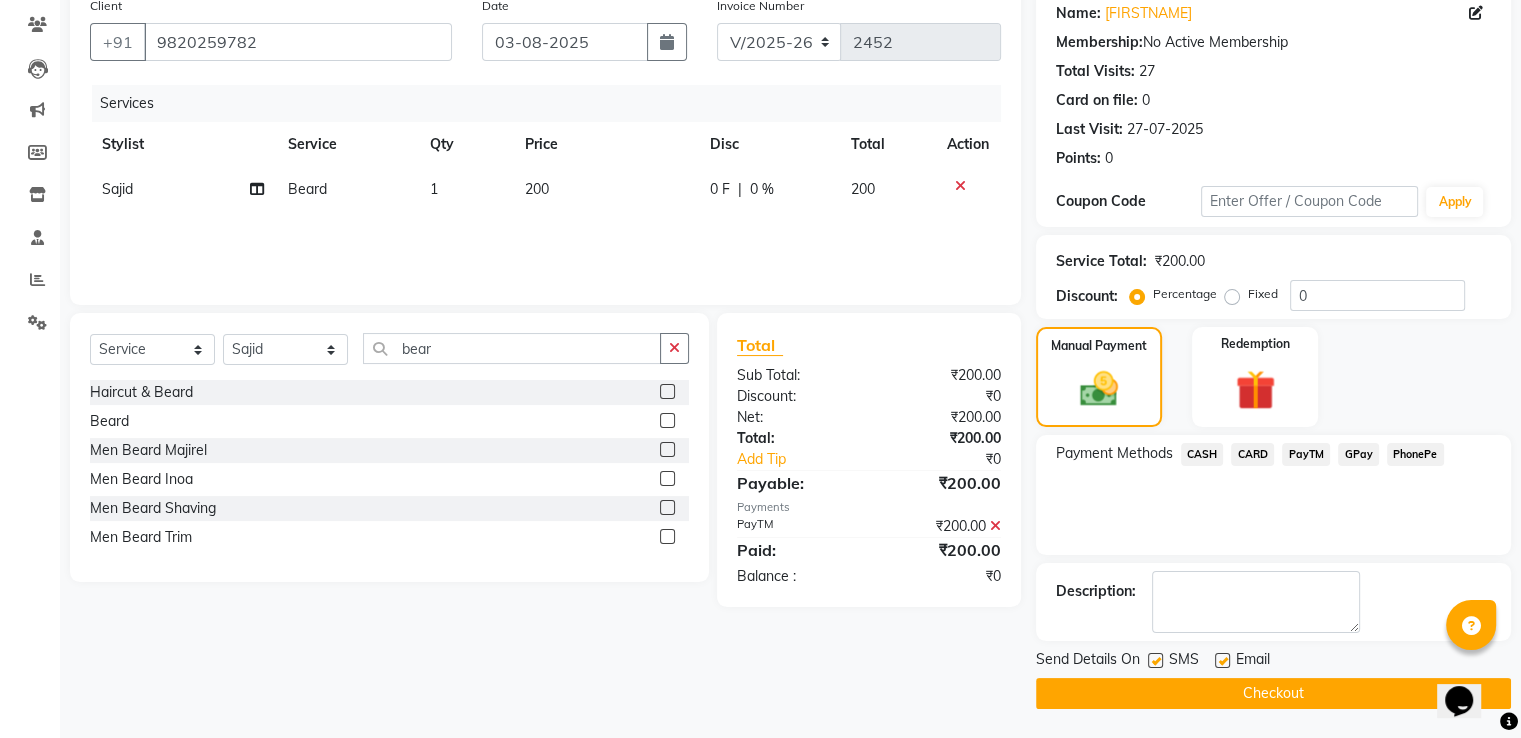 click 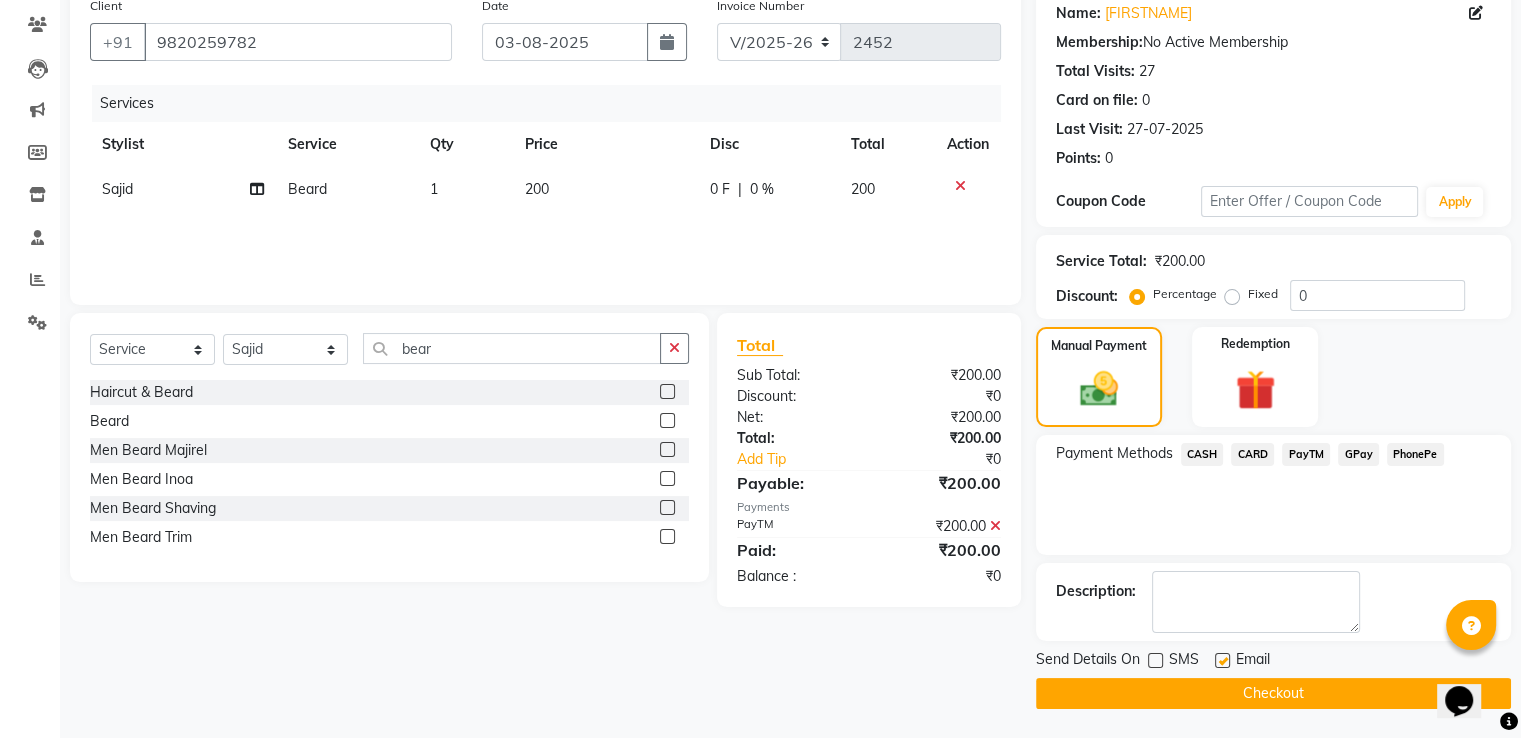 click on "Checkout" 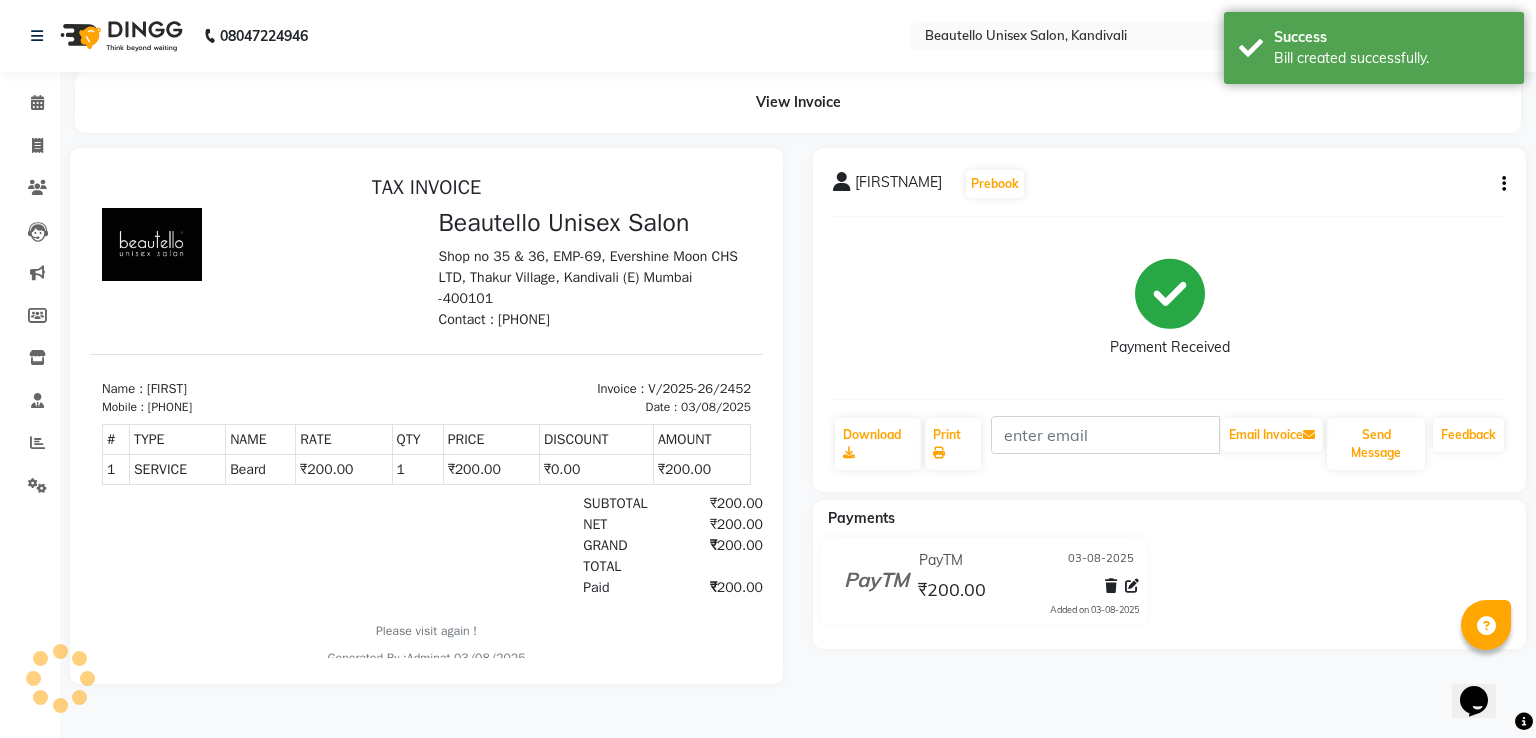 scroll, scrollTop: 0, scrollLeft: 0, axis: both 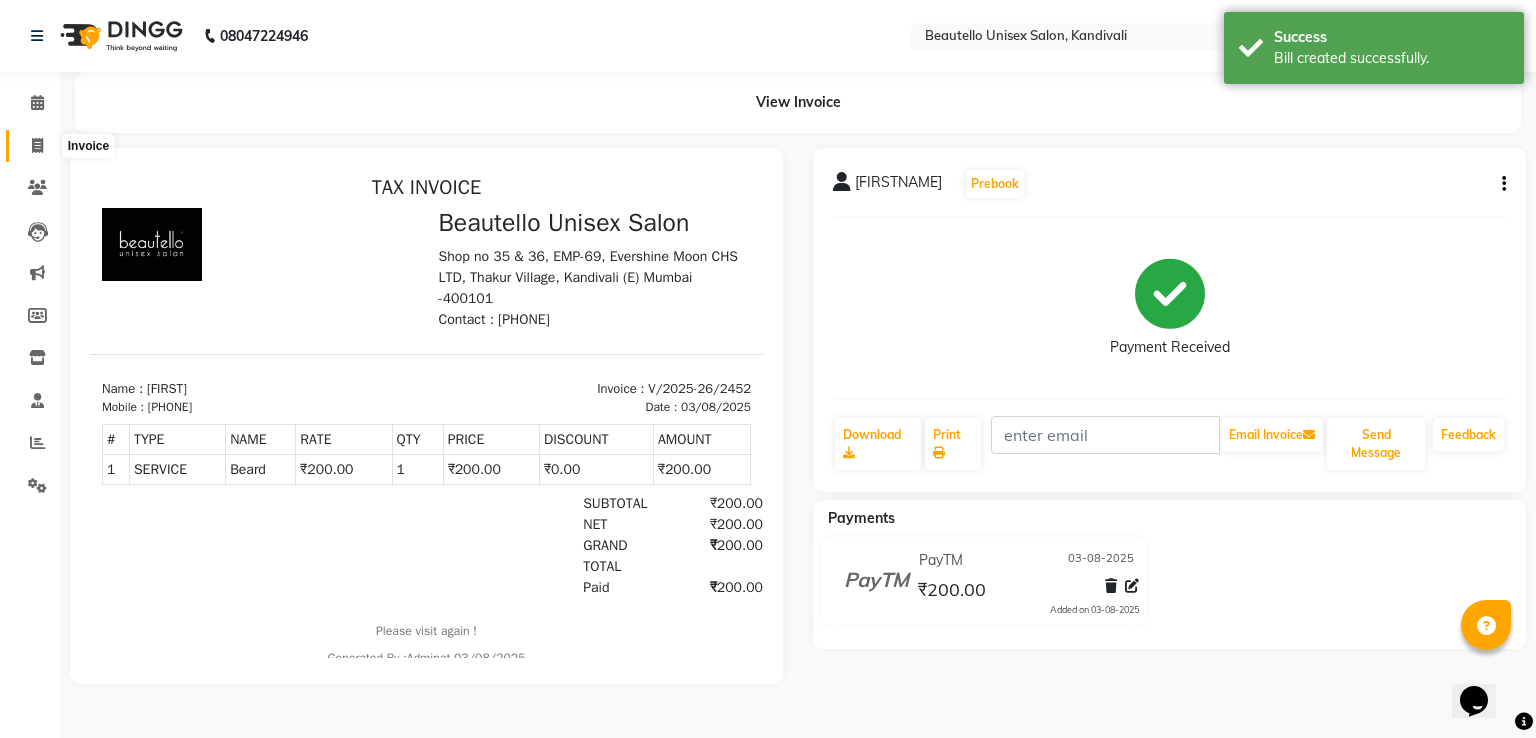 click 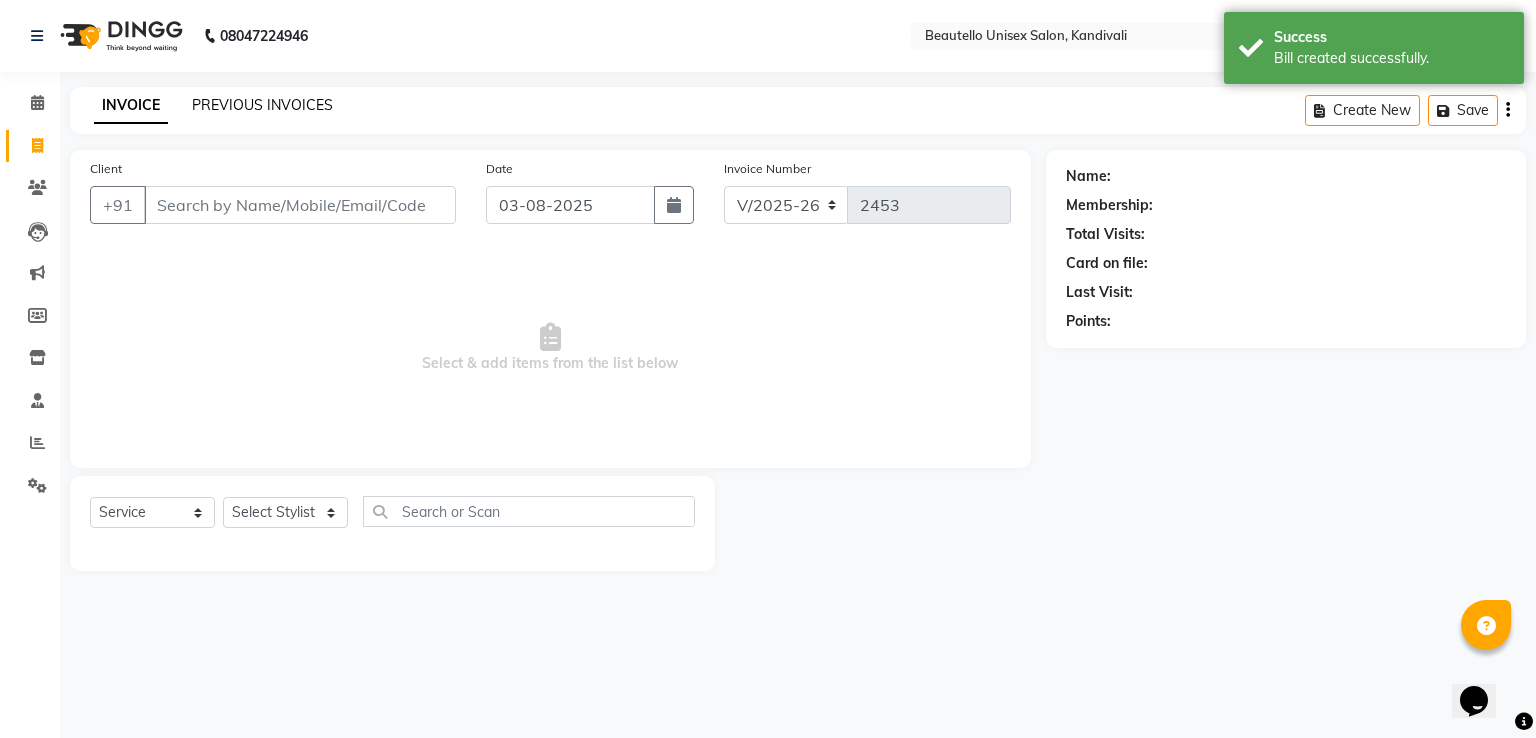 click on "PREVIOUS INVOICES" 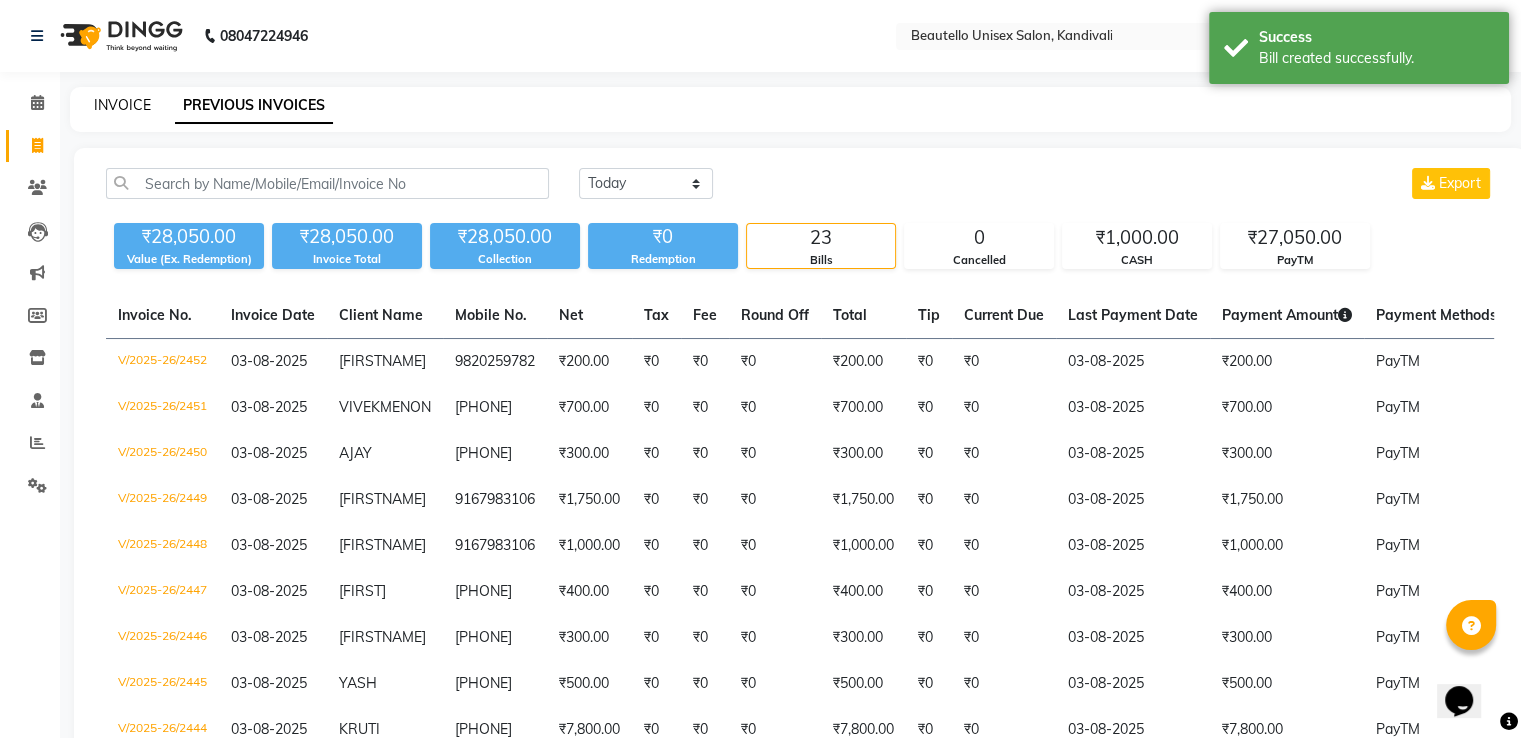 click on "INVOICE" 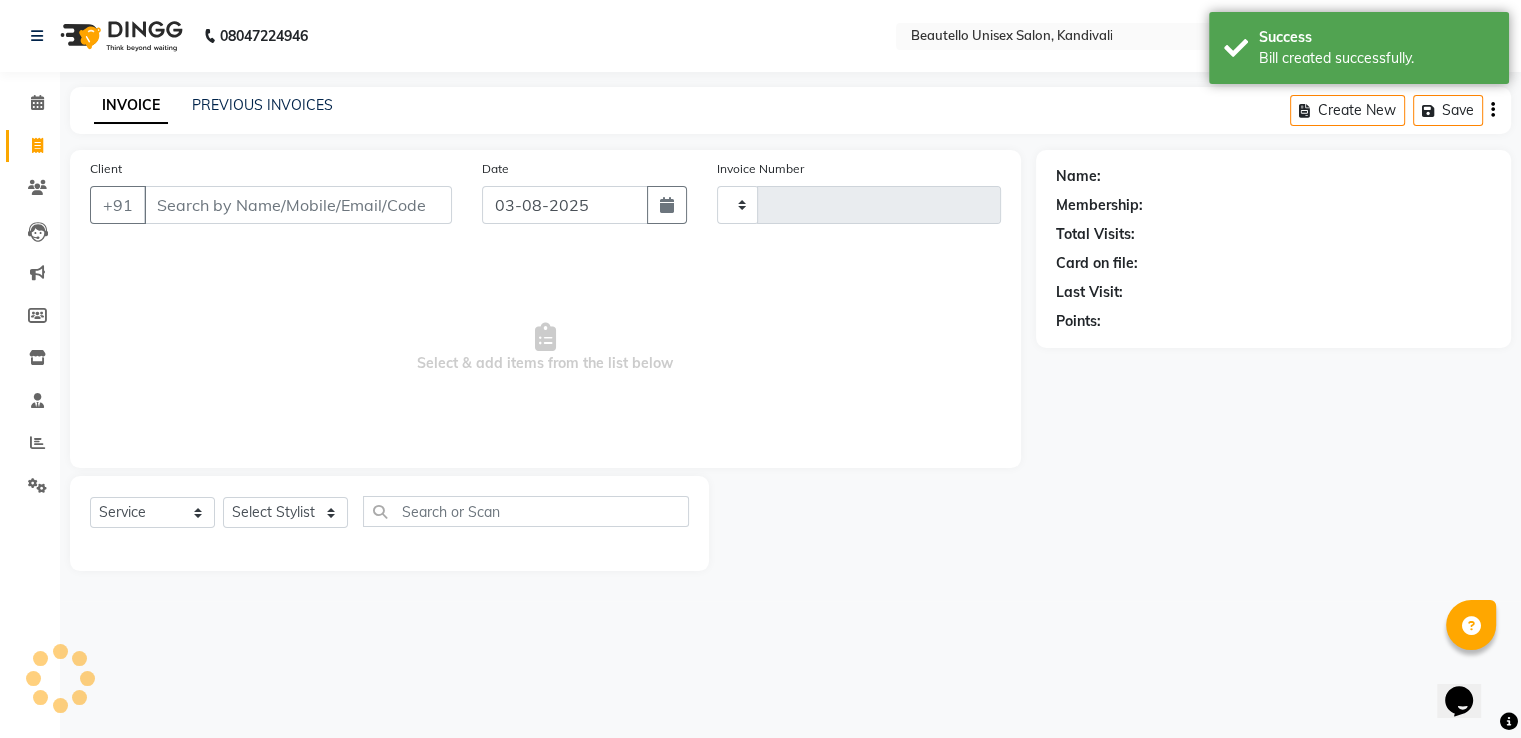 type on "2453" 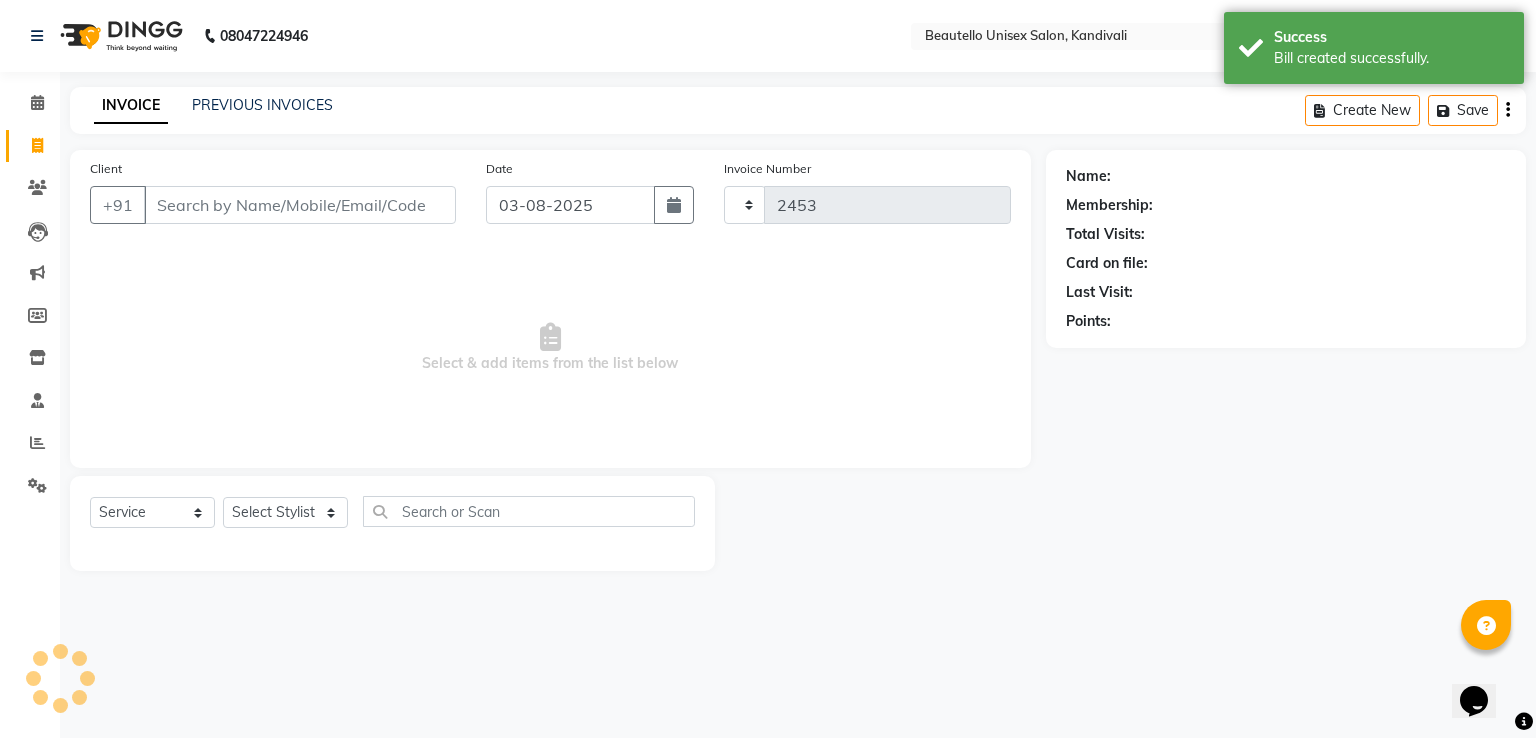 select on "5051" 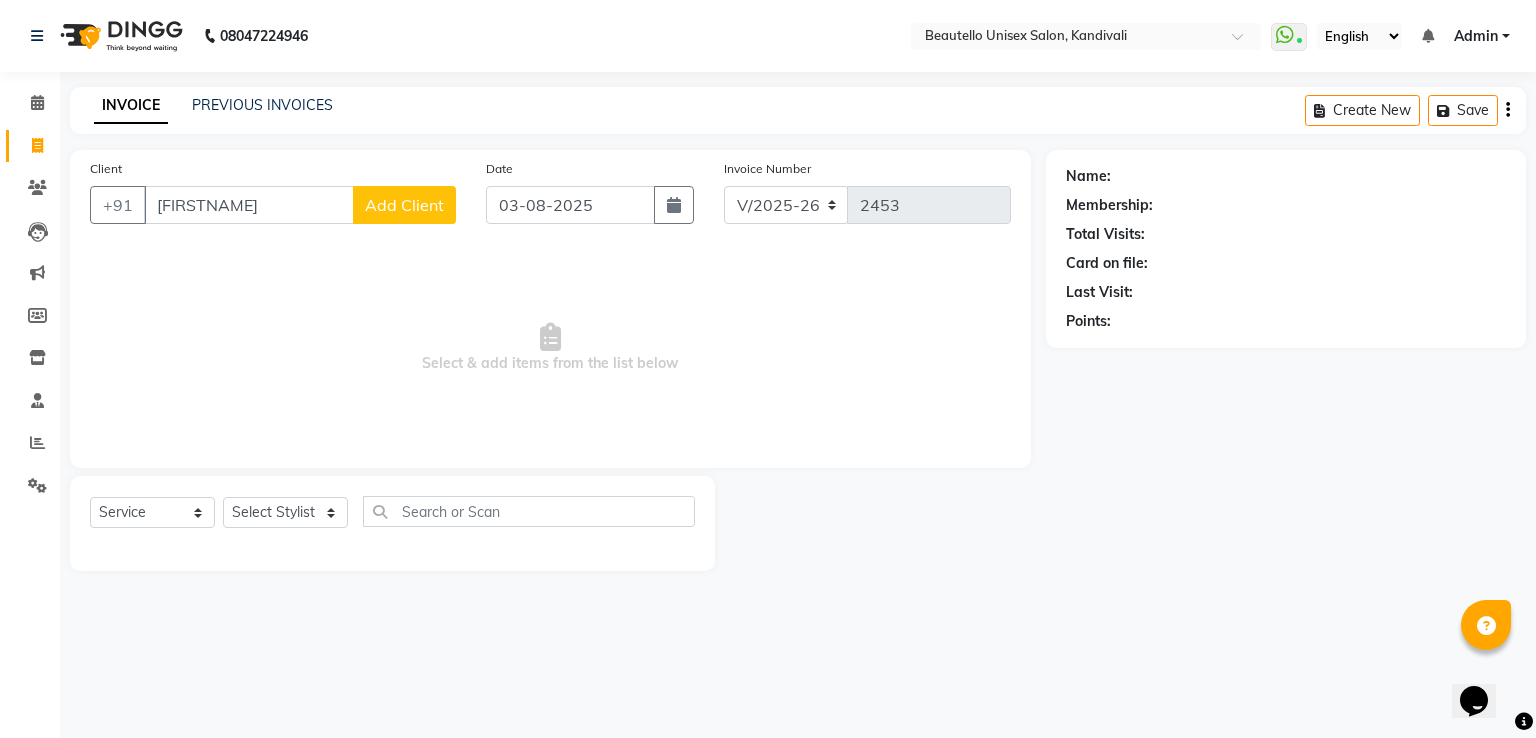type on "[FIRST]" 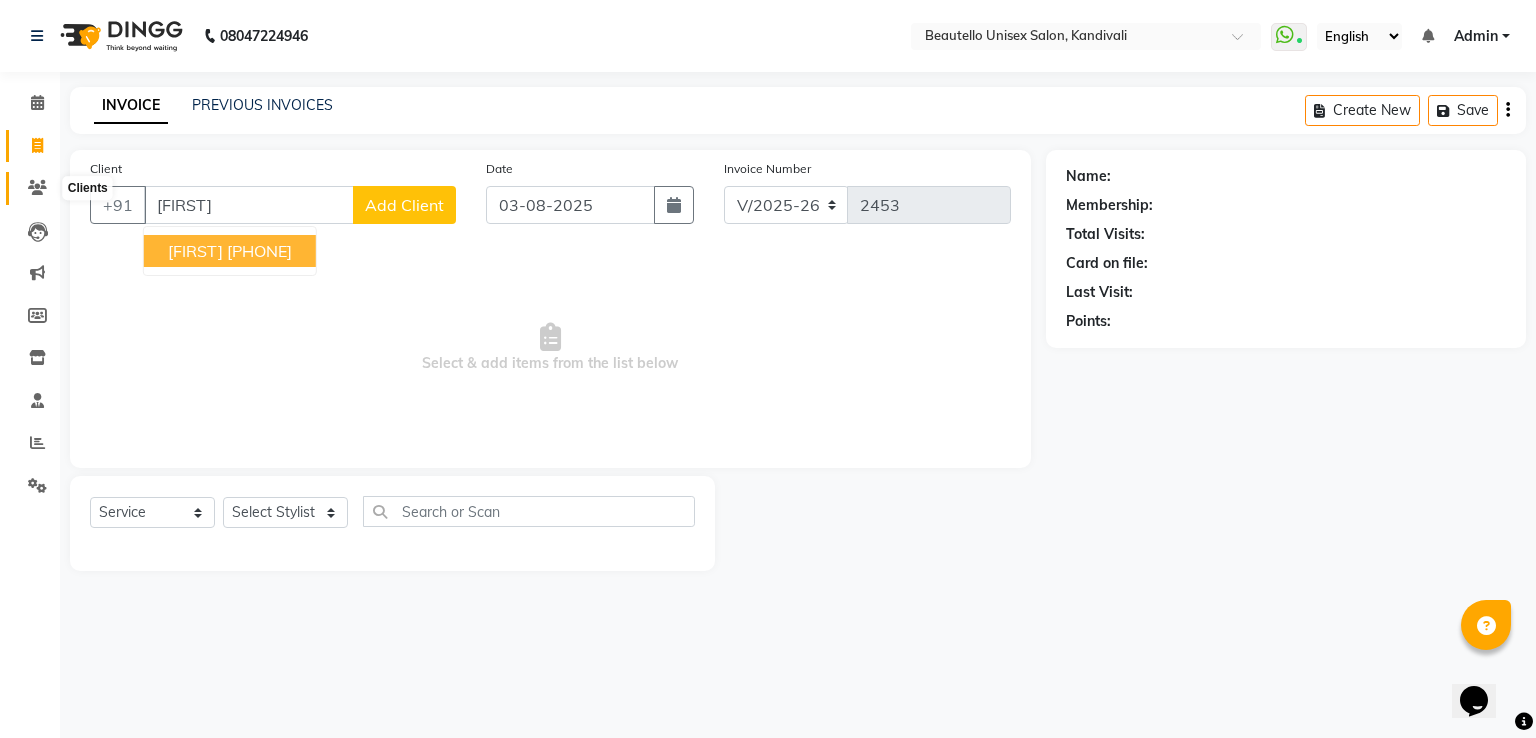 click 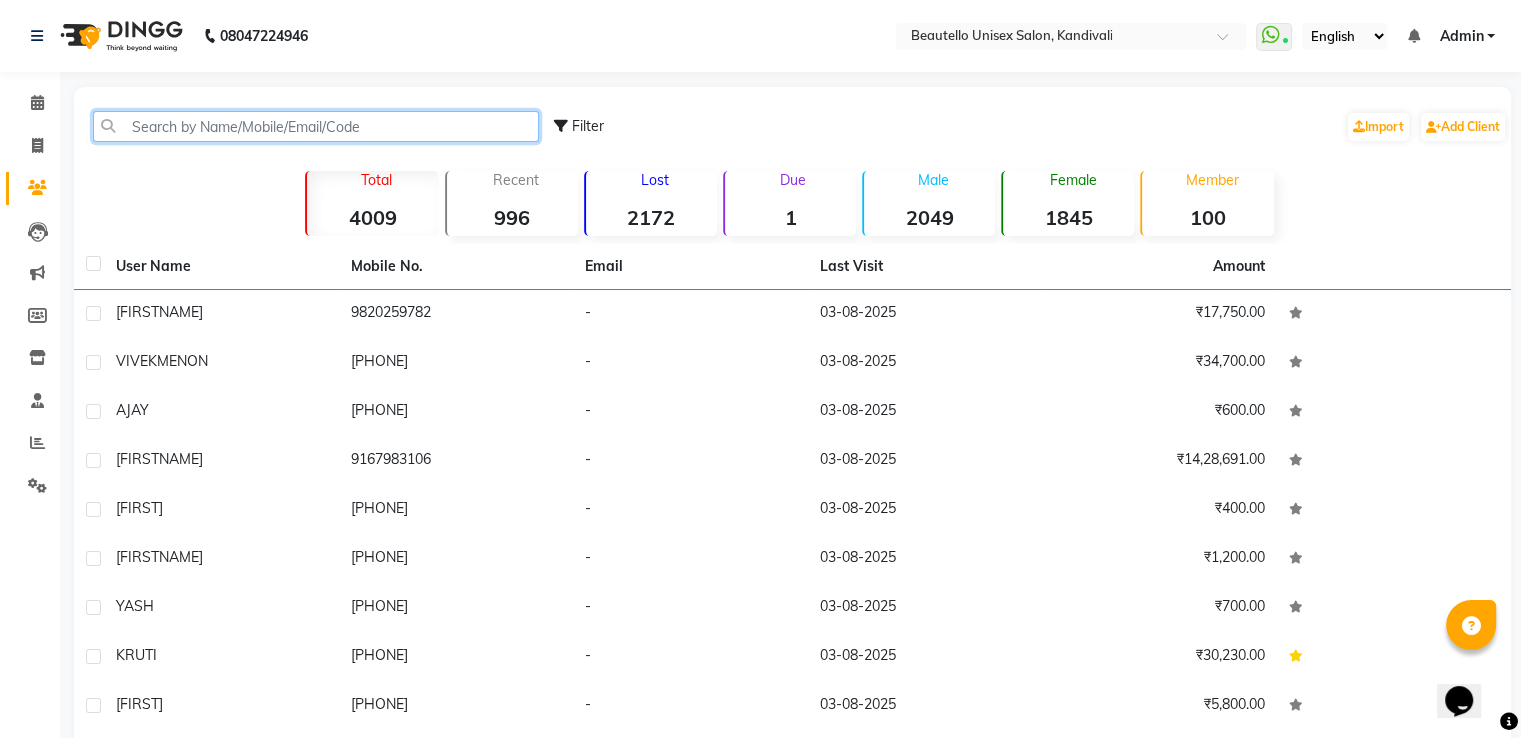 click 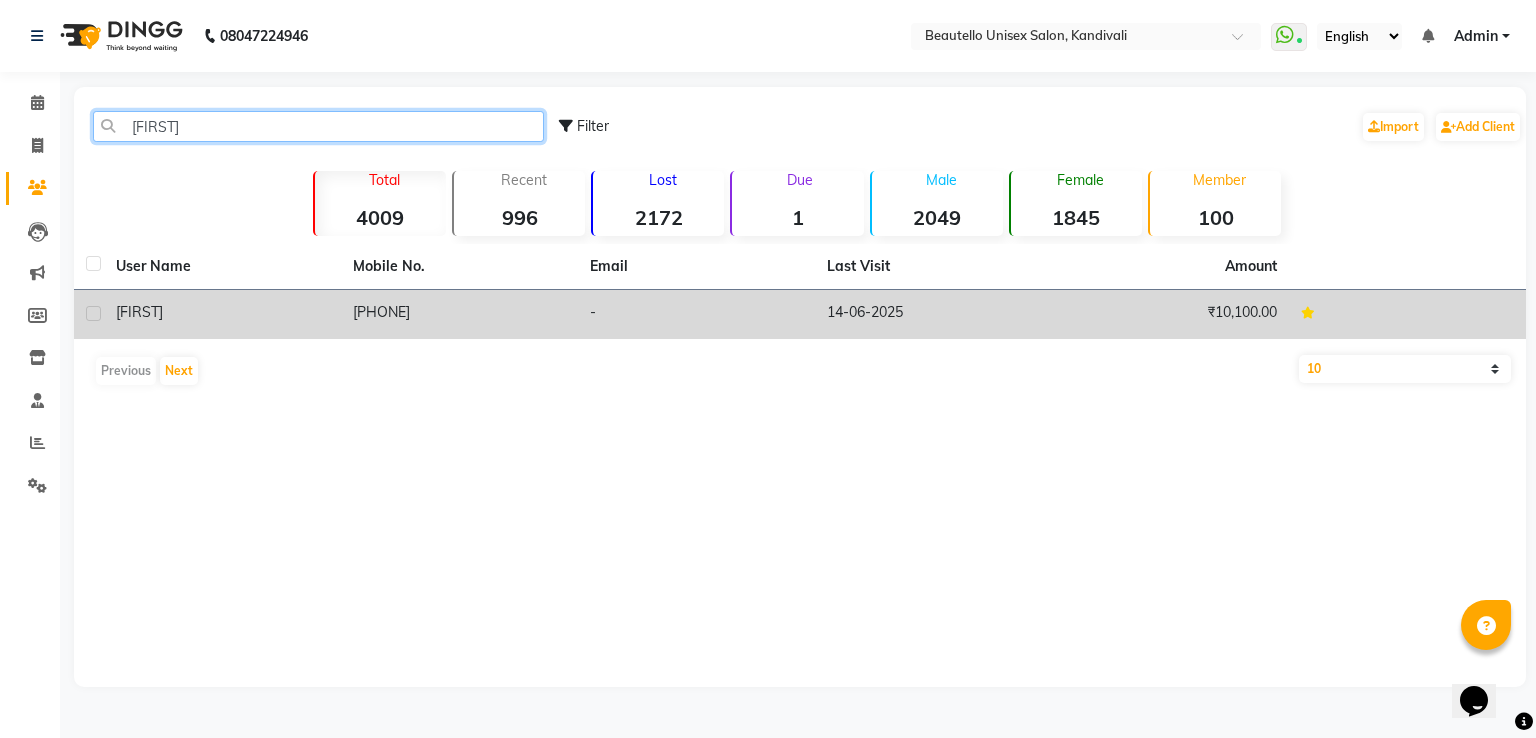 type on "[FIRST]" 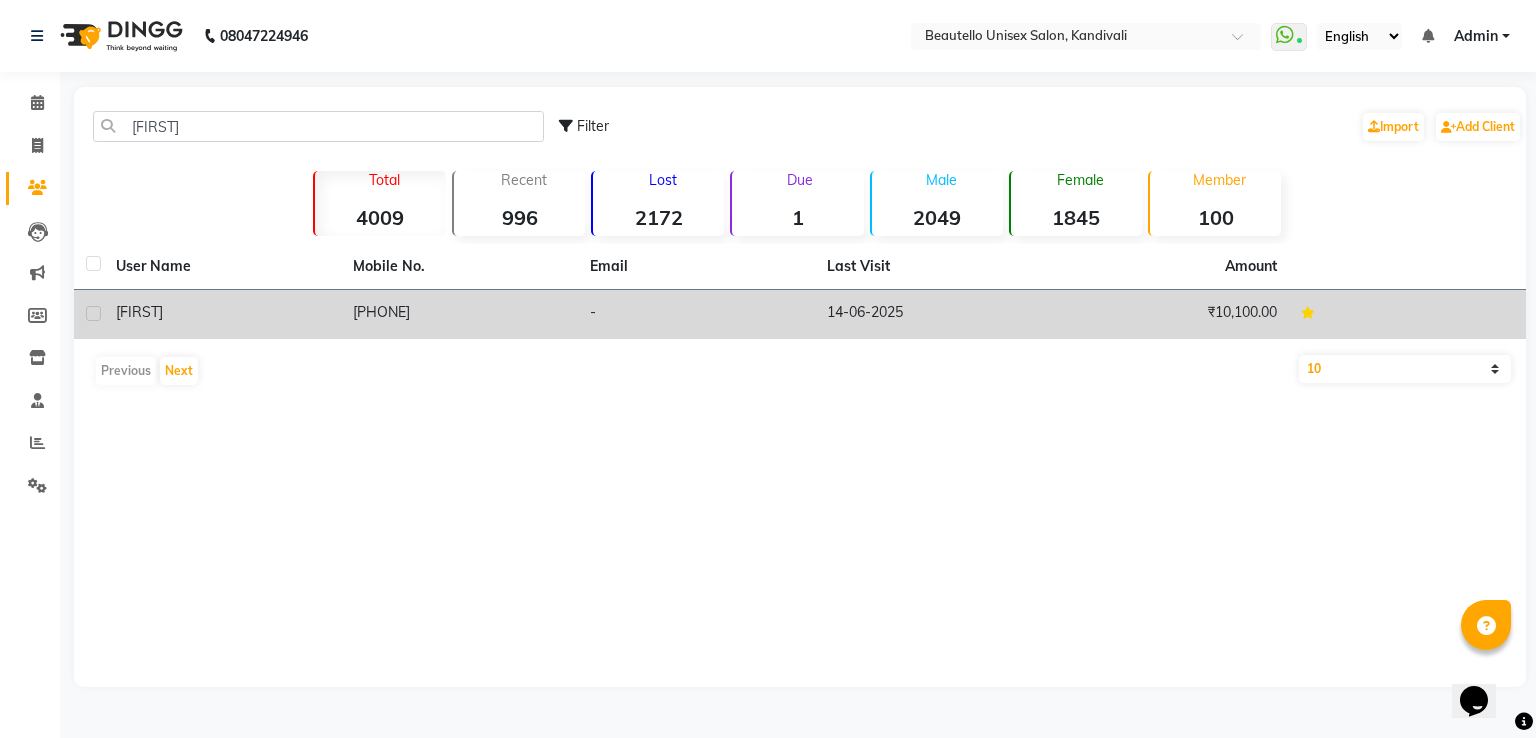 click on "[PHONE]" 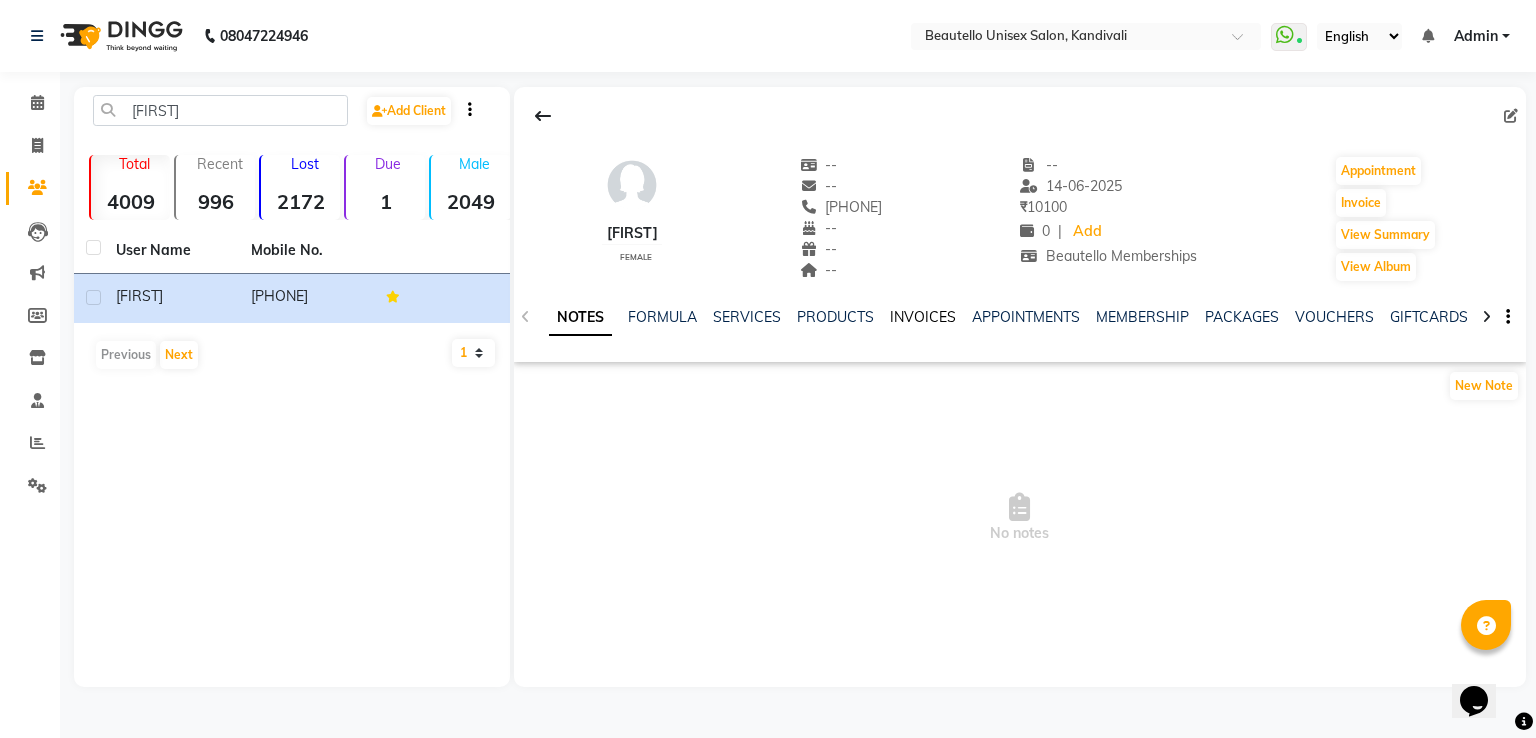 click on "INVOICES" 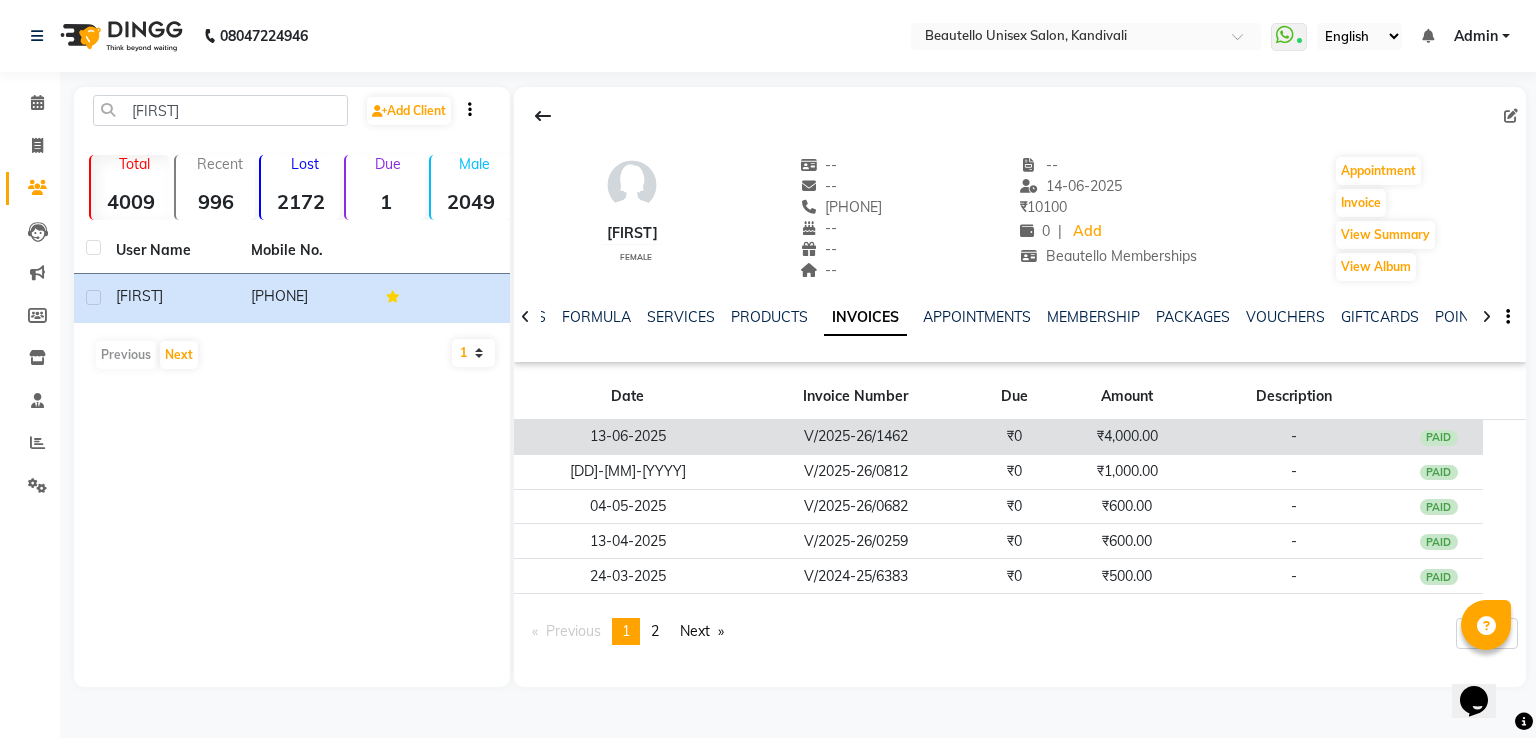 click on "V/2025-26/1462" 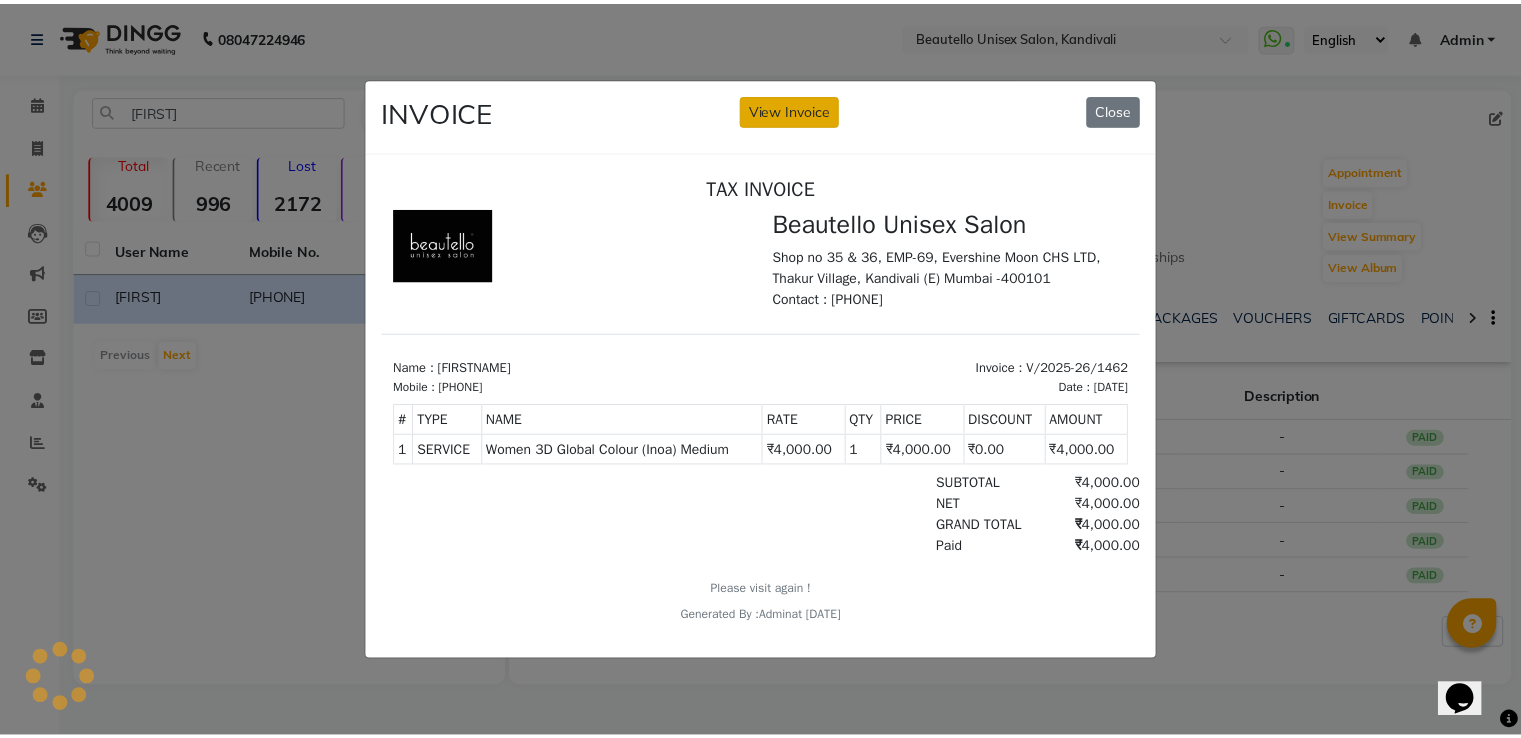 scroll, scrollTop: 0, scrollLeft: 0, axis: both 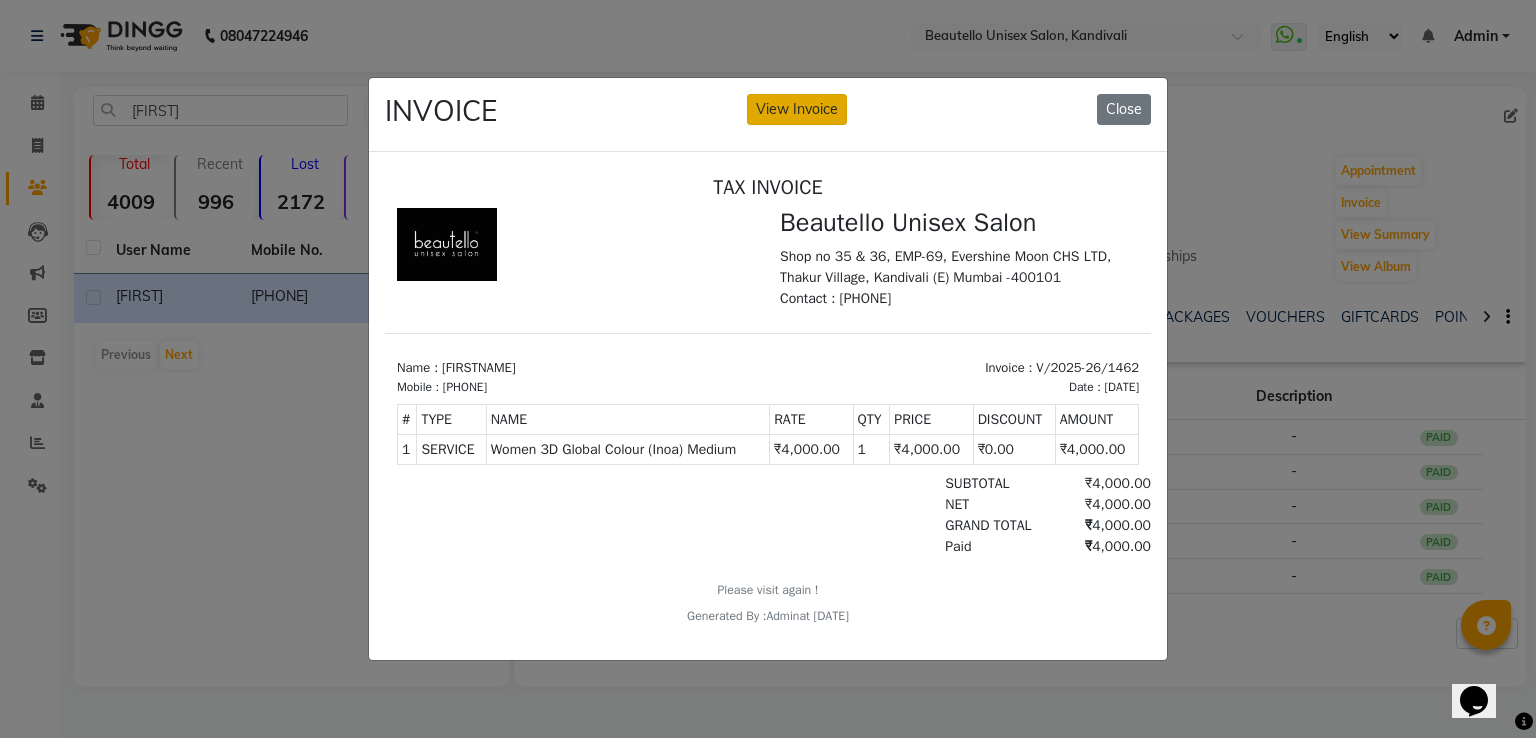 click on "View Invoice" 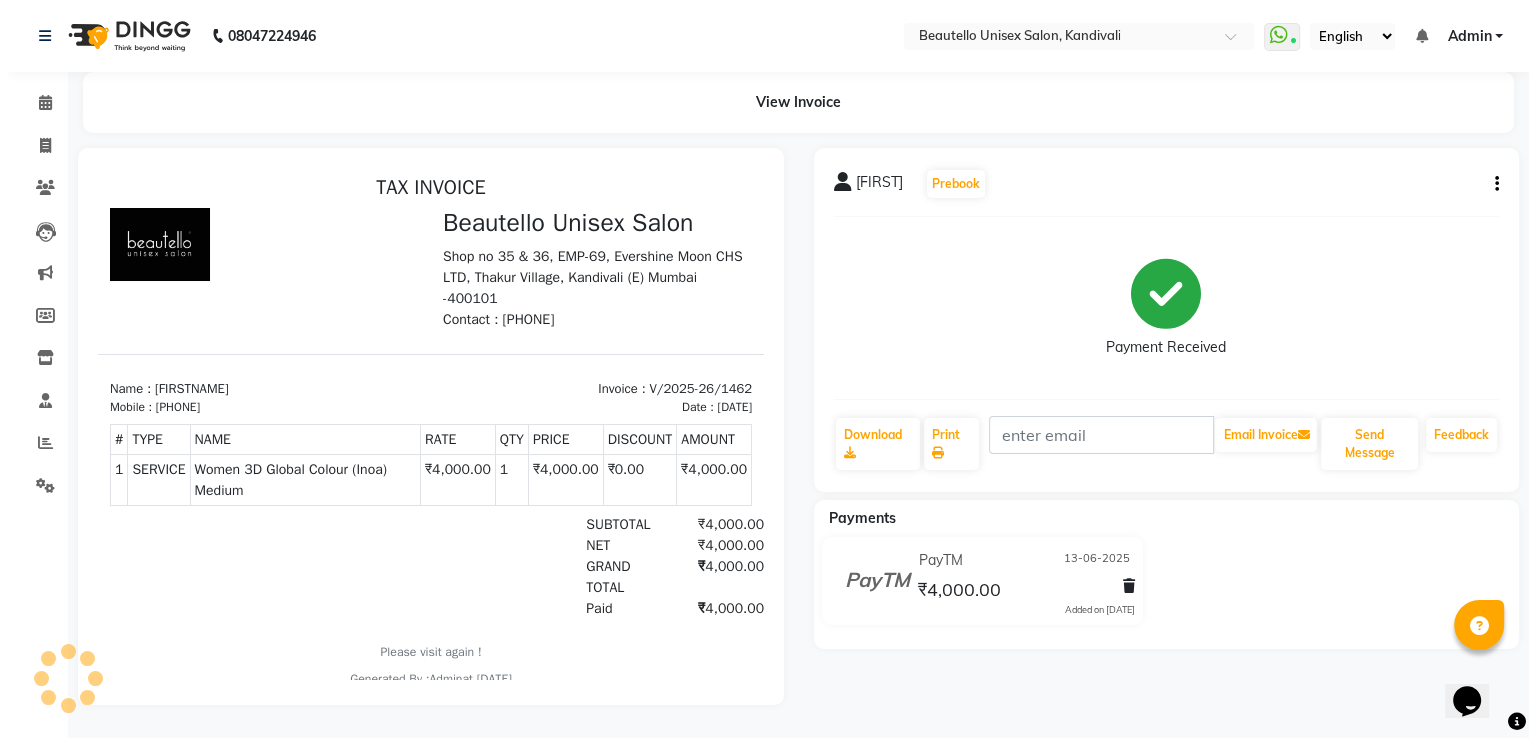 scroll, scrollTop: 0, scrollLeft: 0, axis: both 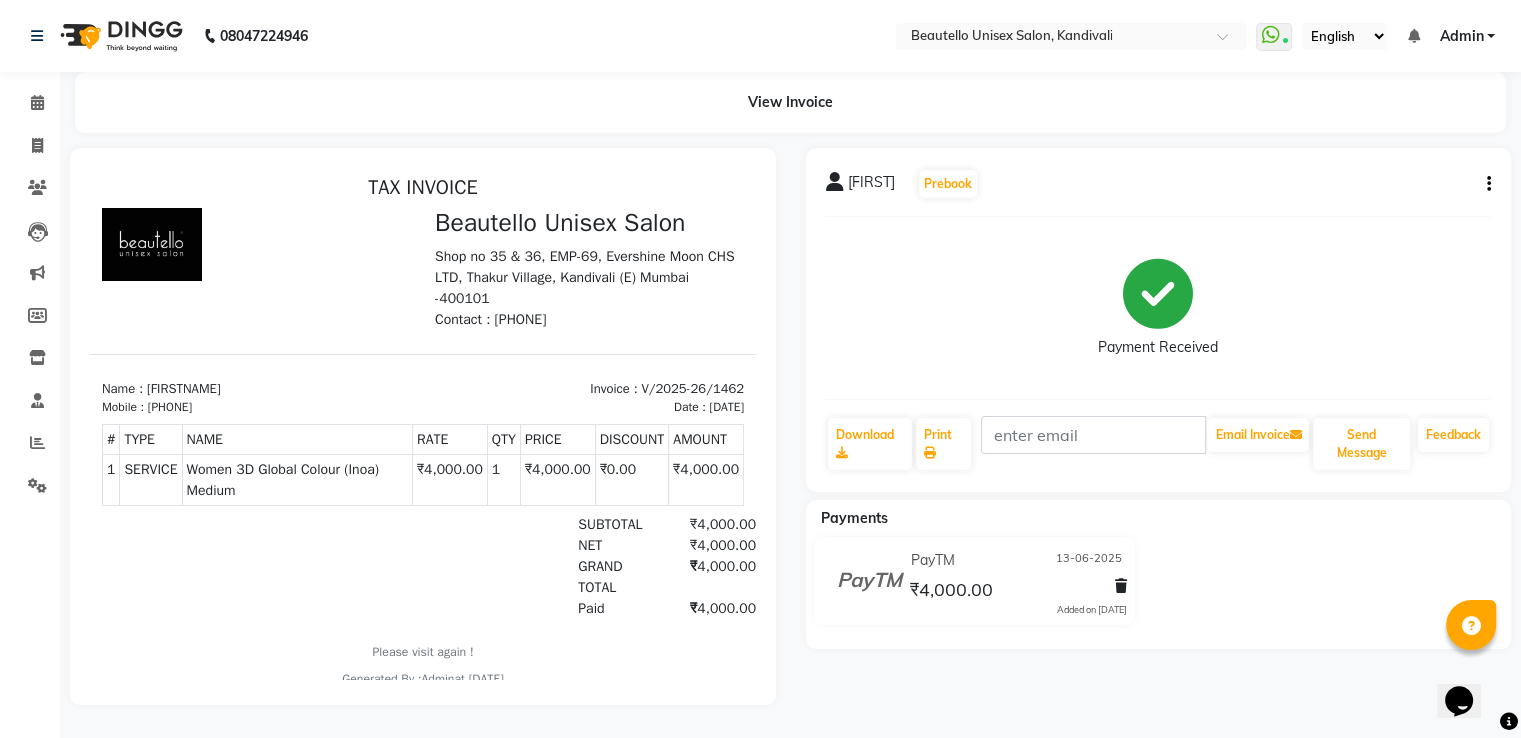 click 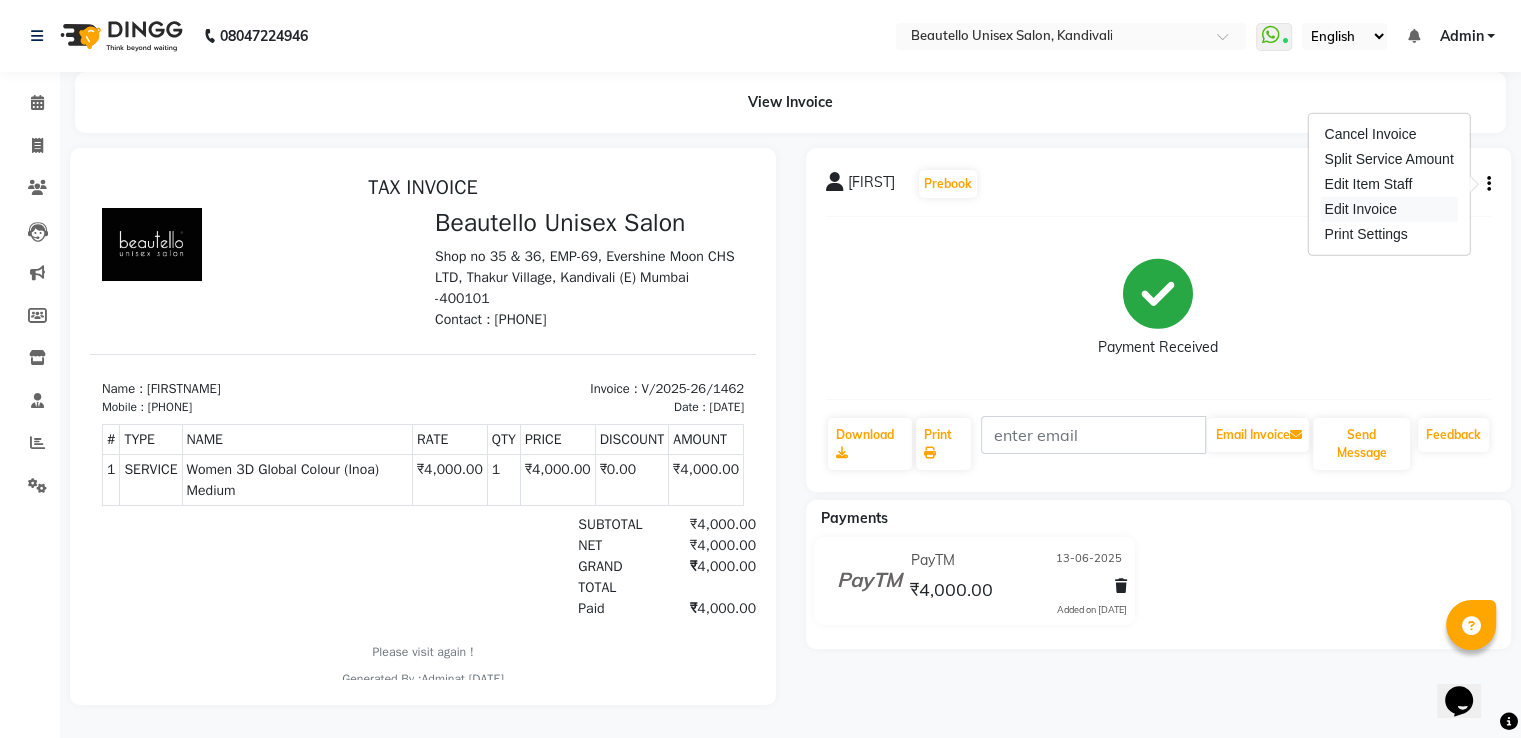 click on "Edit Invoice" at bounding box center [1388, 209] 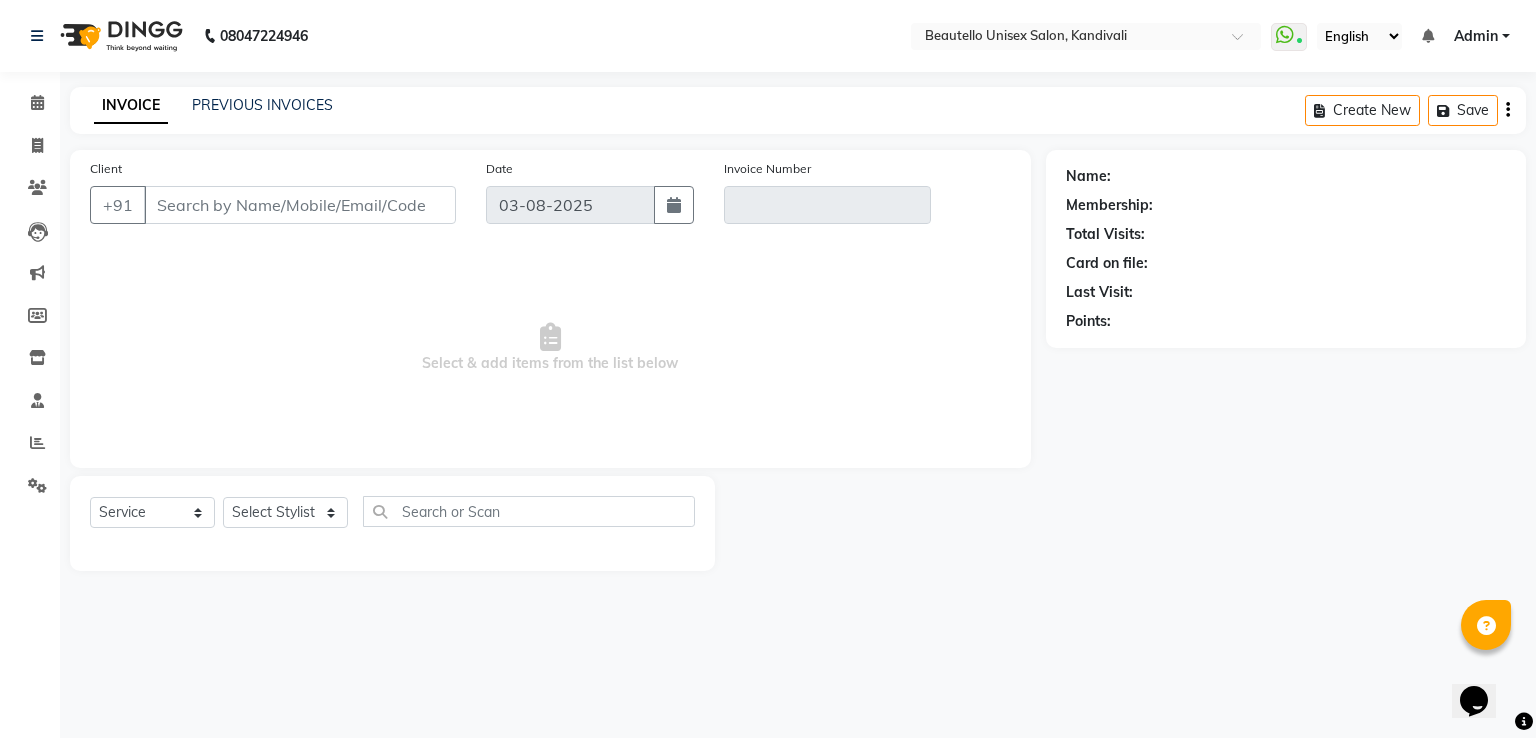 type on "[PHONE]" 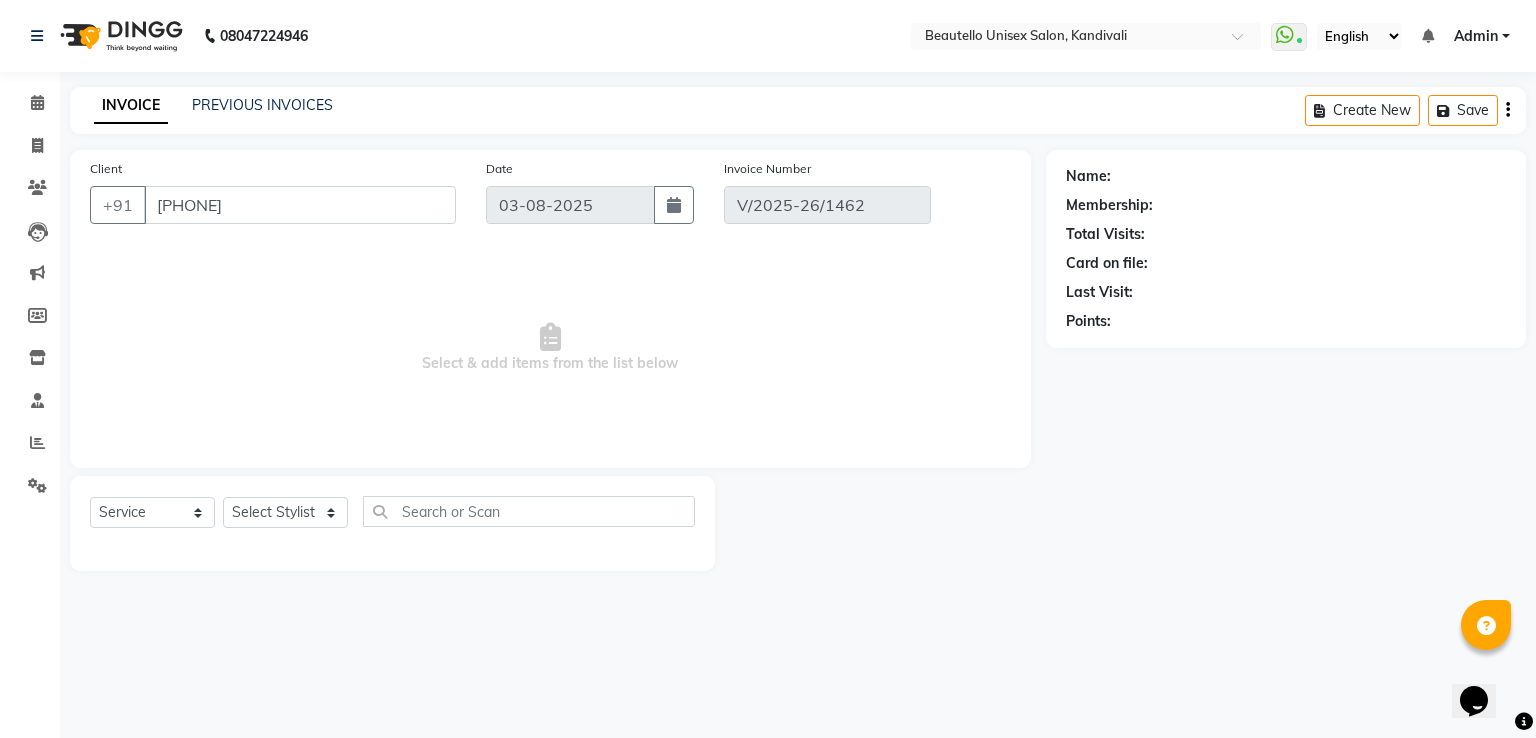 select on "1: Object" 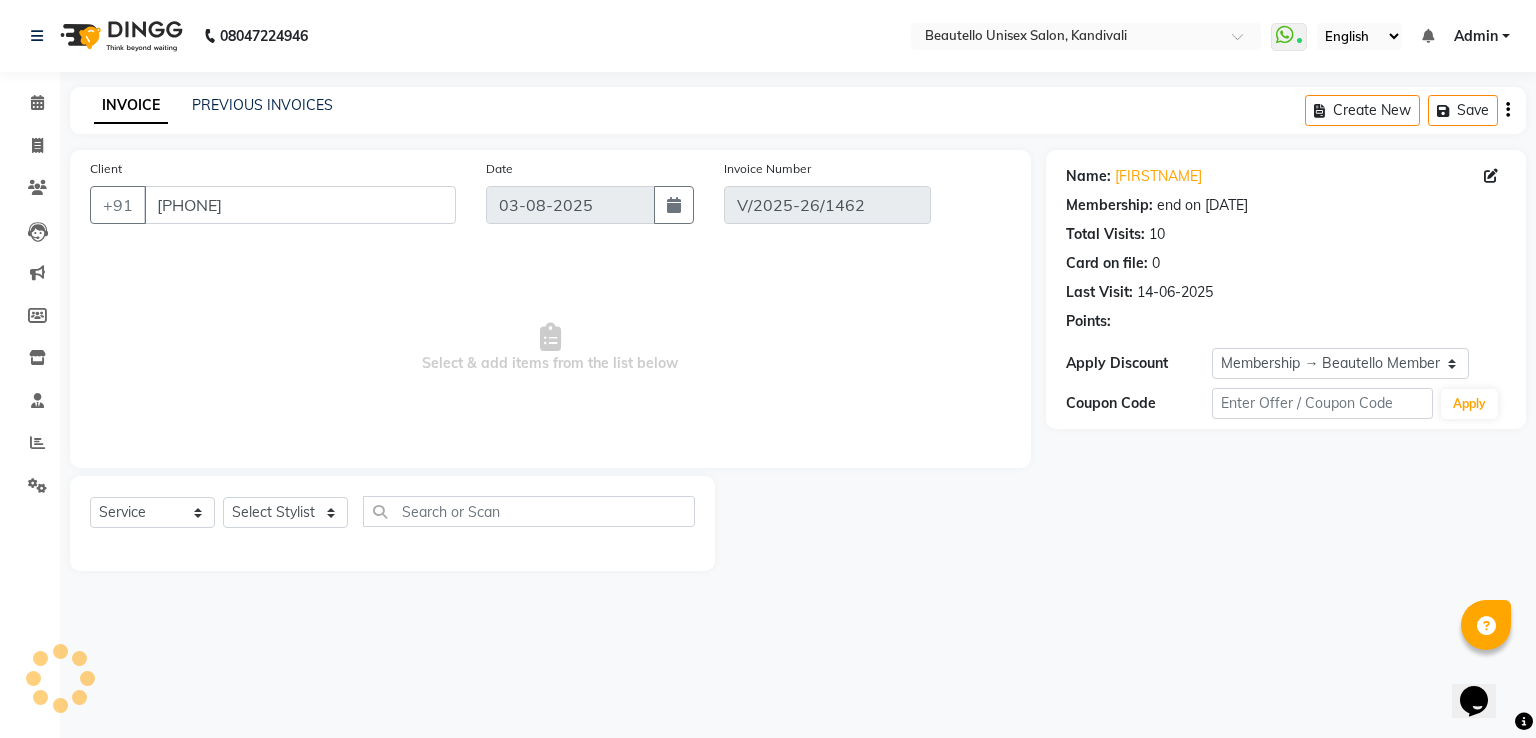 type on "13-06-2025" 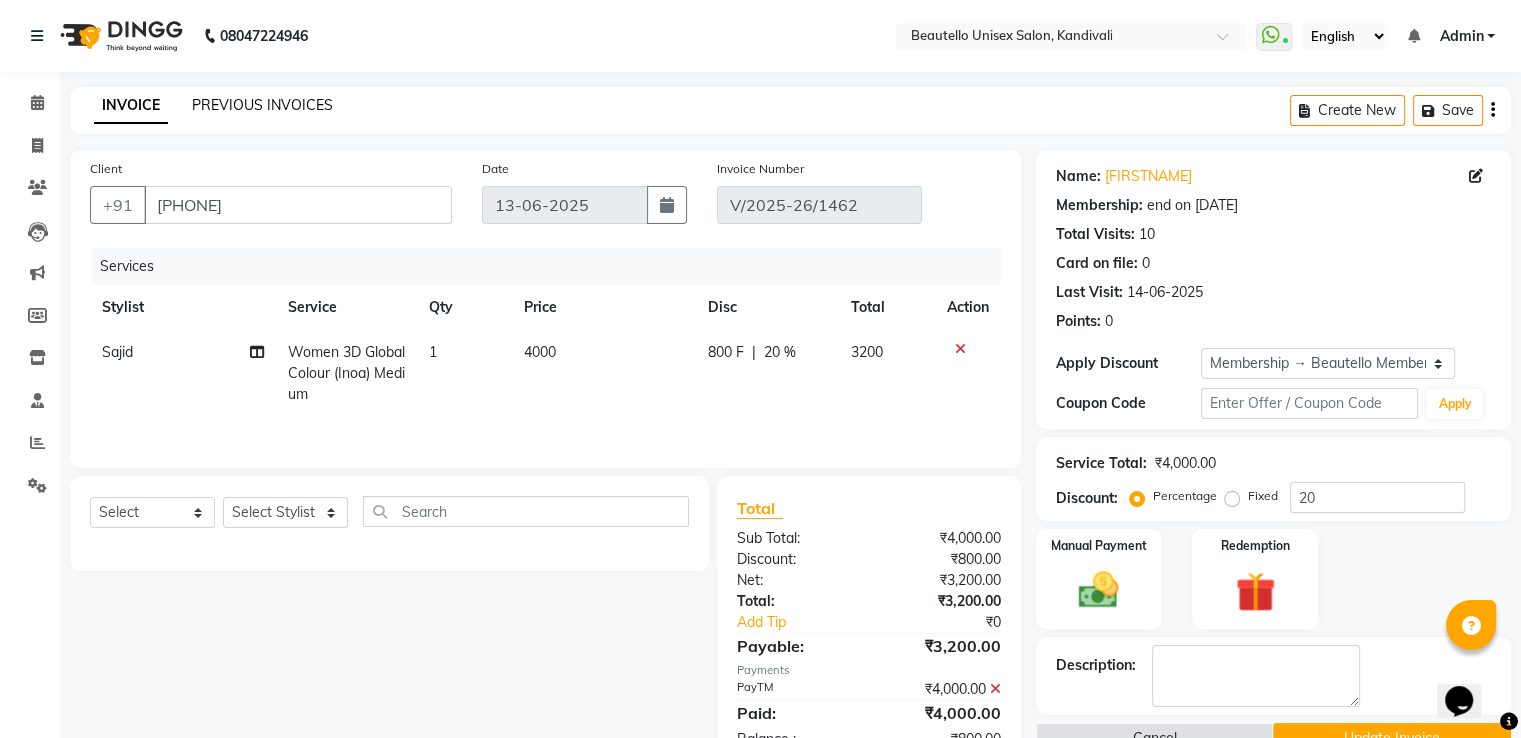 click on "PREVIOUS INVOICES" 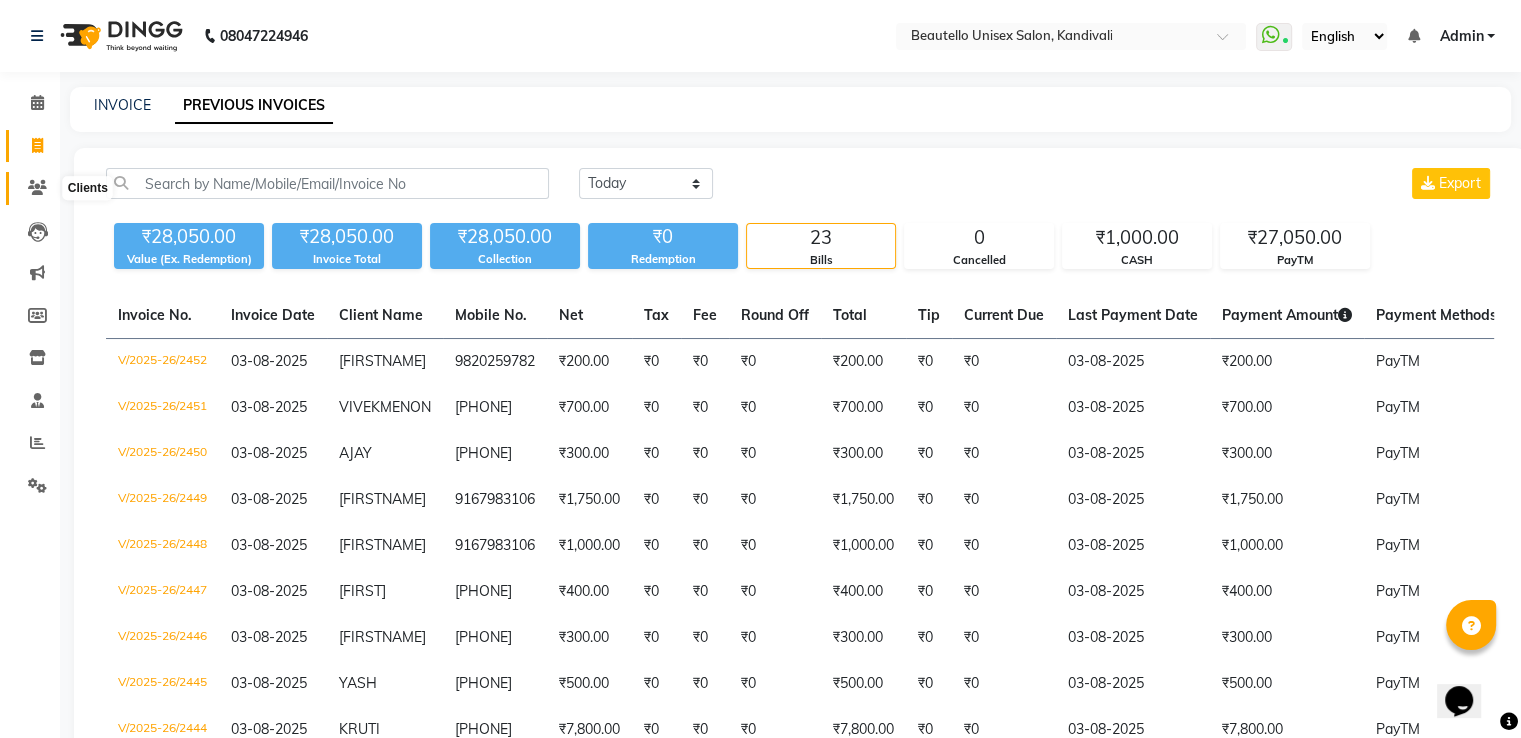 click 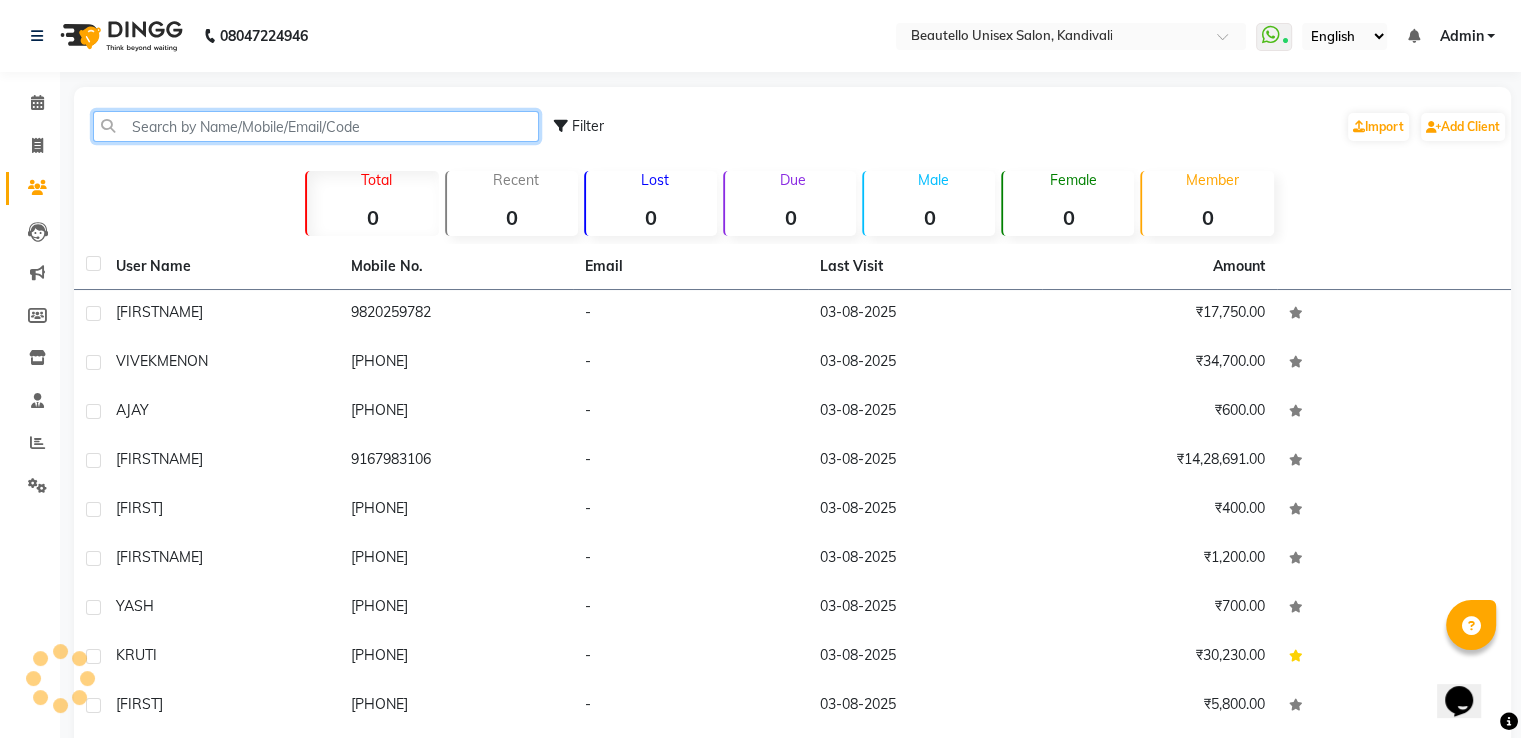 click 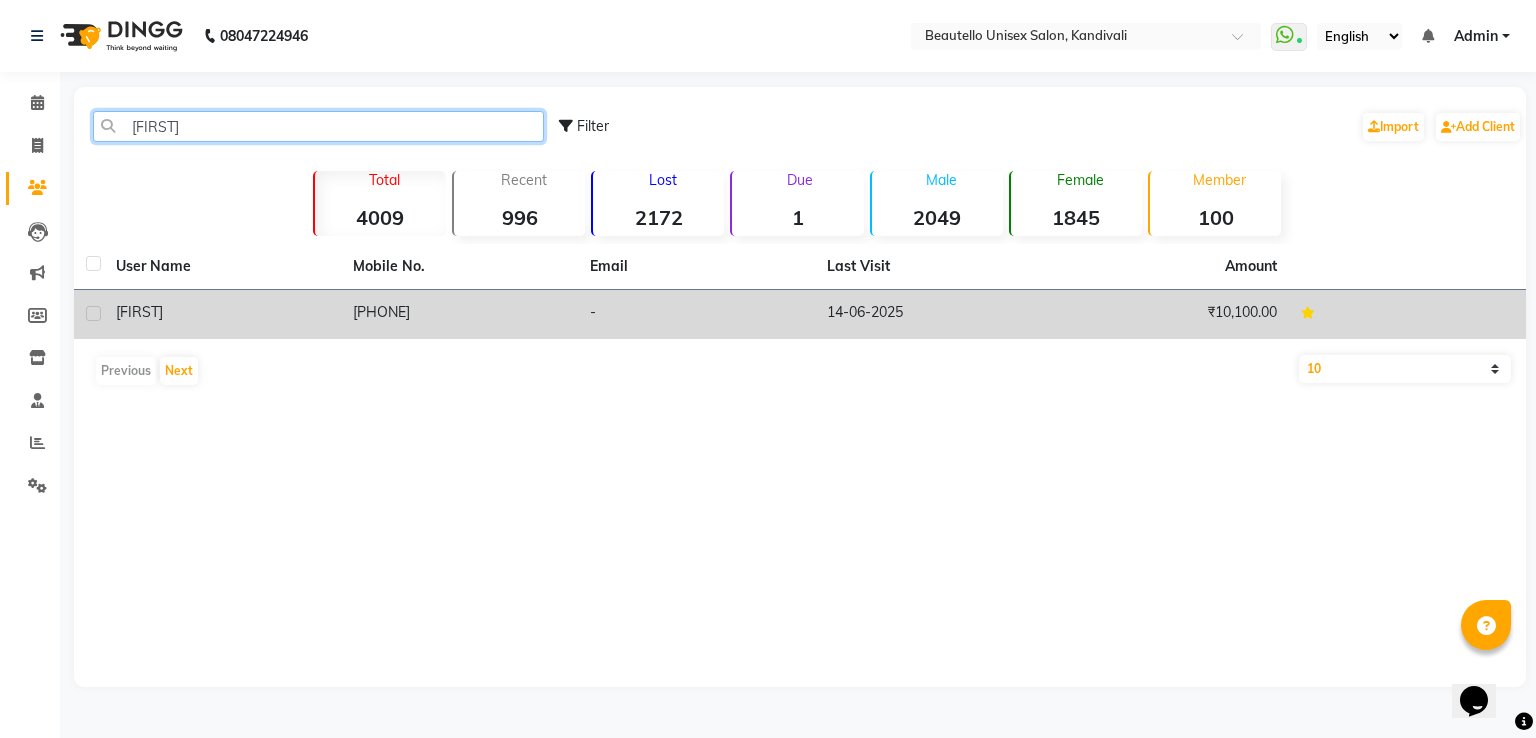 type on "[FIRST]" 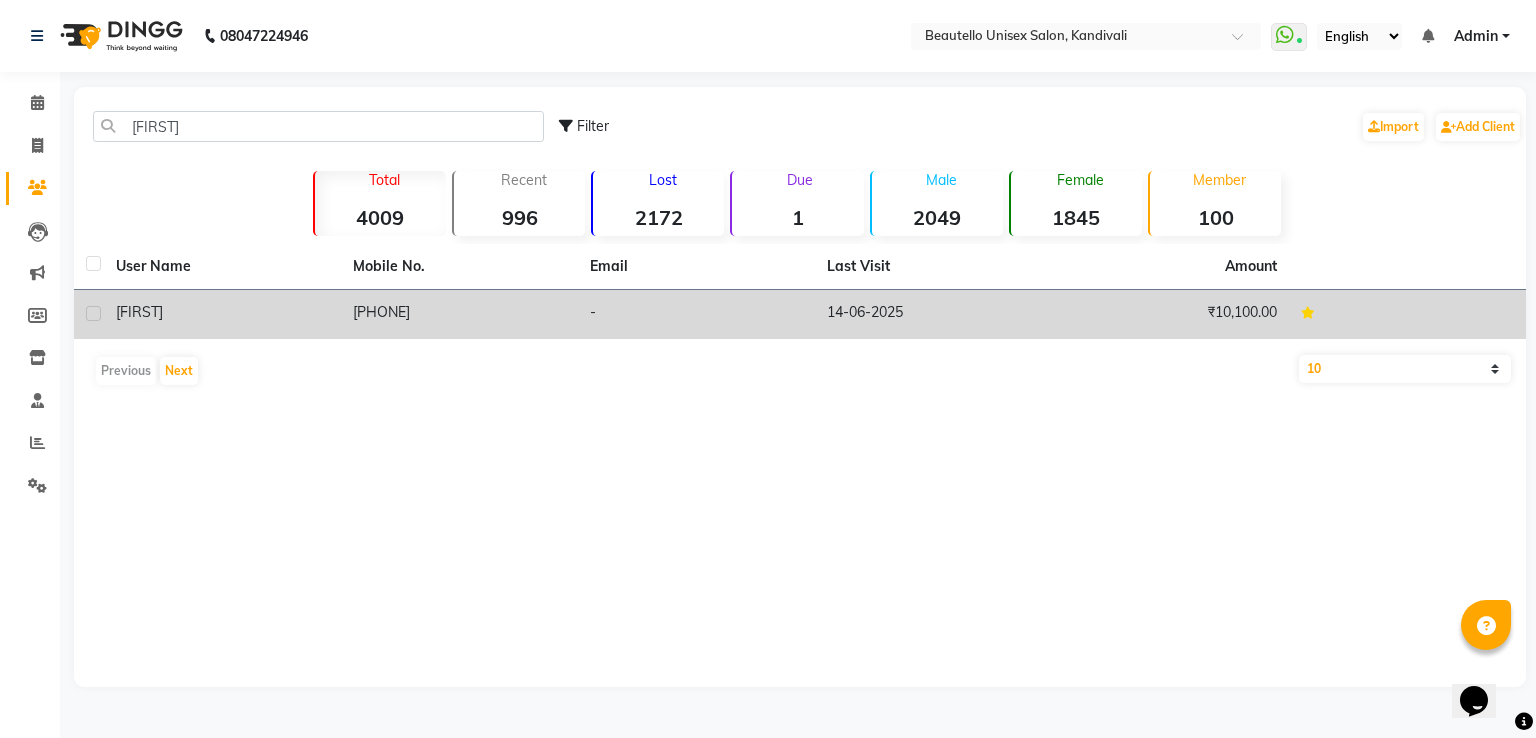 click on "[PHONE]" 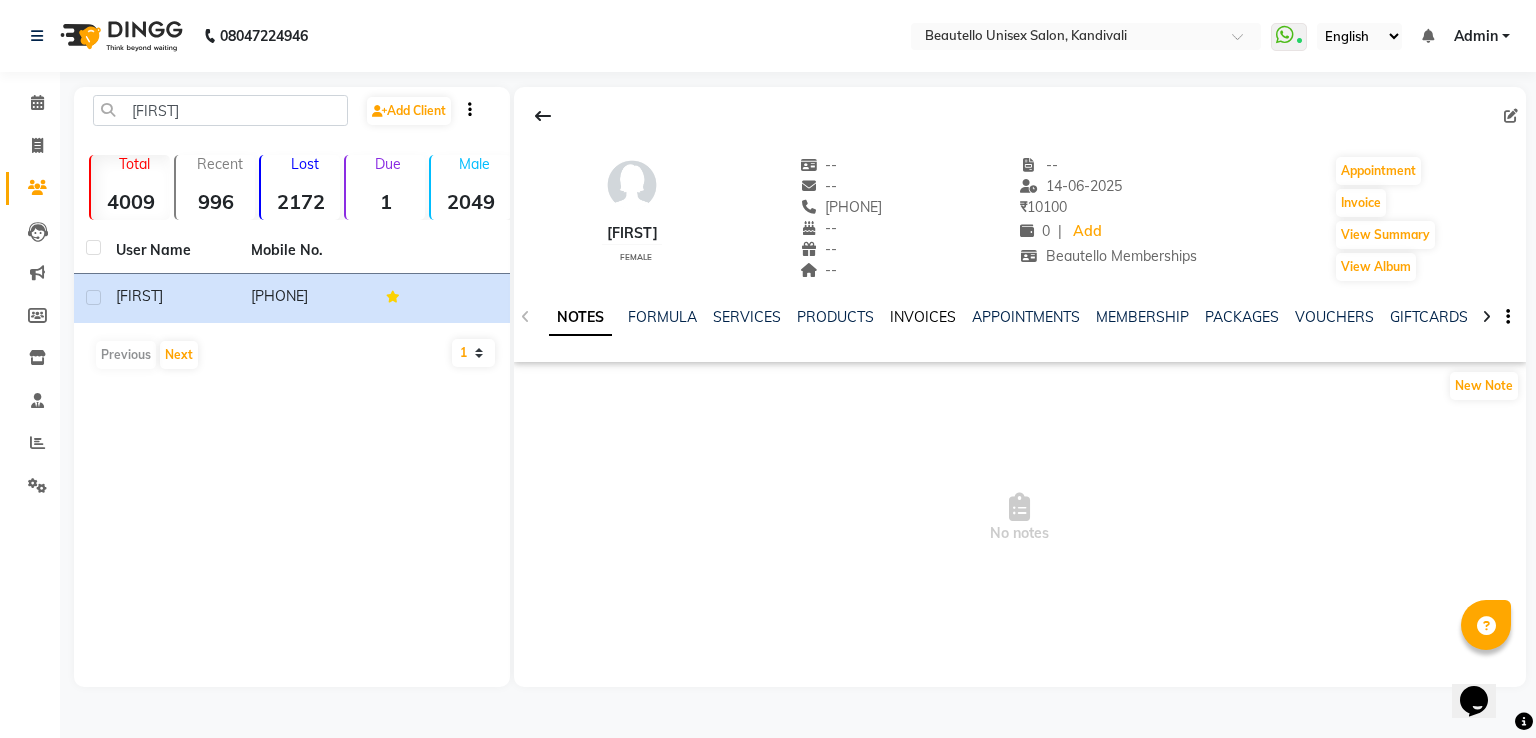 click on "INVOICES" 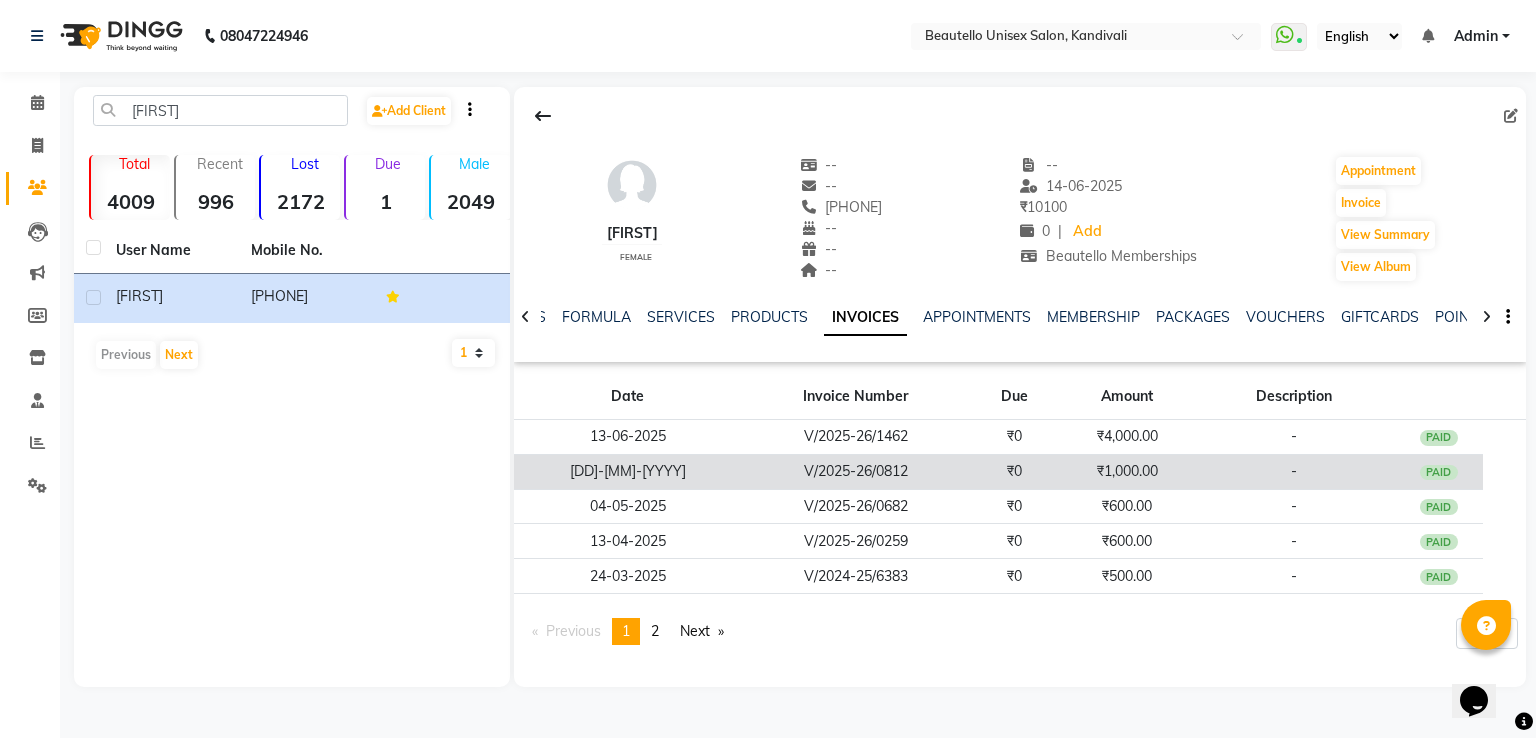 click on "V/2025-26/0812" 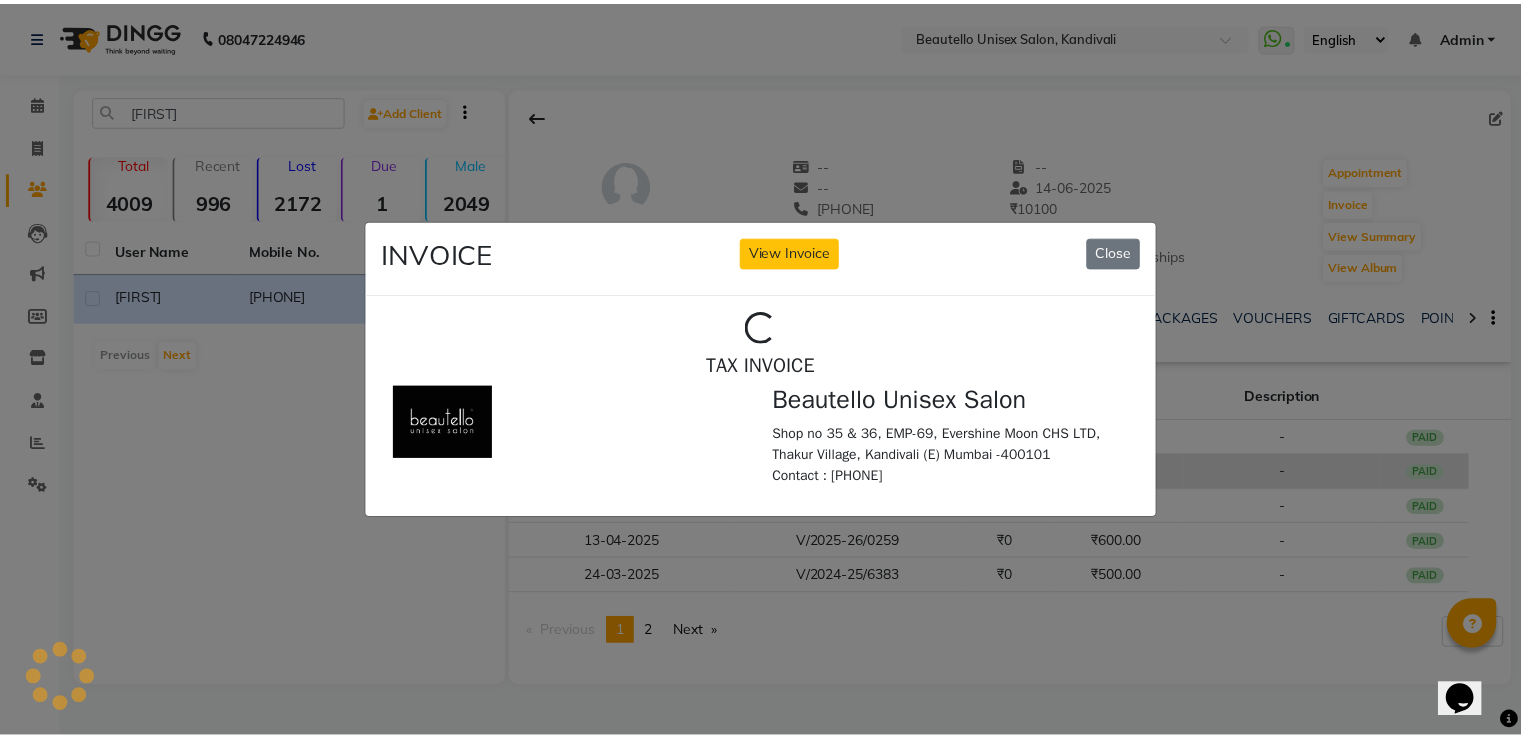 scroll, scrollTop: 0, scrollLeft: 0, axis: both 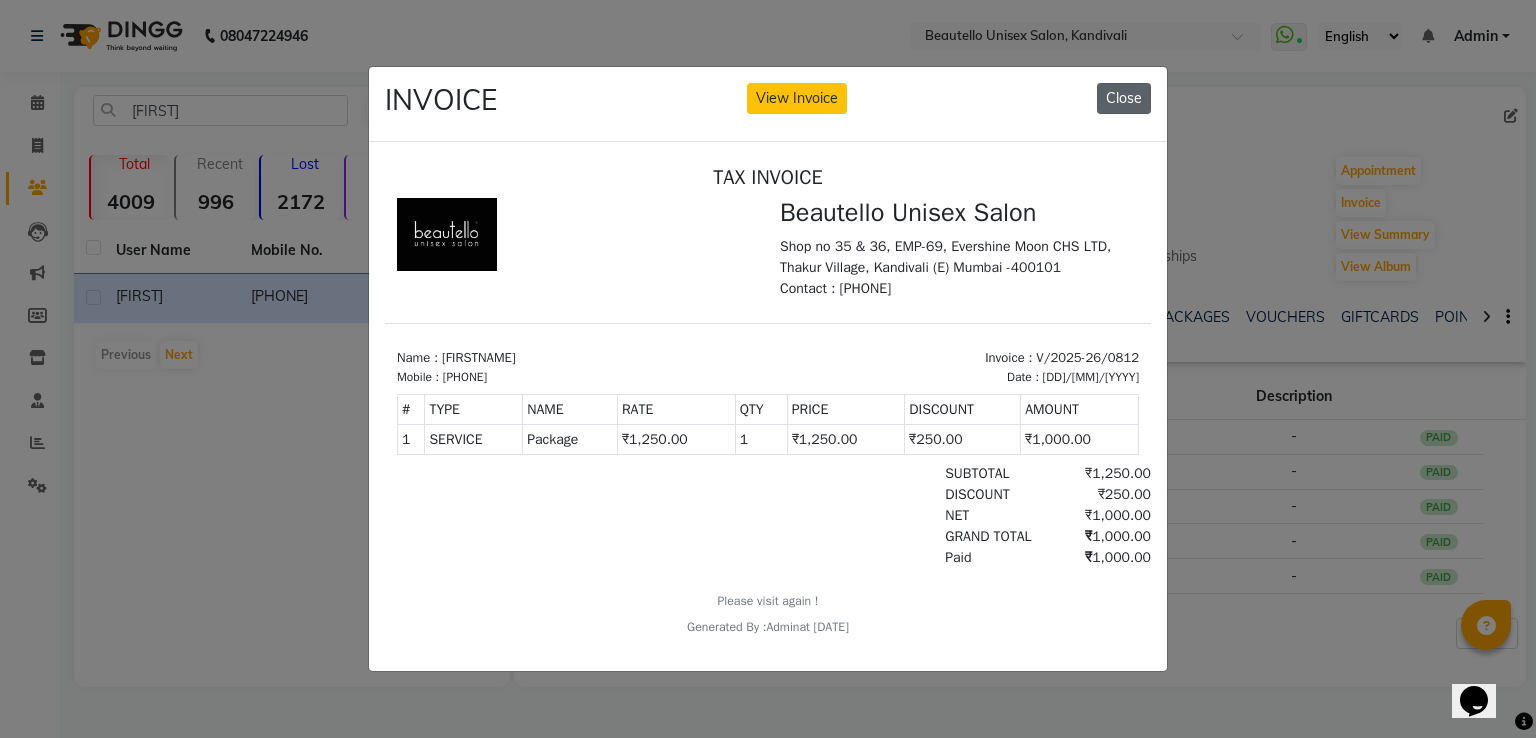 click on "Close" 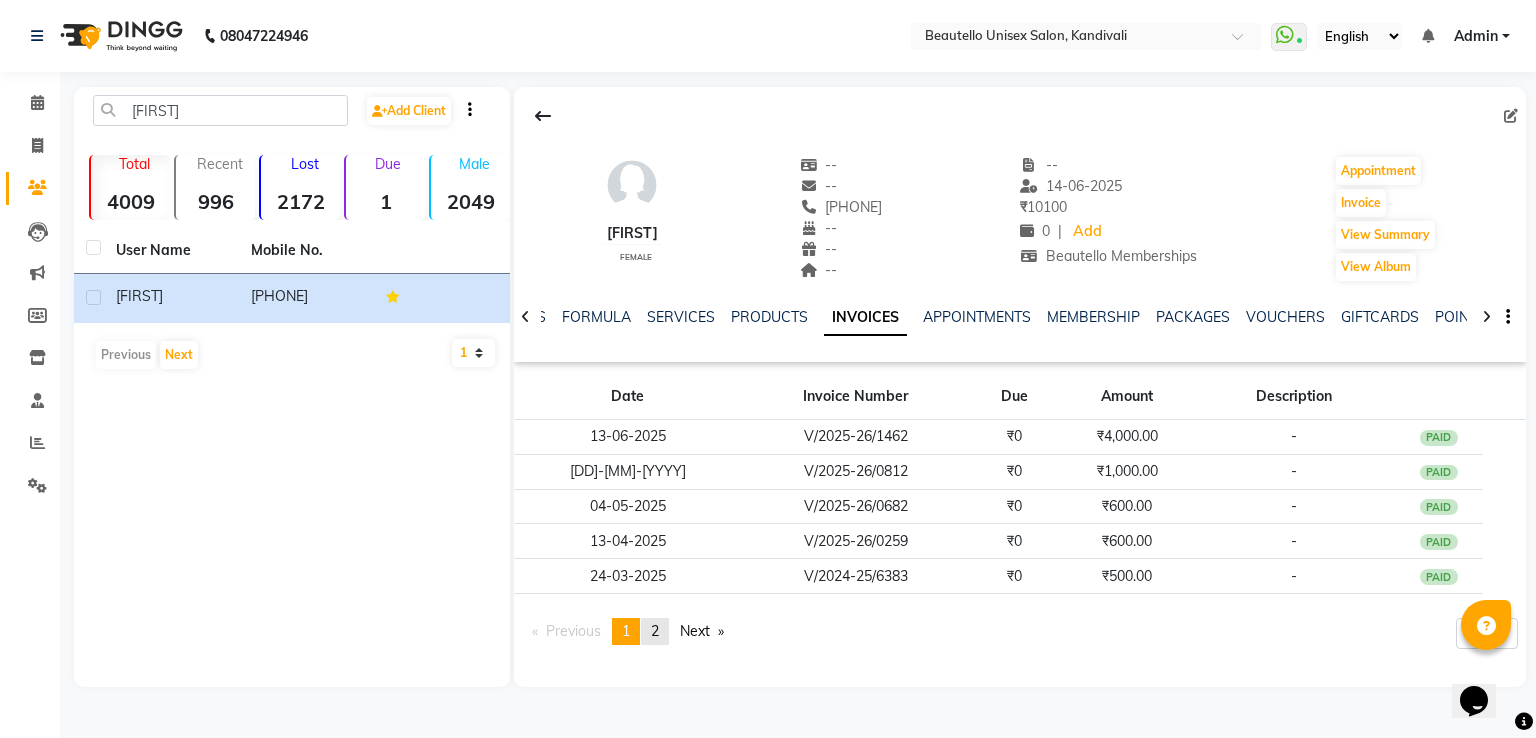 click on "2" 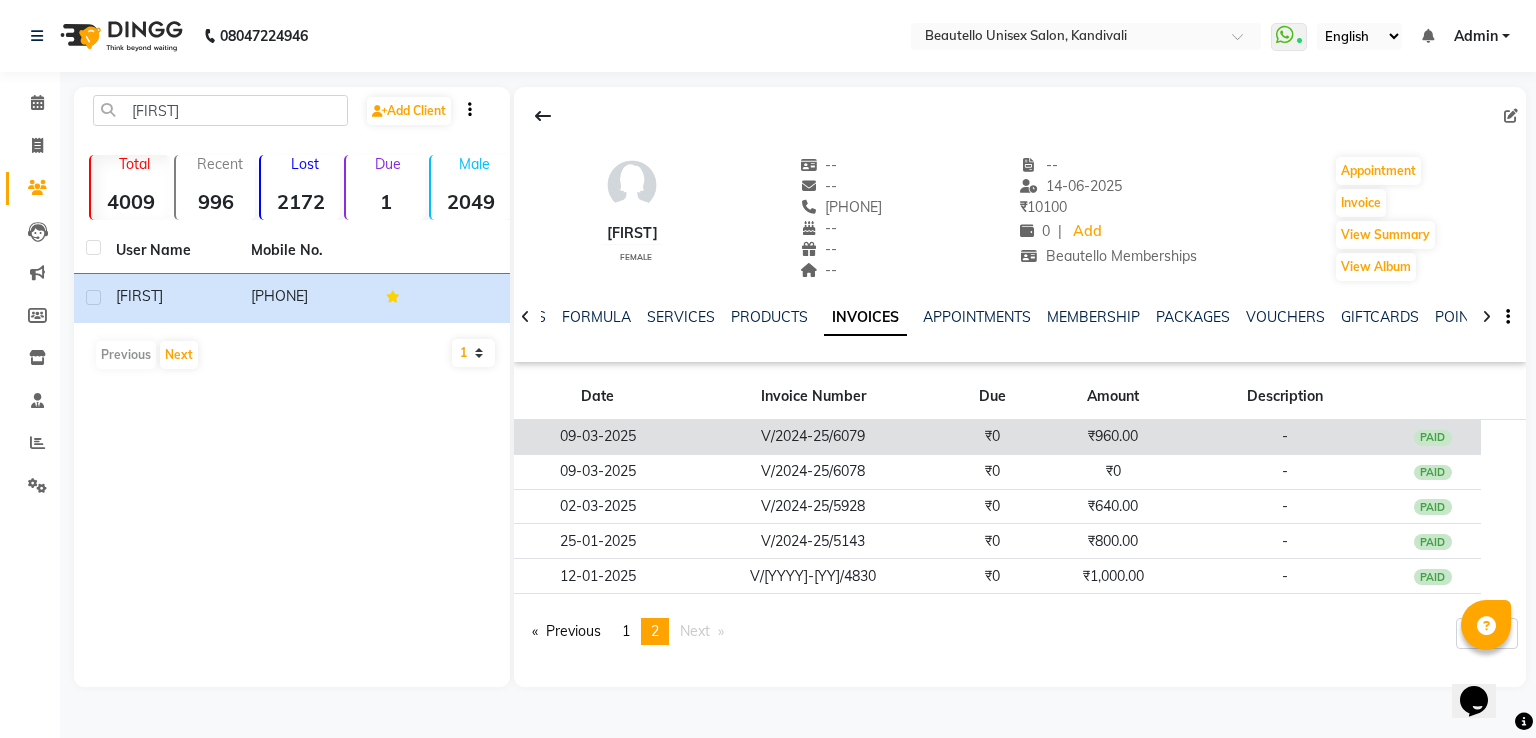click on "V/2024-25/6079" 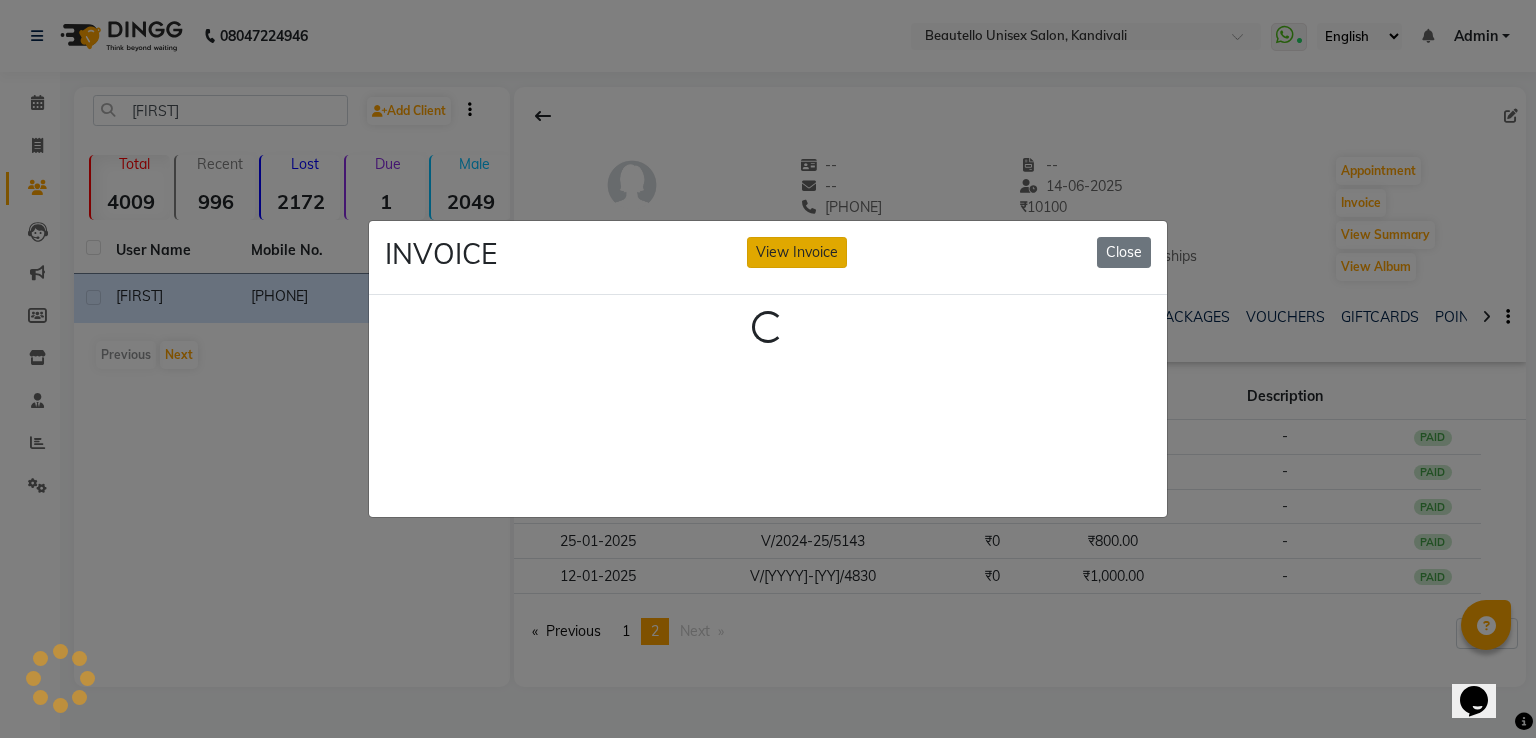 click on "View Invoice" 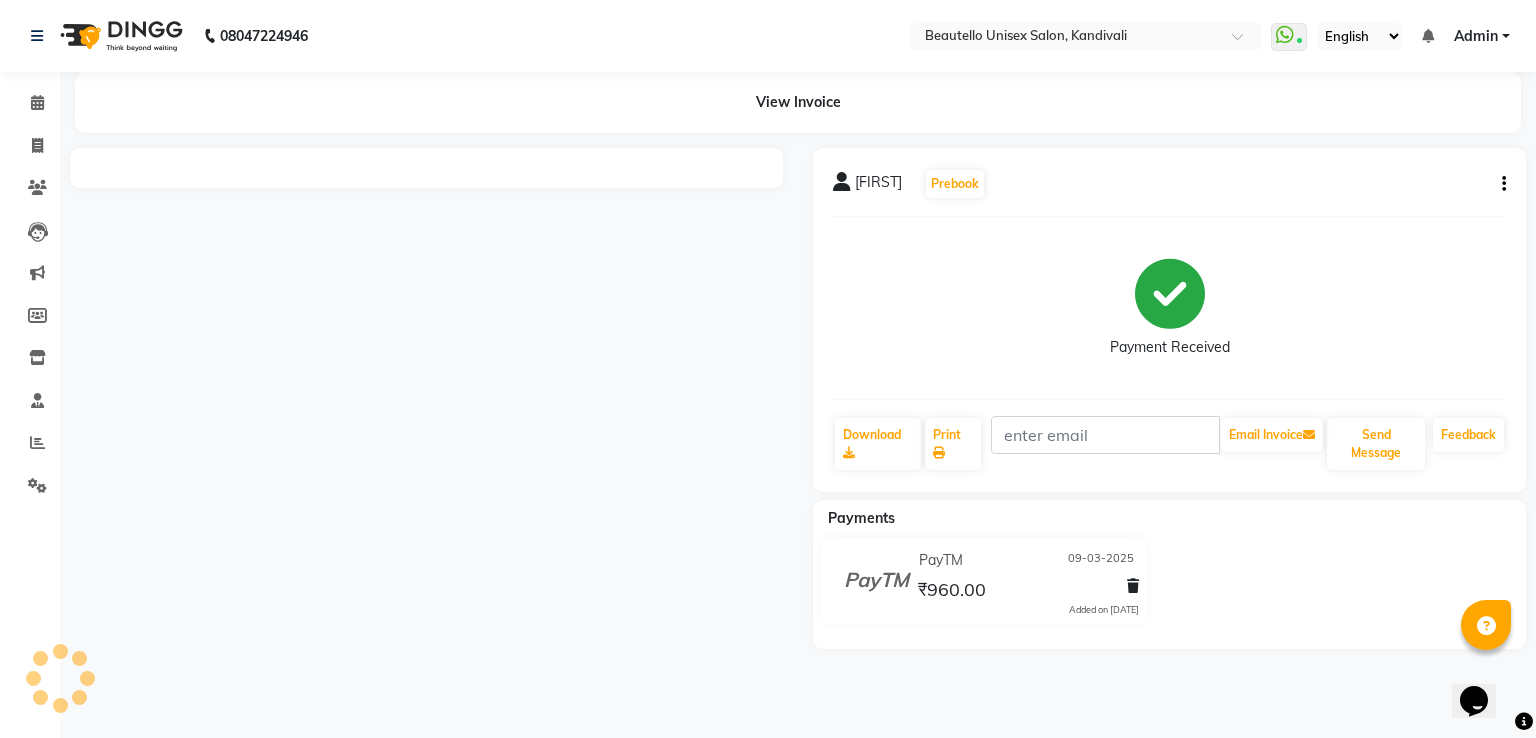 click 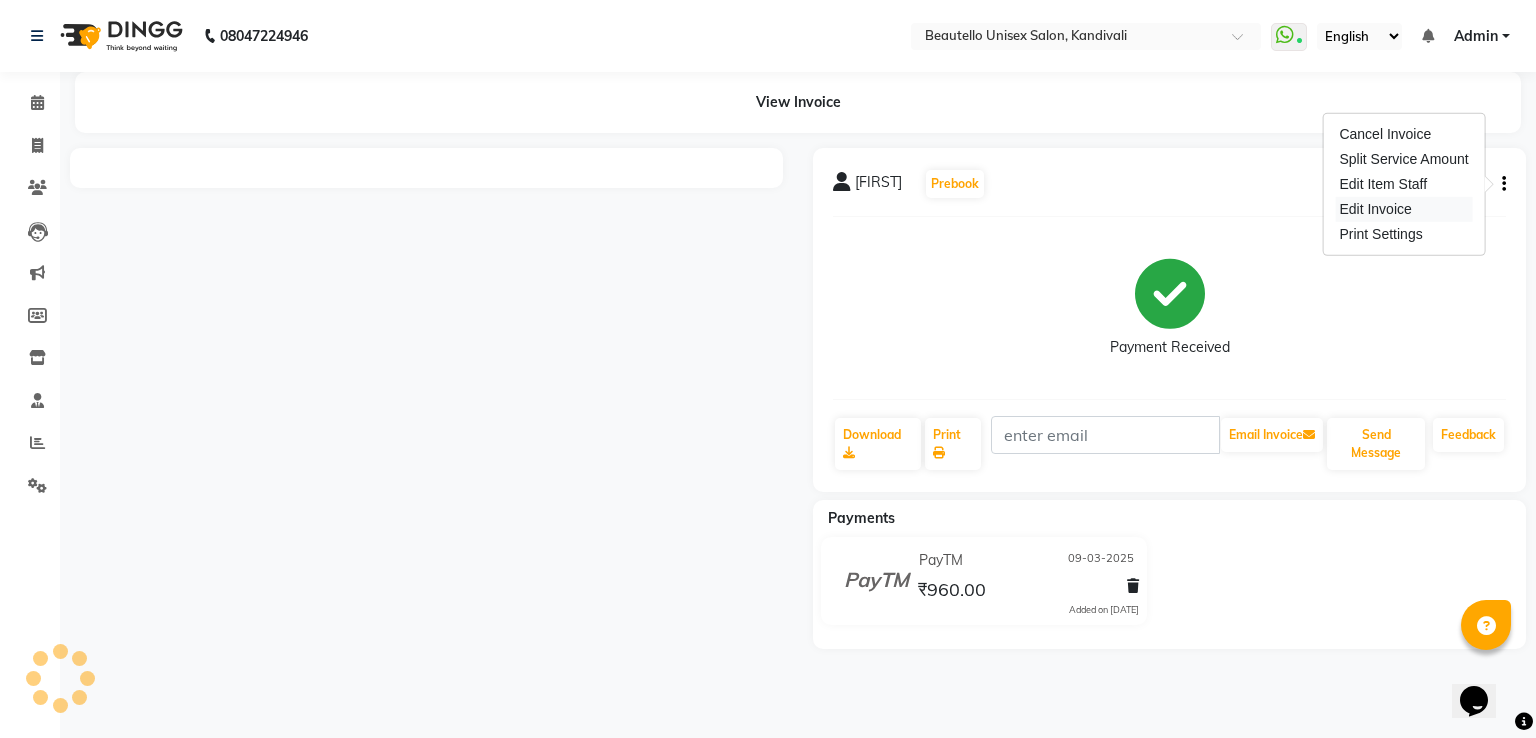 click on "Edit Invoice" at bounding box center [1403, 209] 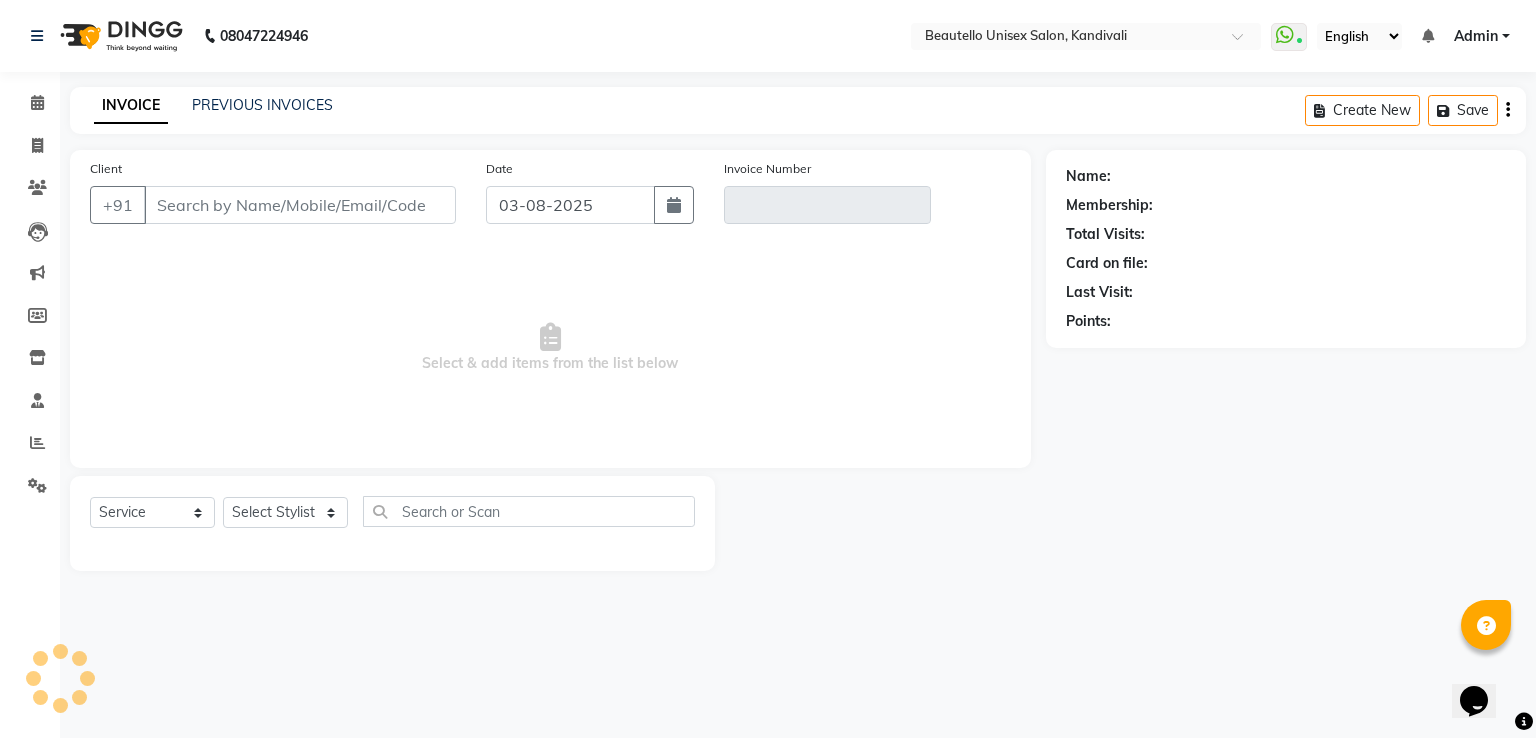 type on "[PHONE]" 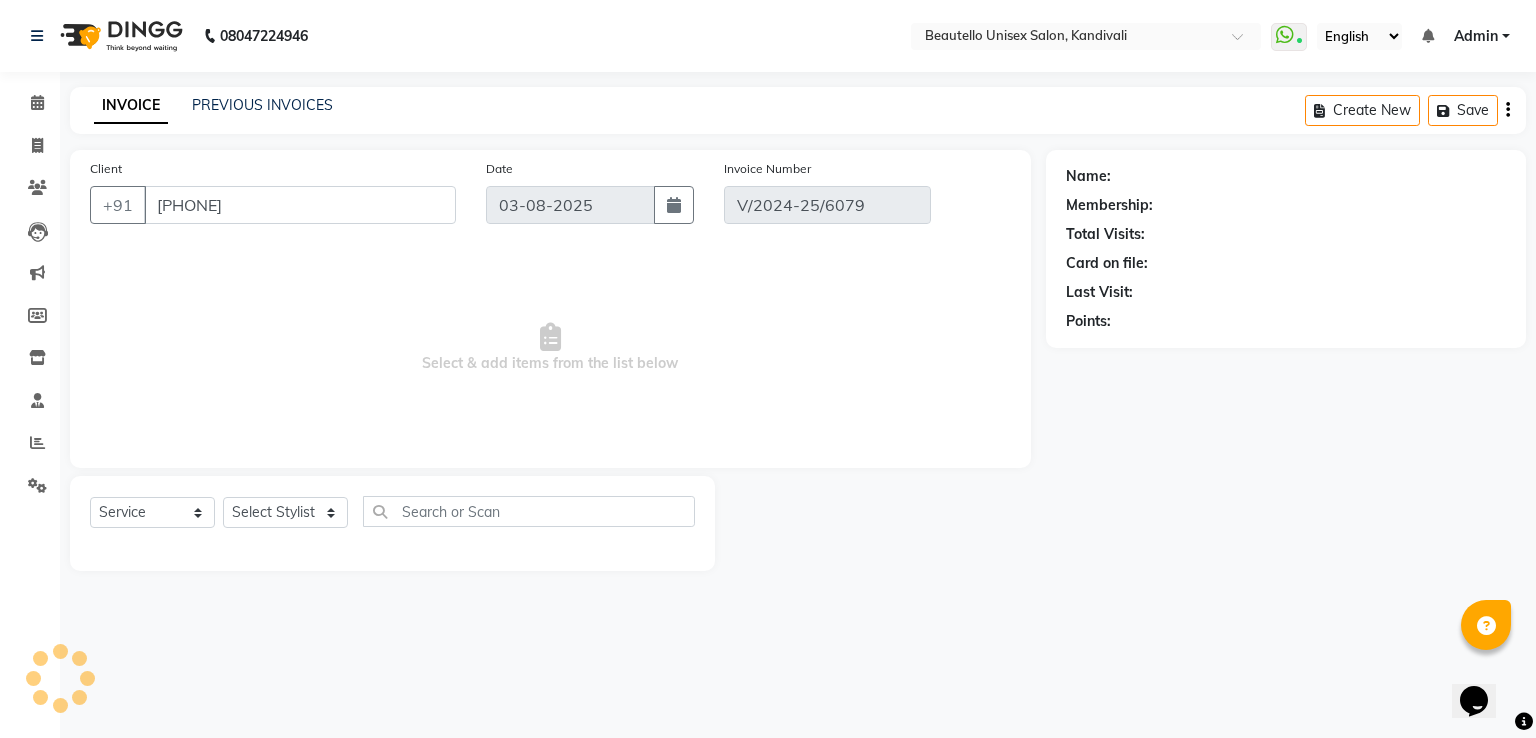 select on "1: Object" 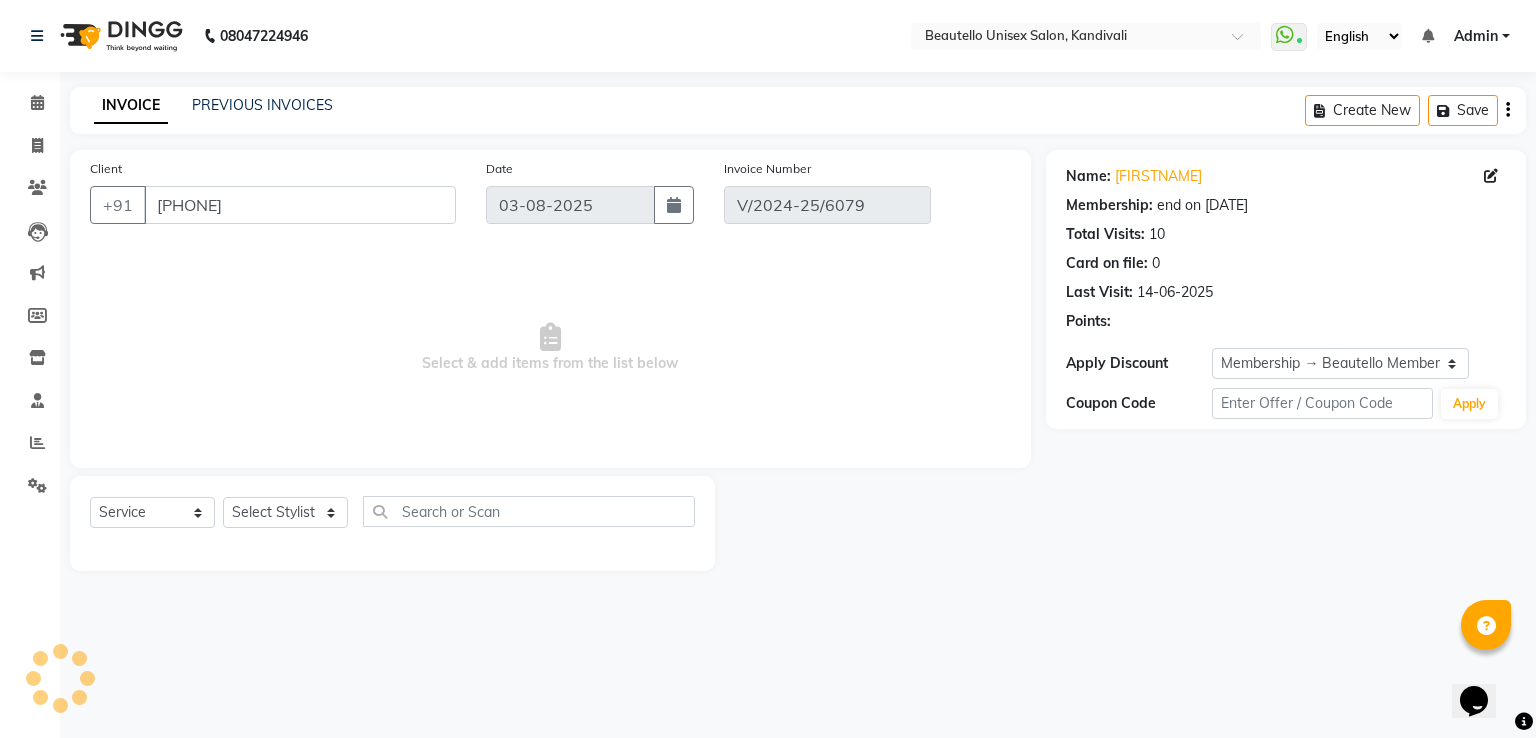 type on "09-03-2025" 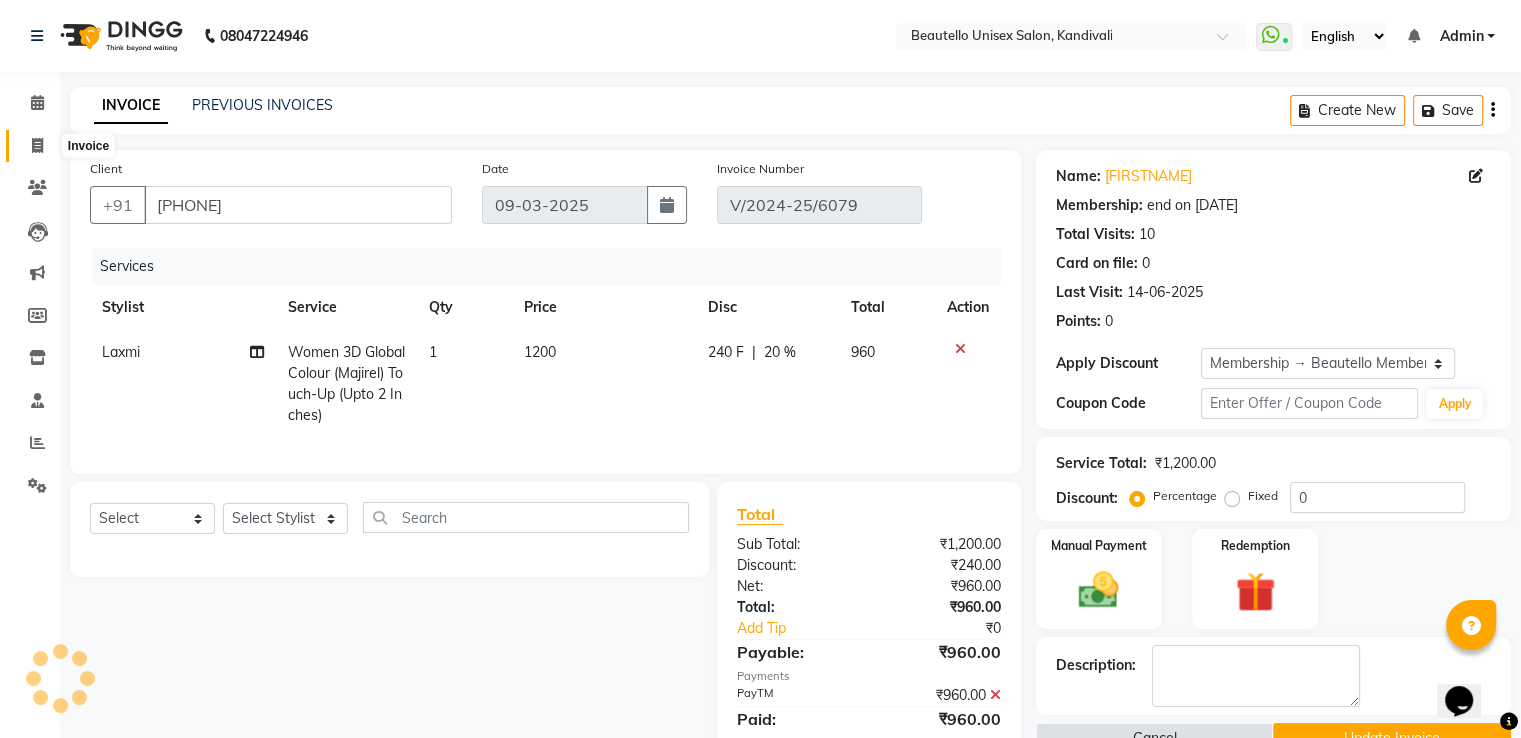 click 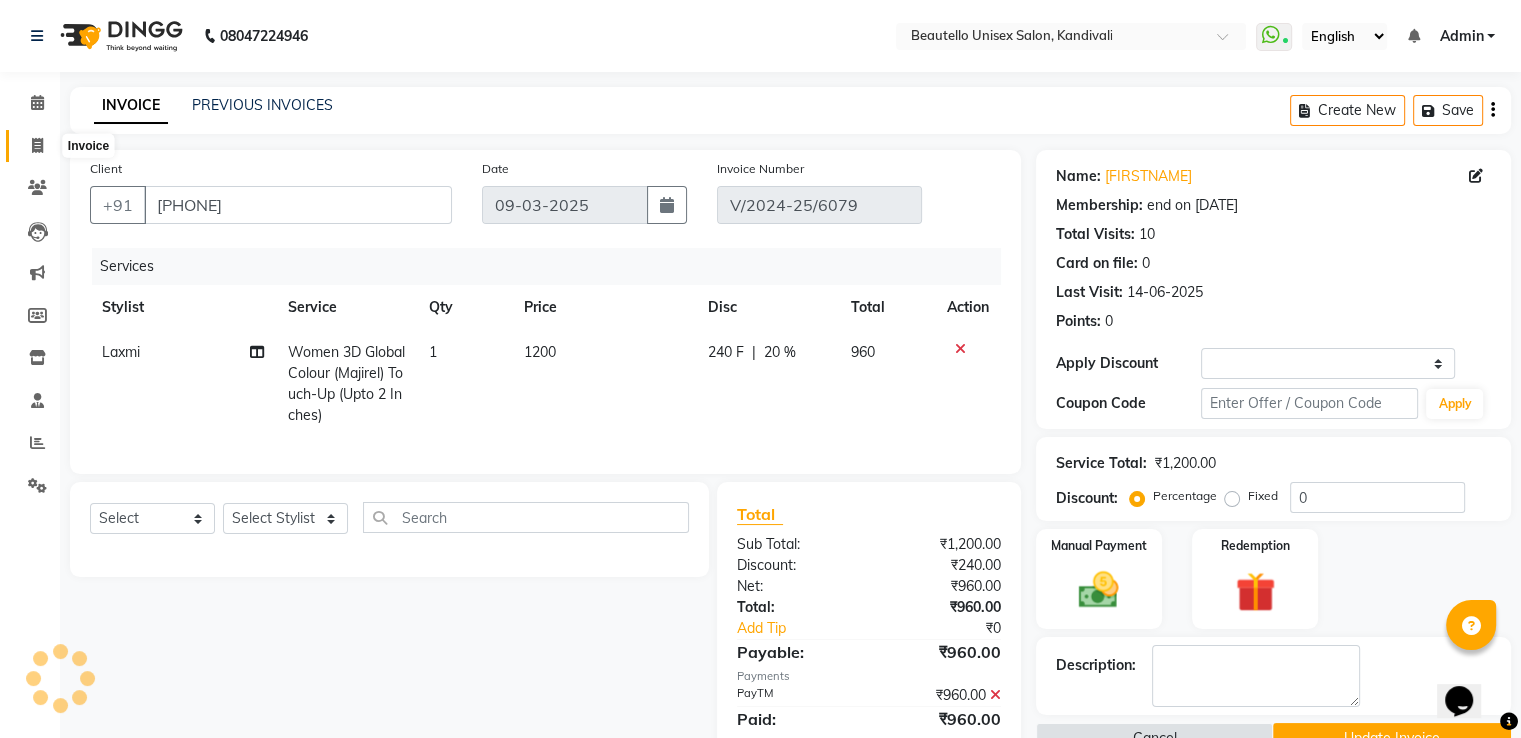 select on "service" 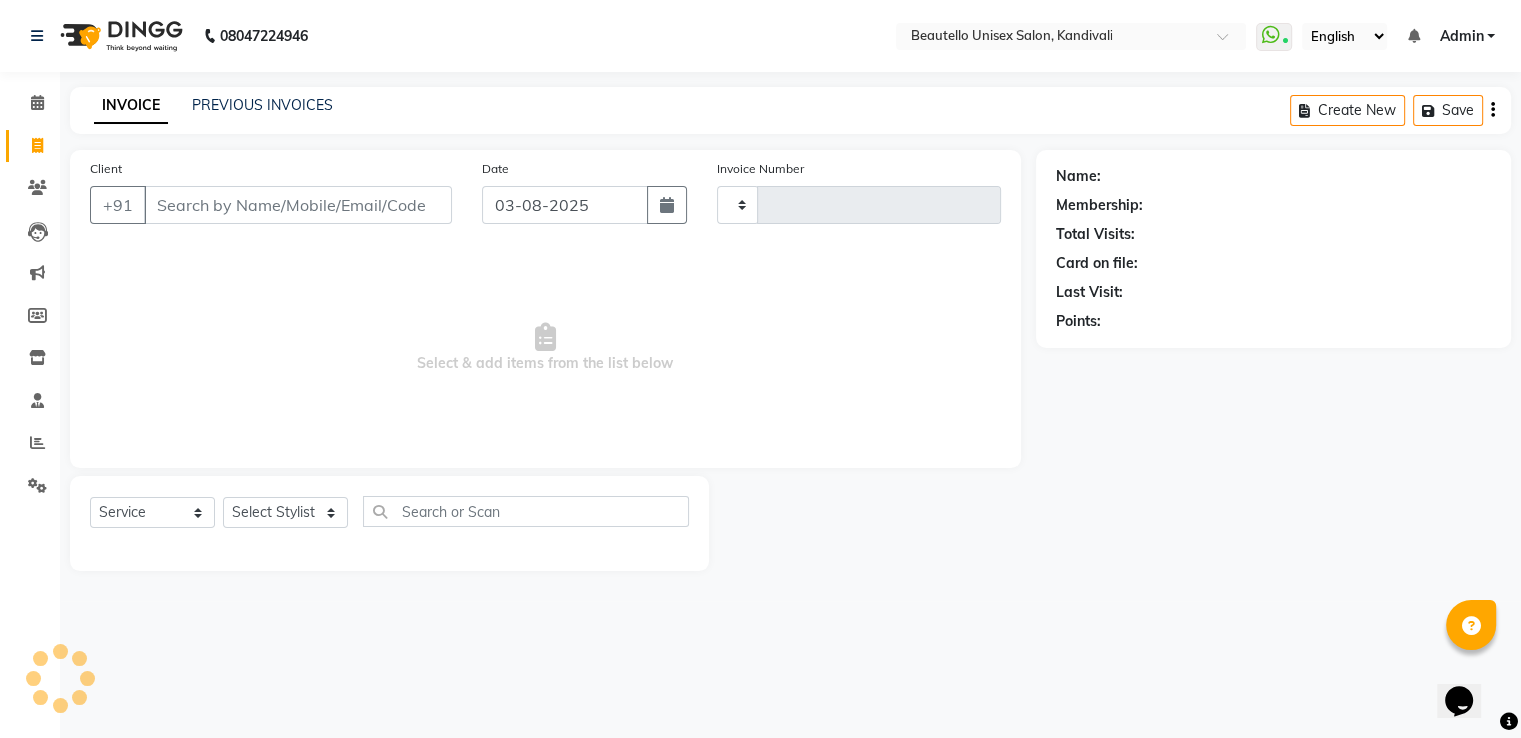 type on "2453" 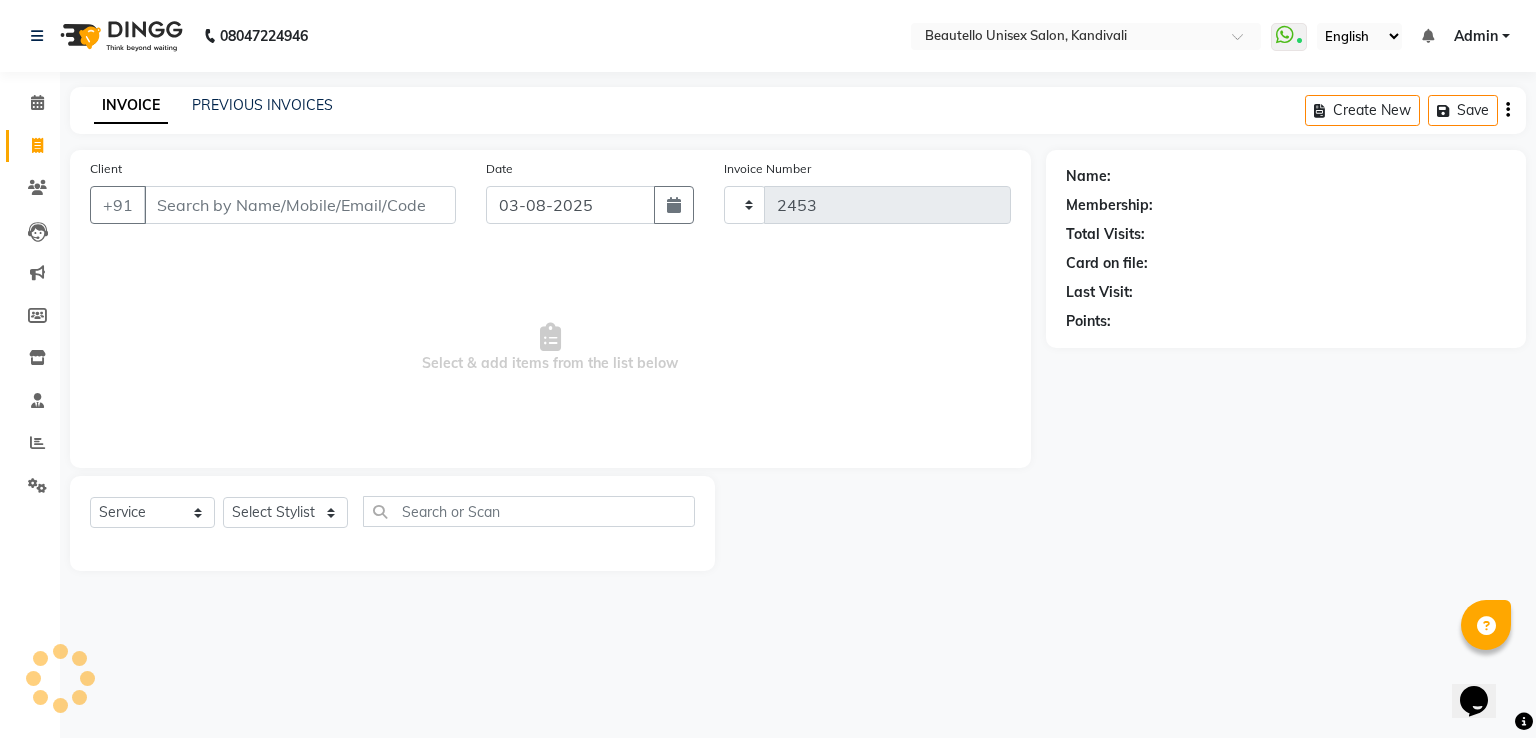 select on "5051" 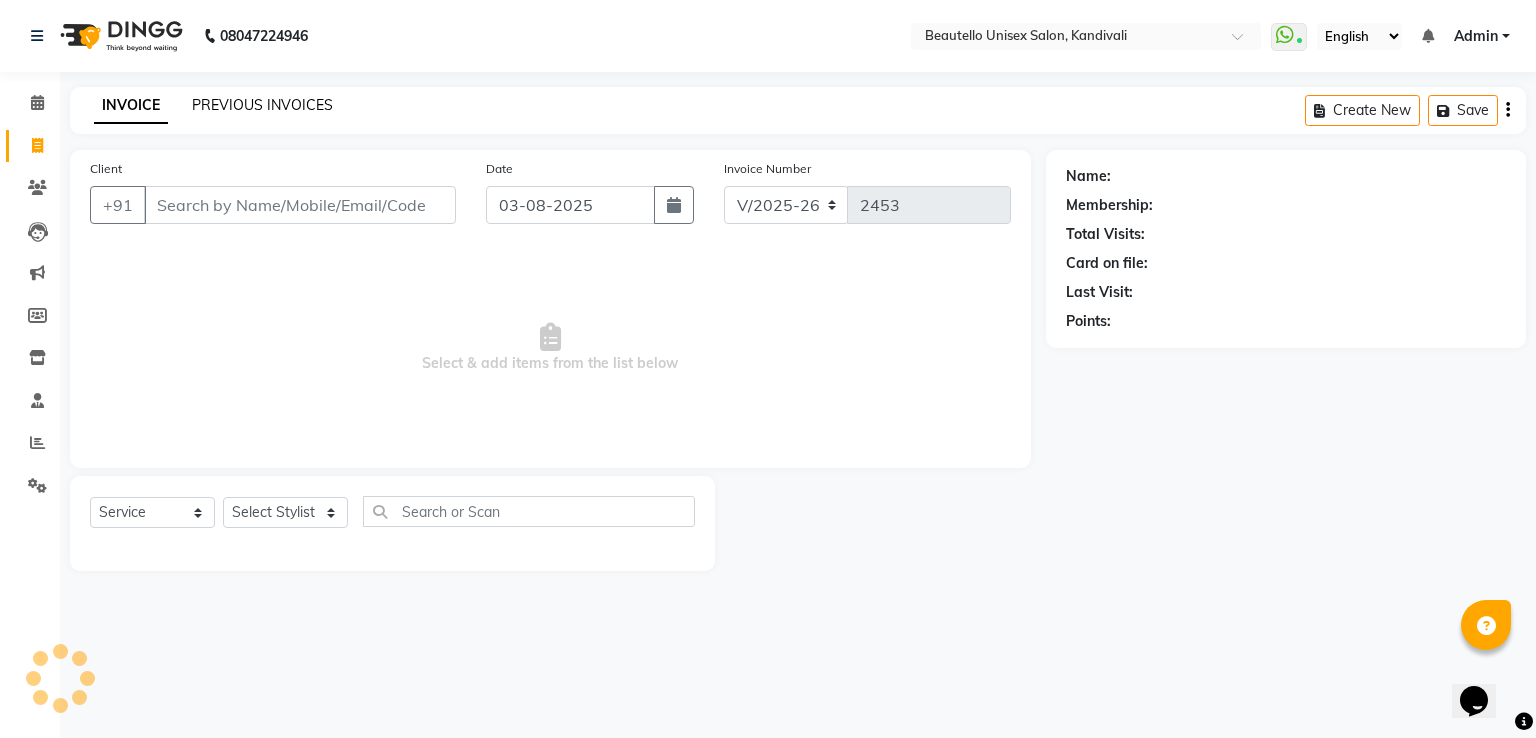 click on "PREVIOUS INVOICES" 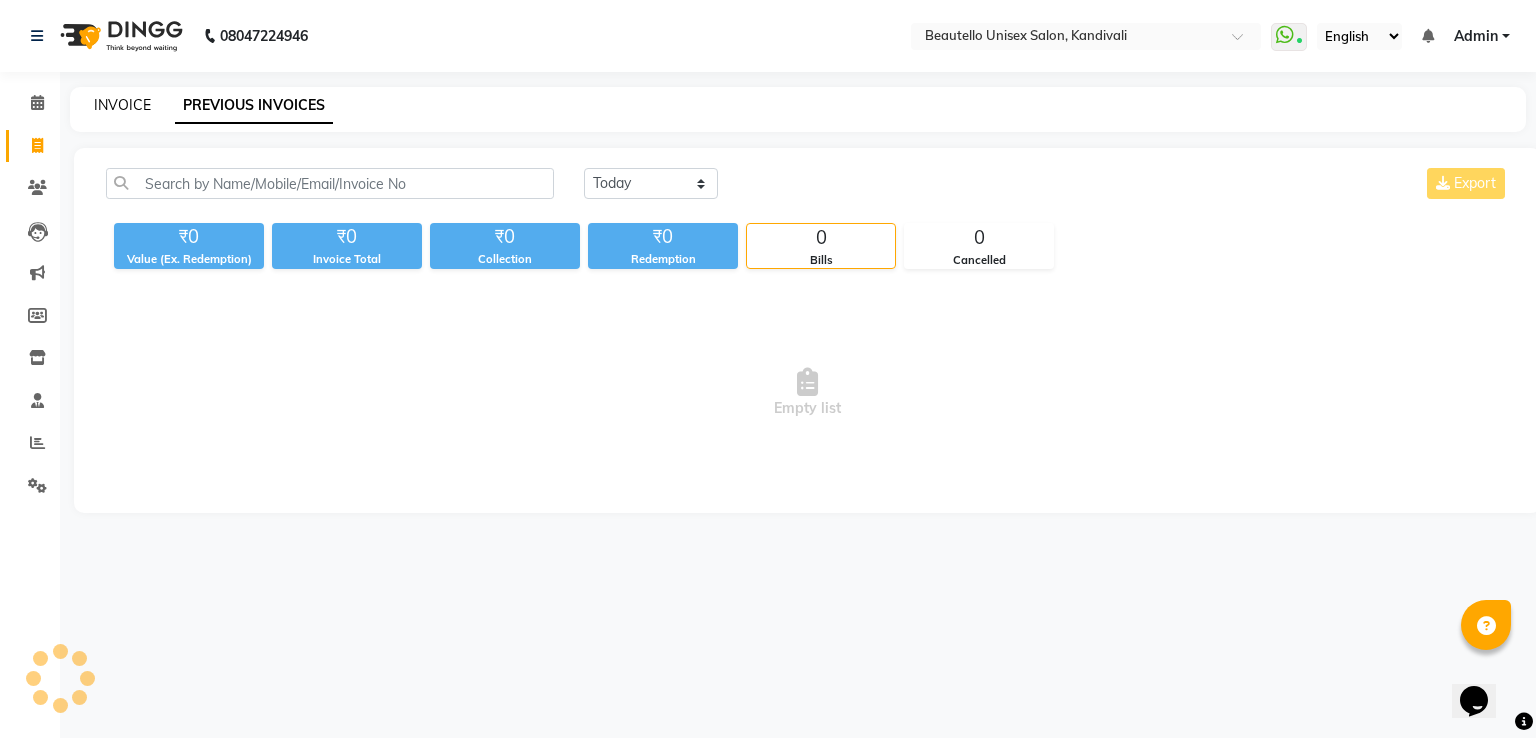 click on "INVOICE" 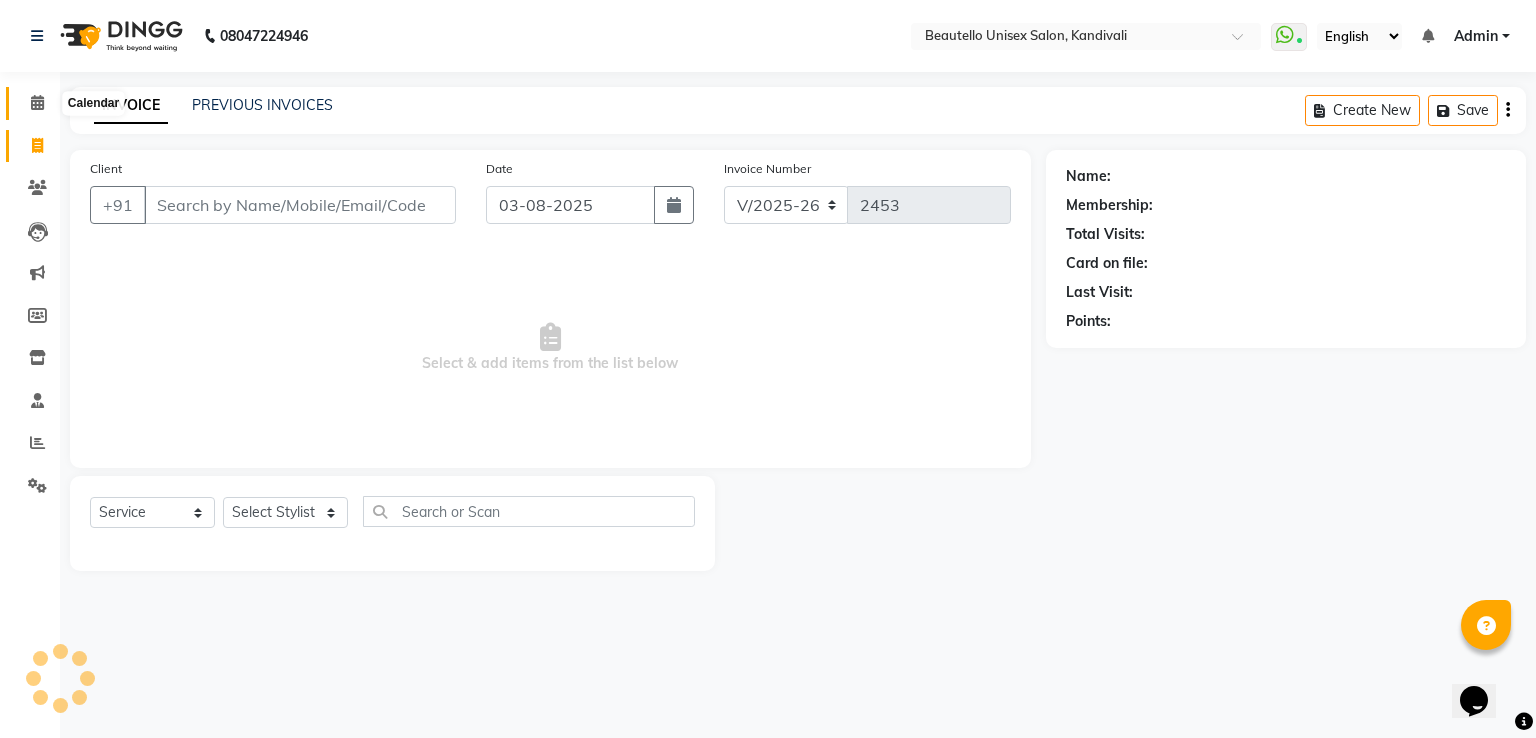 click 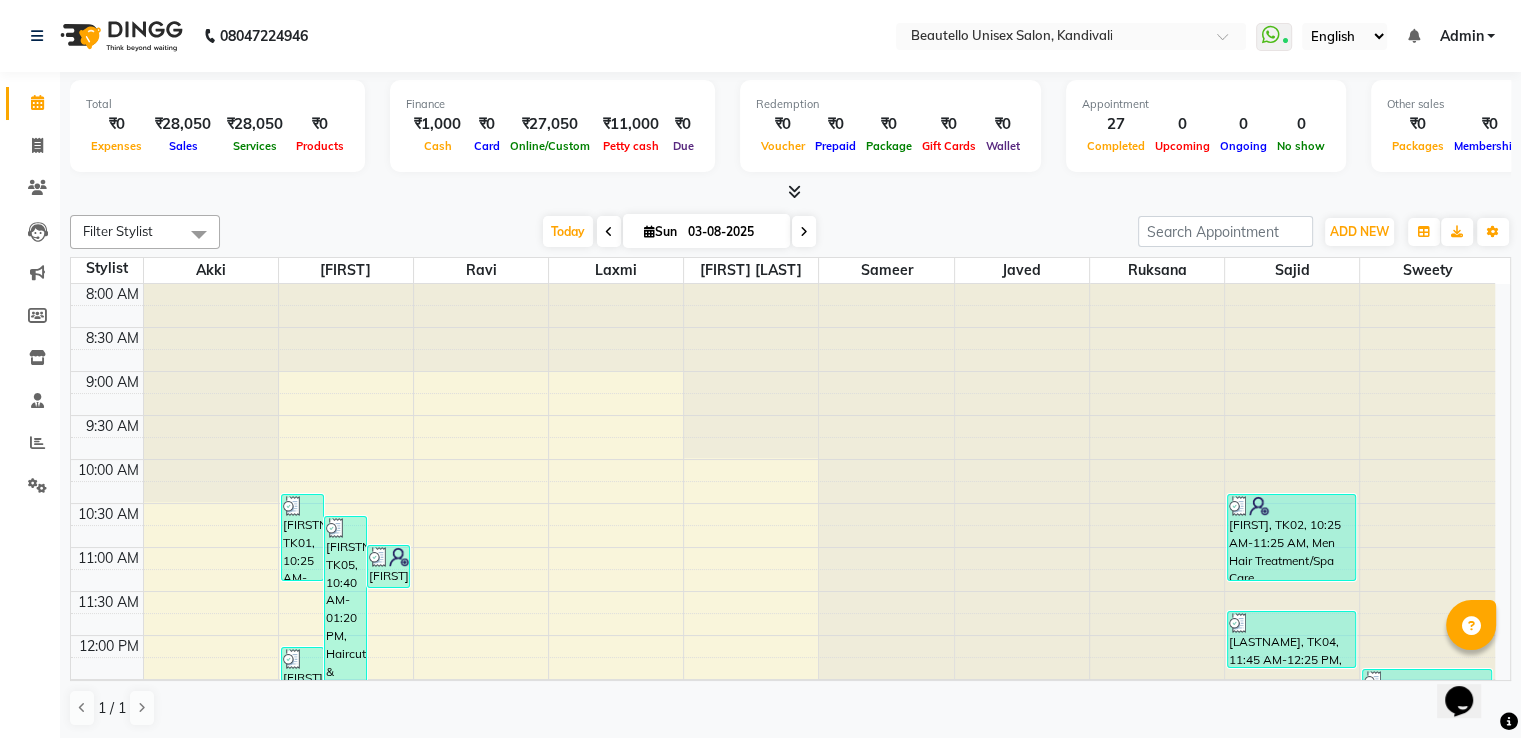 click at bounding box center (794, 191) 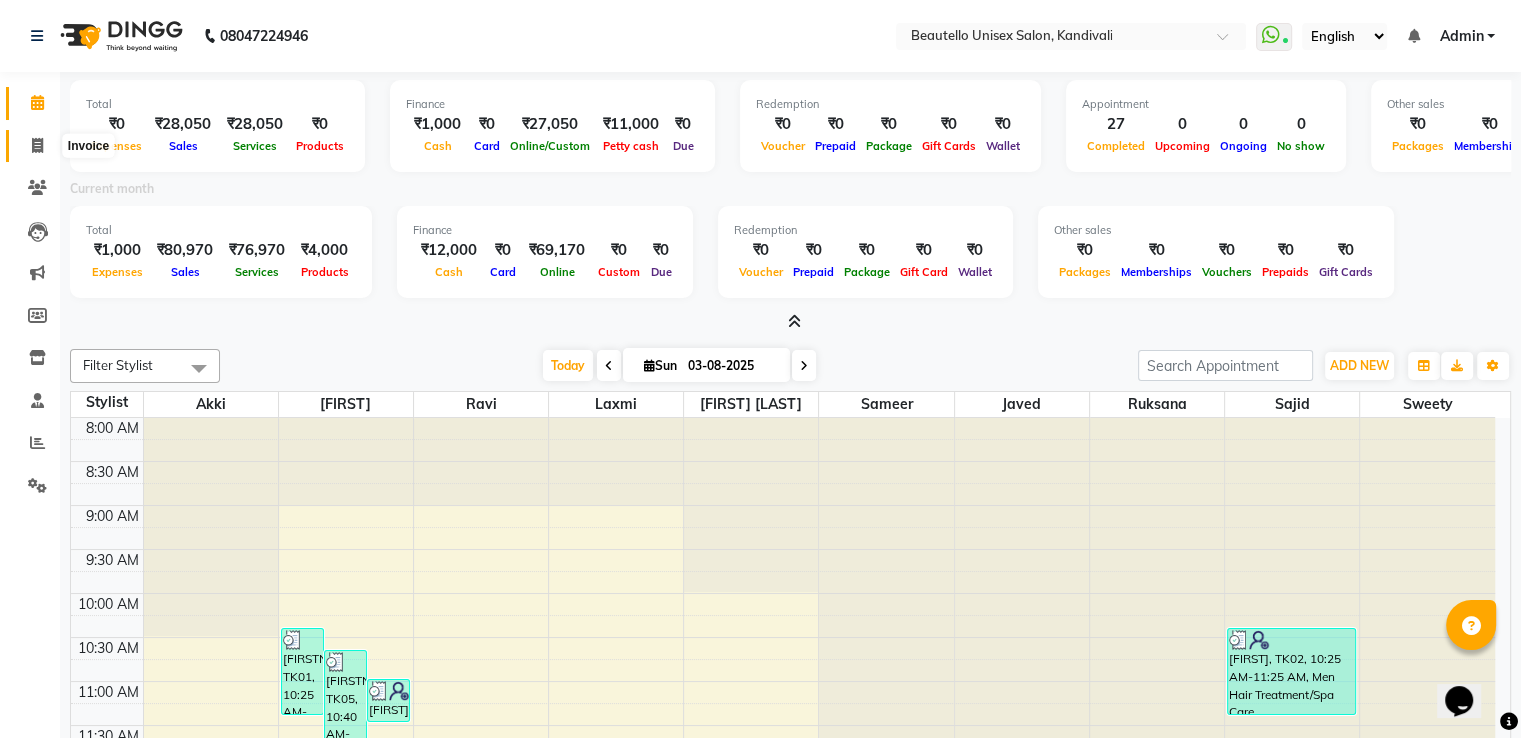 click 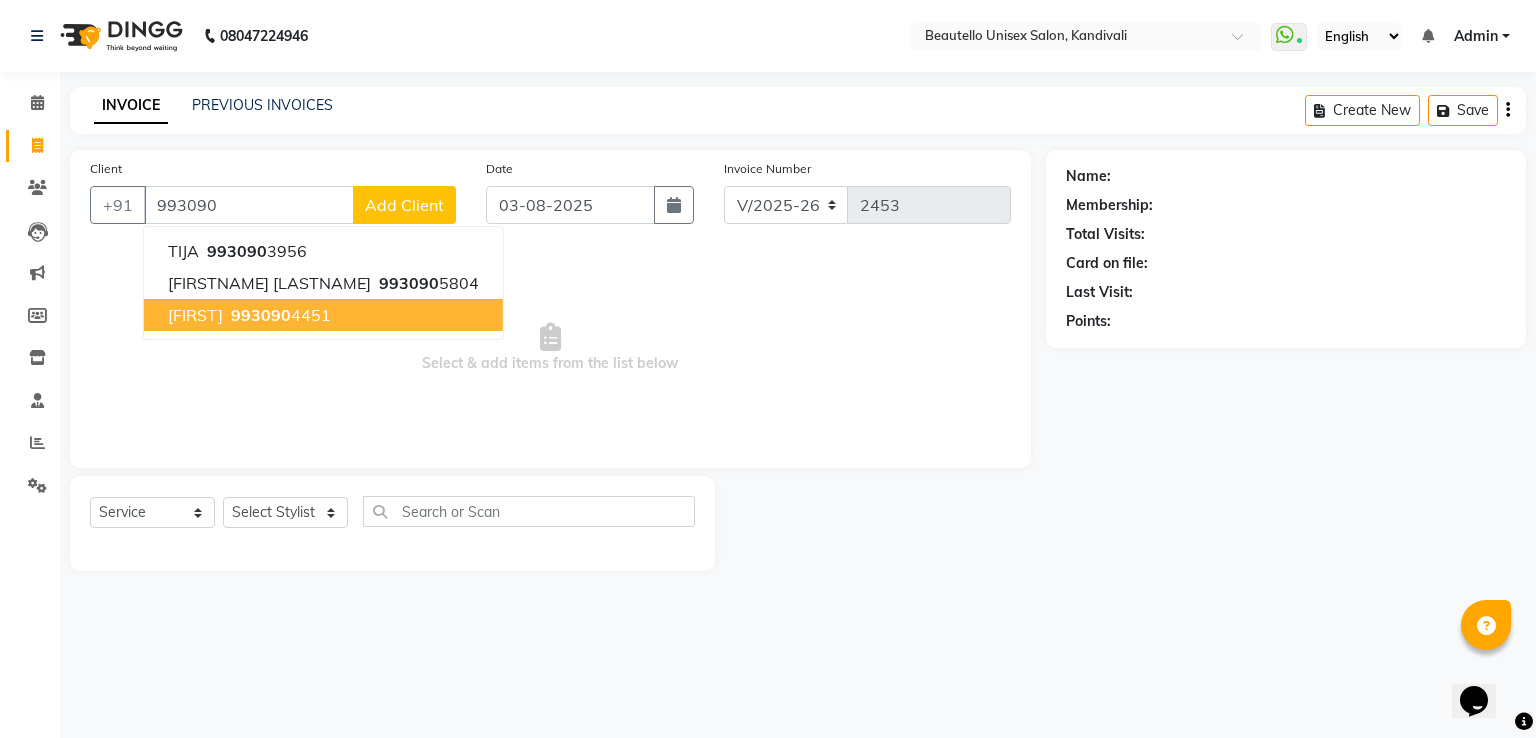 click on "[PHONE]" at bounding box center (279, 315) 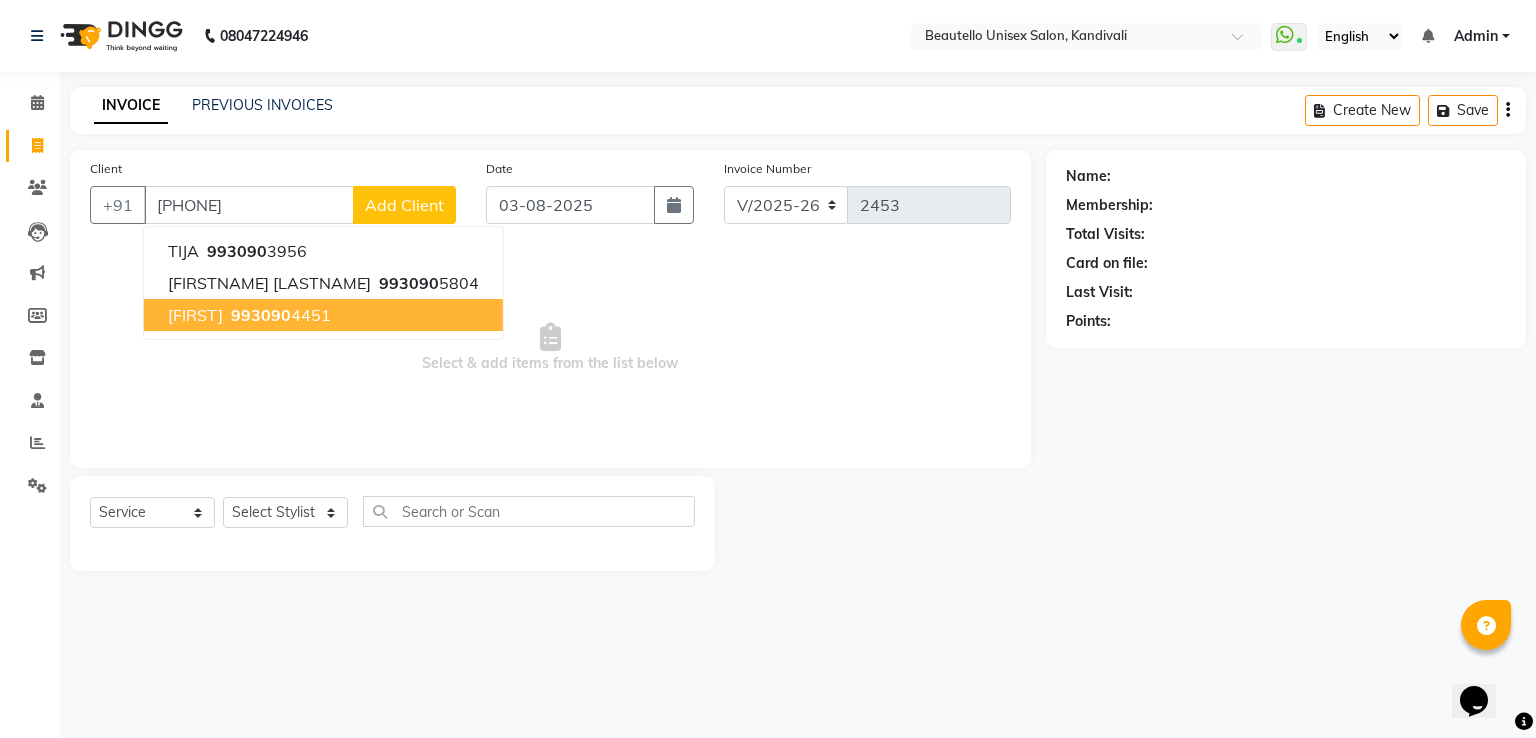type on "[PHONE]" 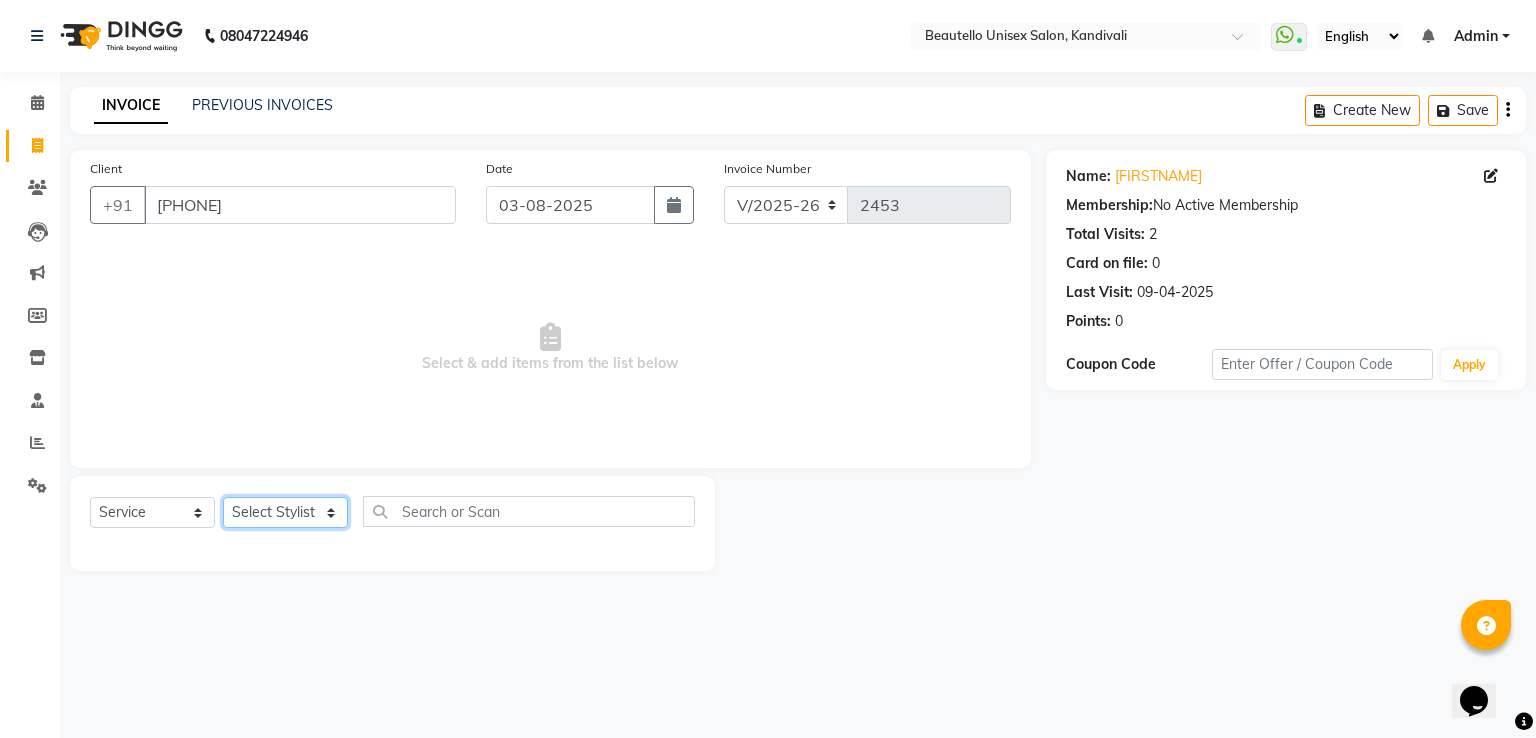 click on "Select Stylist  [FIRSTNAME]  [FIRSTNAME]  [FIRSTNAME] [FIRSTNAME]  [FIRSTNAME] [FIRSTNAME] [FIRSTNAME] [FIRSTNAME]  [FIRSTNAME] Mam [FIRSTNAME]" 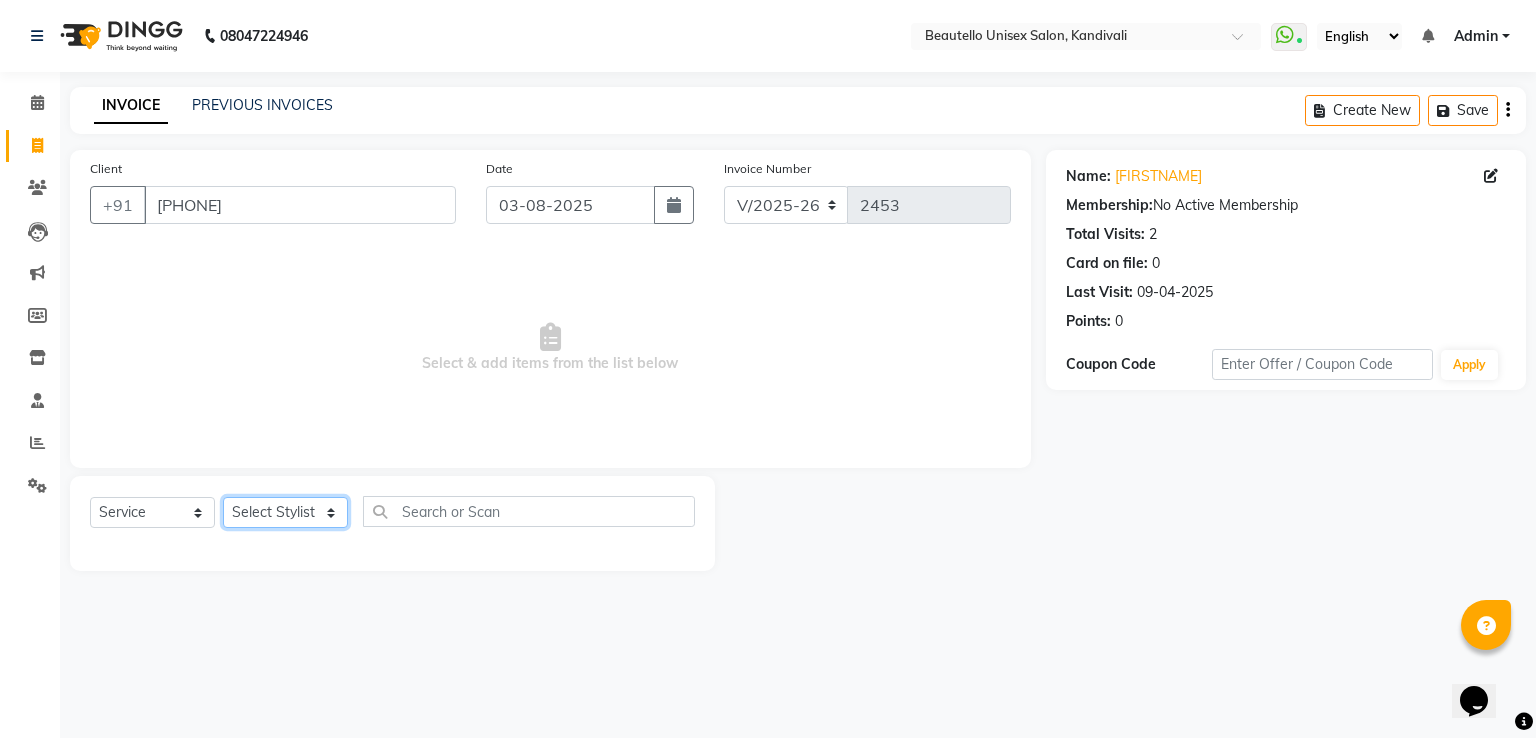 select on "31997" 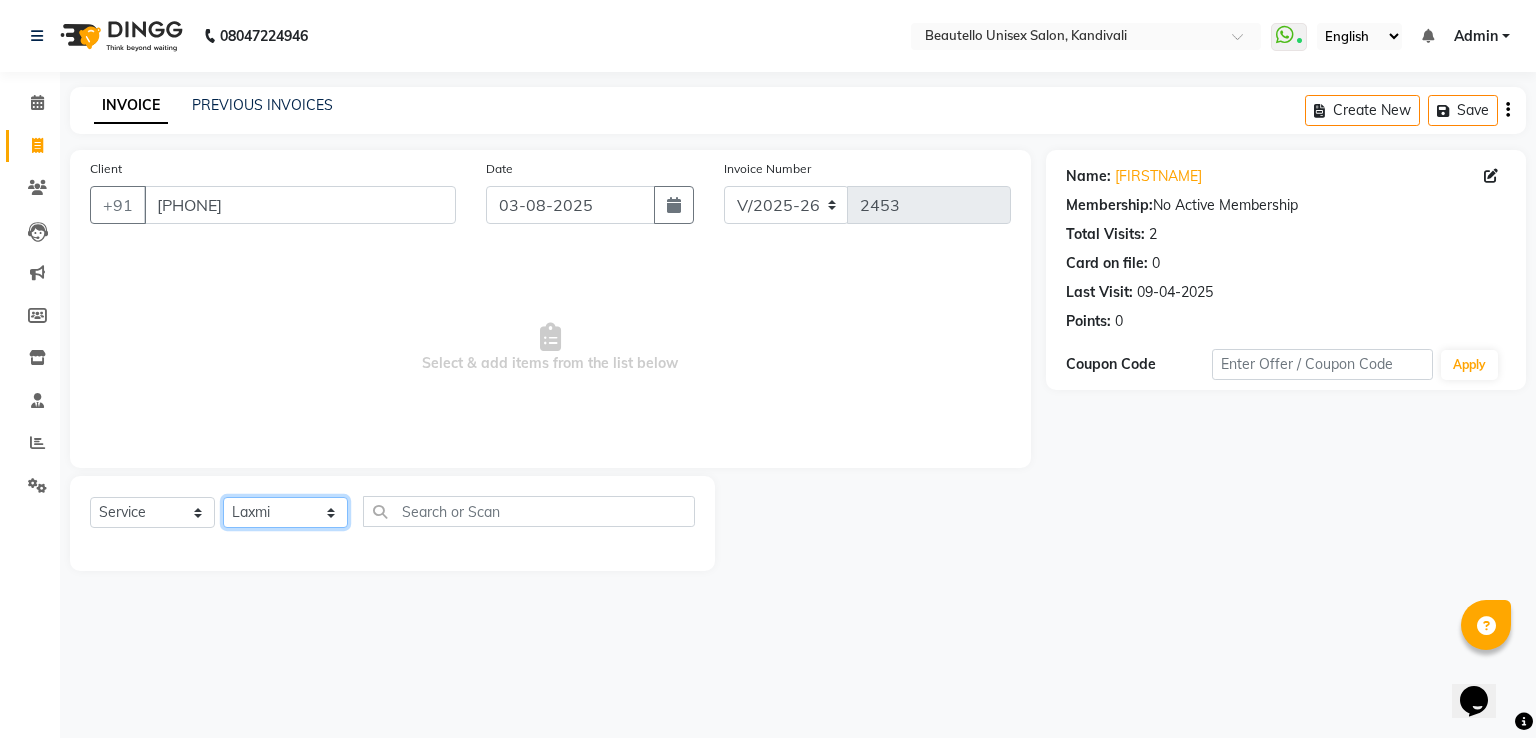 click on "Select Stylist  [FIRSTNAME]  [FIRSTNAME]  [FIRSTNAME] [FIRSTNAME]  [FIRSTNAME] [FIRSTNAME] [FIRSTNAME] [FIRSTNAME]  [FIRSTNAME] Mam [FIRSTNAME]" 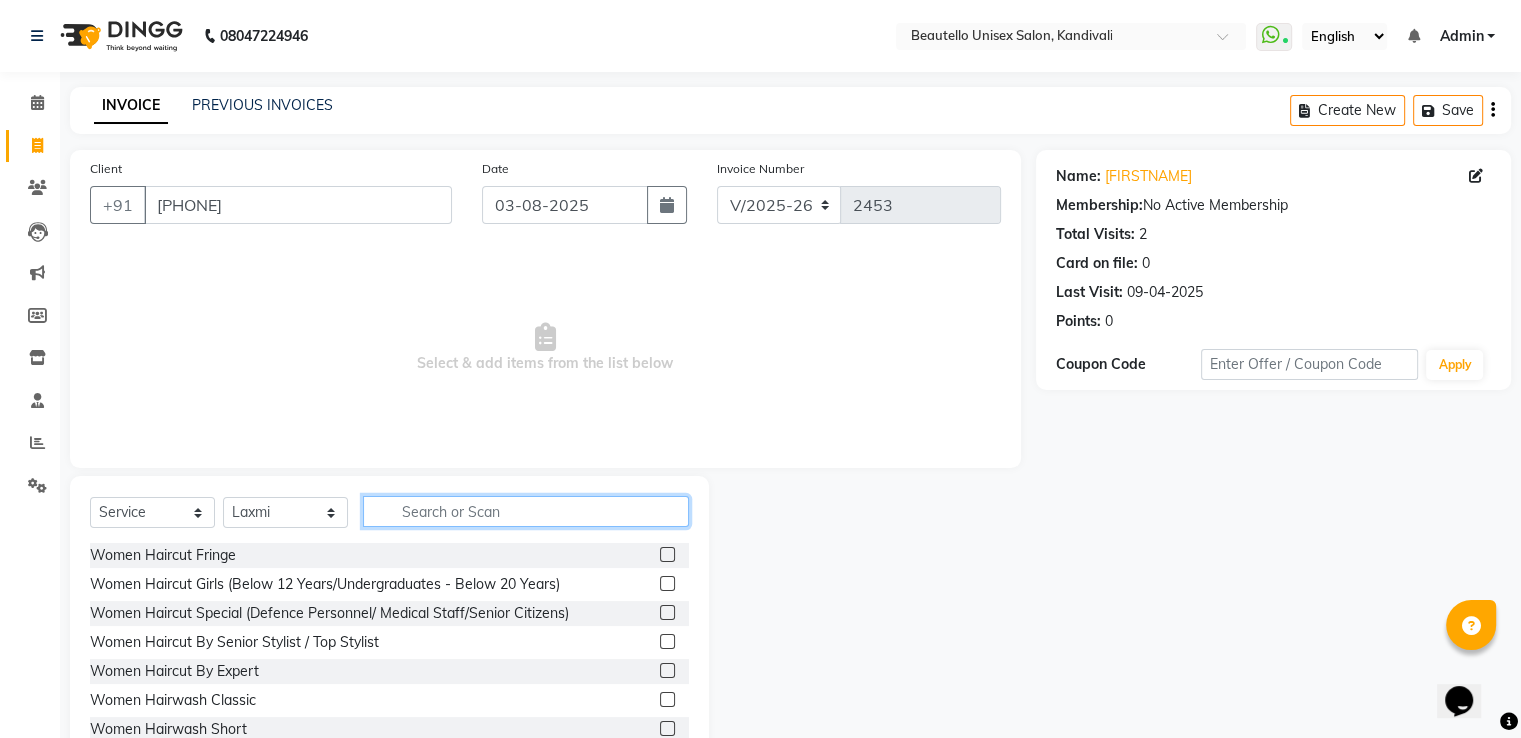 click 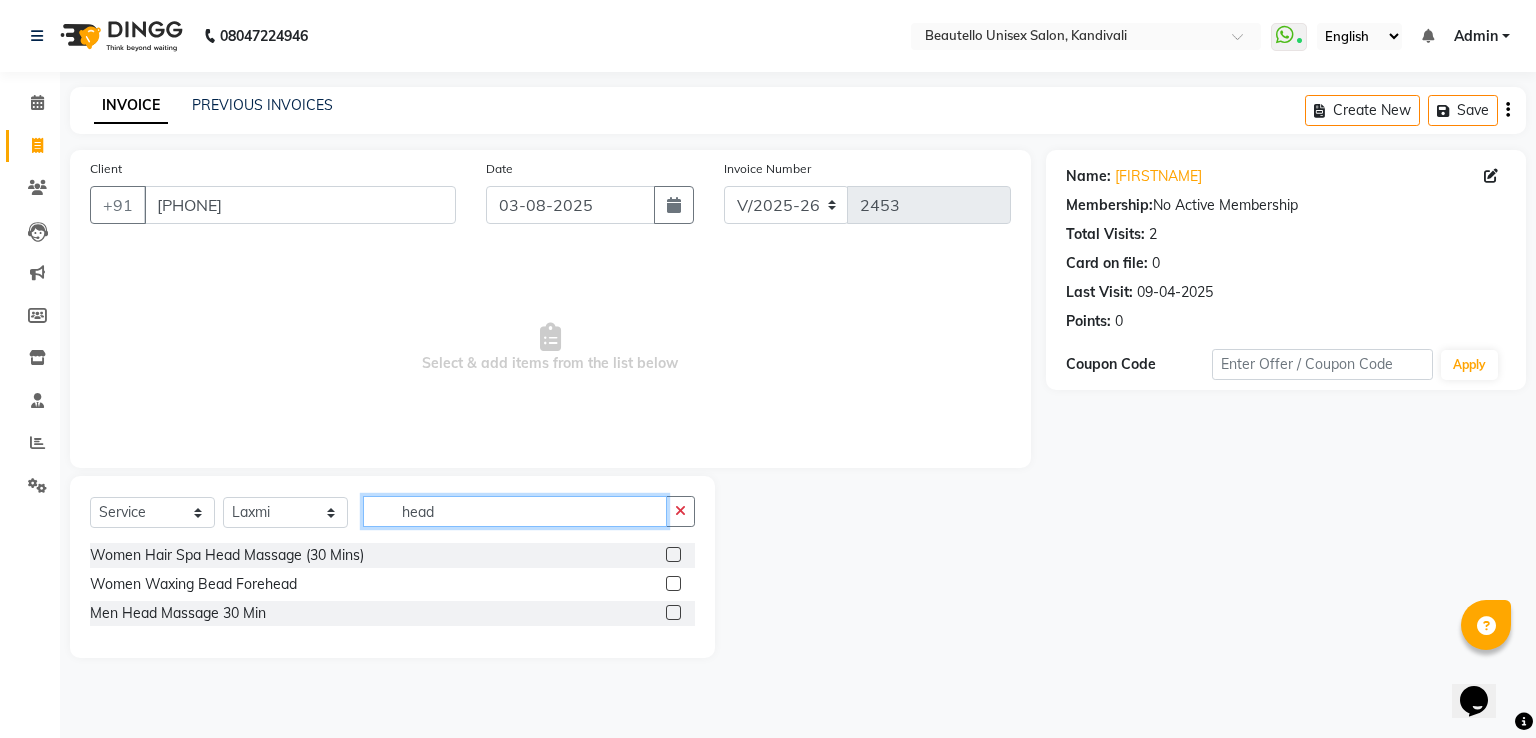 type on "head" 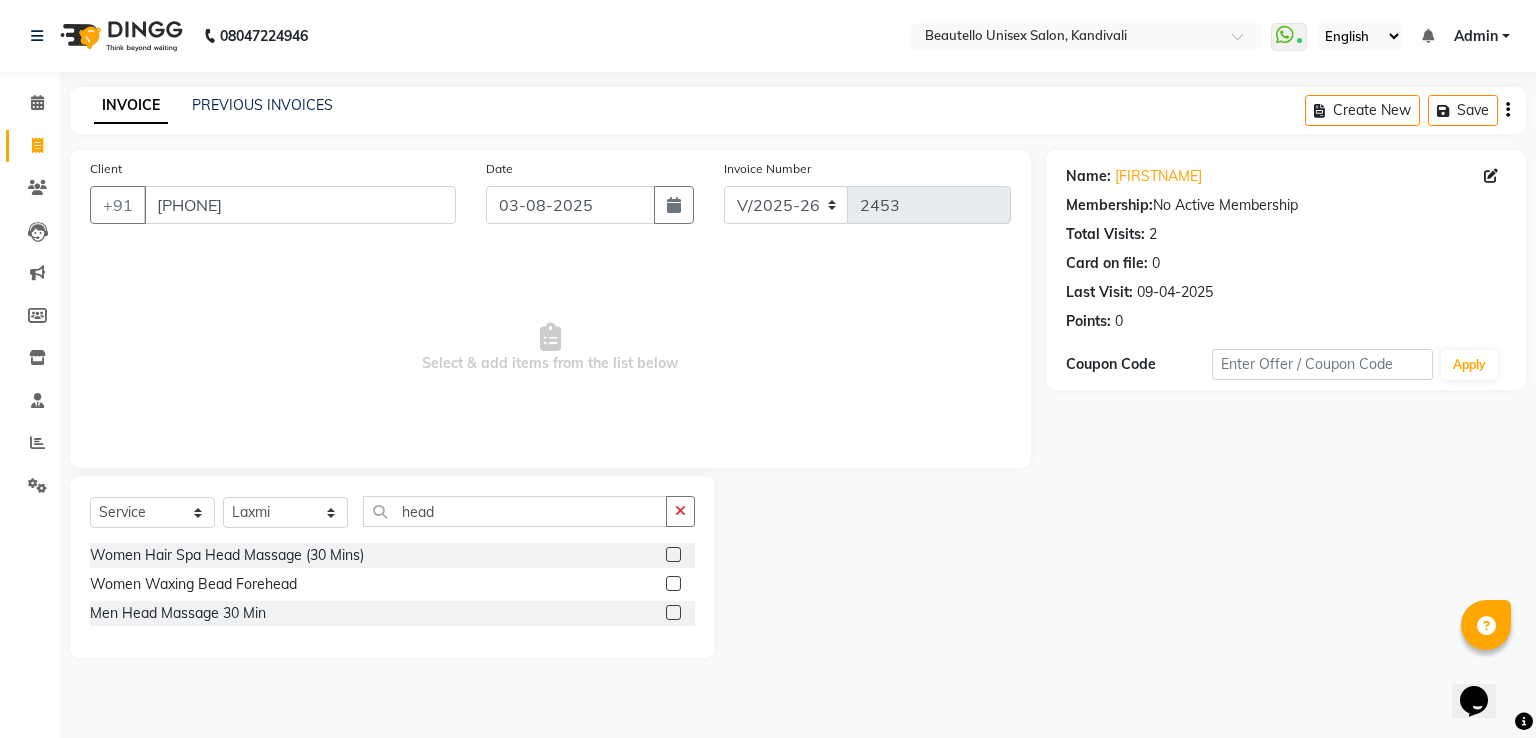 click 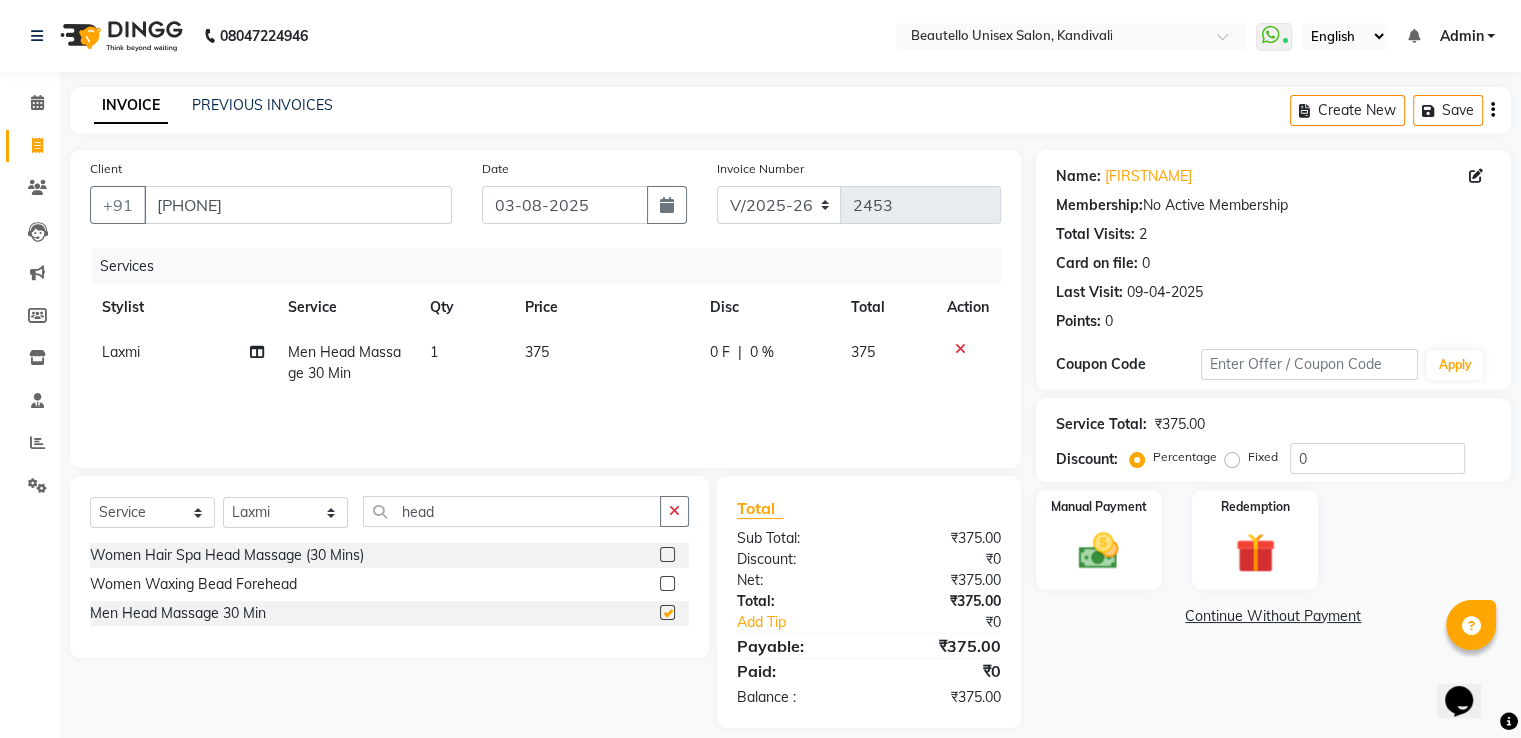 checkbox on "false" 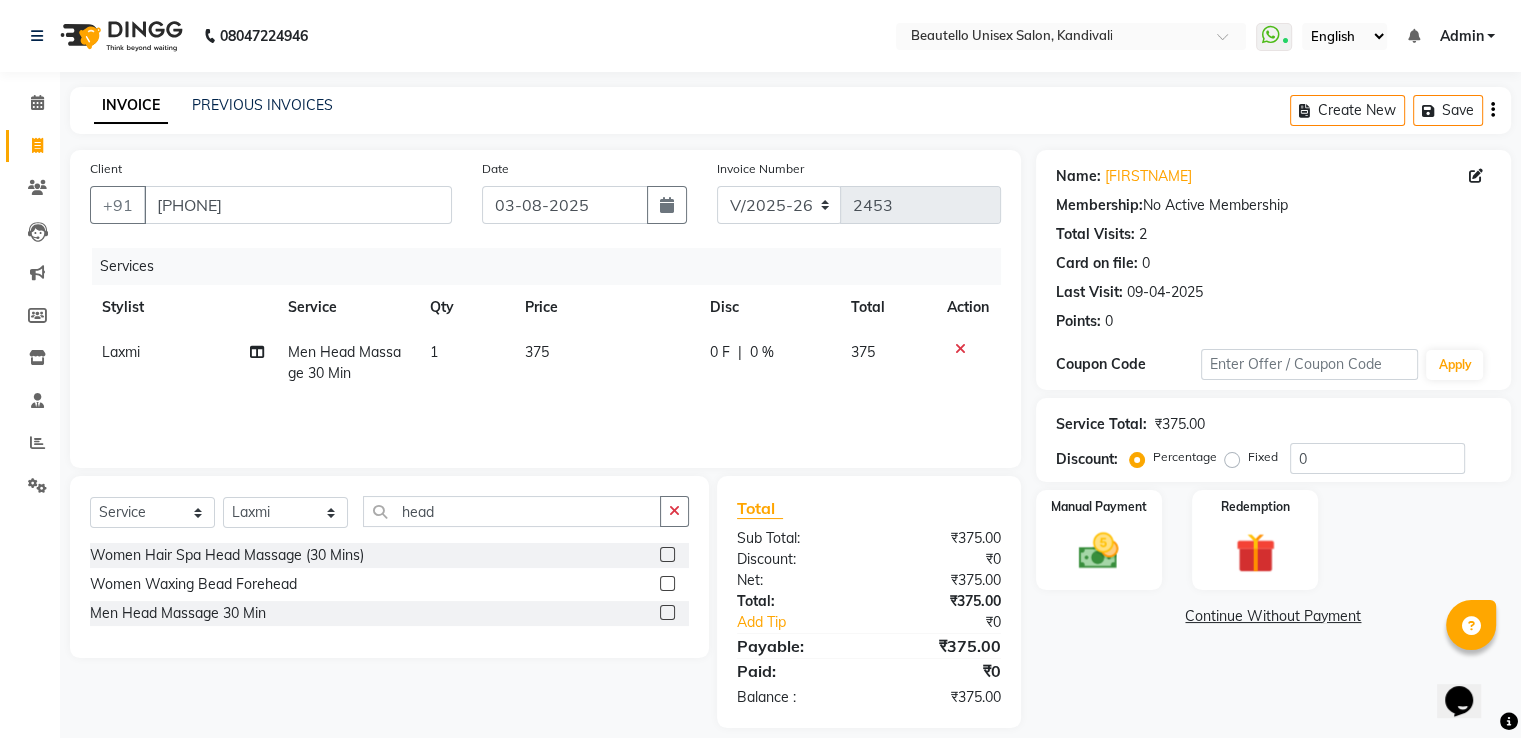 click on "375" 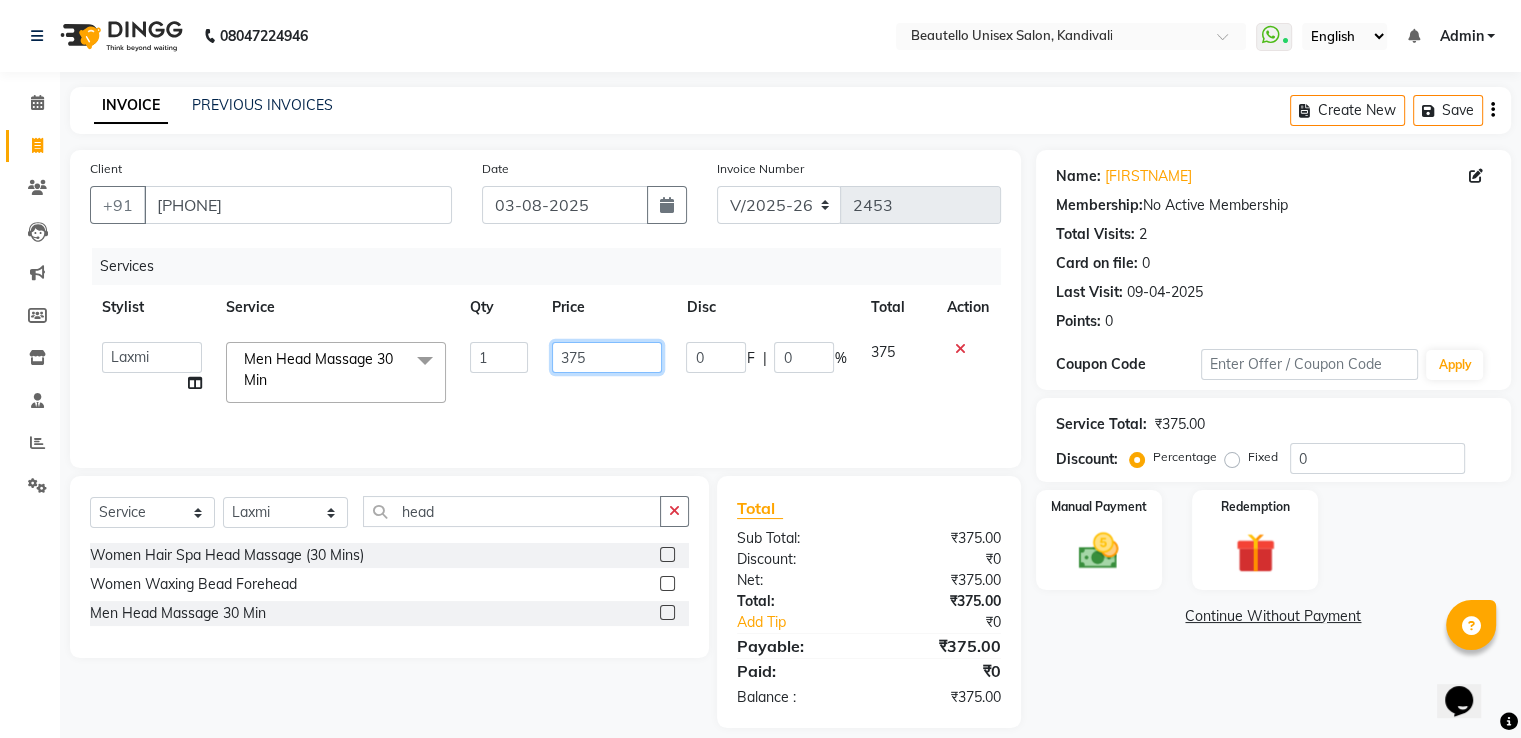 drag, startPoint x: 609, startPoint y: 359, endPoint x: 489, endPoint y: 360, distance: 120.004166 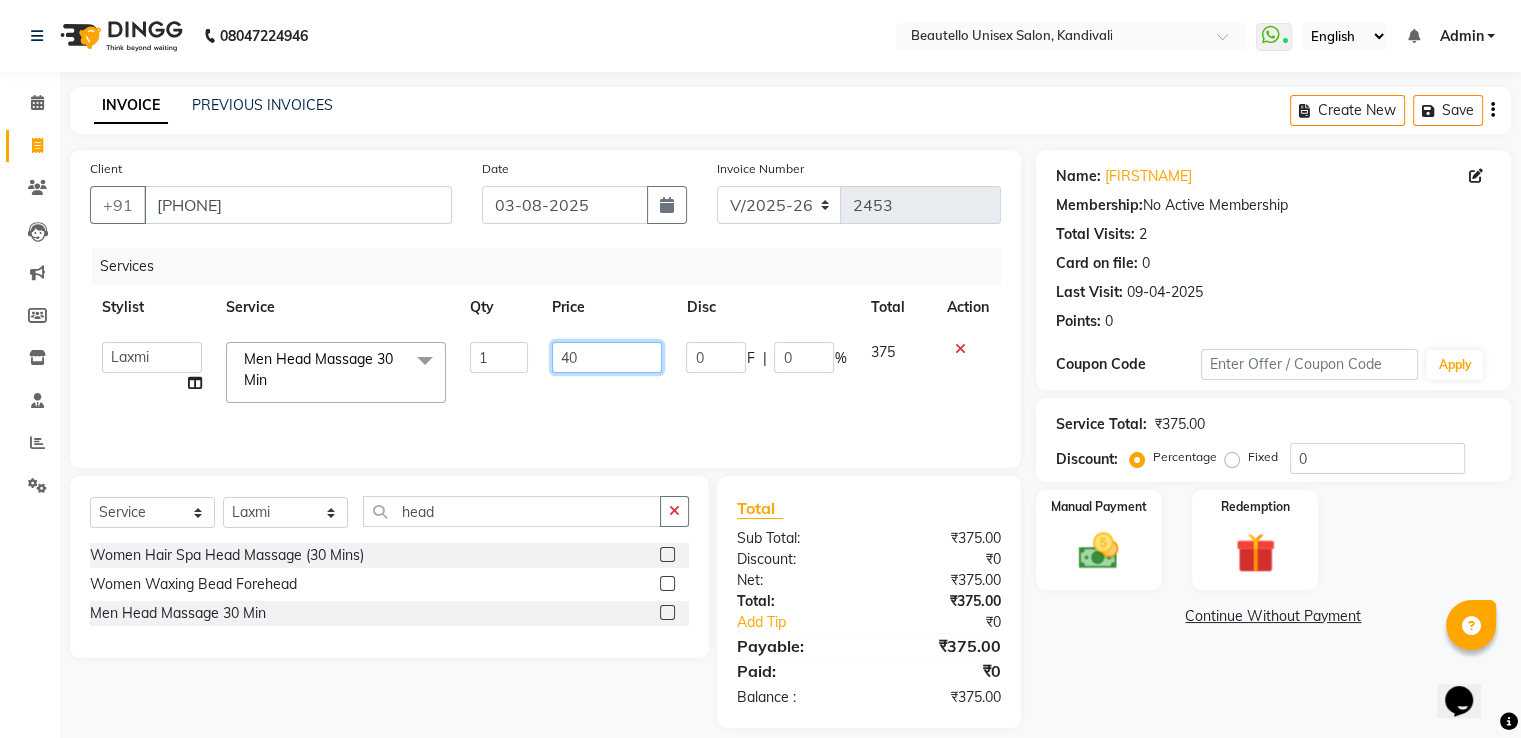 type on "400" 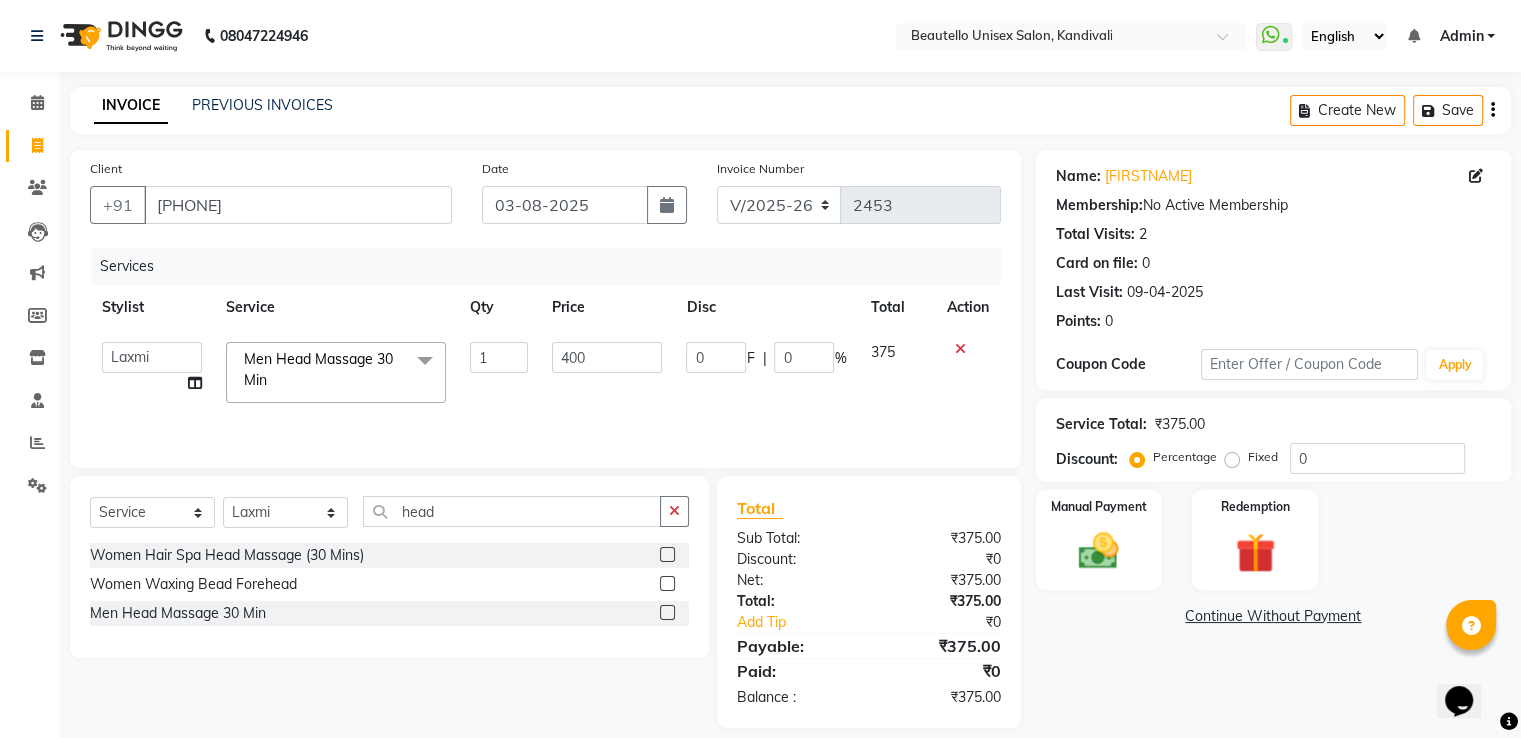 click on "Services" 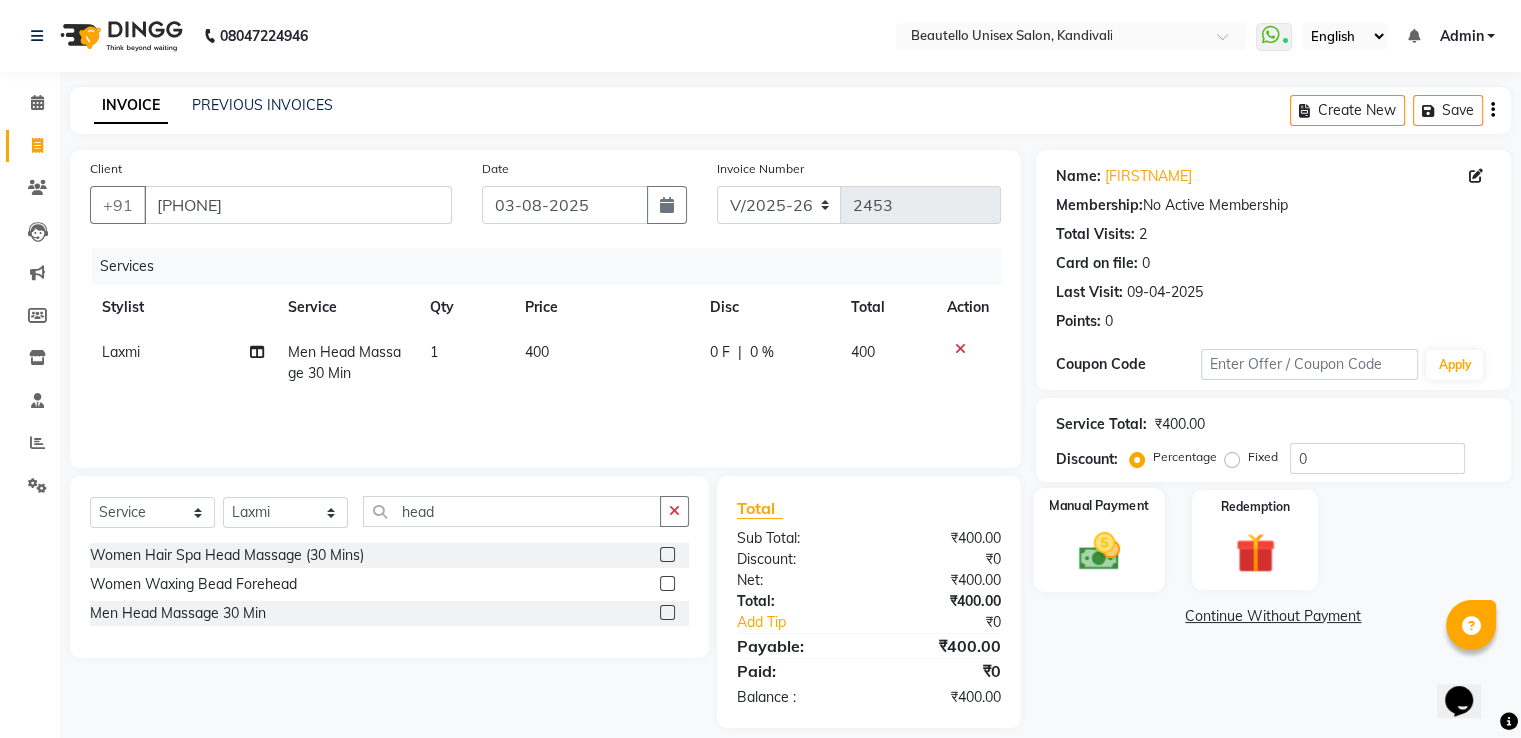 click 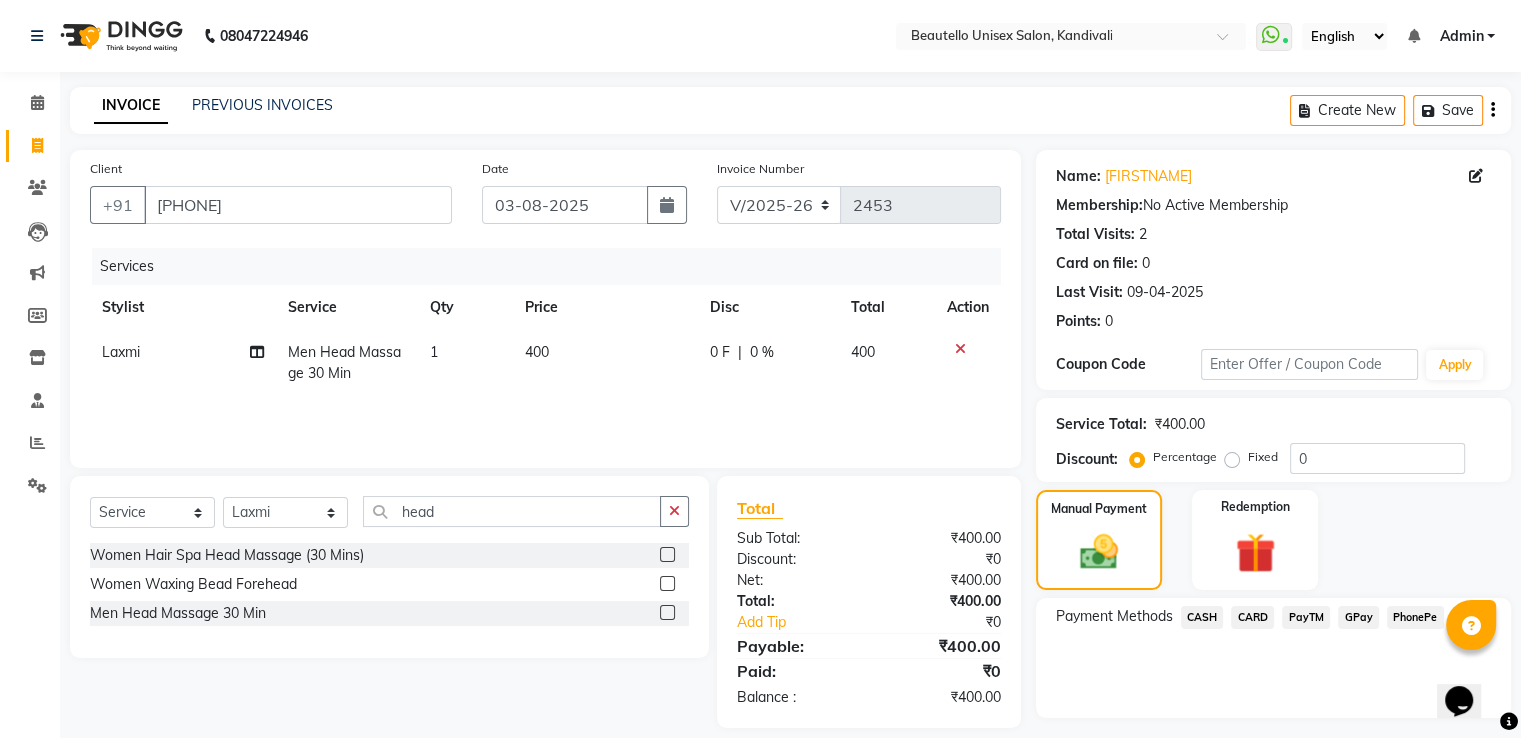 click on "PayTM" 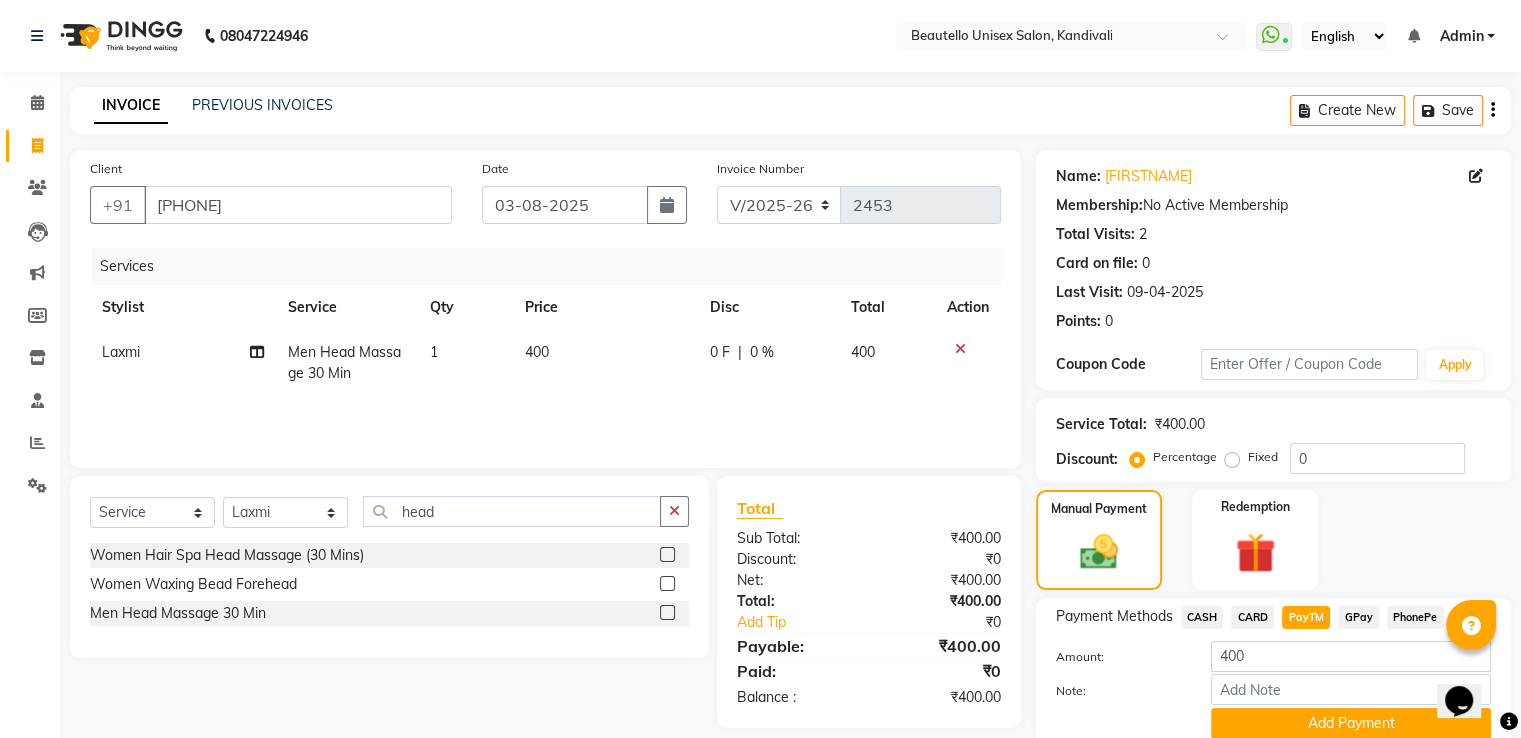 scroll, scrollTop: 81, scrollLeft: 0, axis: vertical 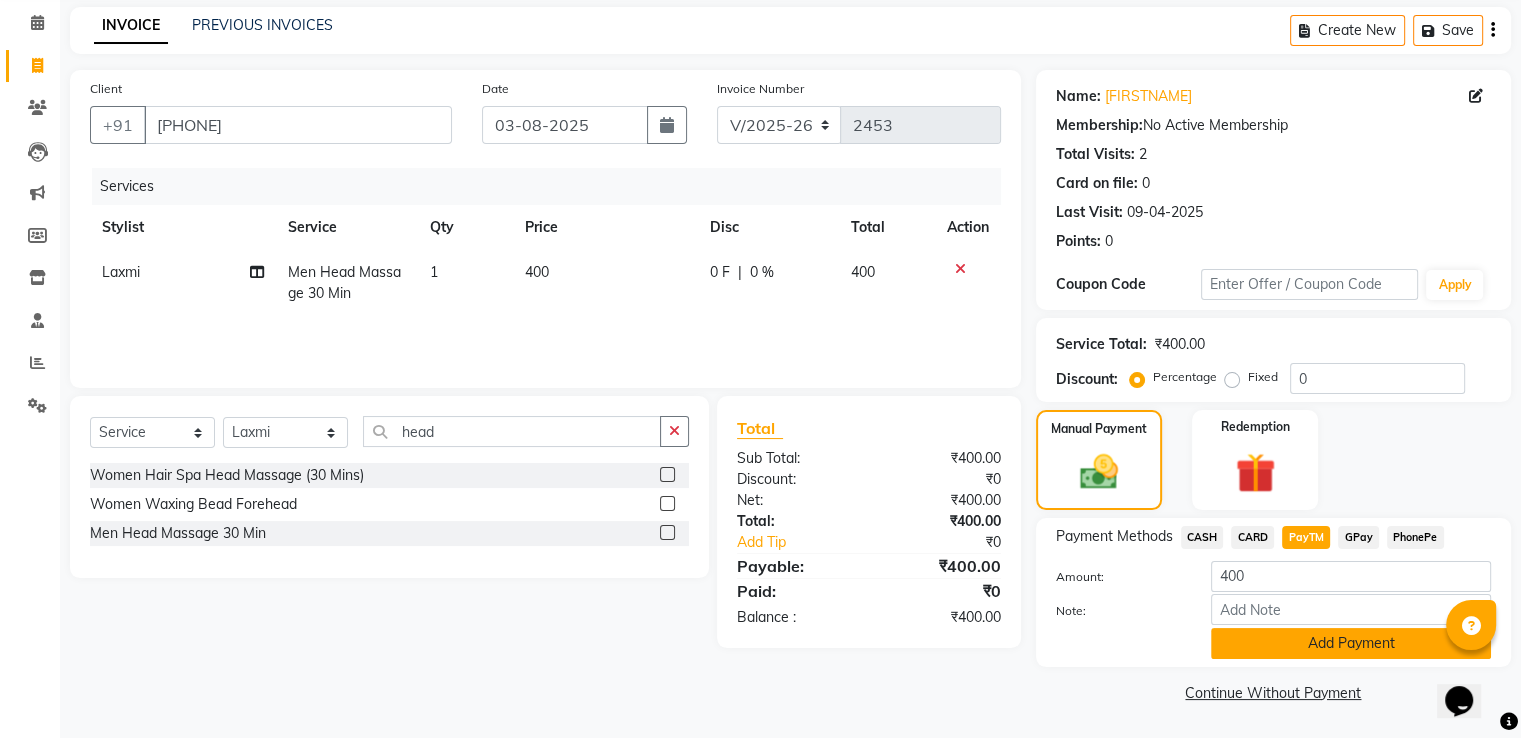 click on "Add Payment" 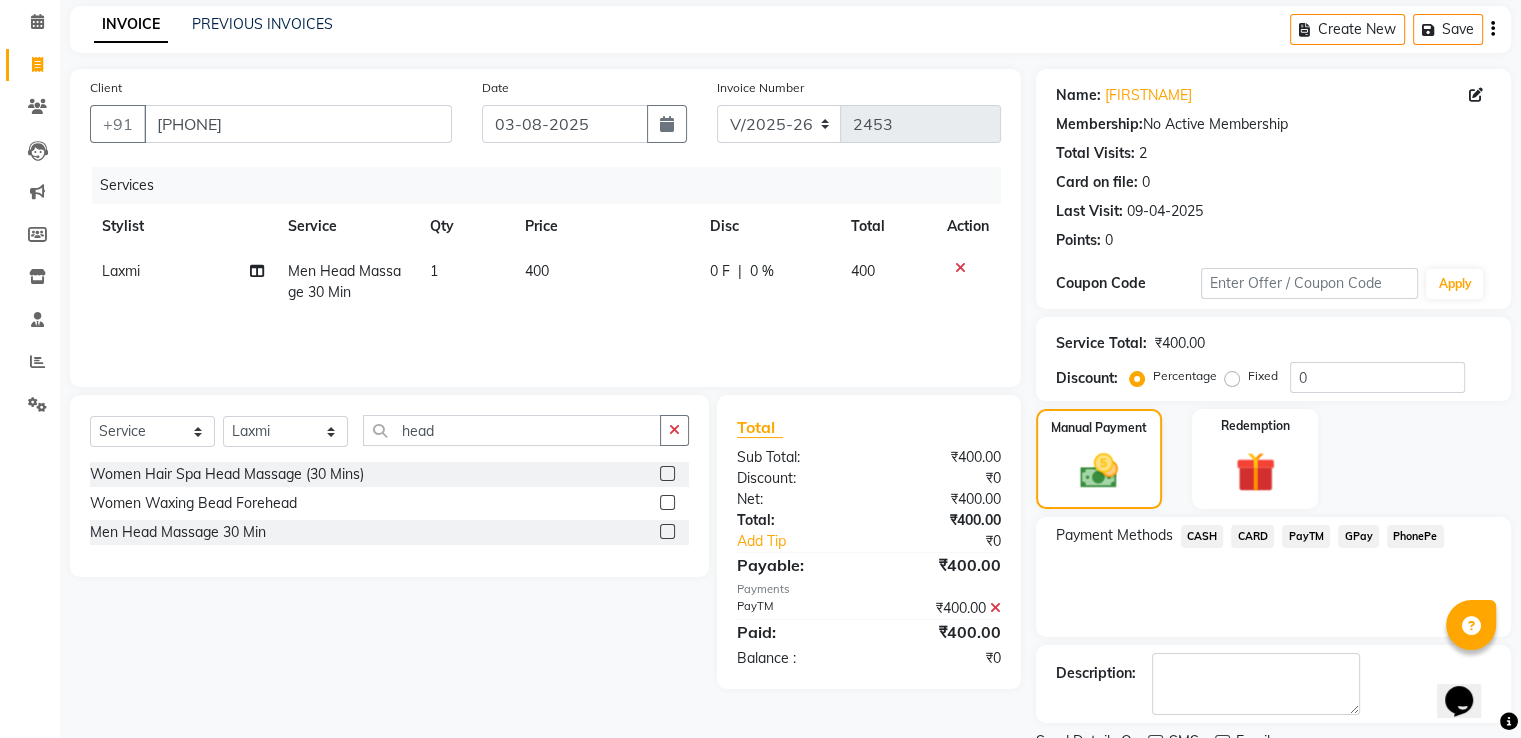 scroll, scrollTop: 163, scrollLeft: 0, axis: vertical 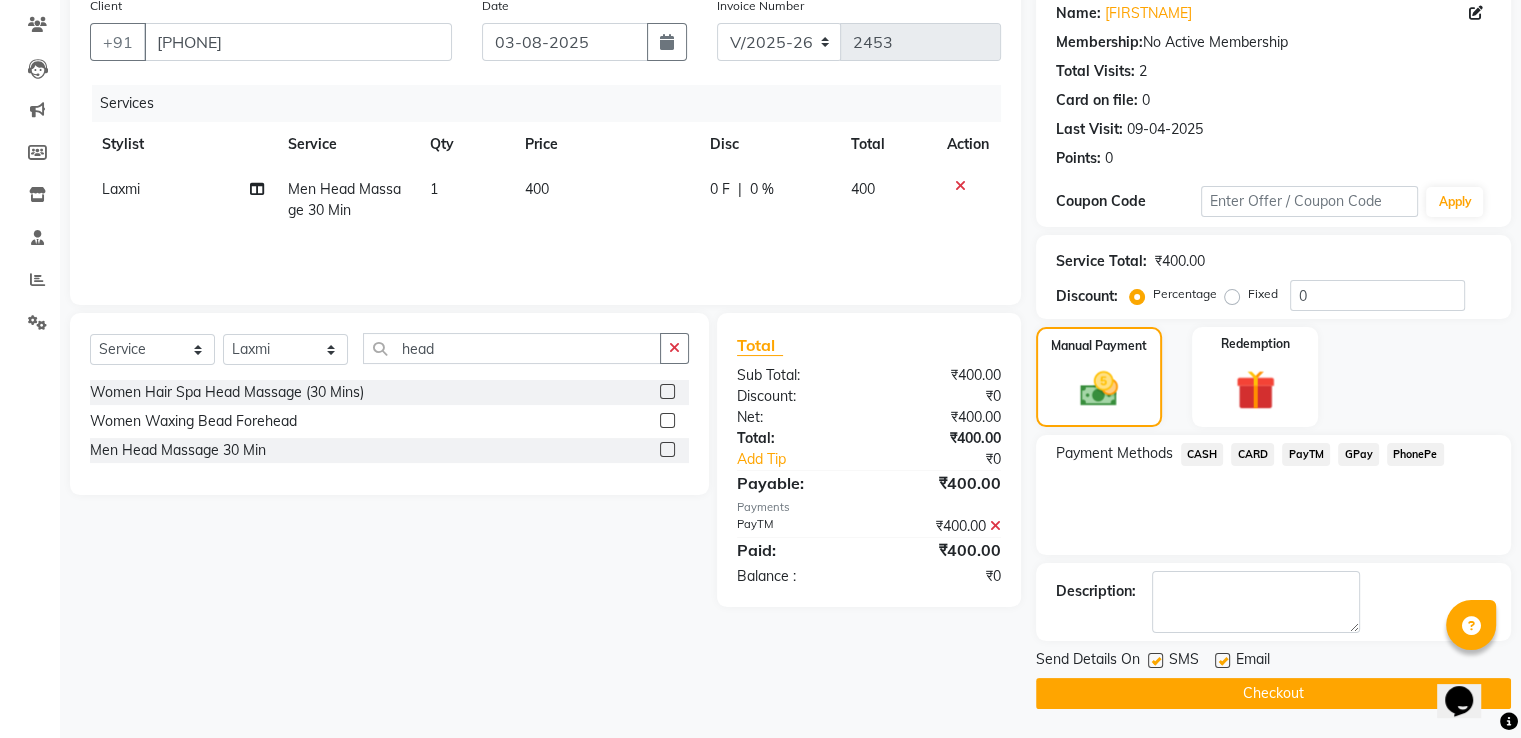 click 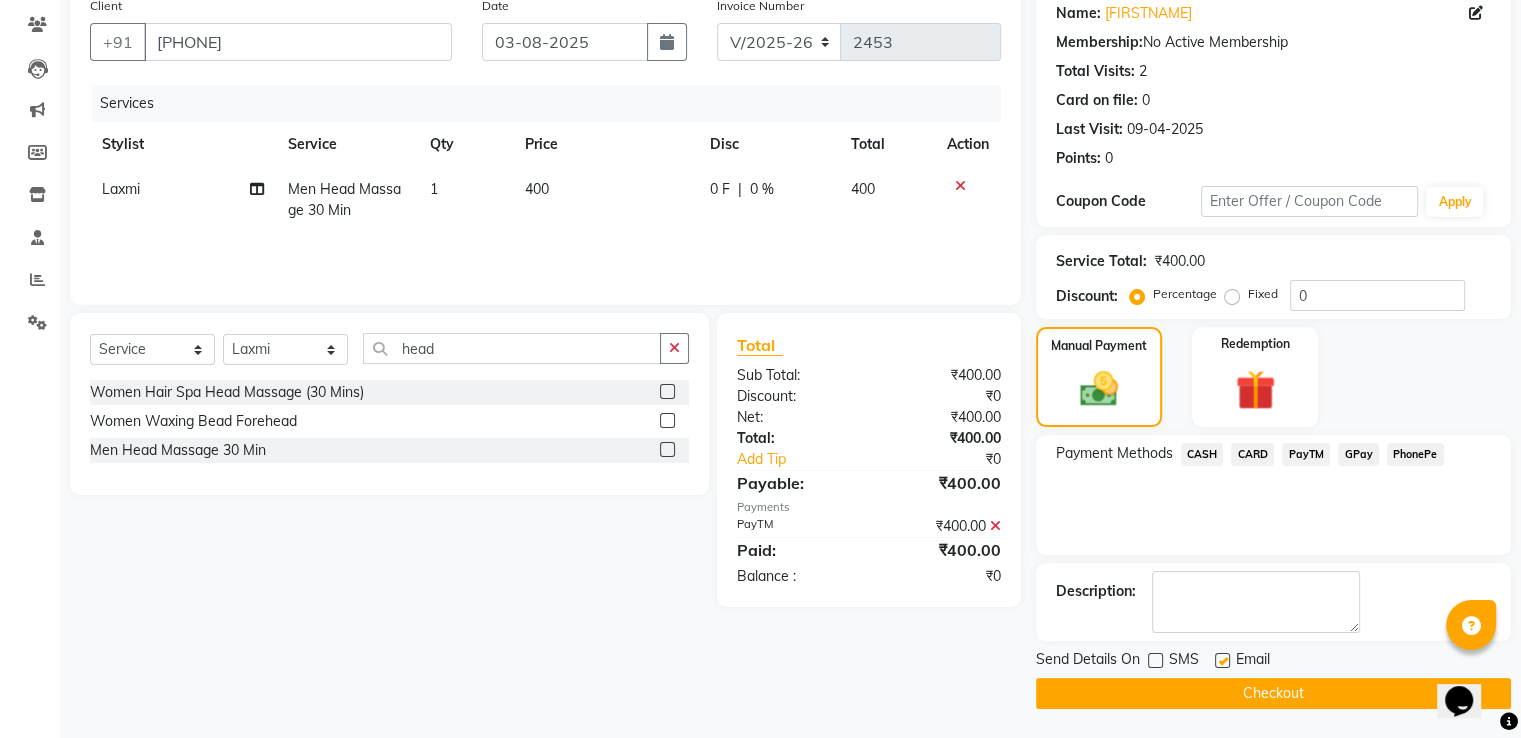click on "Checkout" 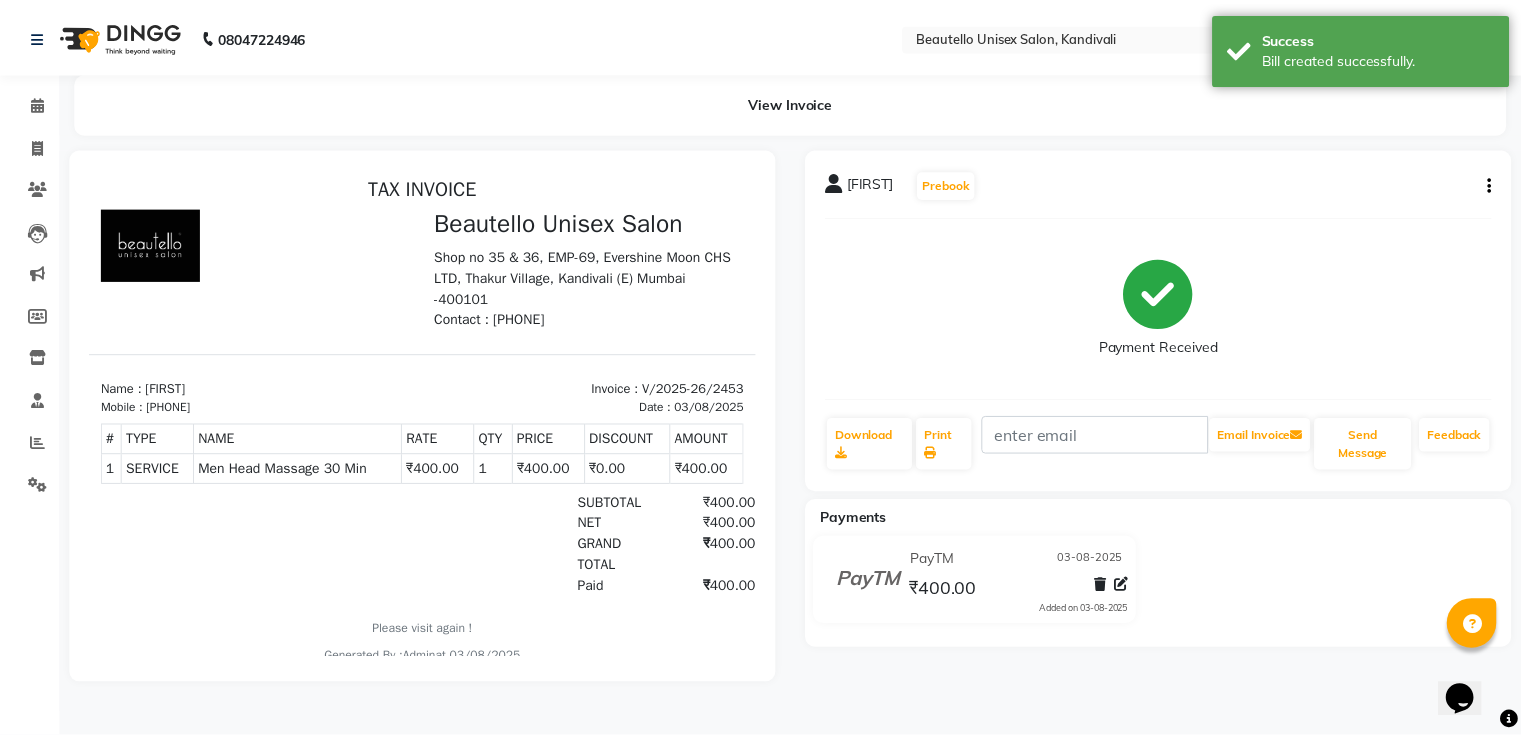 scroll, scrollTop: 0, scrollLeft: 0, axis: both 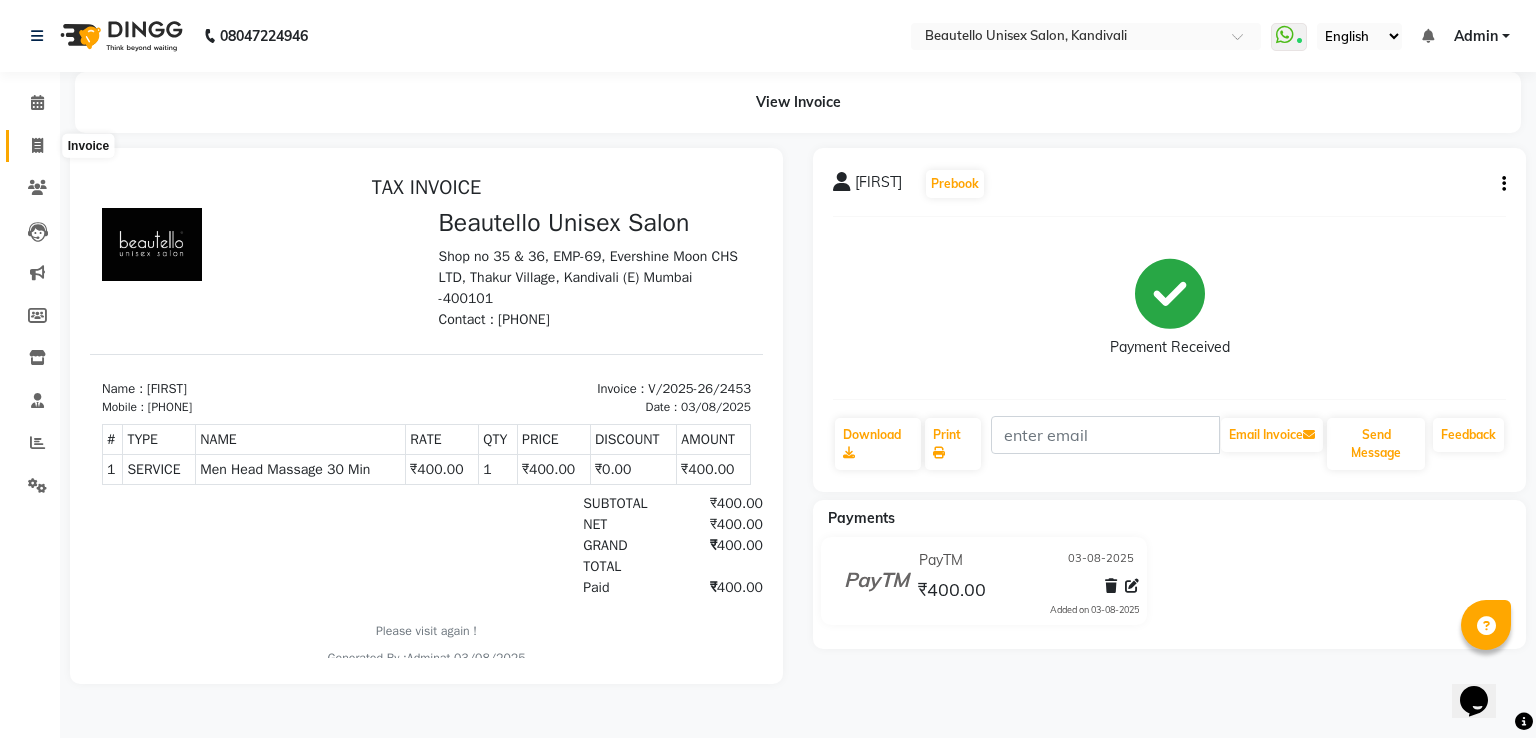 click 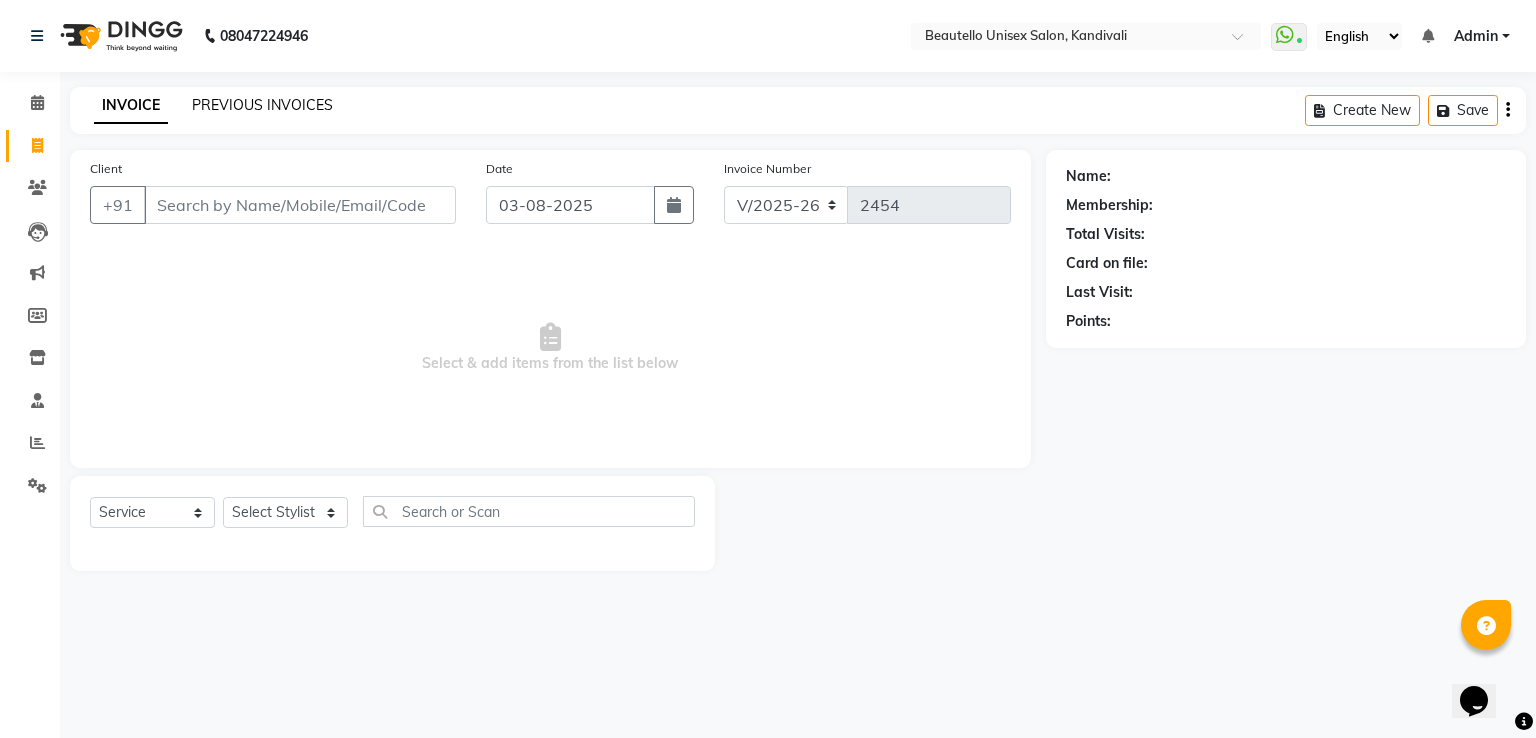 click on "PREVIOUS INVOICES" 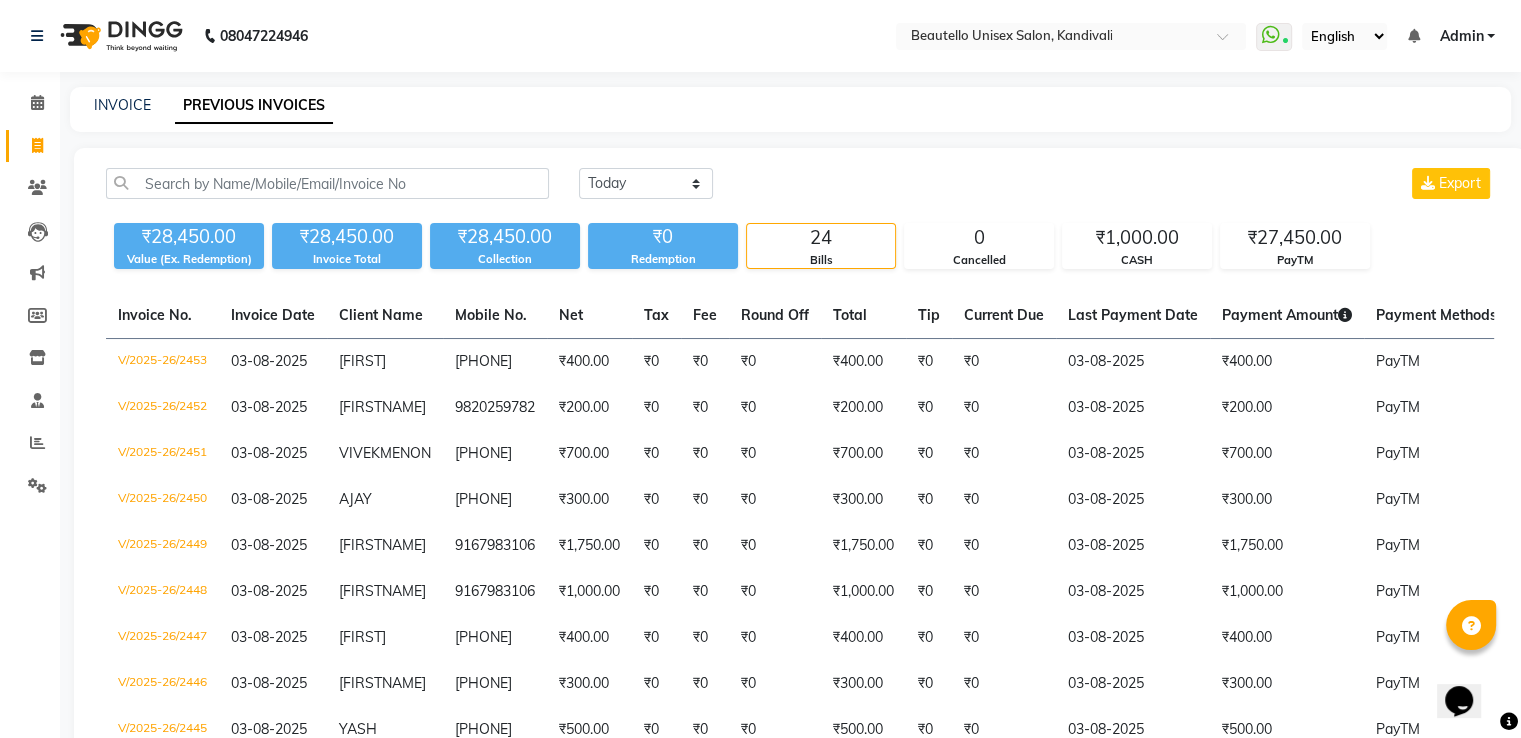 click on "PREVIOUS INVOICES" 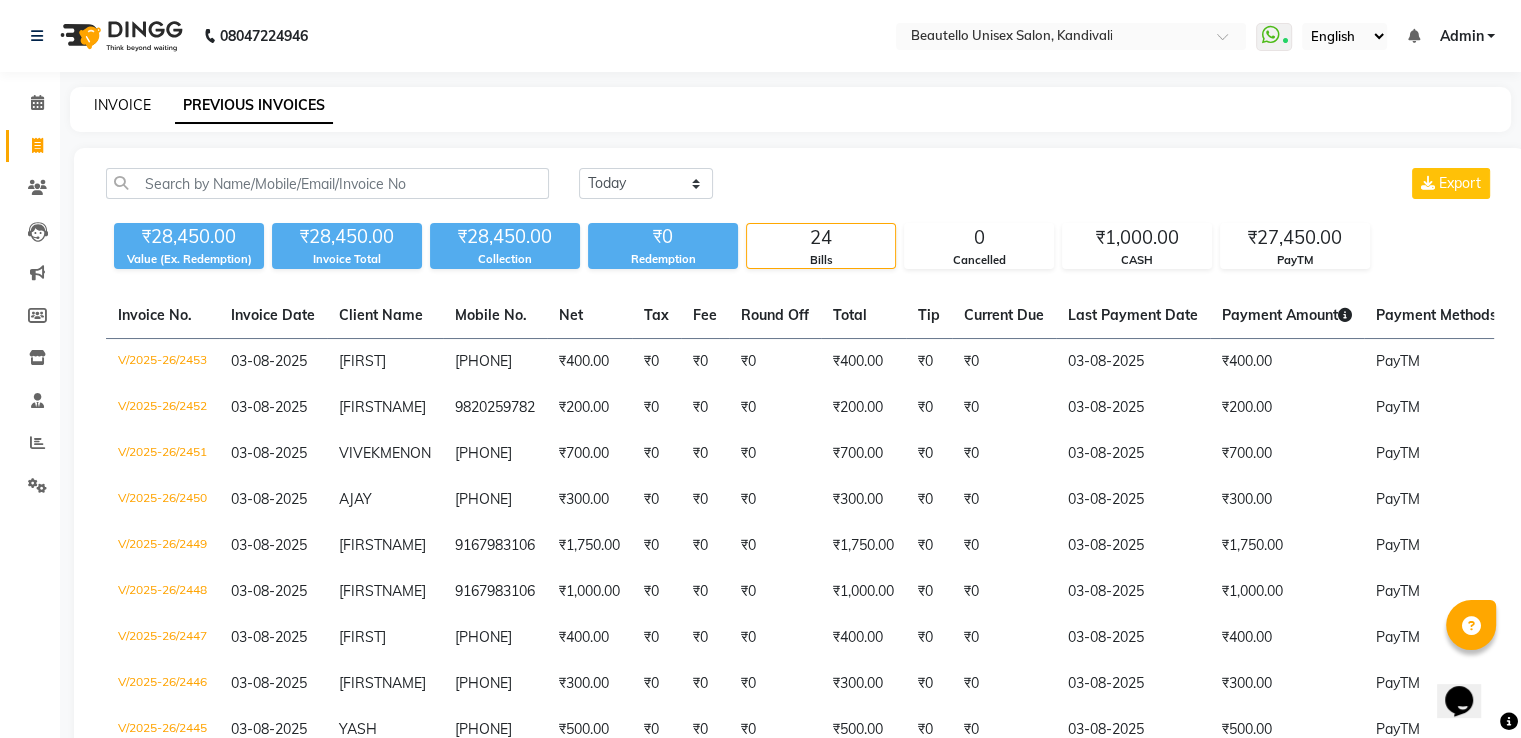 click on "INVOICE" 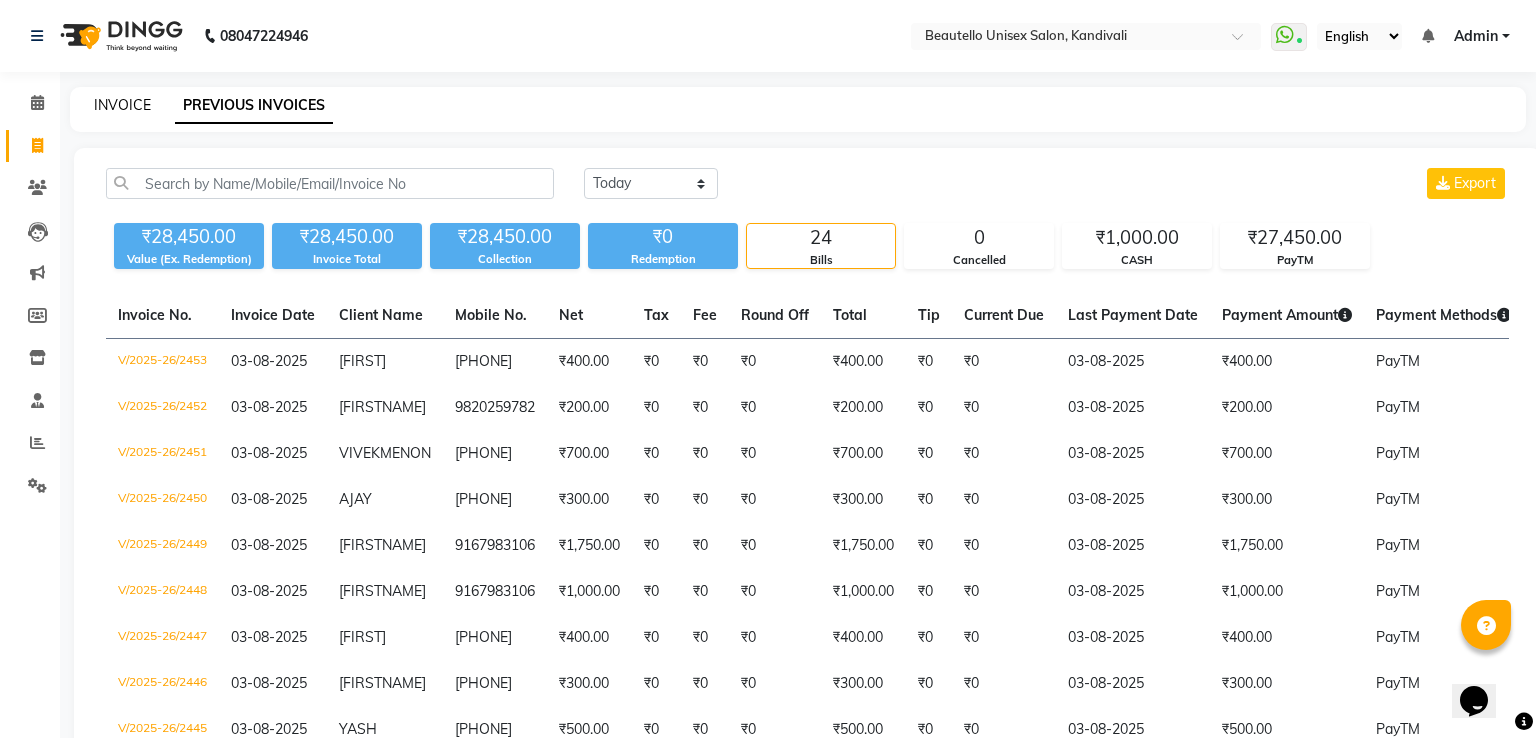 select on "5051" 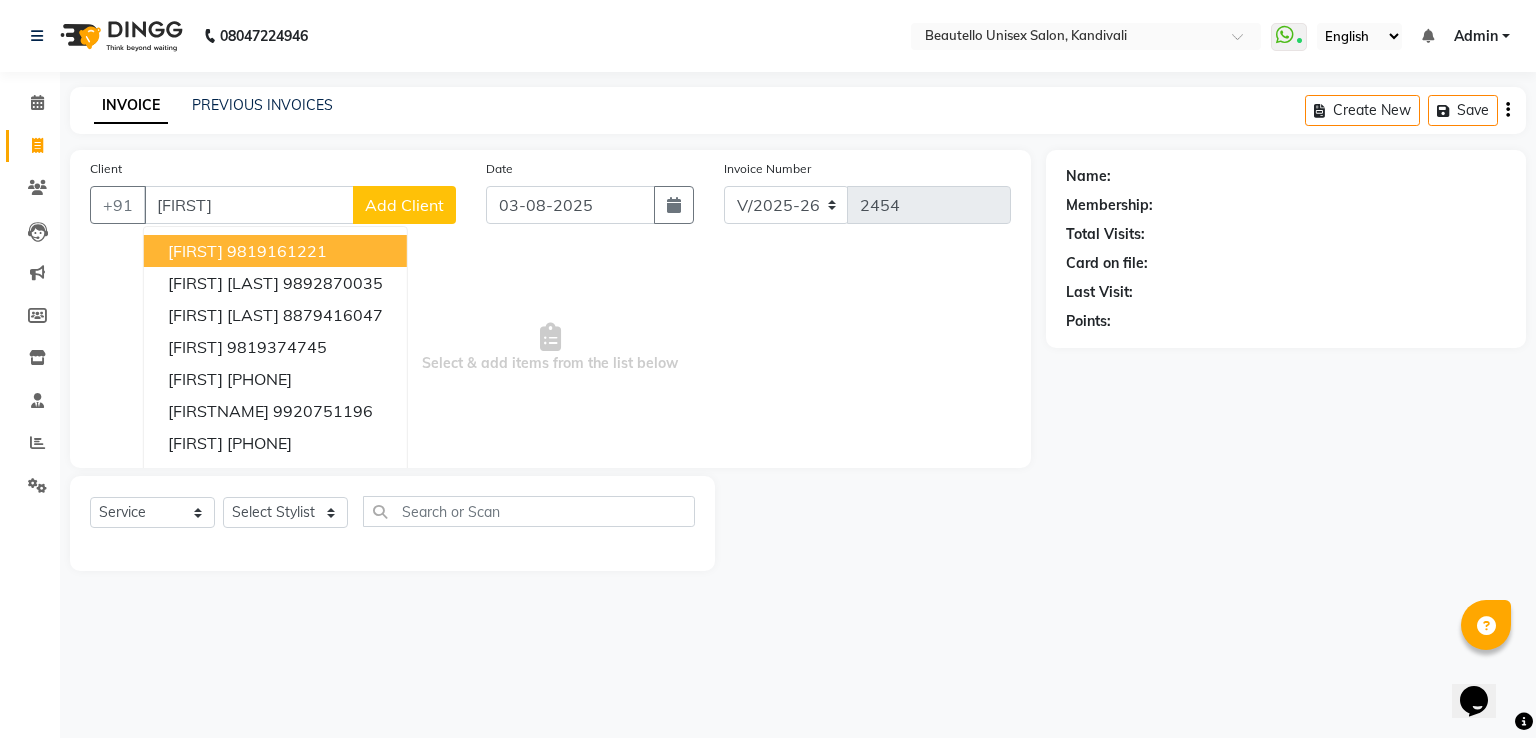 click on "9819161221" at bounding box center (277, 251) 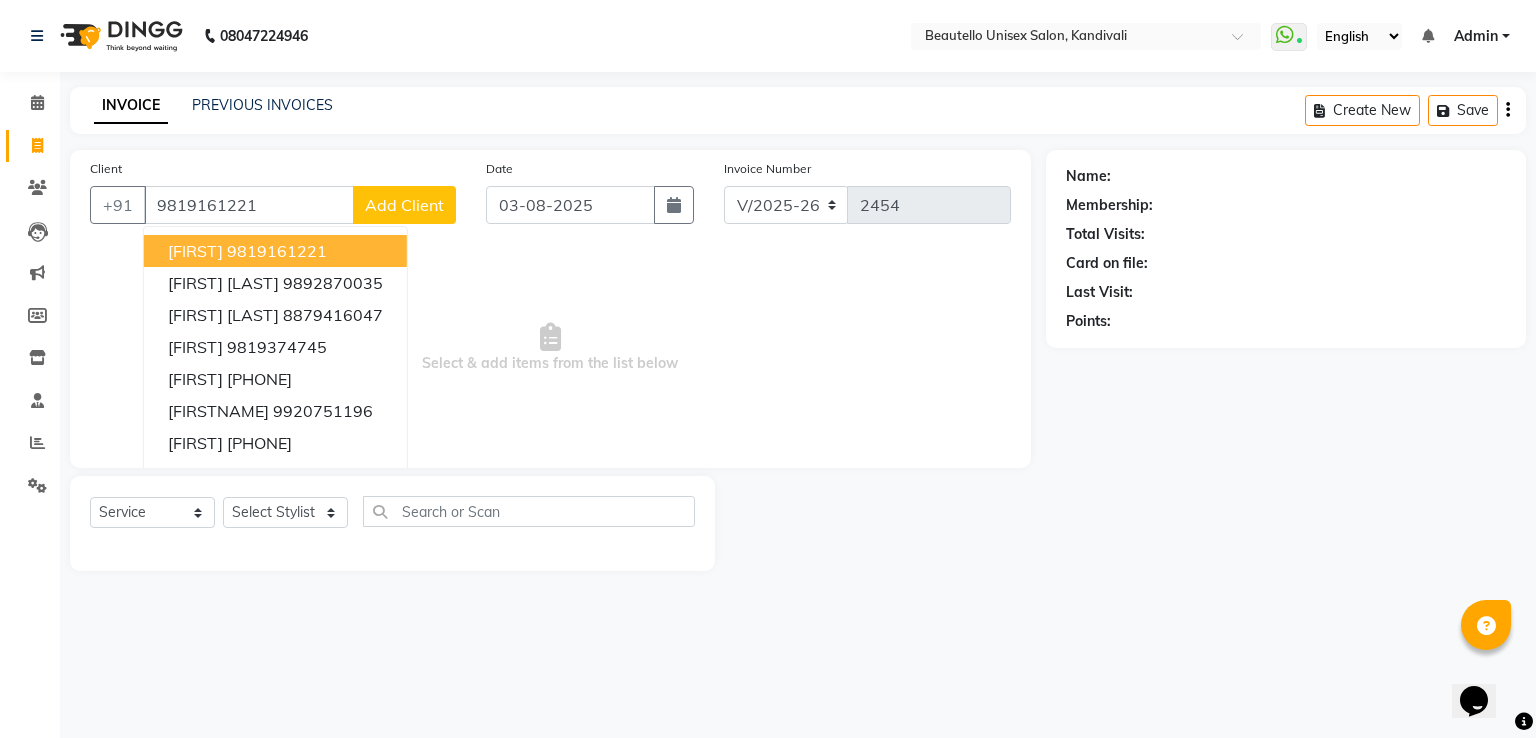 type on "9819161221" 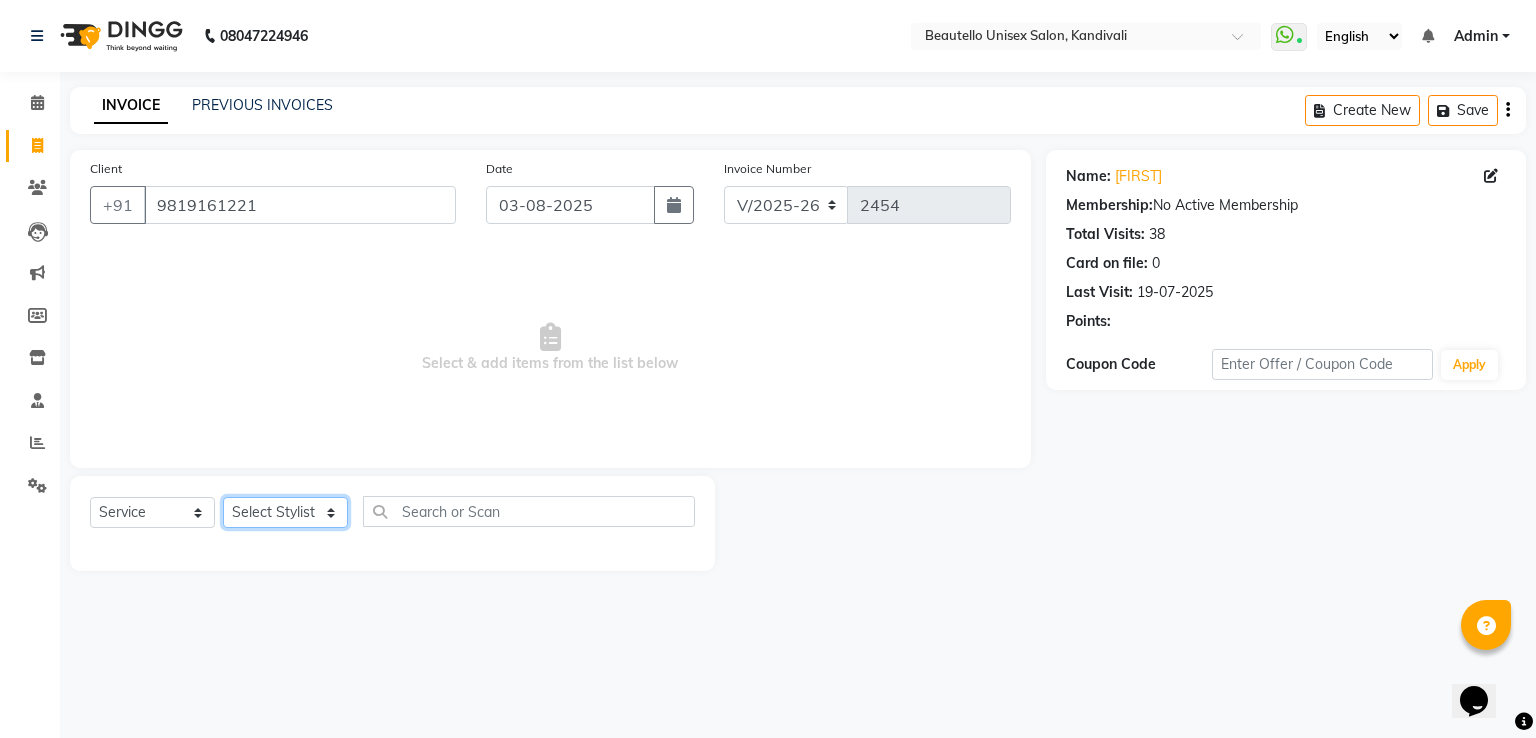 click on "Select Stylist  [FIRSTNAME]  [FIRSTNAME]  [FIRSTNAME] [FIRSTNAME]  [FIRSTNAME] [FIRSTNAME] [FIRSTNAME] [FIRSTNAME]  [FIRSTNAME] Mam [FIRSTNAME]" 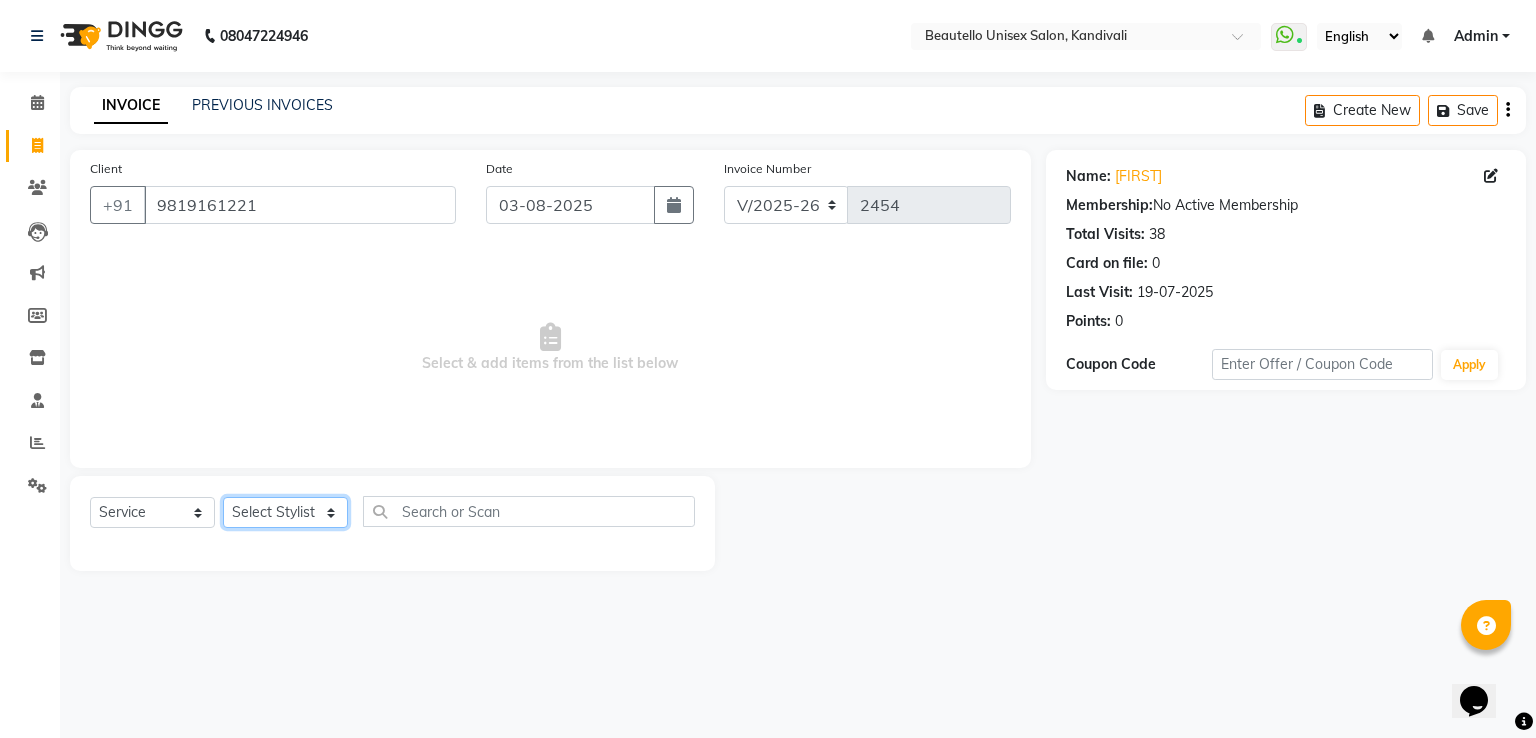 select on "31994" 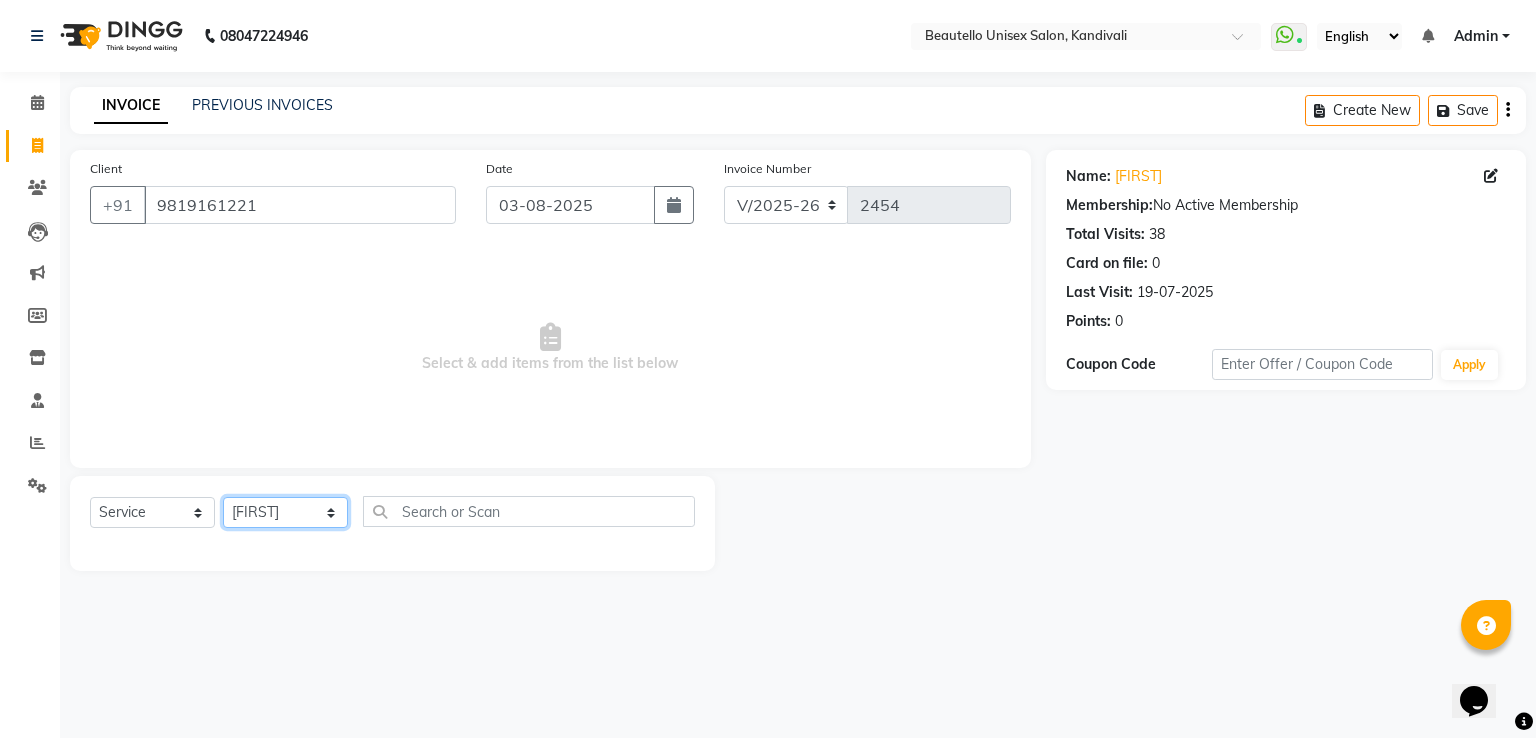 click on "Select Stylist  [FIRSTNAME]  [FIRSTNAME]  [FIRSTNAME] [FIRSTNAME]  [FIRSTNAME] [FIRSTNAME] [FIRSTNAME] [FIRSTNAME]  [FIRSTNAME] Mam [FIRSTNAME]" 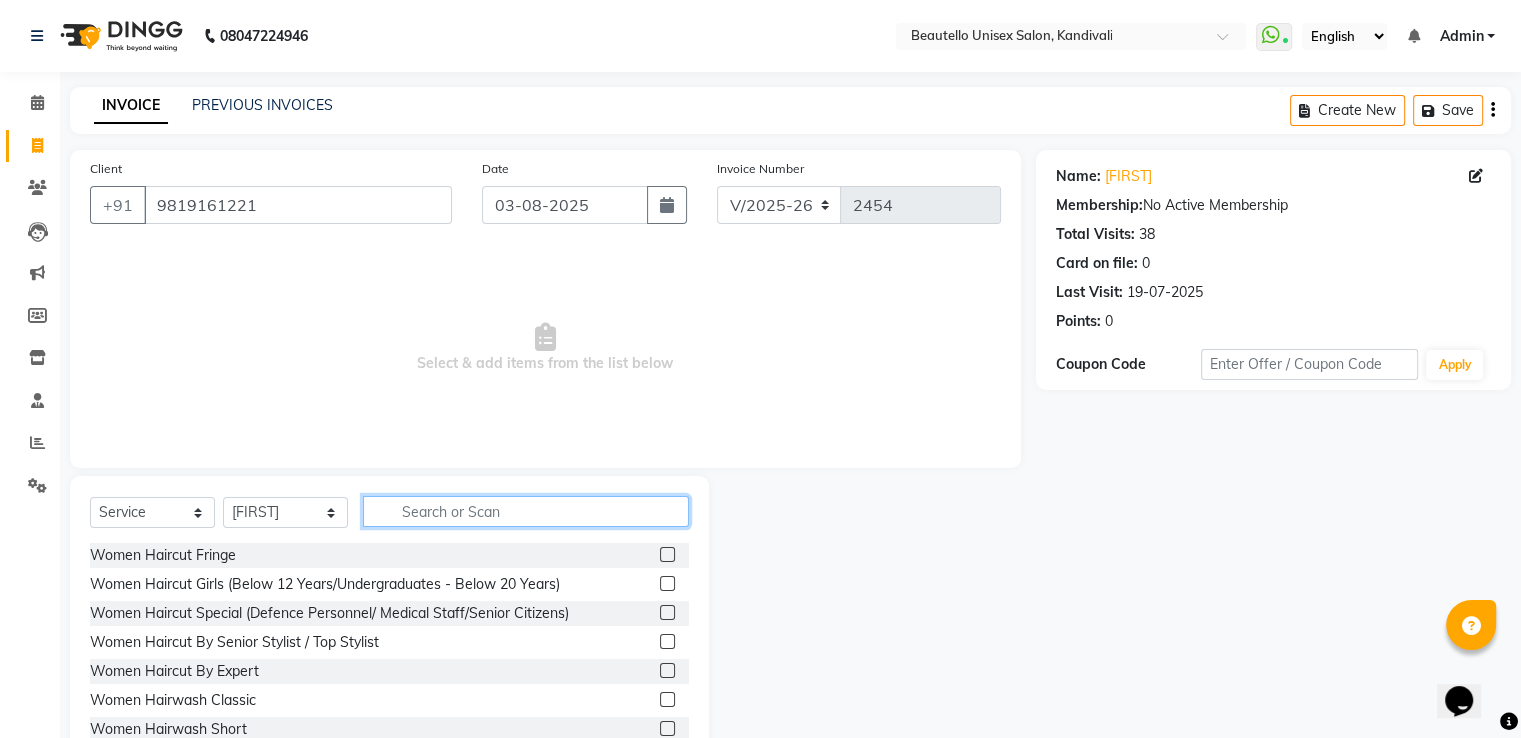 click 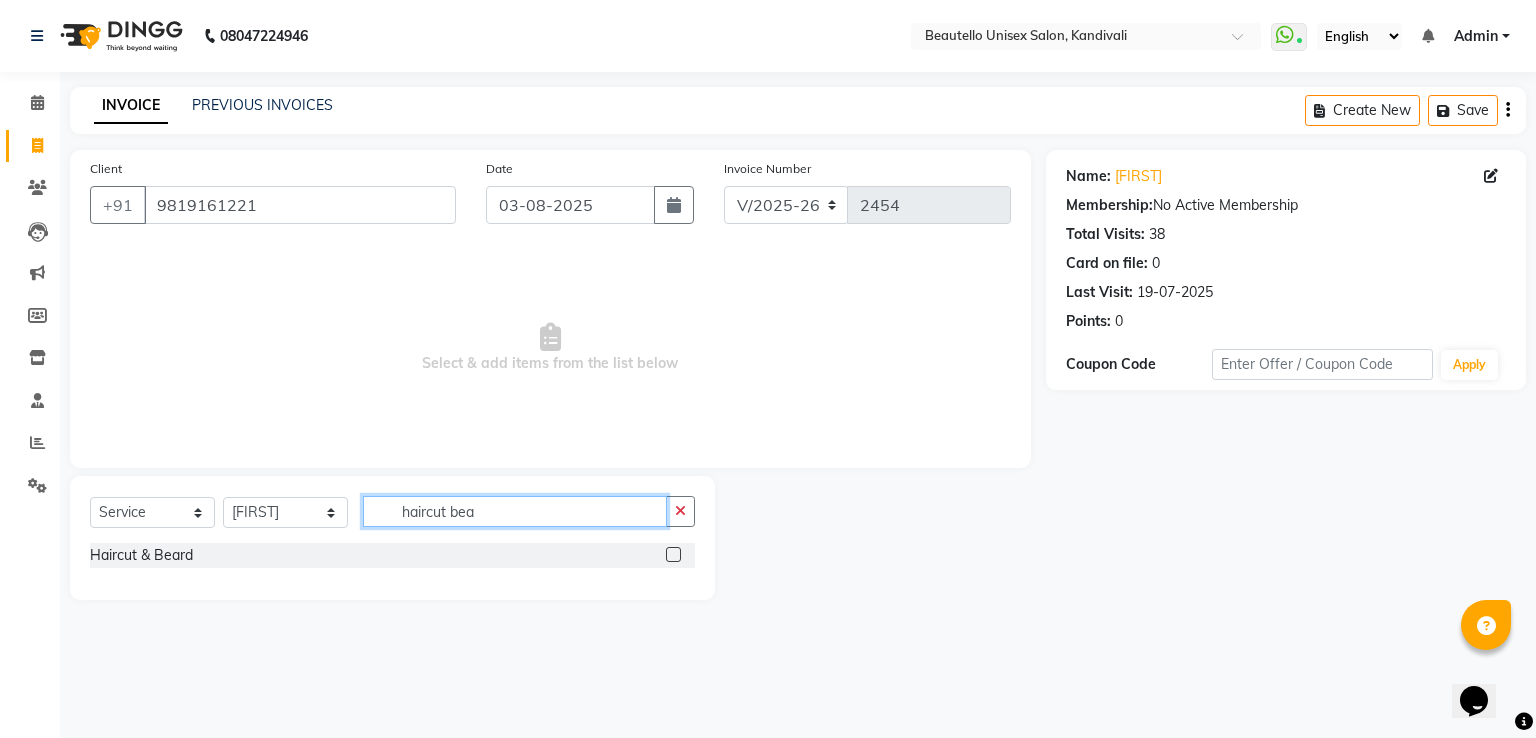 type on "haircut bea" 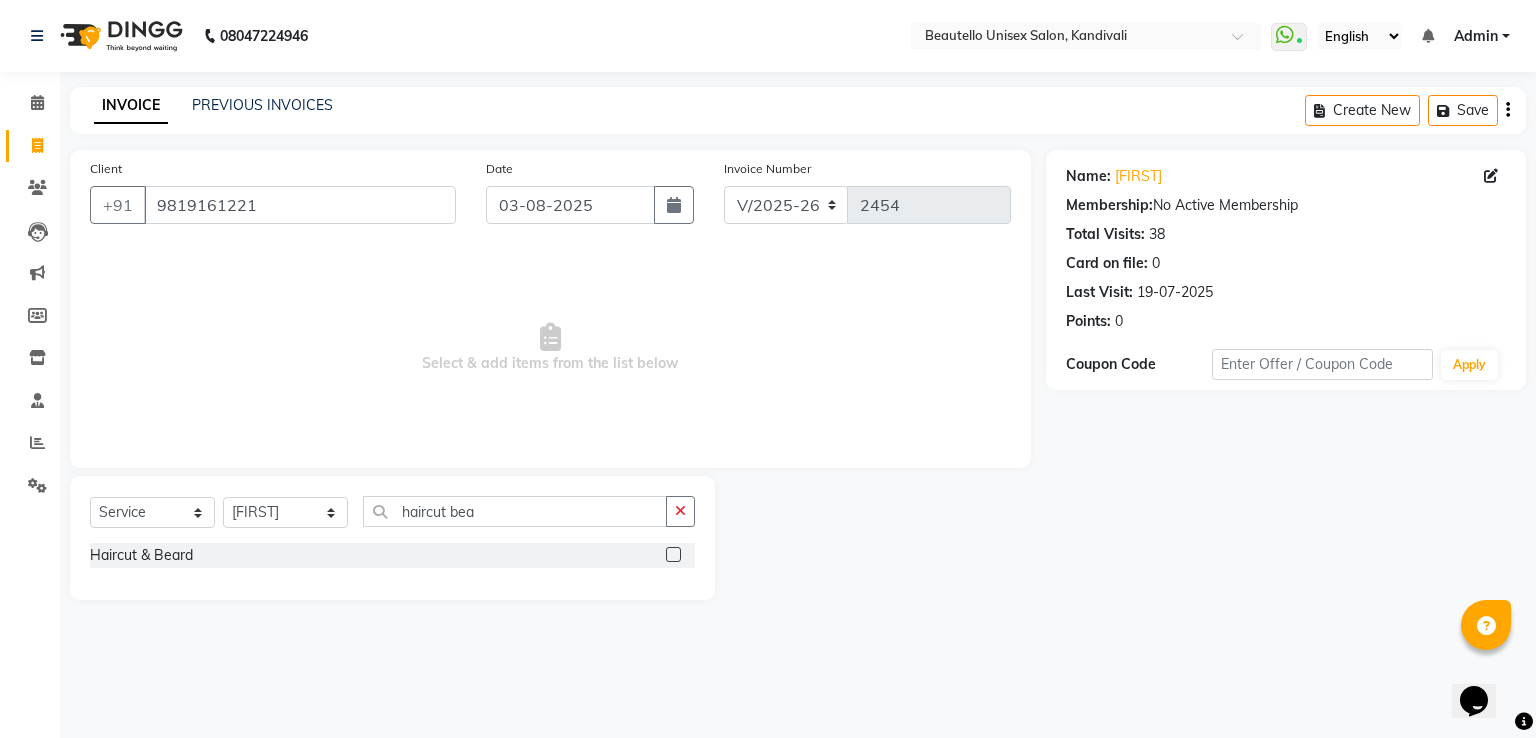 click 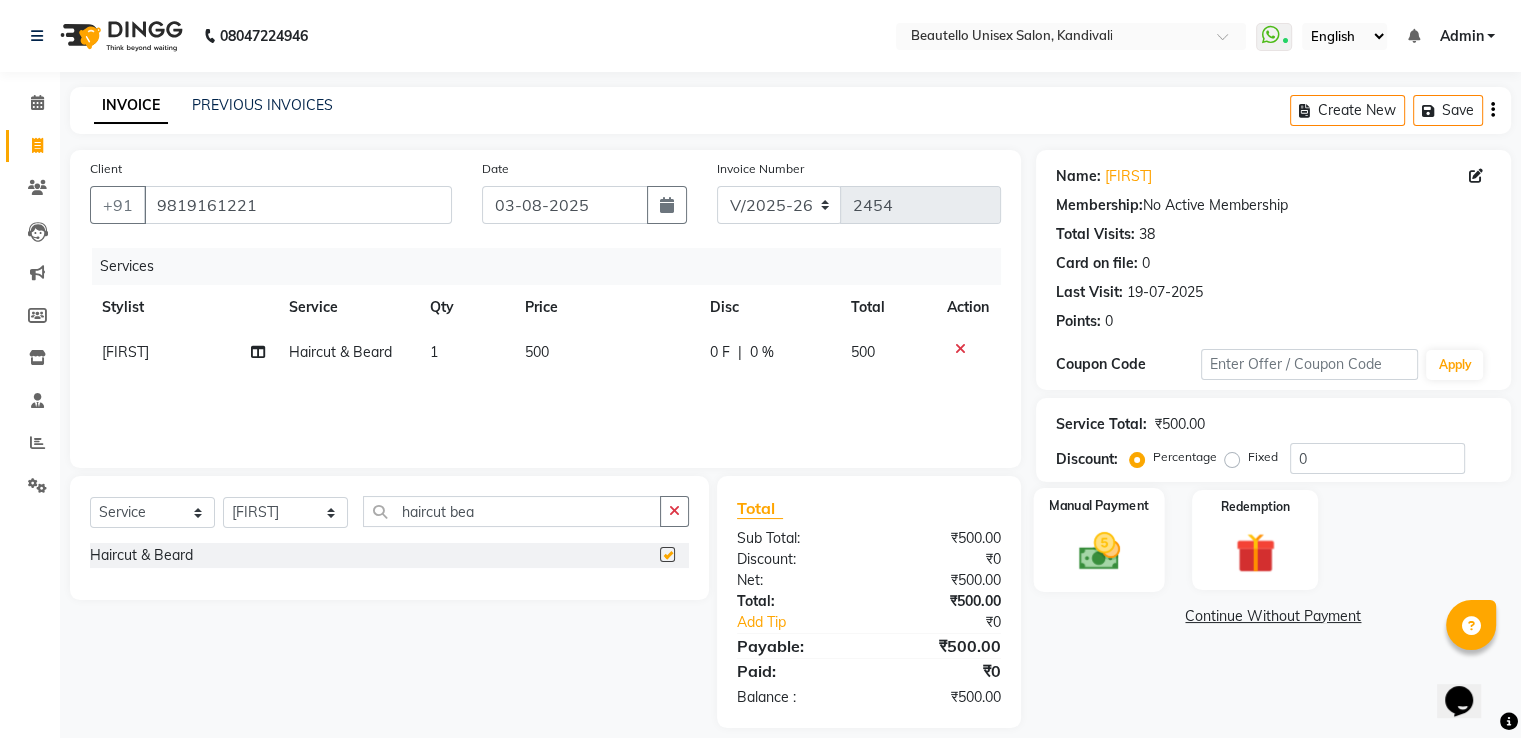 checkbox on "false" 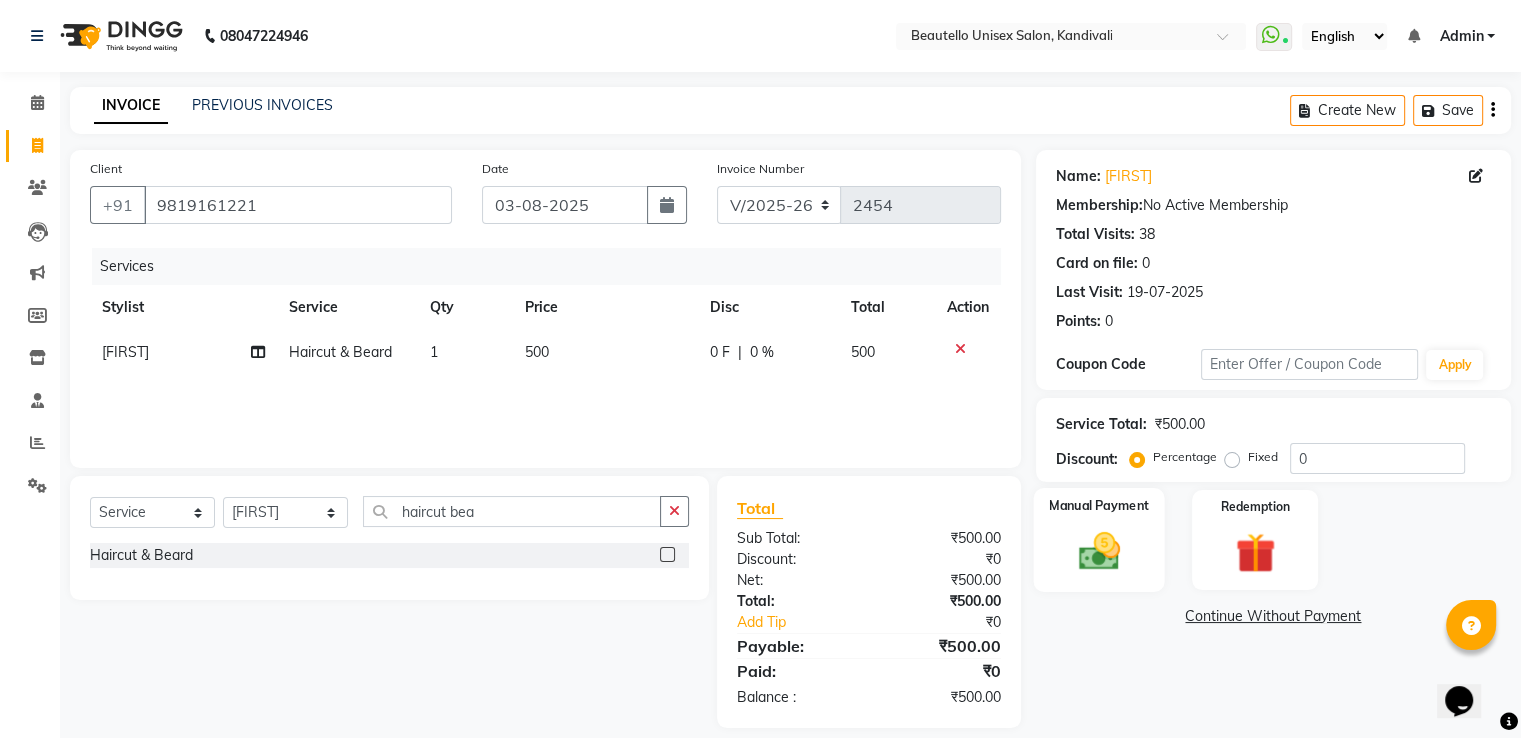 click 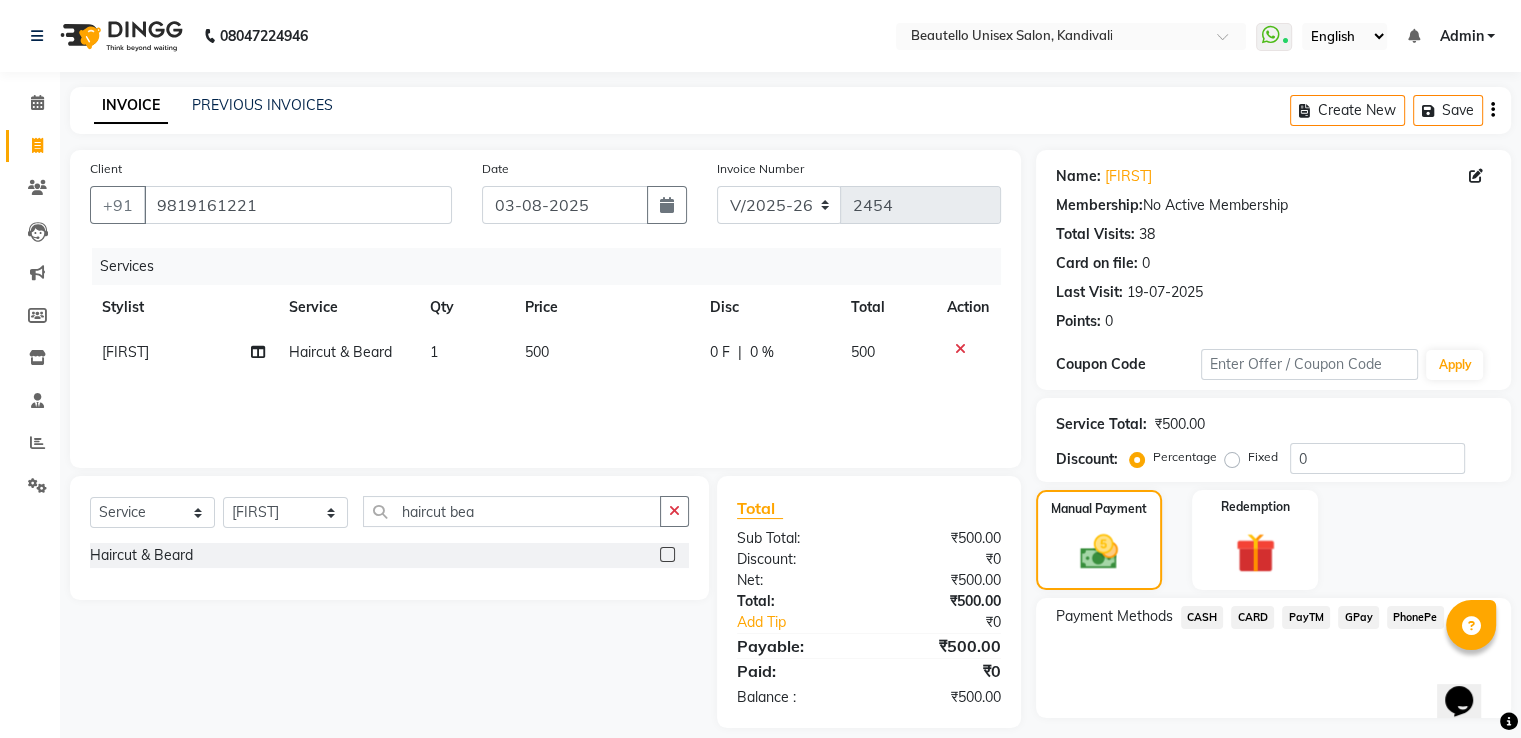 click on "PayTM" 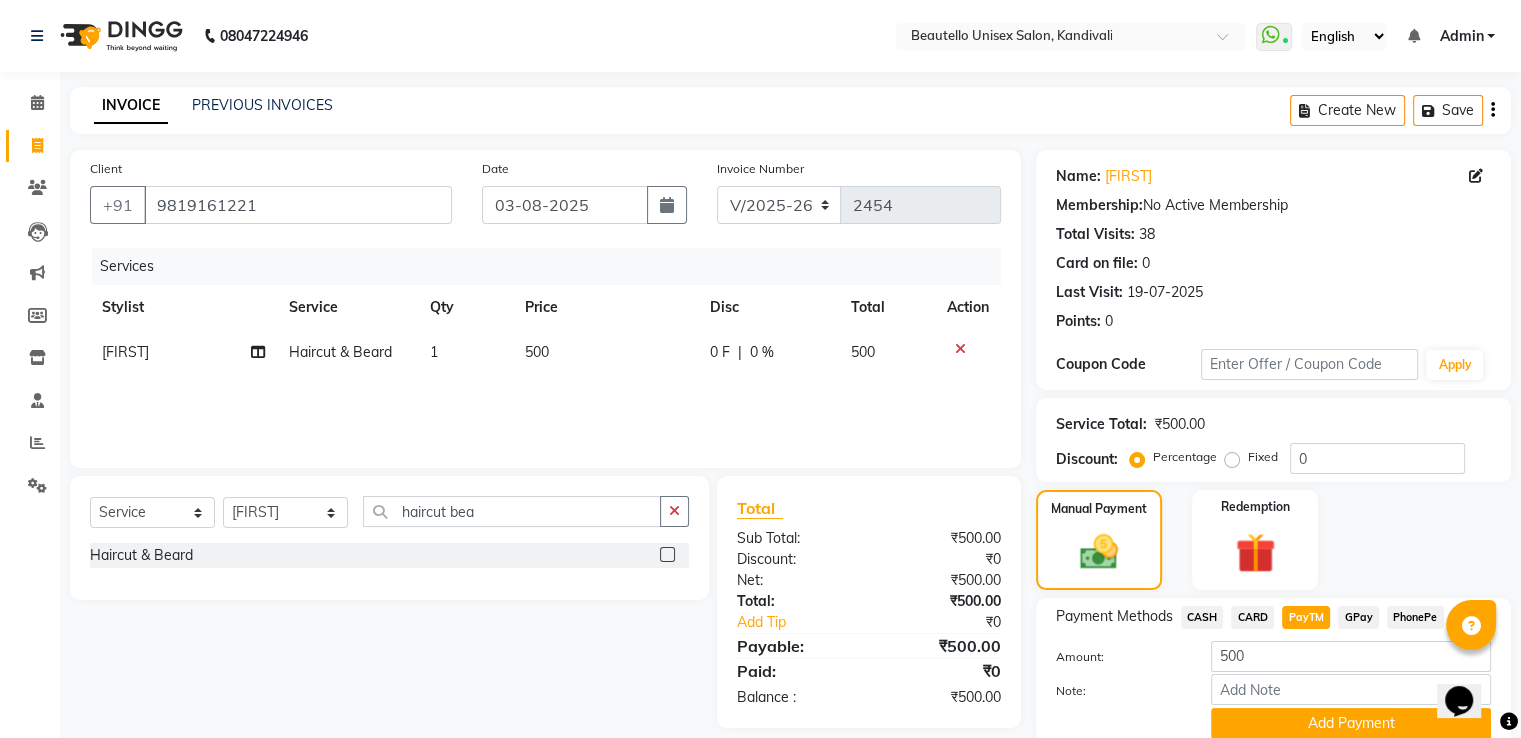 scroll, scrollTop: 81, scrollLeft: 0, axis: vertical 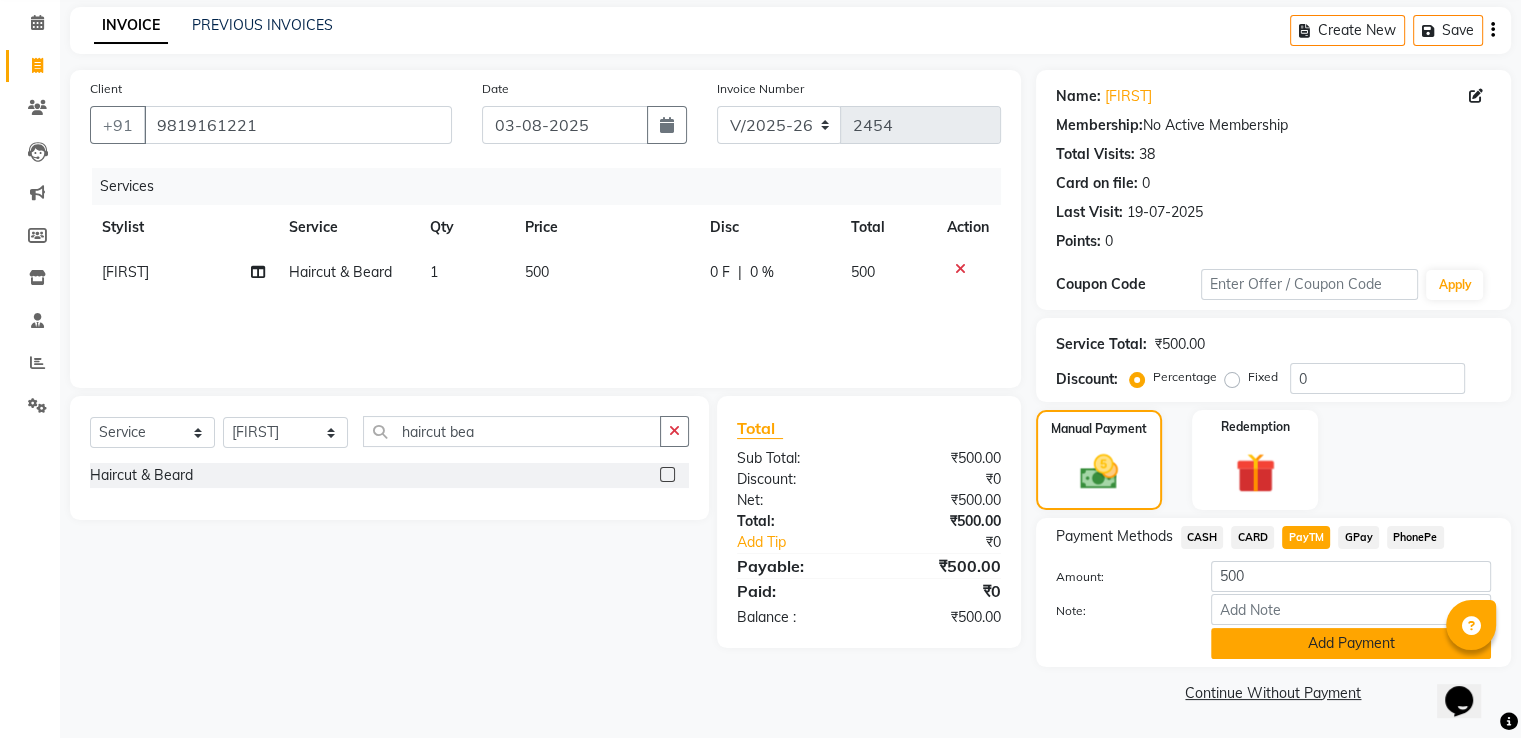 click on "Add Payment" 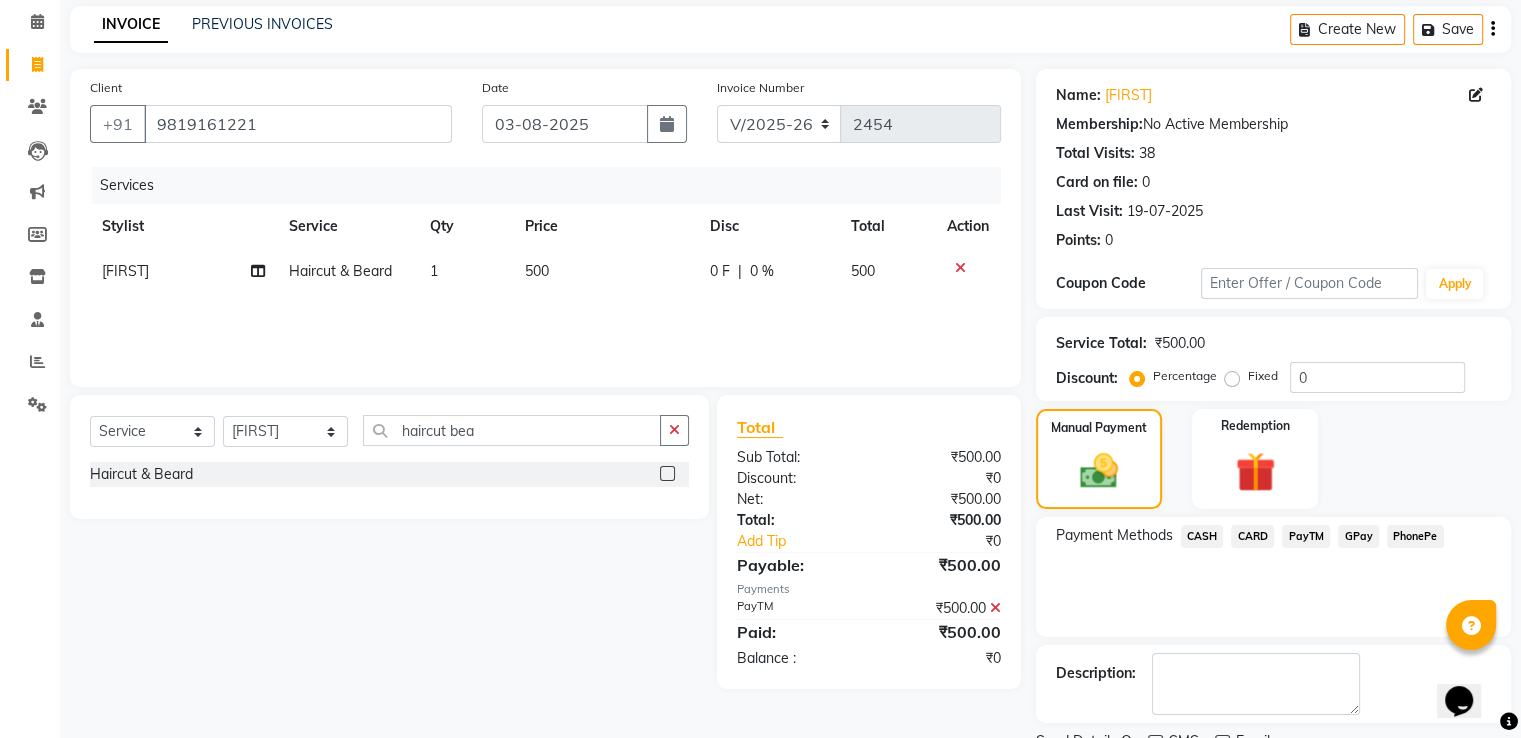 scroll, scrollTop: 163, scrollLeft: 0, axis: vertical 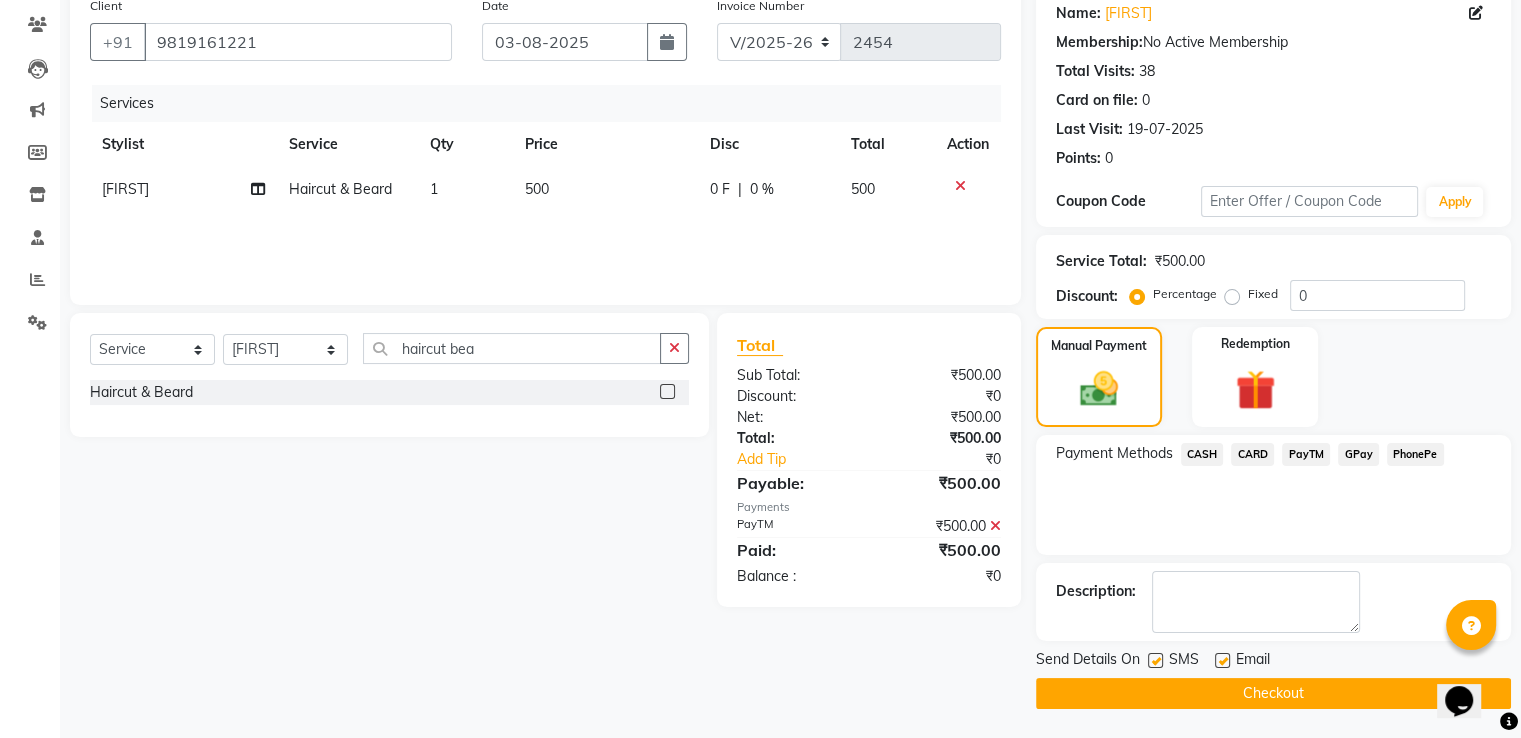 click 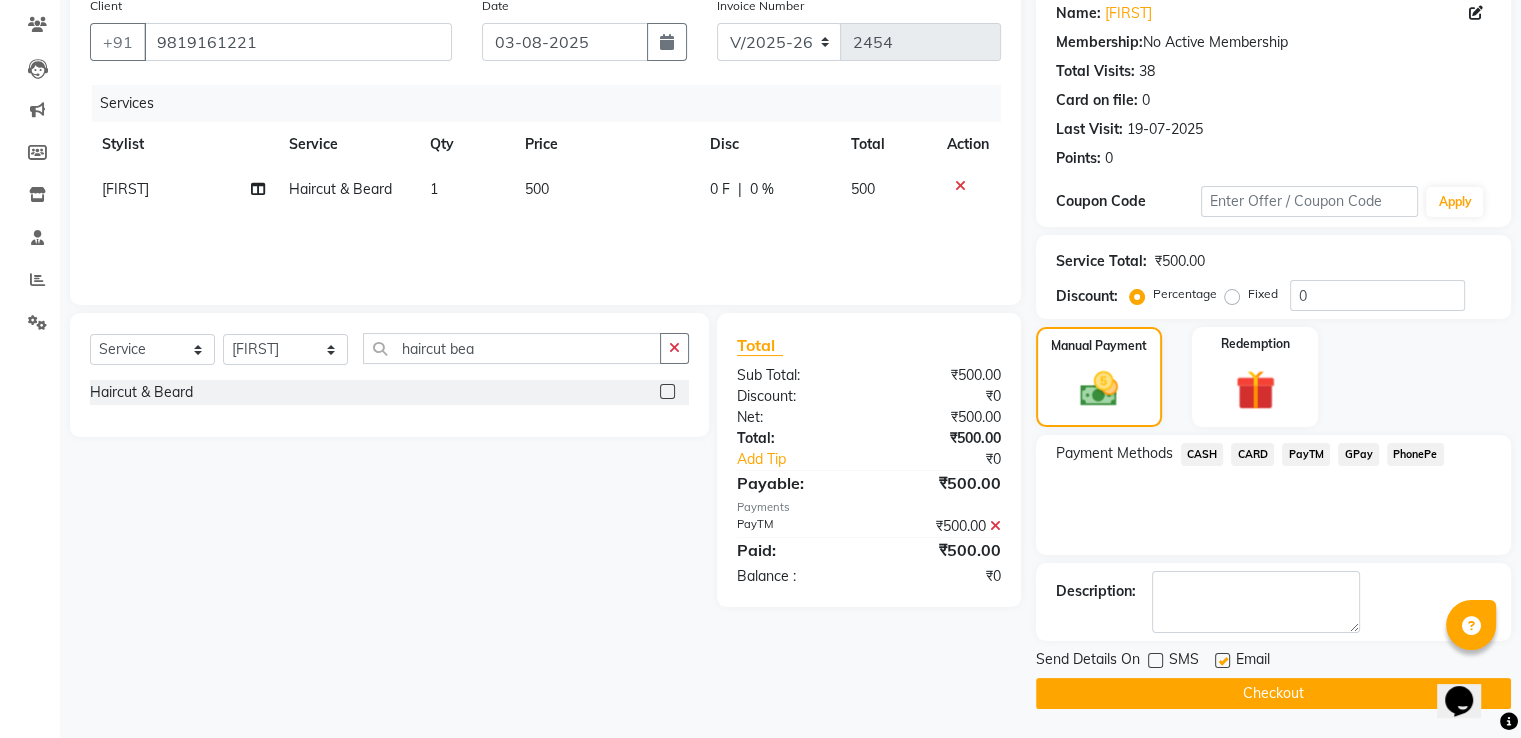 click on "Checkout" 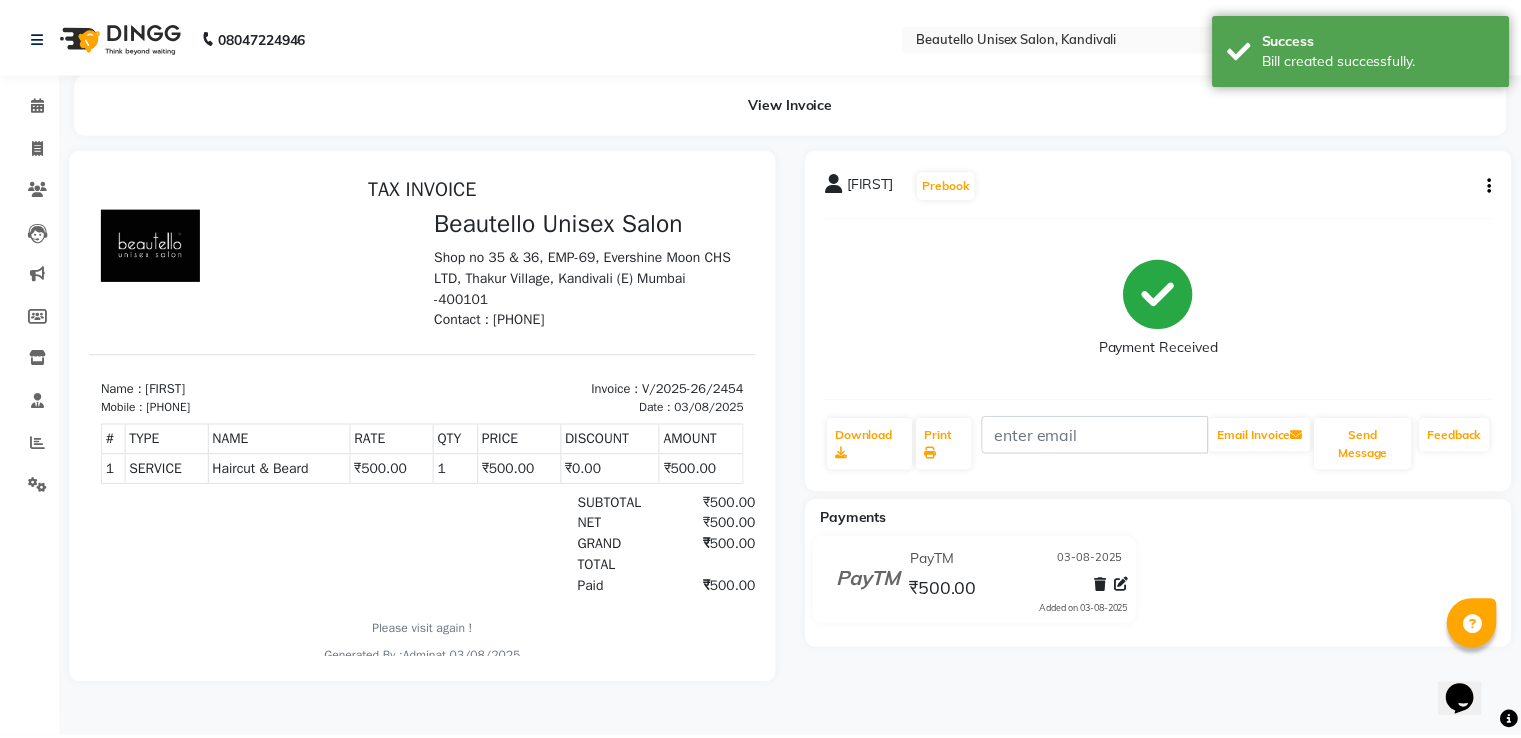 scroll, scrollTop: 0, scrollLeft: 0, axis: both 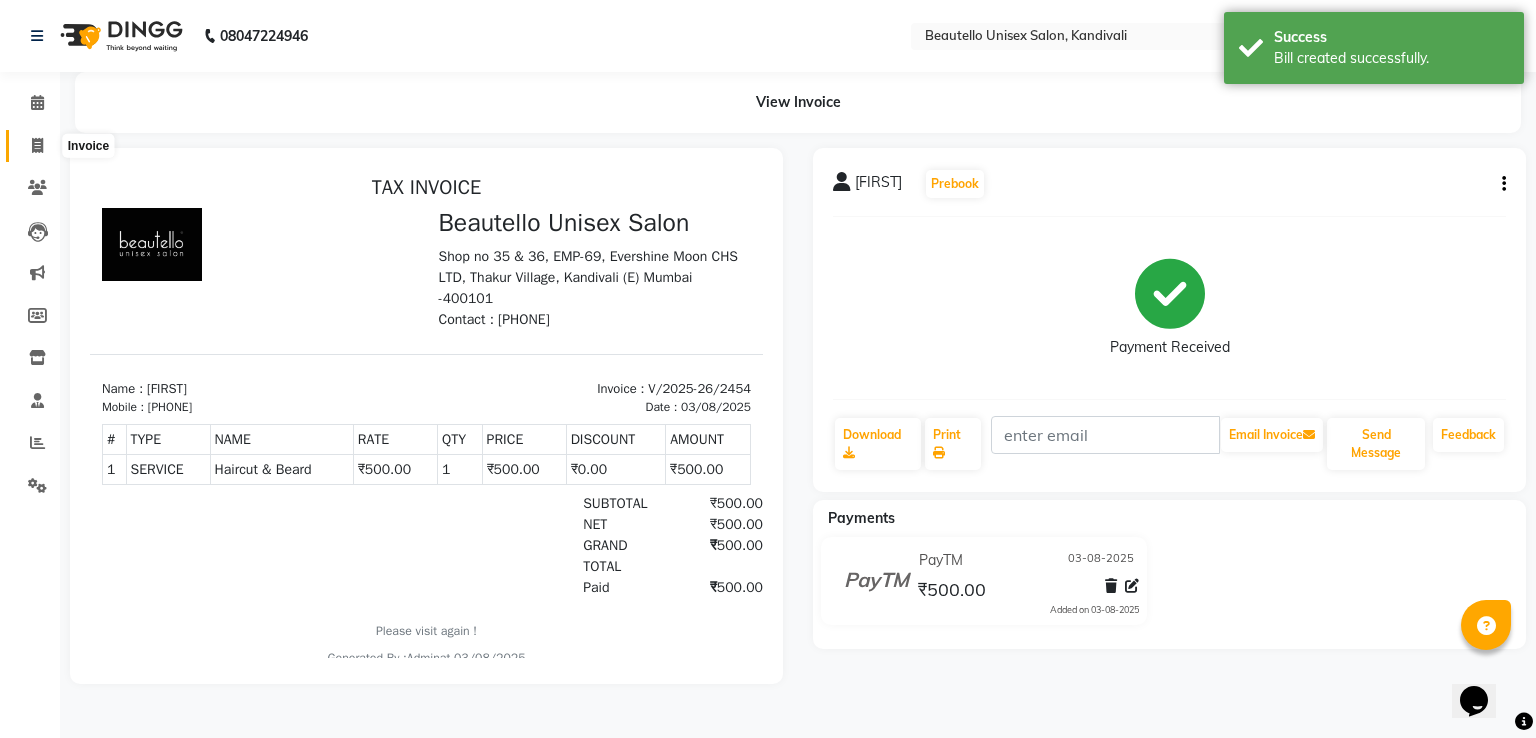 click 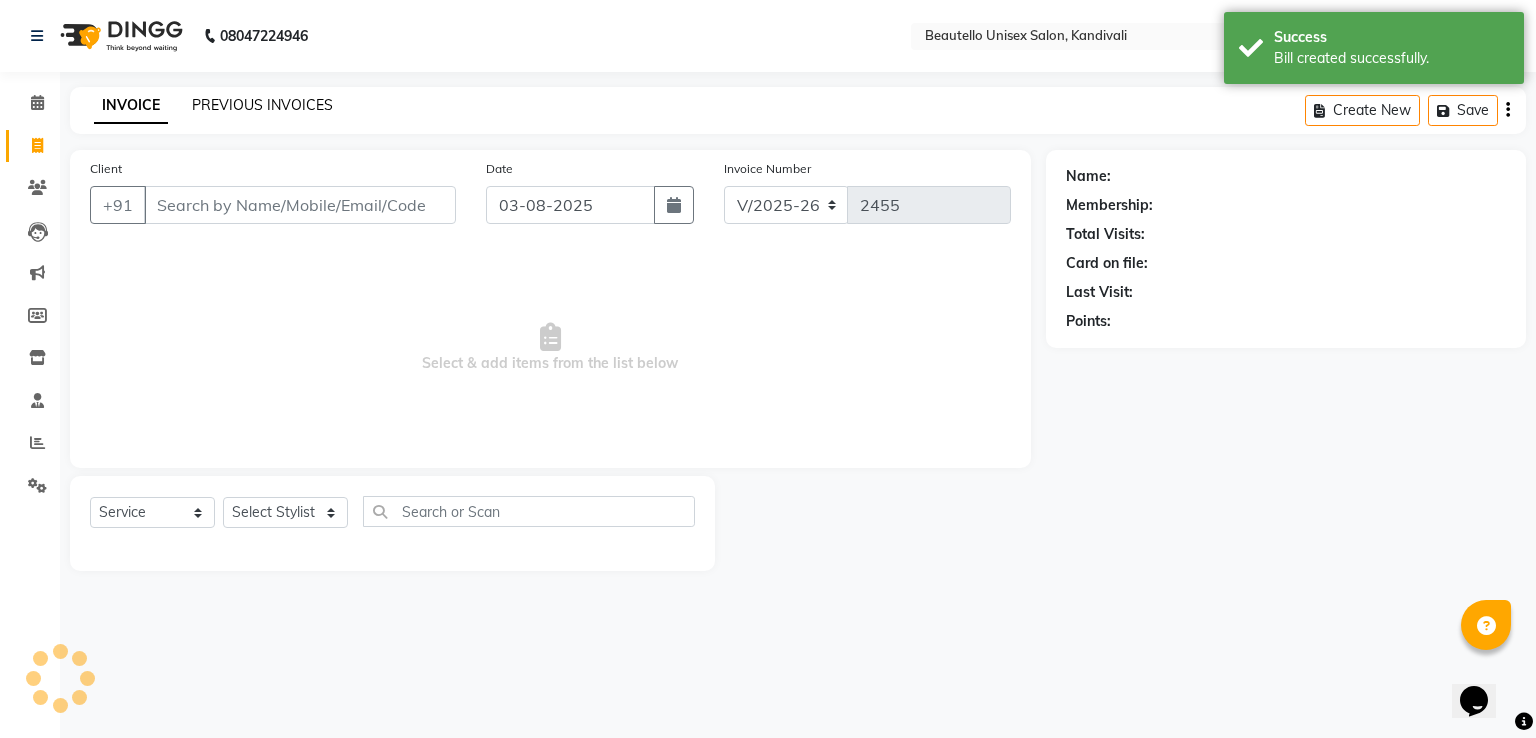 click on "PREVIOUS INVOICES" 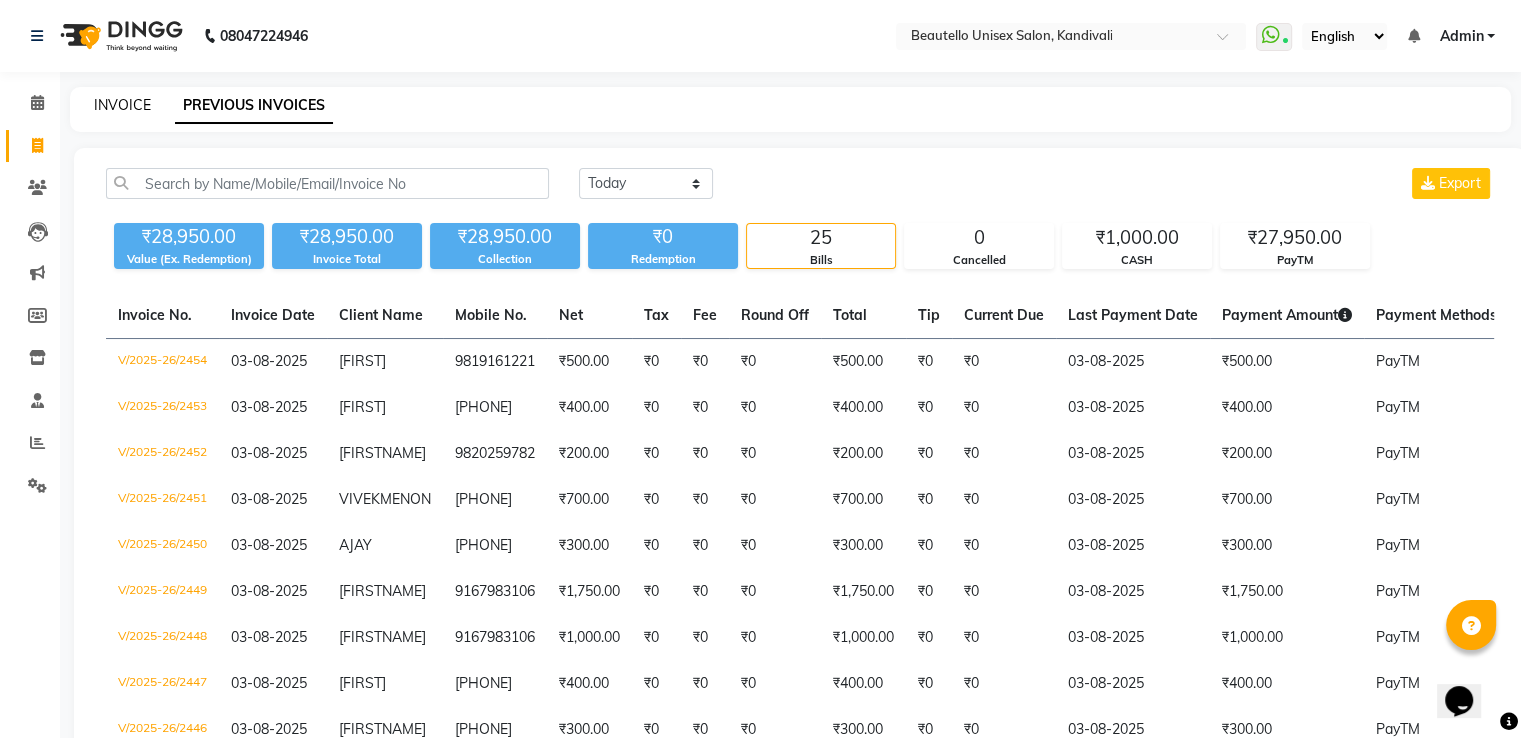 click on "INVOICE" 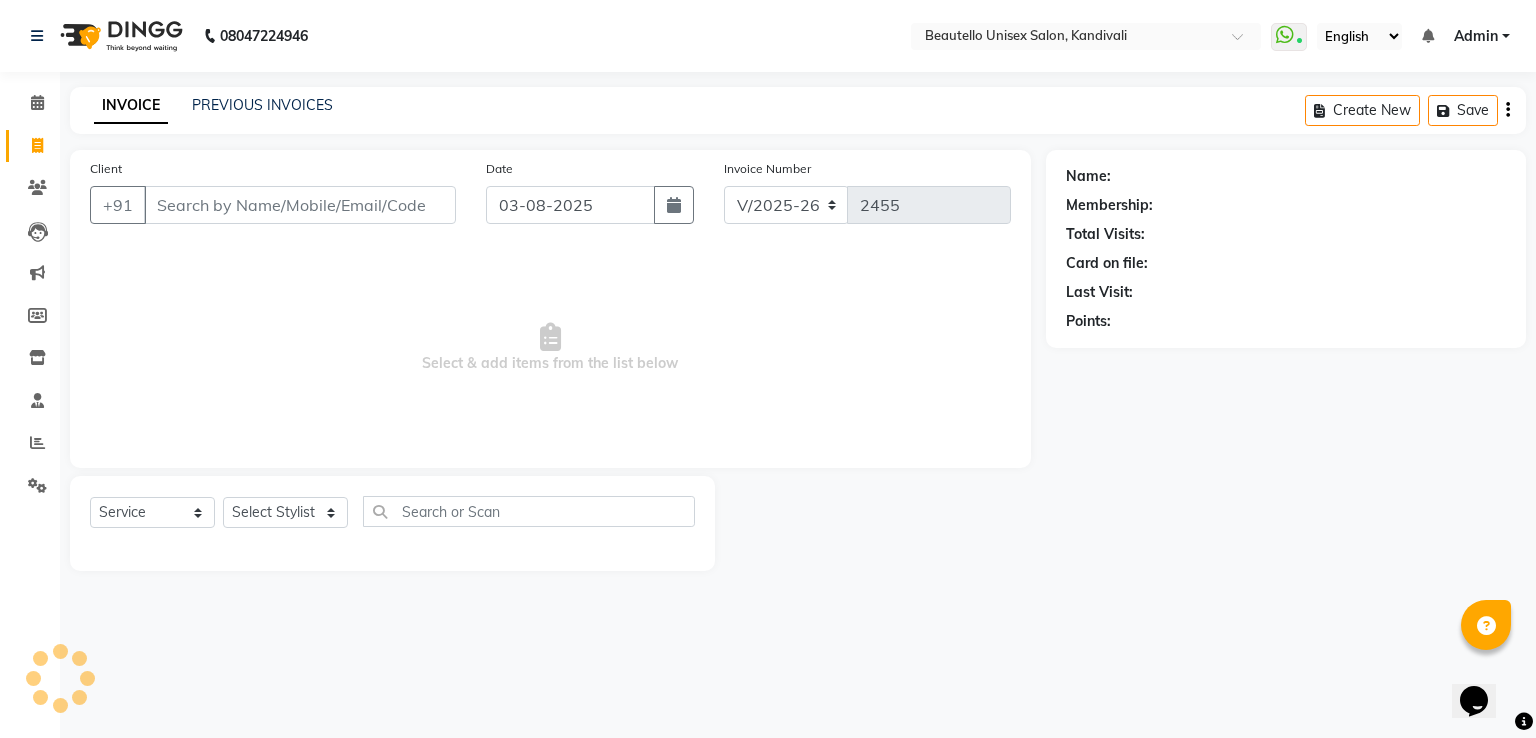 click on "INVOICE" 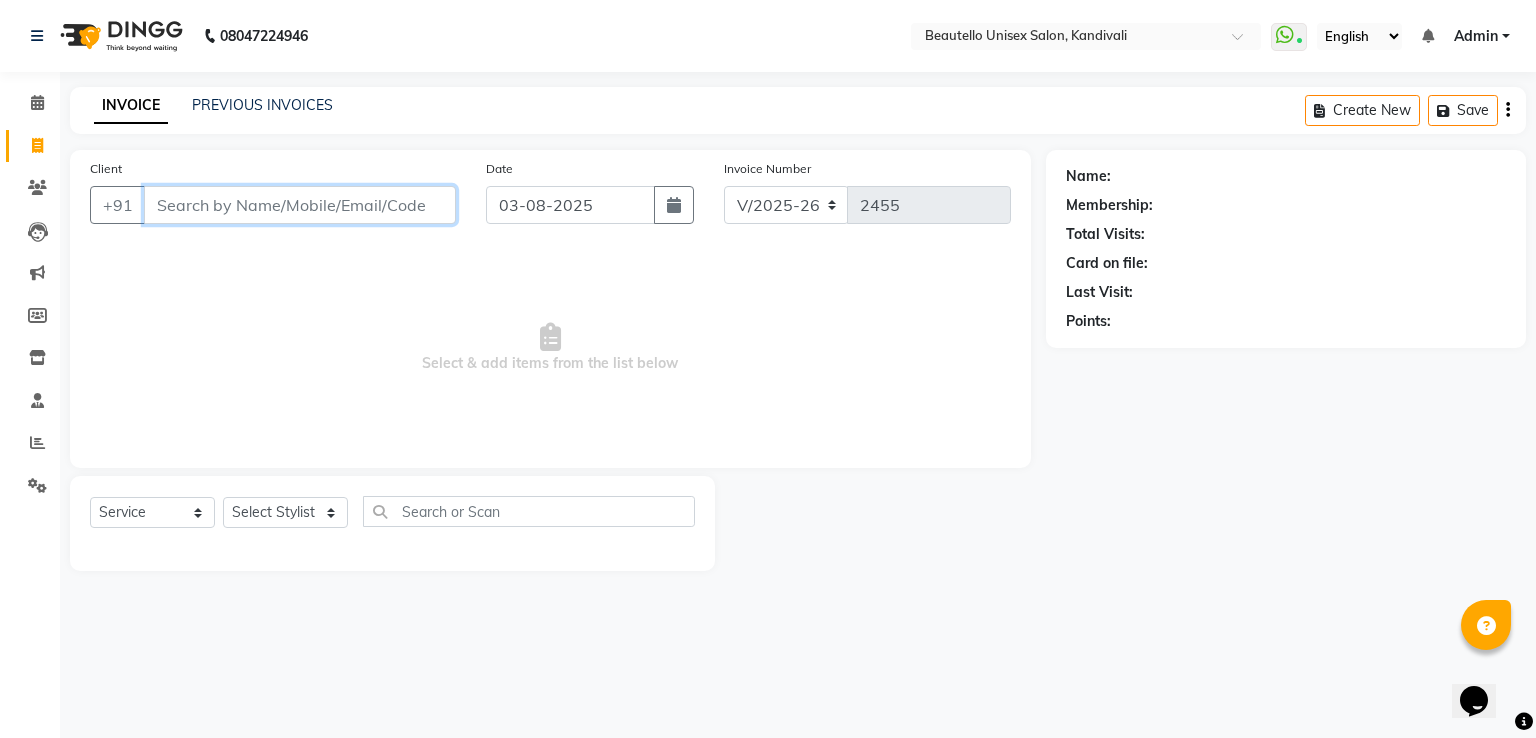 click on "Client" at bounding box center [300, 205] 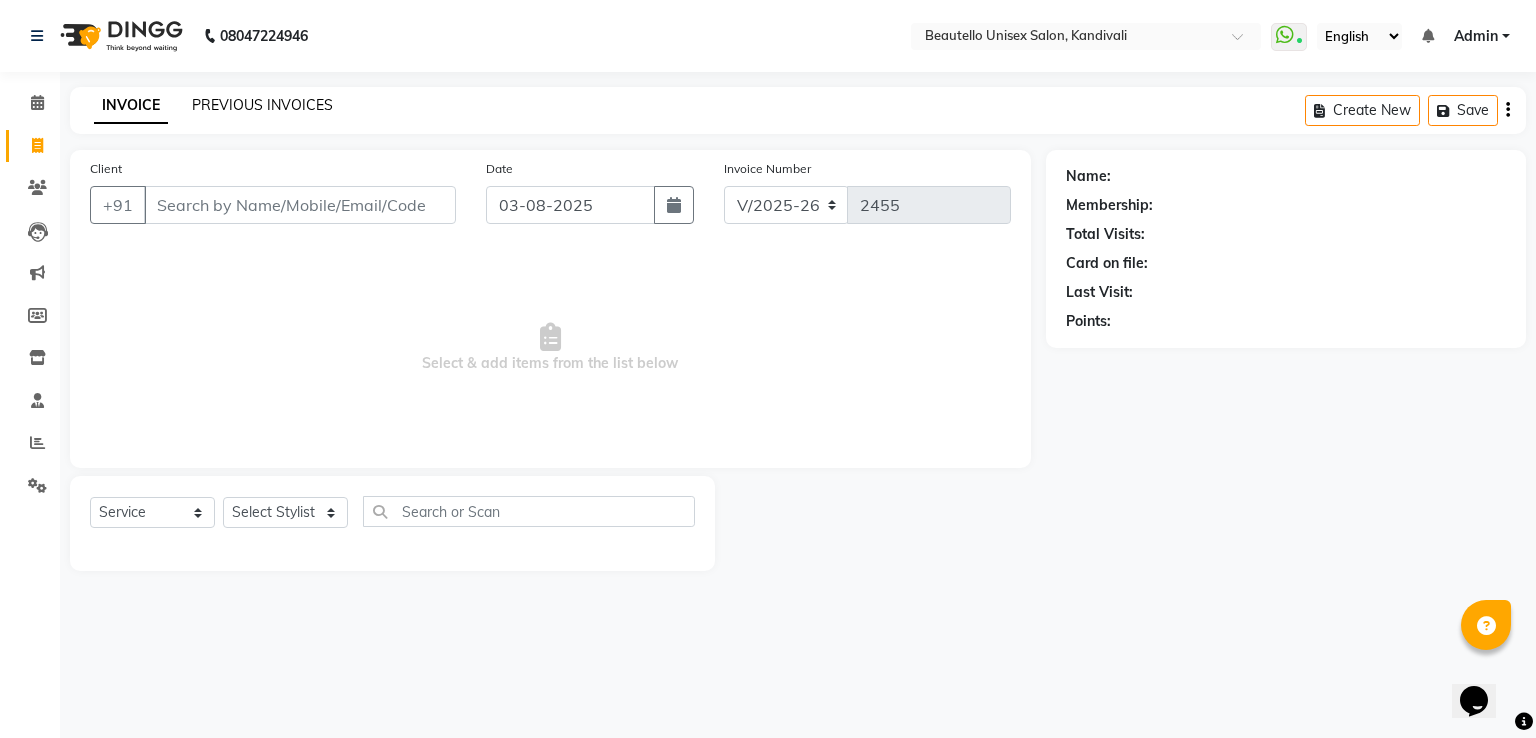 click on "PREVIOUS INVOICES" 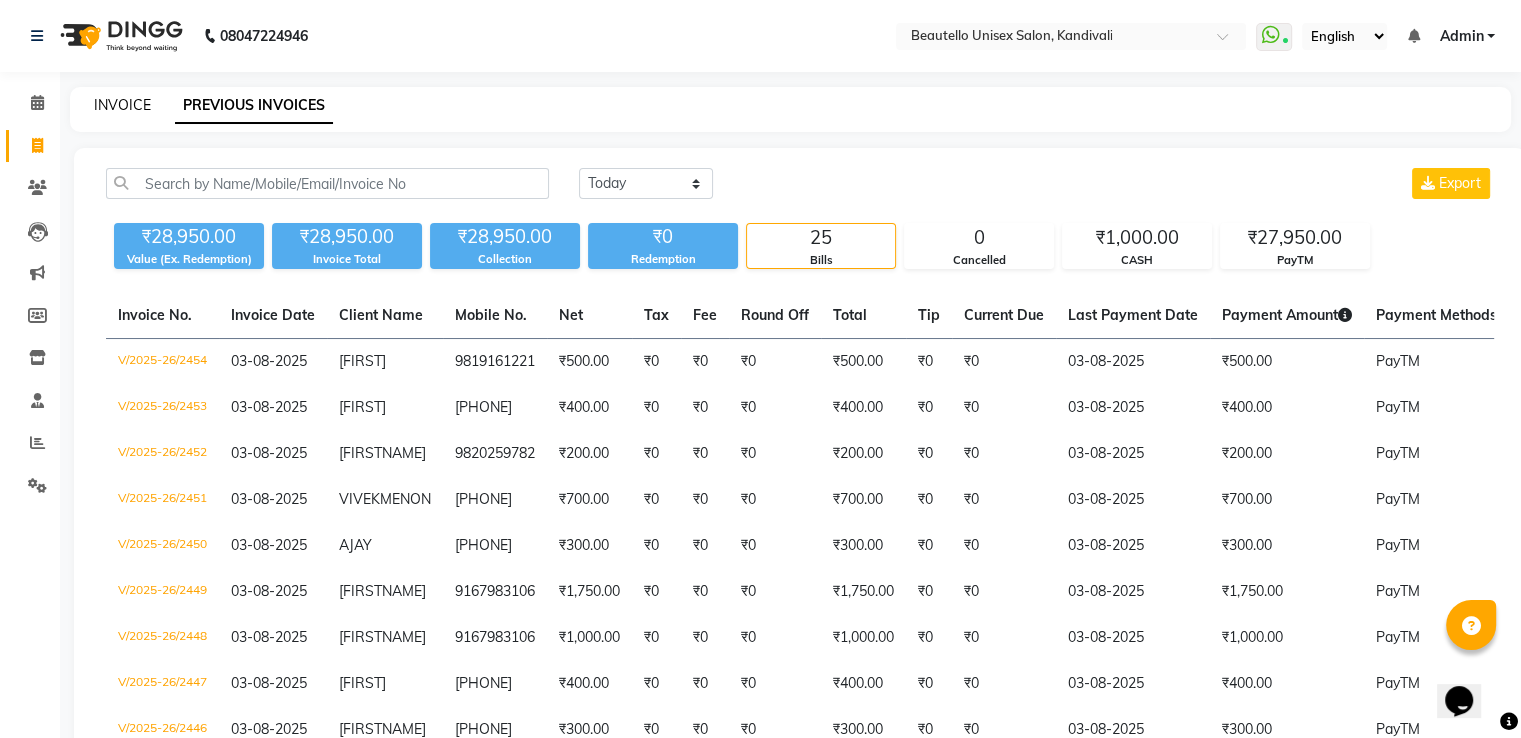 click on "INVOICE" 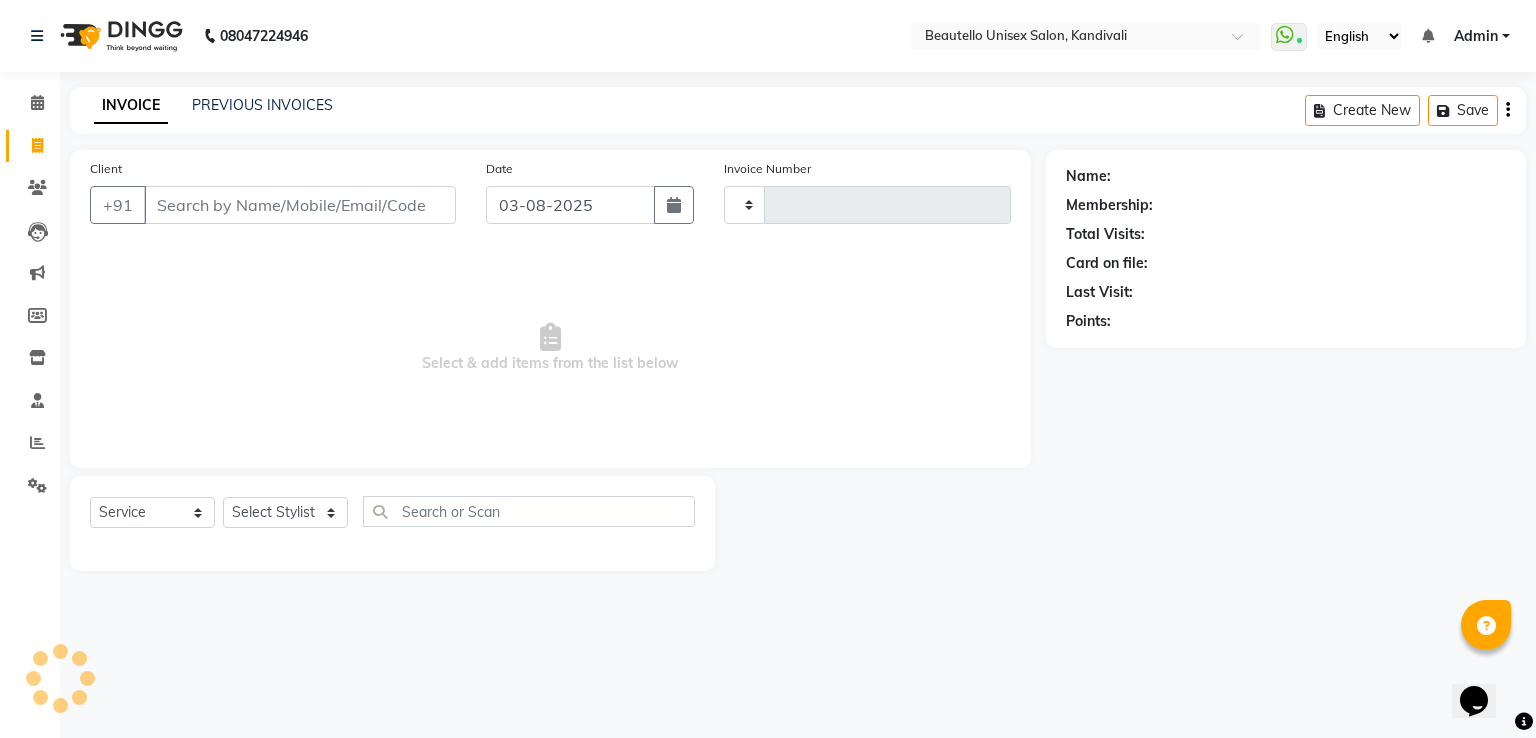 type on "2455" 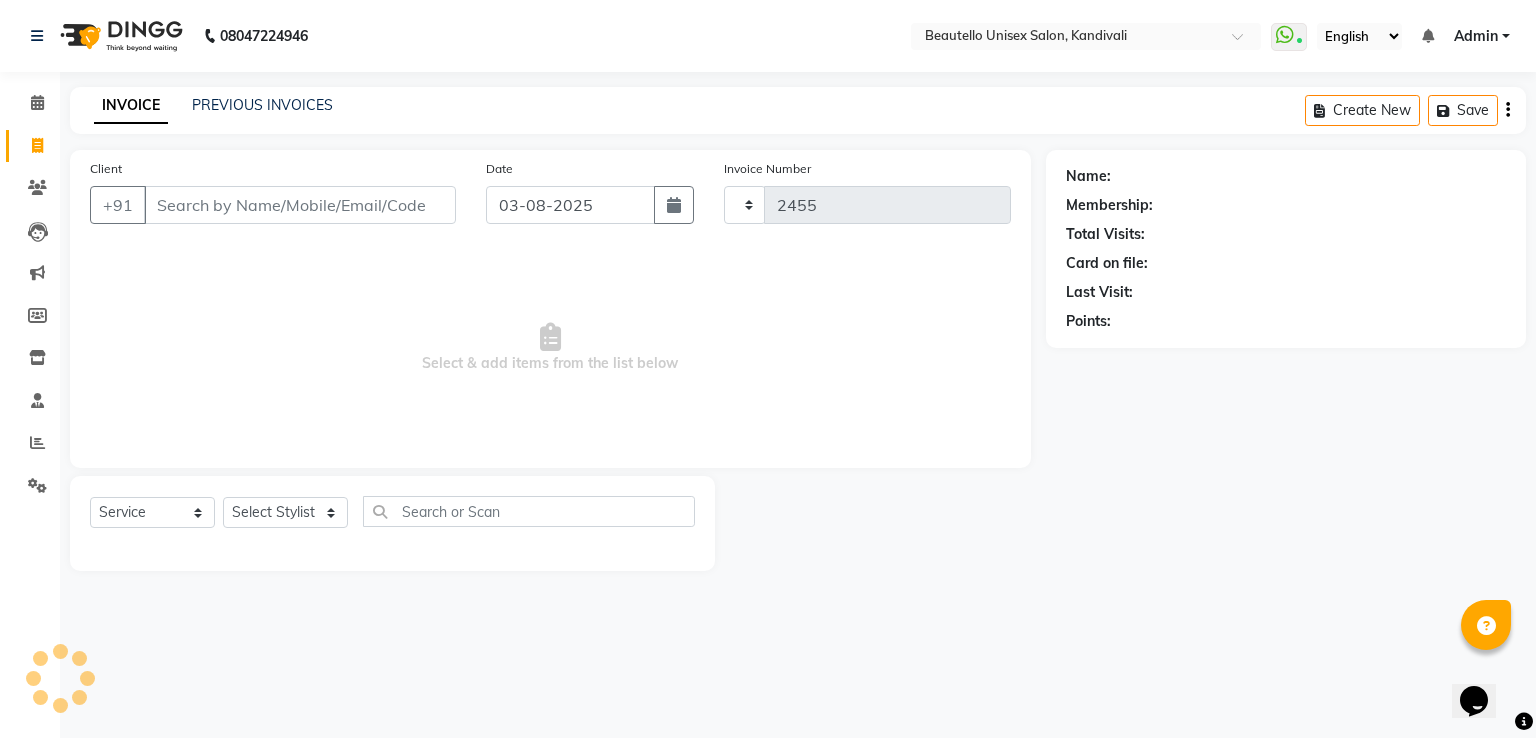 select on "5051" 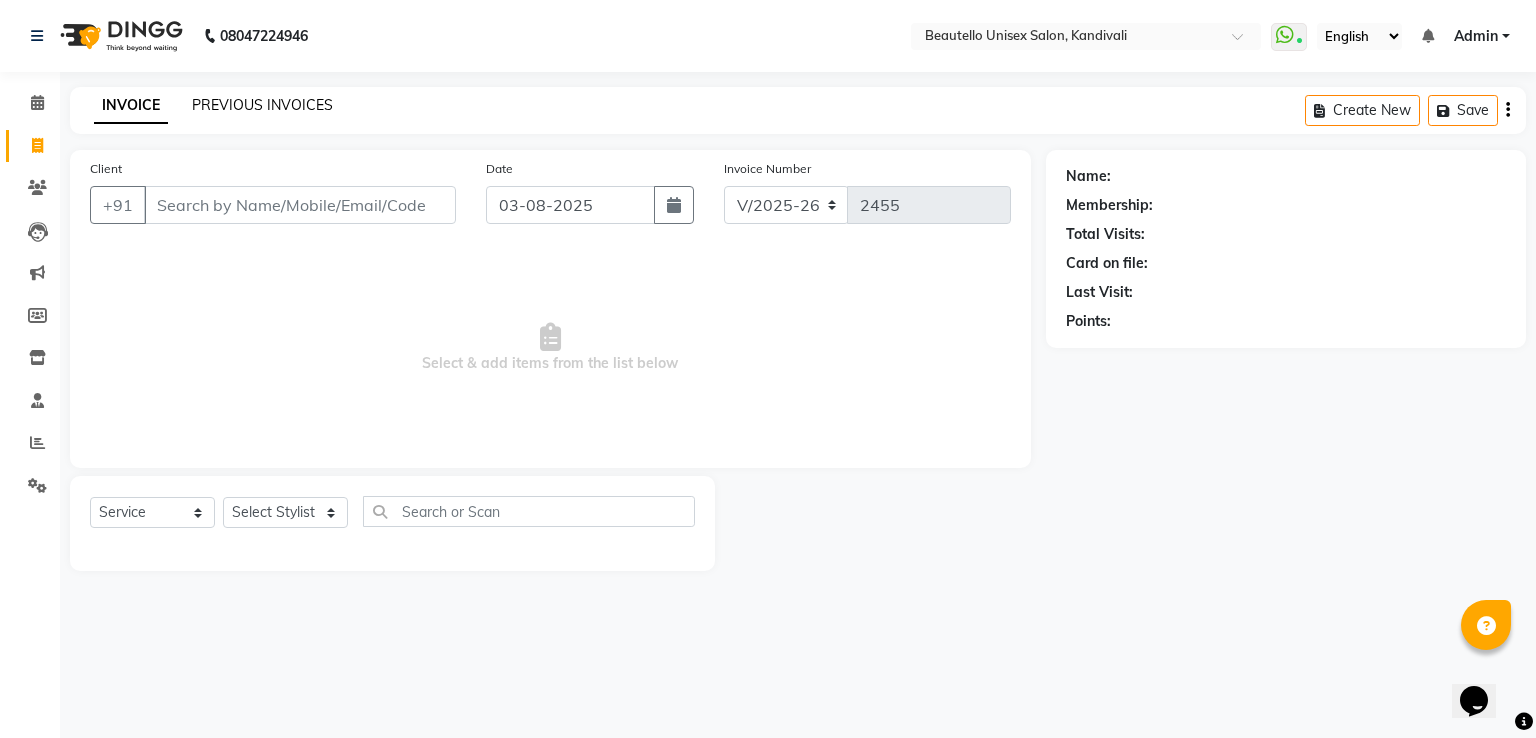 click on "PREVIOUS INVOICES" 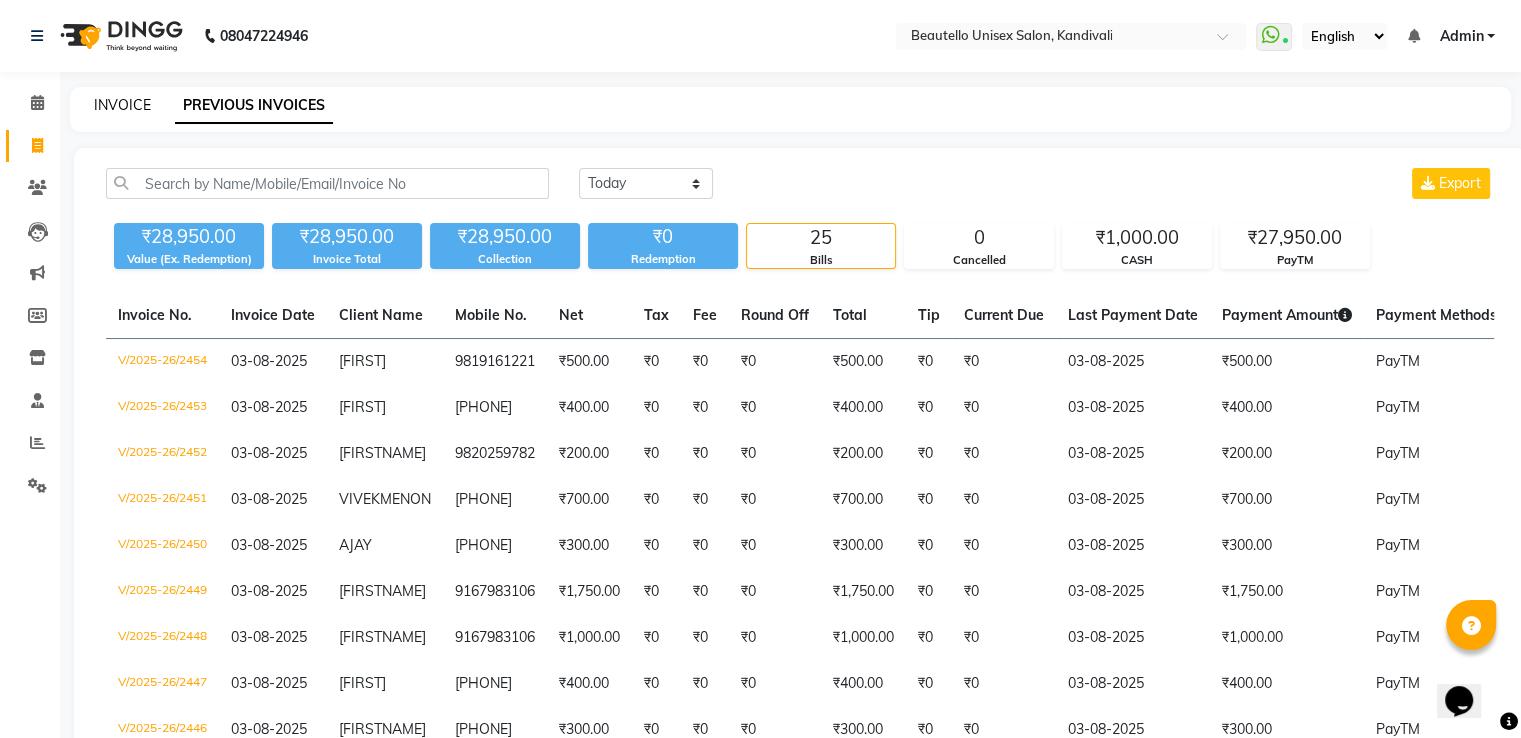 click on "INVOICE" 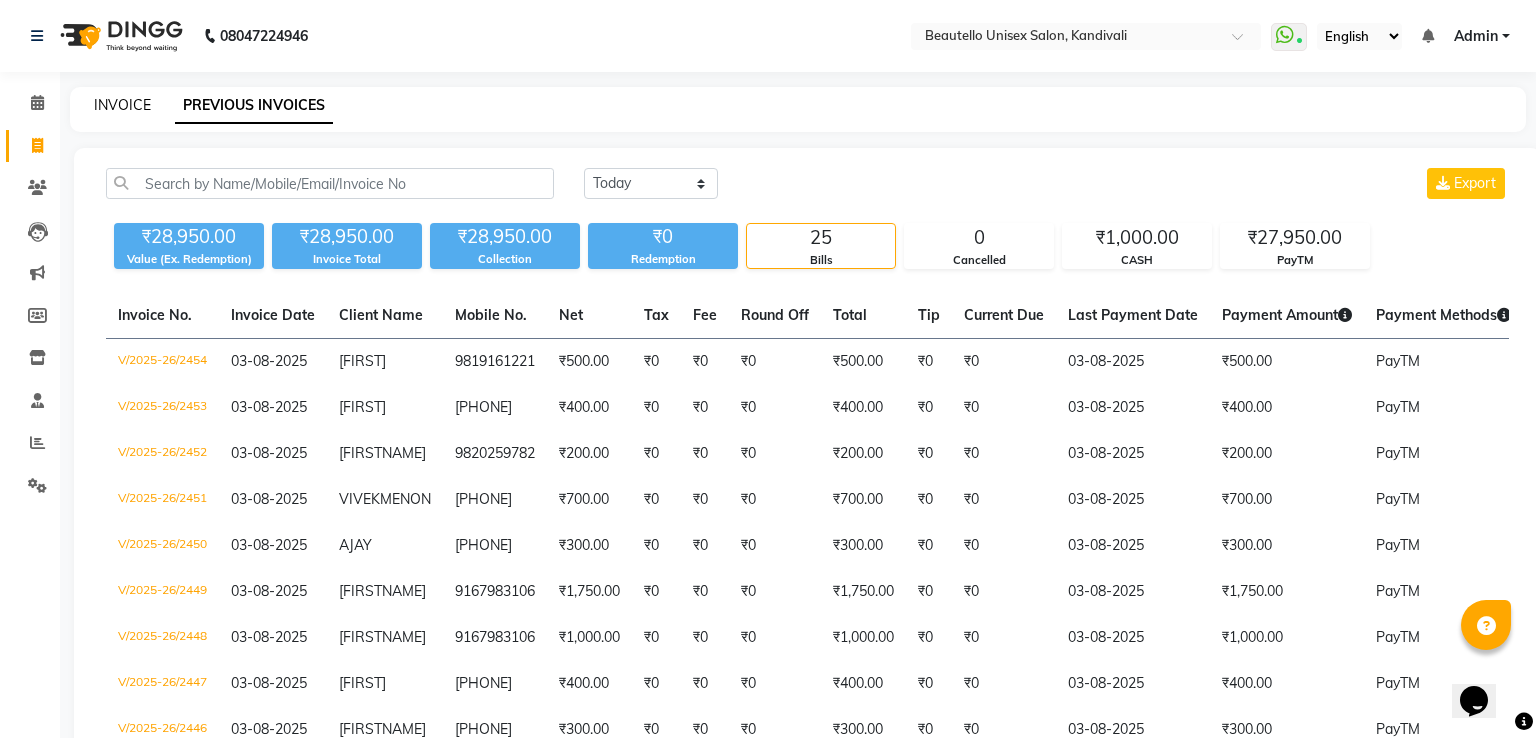 select on "5051" 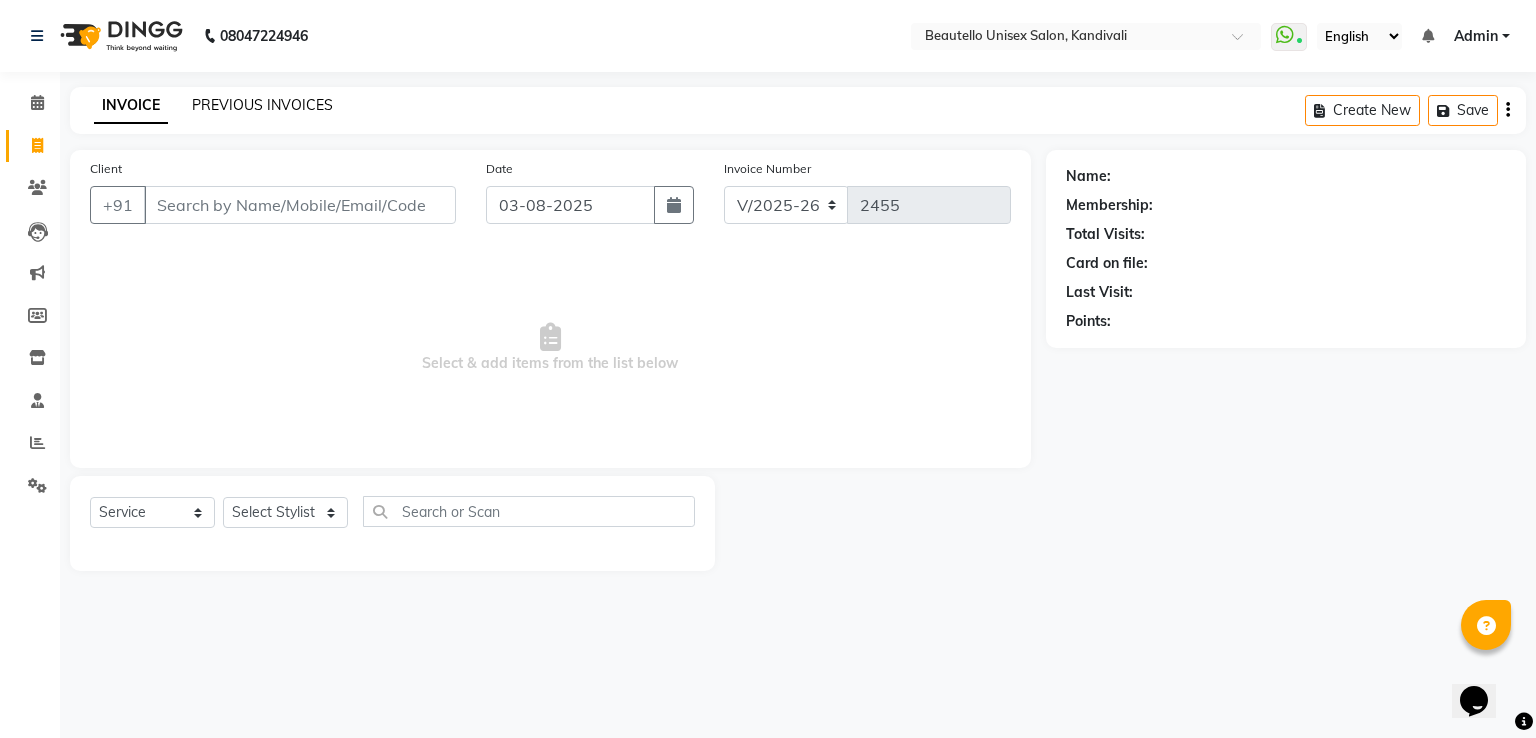 click on "PREVIOUS INVOICES" 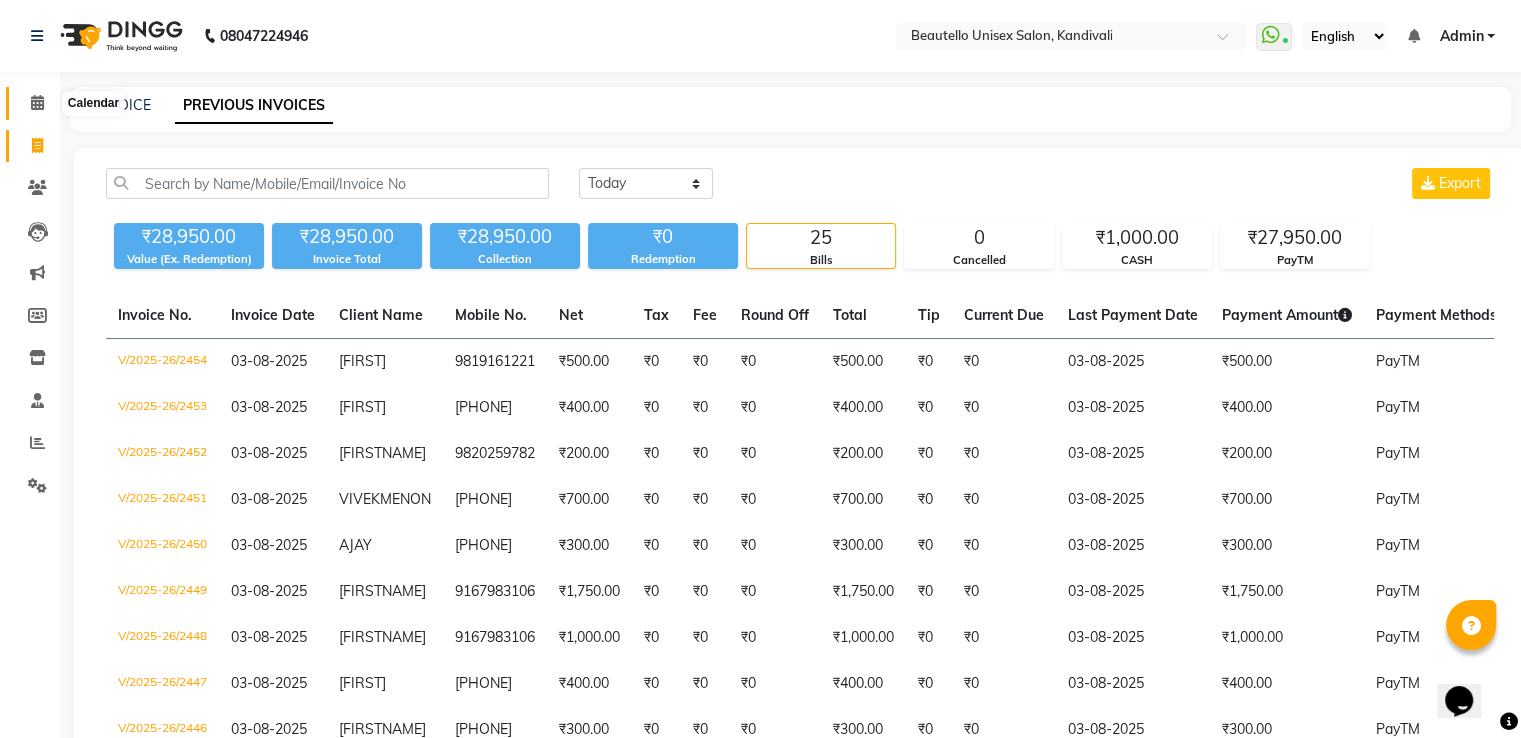 click 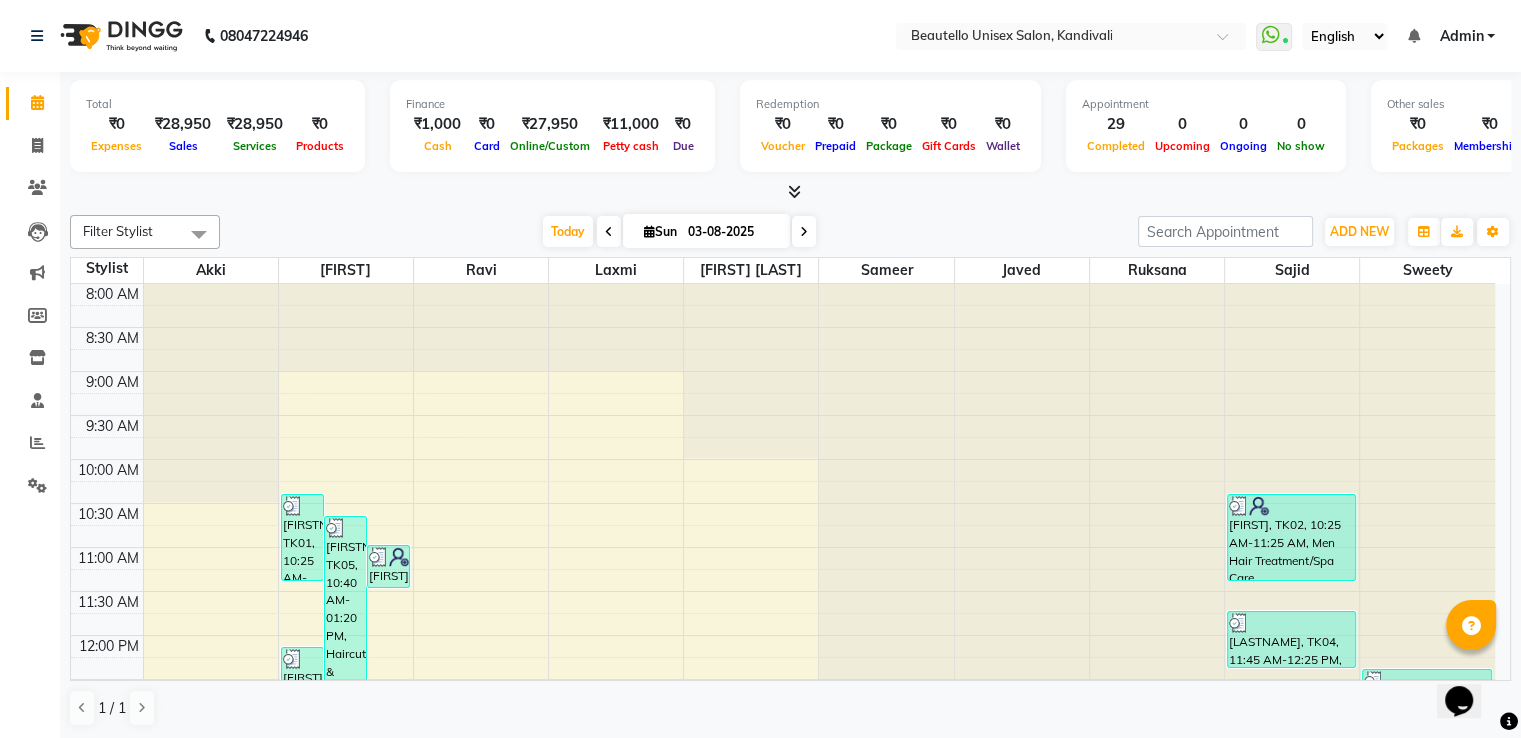 click at bounding box center (794, 191) 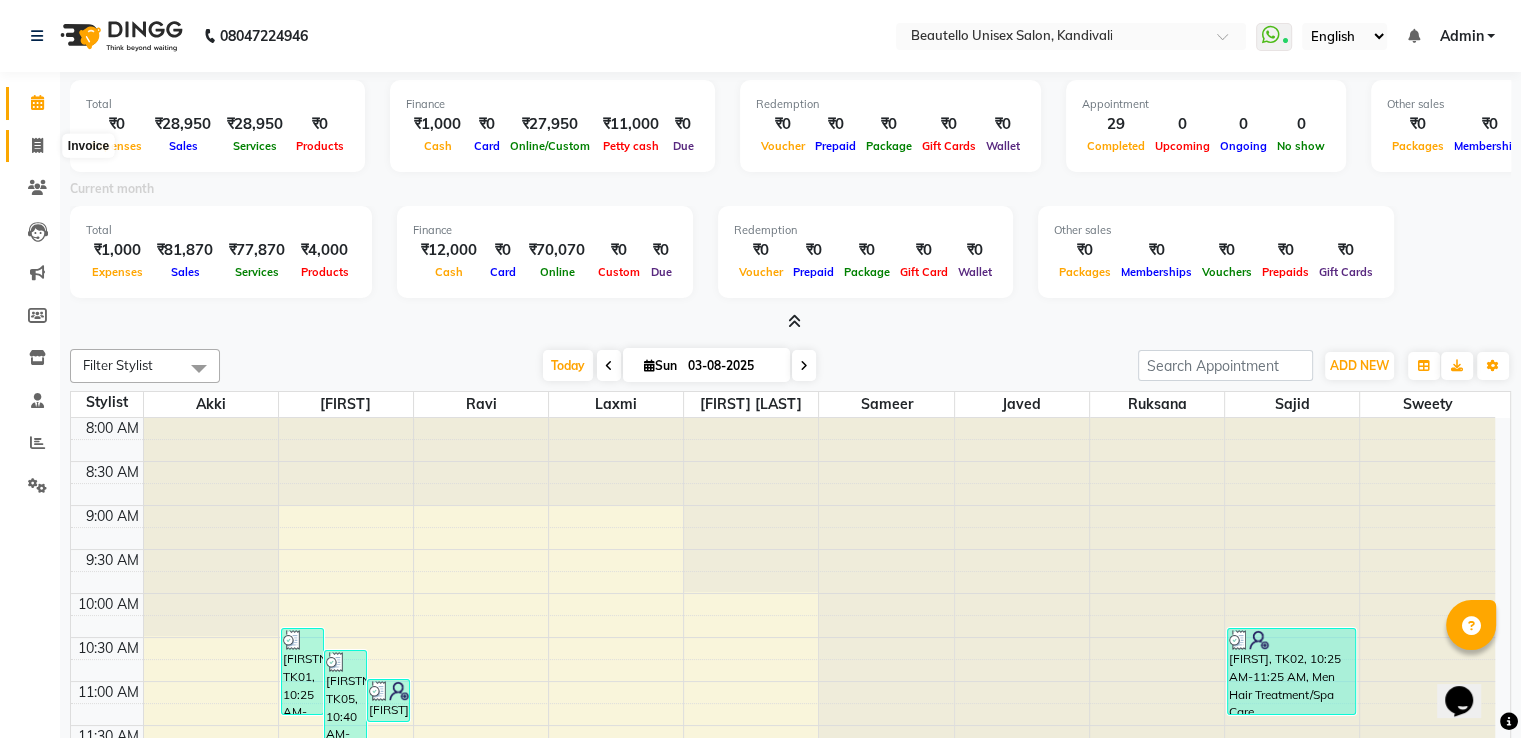 click 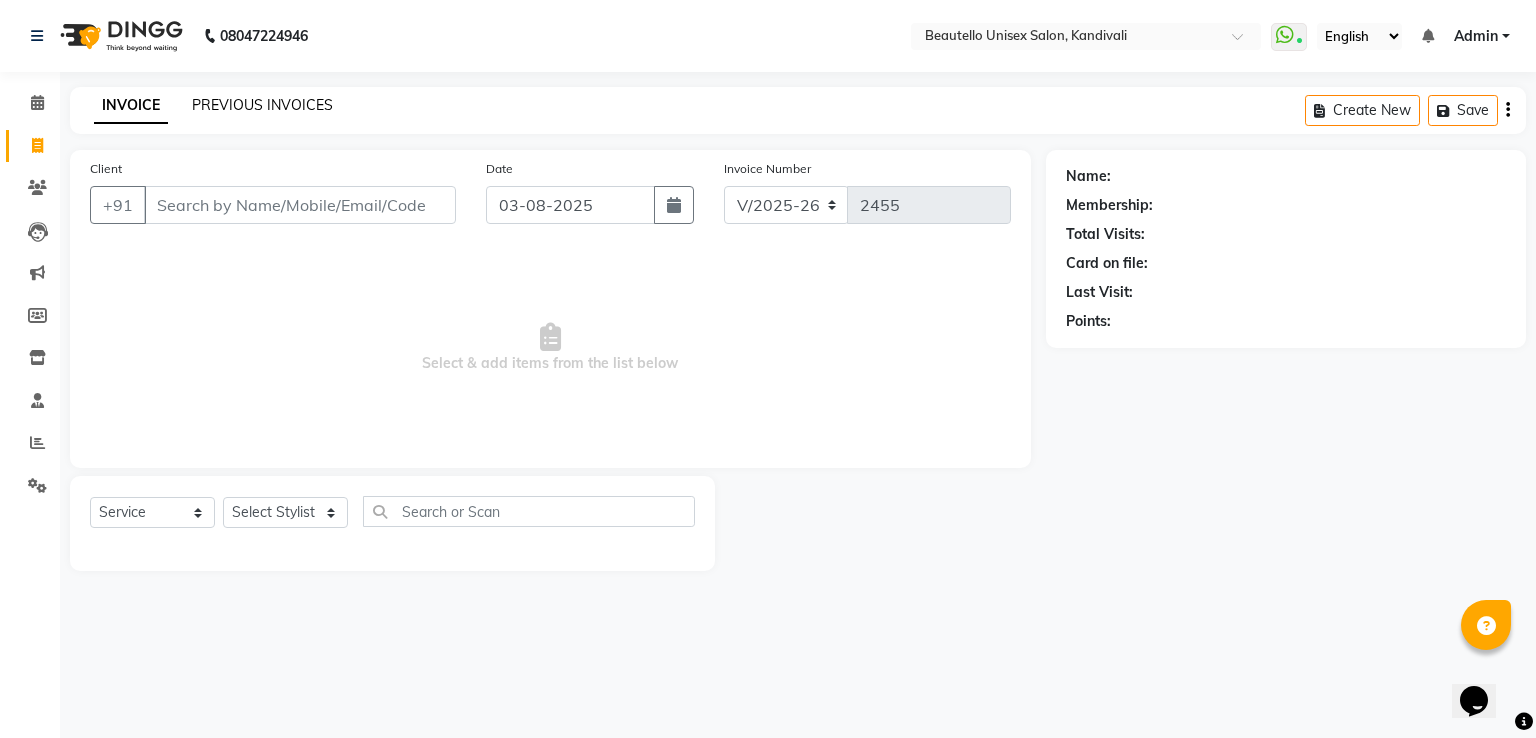 click on "PREVIOUS INVOICES" 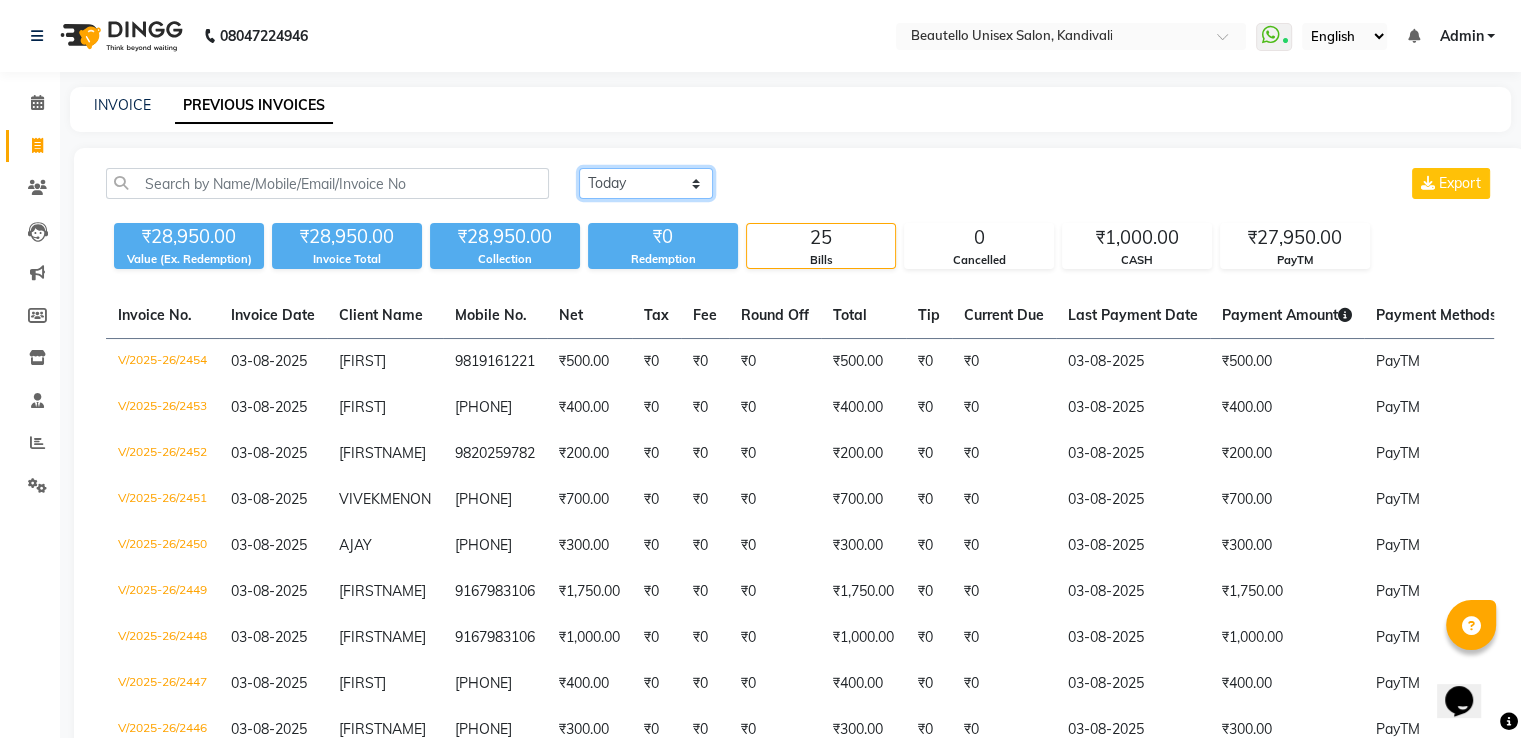 click on "Today Yesterday Custom Range" 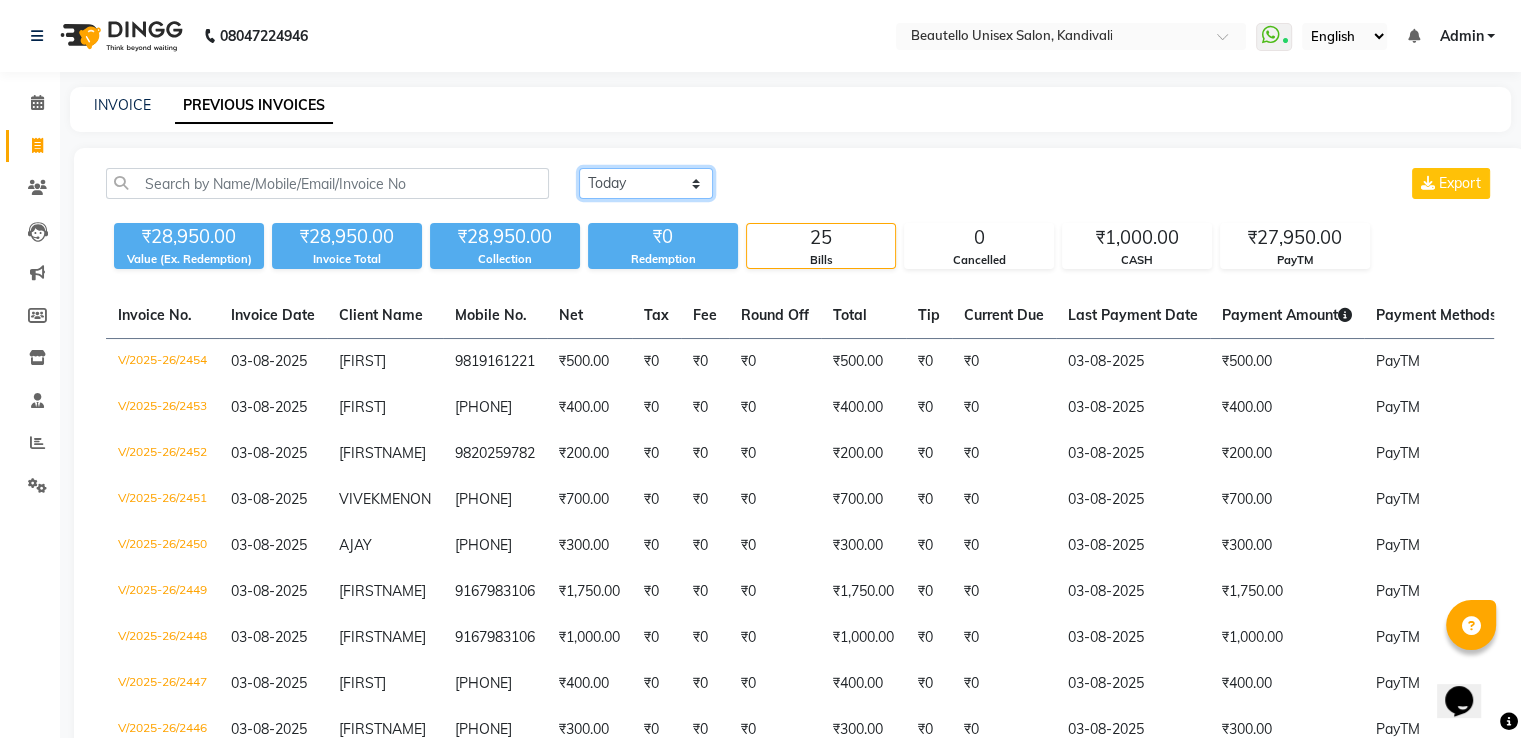 click on "Today Yesterday Custom Range" 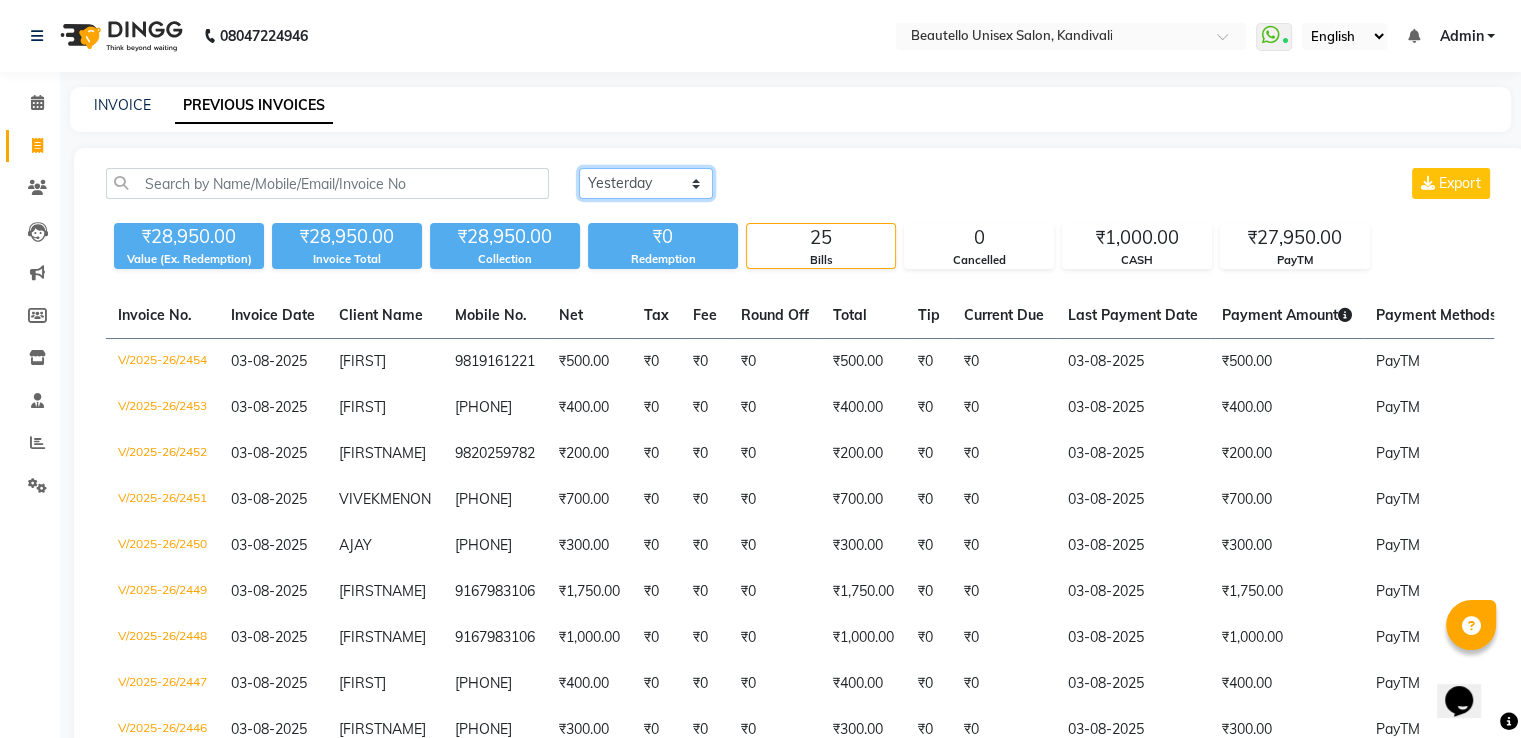 click on "Today Yesterday Custom Range" 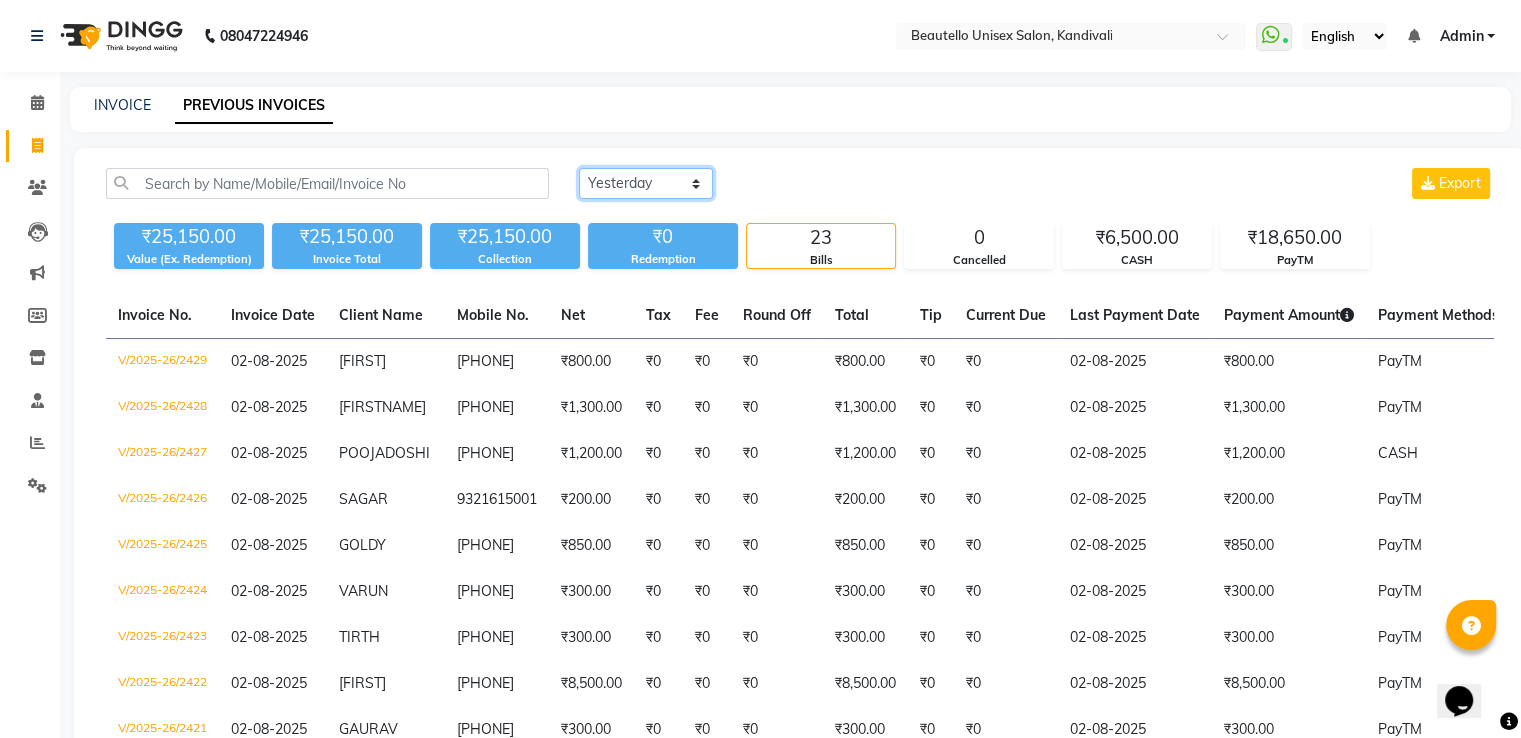click on "Today Yesterday Custom Range" 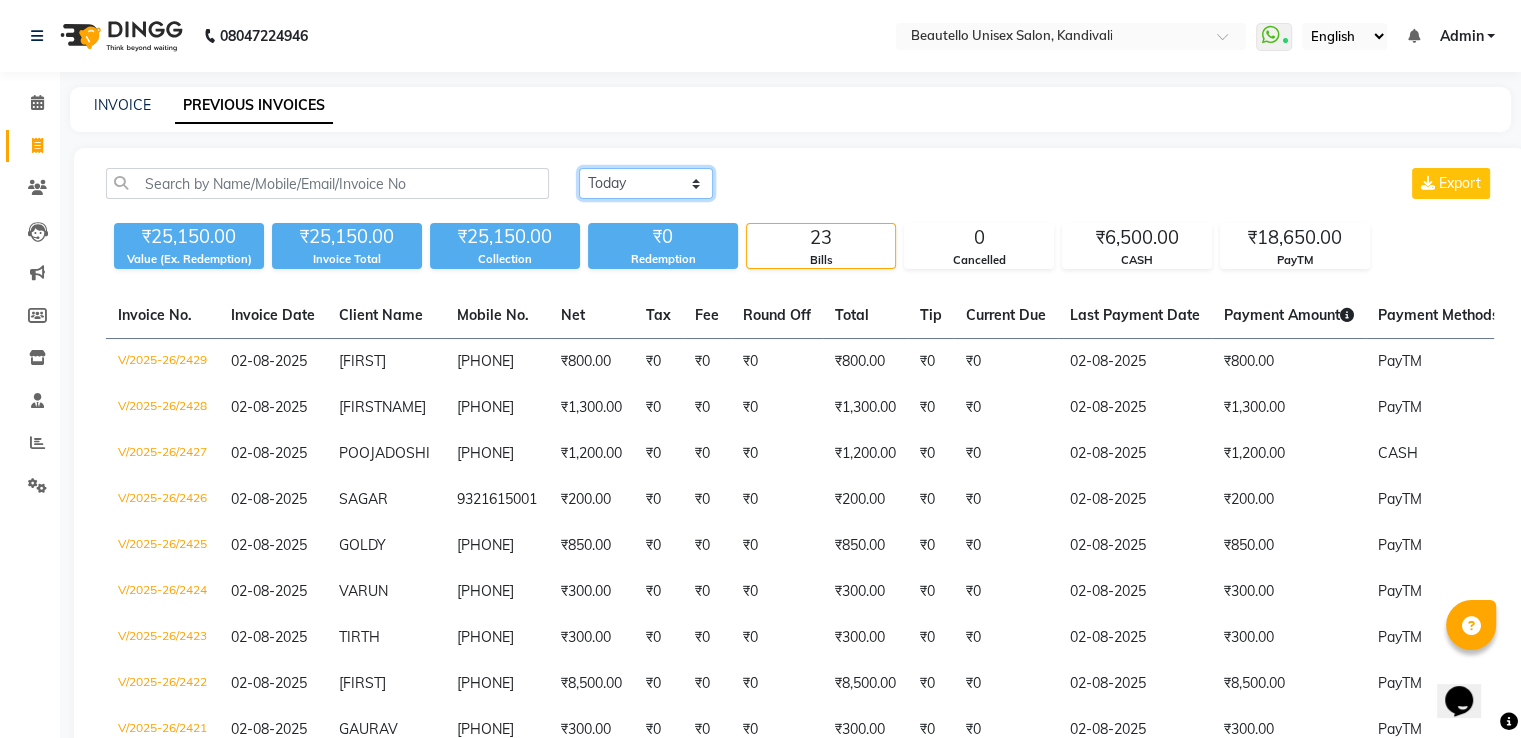 click on "Today Yesterday Custom Range" 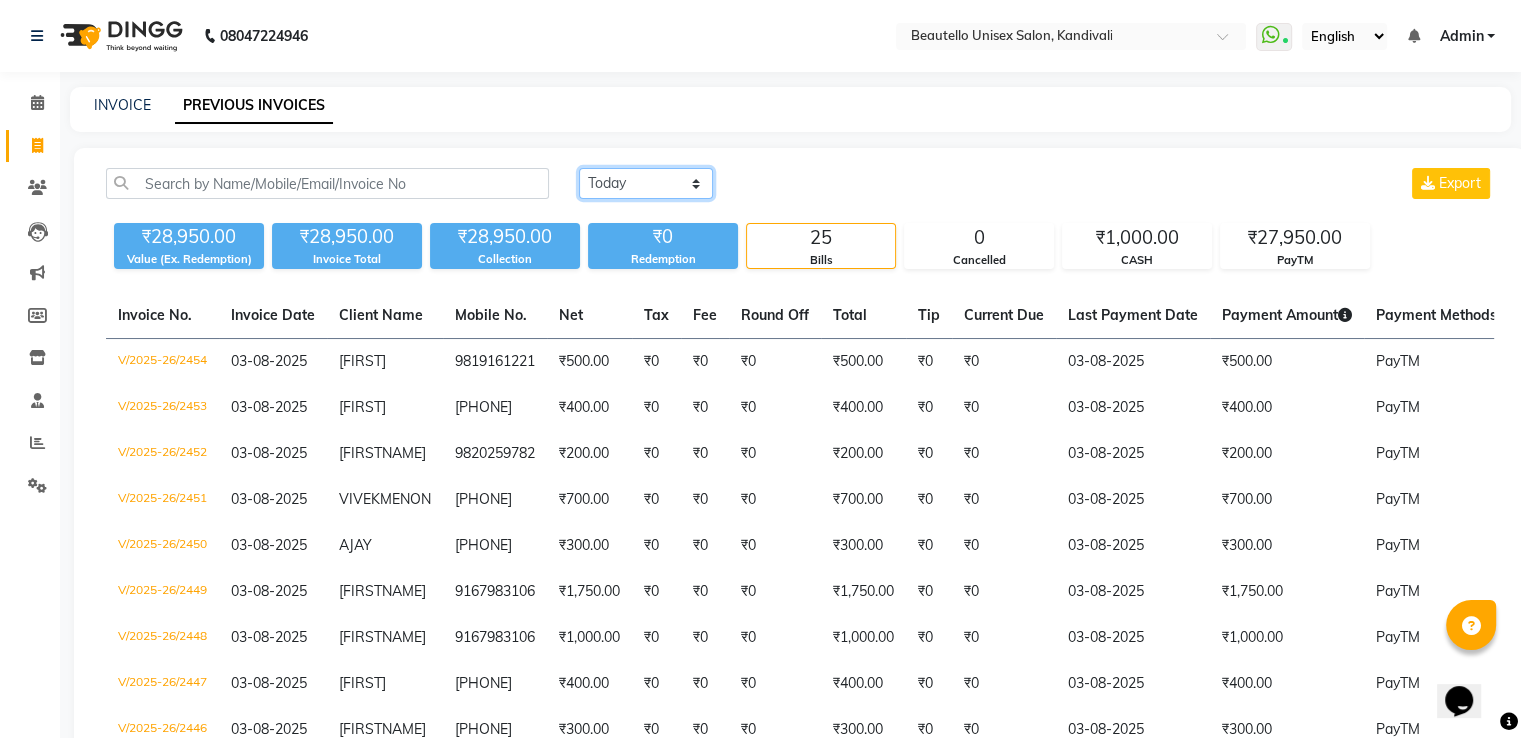 click on "Today Yesterday Custom Range" 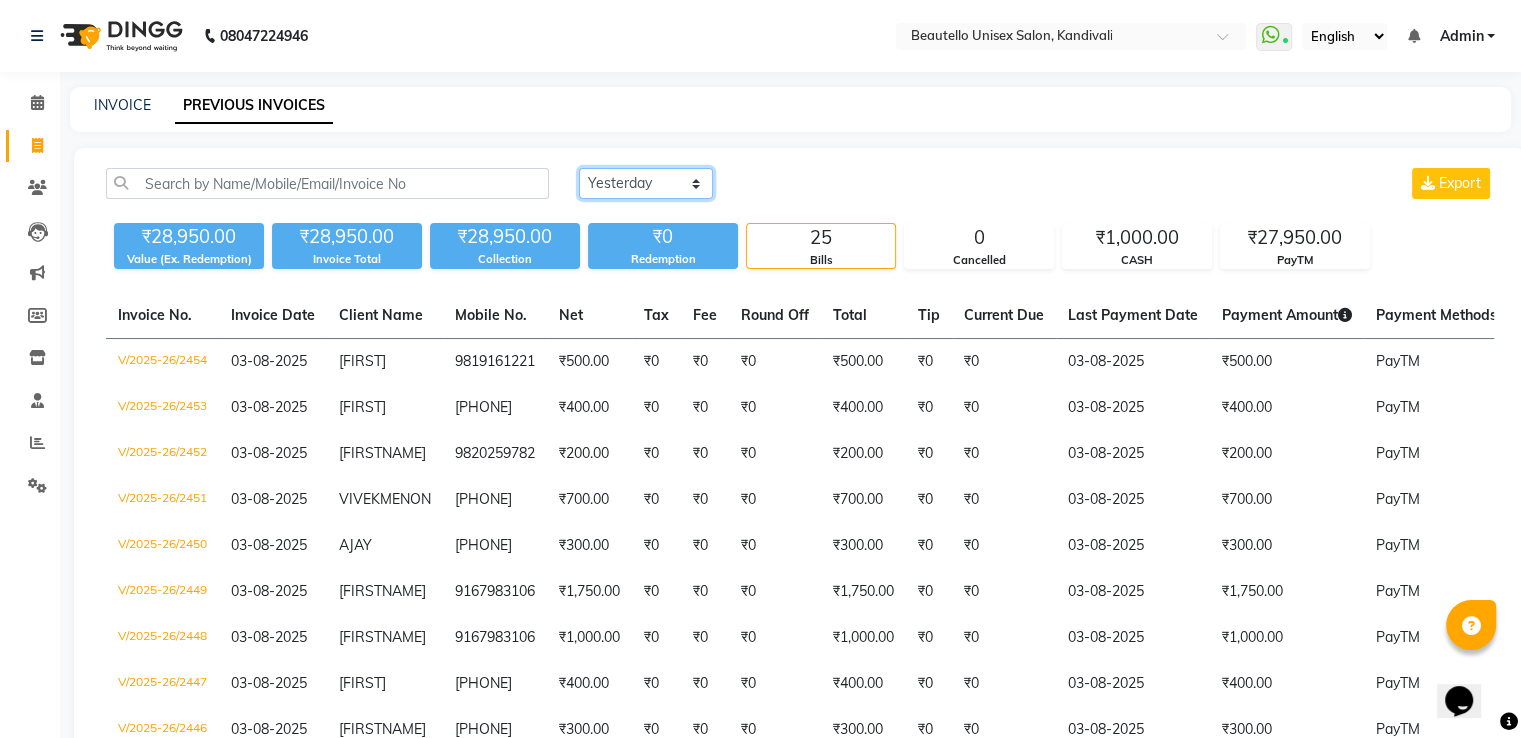 click on "Today Yesterday Custom Range" 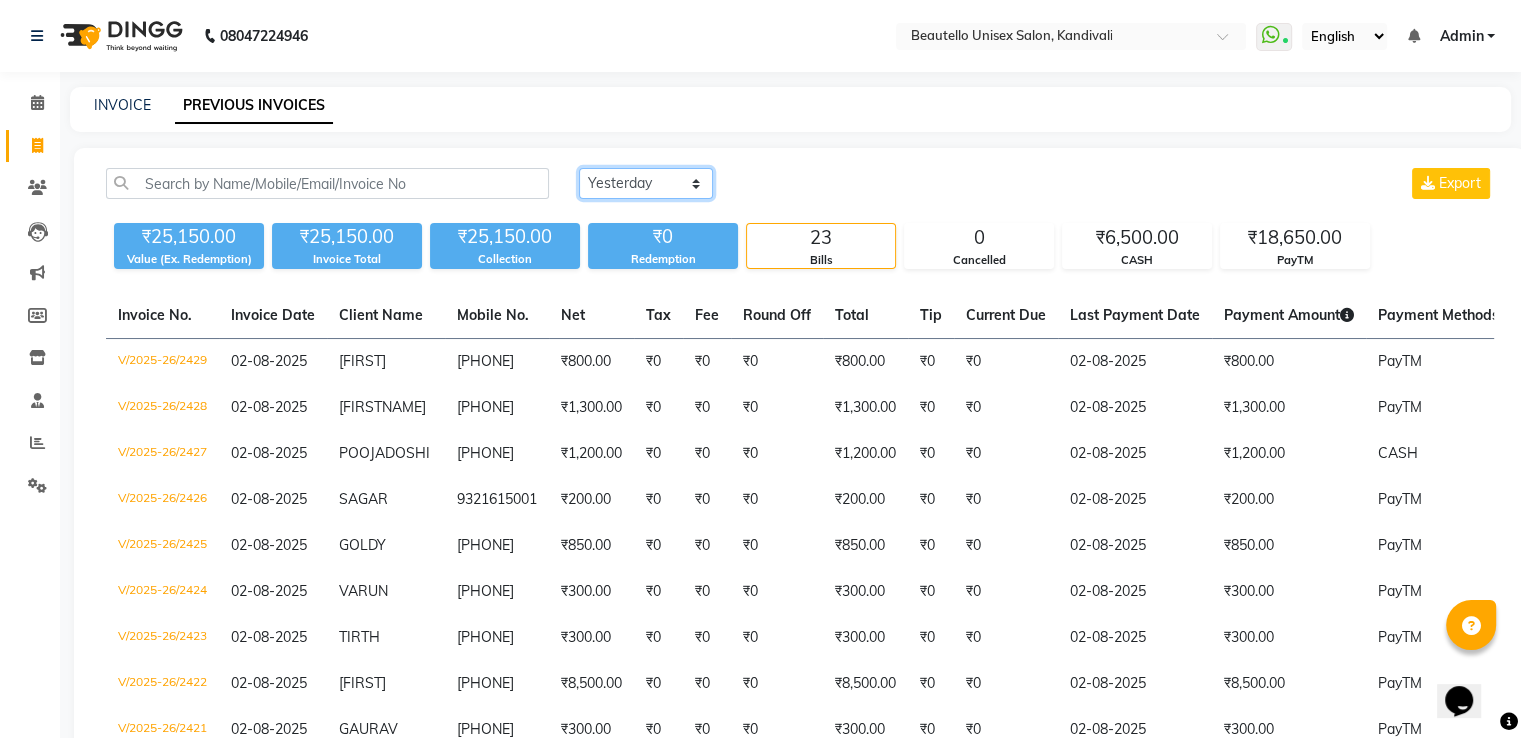 click on "Today Yesterday Custom Range" 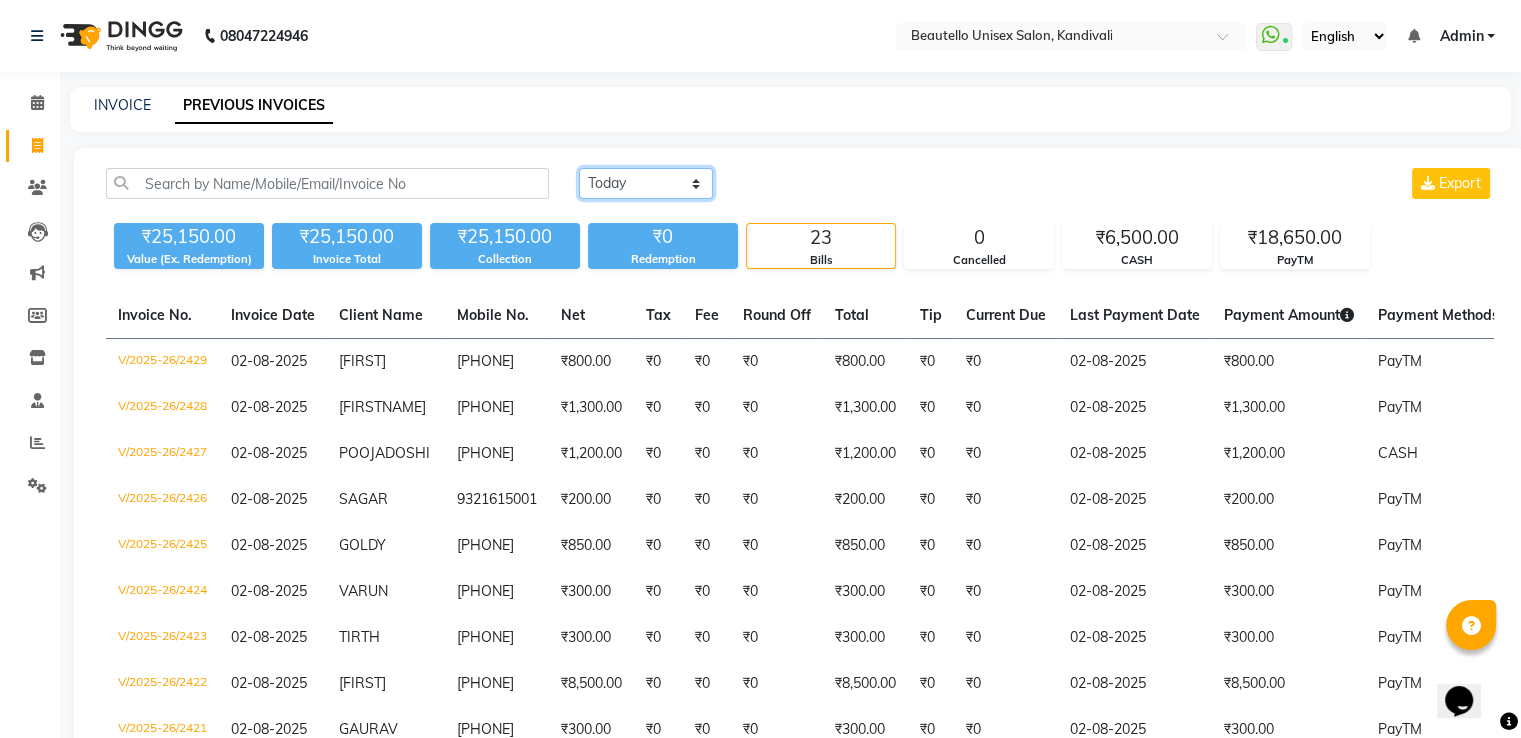 click on "Today Yesterday Custom Range" 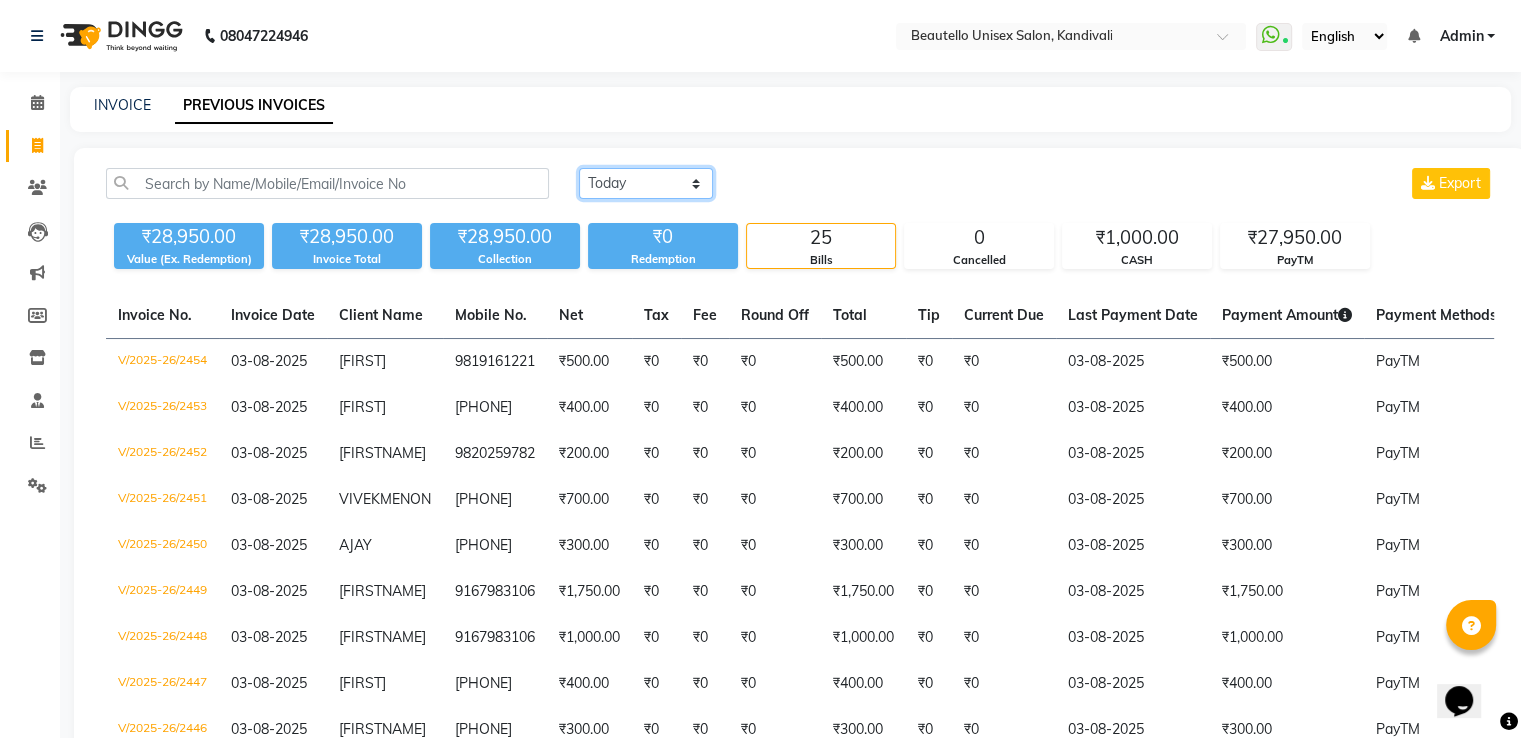 click on "Today Yesterday Custom Range" 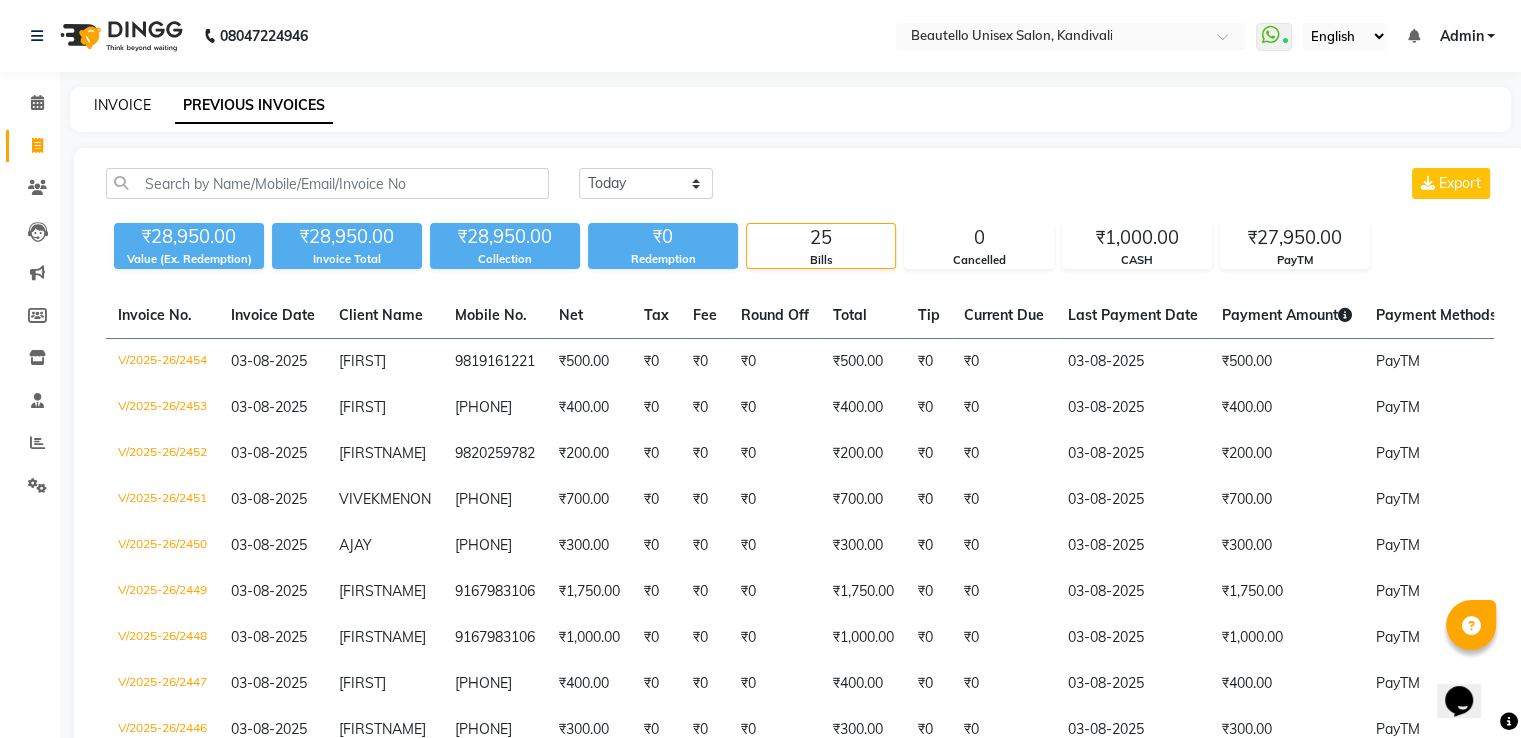 click on "INVOICE" 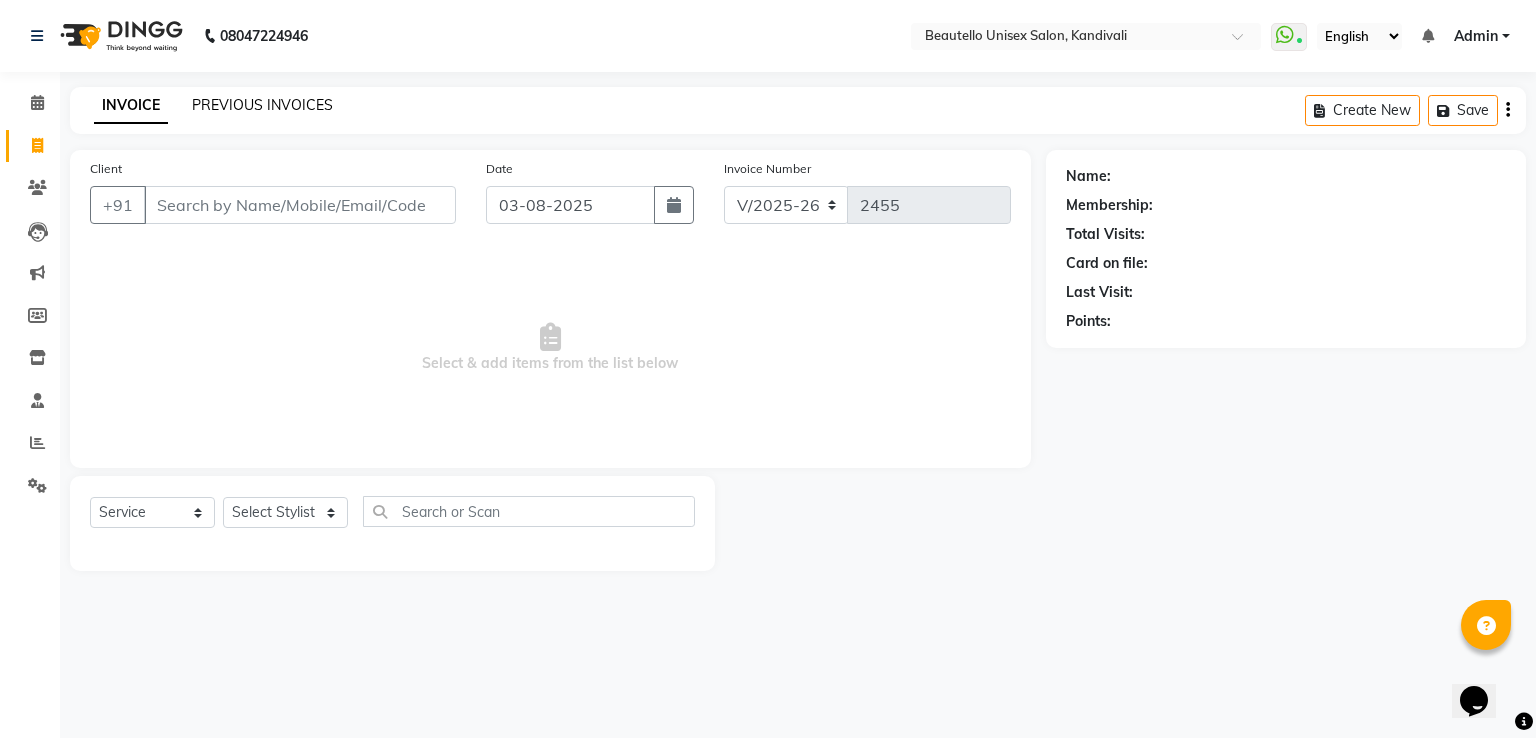 click on "PREVIOUS INVOICES" 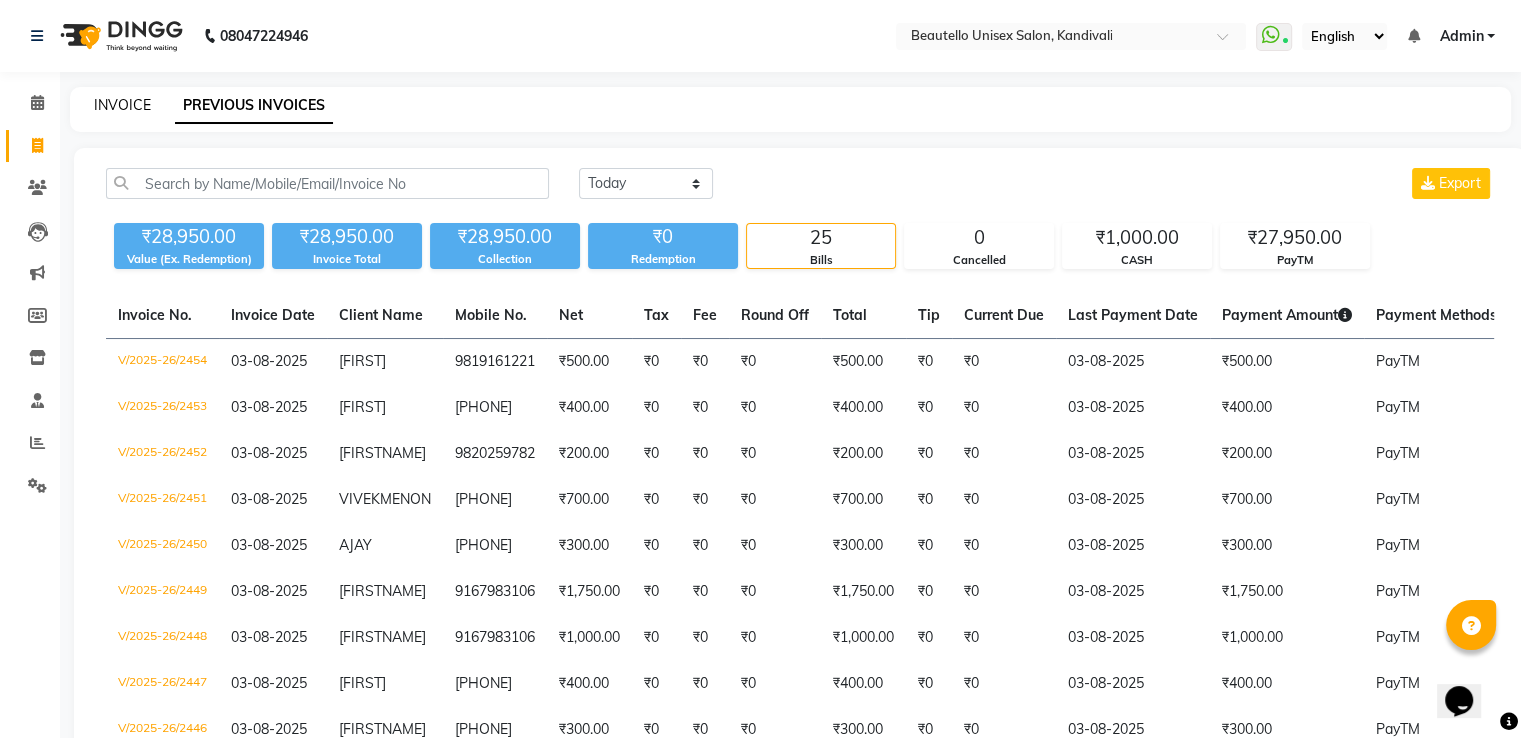 click on "INVOICE" 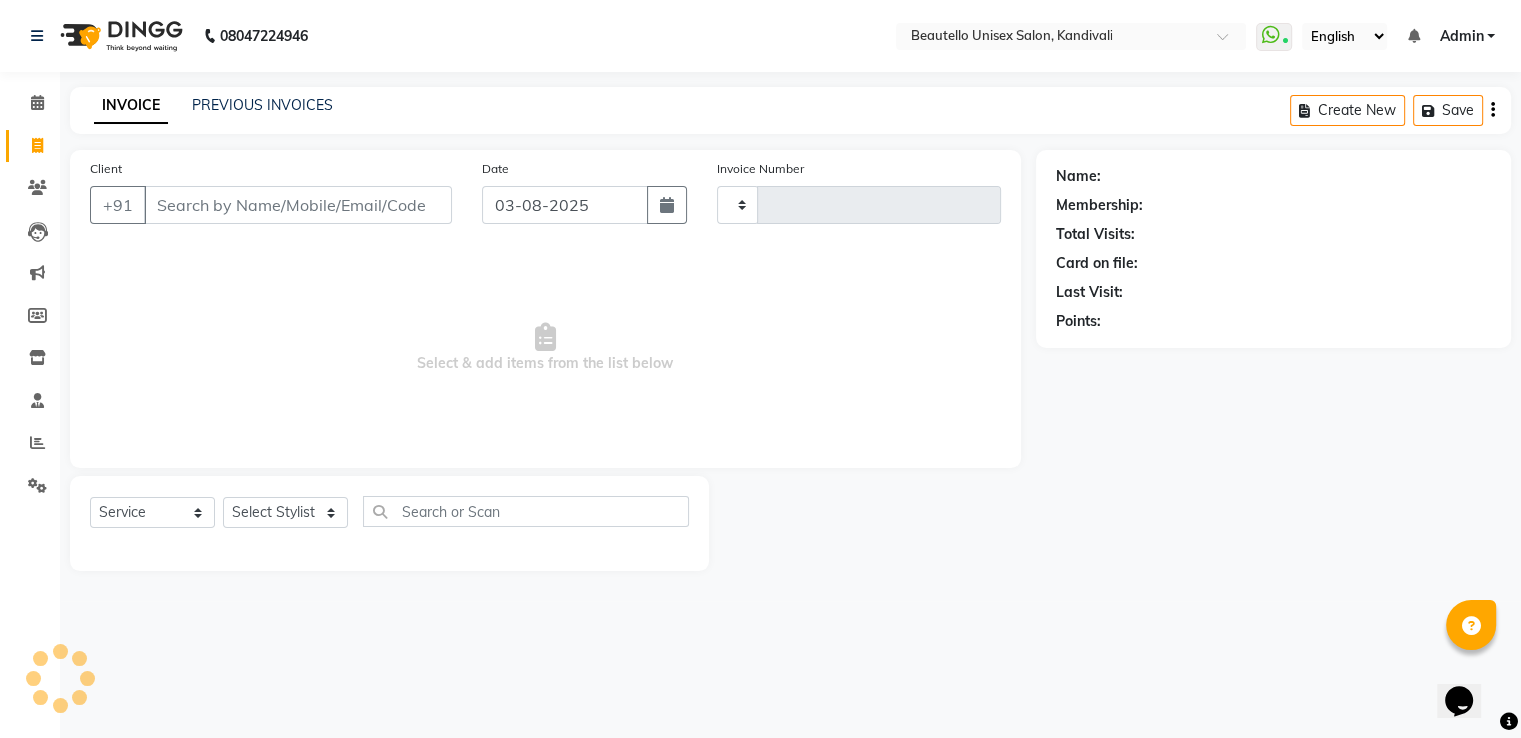 type on "2455" 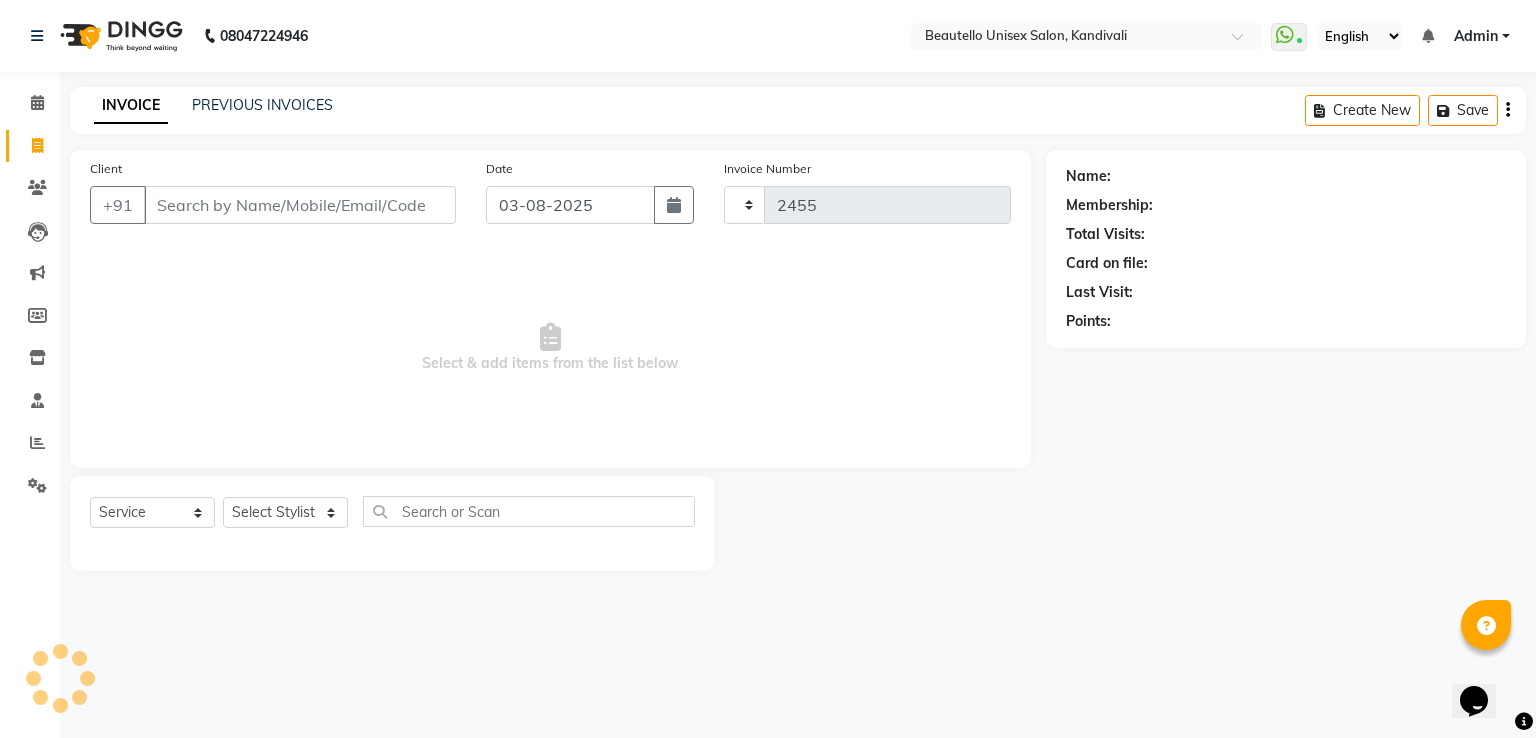 select on "5051" 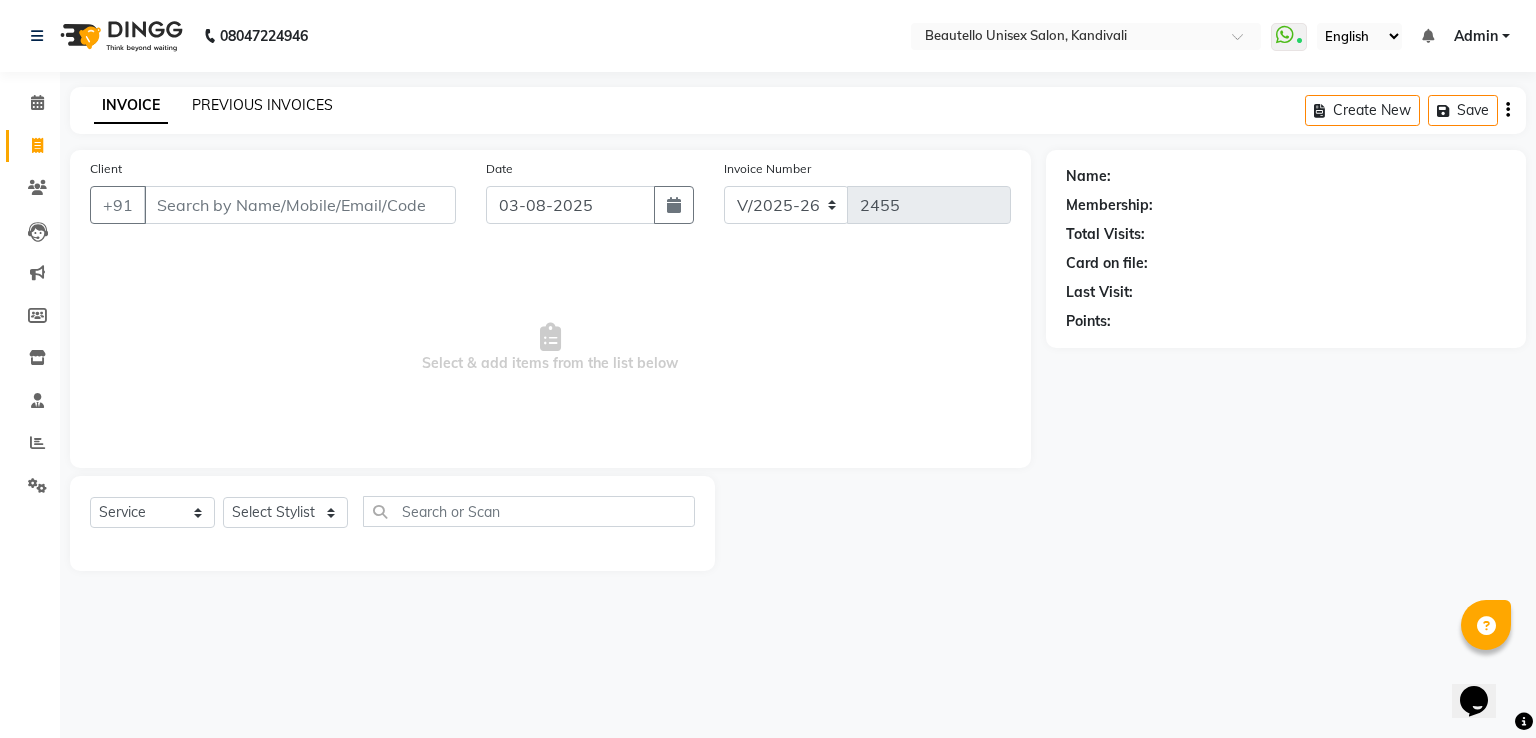 click on "PREVIOUS INVOICES" 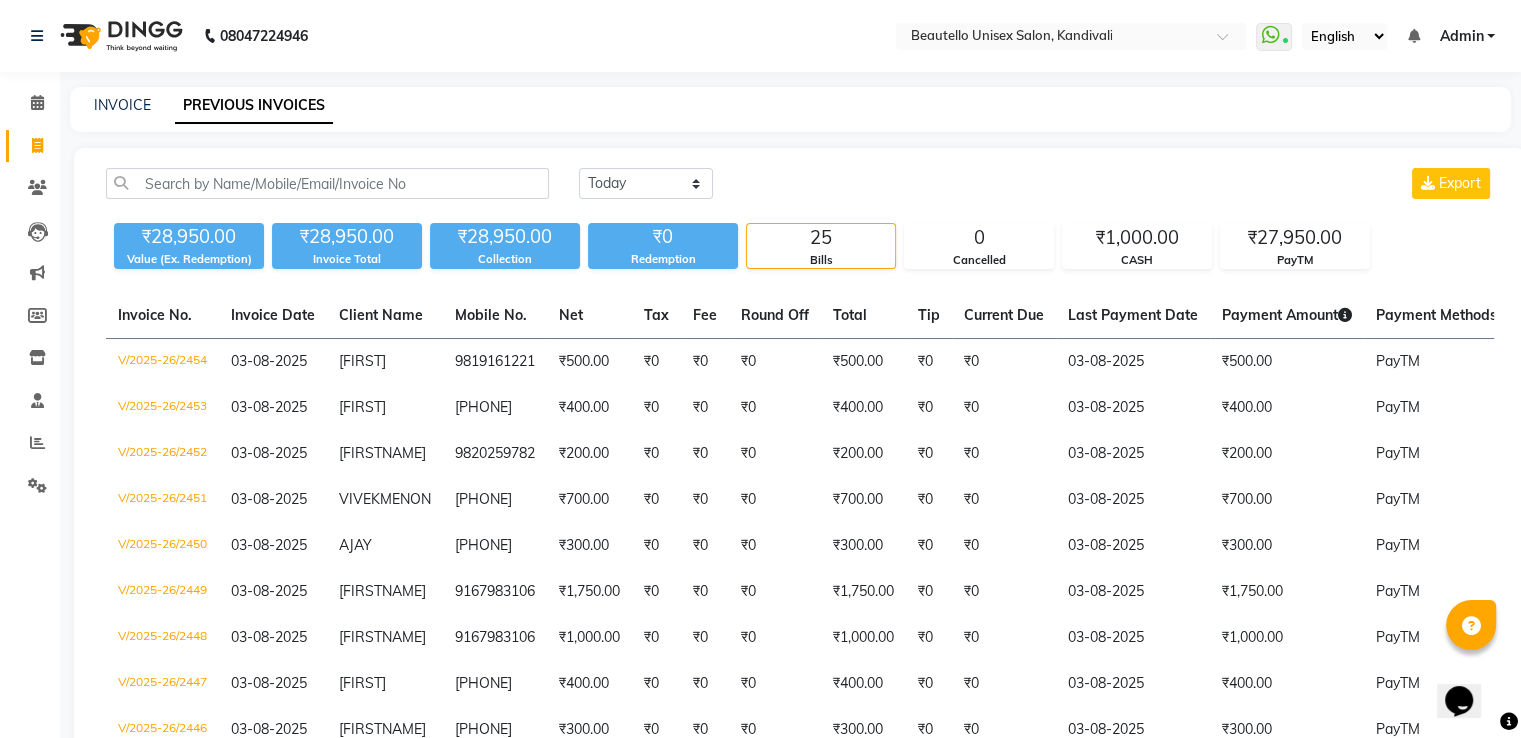 click on "PREVIOUS INVOICES" 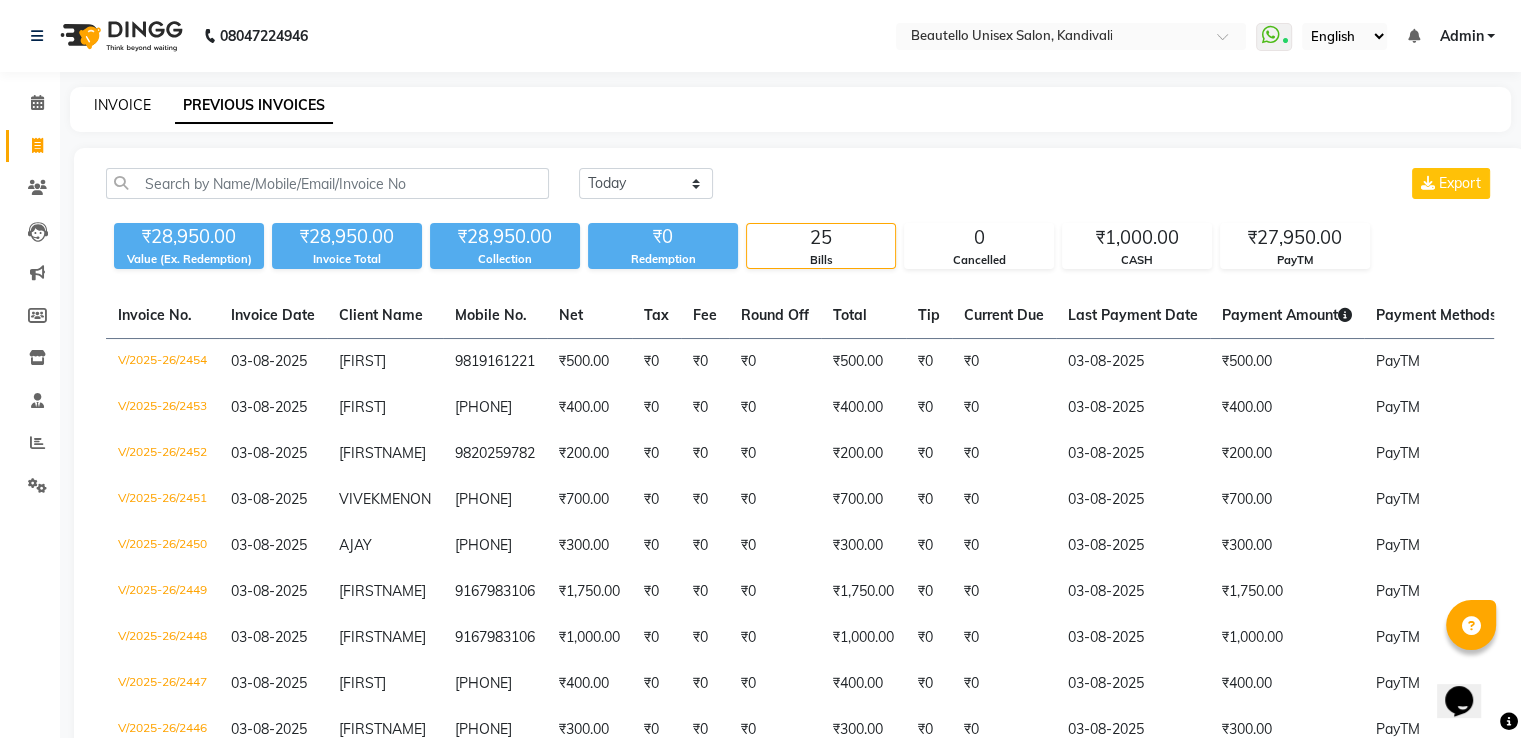 click on "INVOICE" 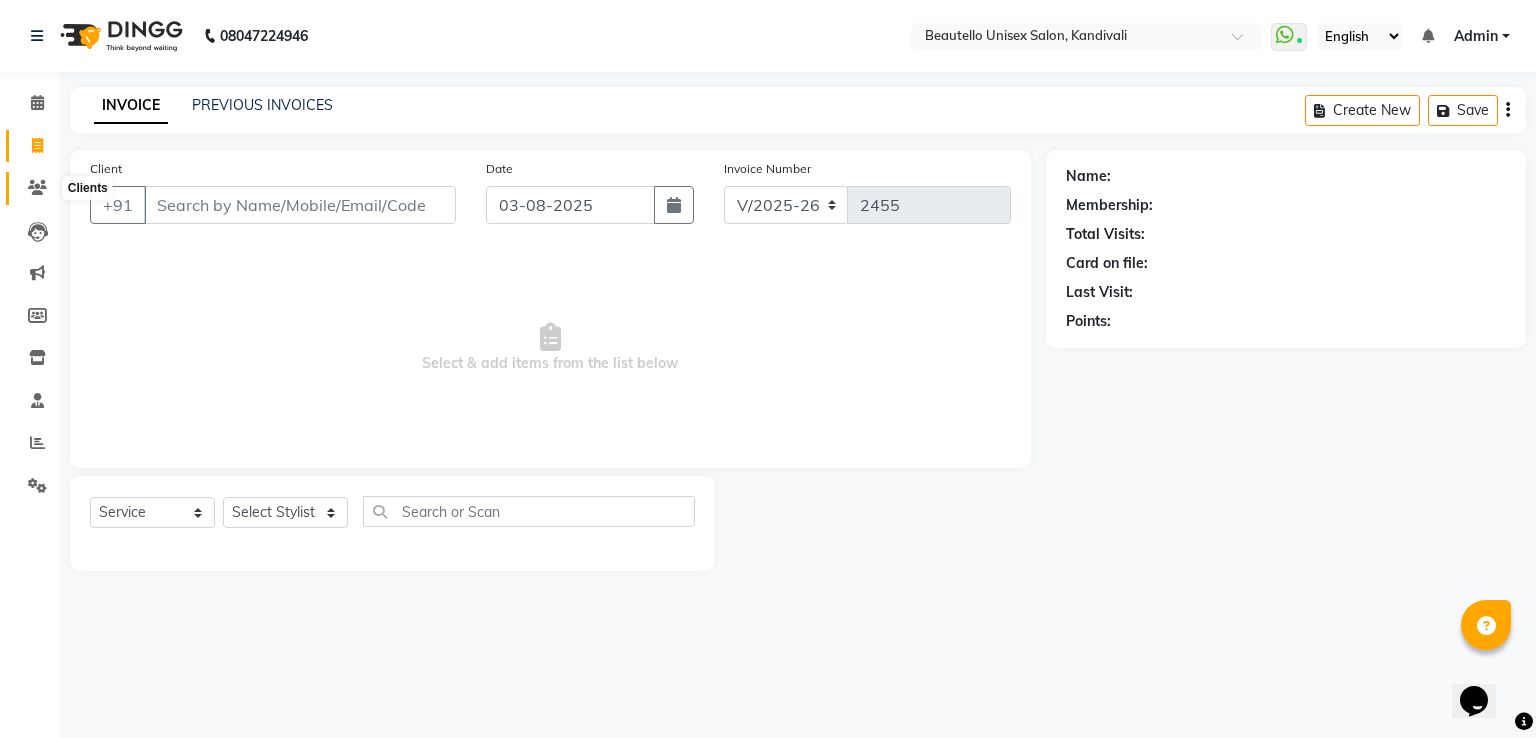 click 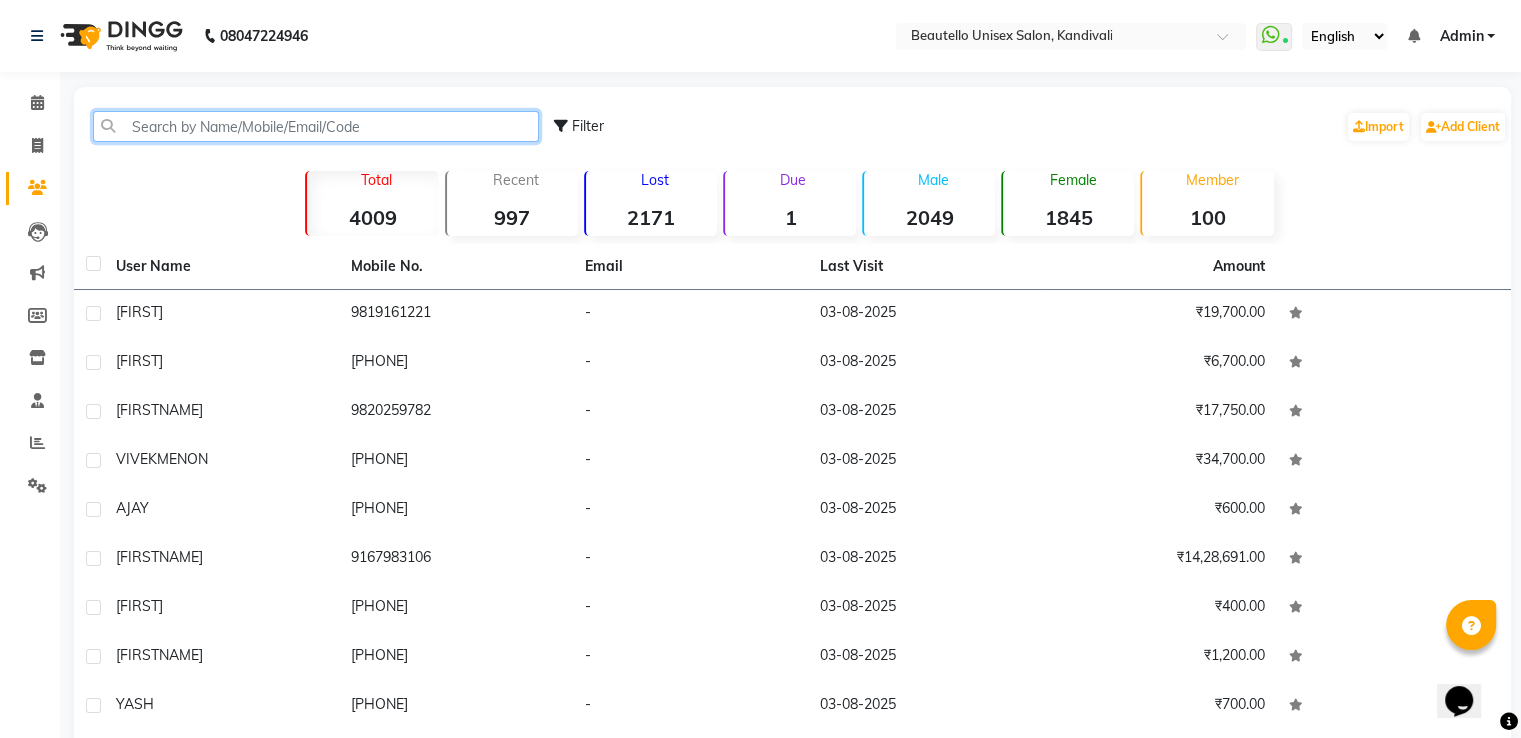 click 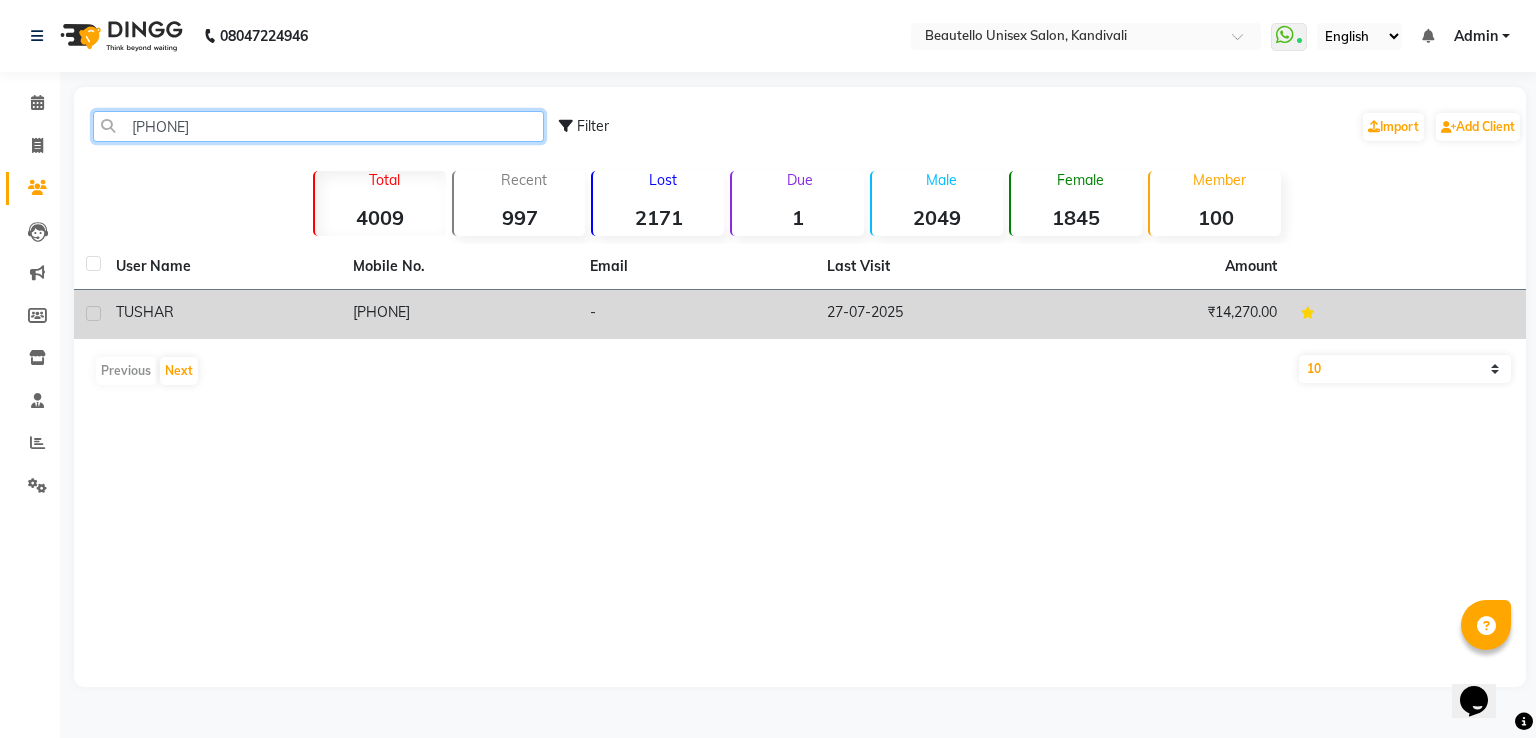 type on "[PHONE]" 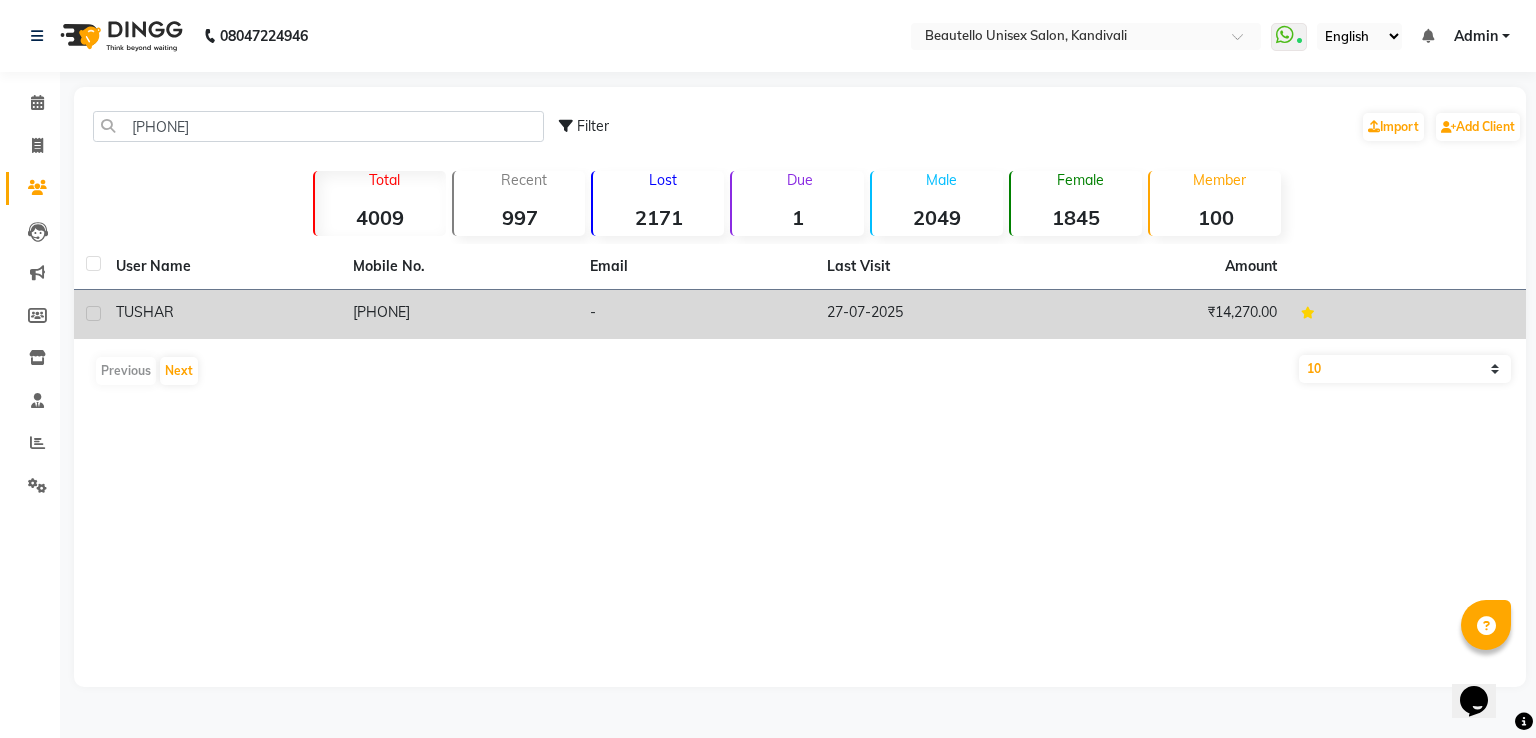 click on "[PHONE]" 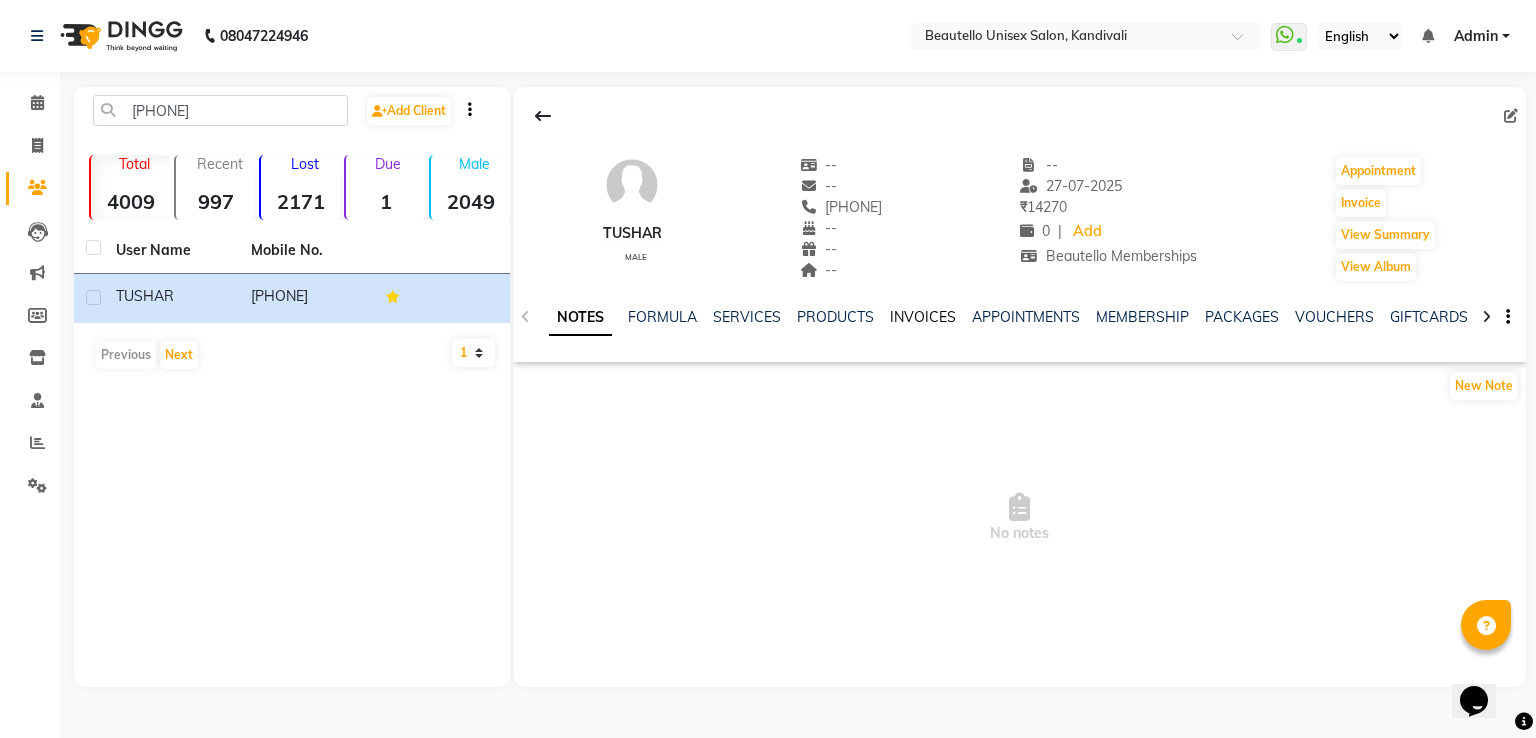 click on "INVOICES" 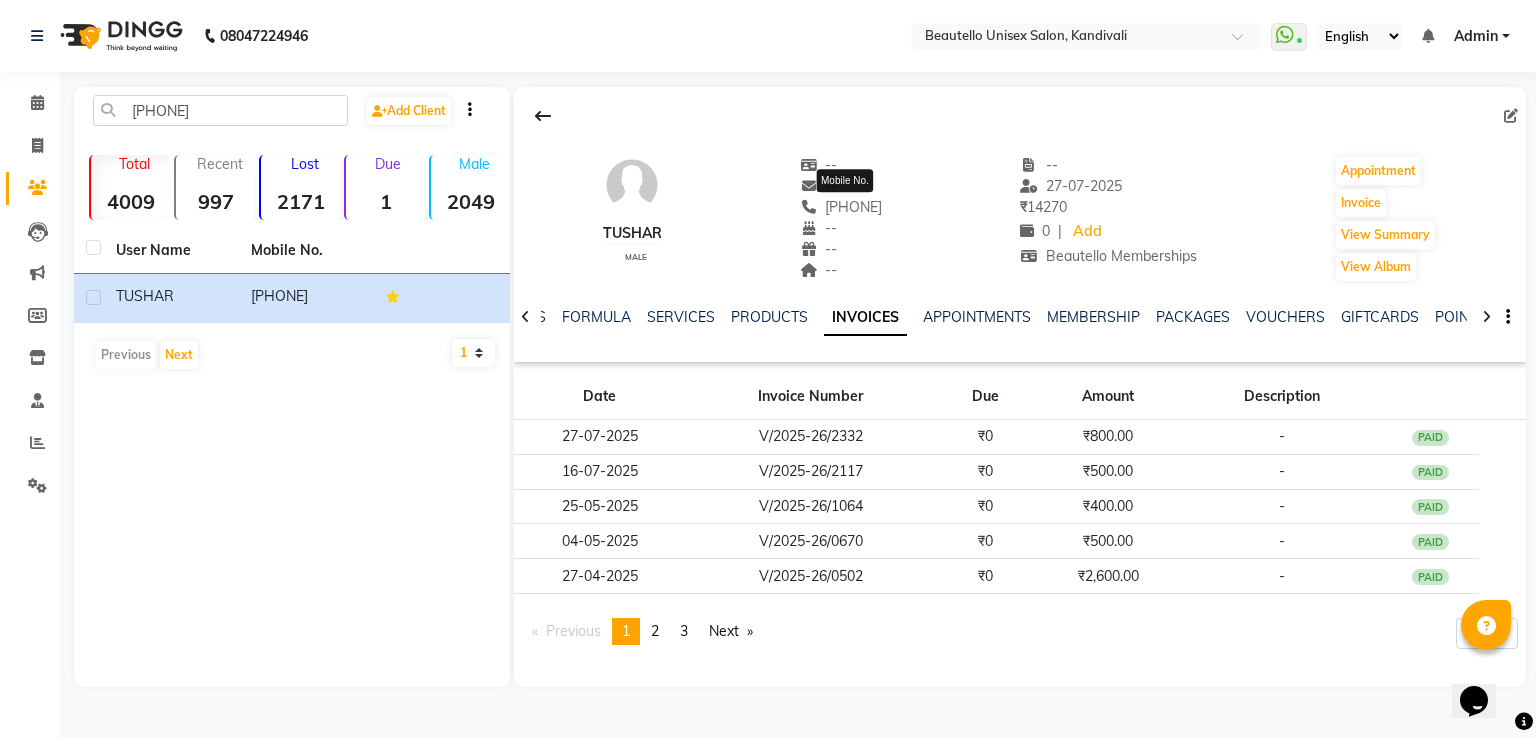 click on "[PHONE]" 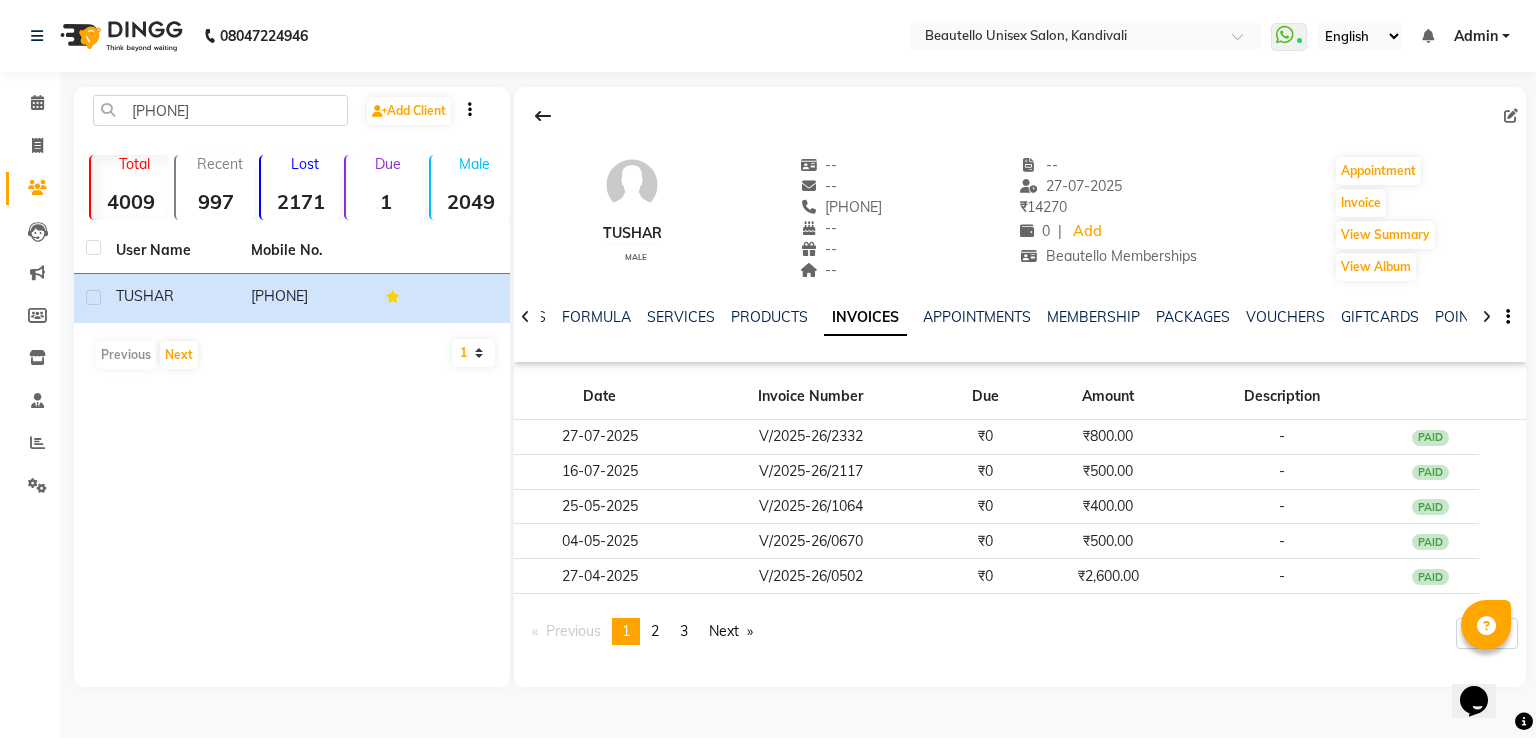 click on "[PHONE]" 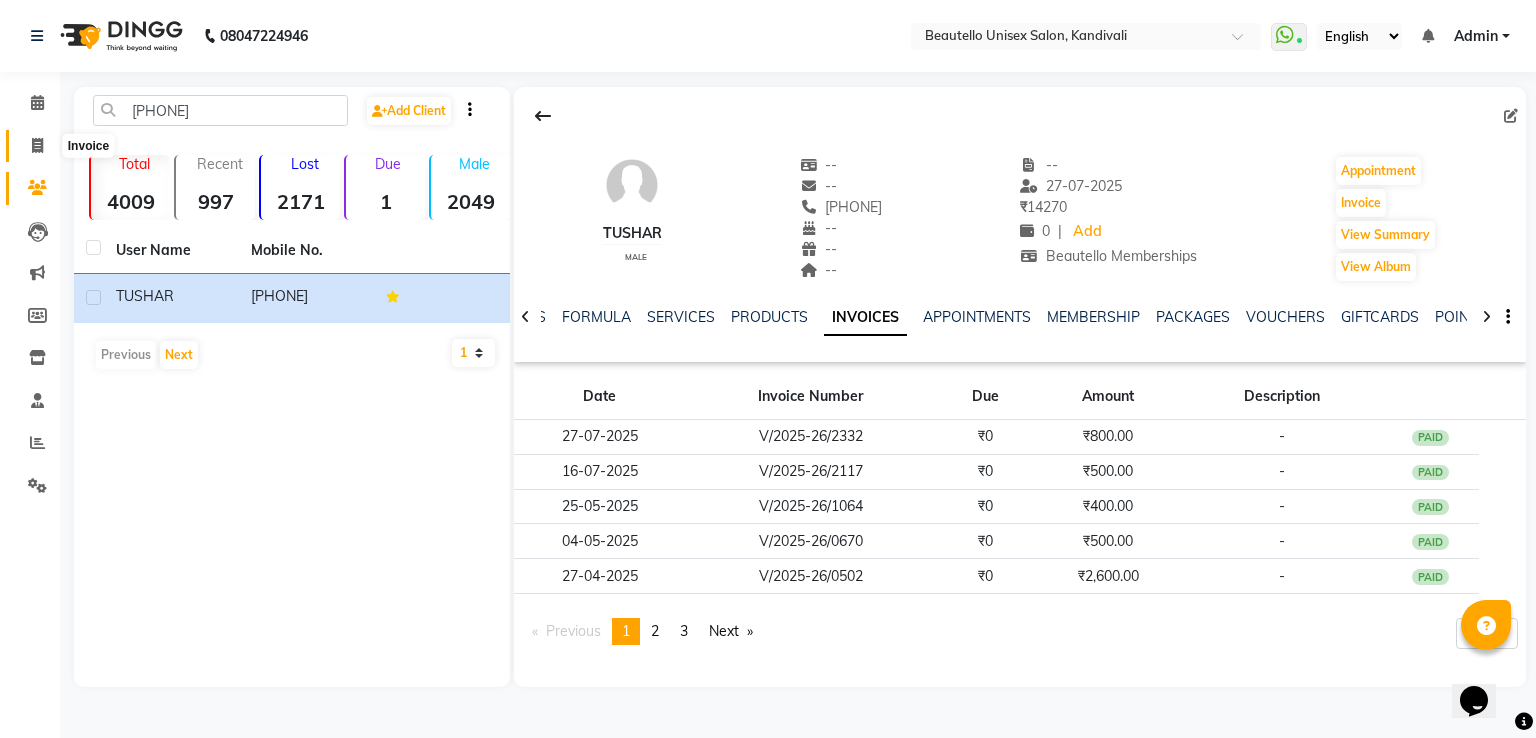click 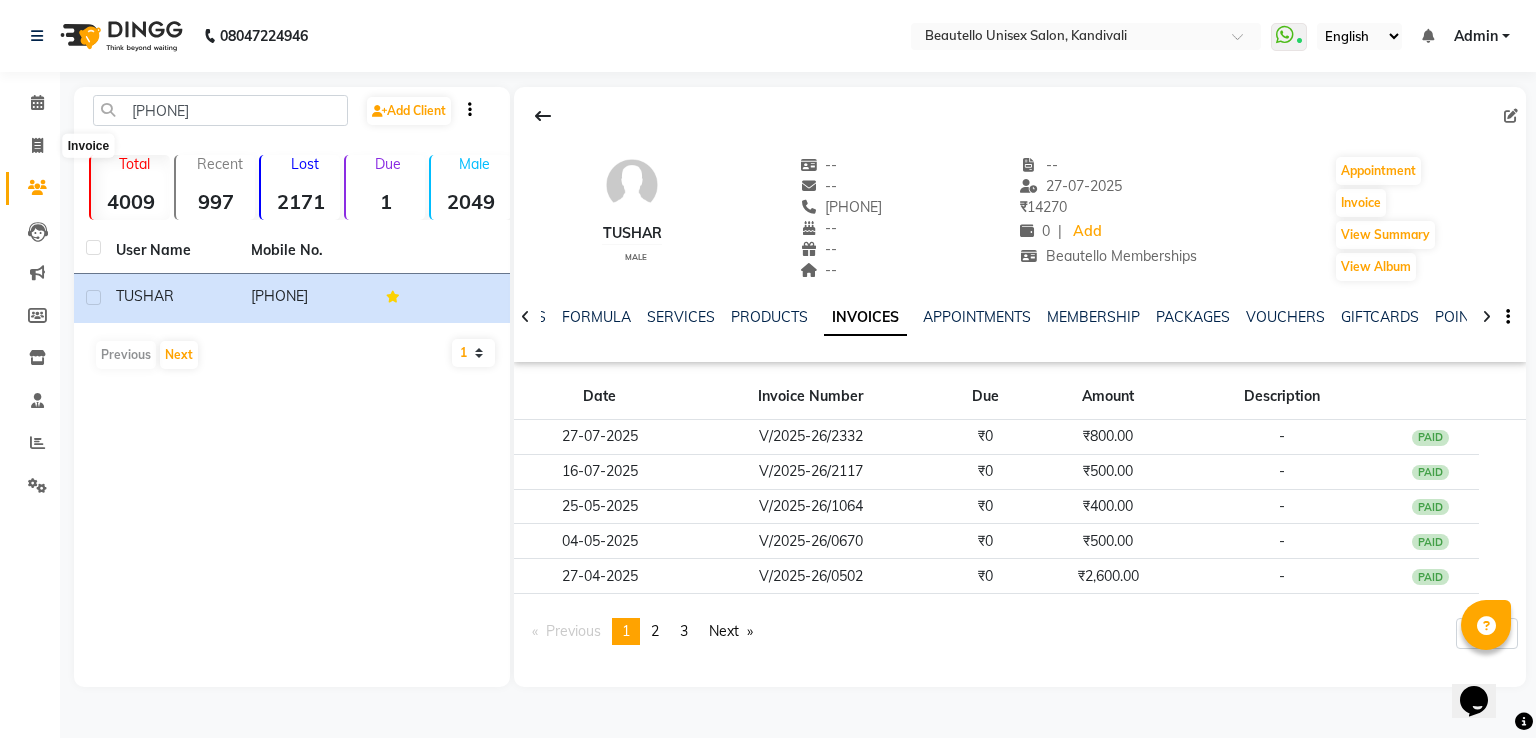 select on "service" 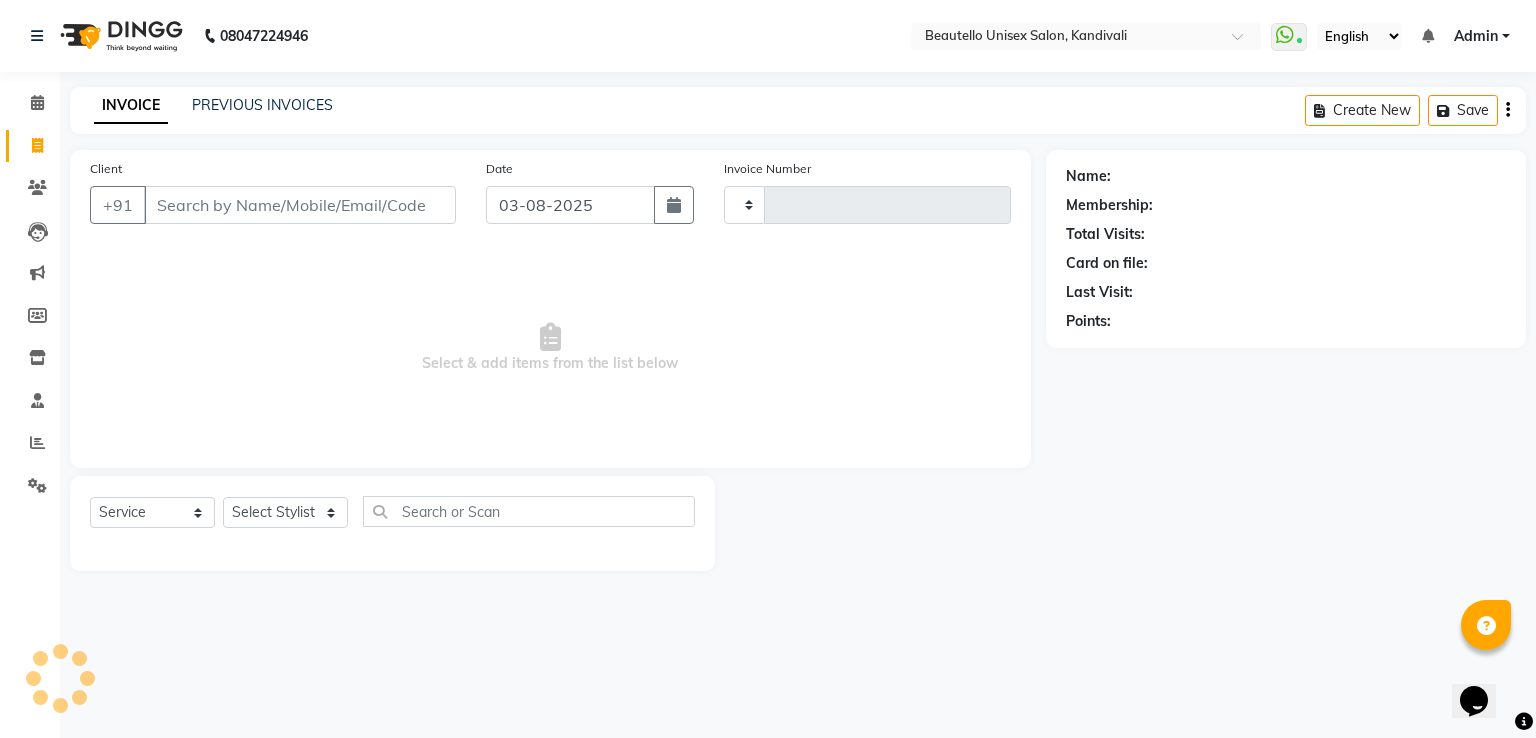 type on "2455" 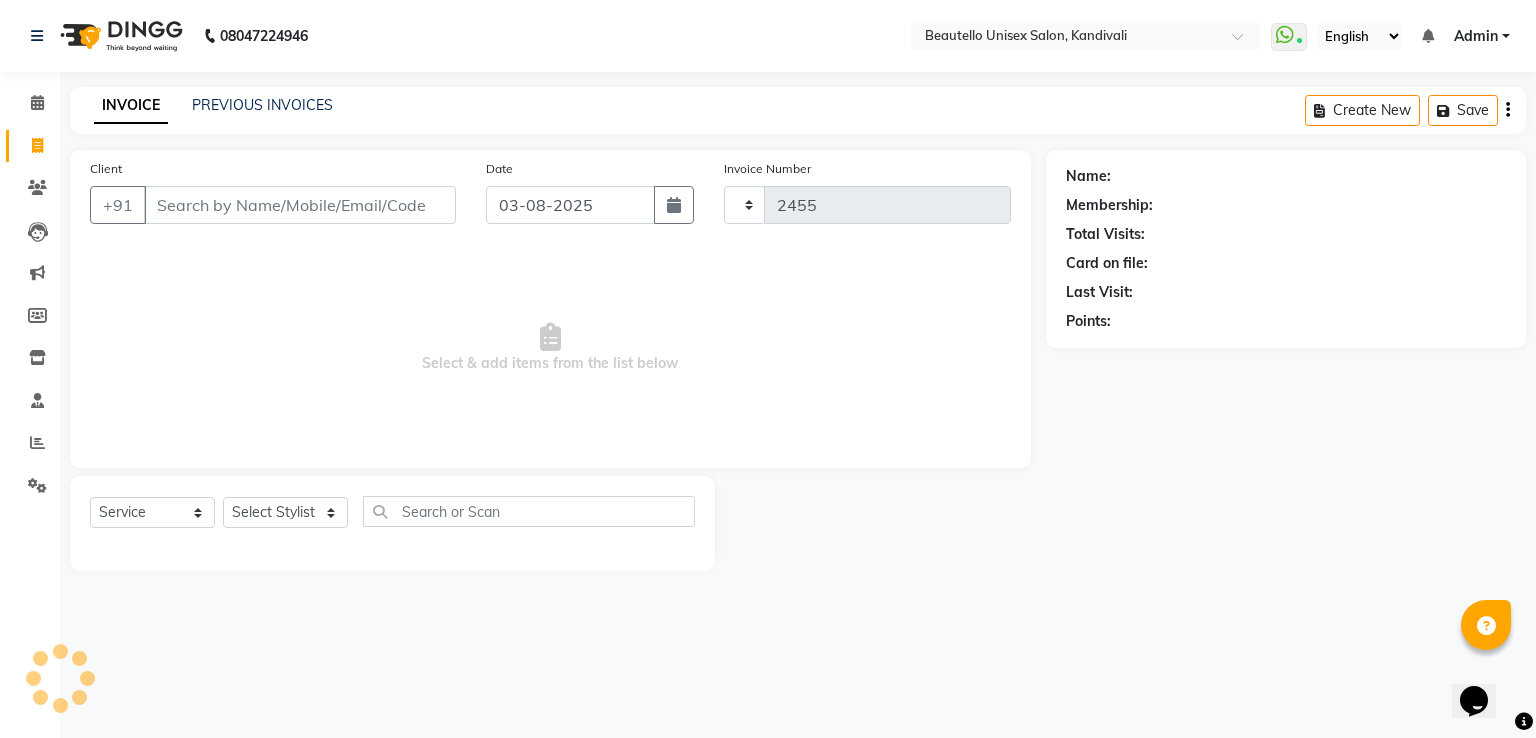 select on "5051" 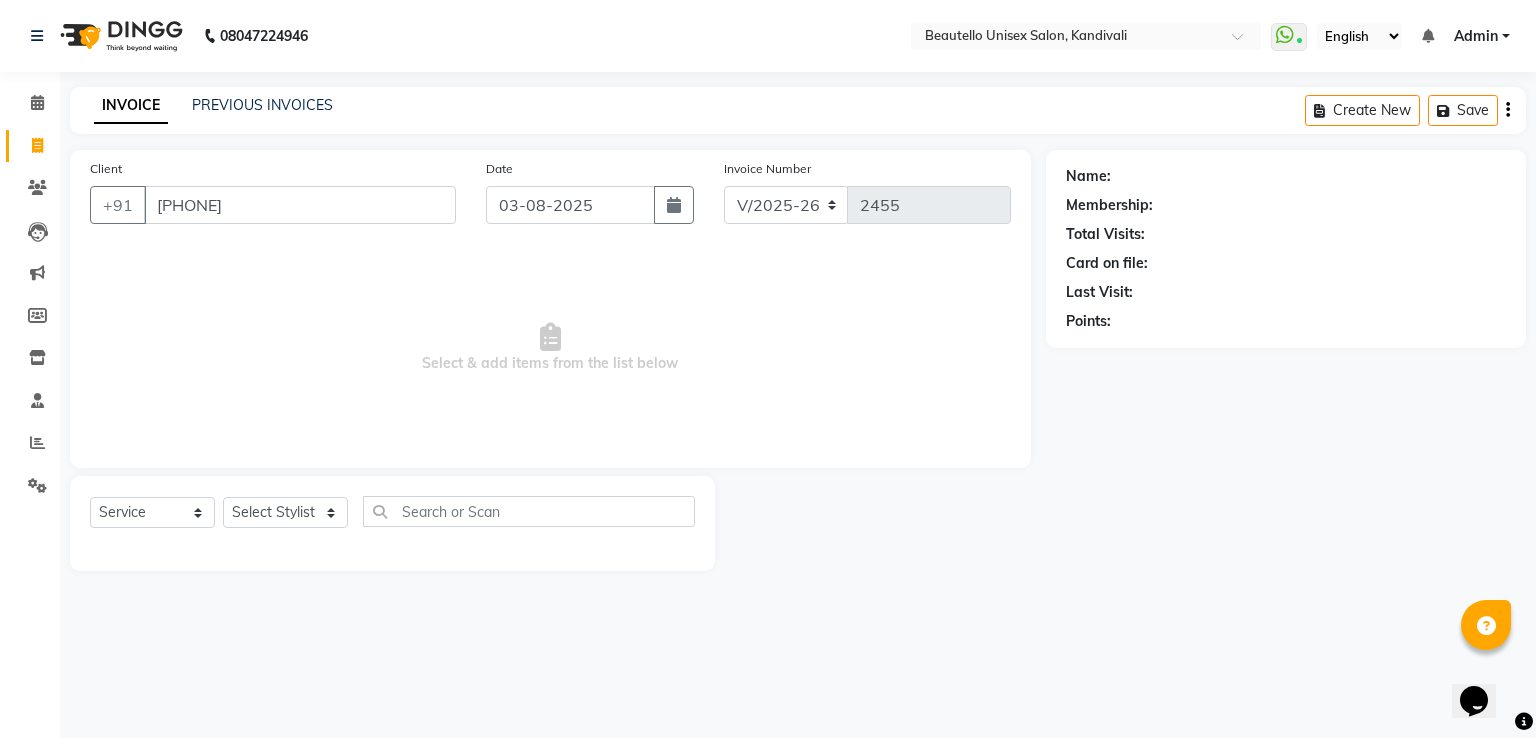 type on "[PHONE]" 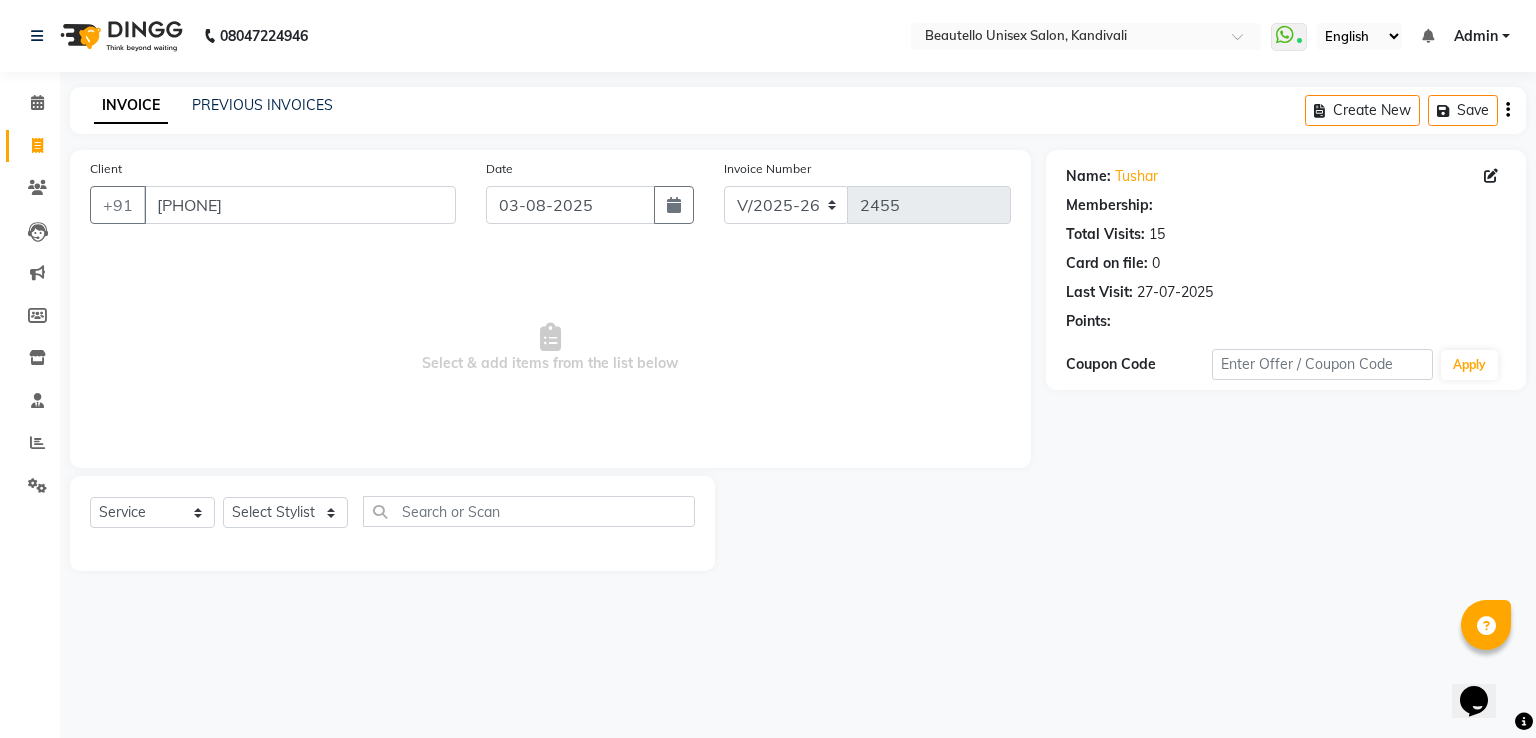 select on "1: Object" 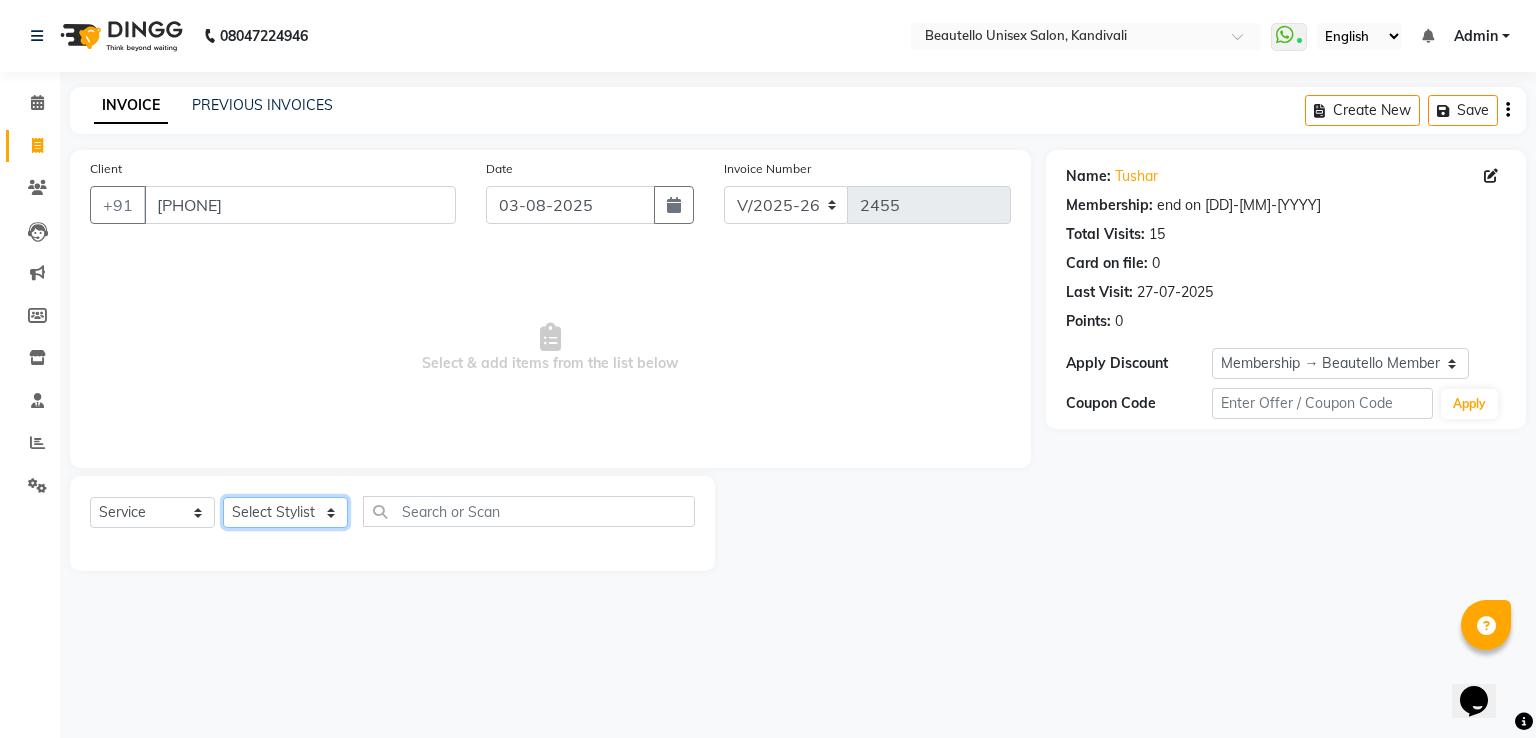 click on "Select Stylist  [FIRSTNAME]  [FIRSTNAME]  [FIRSTNAME] [FIRSTNAME]  [FIRSTNAME] [FIRSTNAME] [FIRSTNAME] [FIRSTNAME]  [FIRSTNAME] Mam [FIRSTNAME]" 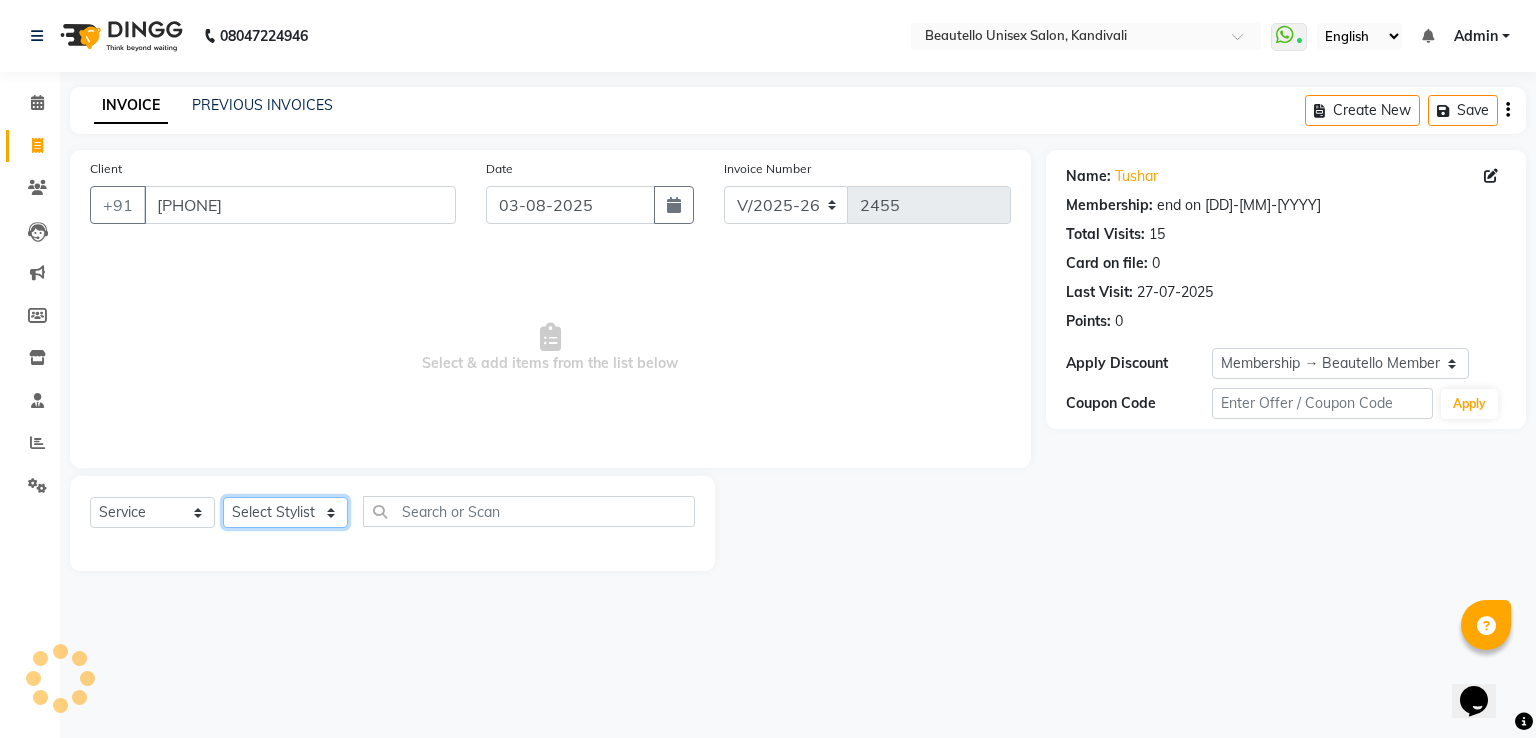 select on "69024" 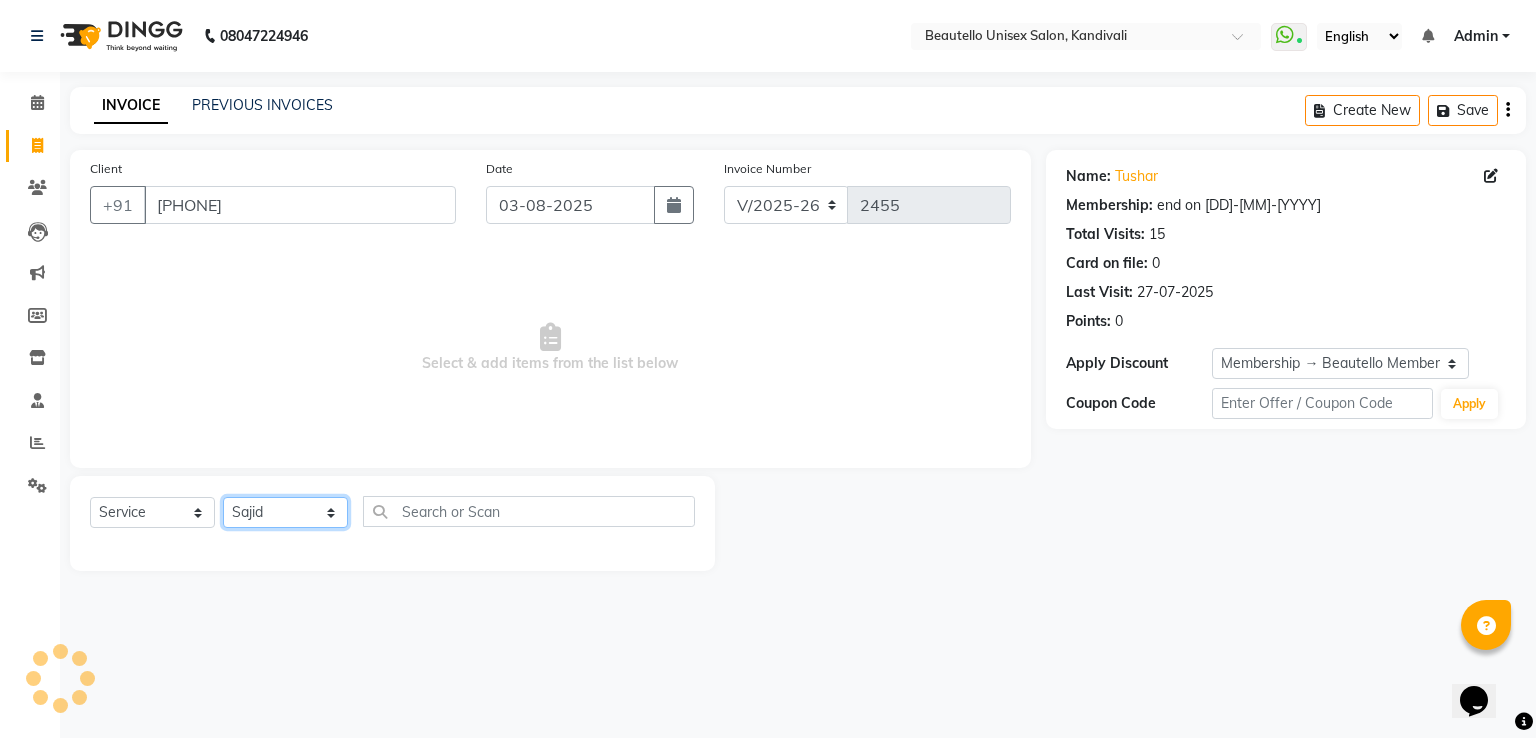 click on "Select Stylist  [FIRSTNAME]  [FIRSTNAME]  [FIRSTNAME] [FIRSTNAME]  [FIRSTNAME] [FIRSTNAME] [FIRSTNAME] [FIRSTNAME]  [FIRSTNAME] Mam [FIRSTNAME]" 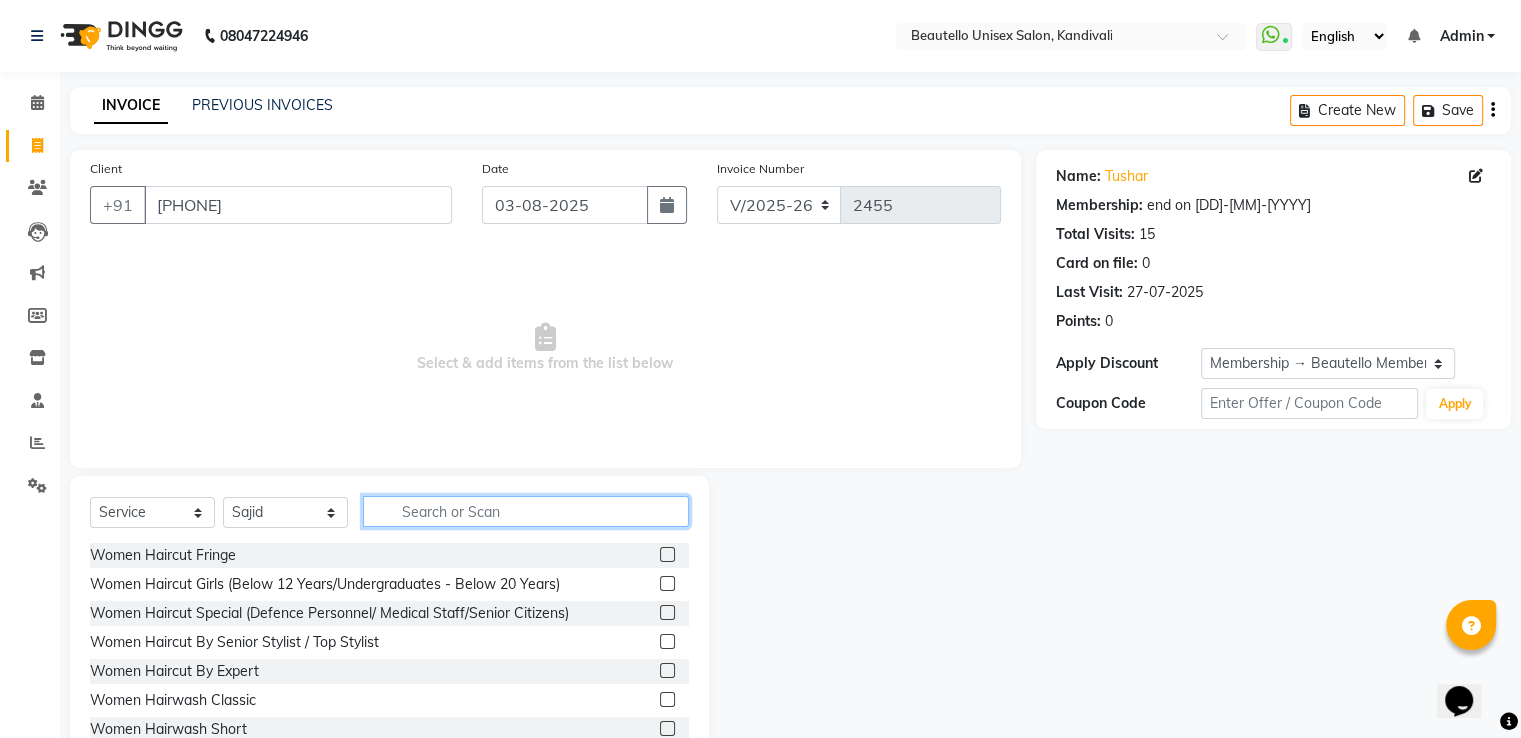click 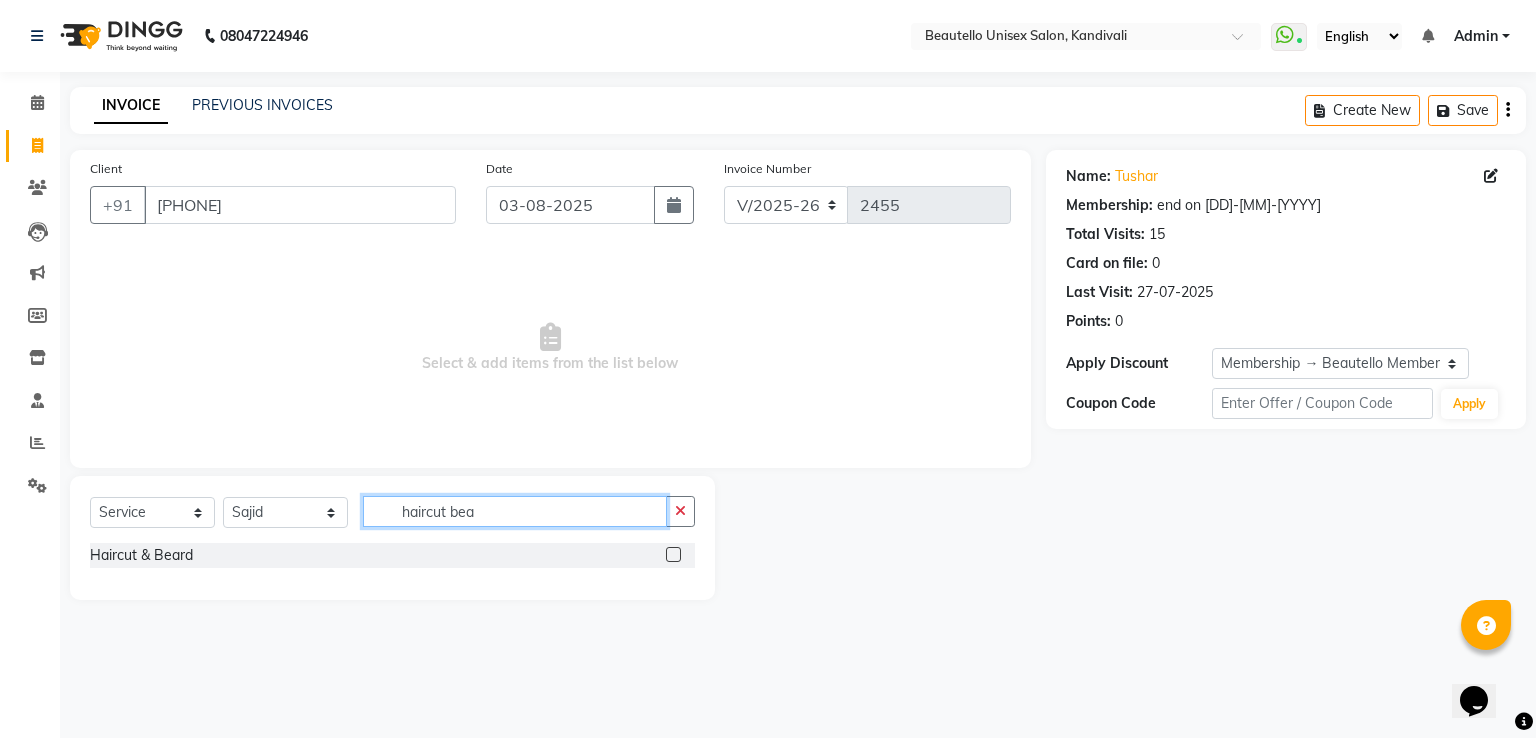 type on "haircut bea" 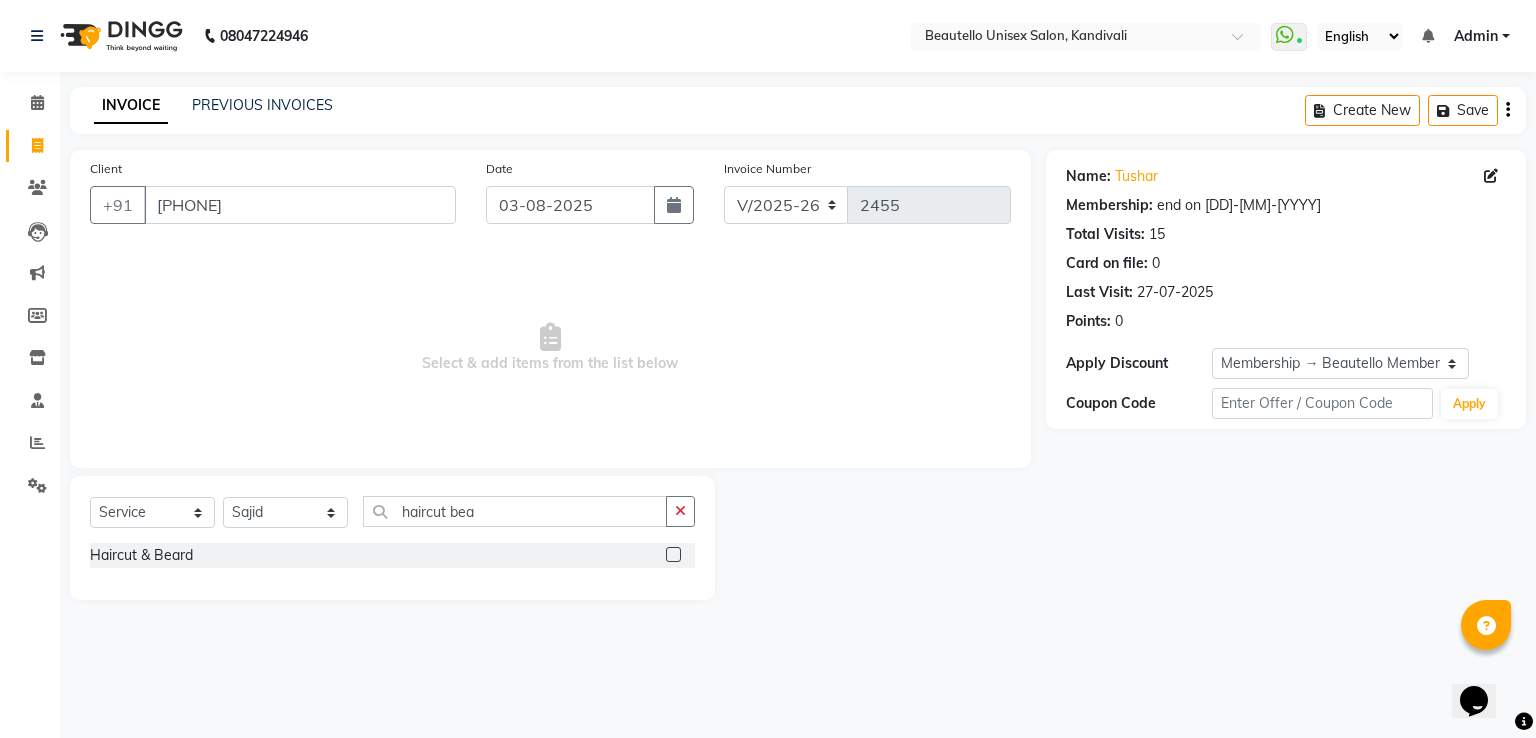 click 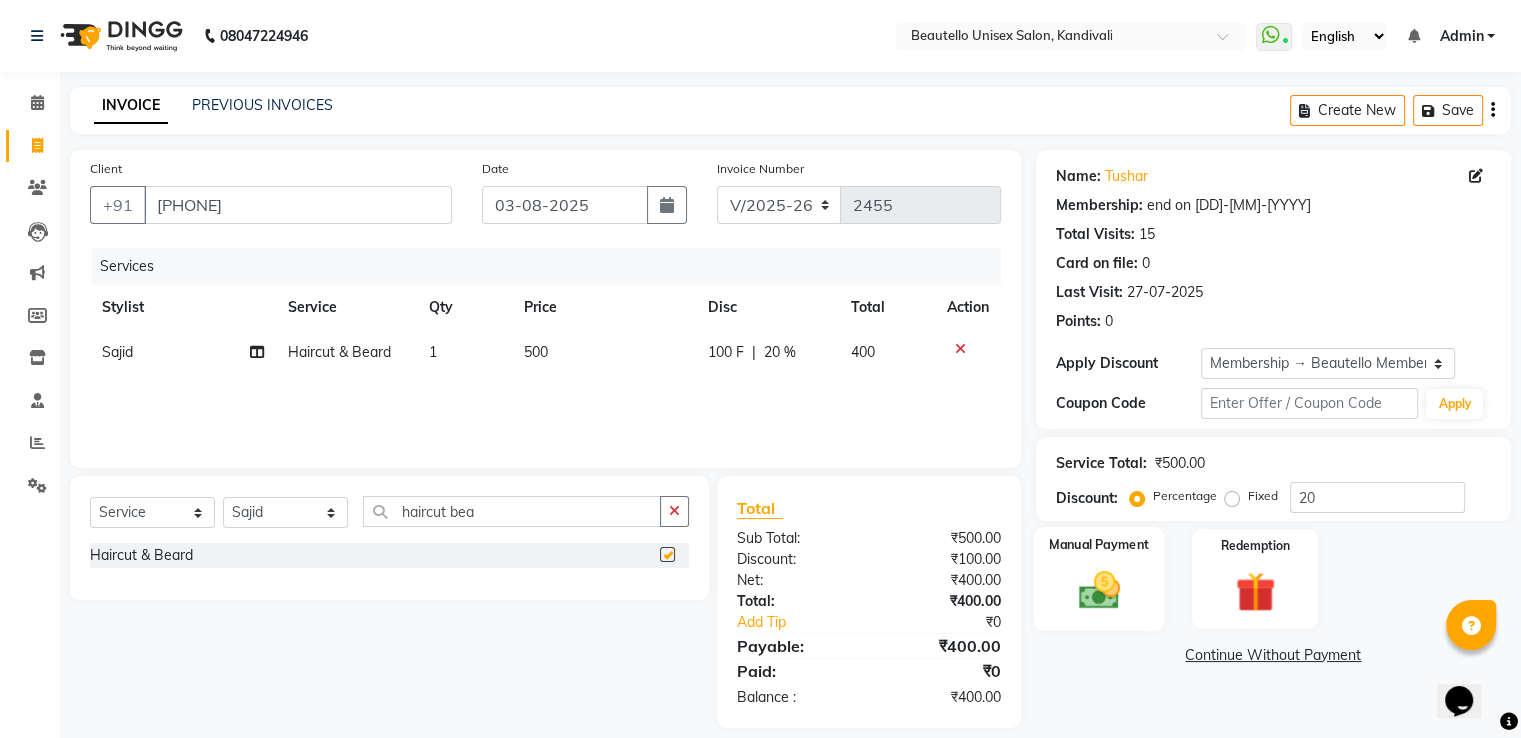 checkbox on "false" 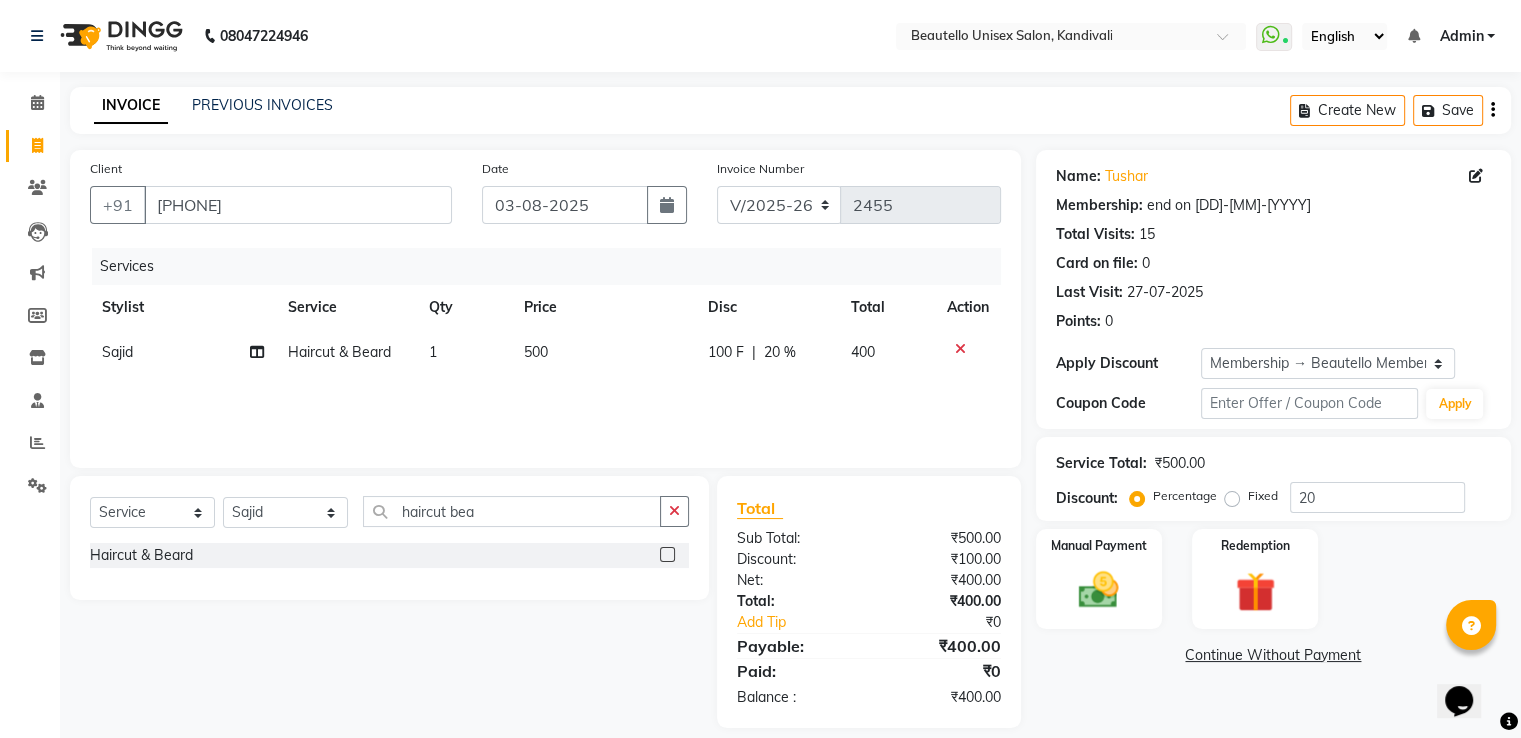 click on "20 %" 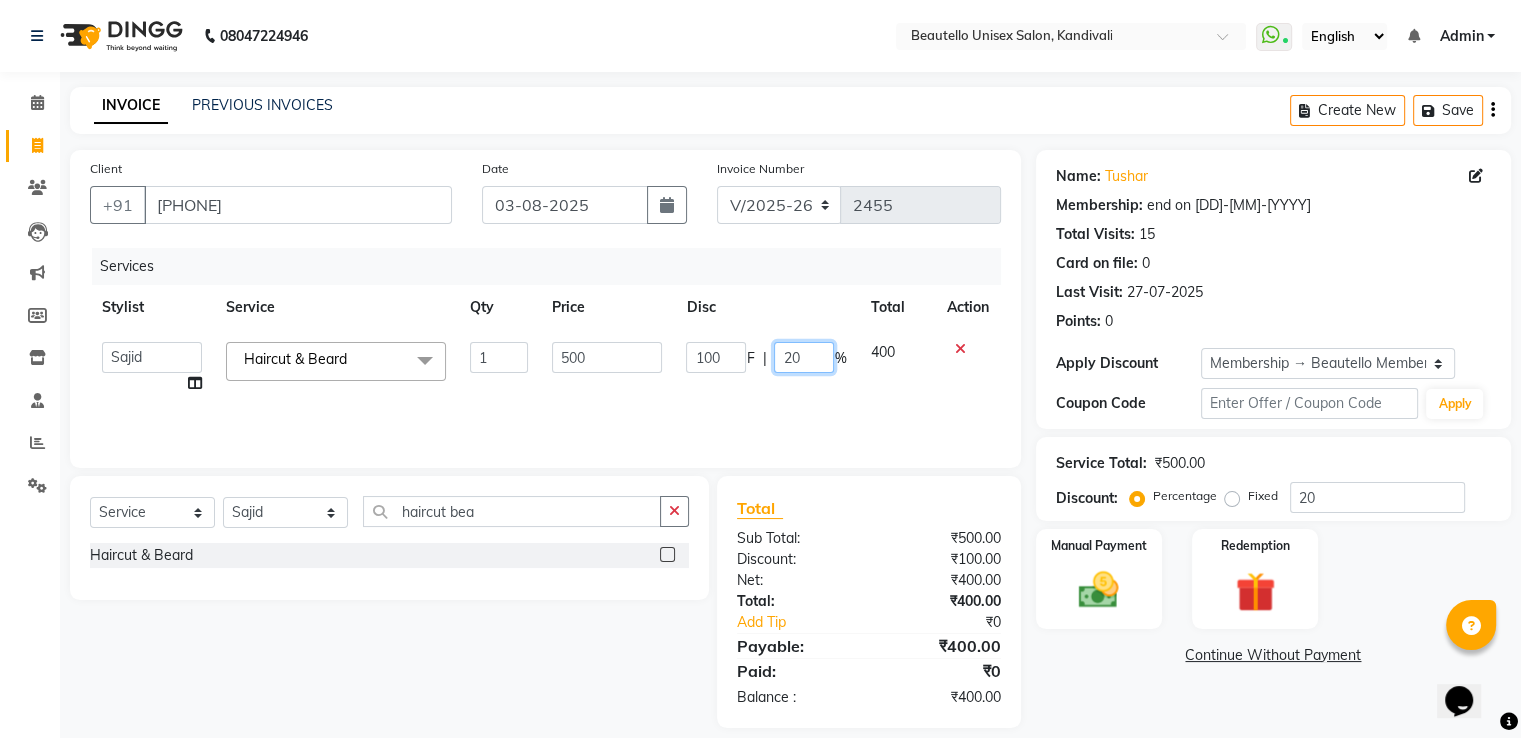 drag, startPoint x: 815, startPoint y: 359, endPoint x: 729, endPoint y: 353, distance: 86.209045 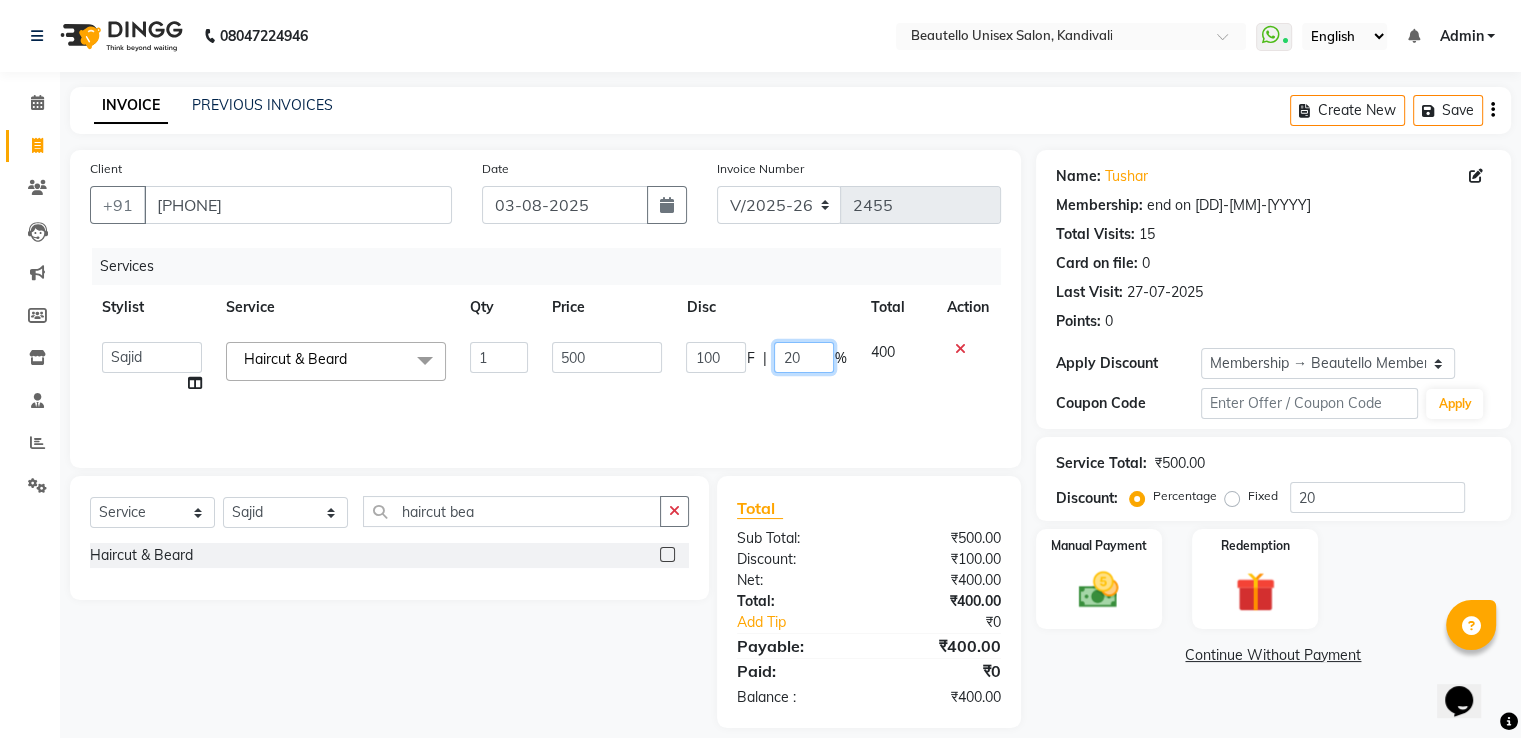 type 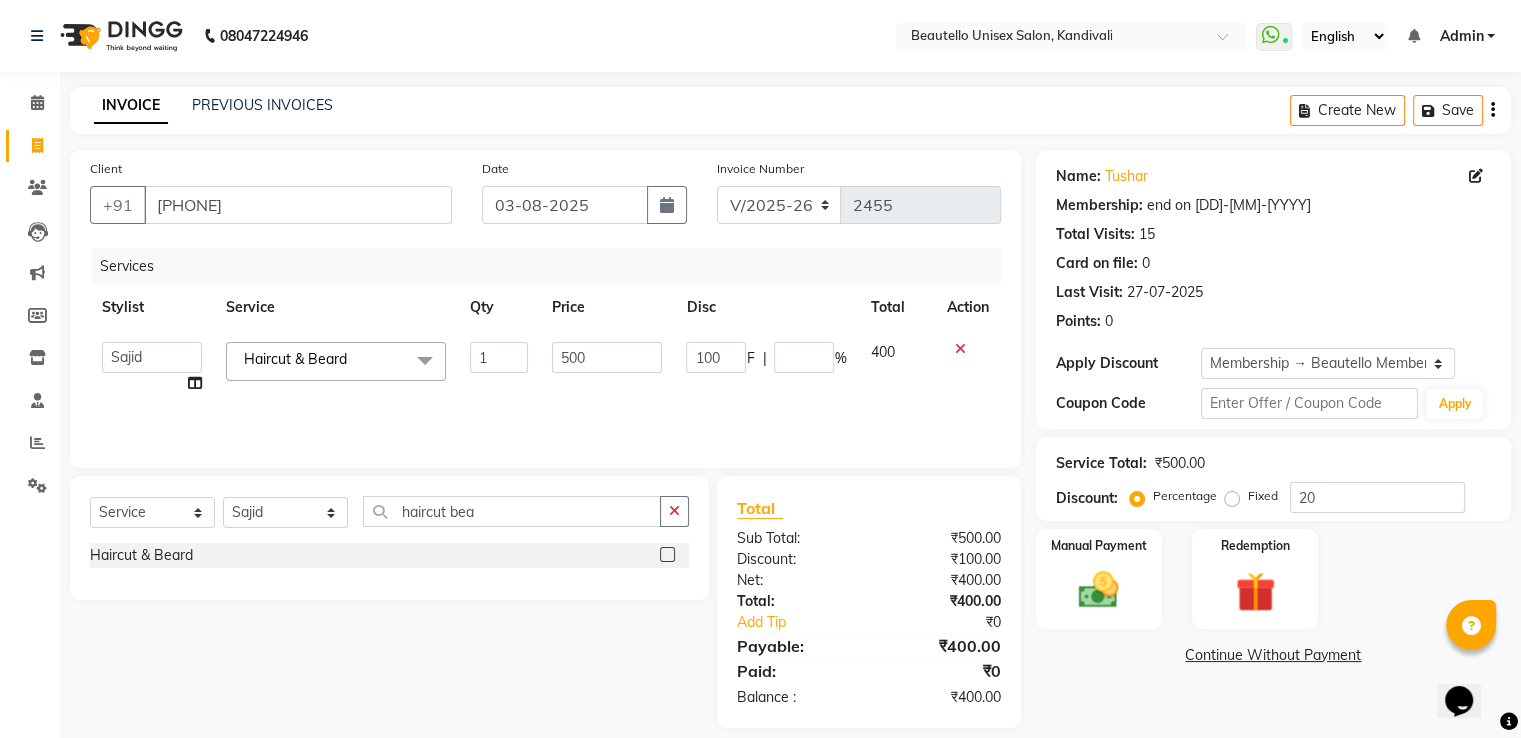 click on "Services" 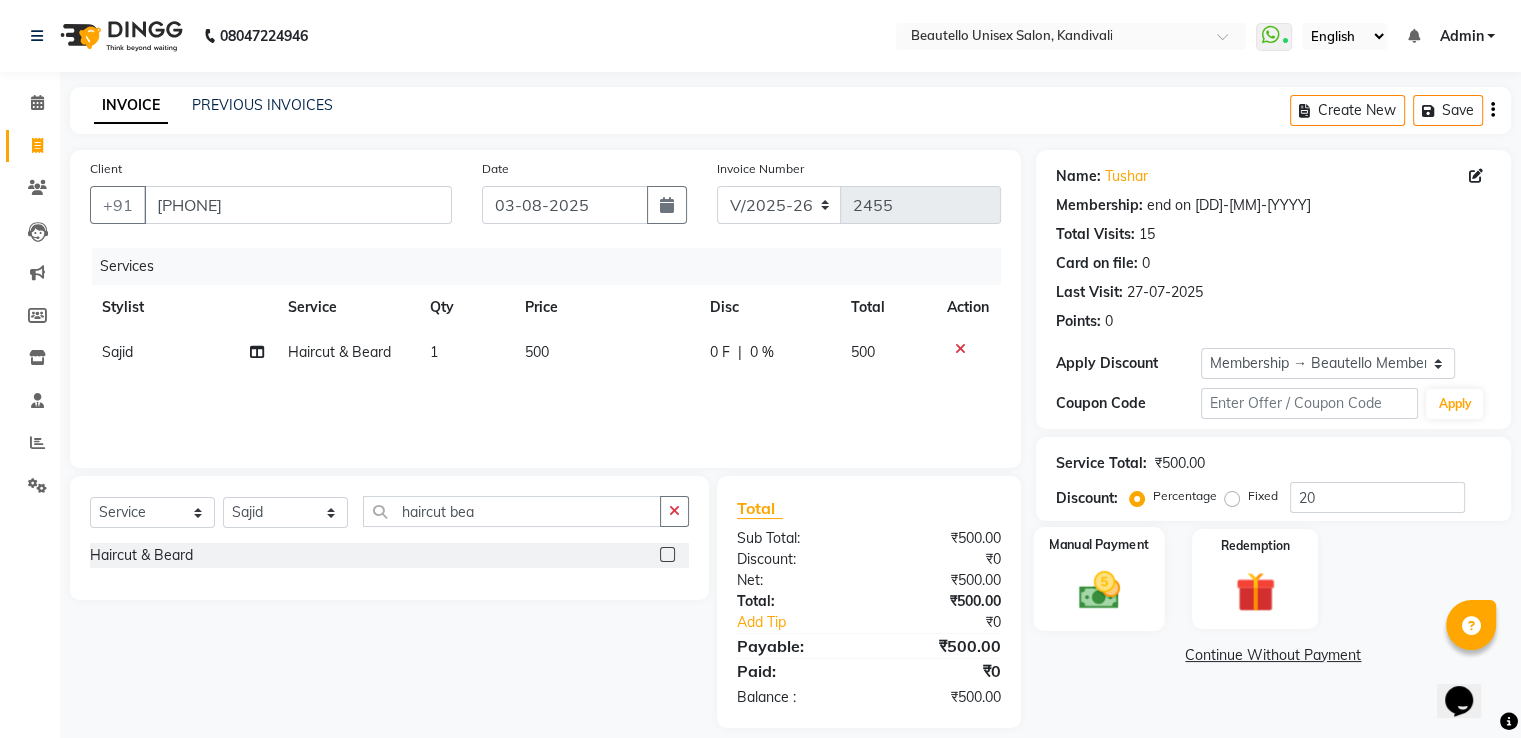 click 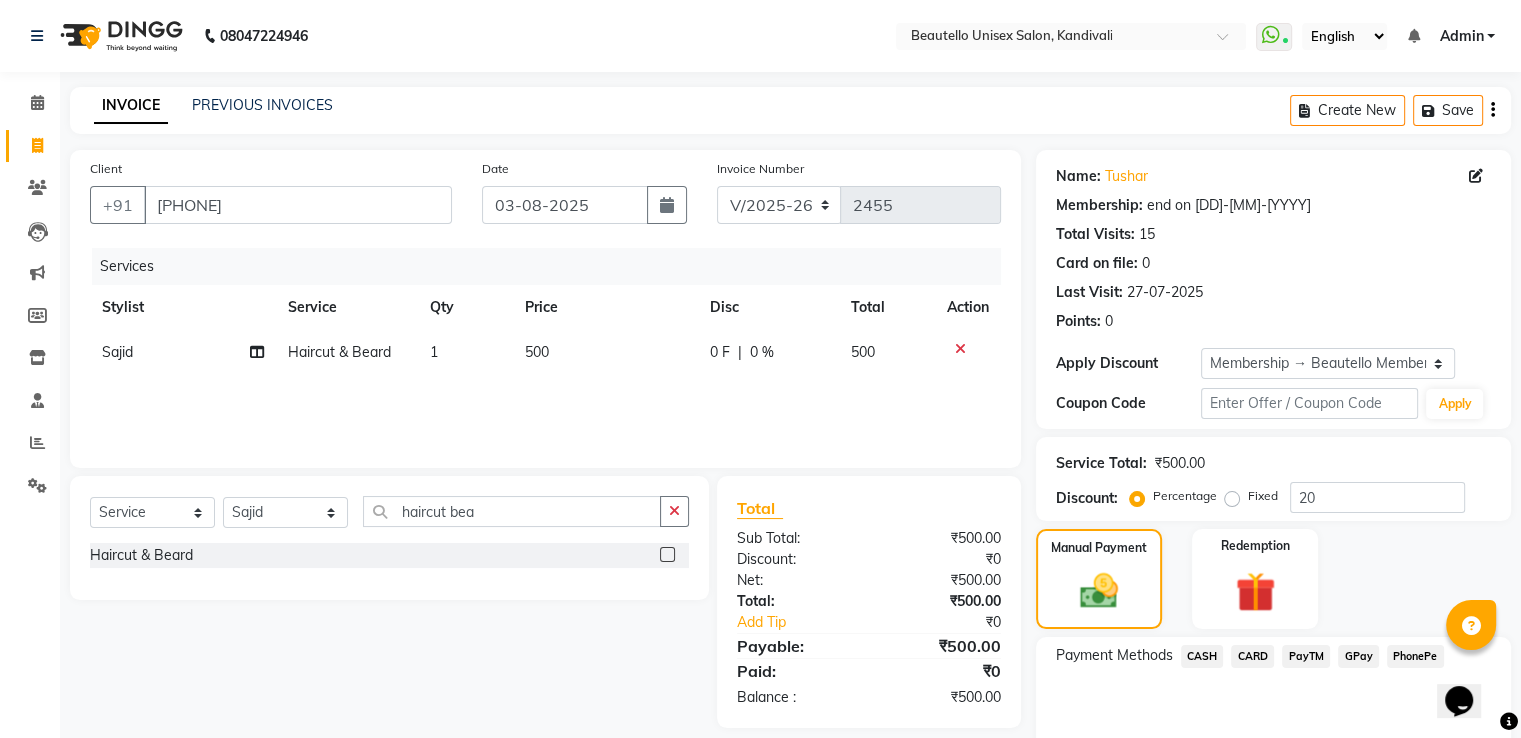 click on "CASH" 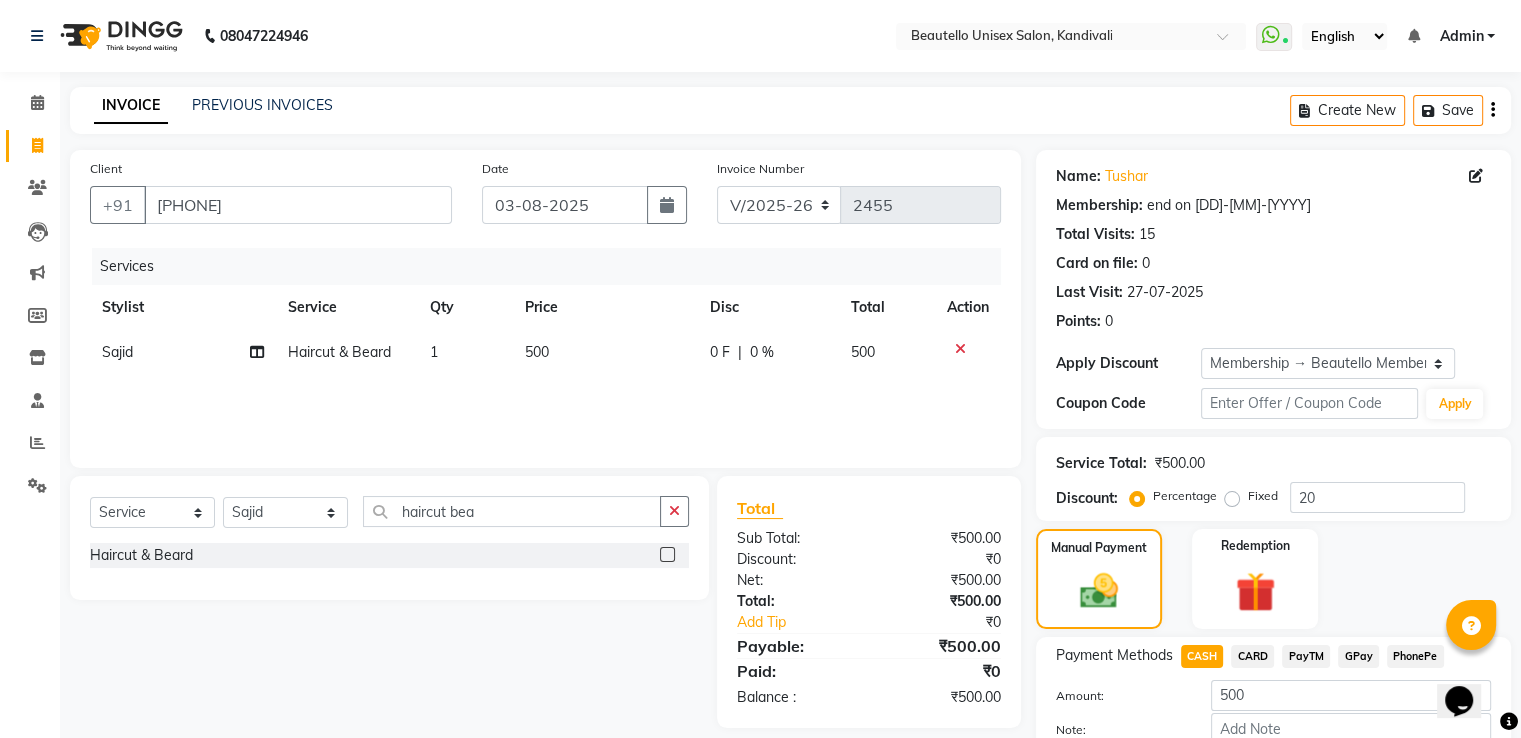 scroll, scrollTop: 120, scrollLeft: 0, axis: vertical 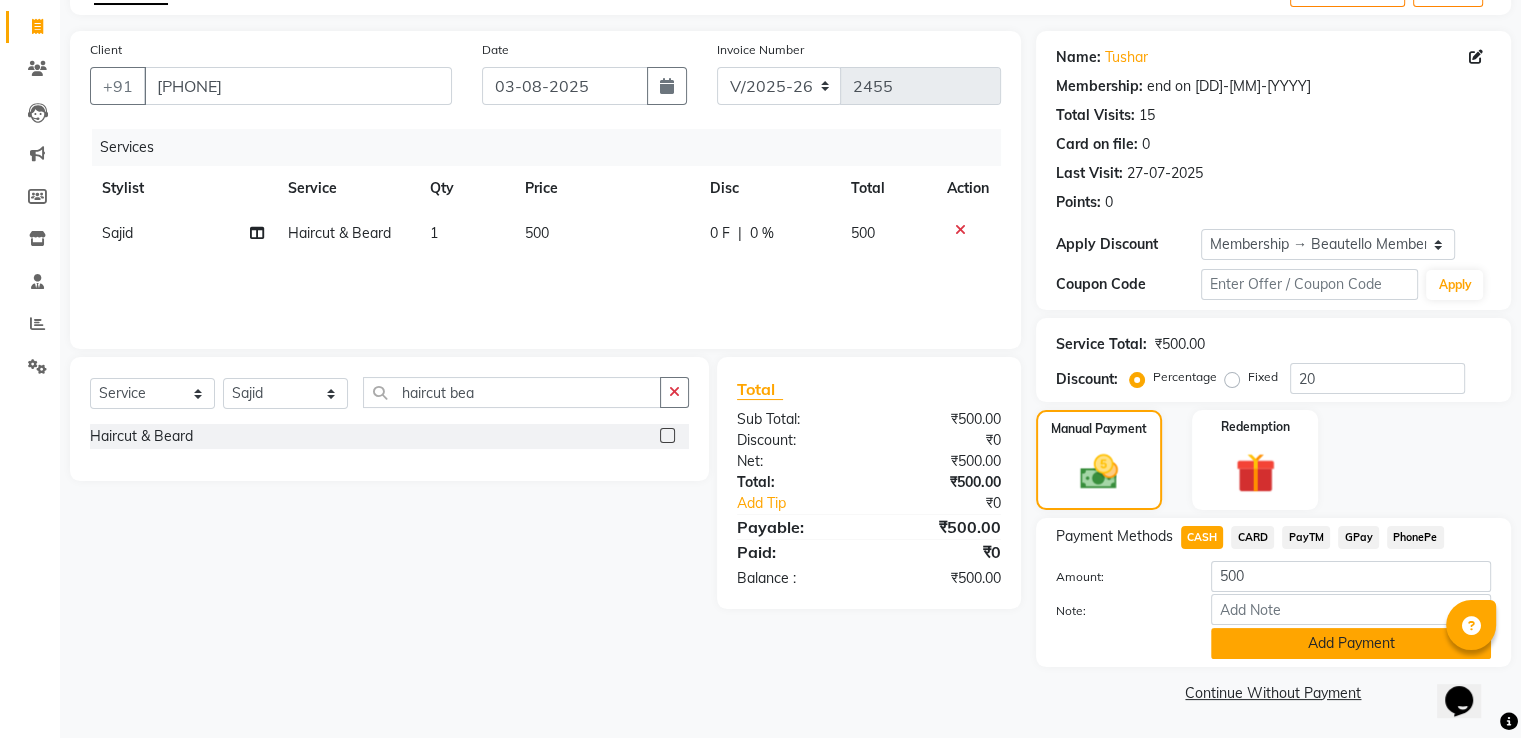 click on "Add Payment" 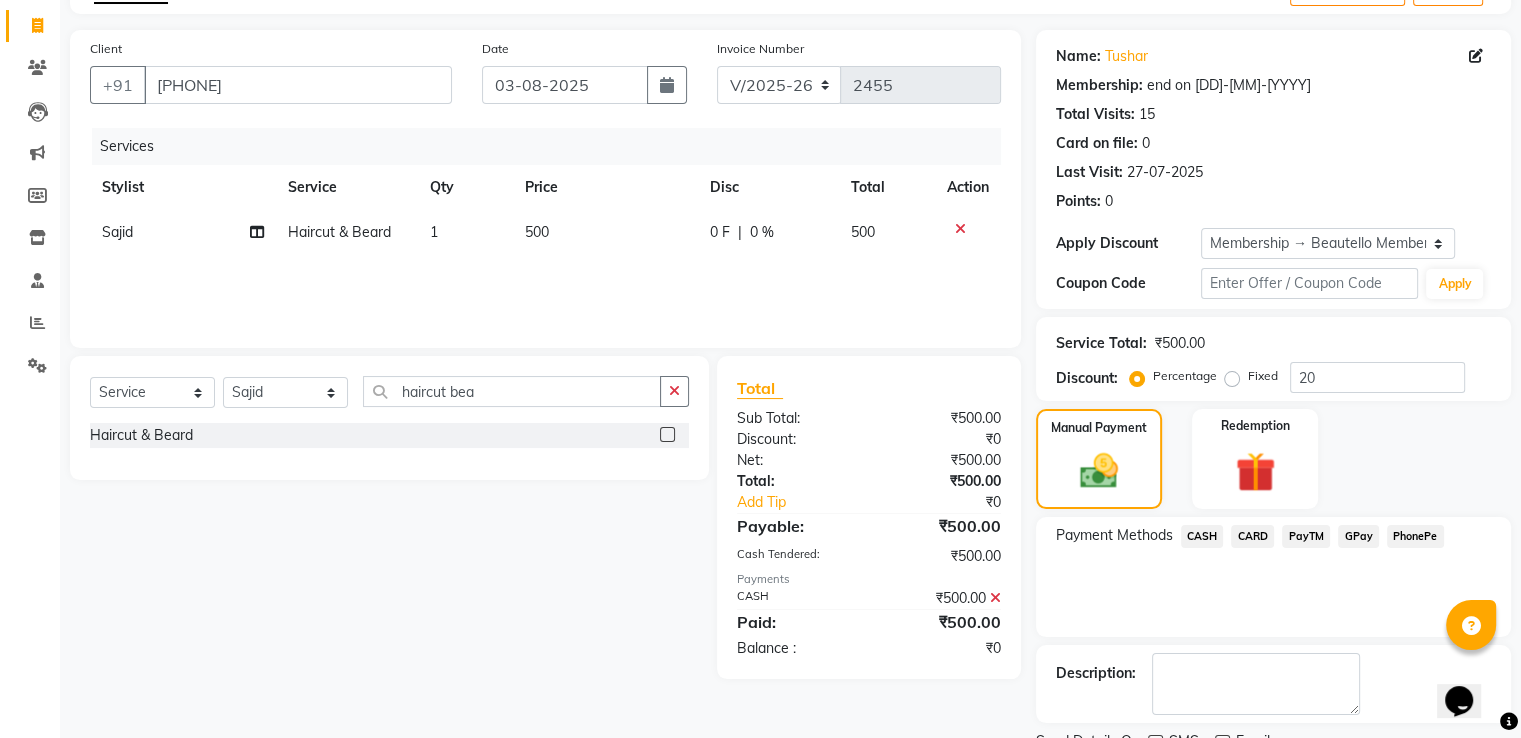 scroll, scrollTop: 201, scrollLeft: 0, axis: vertical 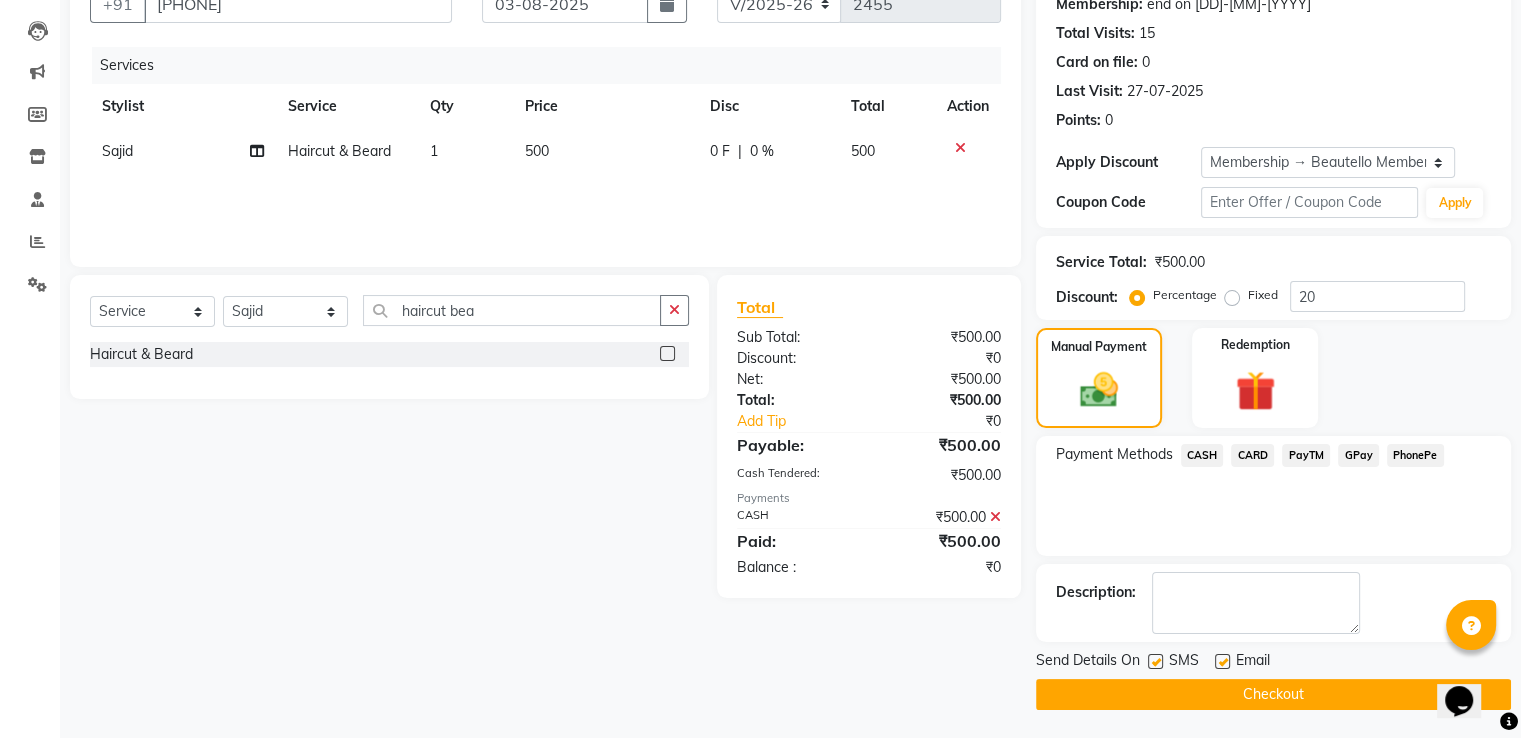 click 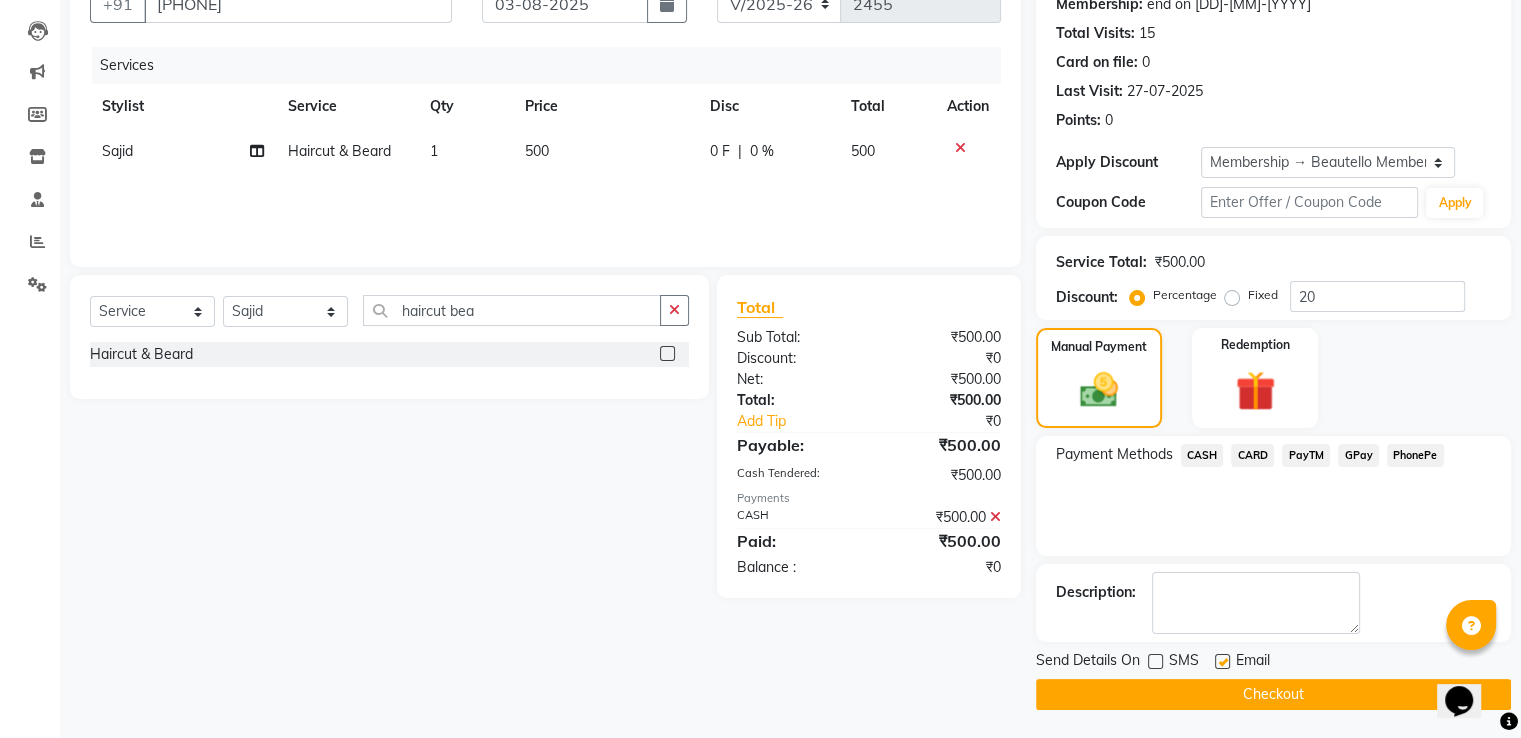 click on "Checkout" 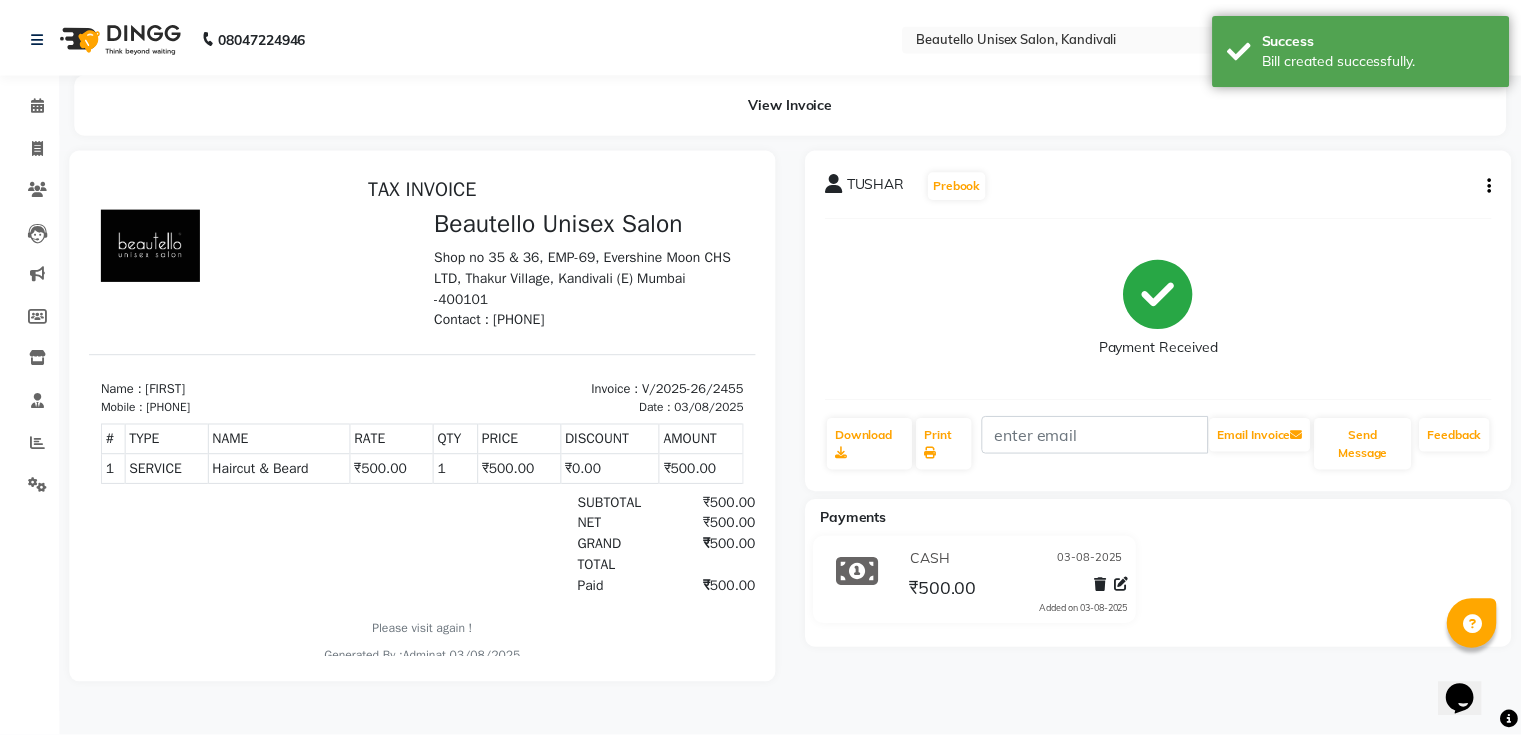 scroll, scrollTop: 0, scrollLeft: 0, axis: both 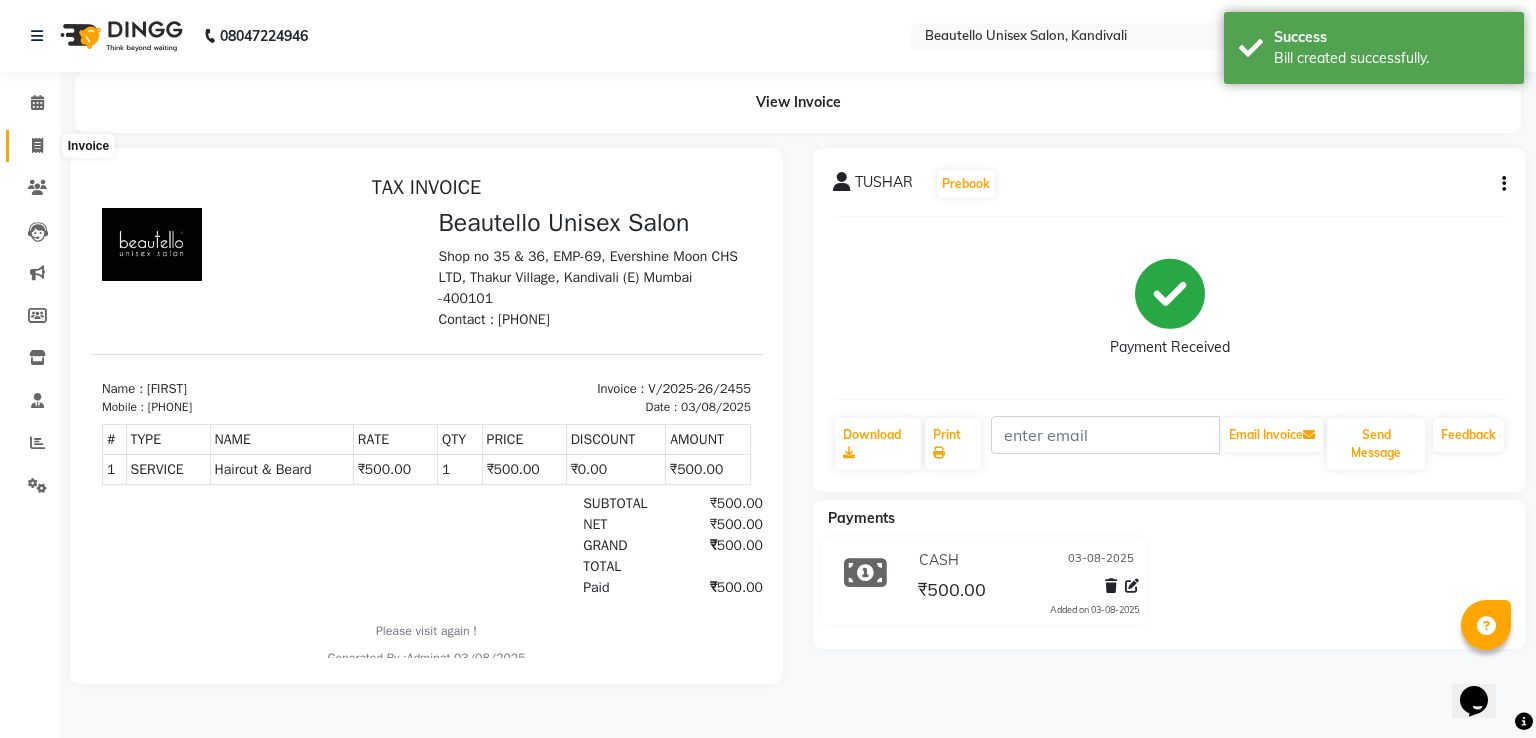 click 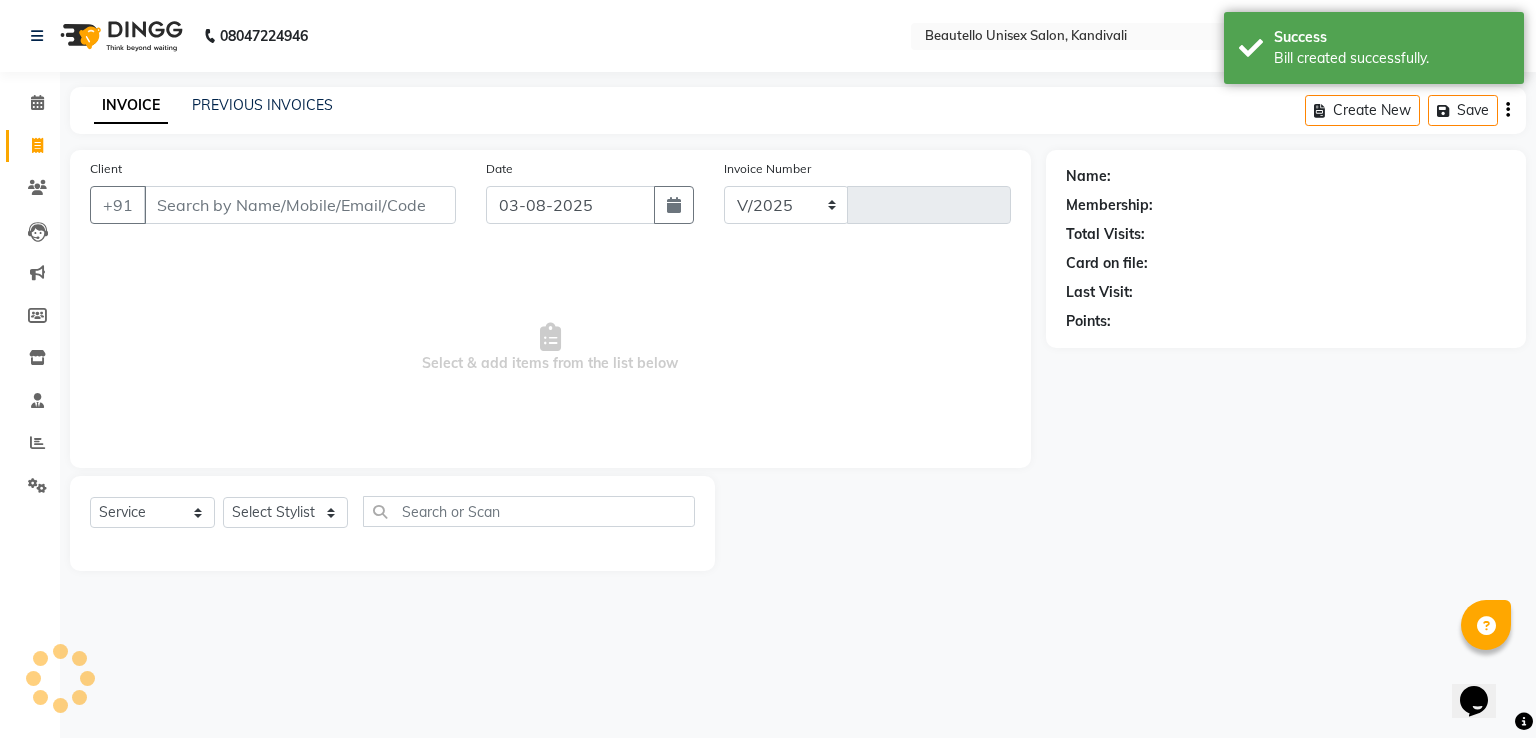 select on "5051" 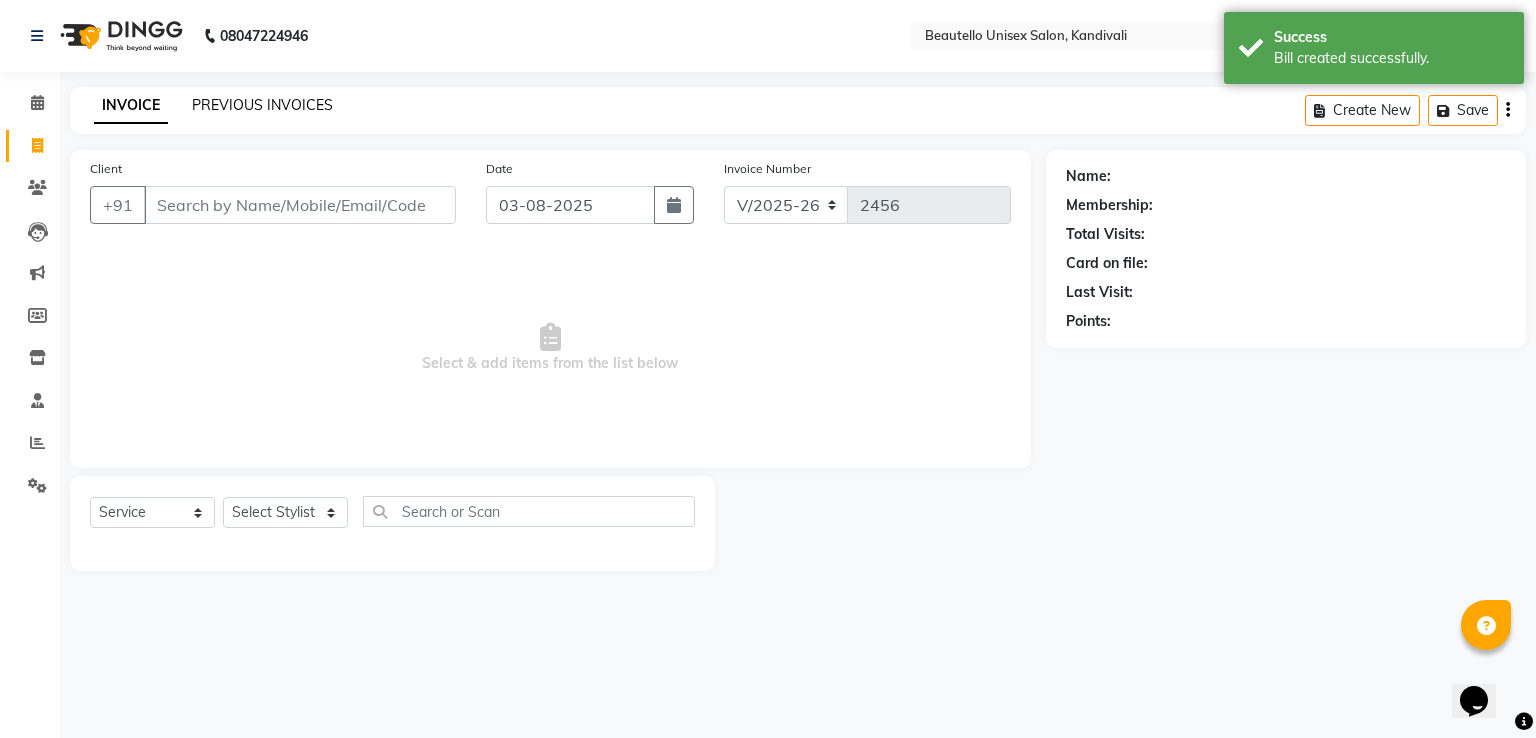 click on "PREVIOUS INVOICES" 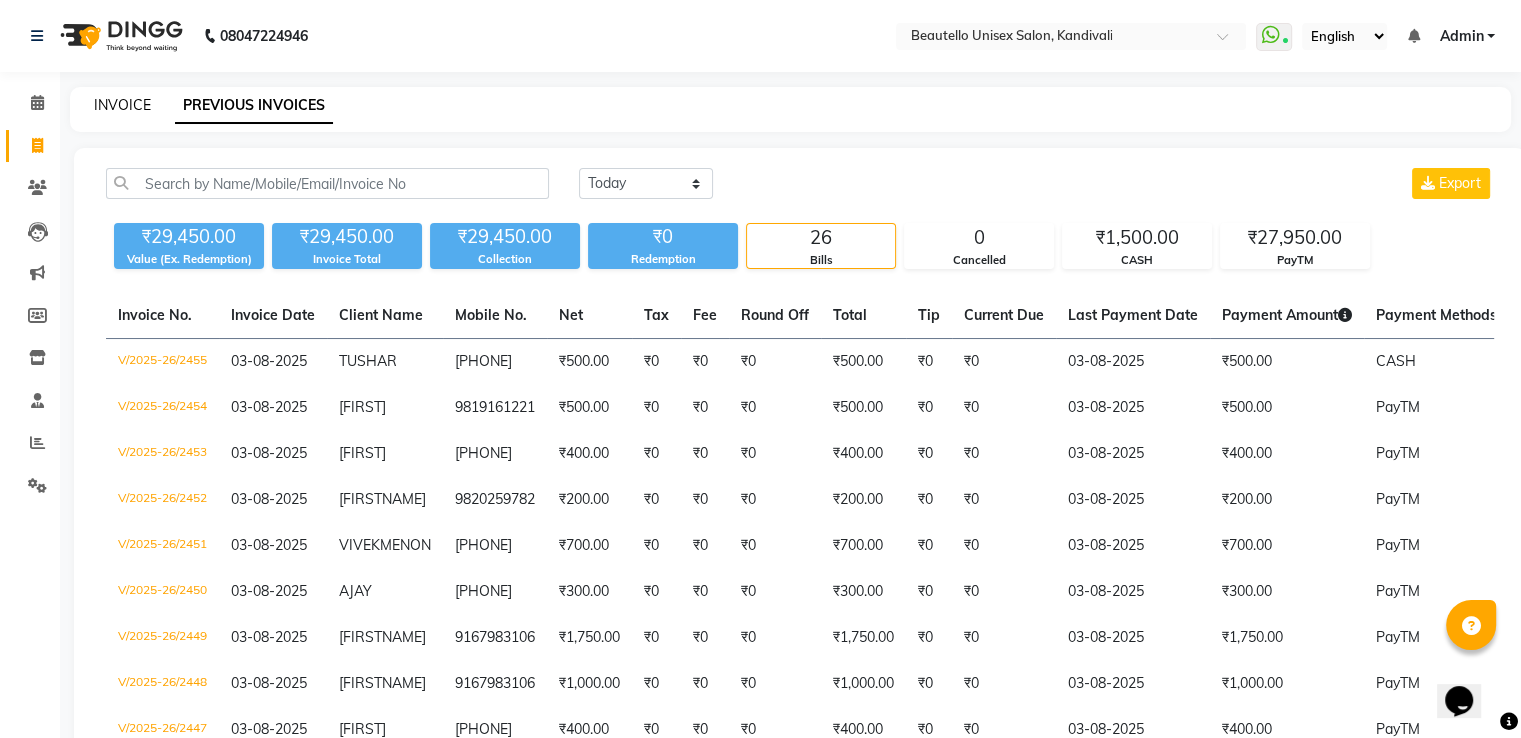 click on "INVOICE" 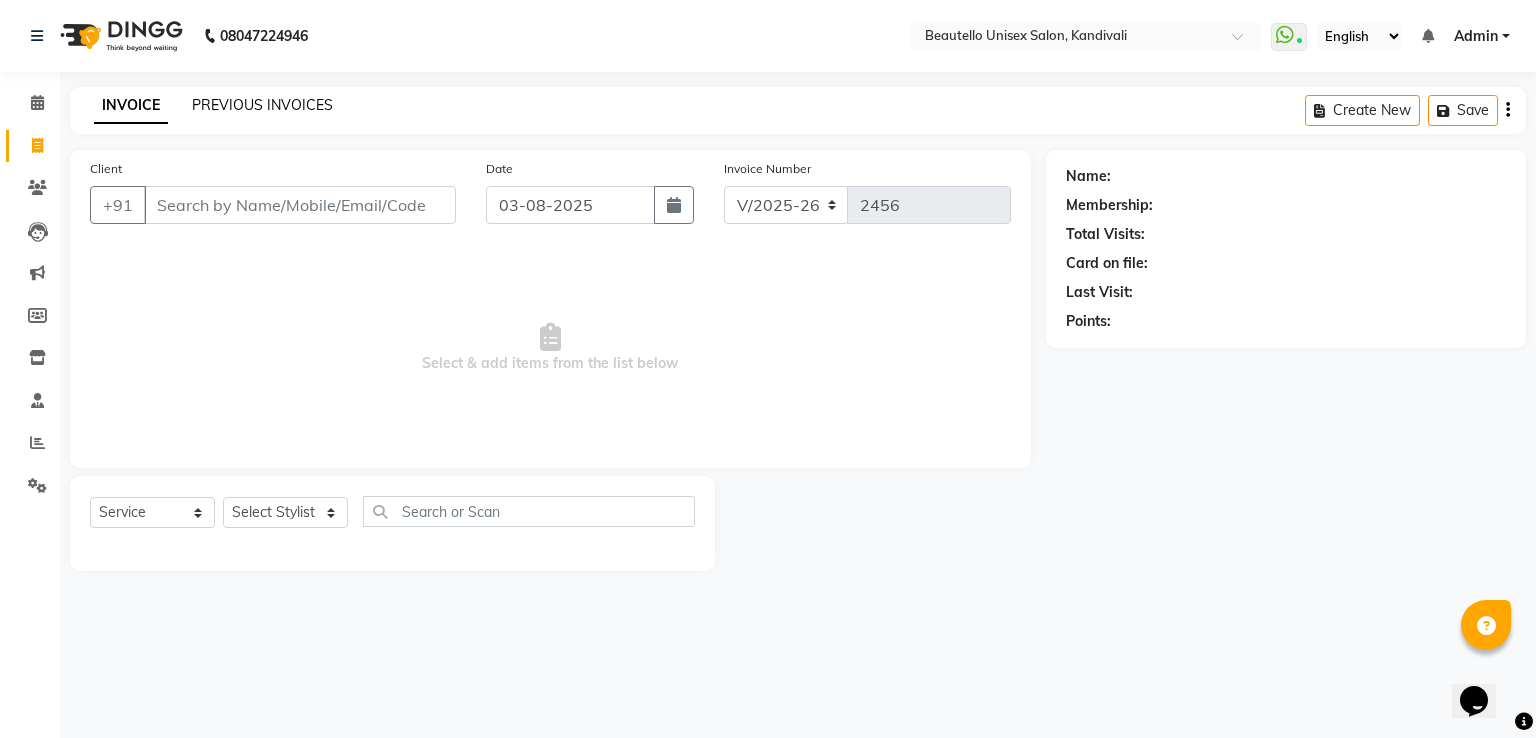click on "PREVIOUS INVOICES" 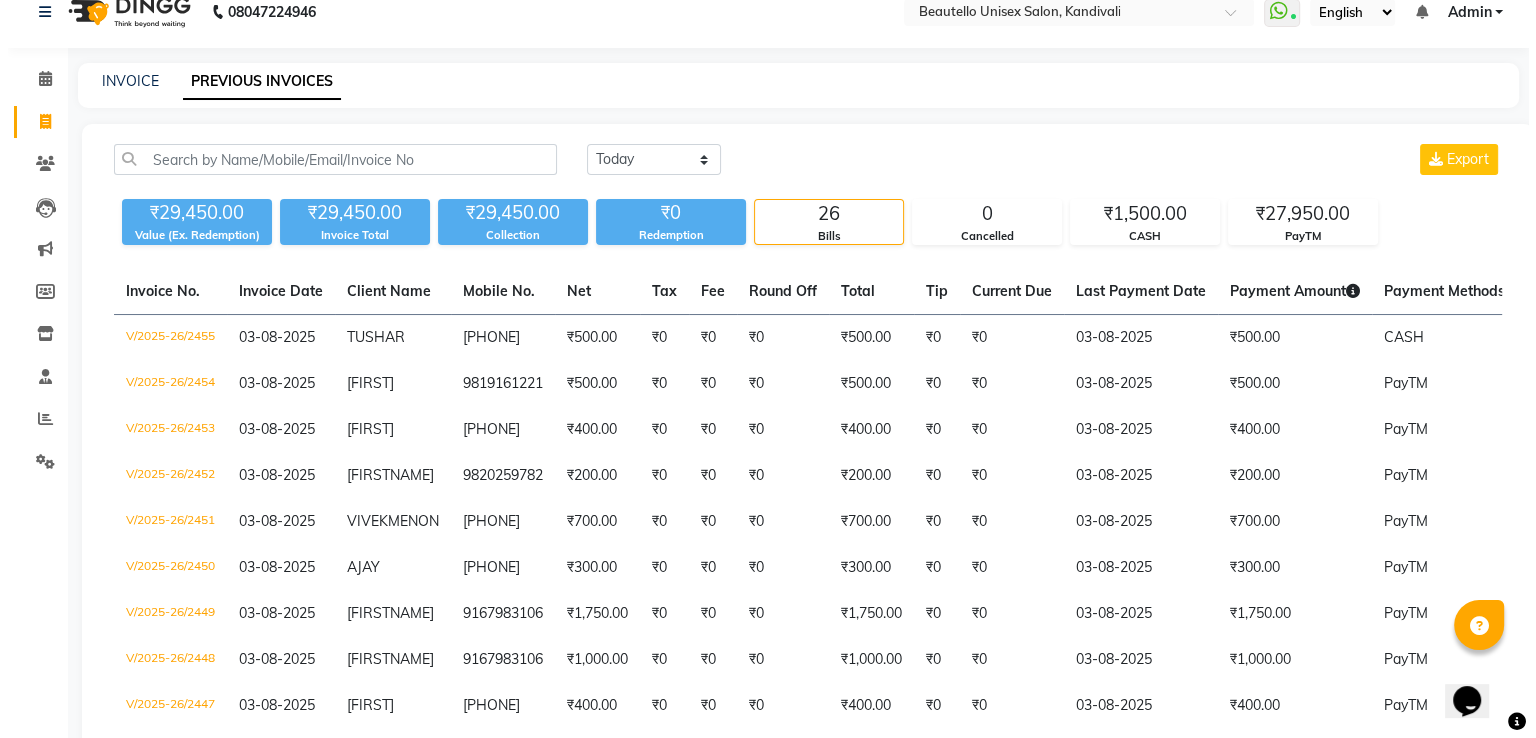 scroll, scrollTop: 0, scrollLeft: 0, axis: both 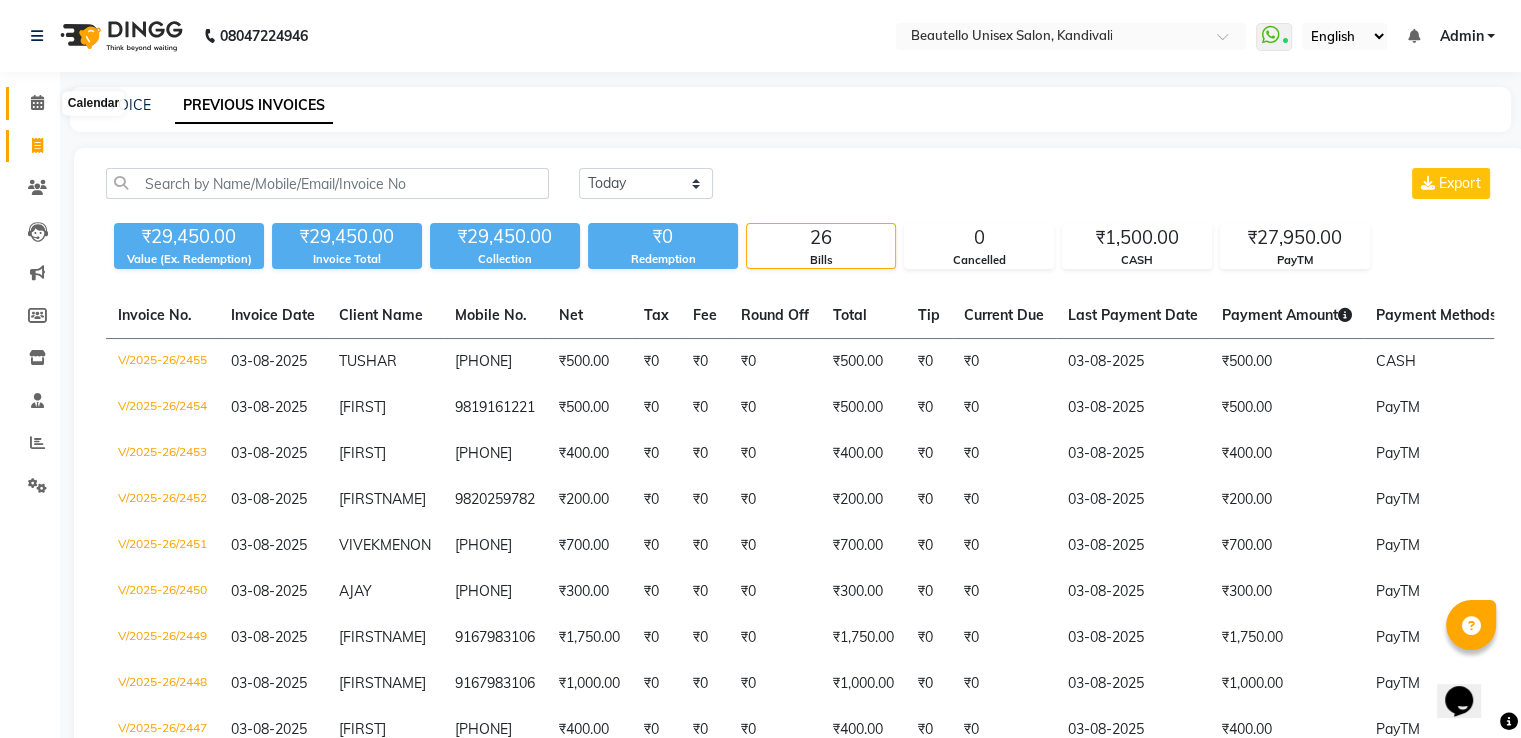 click 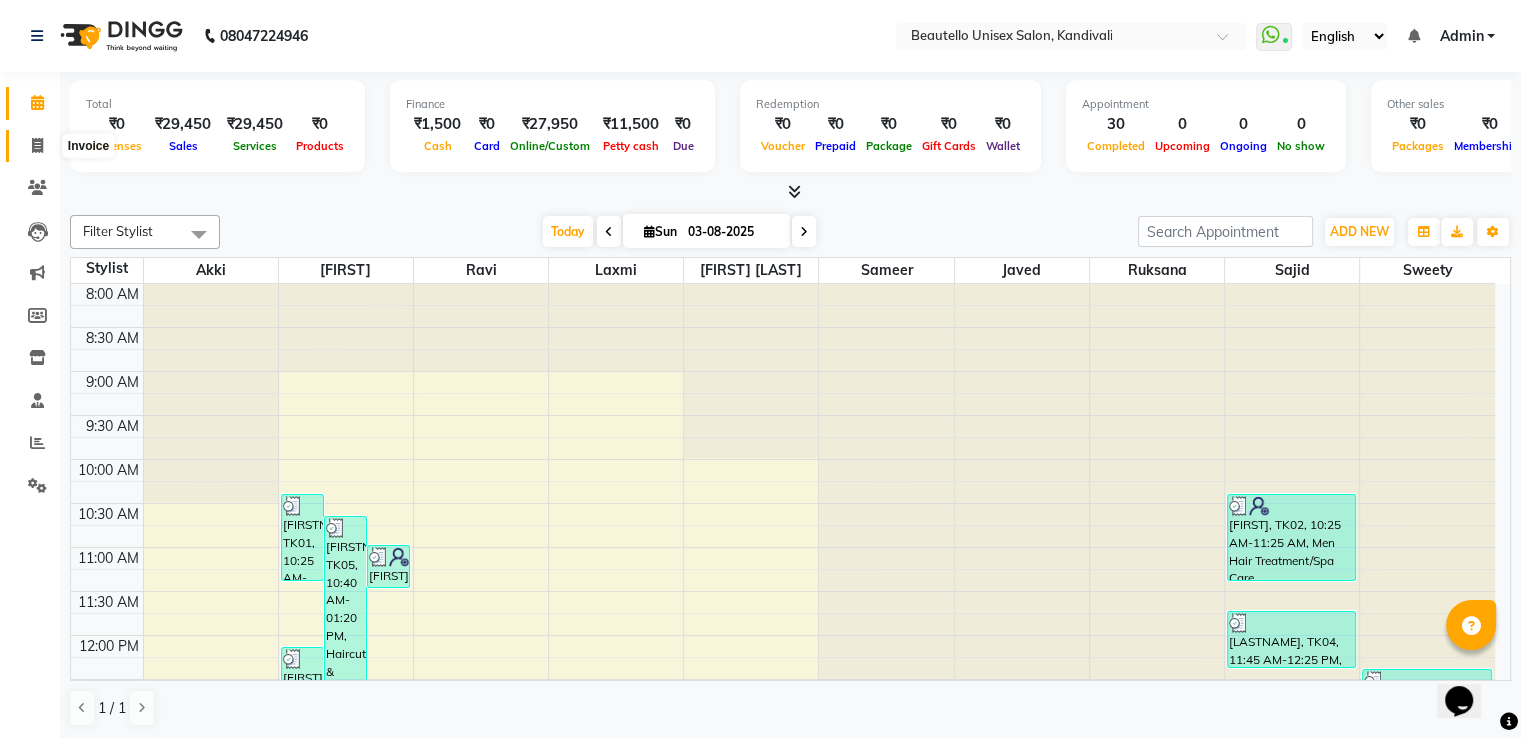 click 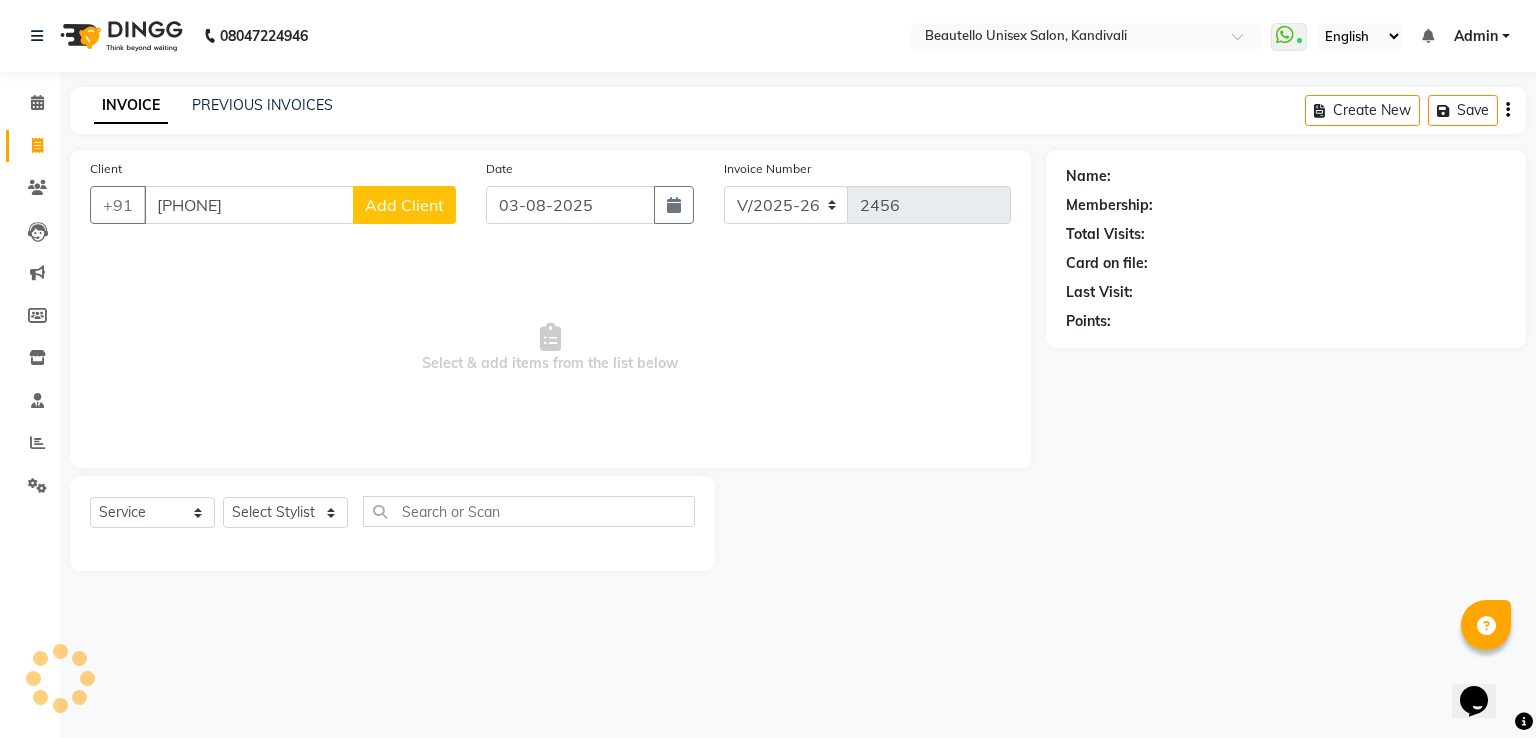 type on "[PHONE]" 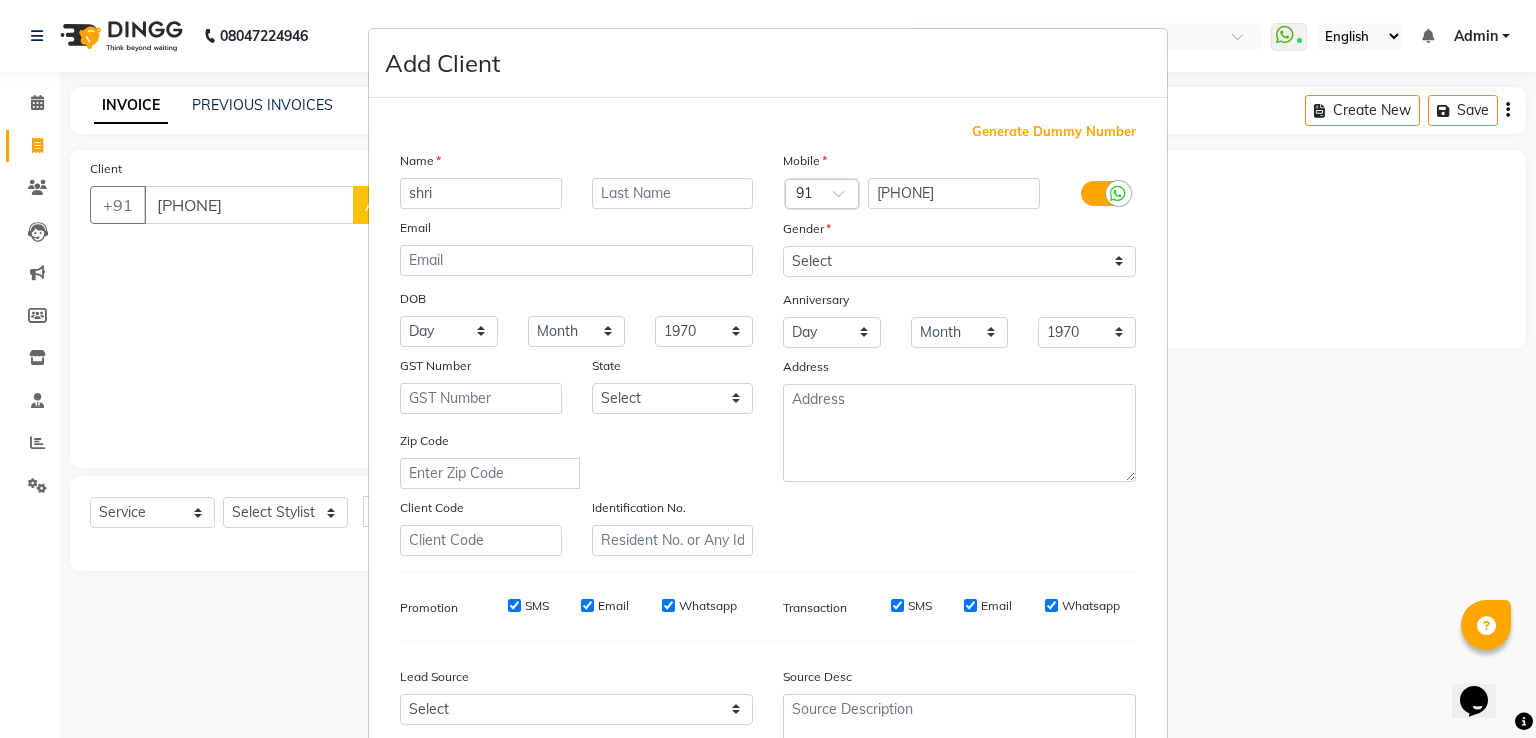 type on "shri" 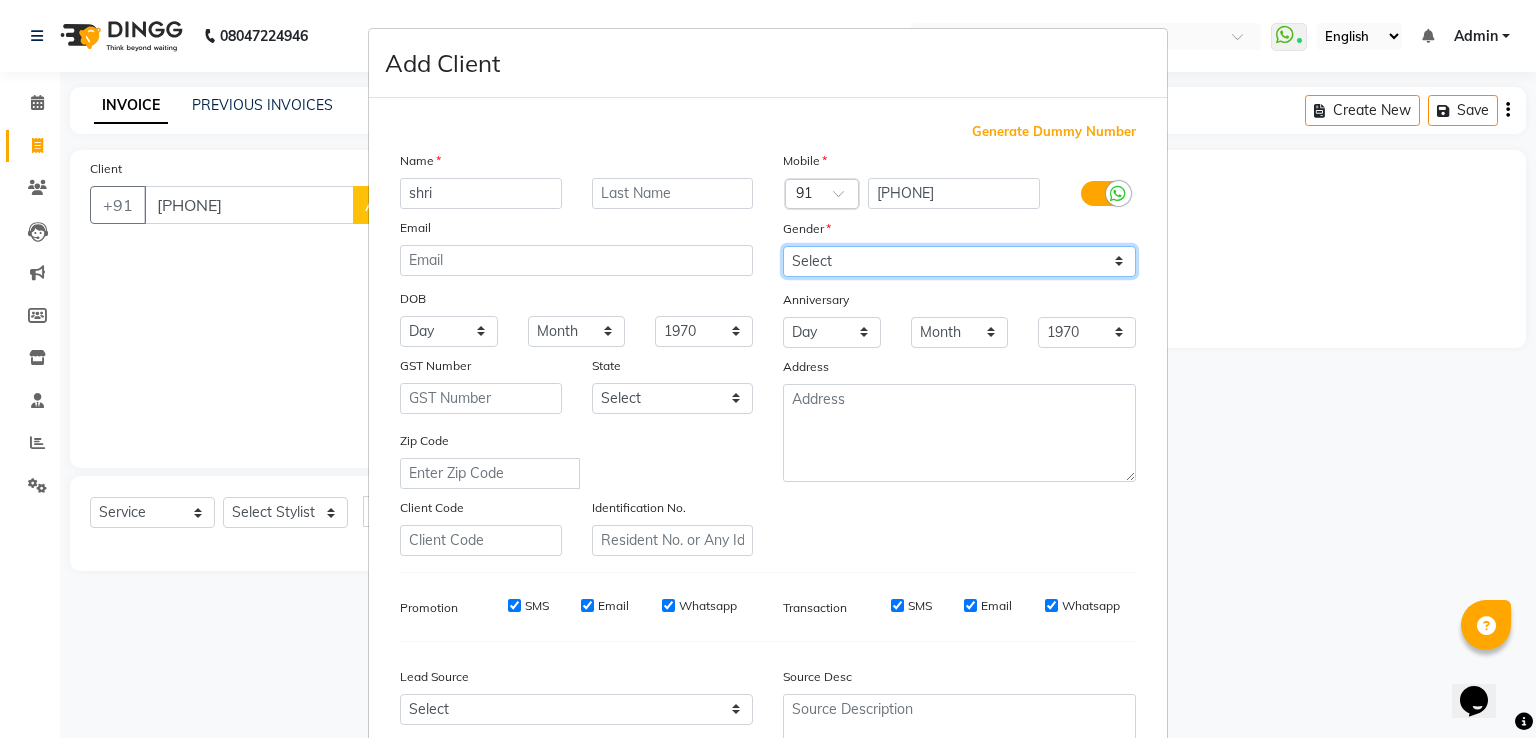 click on "Select Male Female Other Prefer Not To Say" at bounding box center (959, 261) 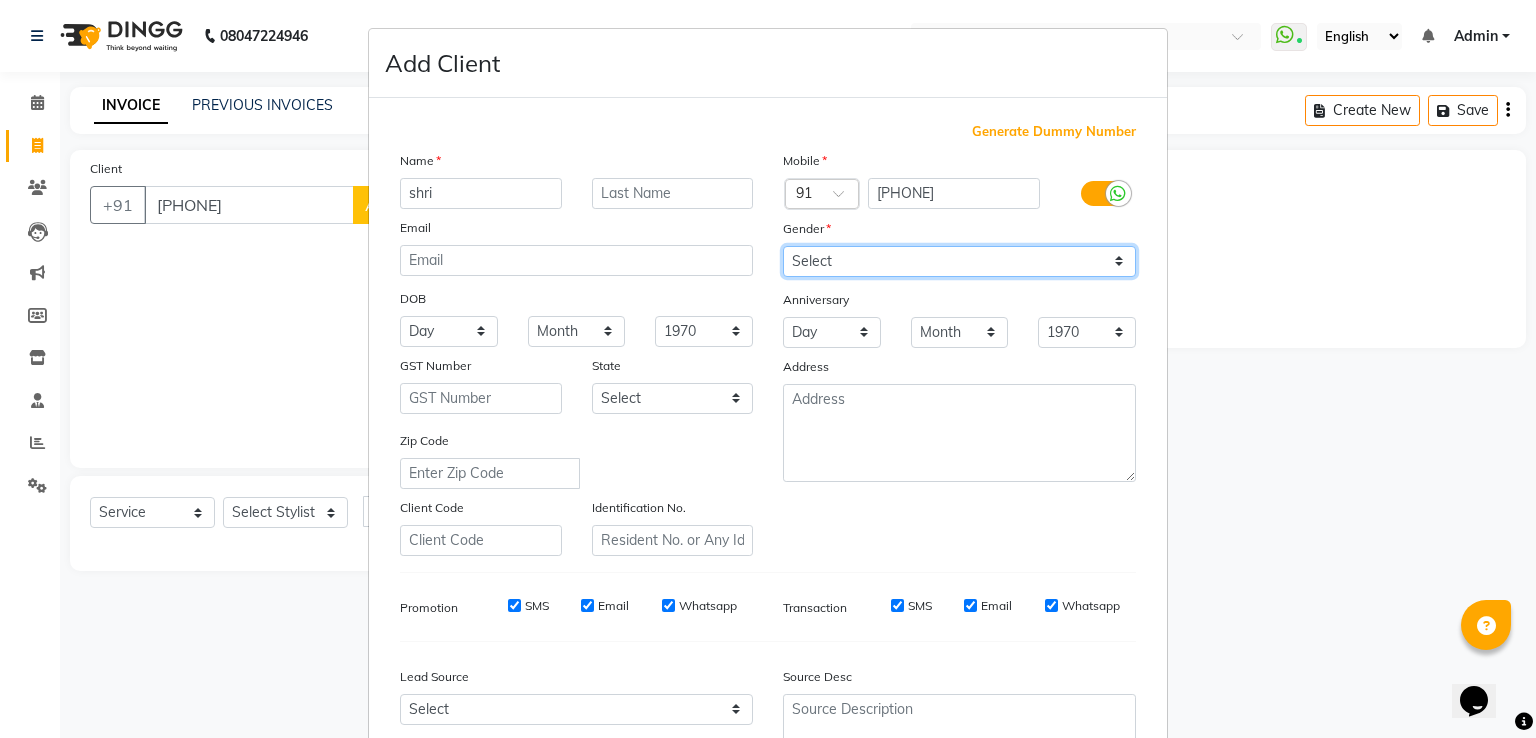 select on "male" 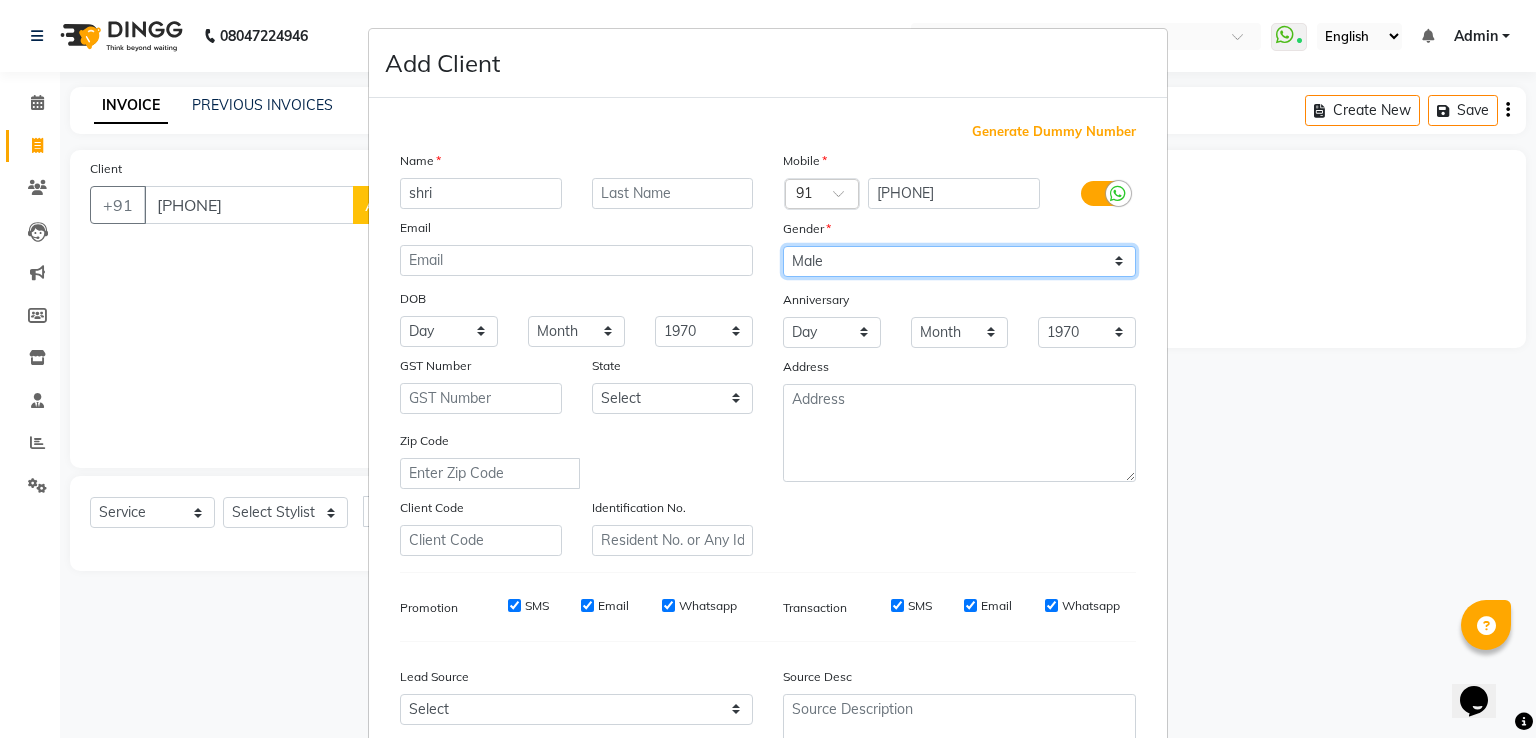 click on "Select Male Female Other Prefer Not To Say" at bounding box center (959, 261) 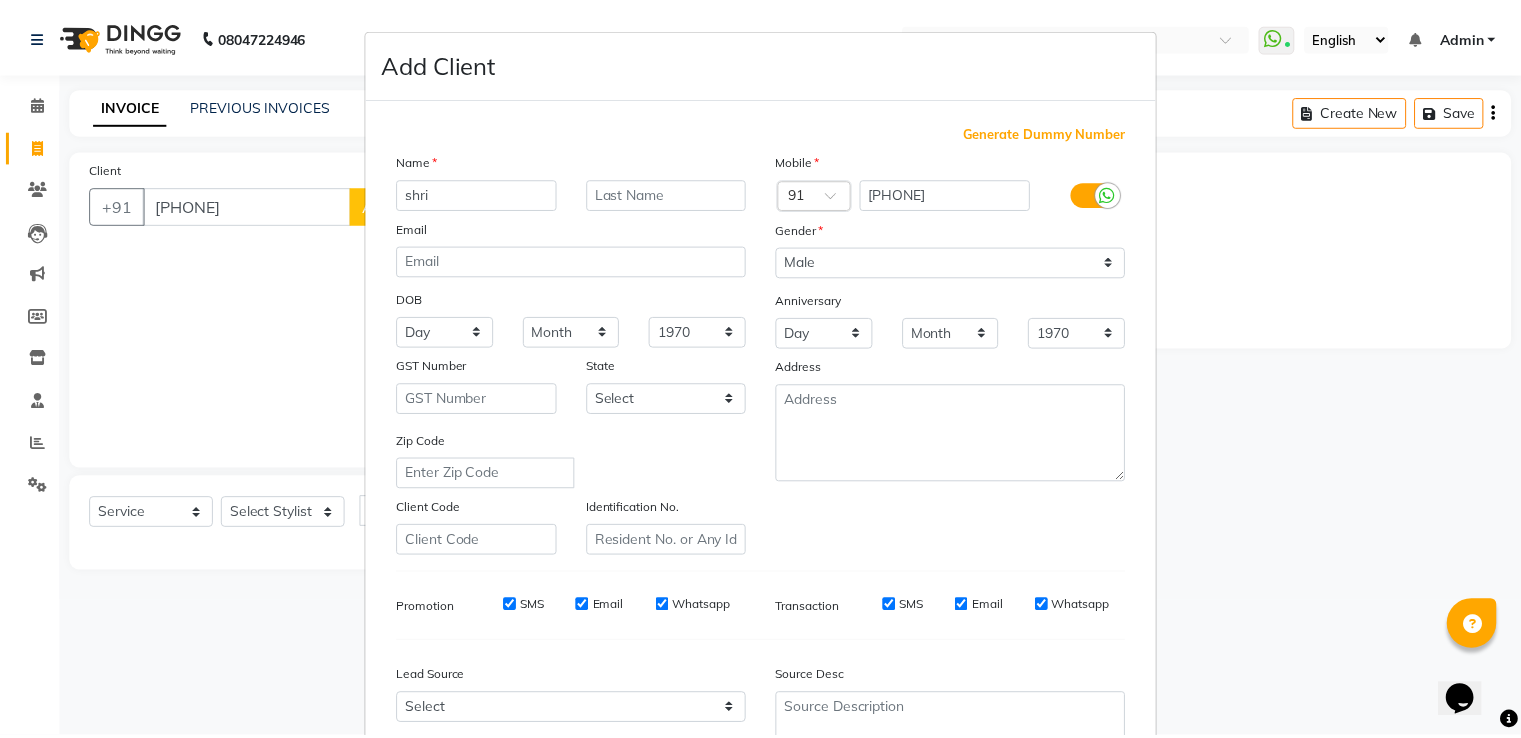 scroll, scrollTop: 135, scrollLeft: 0, axis: vertical 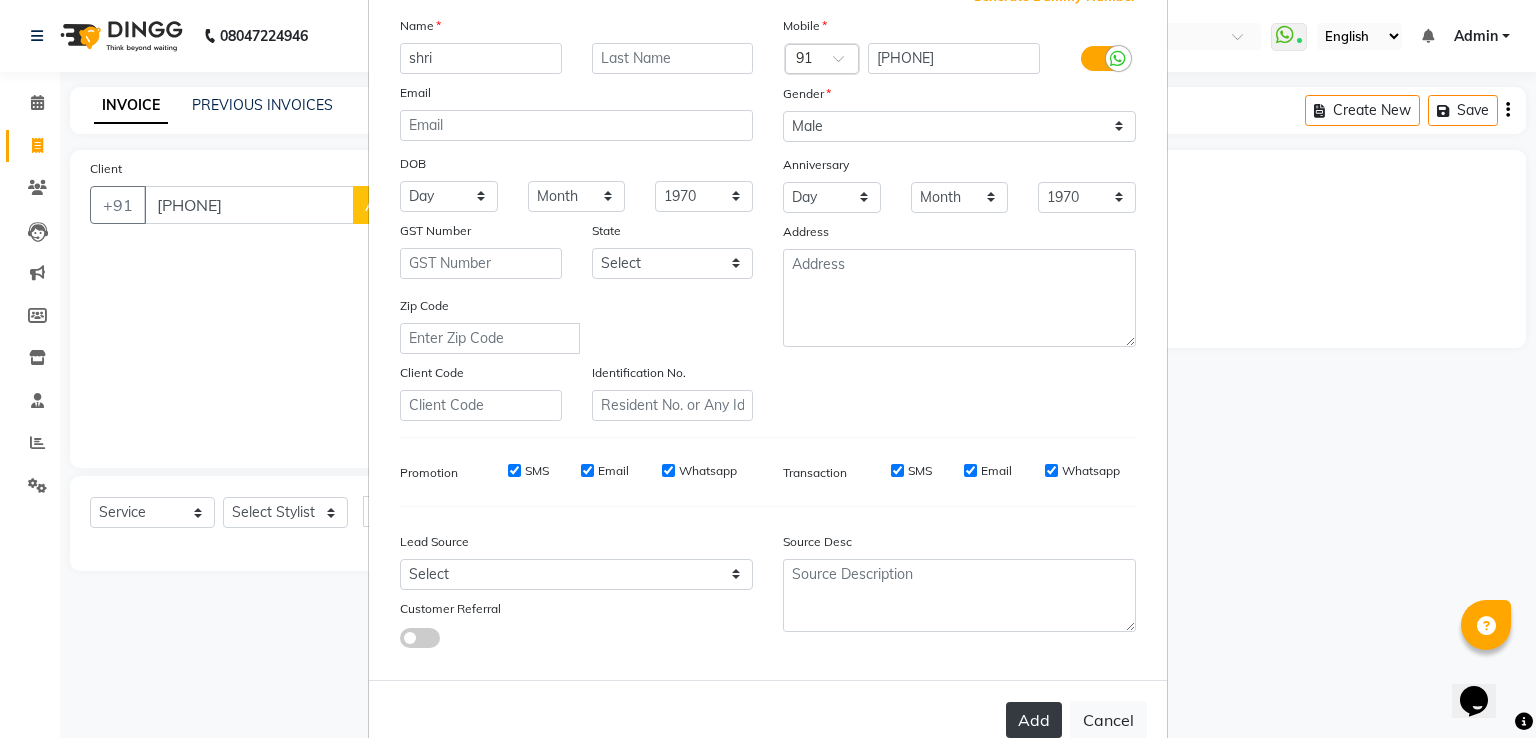click on "Add" at bounding box center [1034, 720] 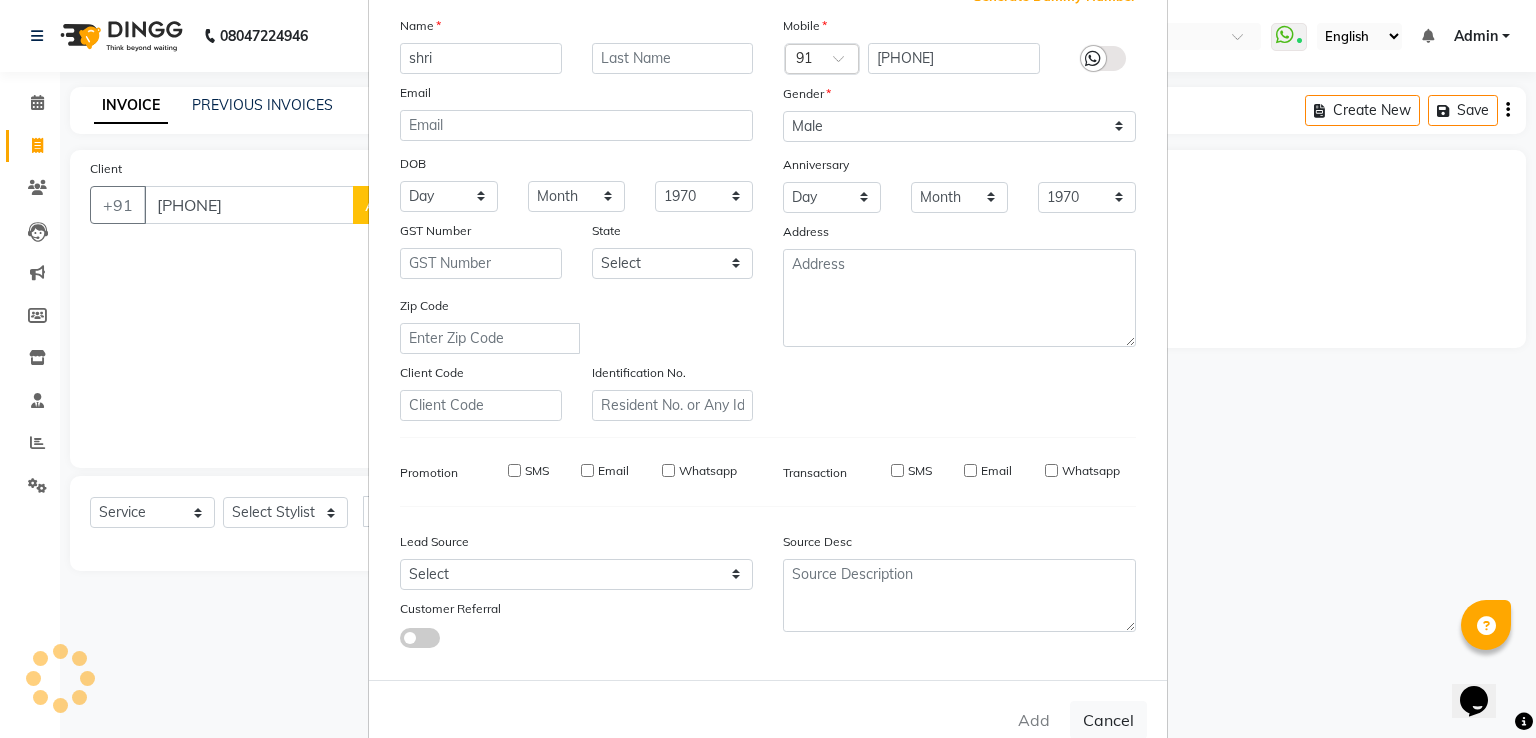 type 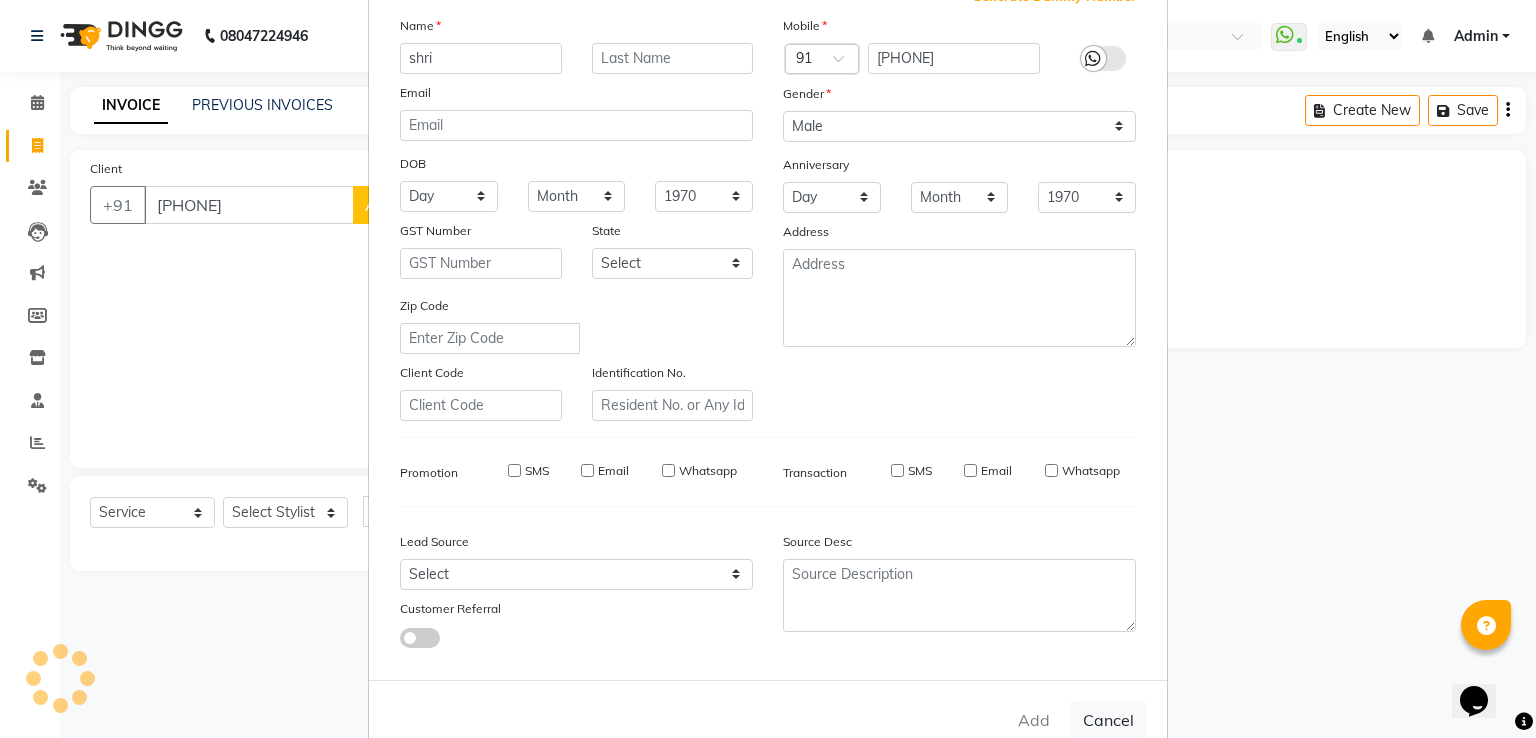 select 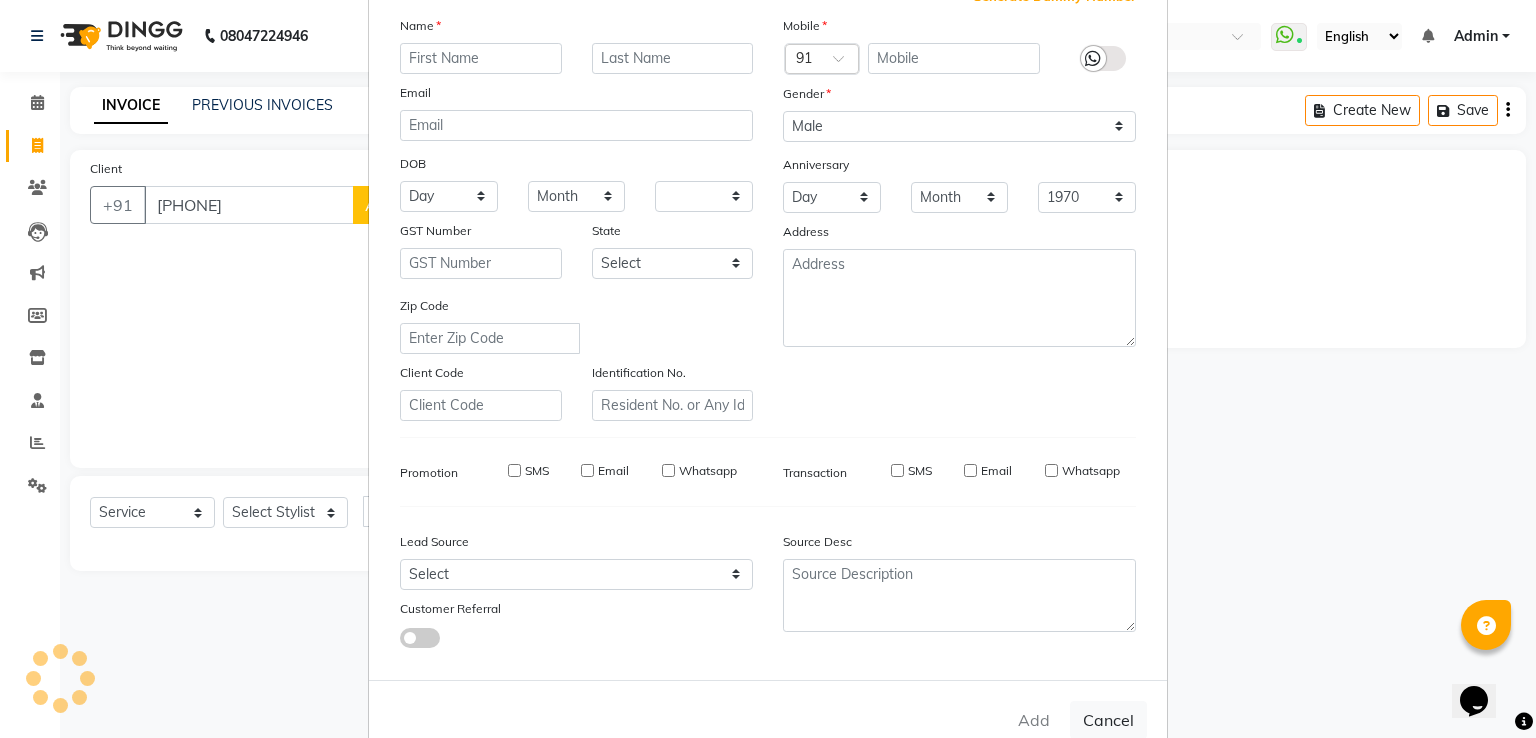 select 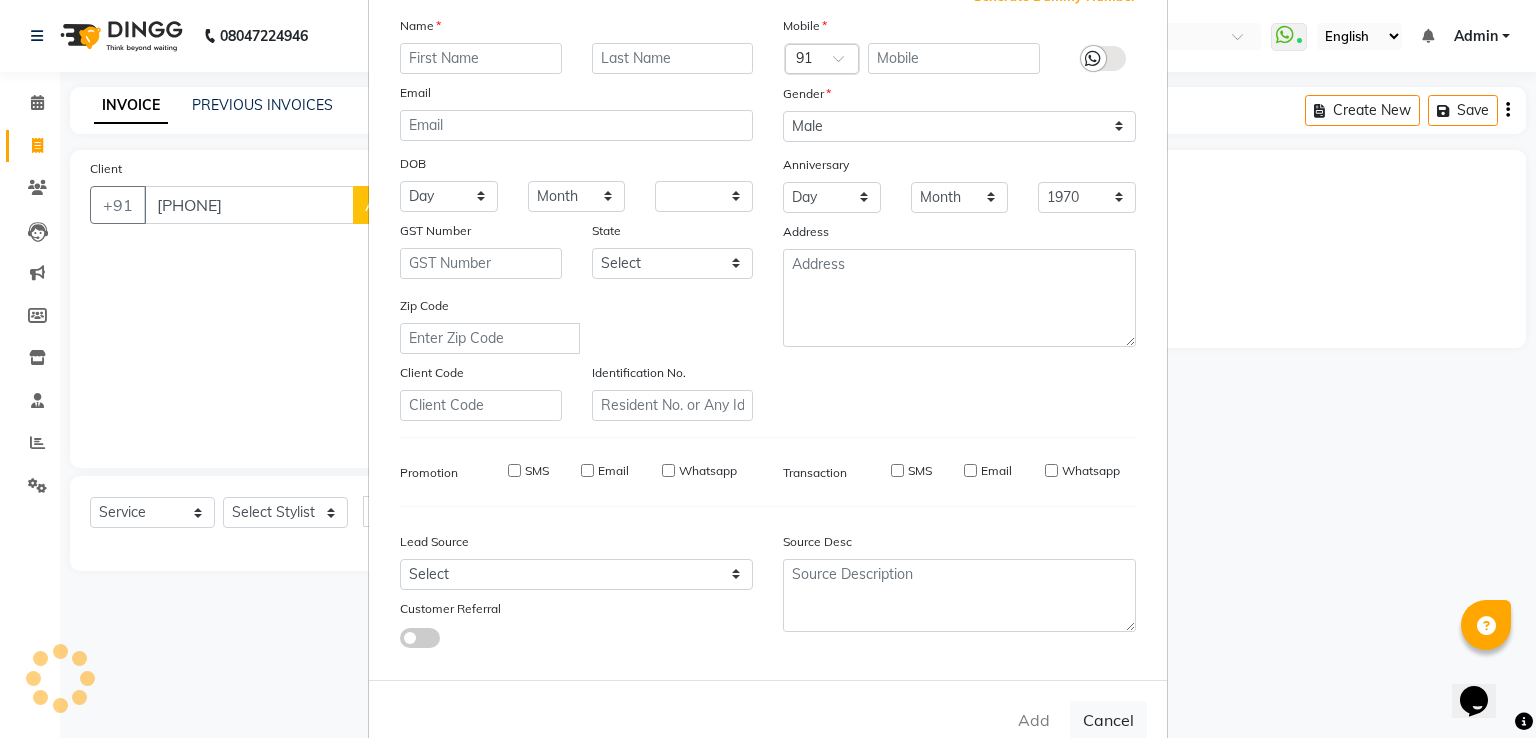 checkbox on "false" 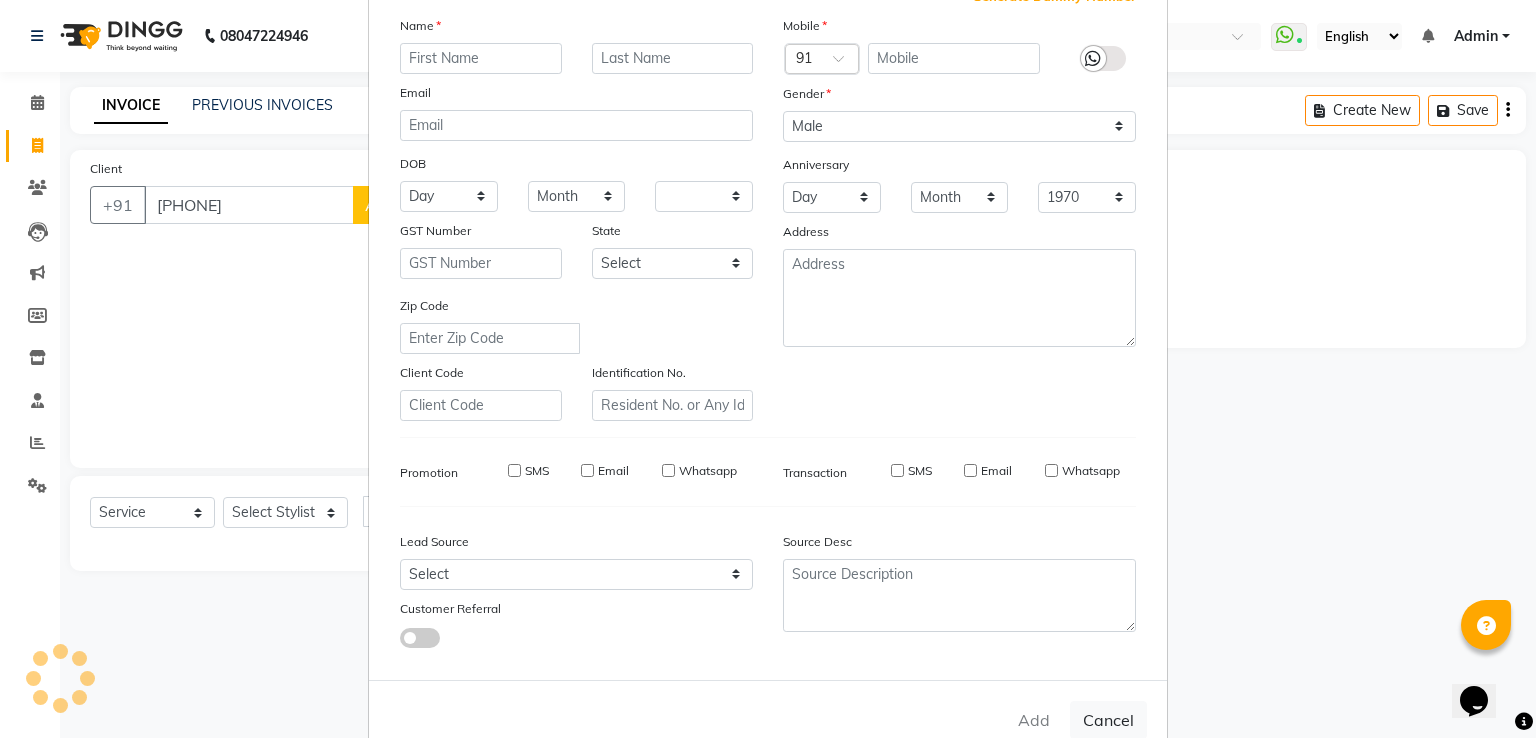 checkbox on "false" 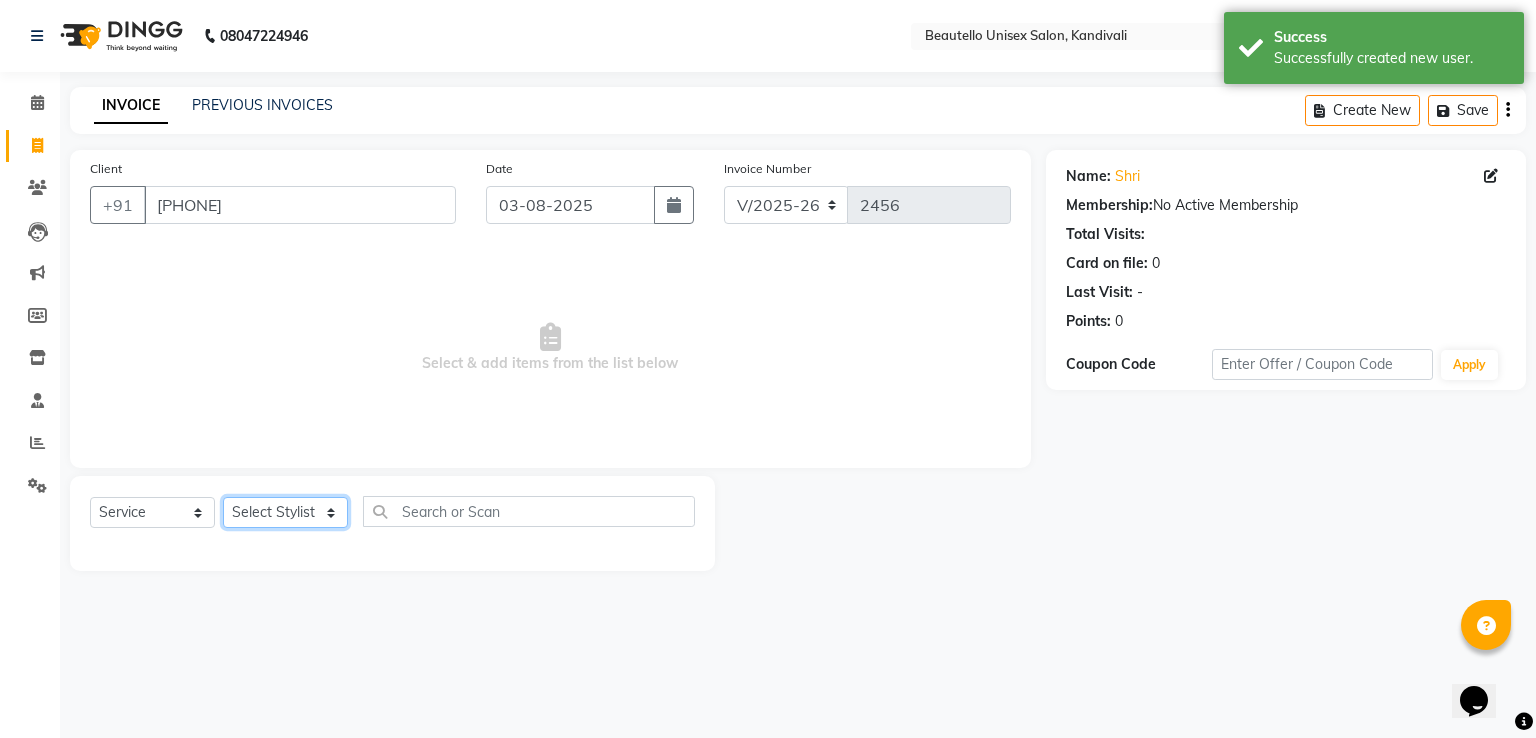 click on "Select Stylist  [FIRSTNAME]  [FIRSTNAME]  [FIRSTNAME] [FIRSTNAME]  [FIRSTNAME] [FIRSTNAME] [FIRSTNAME] [FIRSTNAME]  [FIRSTNAME] Mam [FIRSTNAME]" 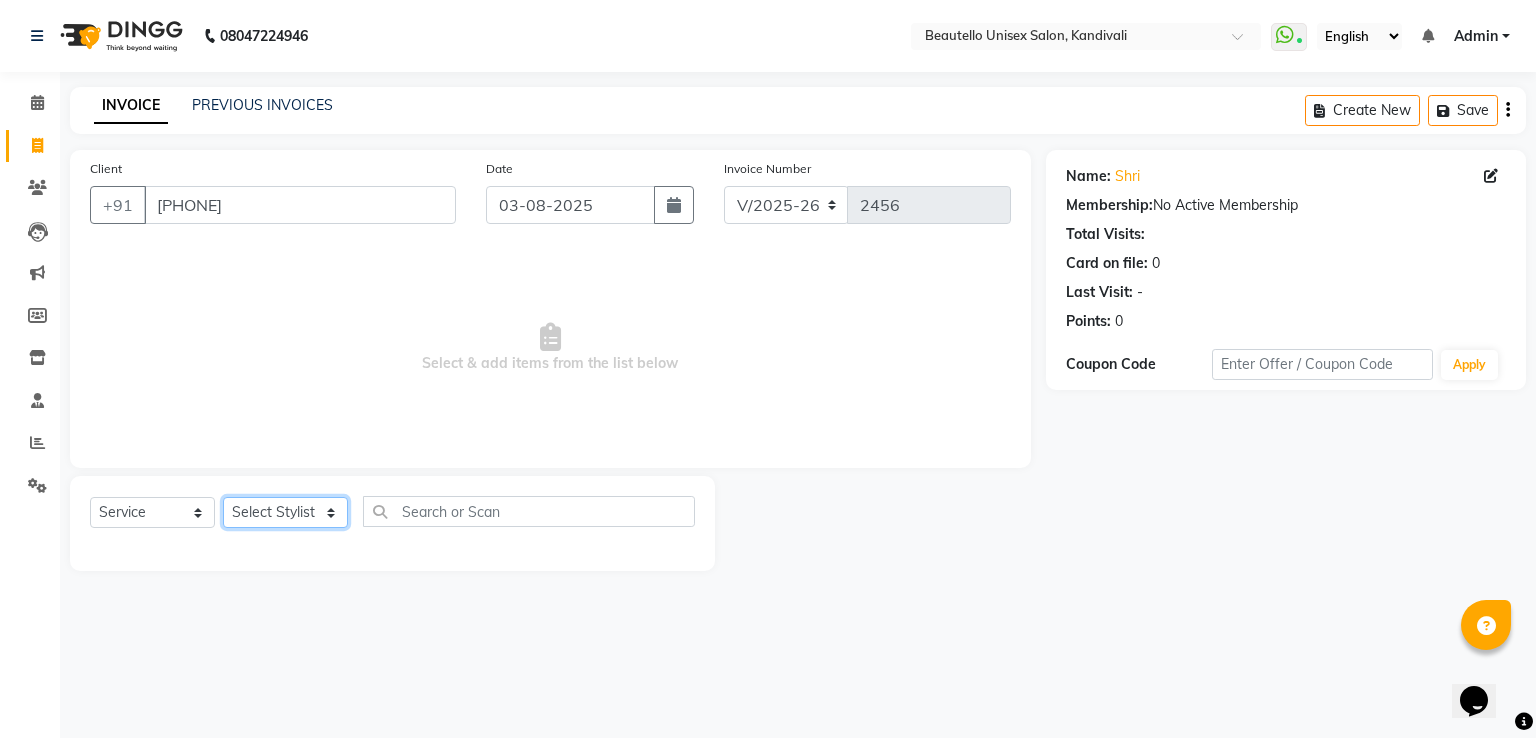 select on "69024" 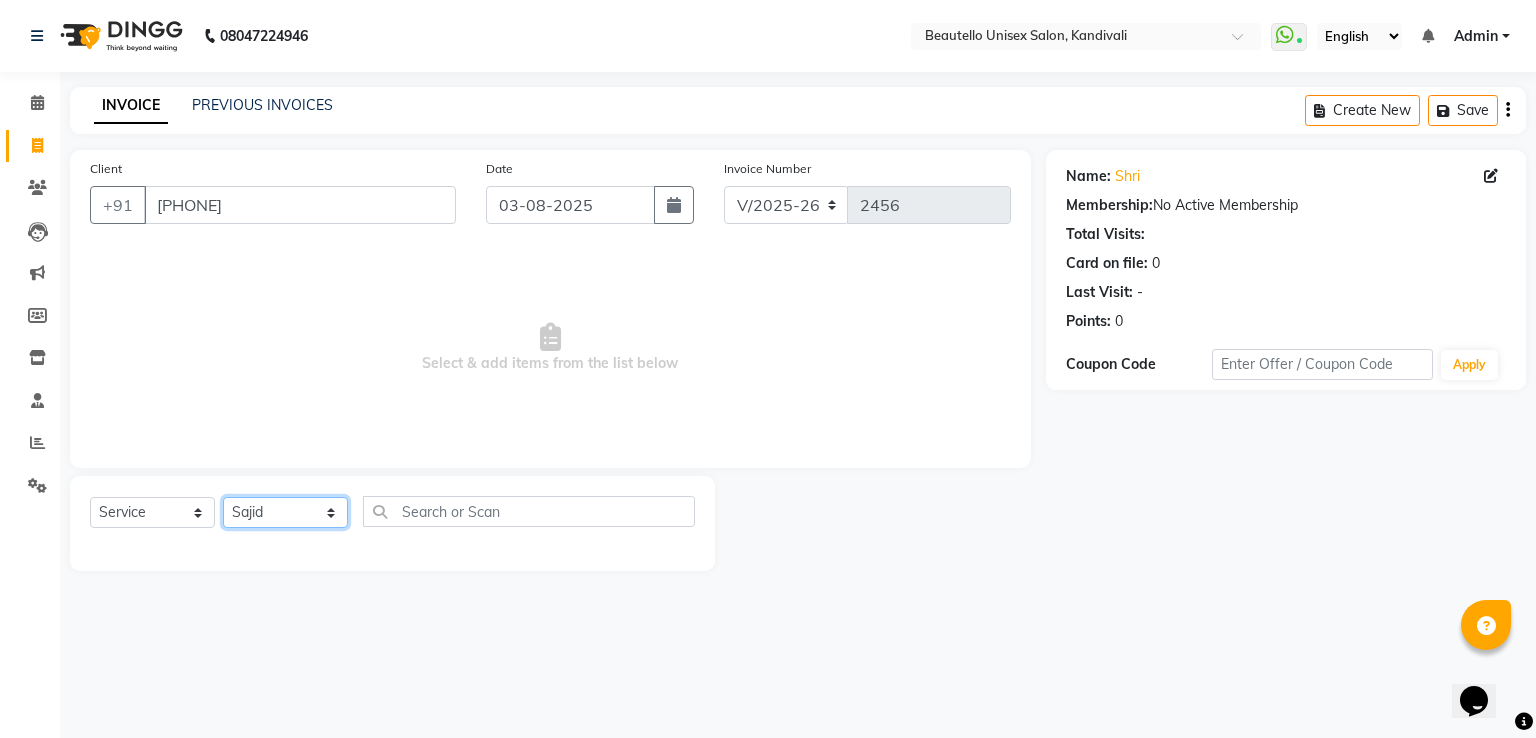 click on "Select Stylist  [FIRSTNAME]  [FIRSTNAME]  [FIRSTNAME] [FIRSTNAME]  [FIRSTNAME] [FIRSTNAME] [FIRSTNAME] [FIRSTNAME]  [FIRSTNAME] Mam [FIRSTNAME]" 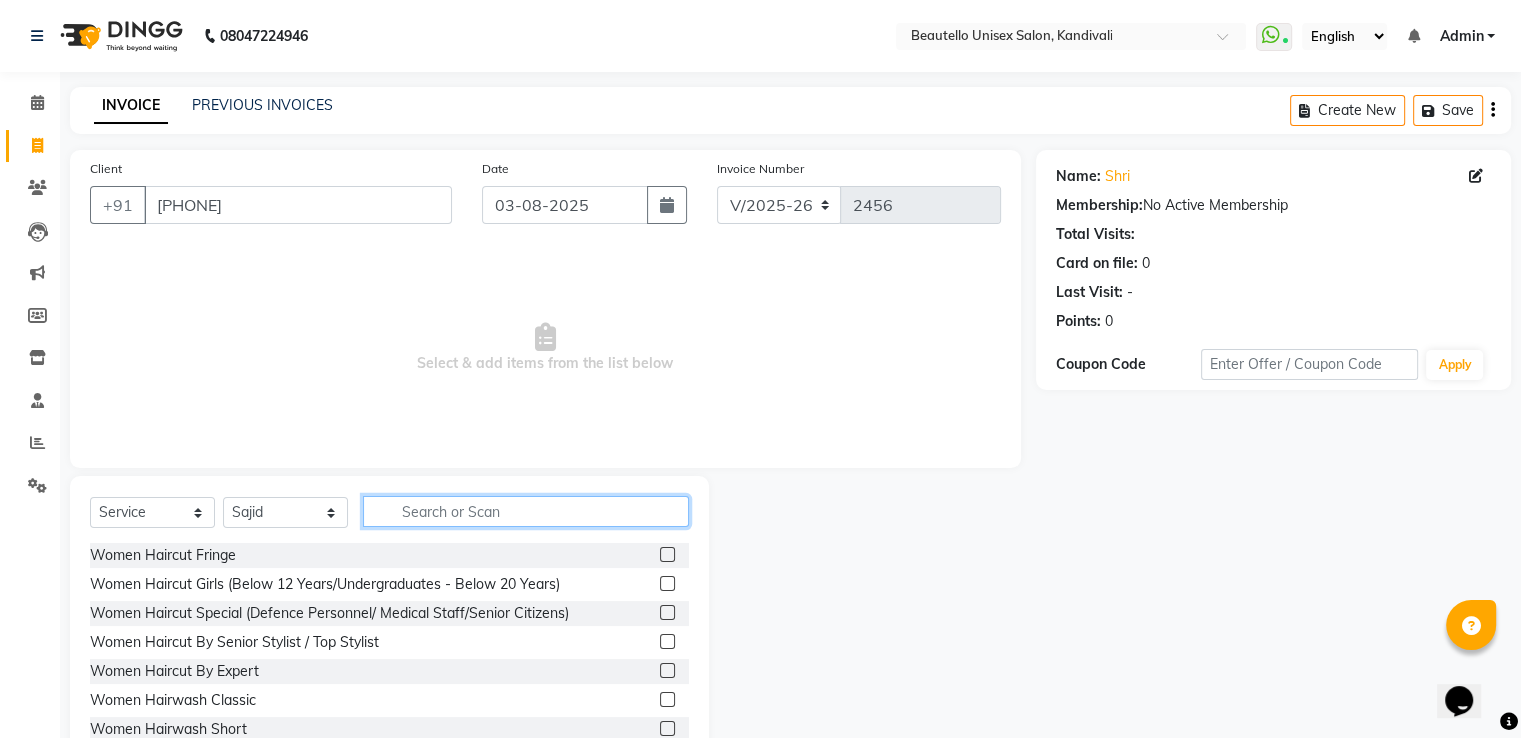drag, startPoint x: 432, startPoint y: 526, endPoint x: 468, endPoint y: 517, distance: 37.107952 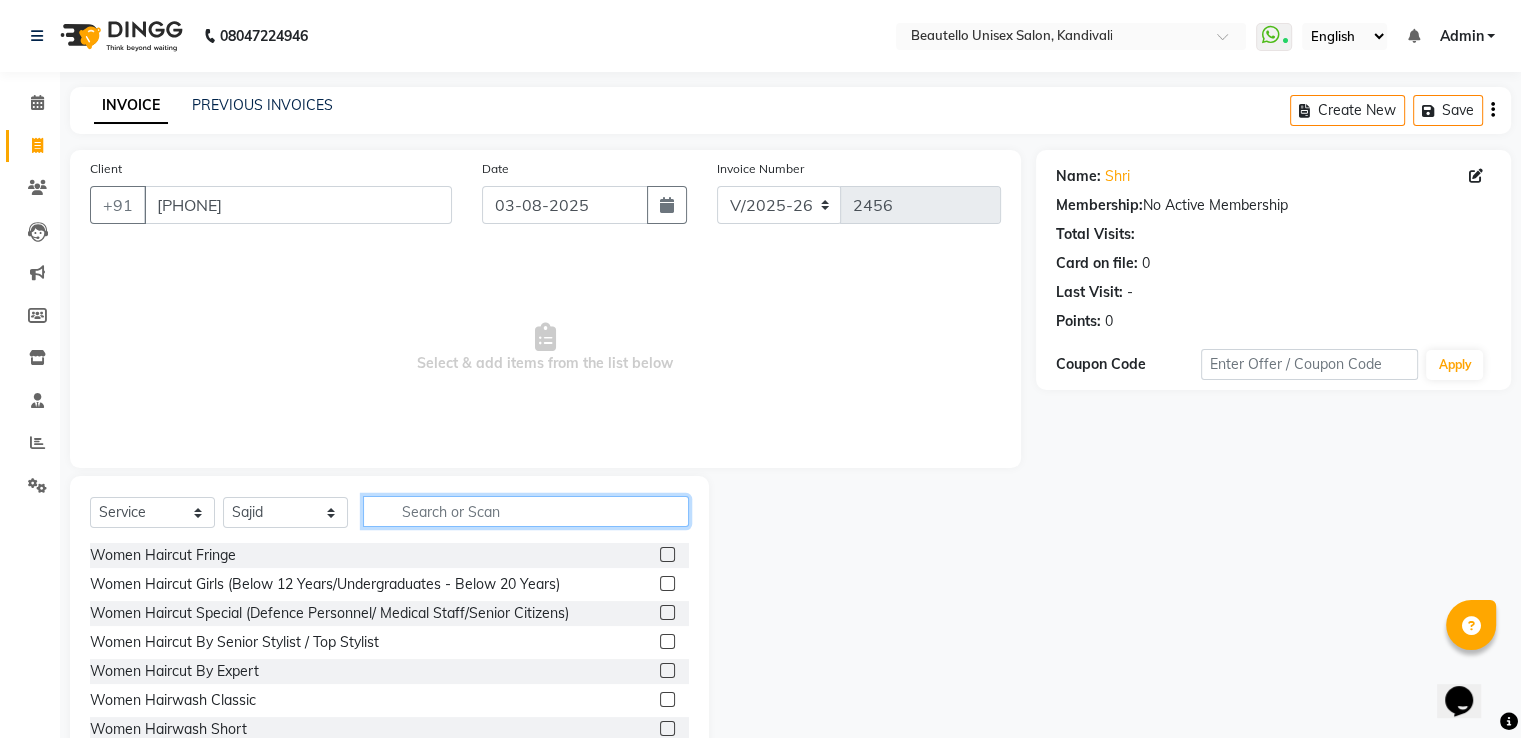 click 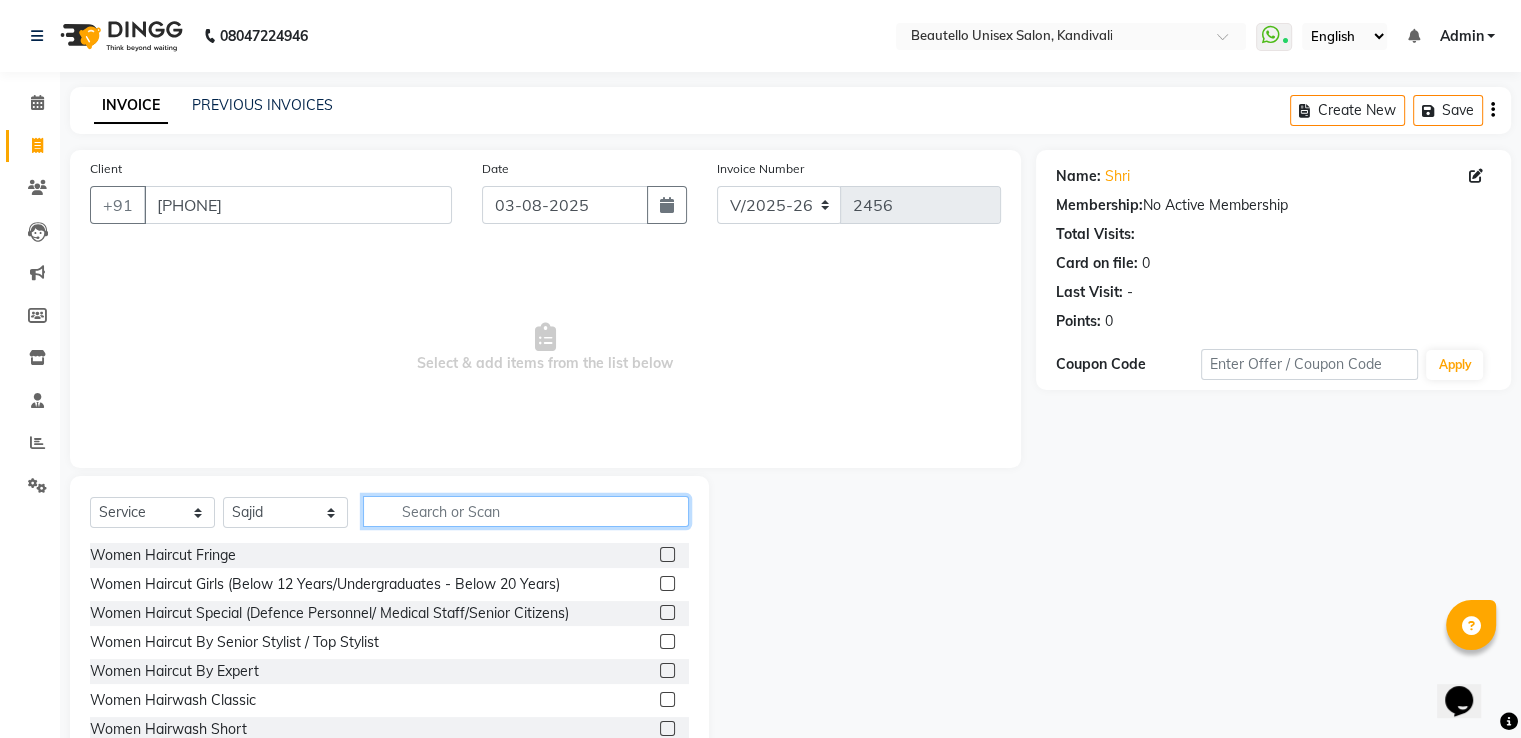 click 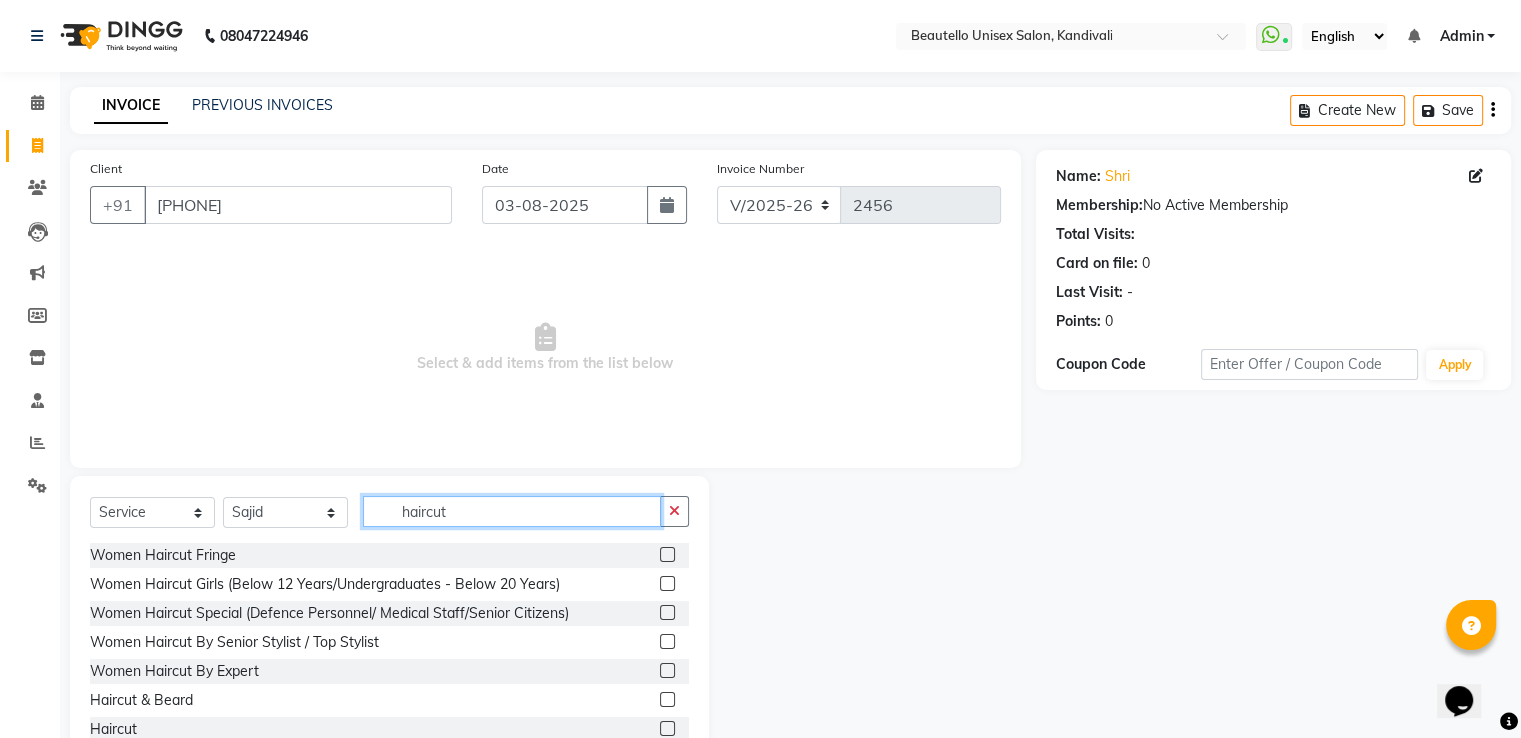 type on "haircut" 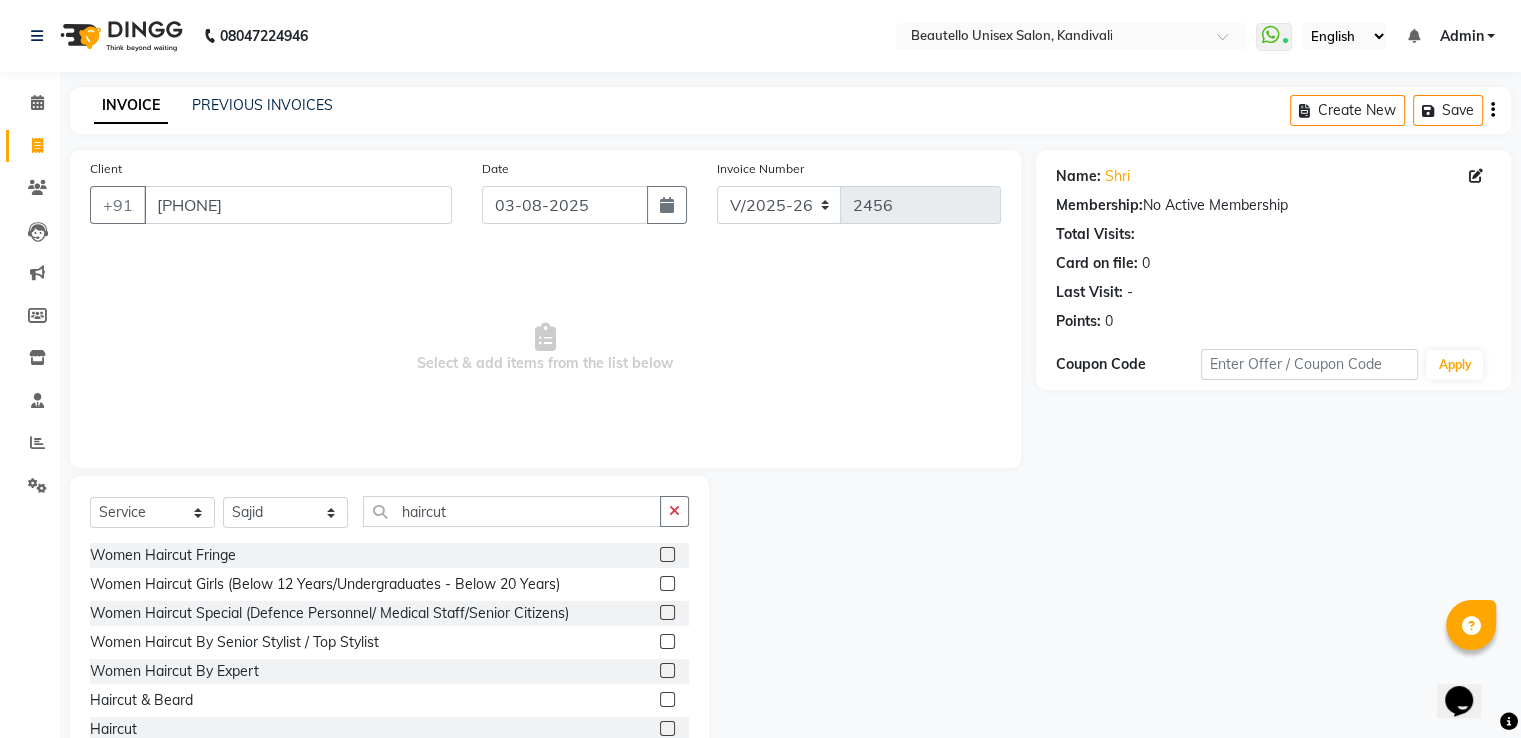 click 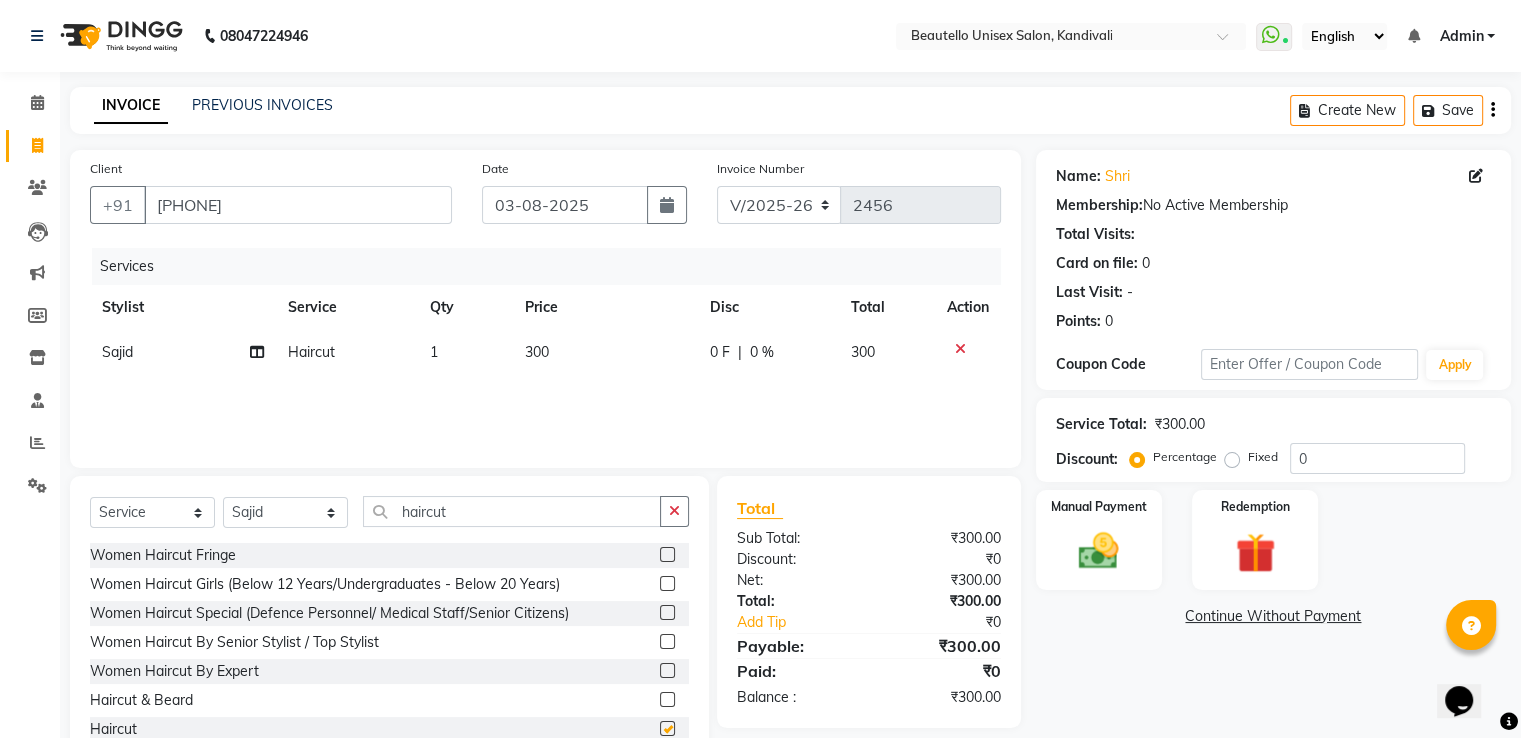 checkbox on "false" 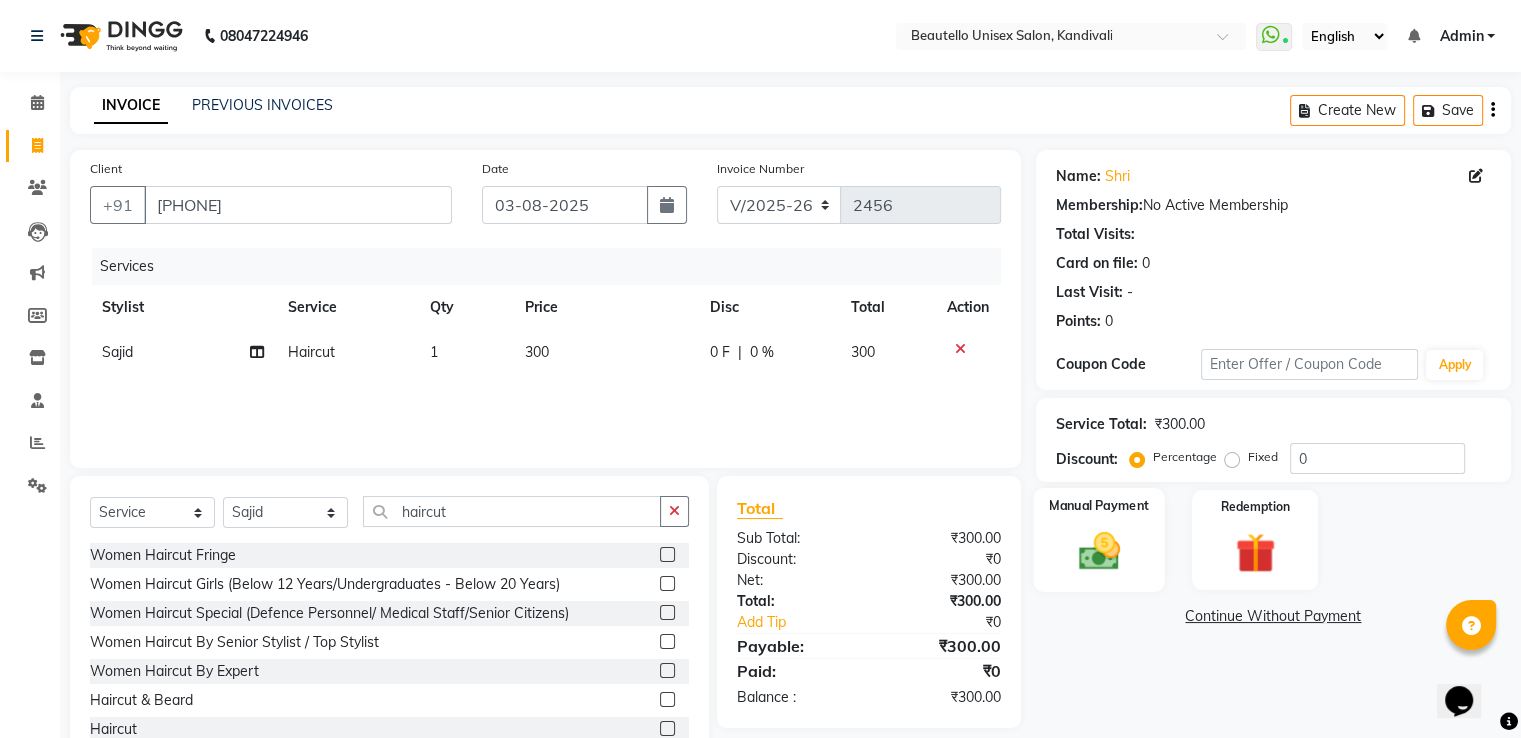 click on "Manual Payment" 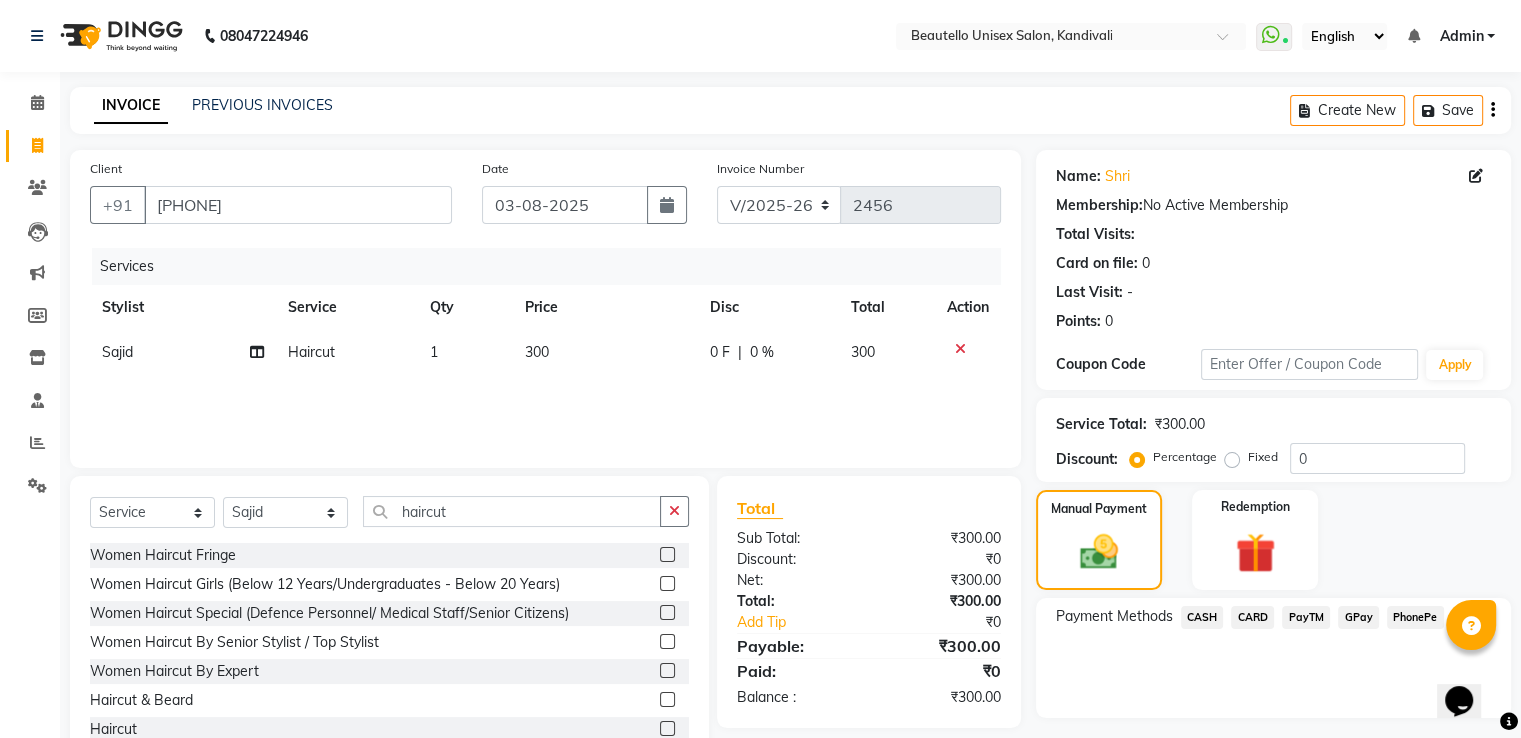 click on "CASH" 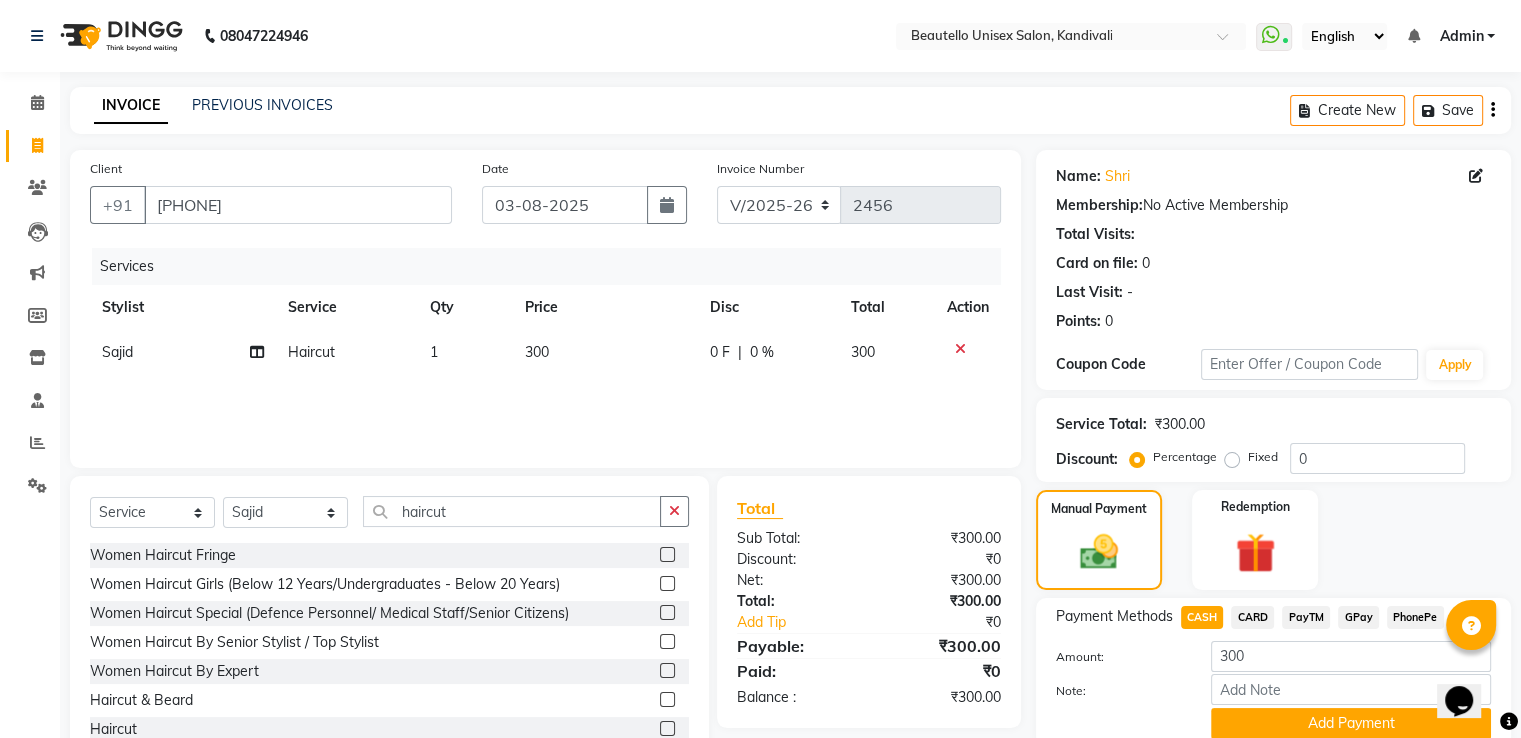 scroll, scrollTop: 81, scrollLeft: 0, axis: vertical 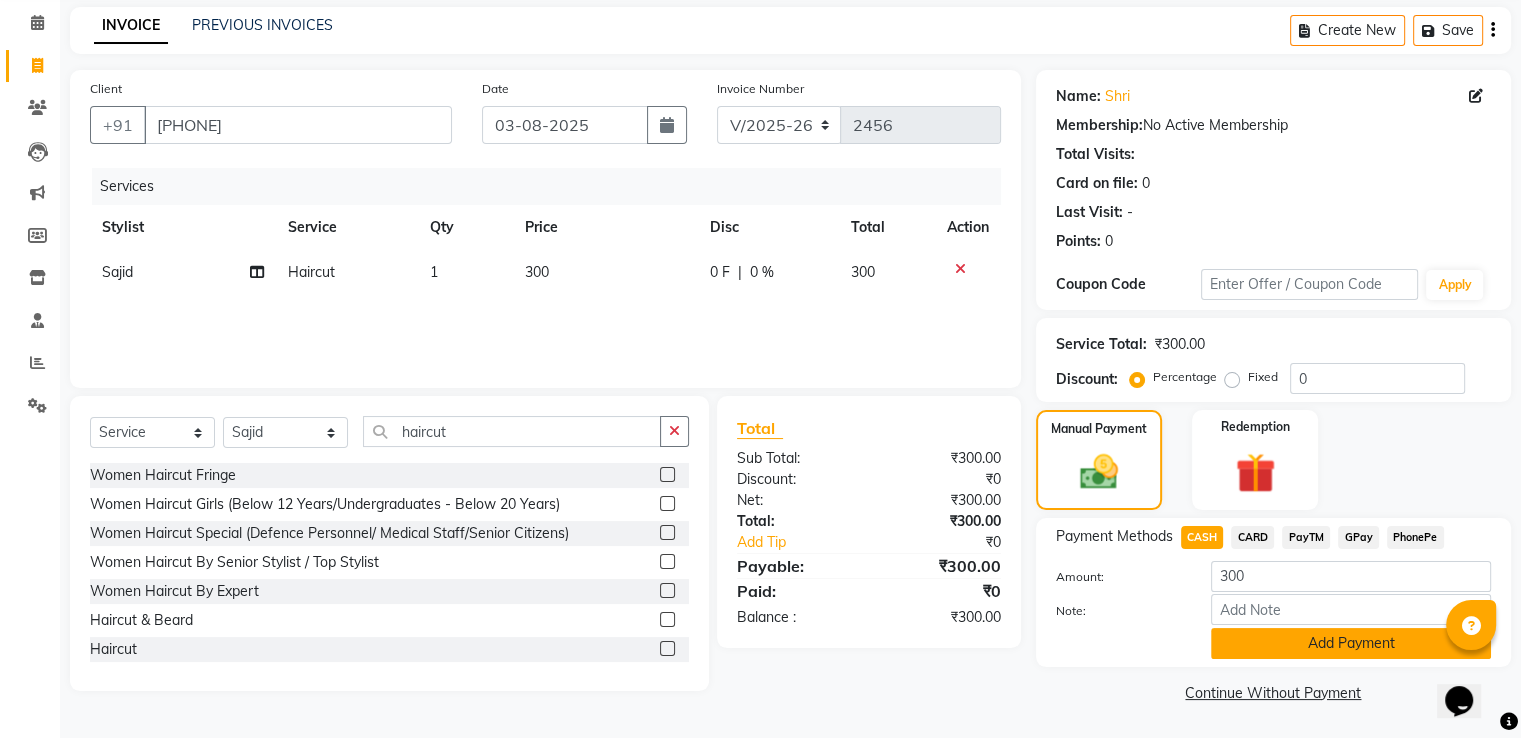 click on "Add Payment" 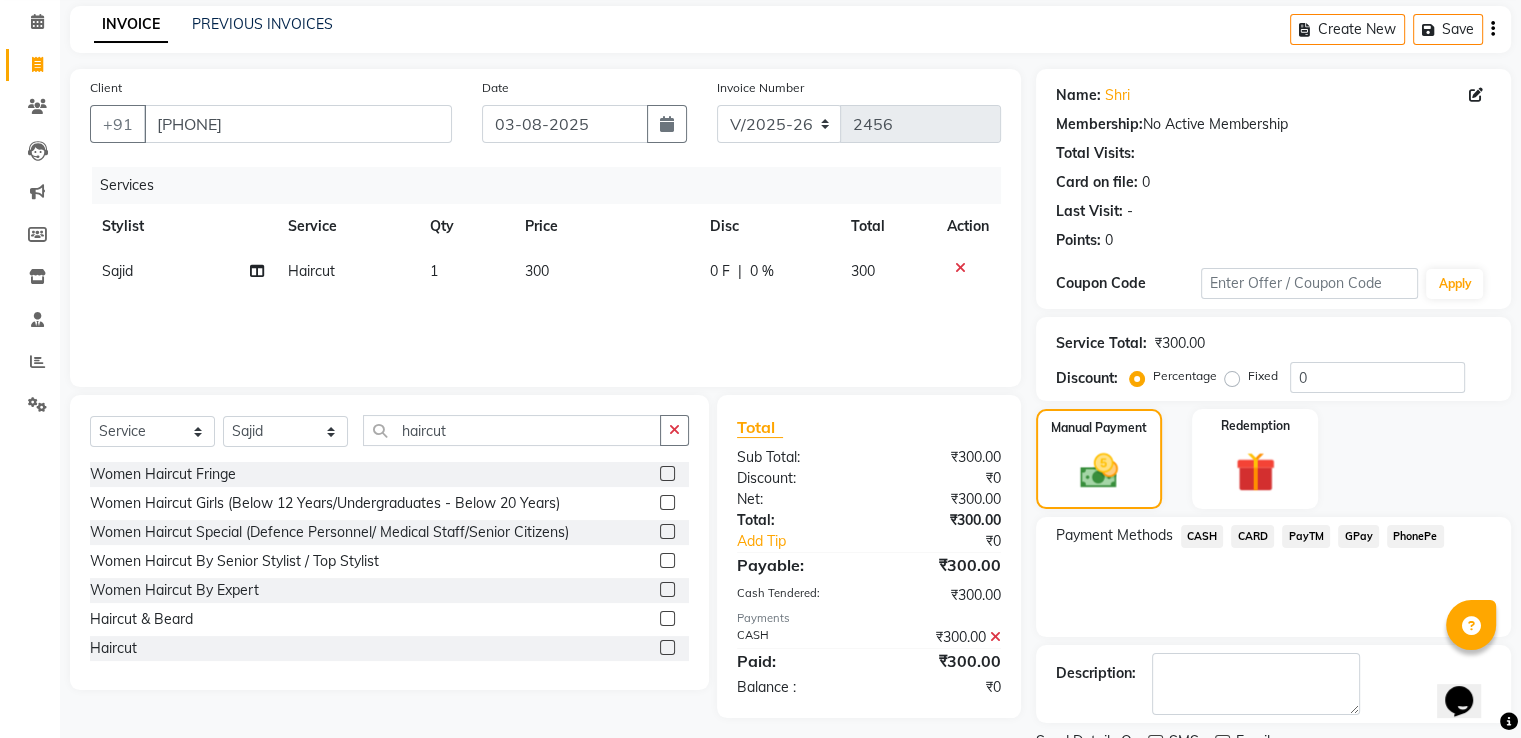 scroll, scrollTop: 163, scrollLeft: 0, axis: vertical 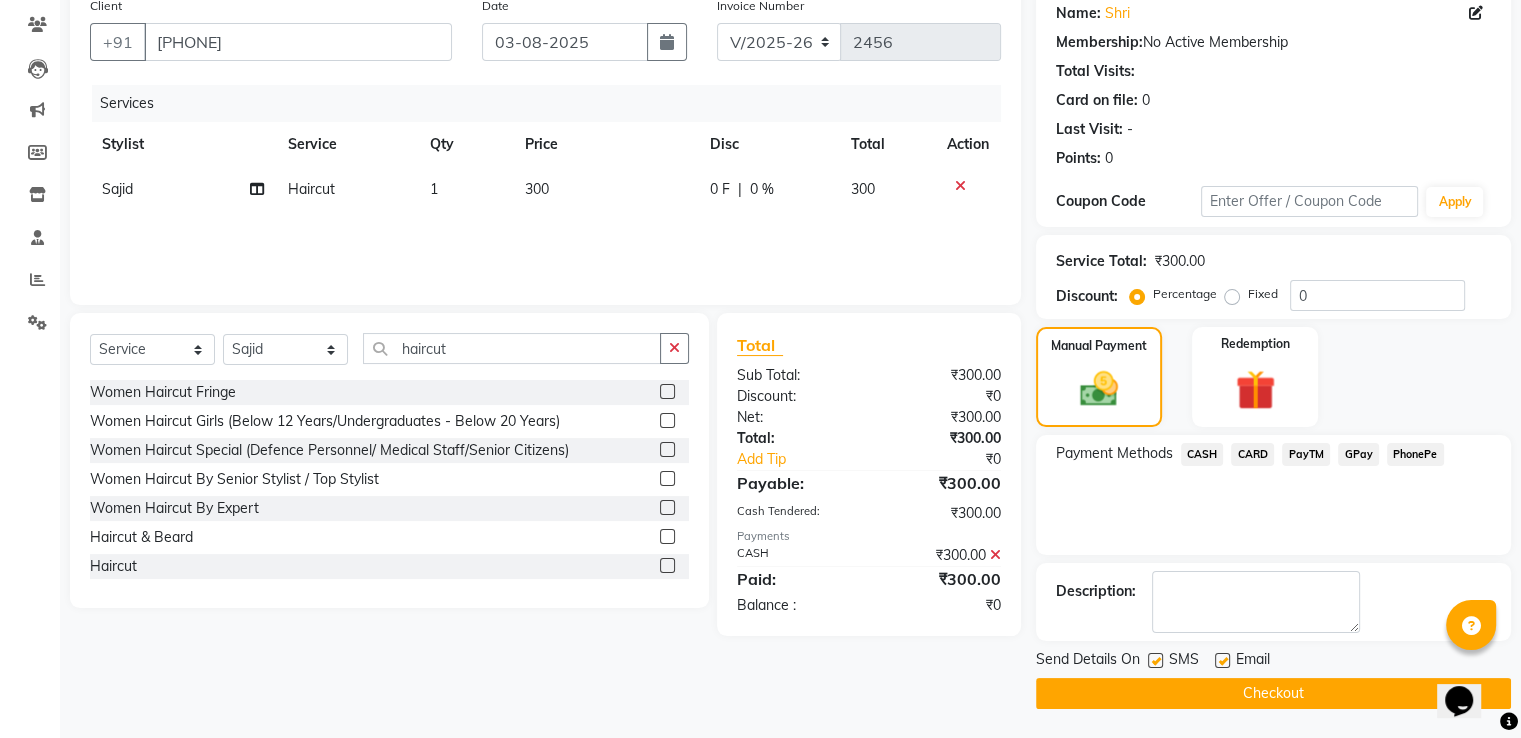 click 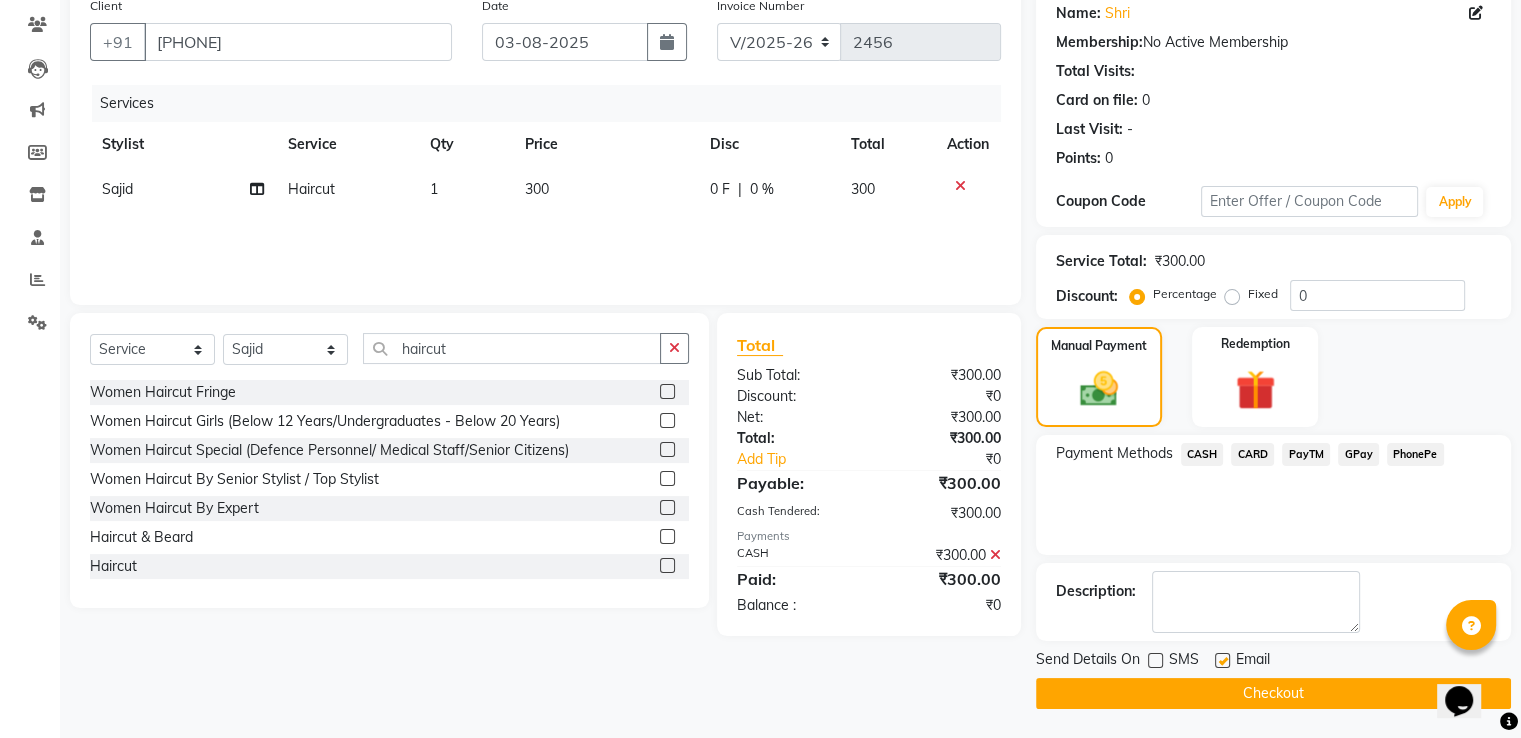 click on "Checkout" 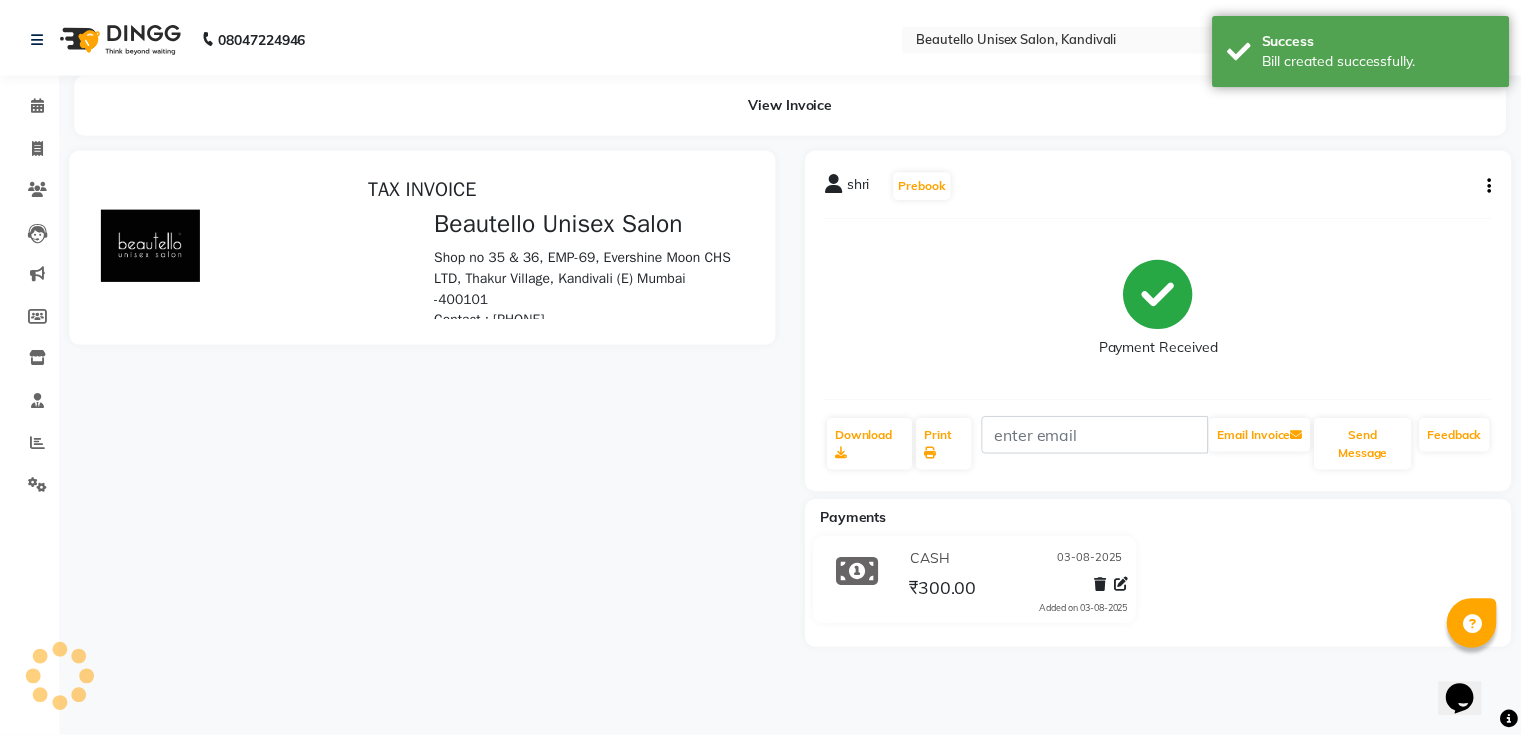 scroll, scrollTop: 0, scrollLeft: 0, axis: both 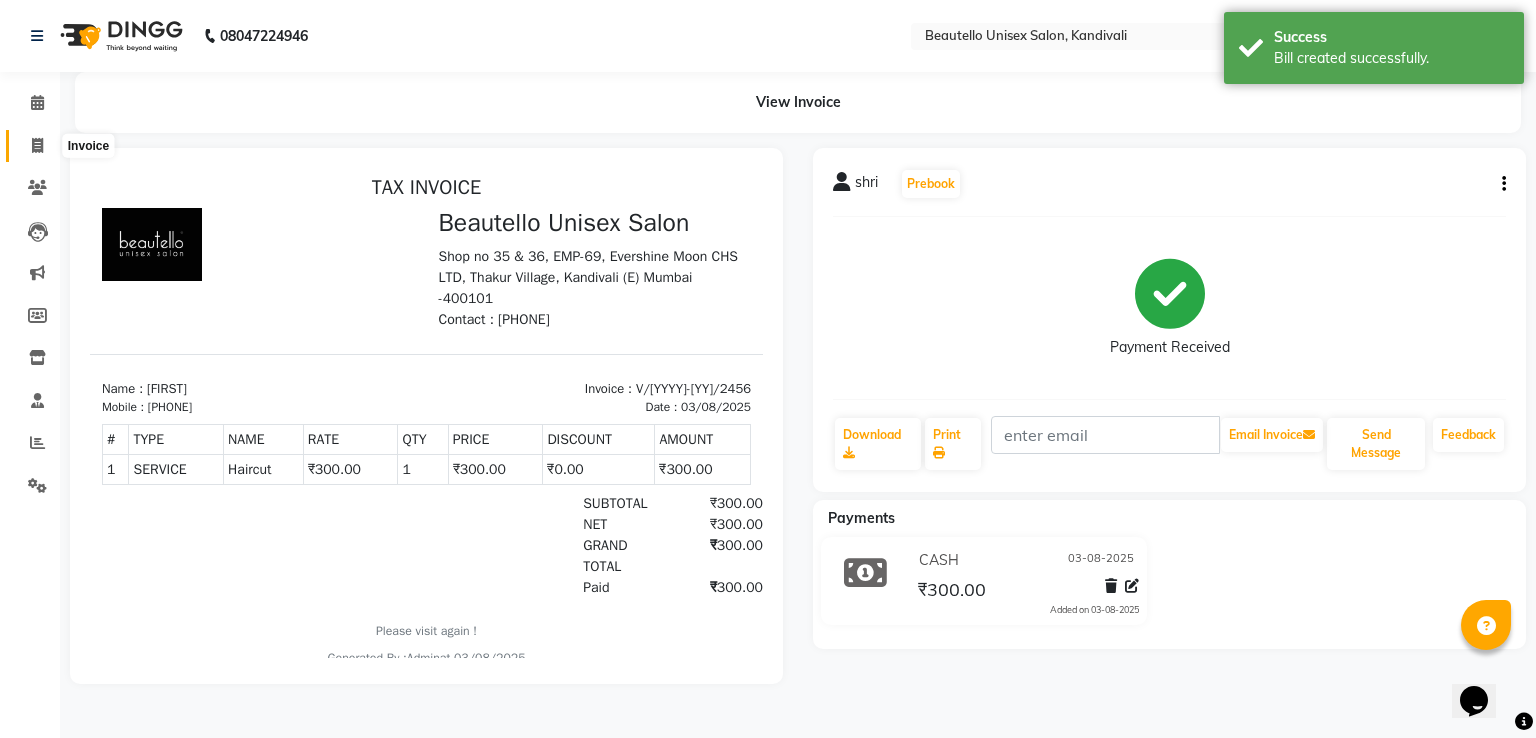 click 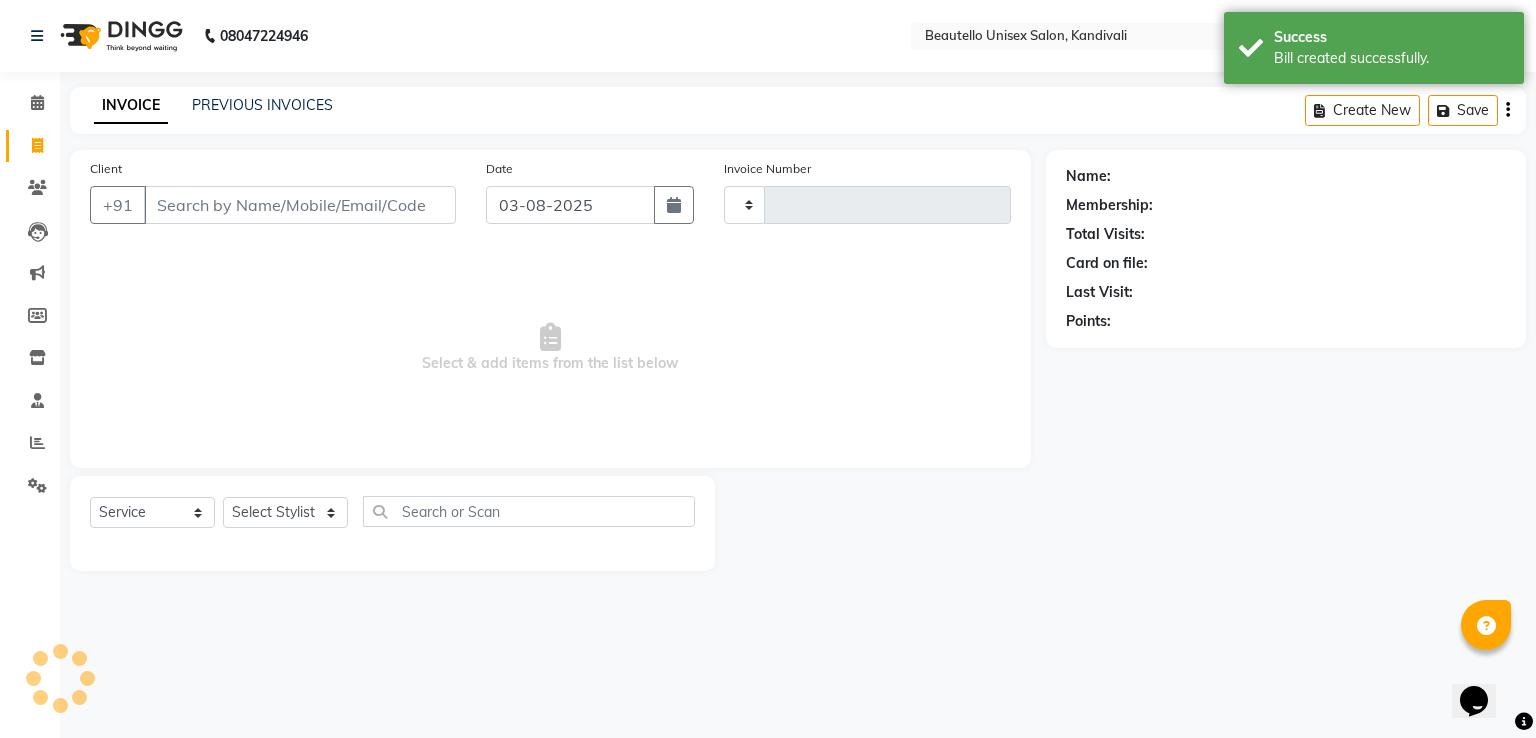 type on "2457" 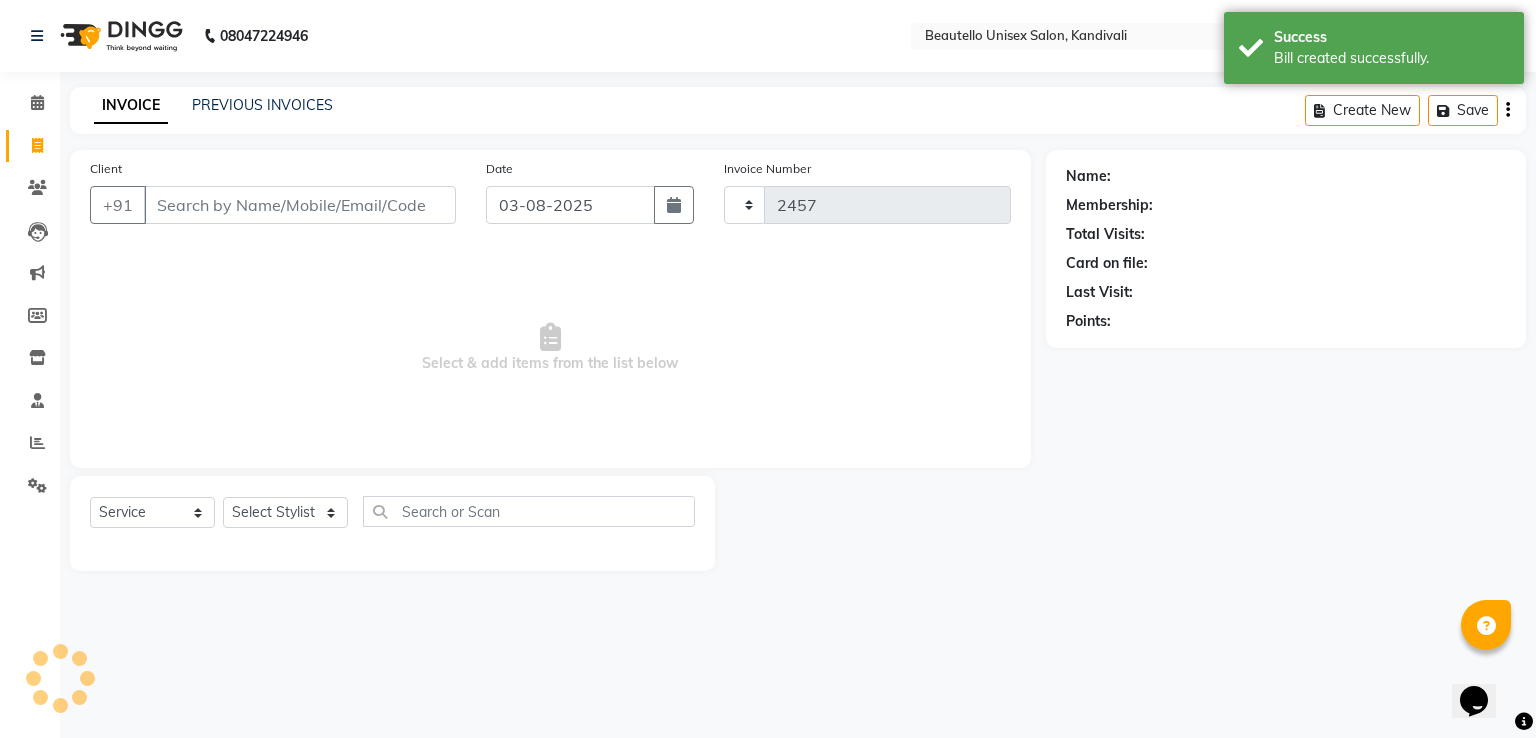 select on "5051" 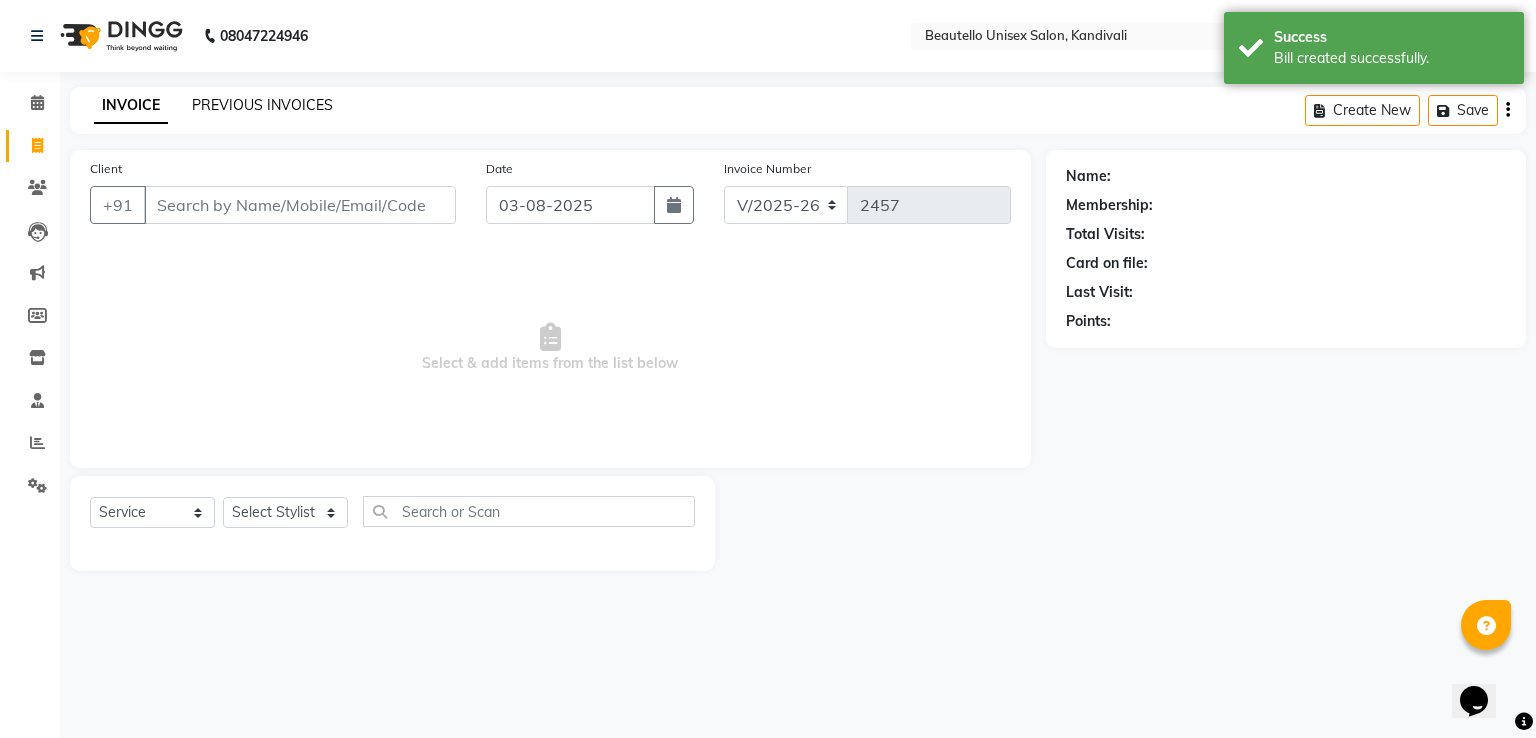 click on "PREVIOUS INVOICES" 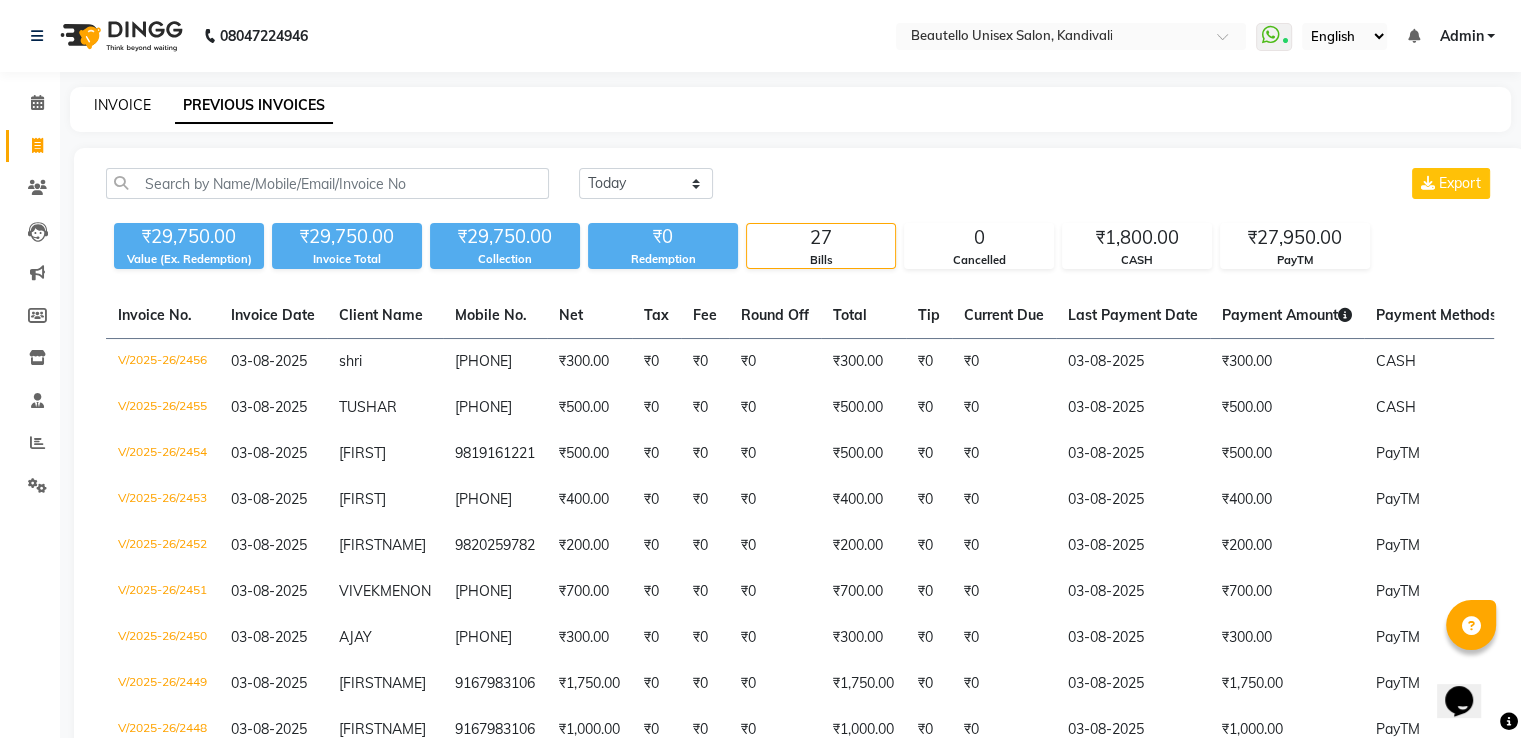 click on "INVOICE" 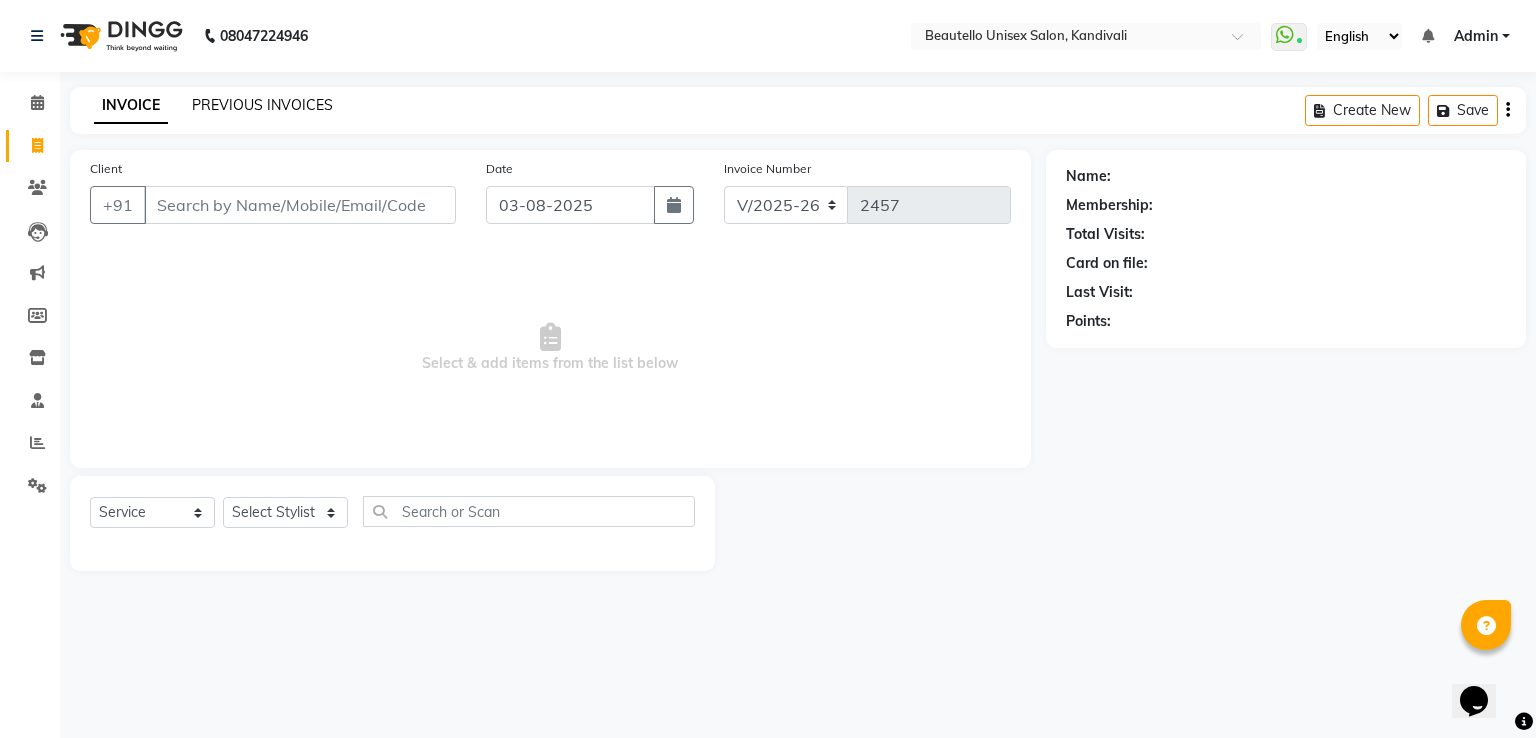 click on "PREVIOUS INVOICES" 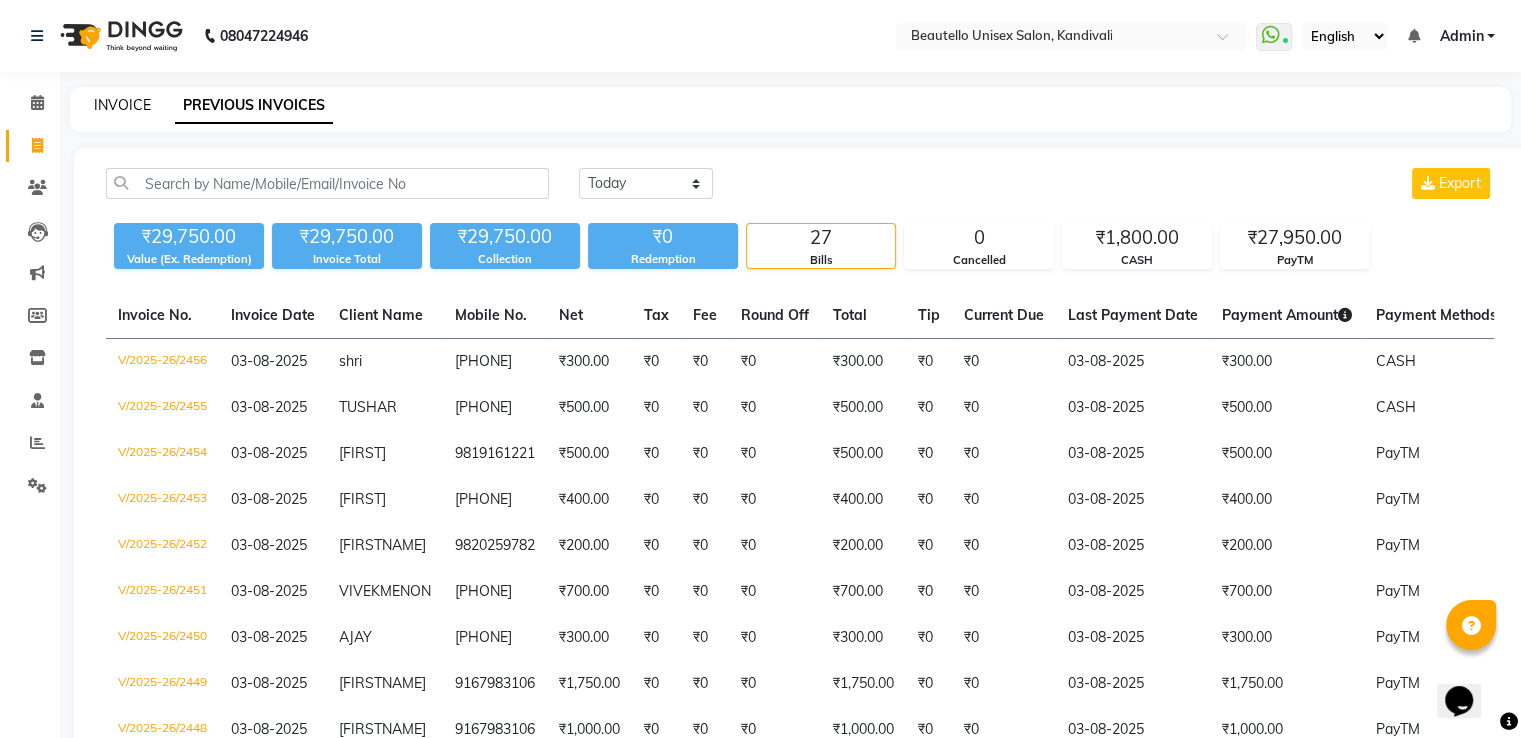 click on "INVOICE" 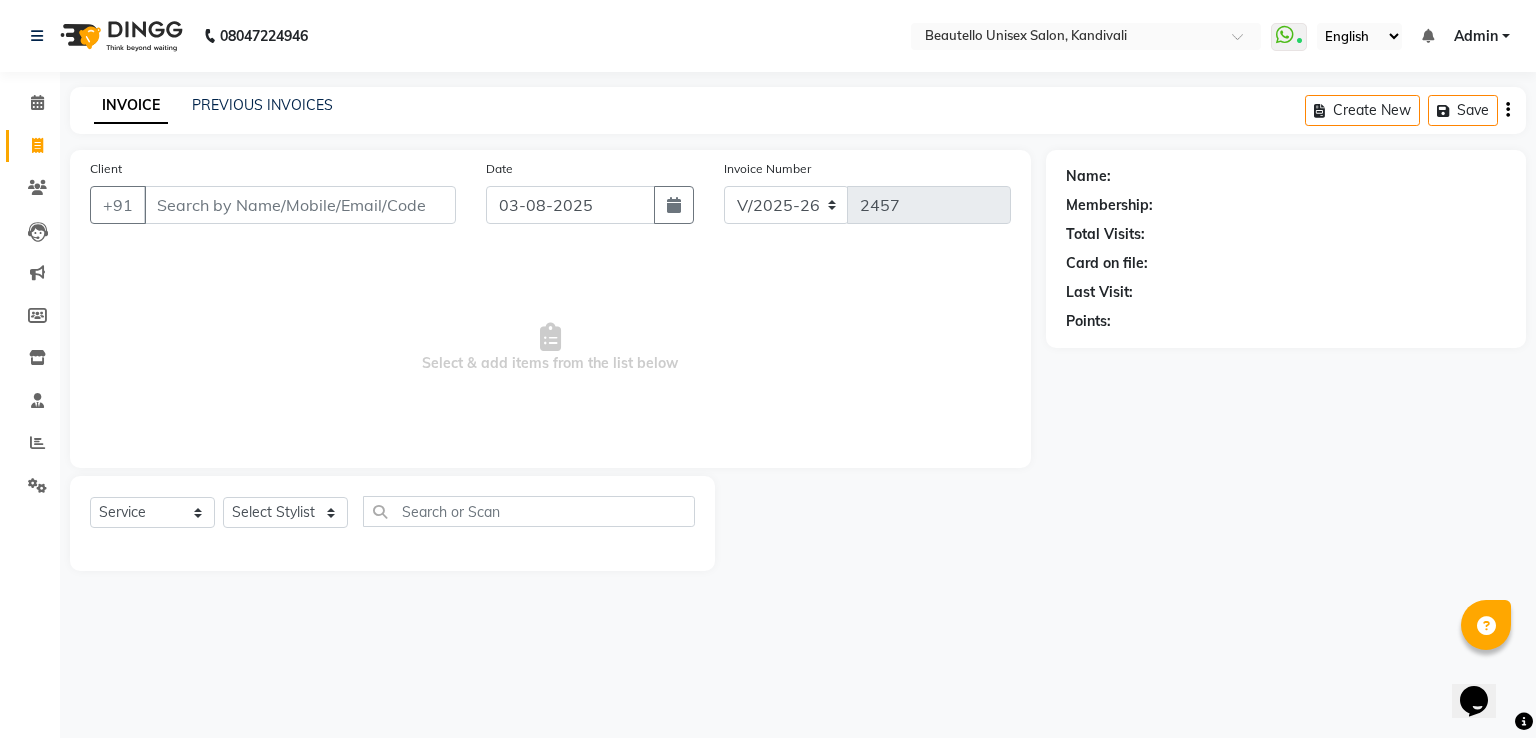 click on "Client +91 Date [DATE] Invoice Number V/2025 V/2025-26 2457  Select & add items from the list below" 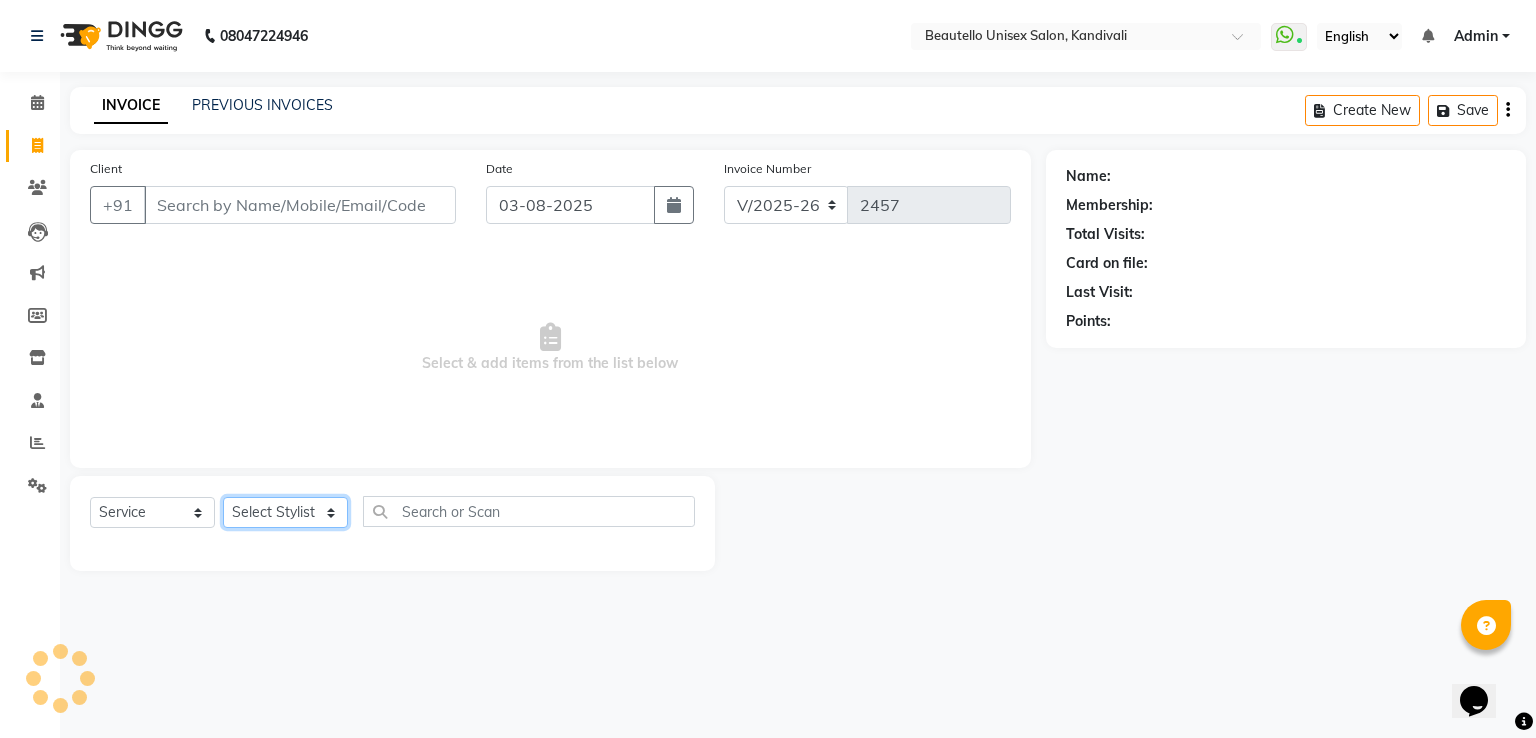 click on "Select Stylist  [FIRSTNAME]  [FIRSTNAME]  [FIRSTNAME] [FIRSTNAME]  [FIRSTNAME] [FIRSTNAME] [FIRSTNAME] [FIRSTNAME]  [FIRSTNAME] Mam [FIRSTNAME]" 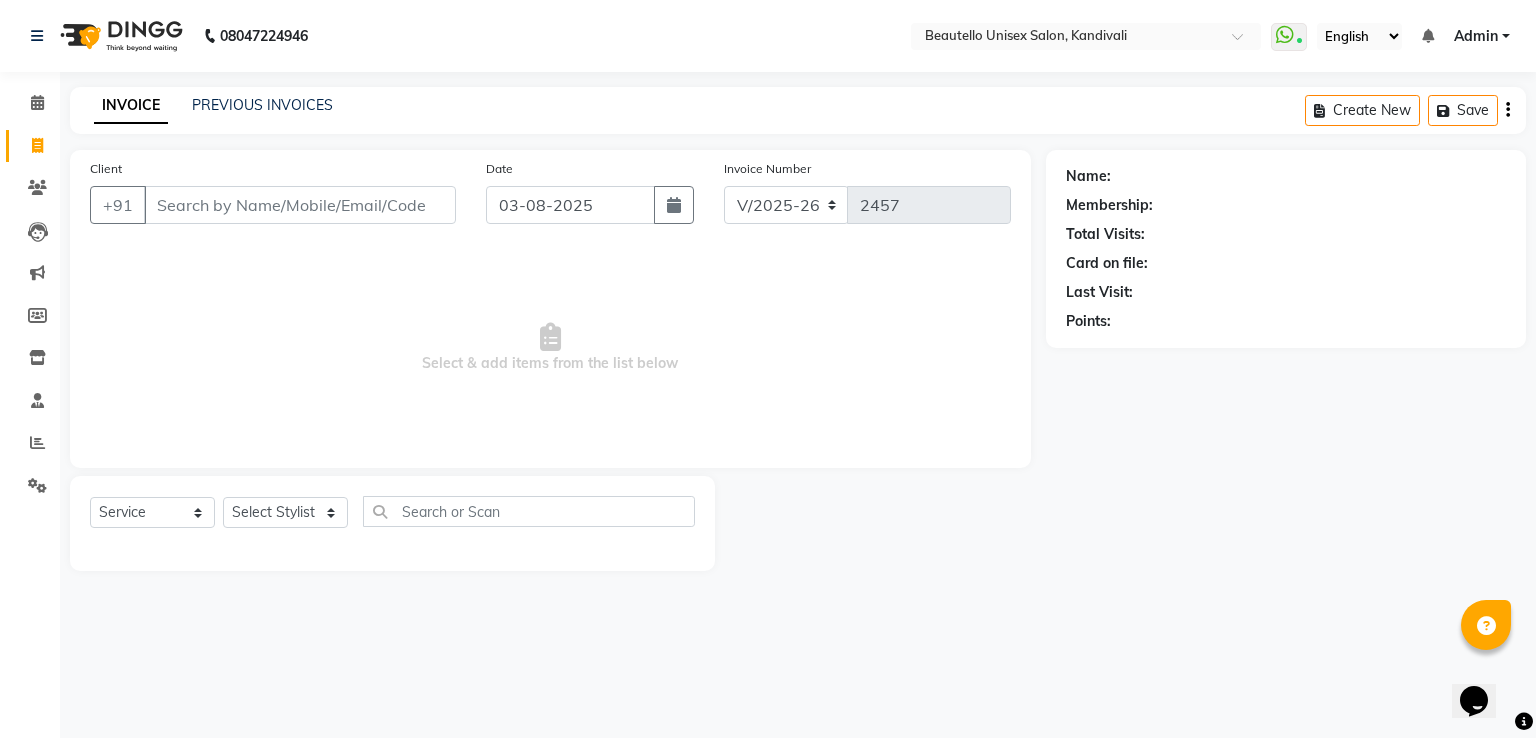 click on "Client +91 Date [DATE] Invoice Number V/2025 V/2025-26 2457  Select & add items from the list below" 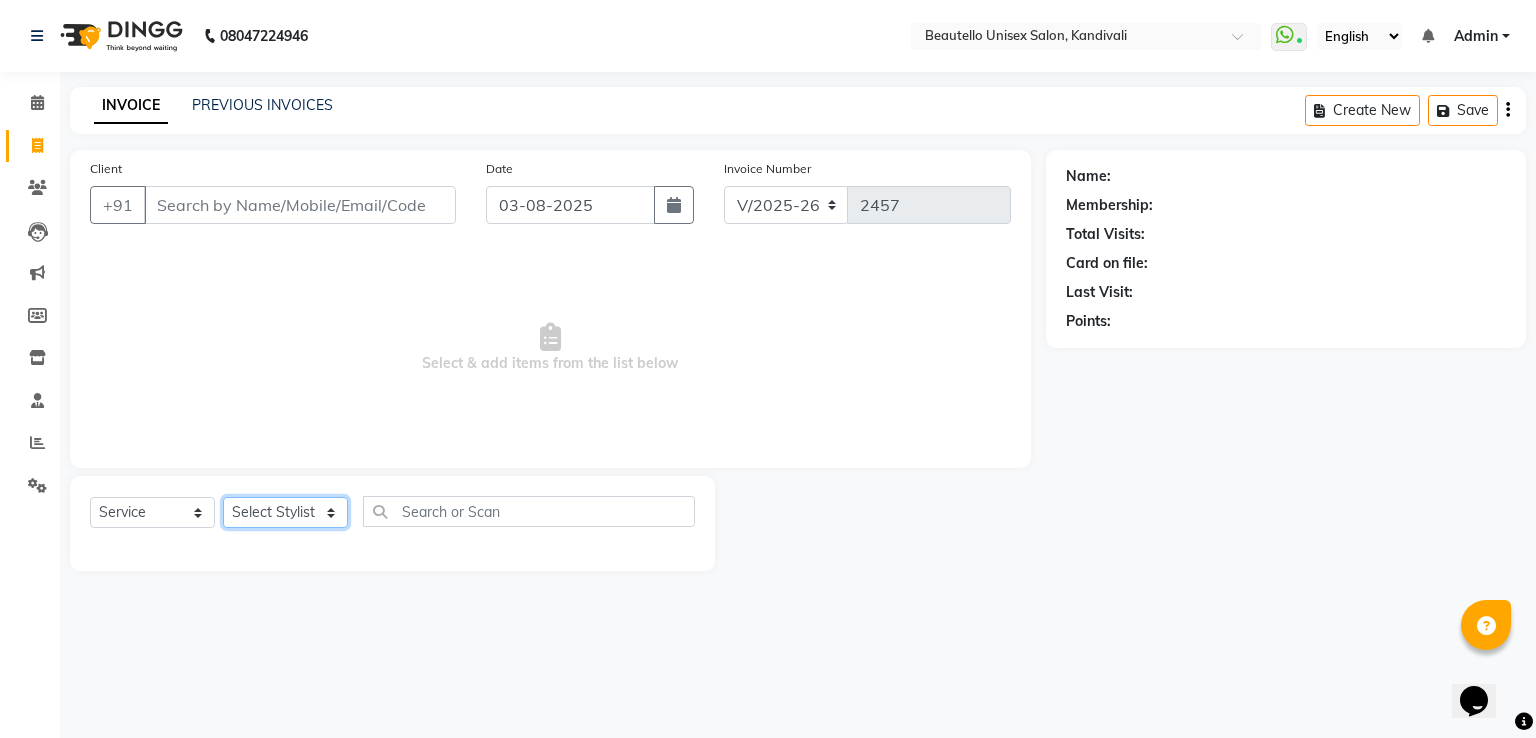 click on "Select Stylist  [FIRSTNAME]  [FIRSTNAME]  [FIRSTNAME] [FIRSTNAME]  [FIRSTNAME] [FIRSTNAME] [FIRSTNAME] [FIRSTNAME]  [FIRSTNAME] Mam [FIRSTNAME]" 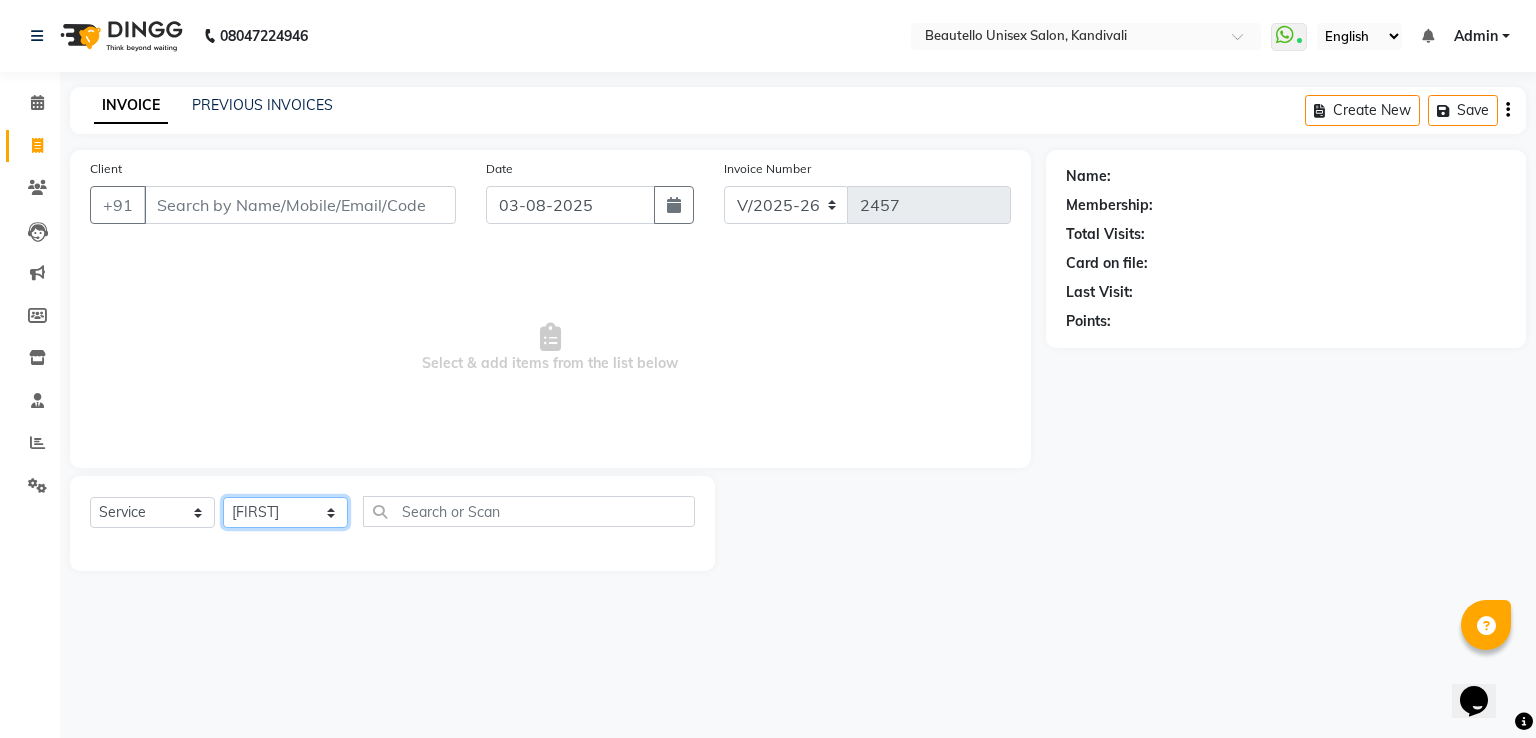 click on "Select Stylist  [FIRSTNAME]  [FIRSTNAME]  [FIRSTNAME] [FIRSTNAME]  [FIRSTNAME] [FIRSTNAME] [FIRSTNAME] [FIRSTNAME]  [FIRSTNAME] Mam [FIRSTNAME]" 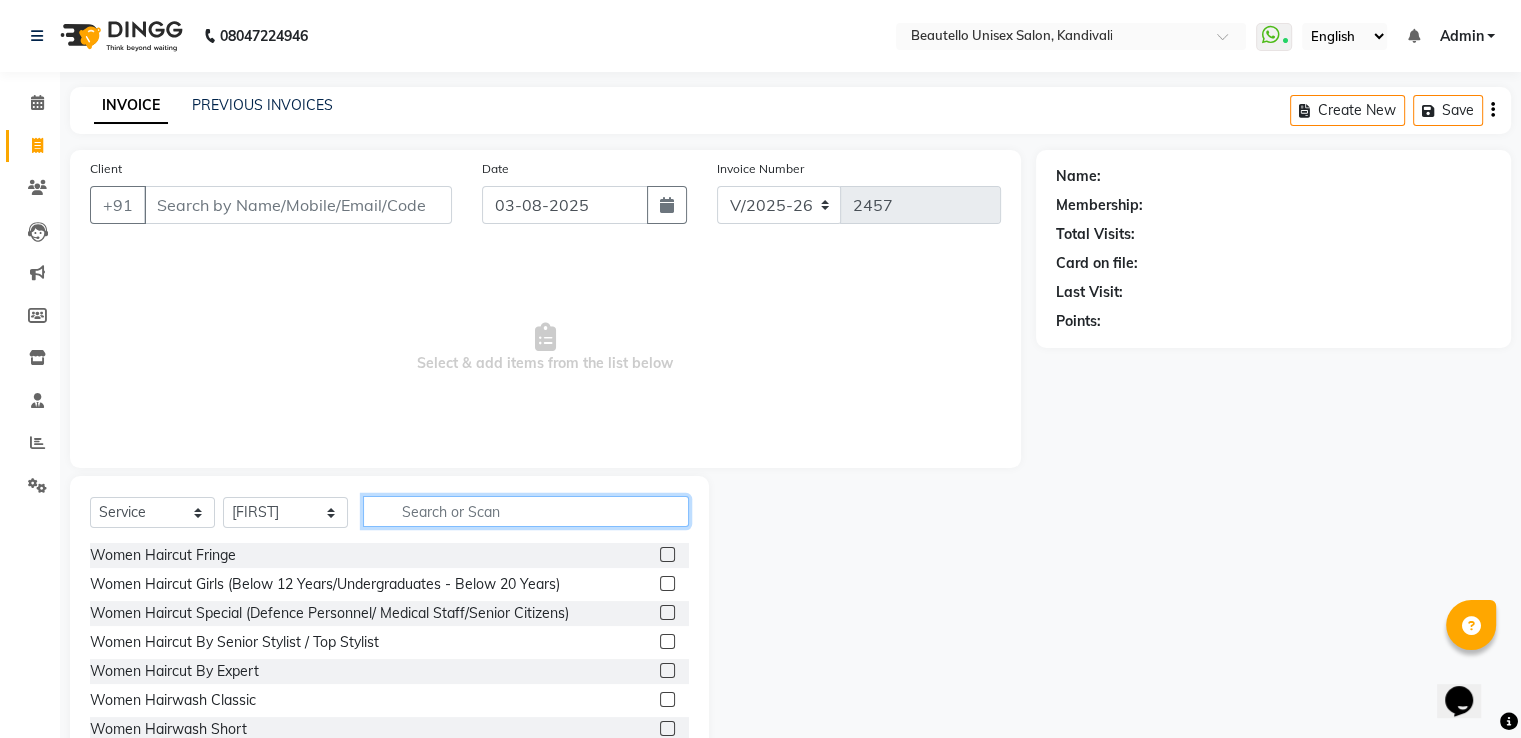 click 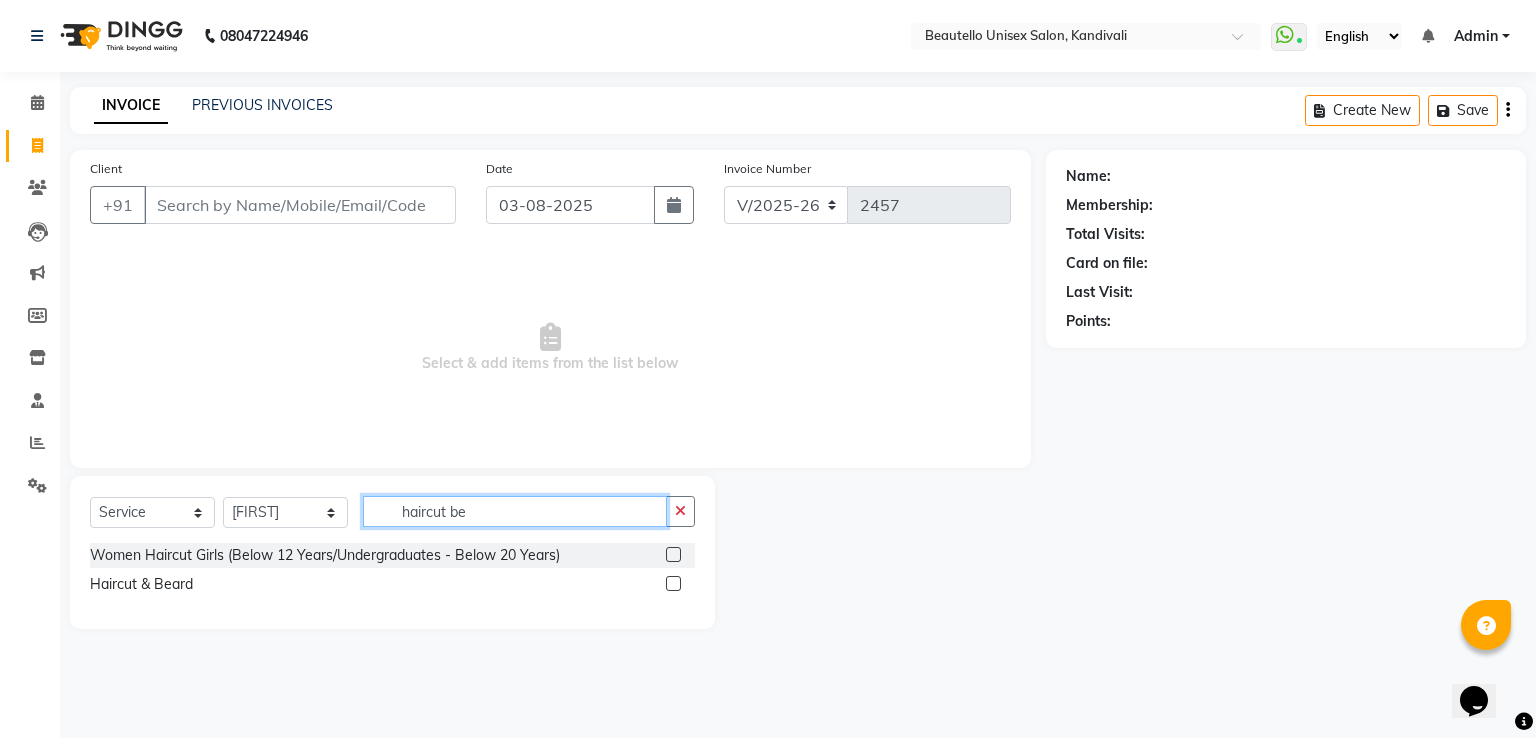 type on "haircut be" 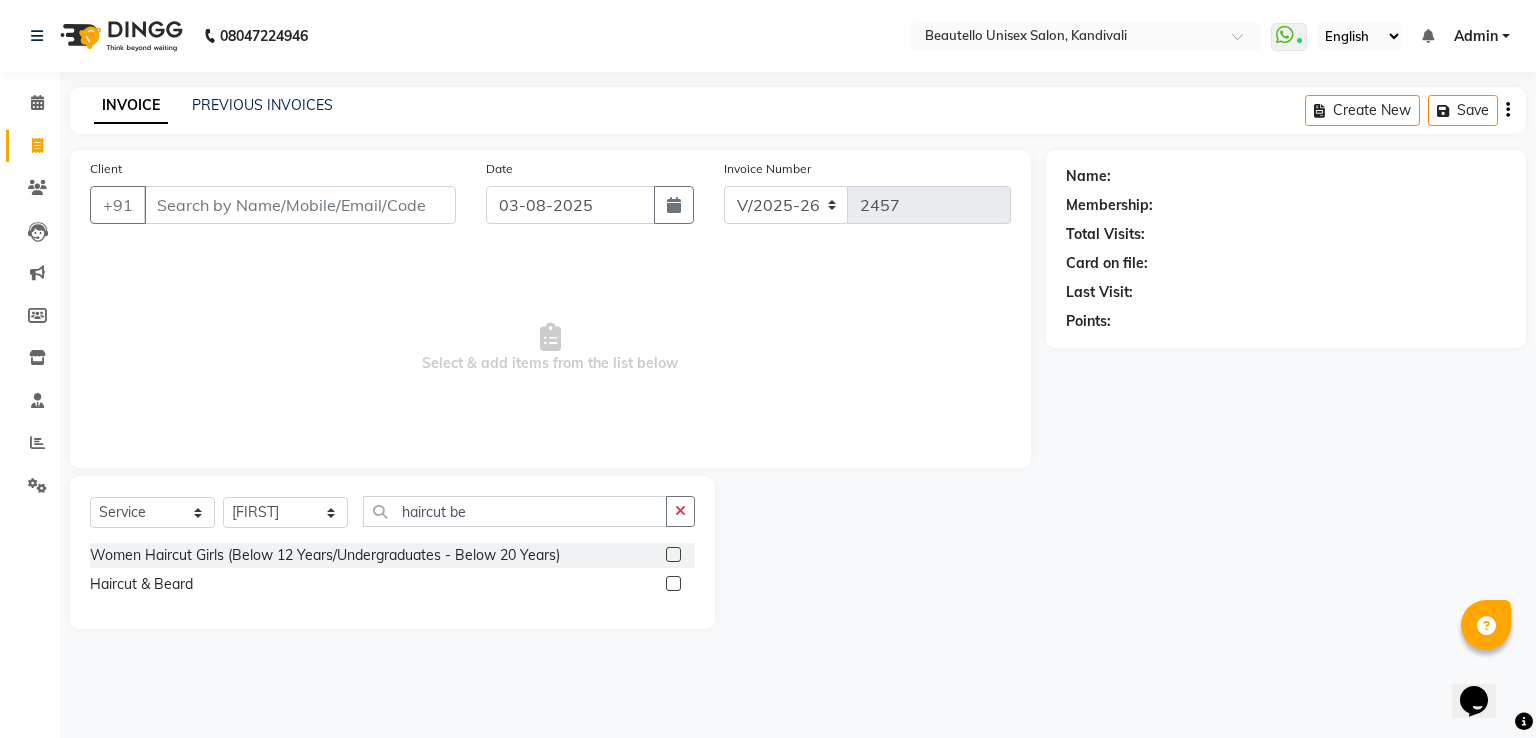 click 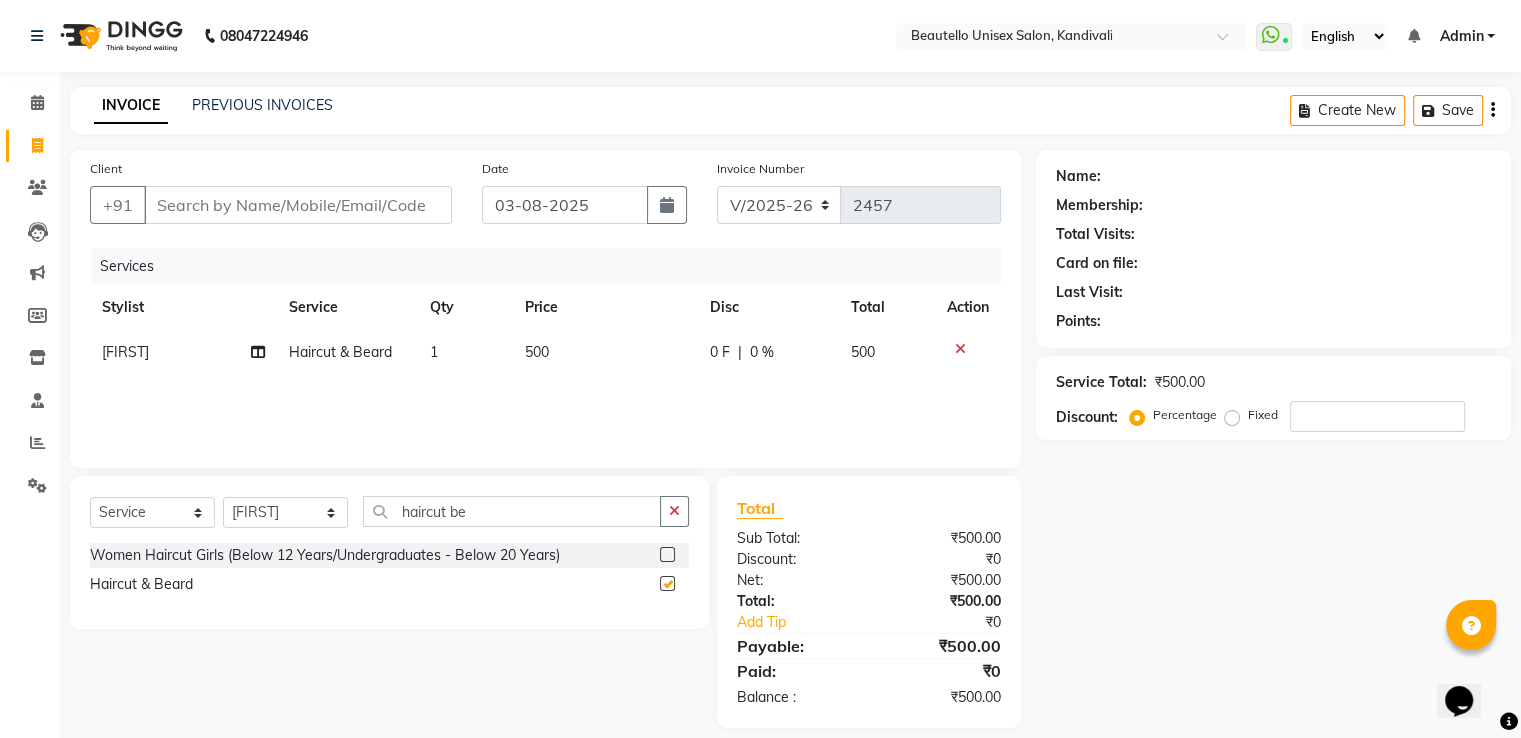 checkbox on "false" 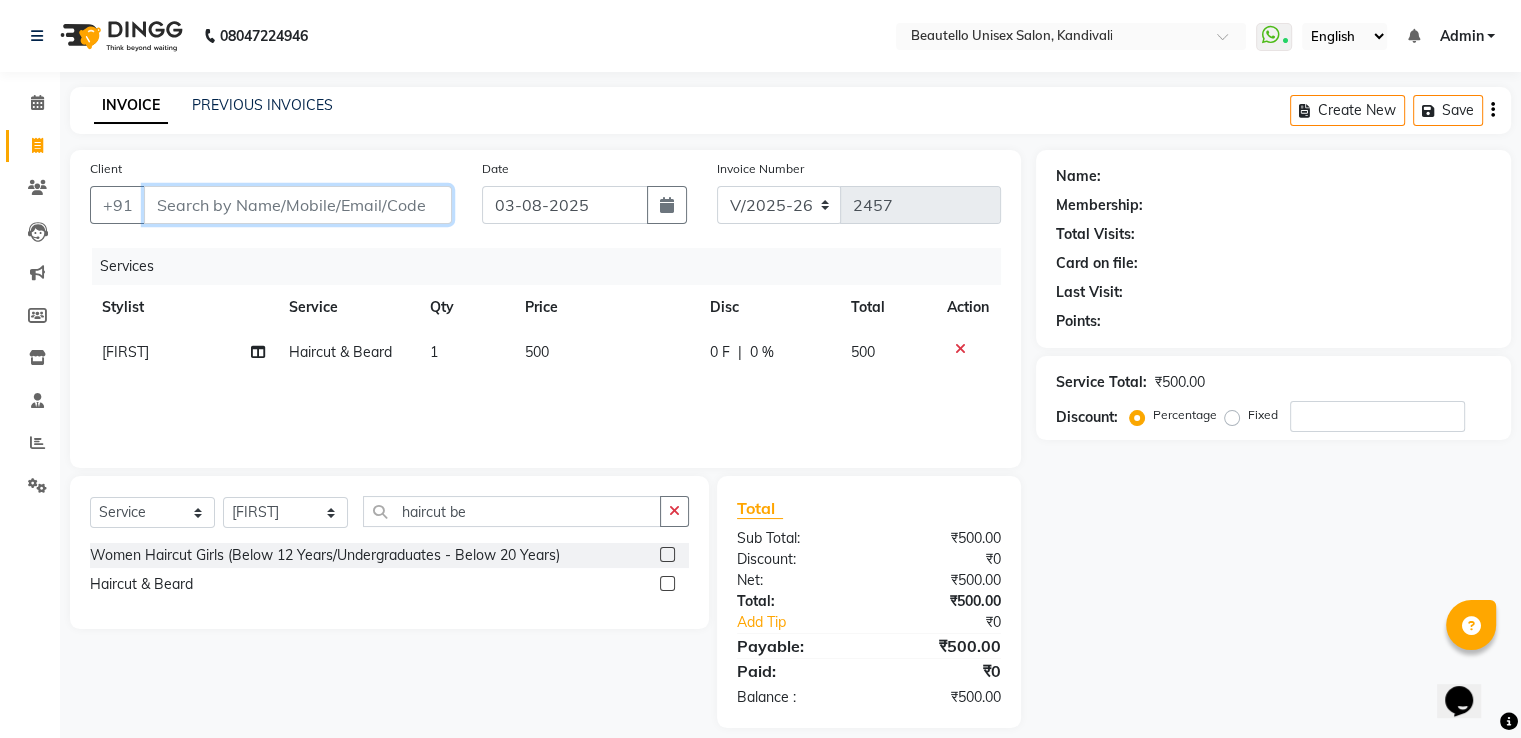 click on "Client" at bounding box center (298, 205) 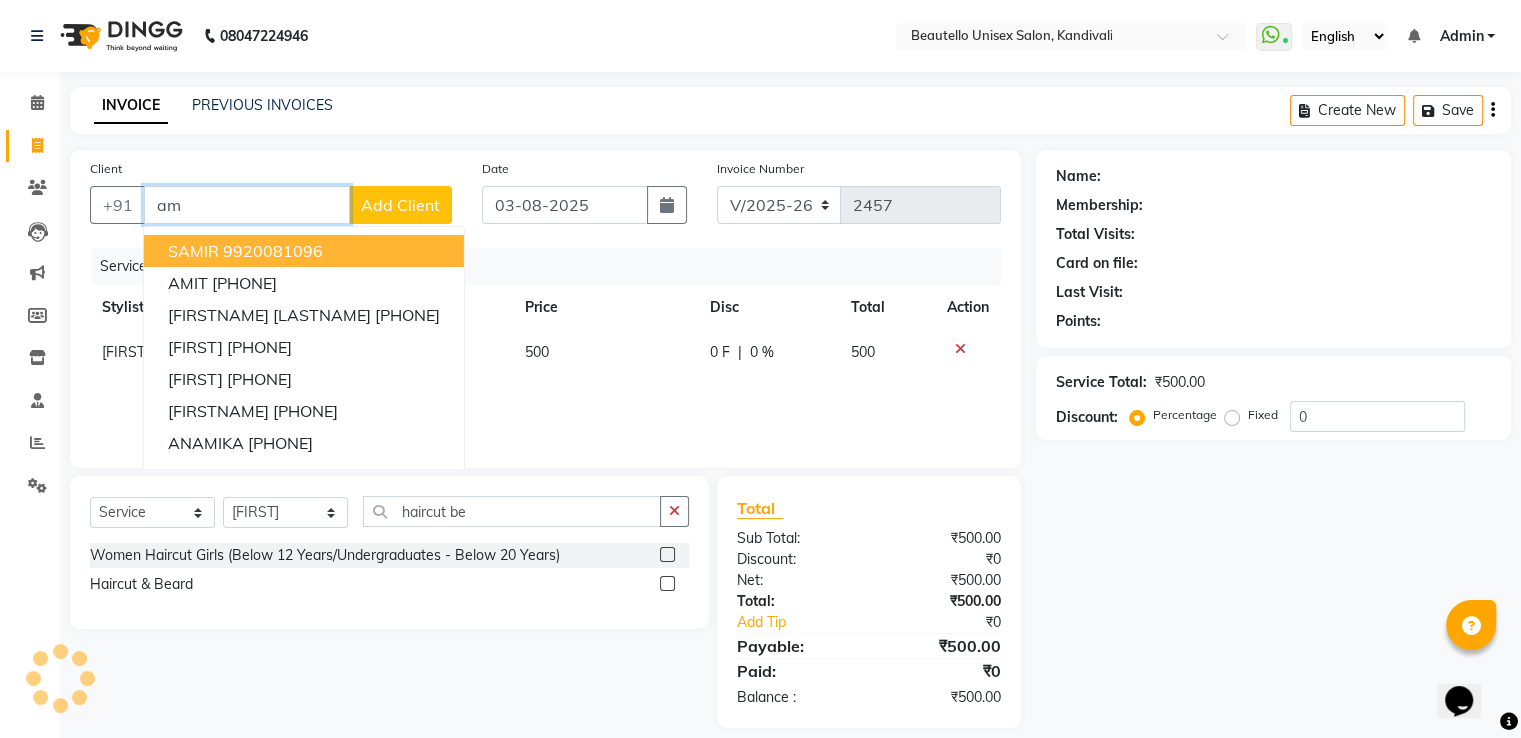 type on "a" 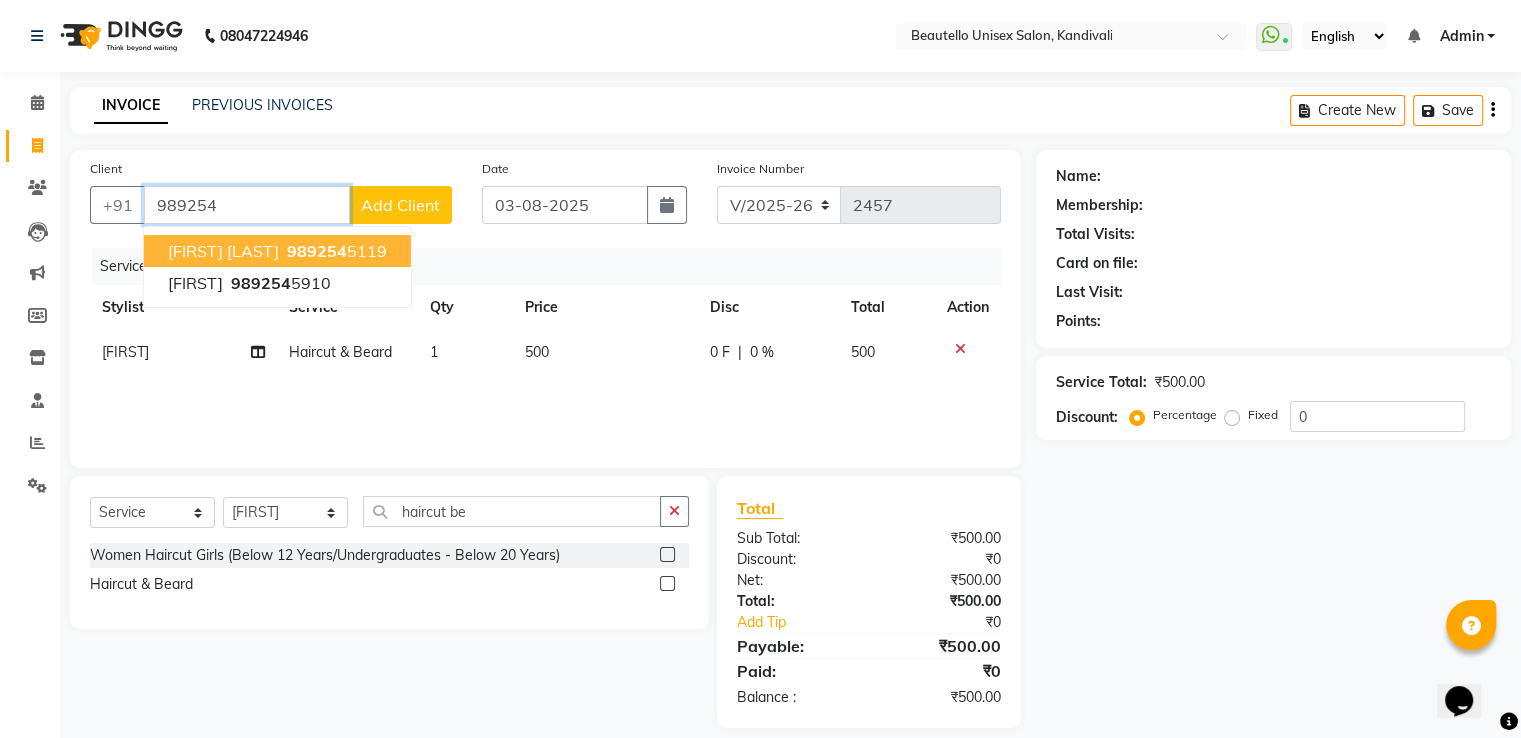 click on "[PHONE]" at bounding box center [335, 251] 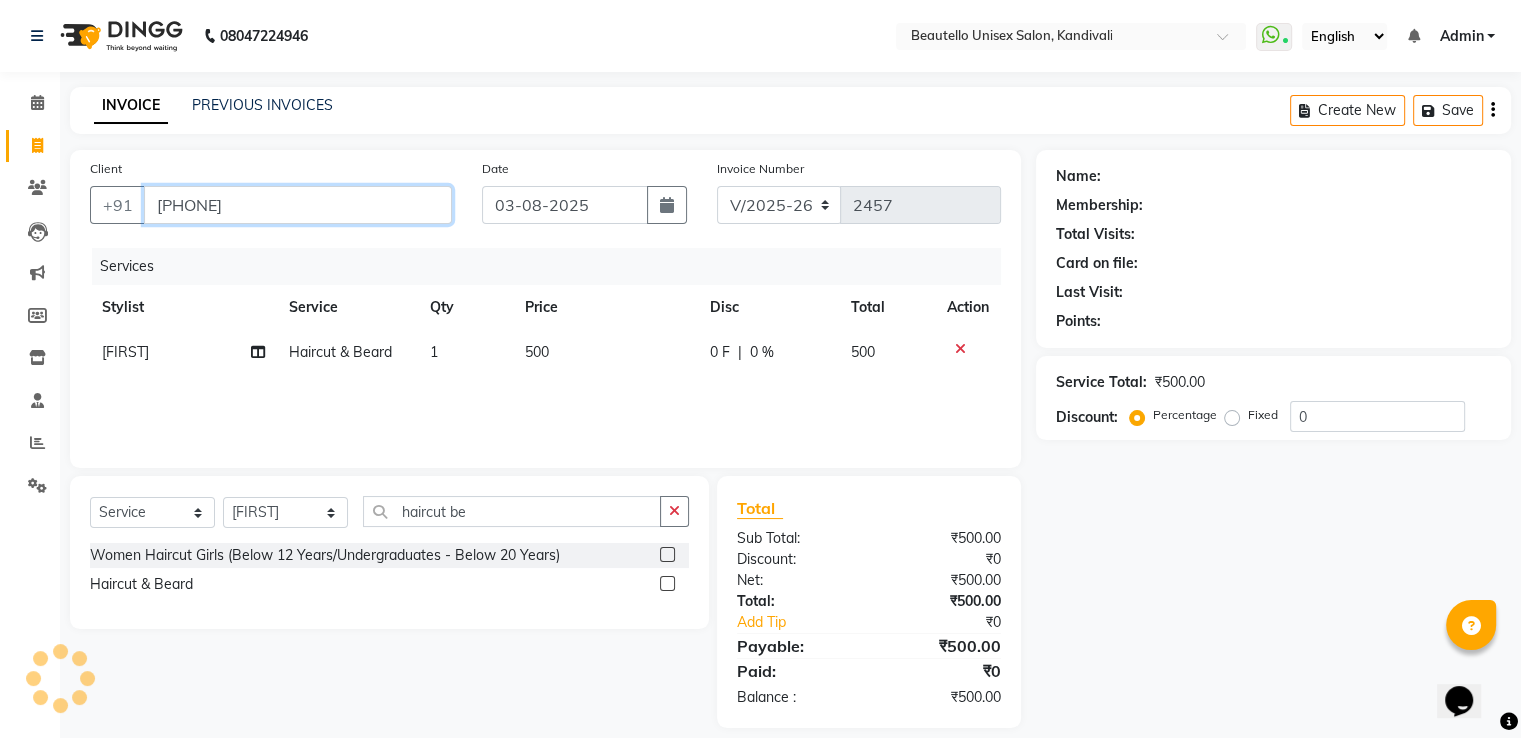 type on "[PHONE]" 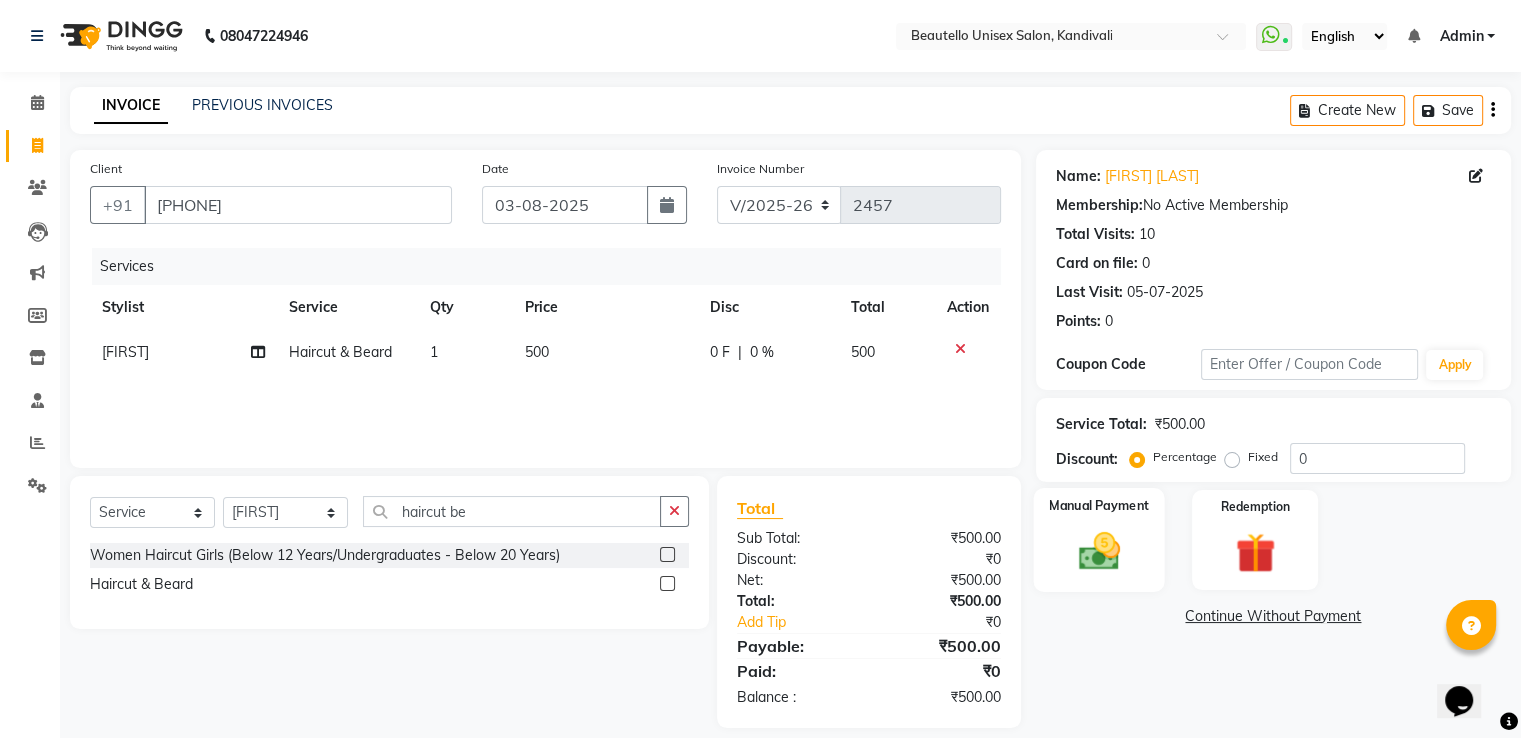 click 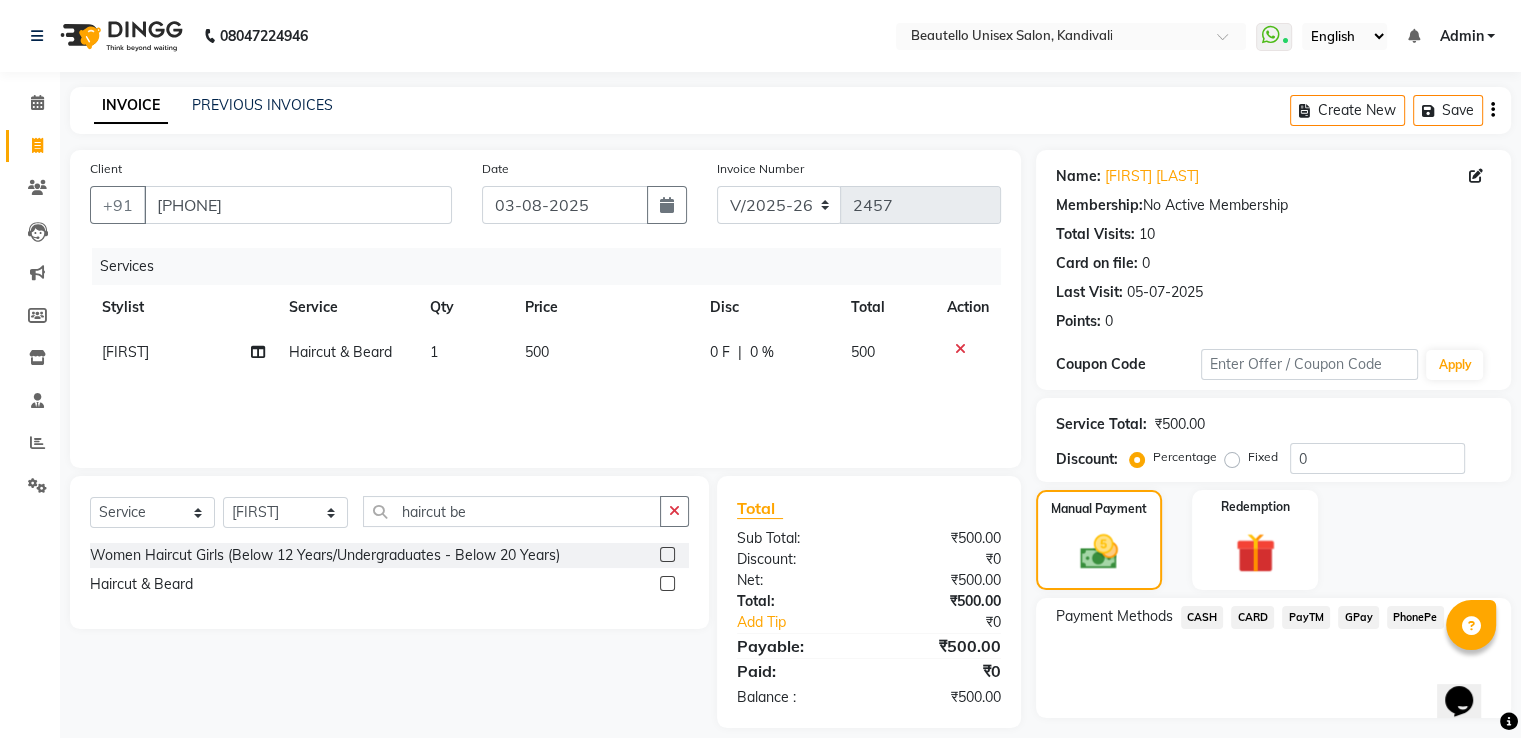 click on "CASH" 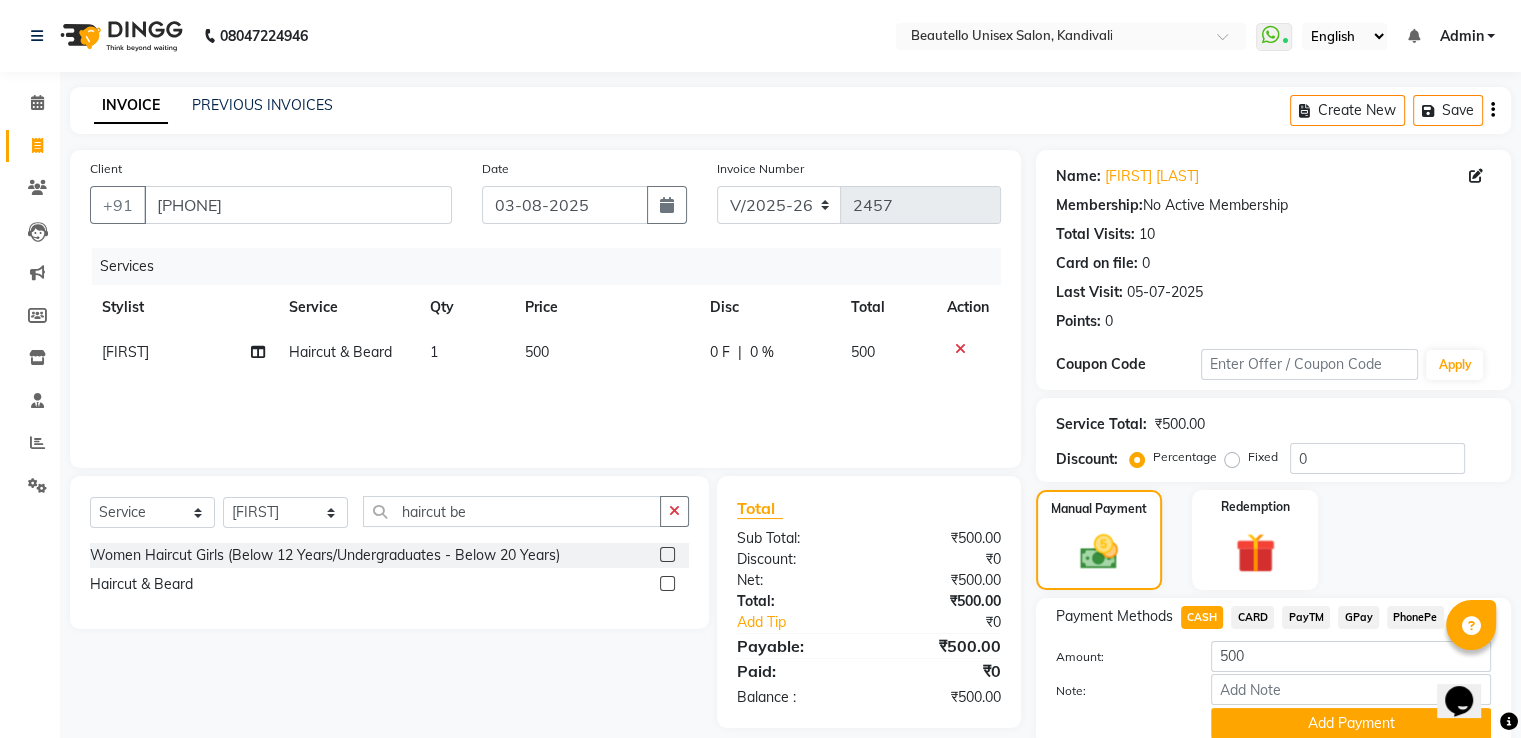 scroll, scrollTop: 81, scrollLeft: 0, axis: vertical 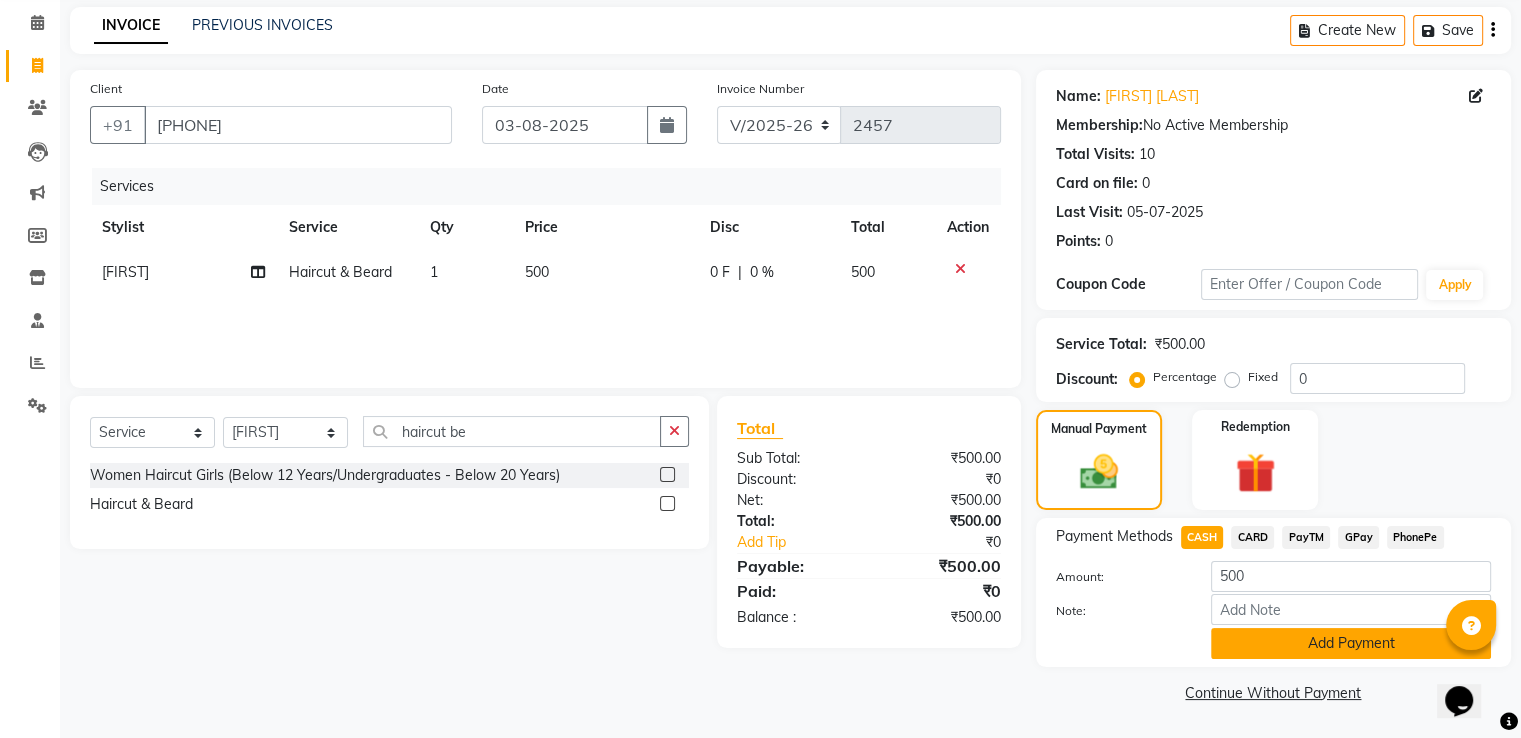 click on "Add Payment" 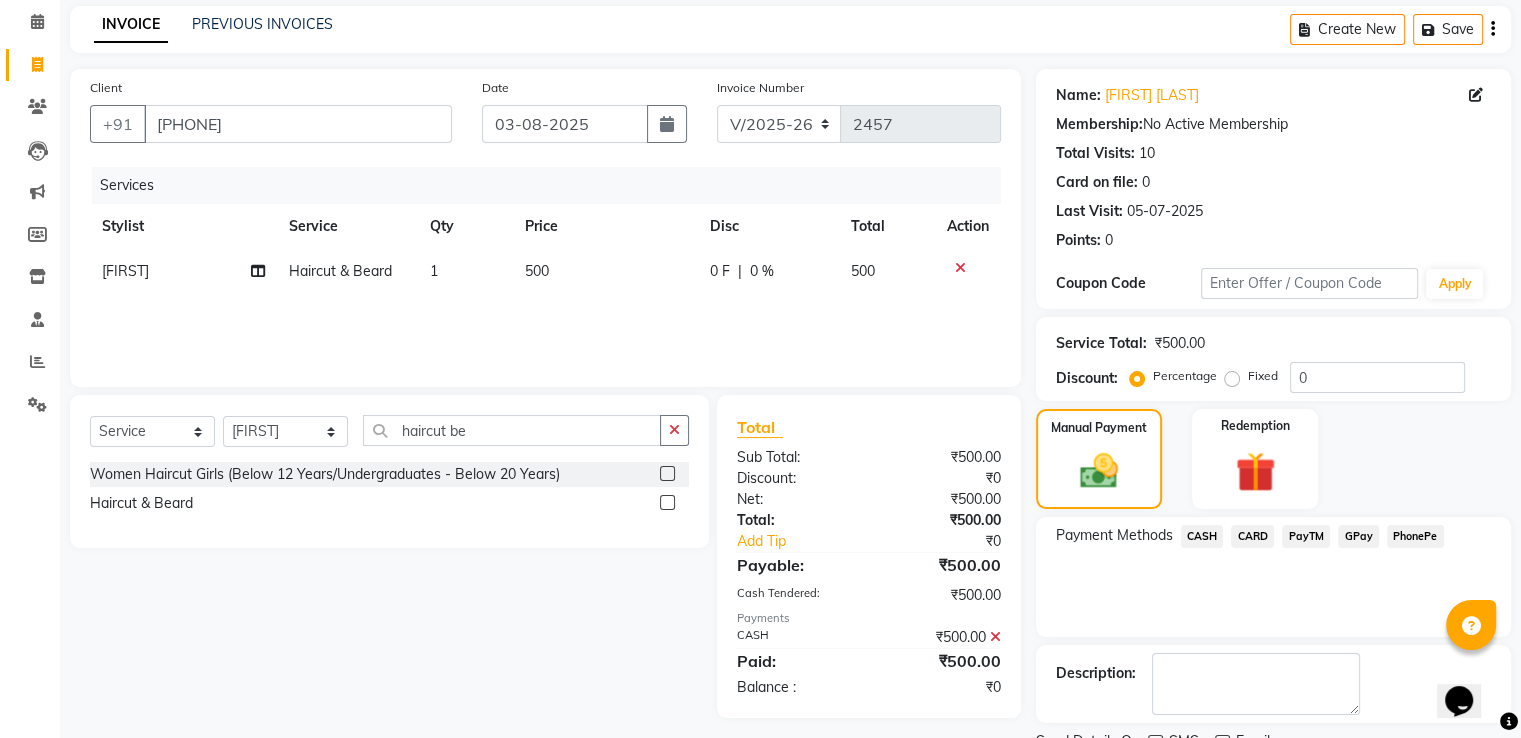 scroll, scrollTop: 163, scrollLeft: 0, axis: vertical 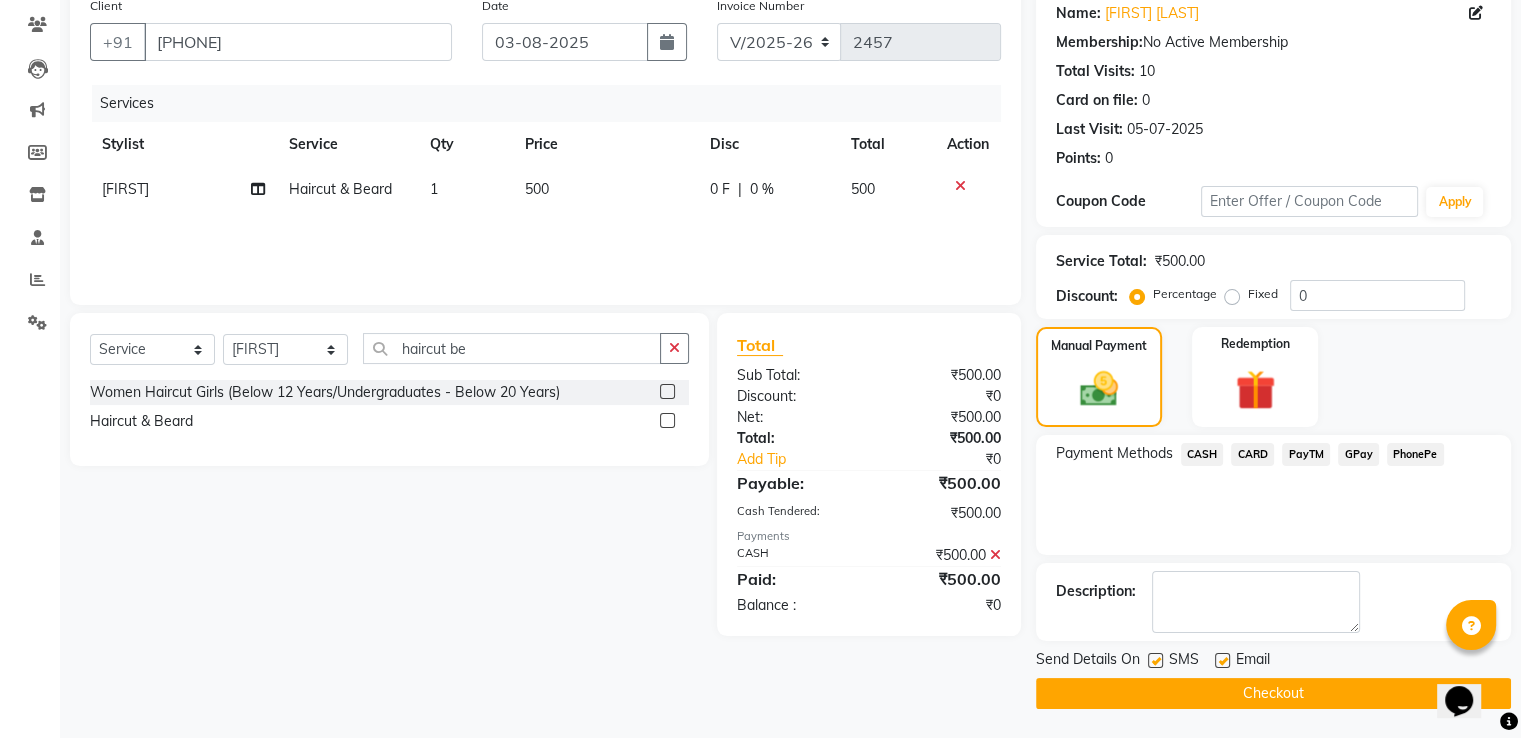 click 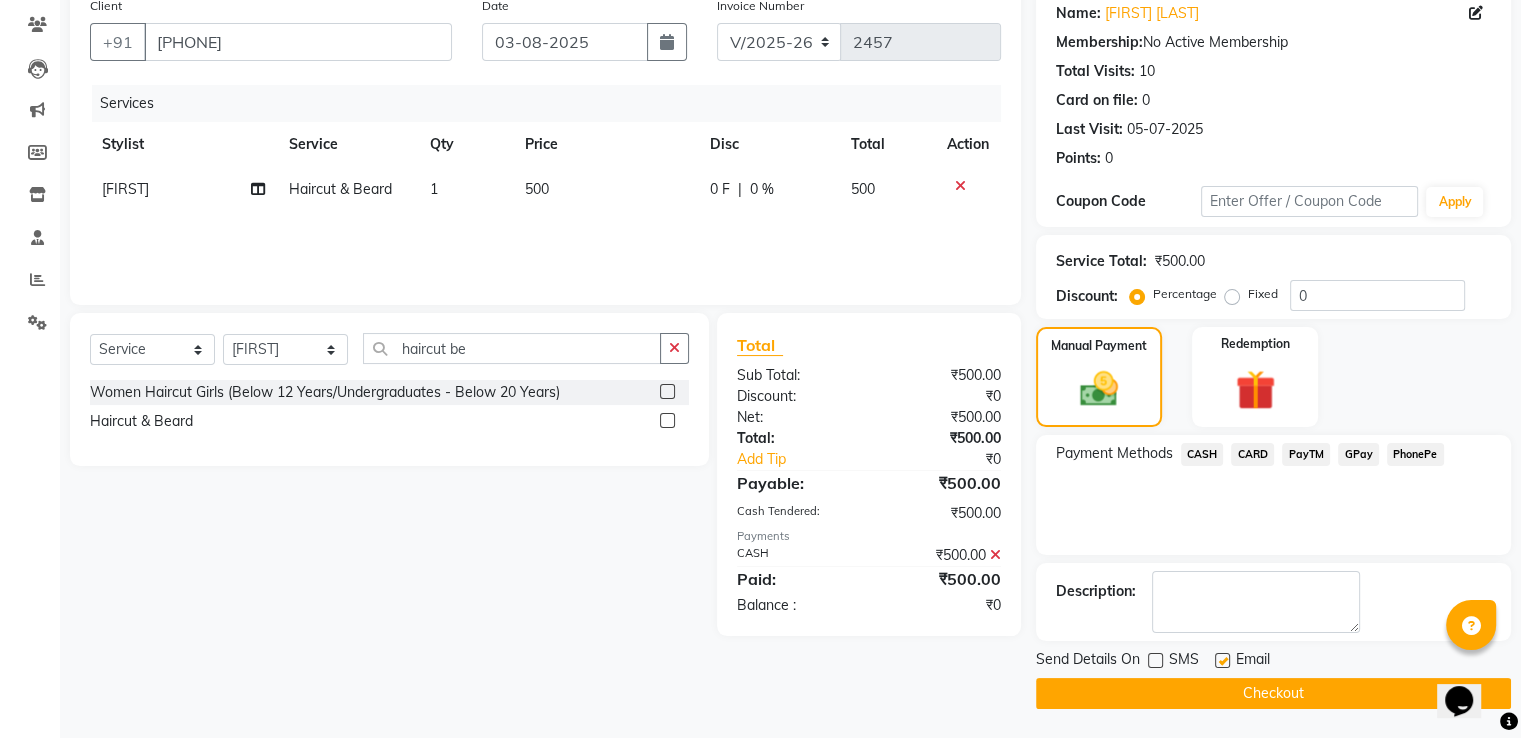 click on "Checkout" 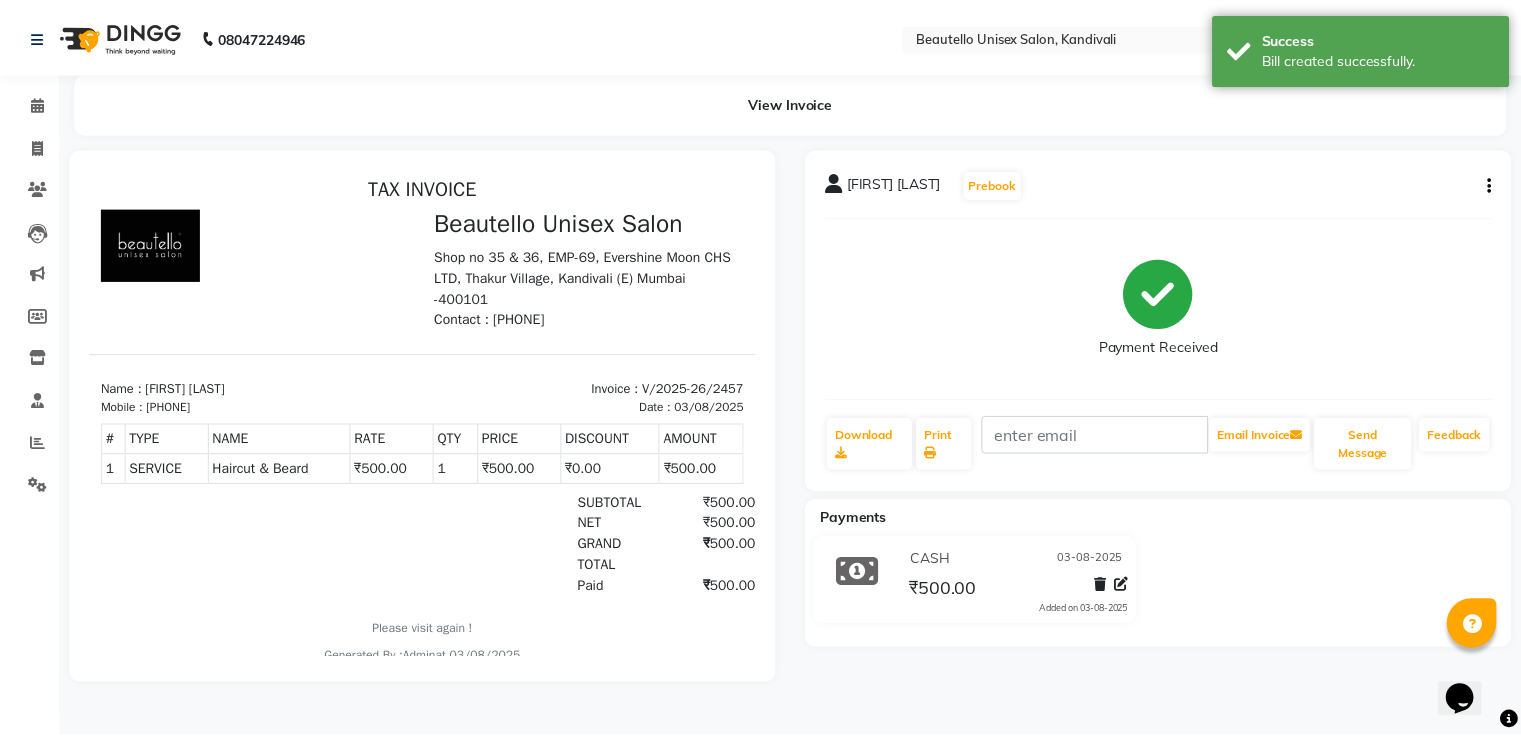 scroll, scrollTop: 0, scrollLeft: 0, axis: both 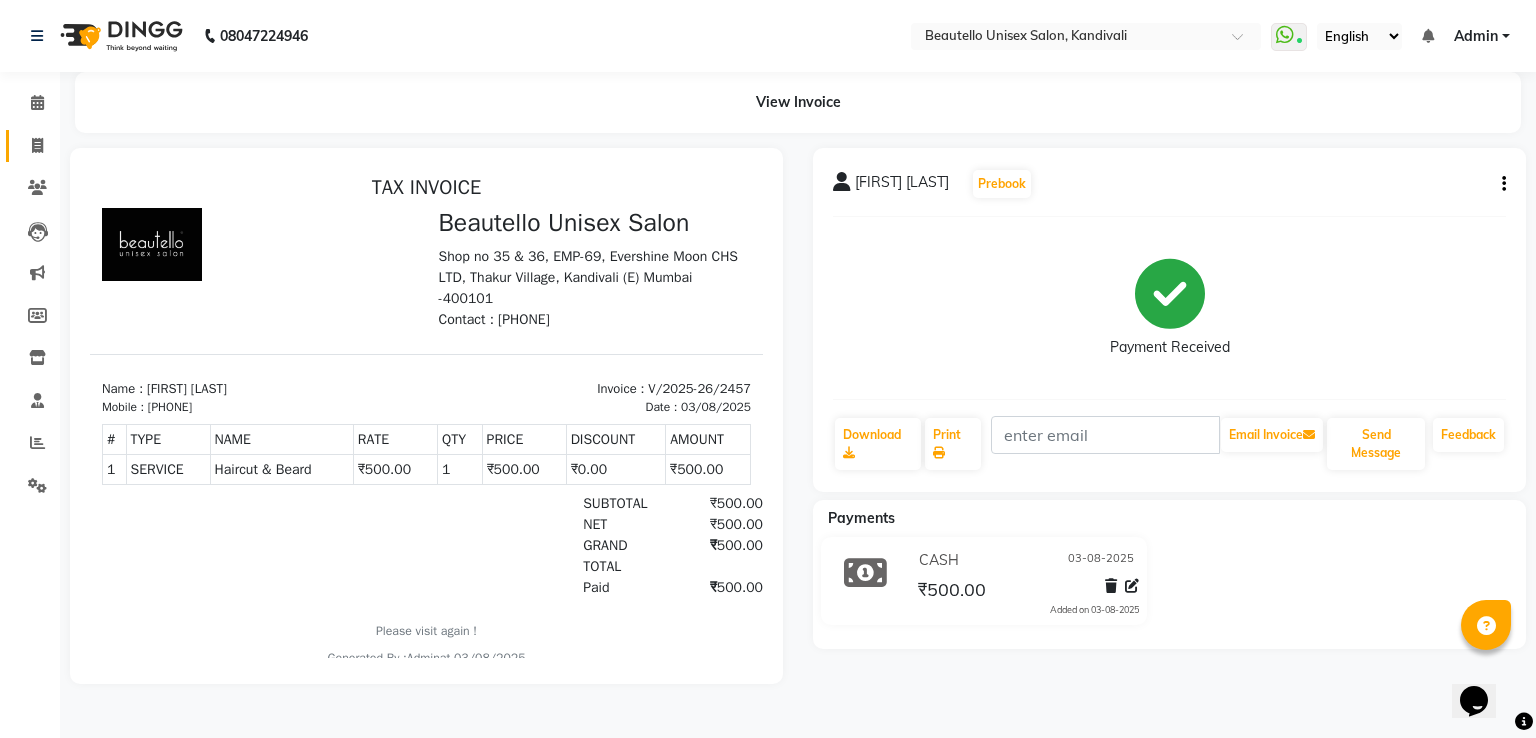 click on "Invoice" 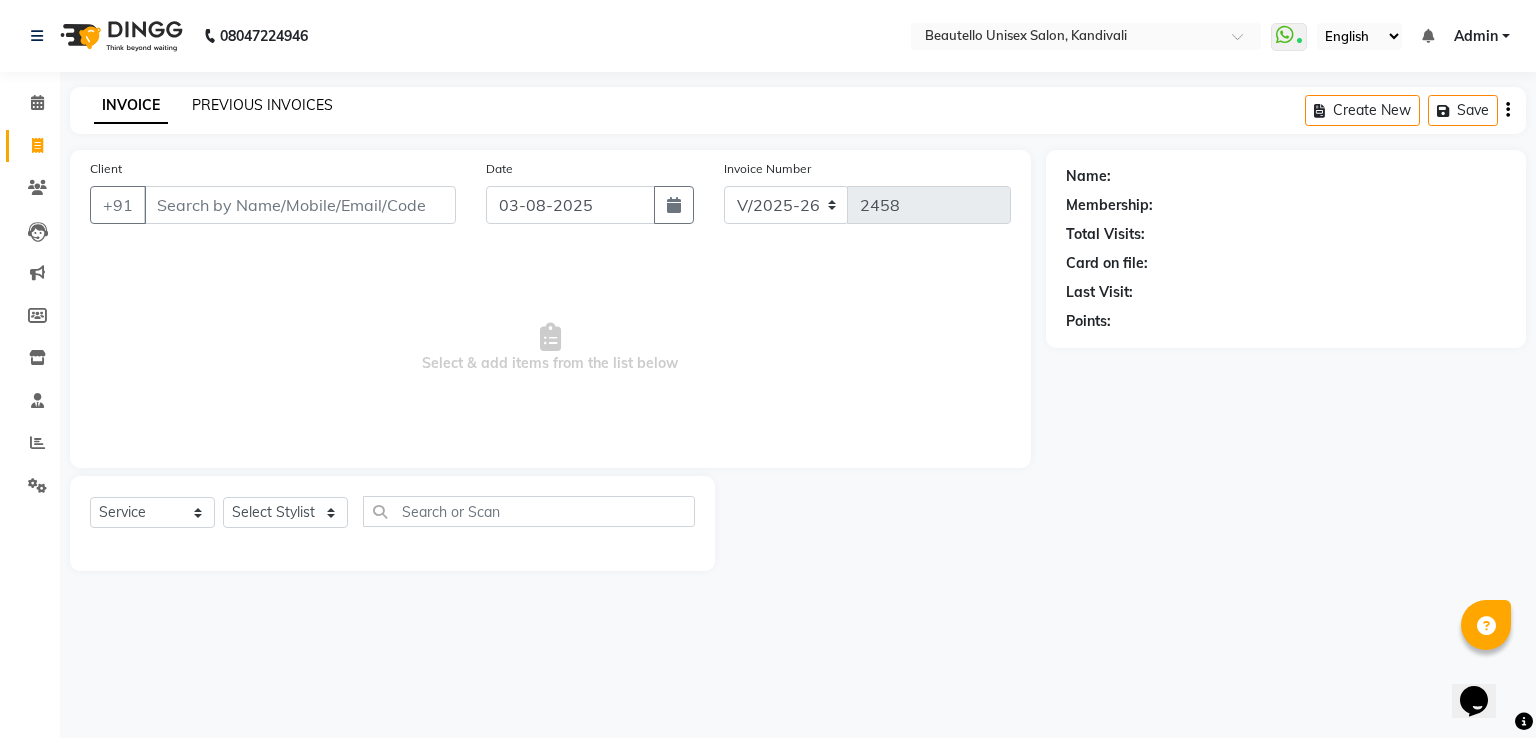 click on "PREVIOUS INVOICES" 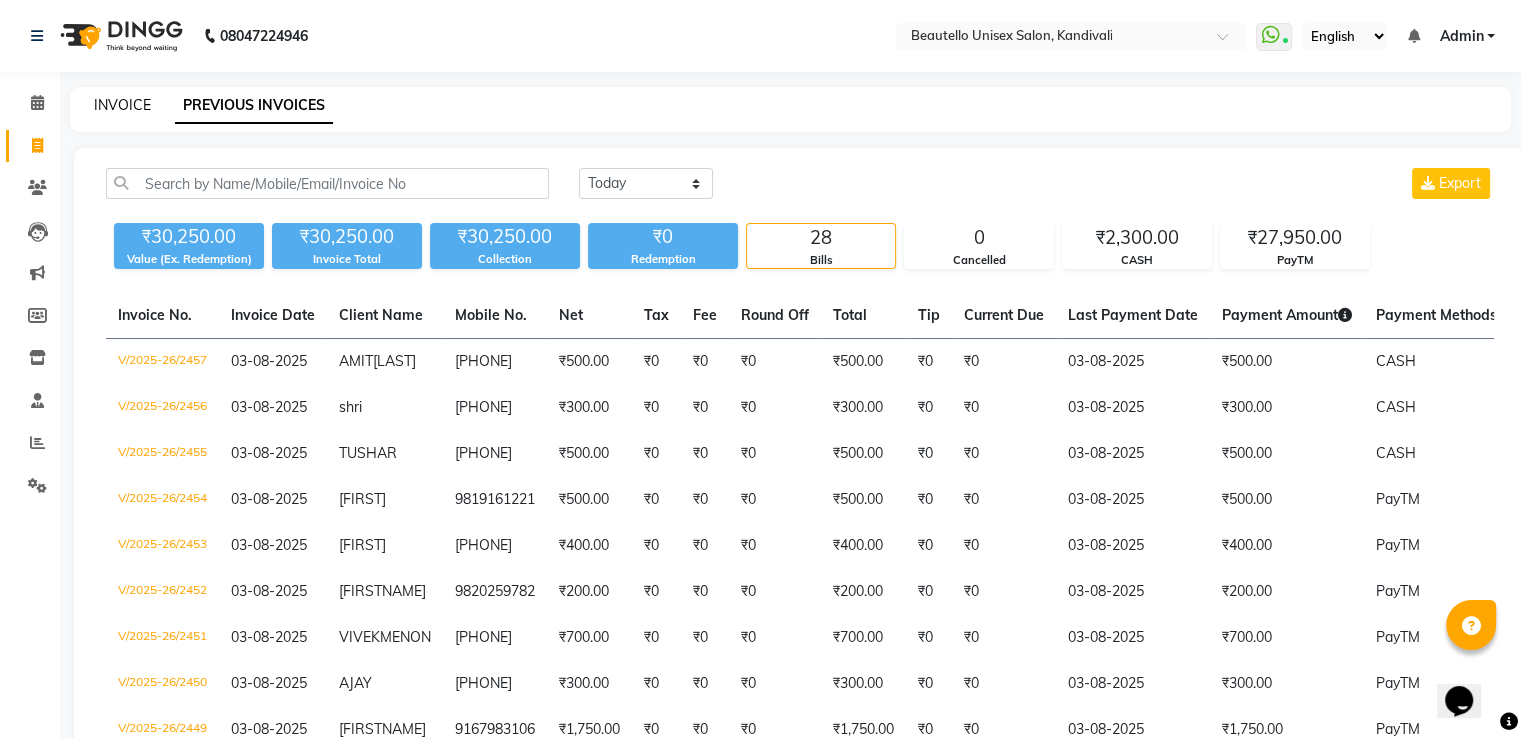 click on "INVOICE" 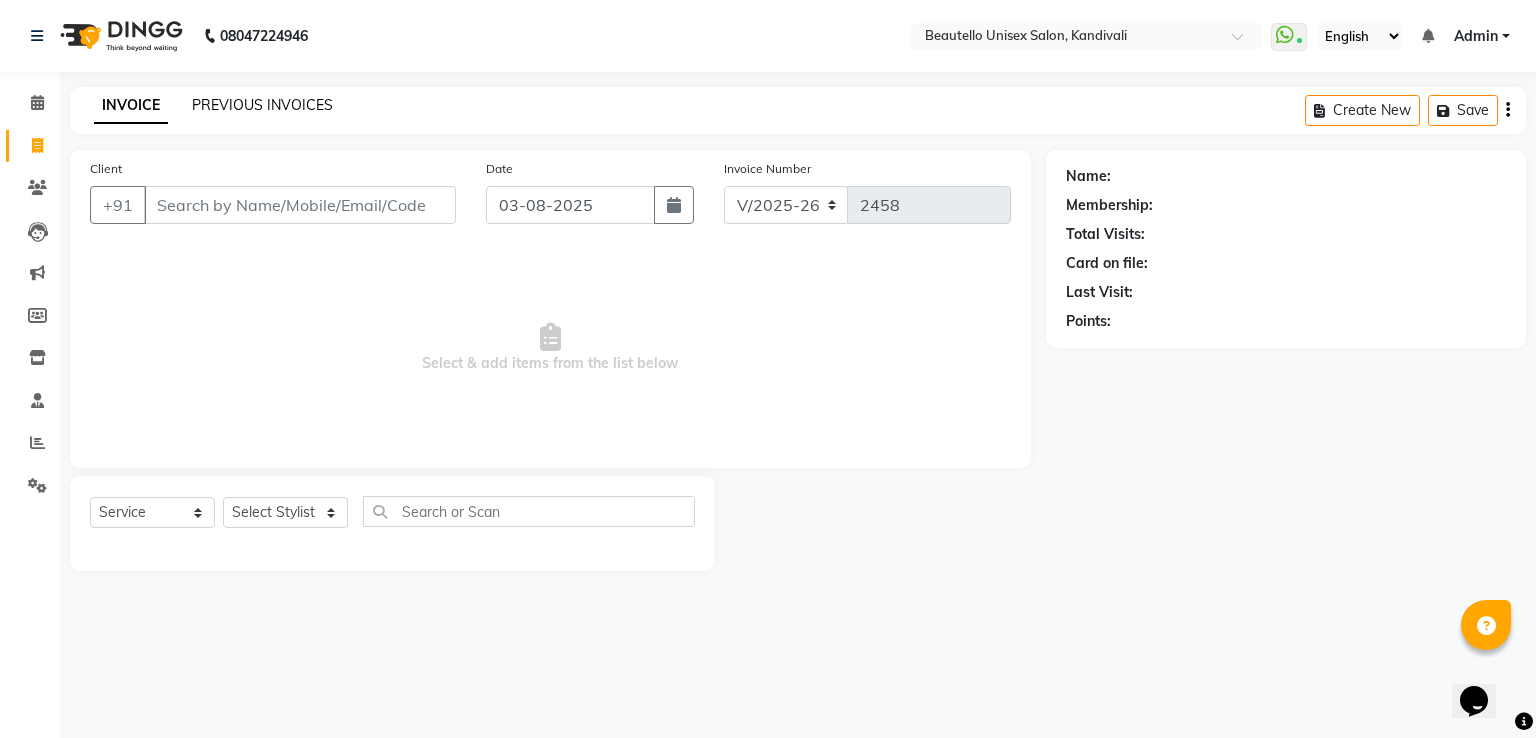 click on "PREVIOUS INVOICES" 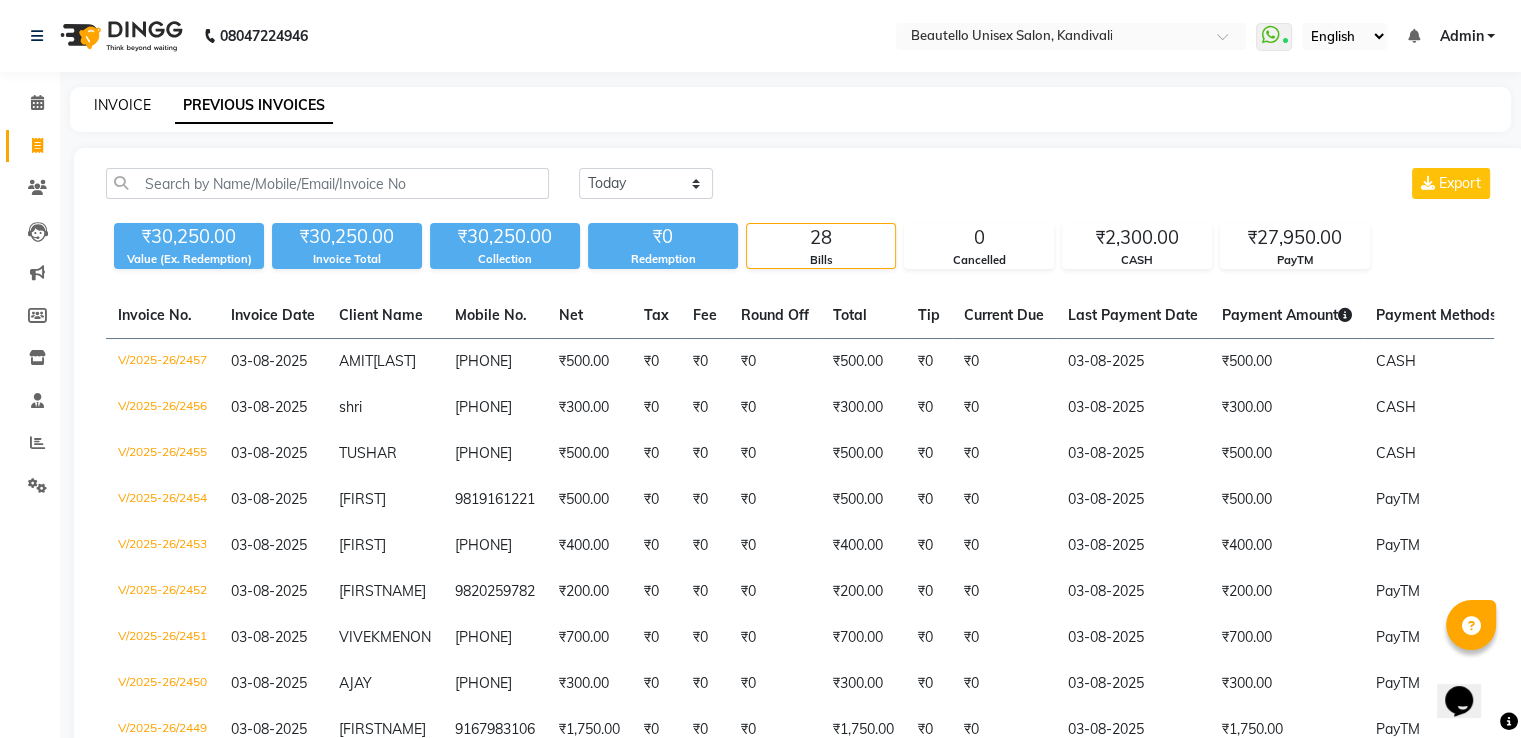 click on "INVOICE" 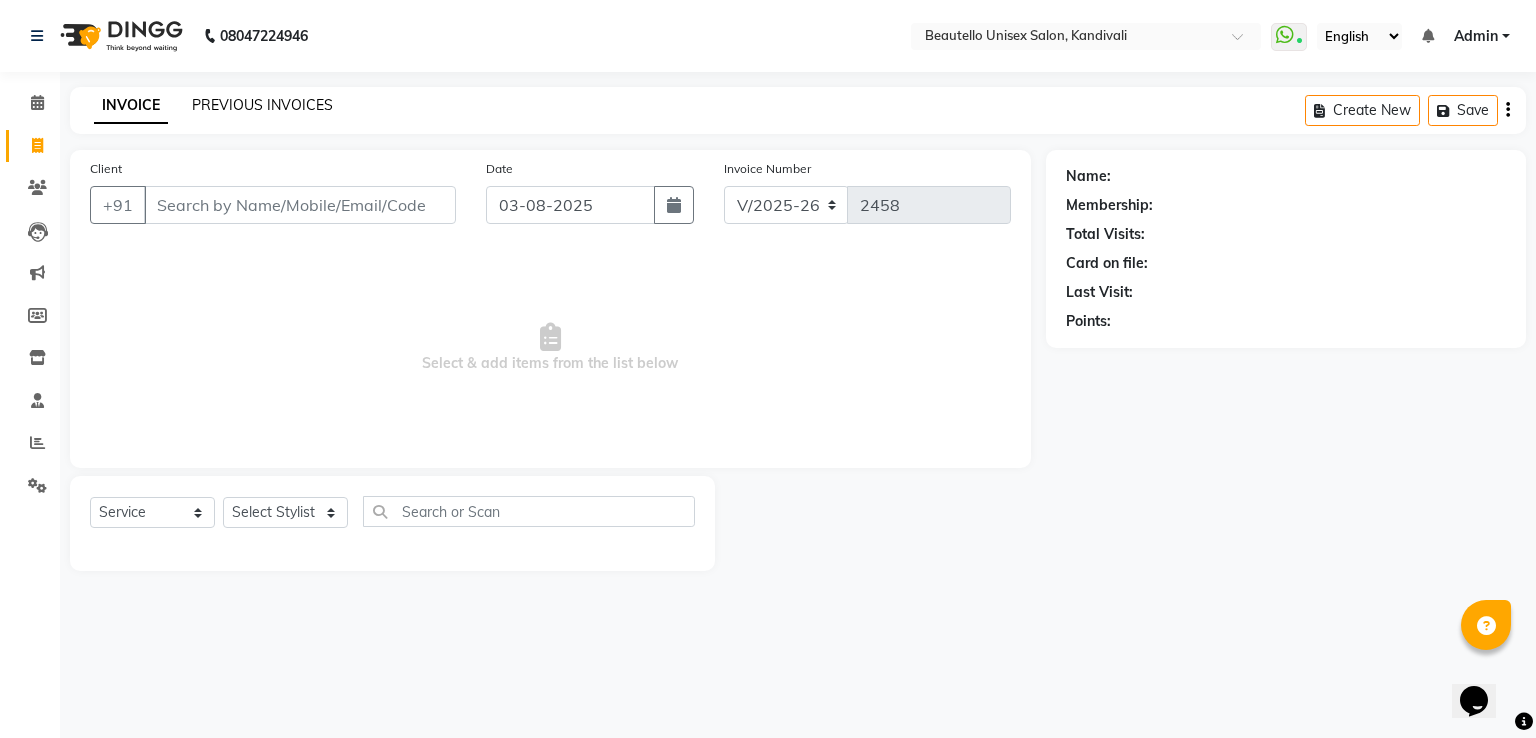 click on "PREVIOUS INVOICES" 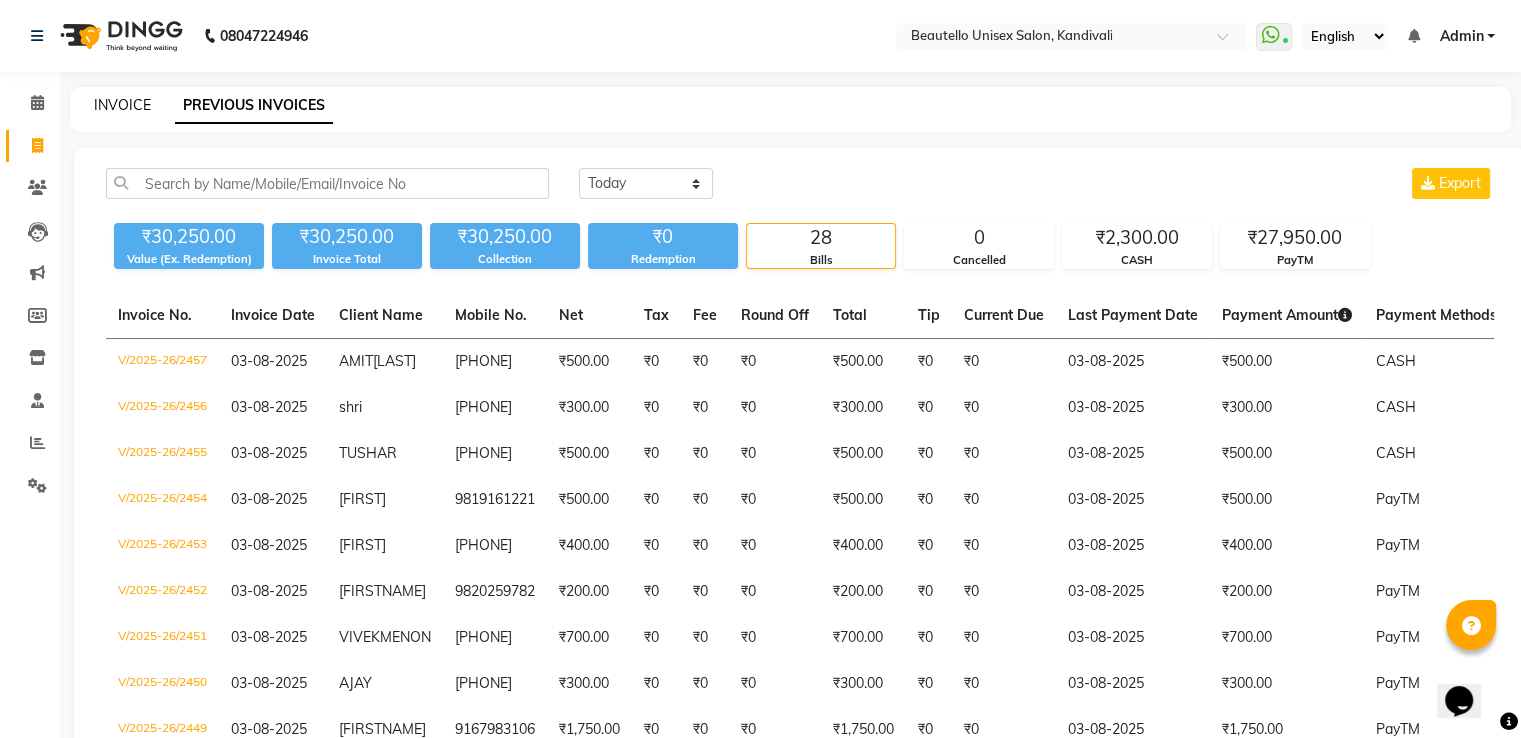 click on "INVOICE" 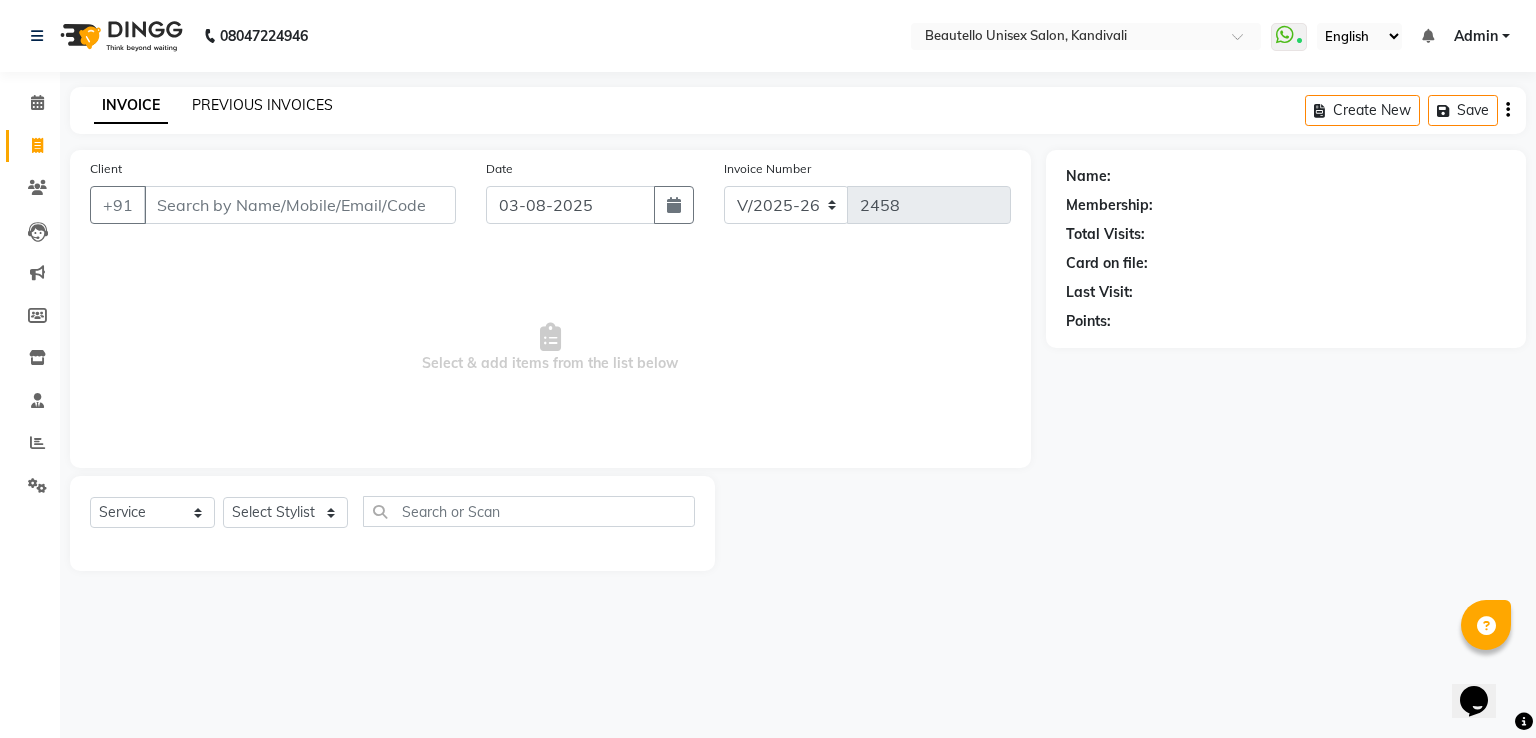 click on "PREVIOUS INVOICES" 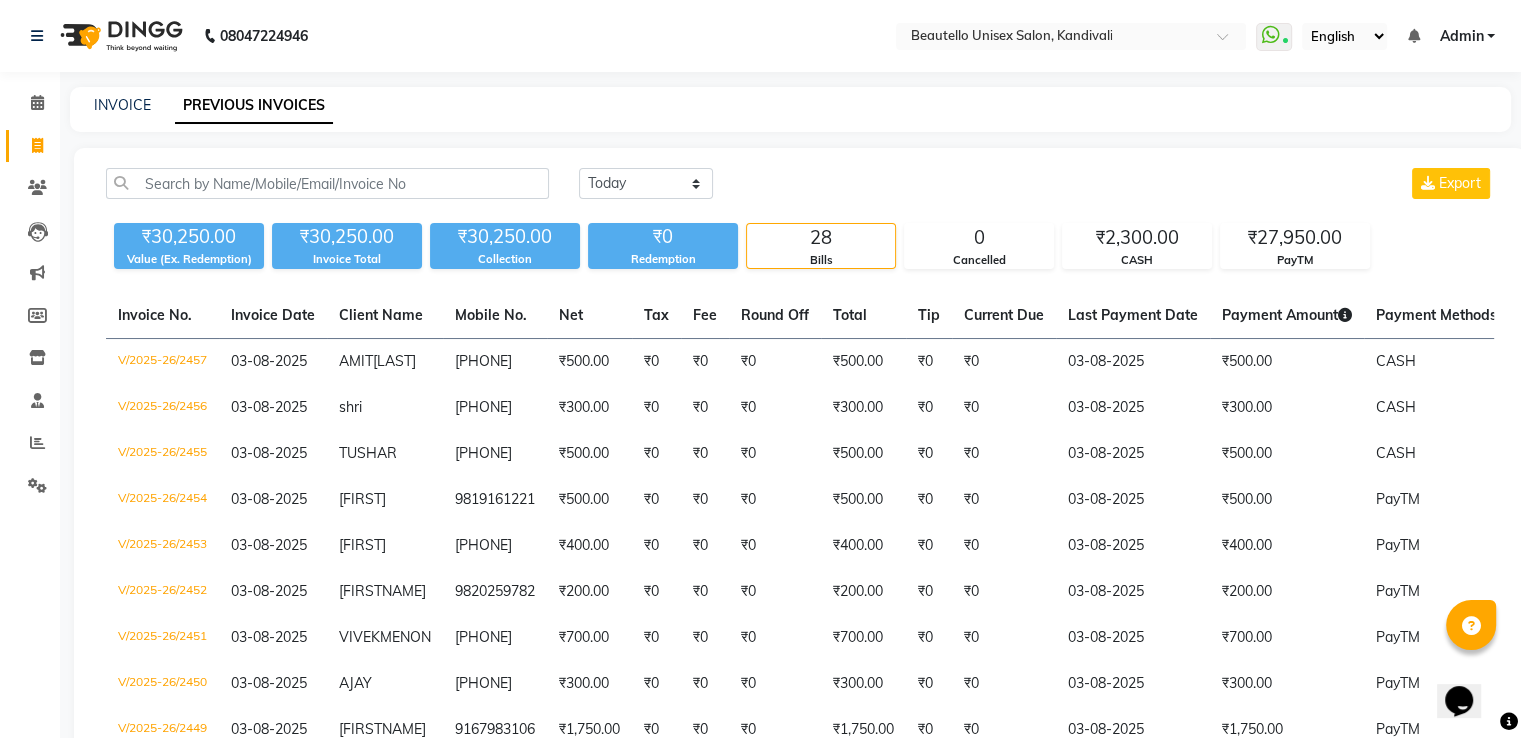 click on "PREVIOUS INVOICES" 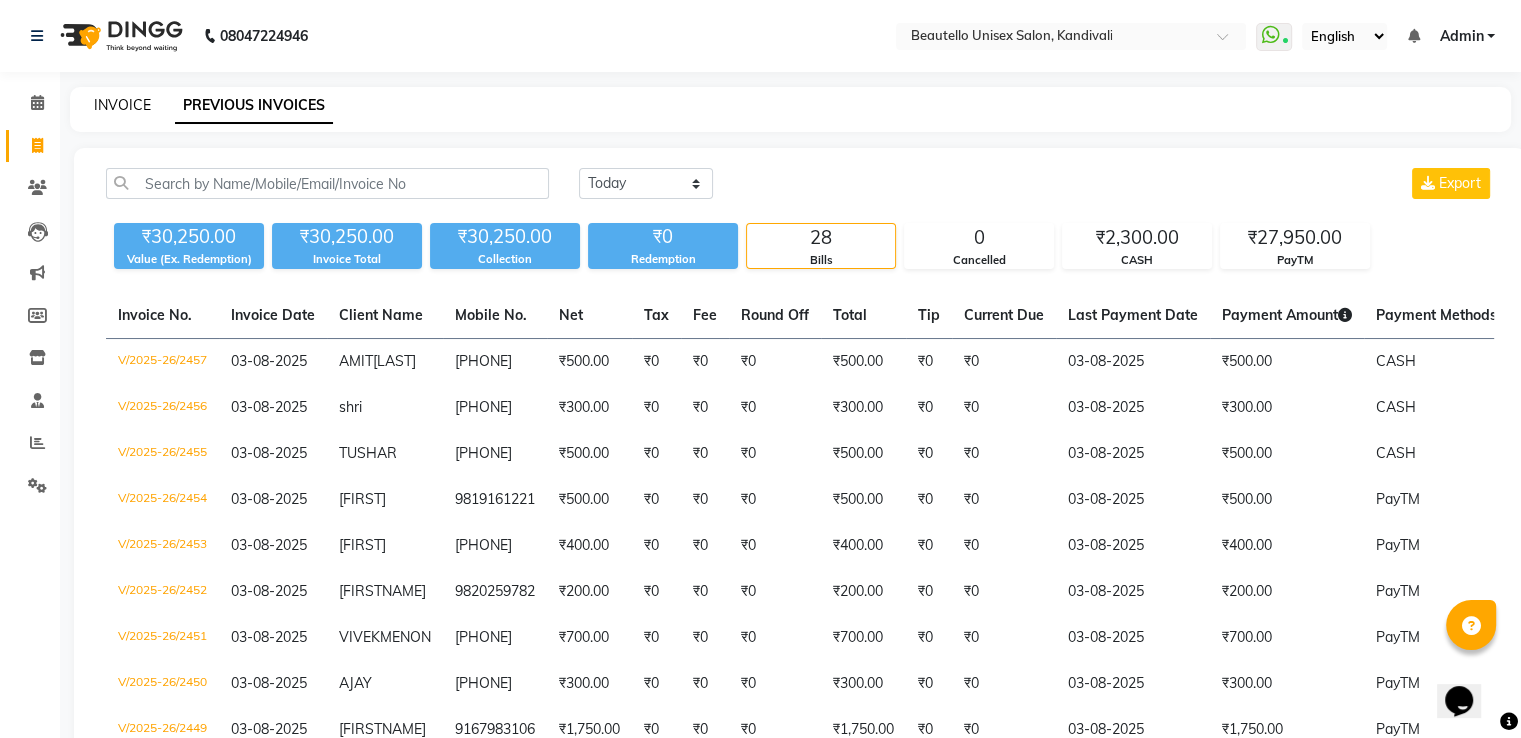 click on "INVOICE" 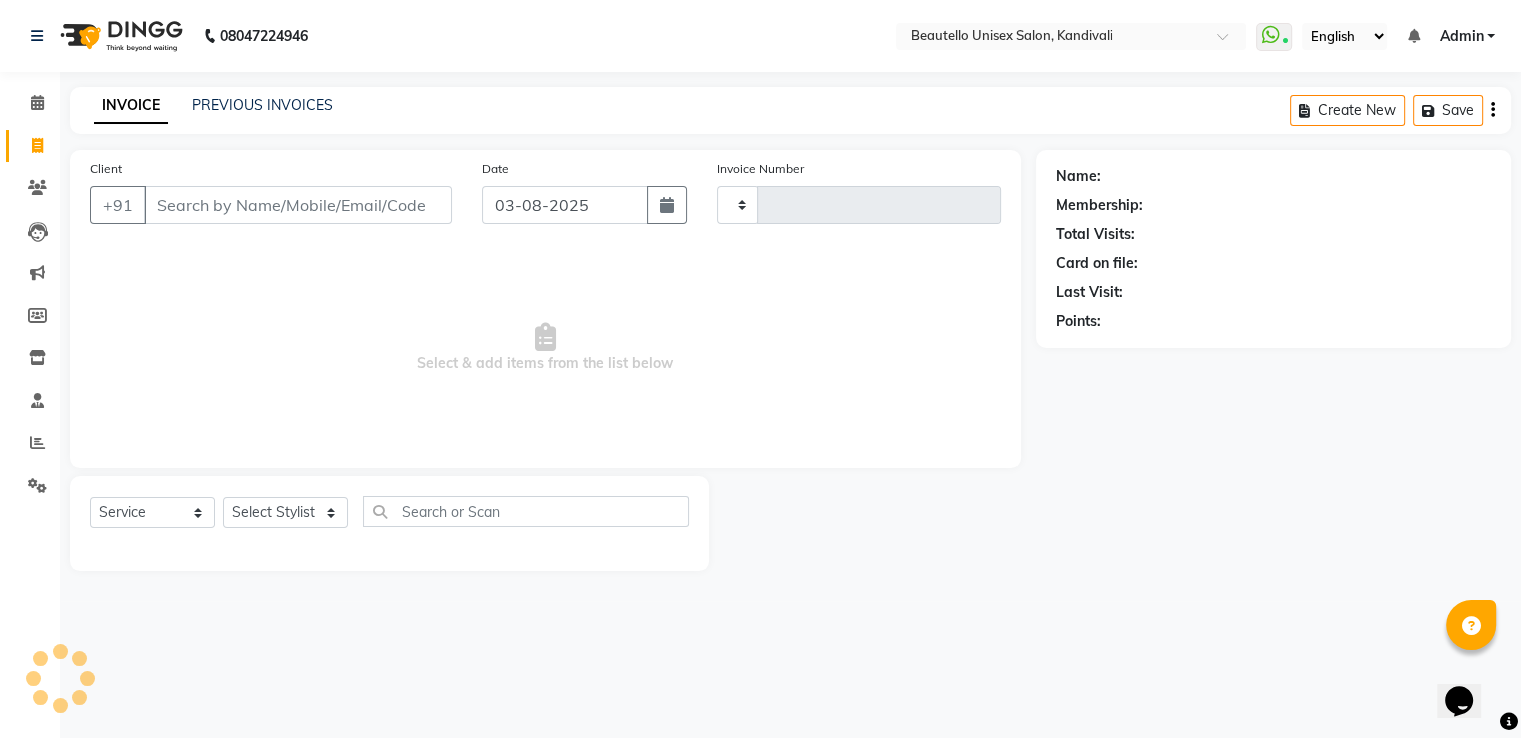 type on "2458" 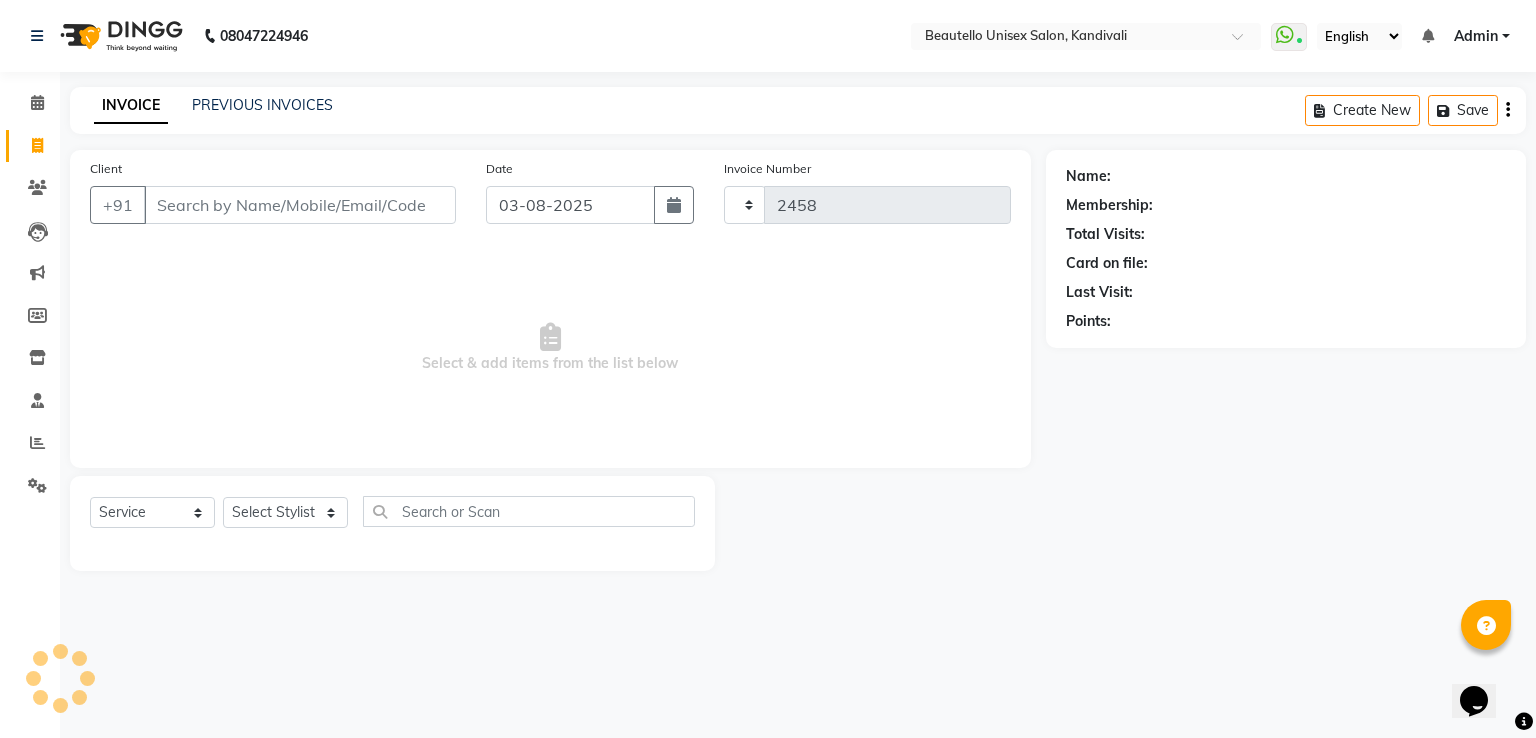 select on "5051" 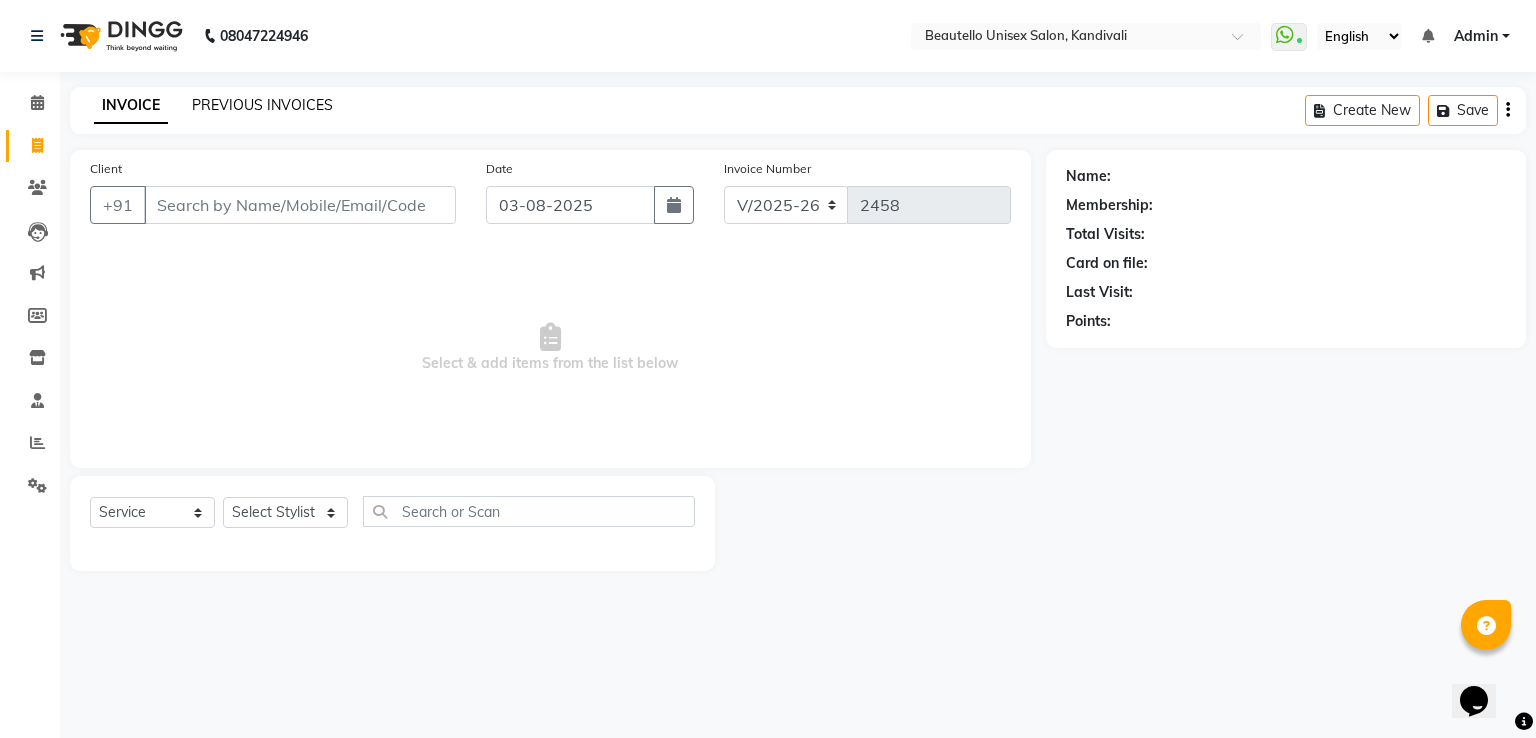 click on "PREVIOUS INVOICES" 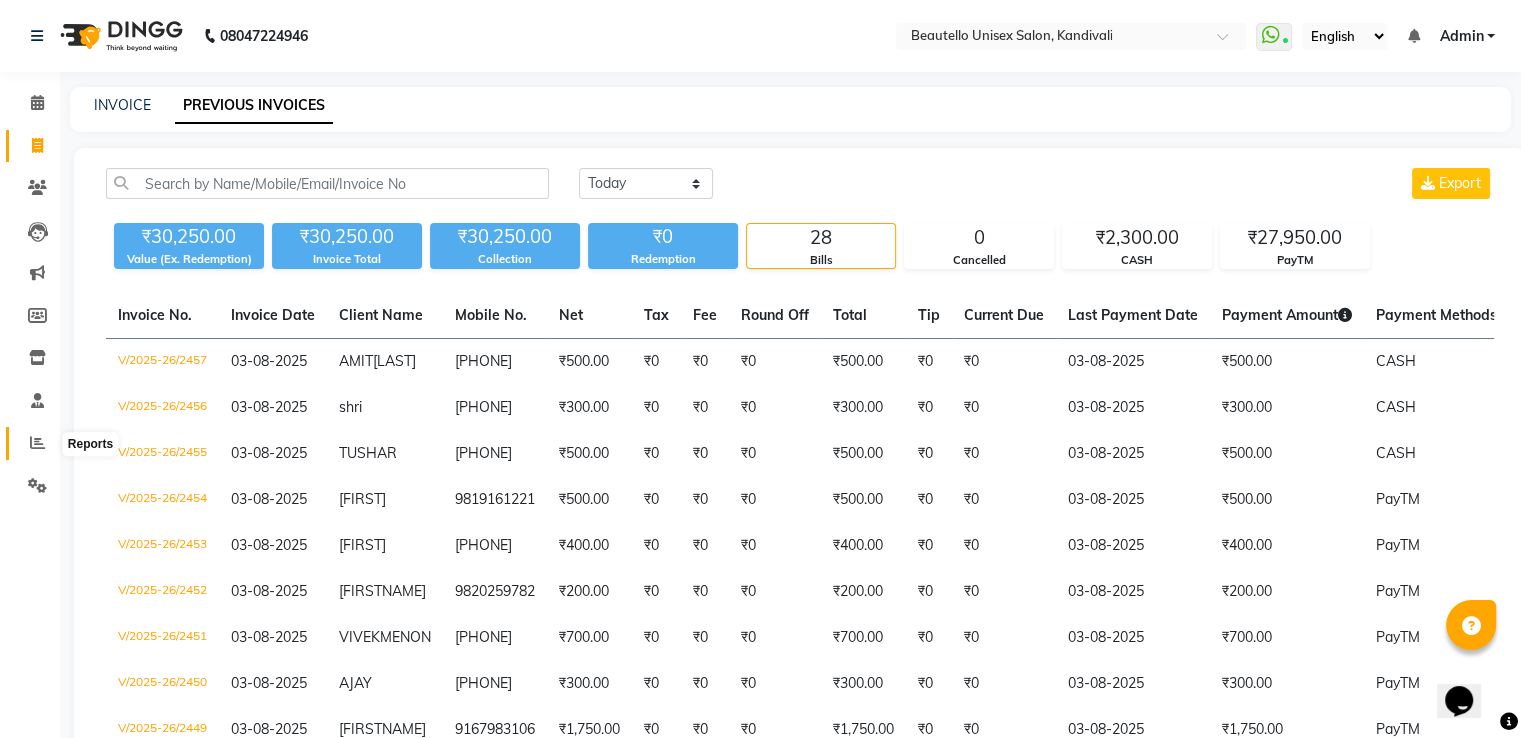 click 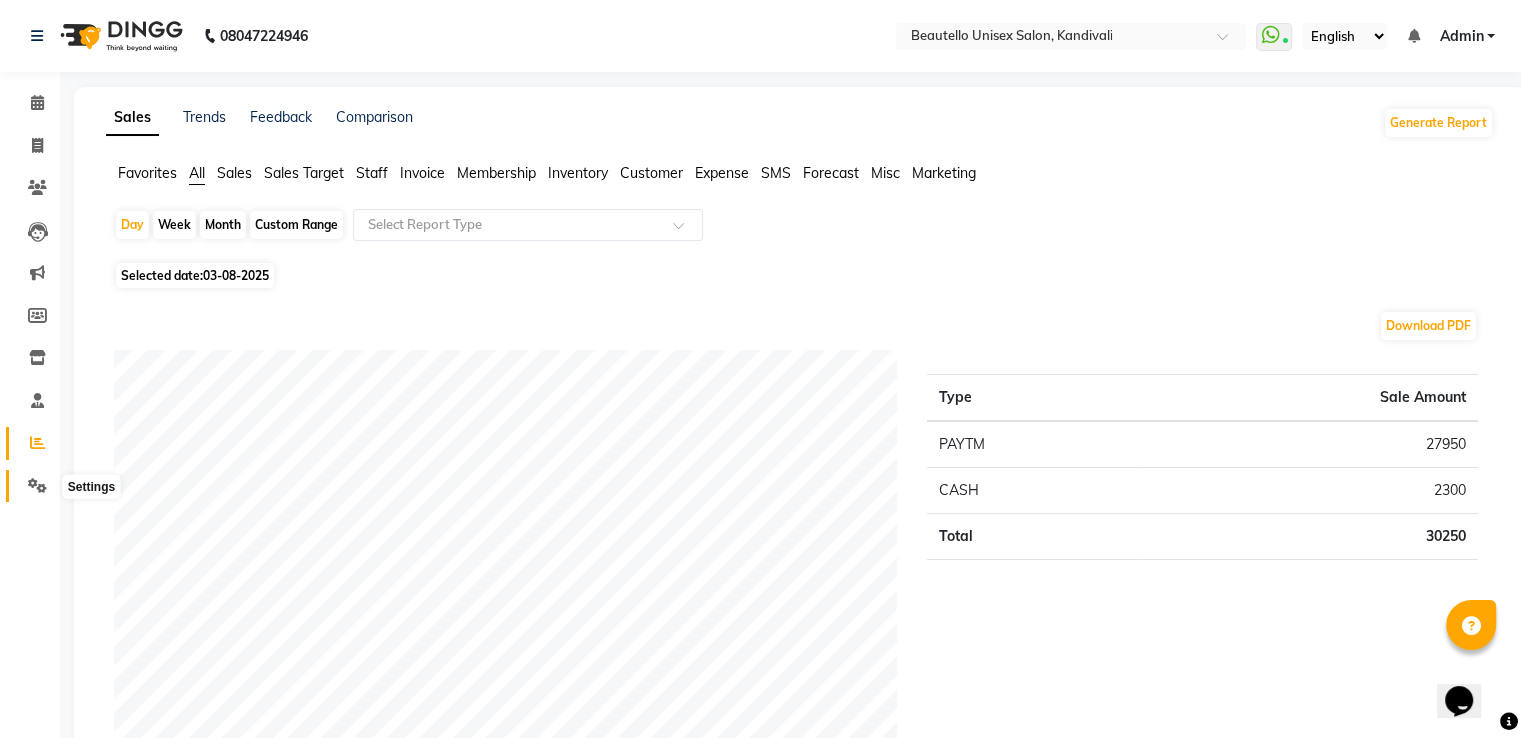 click 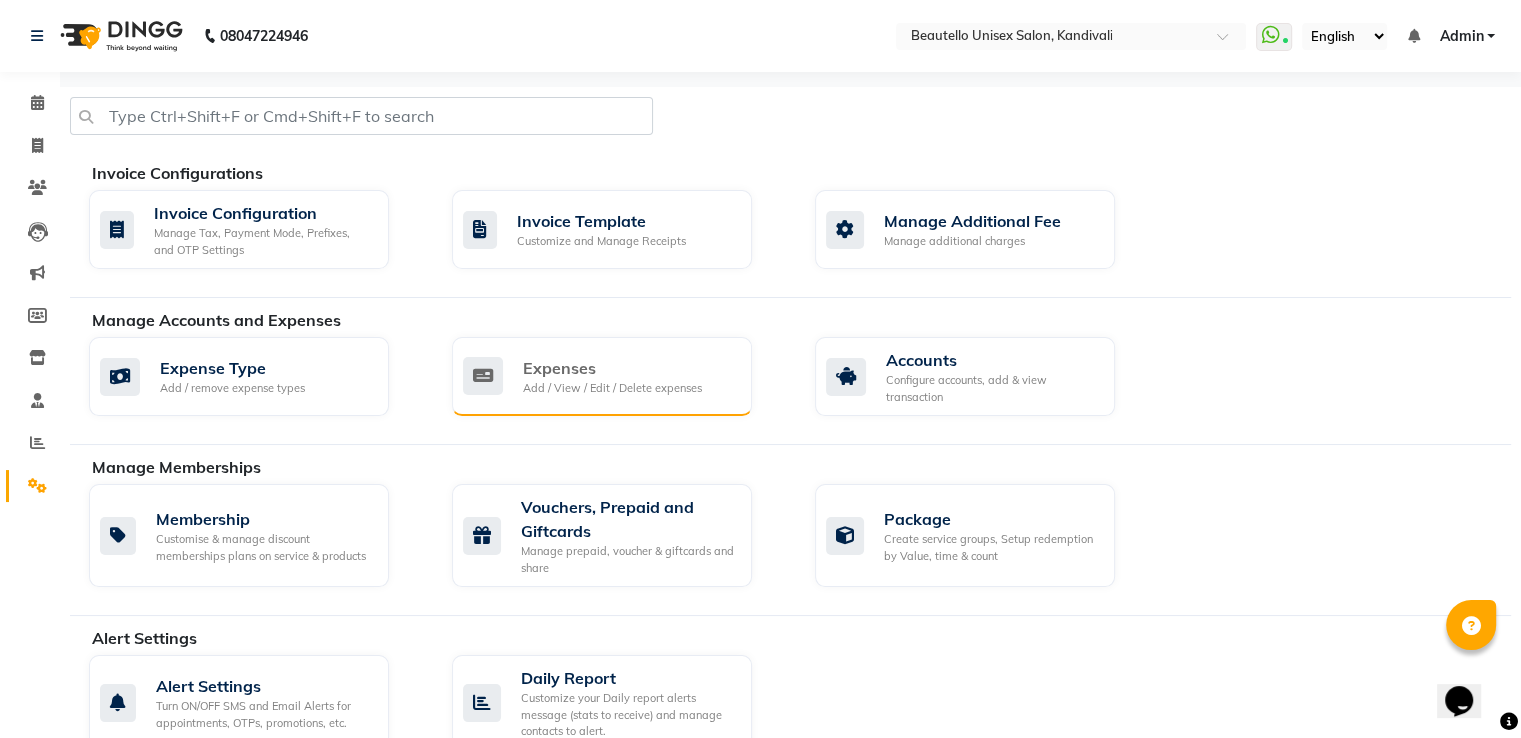 click on "Expenses" 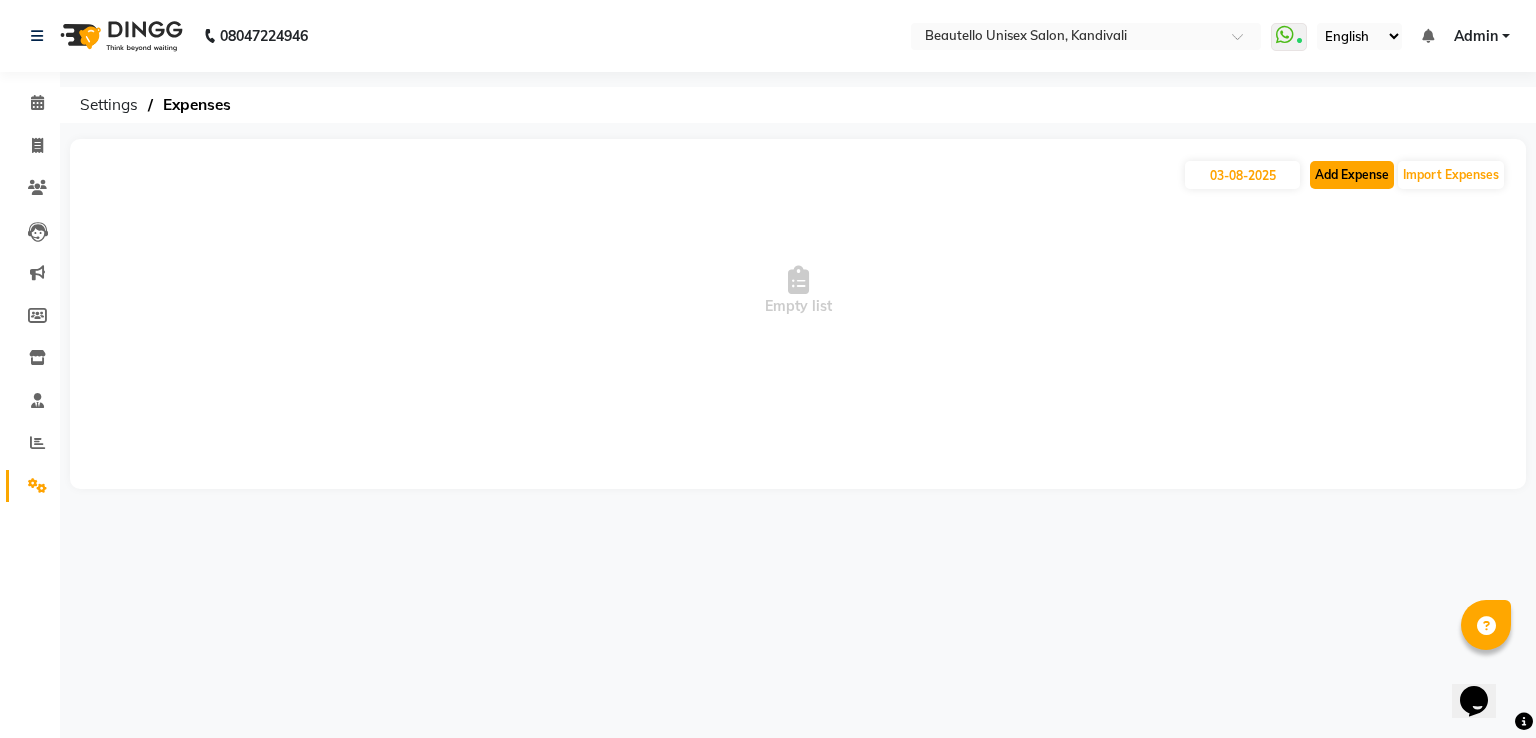 click on "Add Expense" 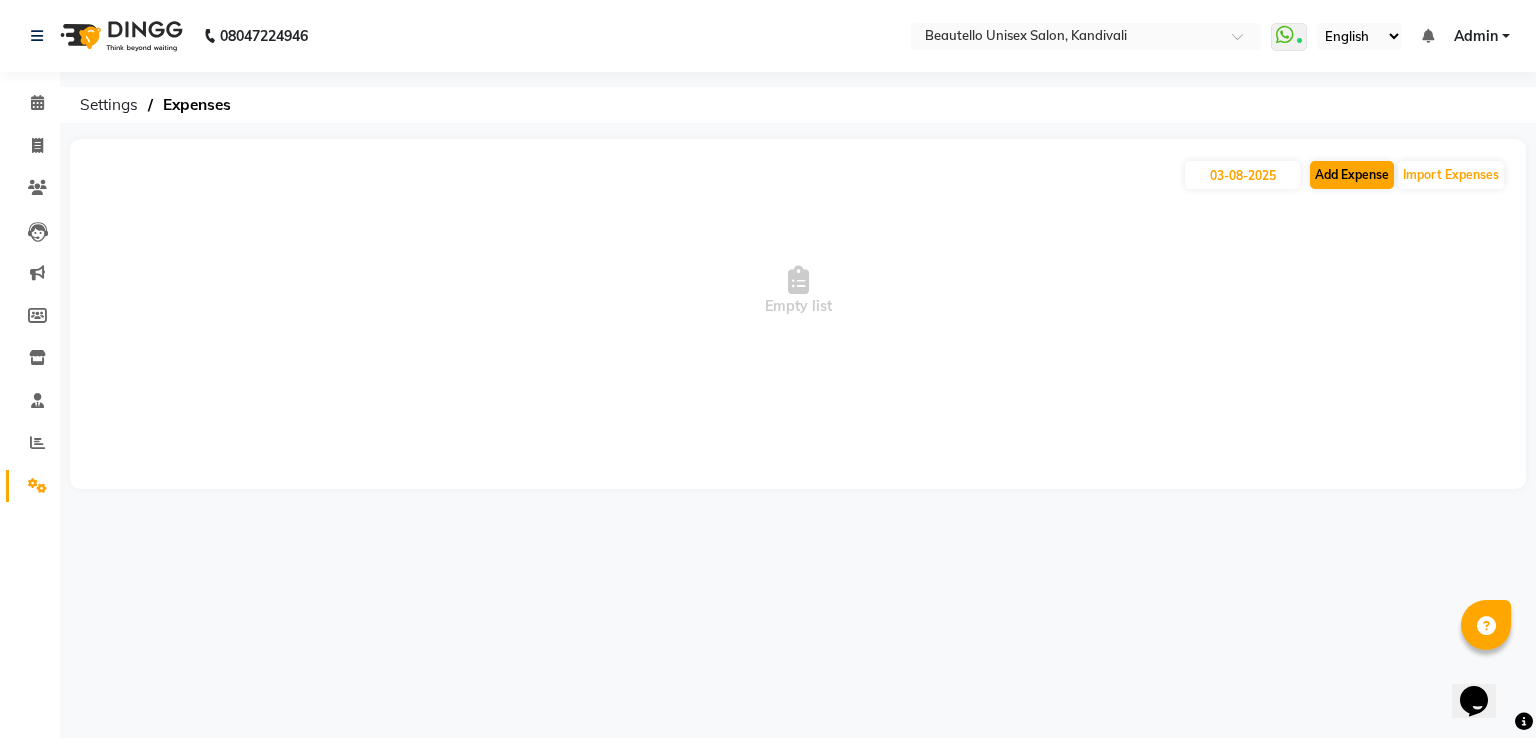 select on "1" 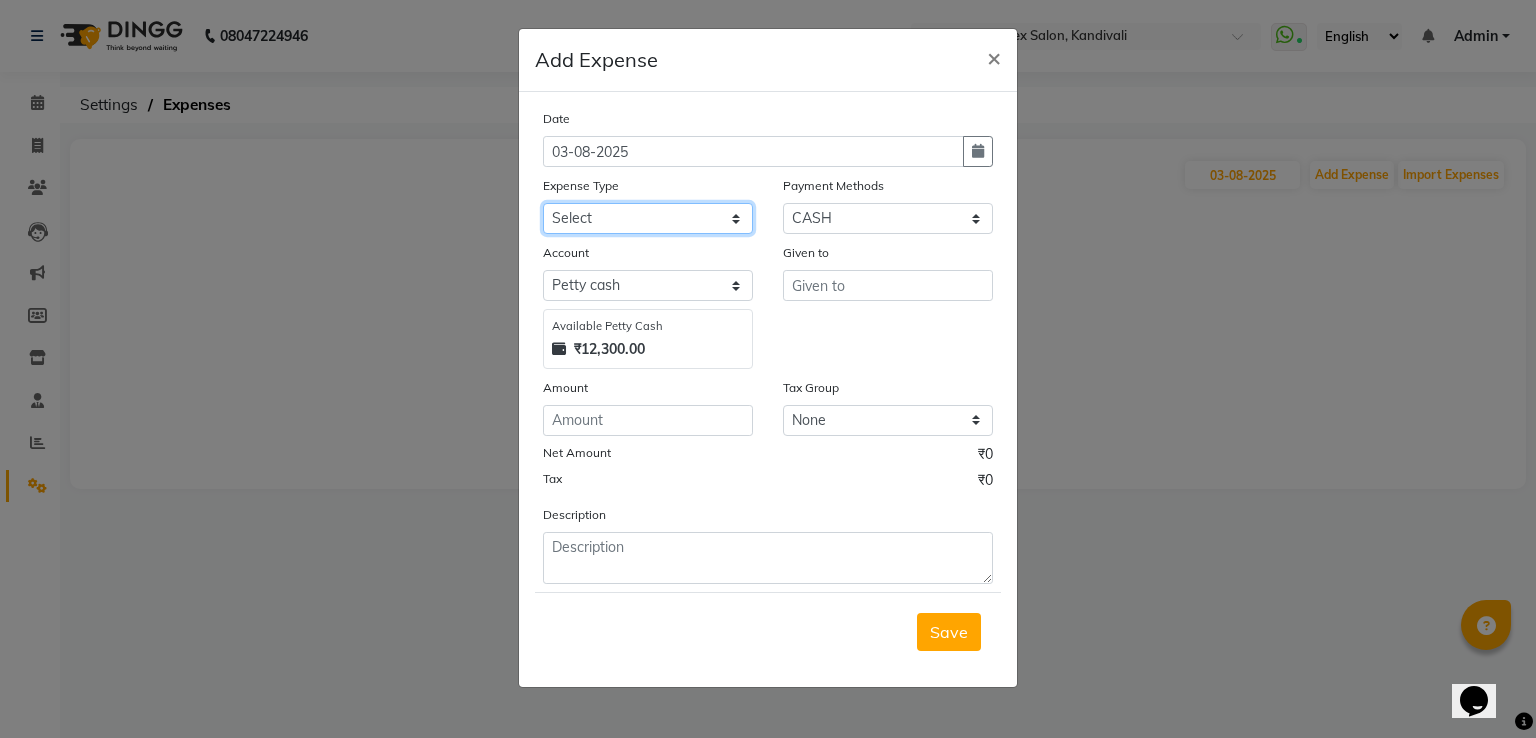 click on "Select Advance Salary Bank charges Car maintenance  Cash transfer to bank Cash transfer to hub Client Snacks Clinical charges Equipment Fuel Govt fee Incentive Insurance International purchase Loan Repayment Maintenance Marketing Miscellaneous MRA Other Pantry Product Rent Salary Staff Snacks Tax Tea & Refreshment Utilities" 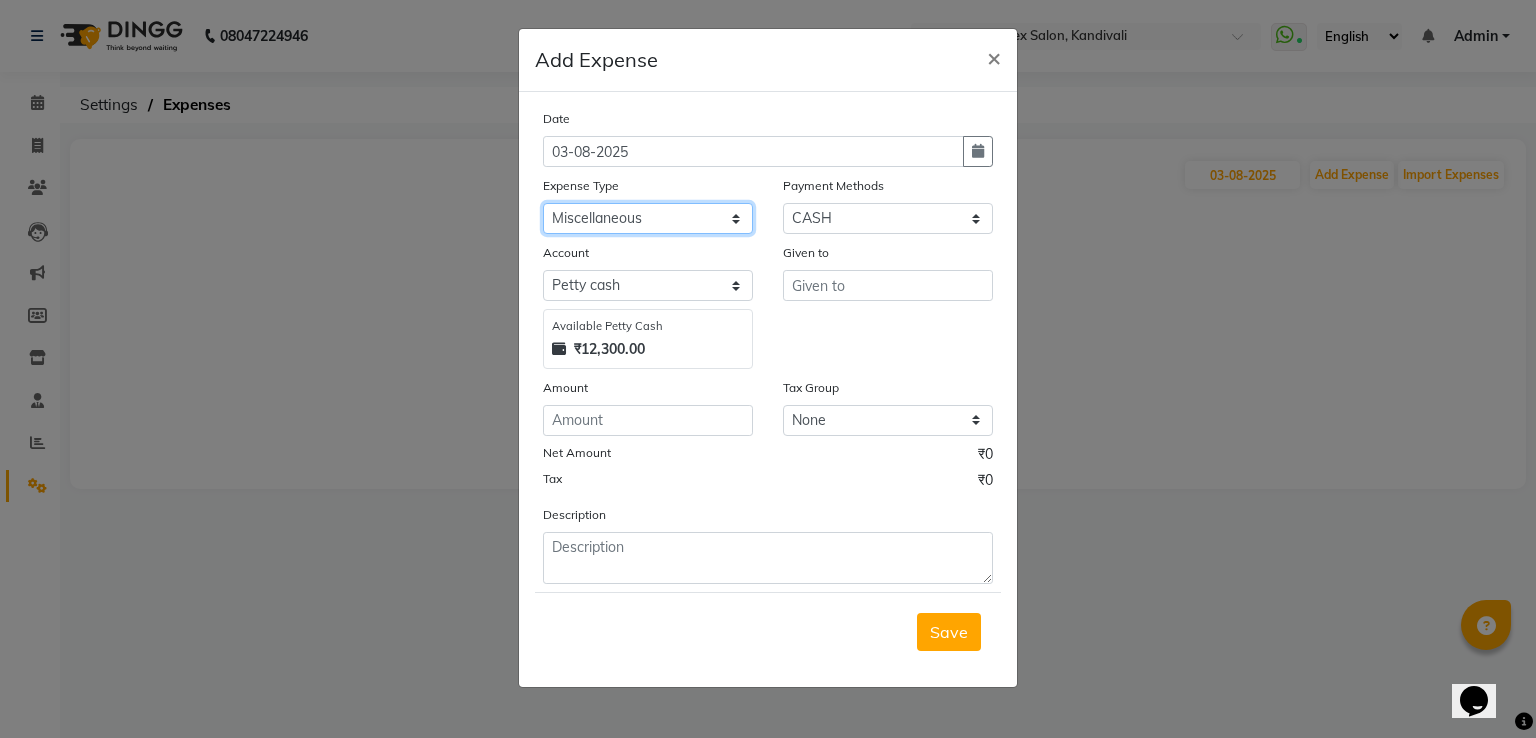 click on "Select Advance Salary Bank charges Car maintenance  Cash transfer to bank Cash transfer to hub Client Snacks Clinical charges Equipment Fuel Govt fee Incentive Insurance International purchase Loan Repayment Maintenance Marketing Miscellaneous MRA Other Pantry Product Rent Salary Staff Snacks Tax Tea & Refreshment Utilities" 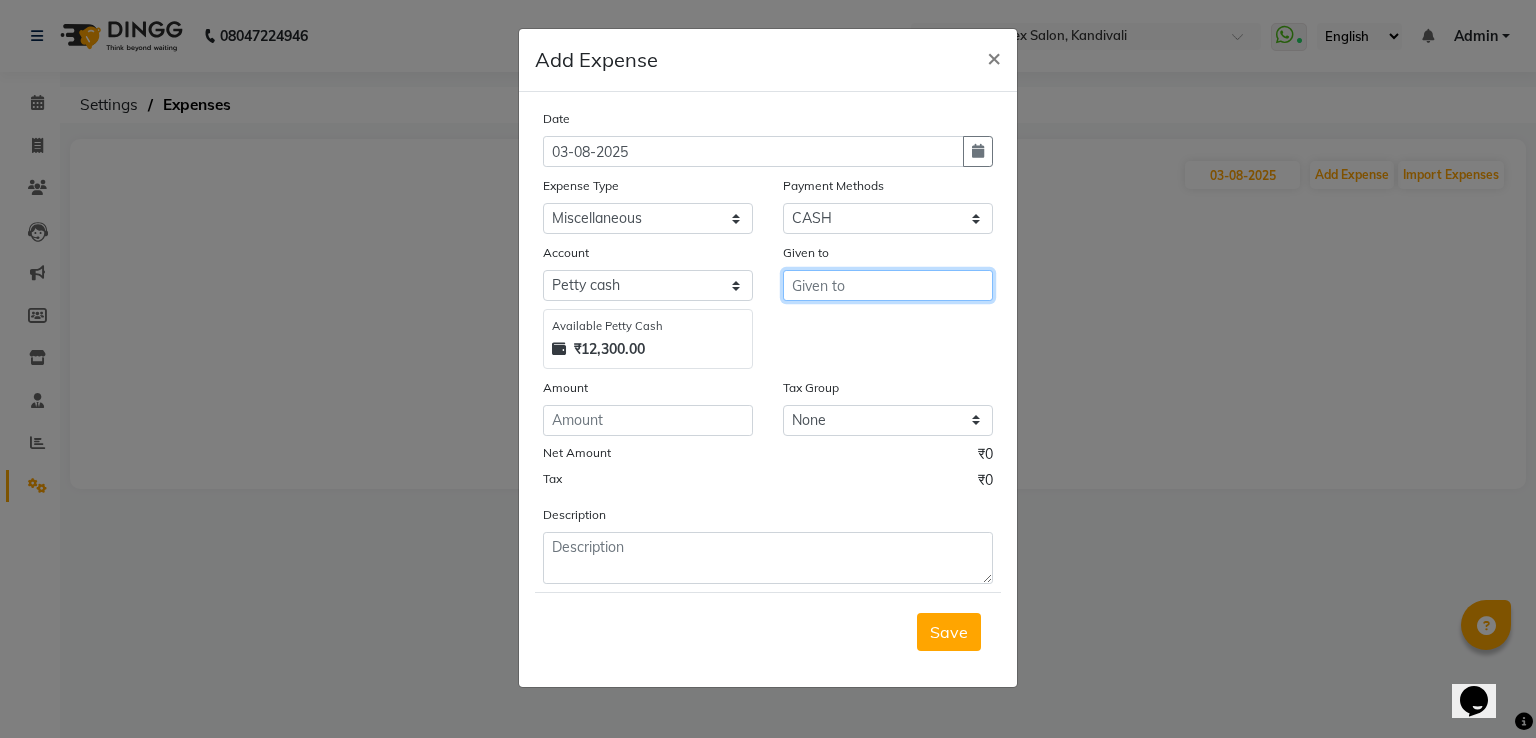click at bounding box center (888, 285) 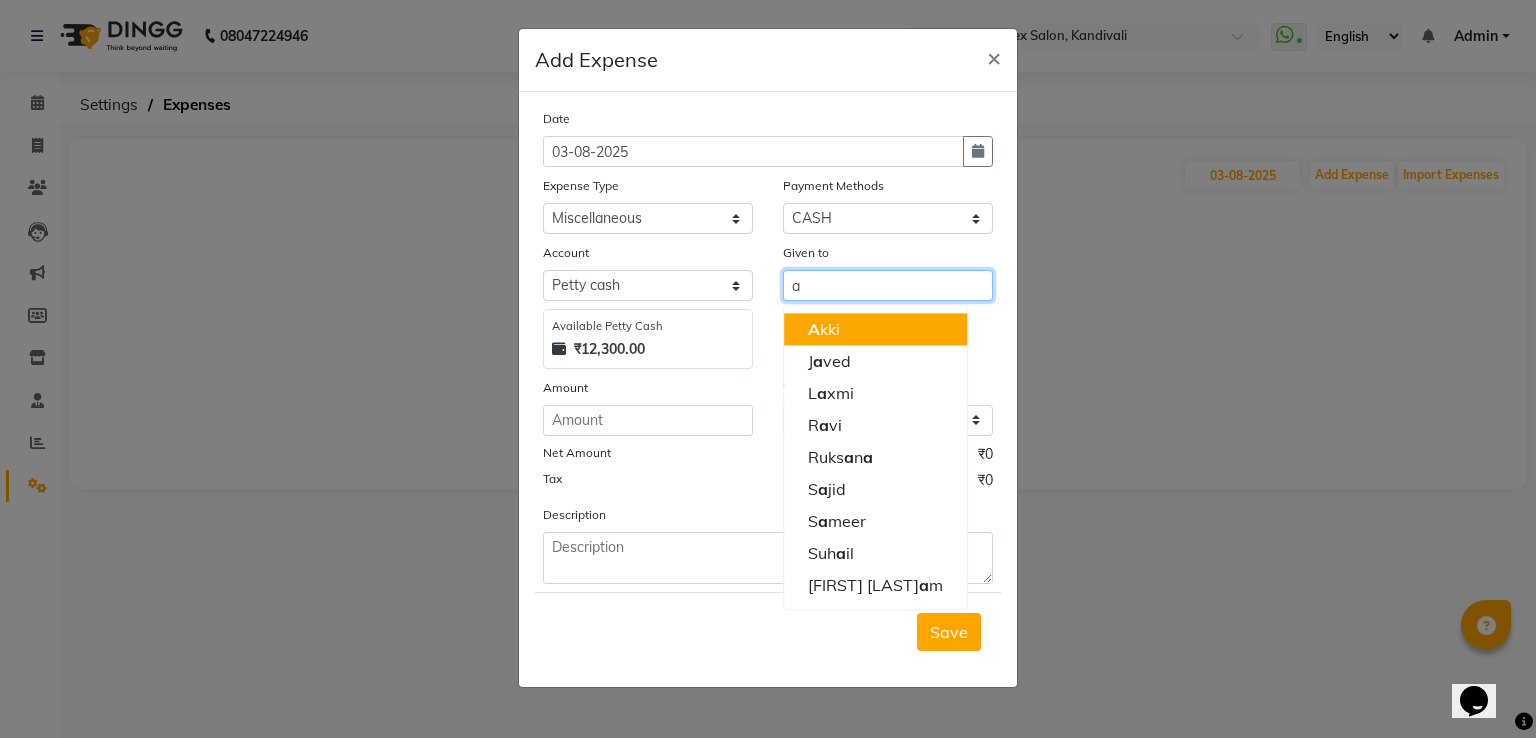 click on "[FIRSTNAME] [LASTNAME]" at bounding box center [824, 329] 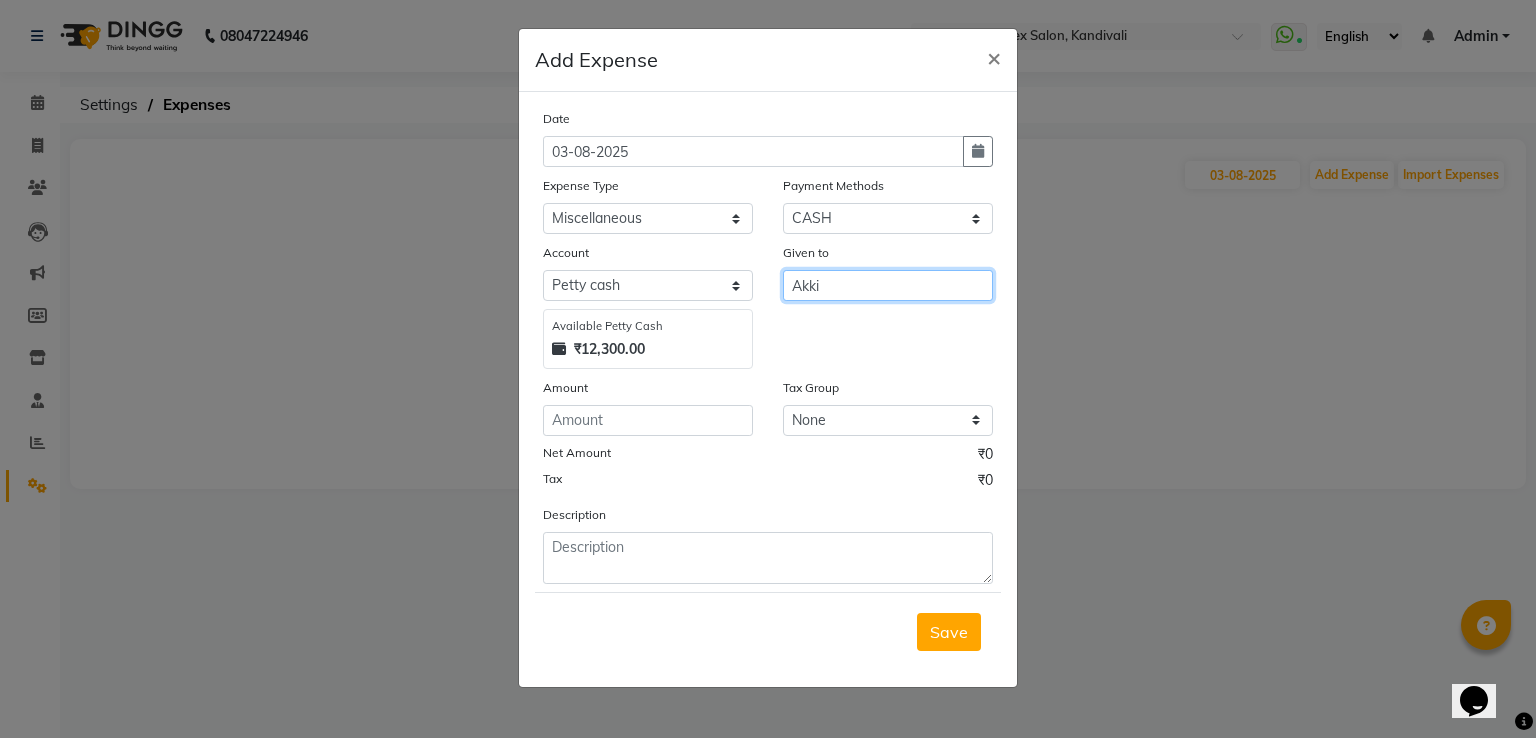 type on "Akki" 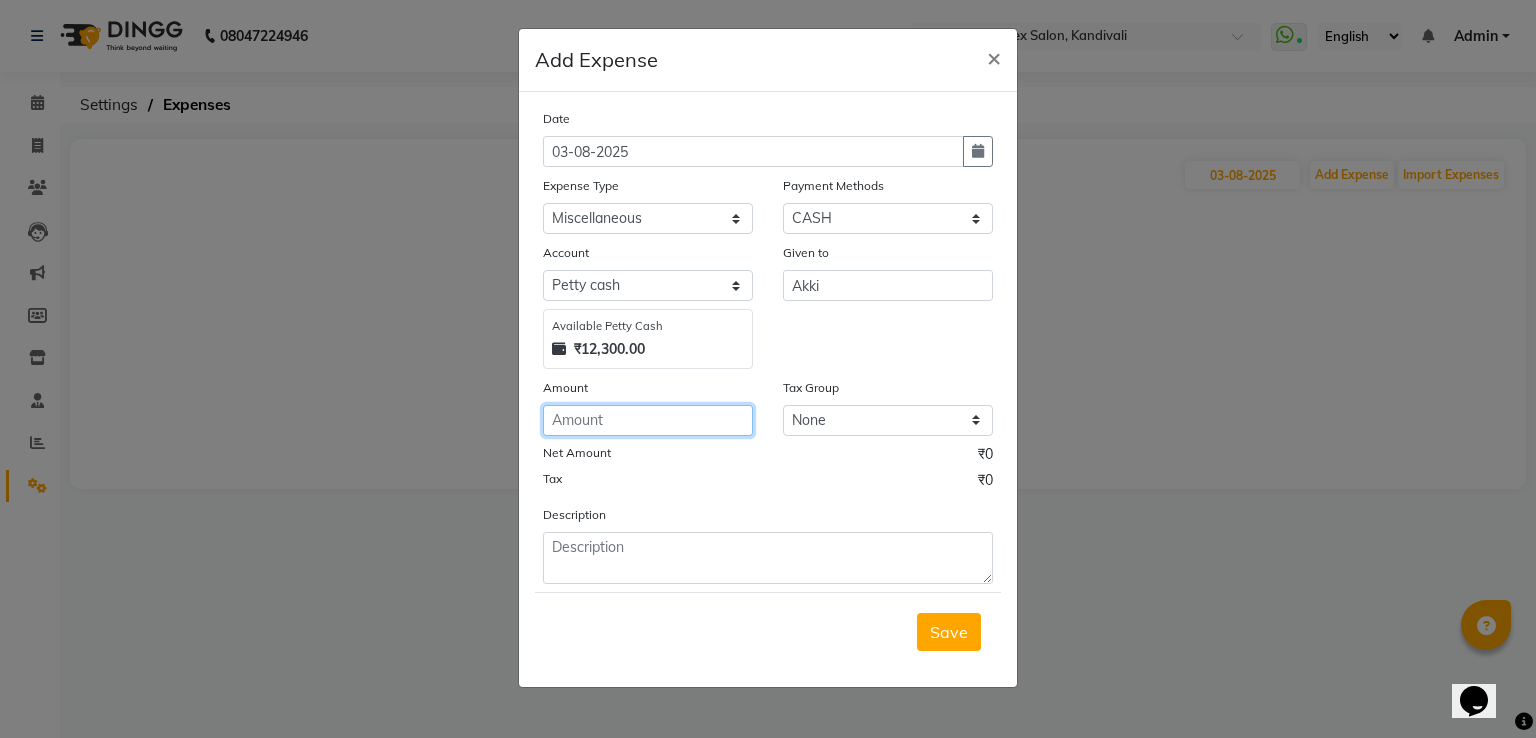 click 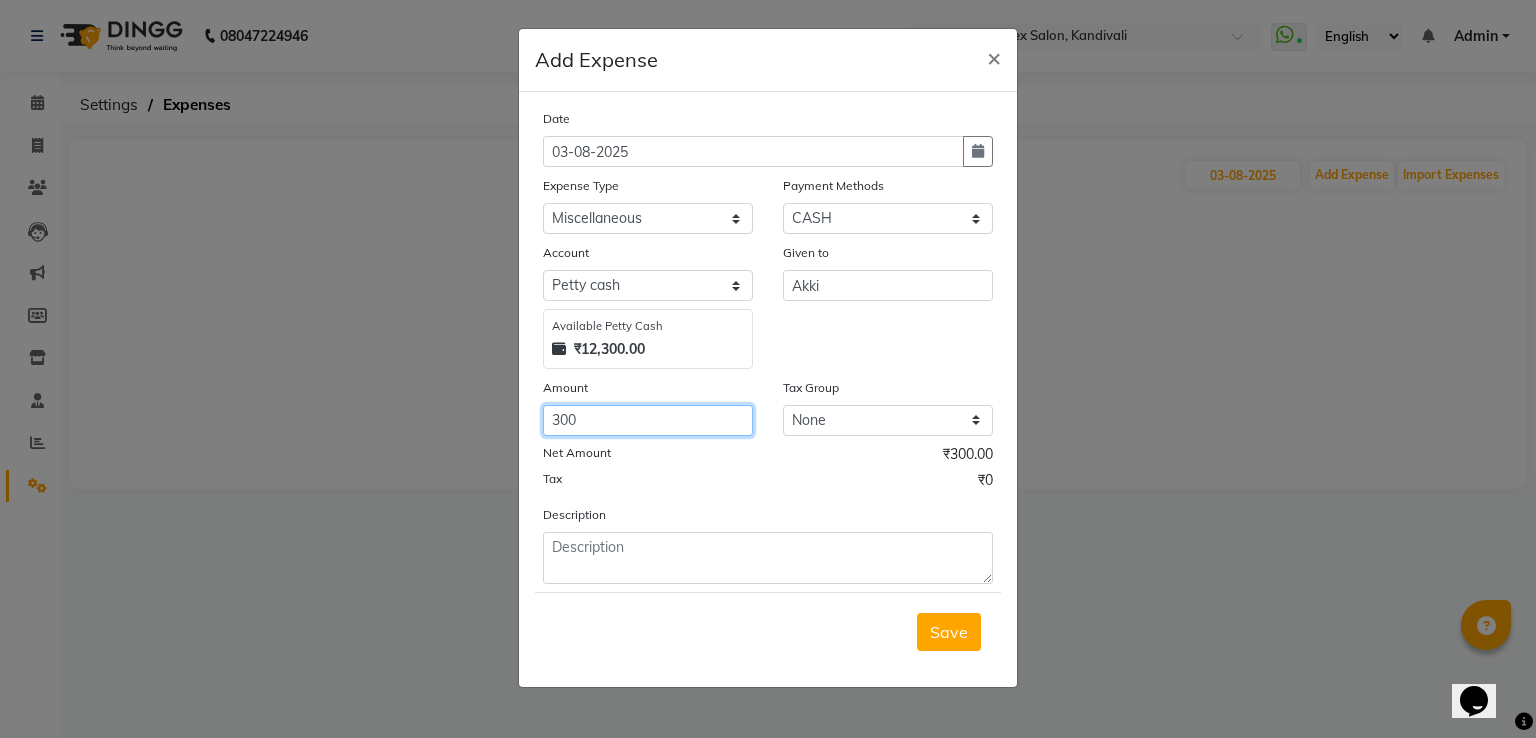type on "300" 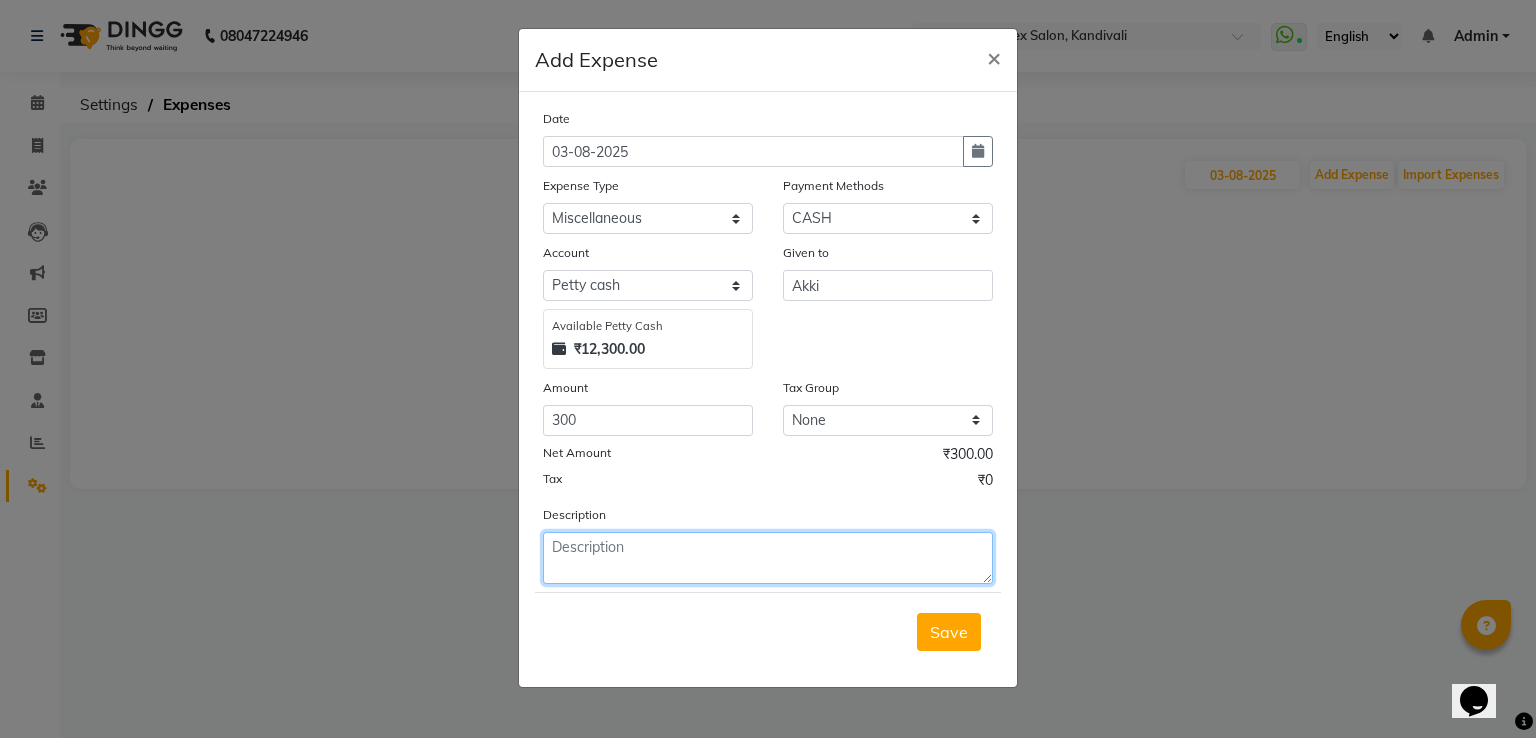 click 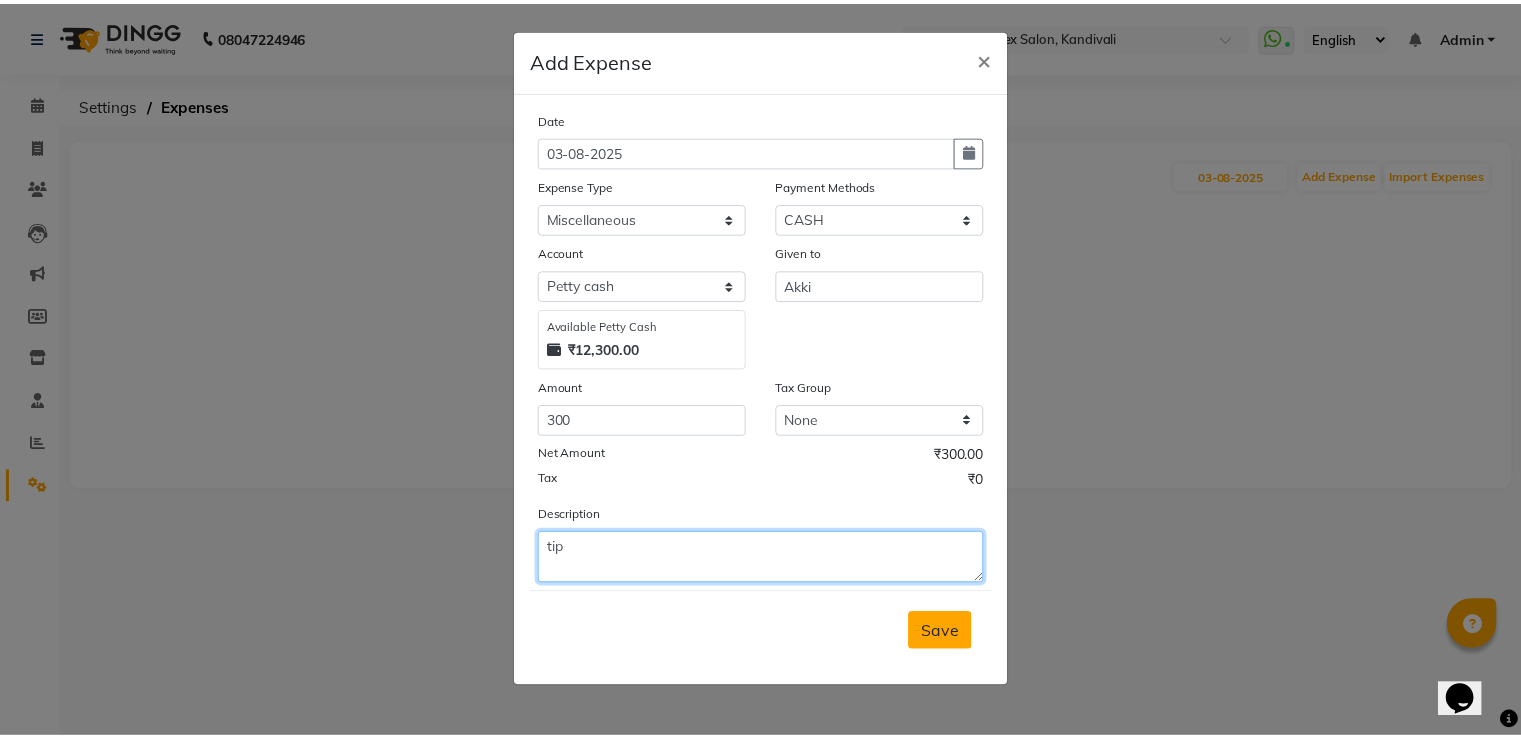 type 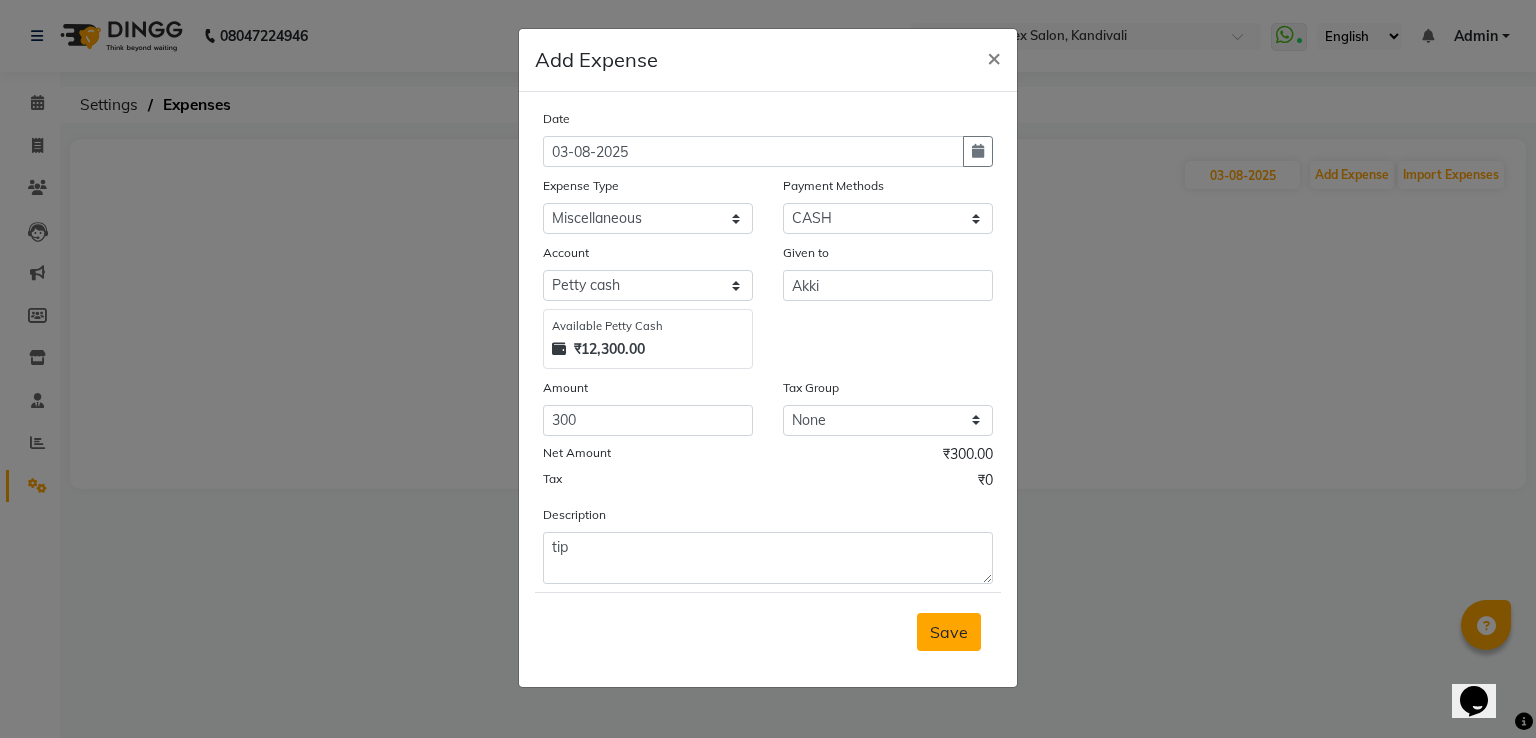click on "Save" at bounding box center (949, 632) 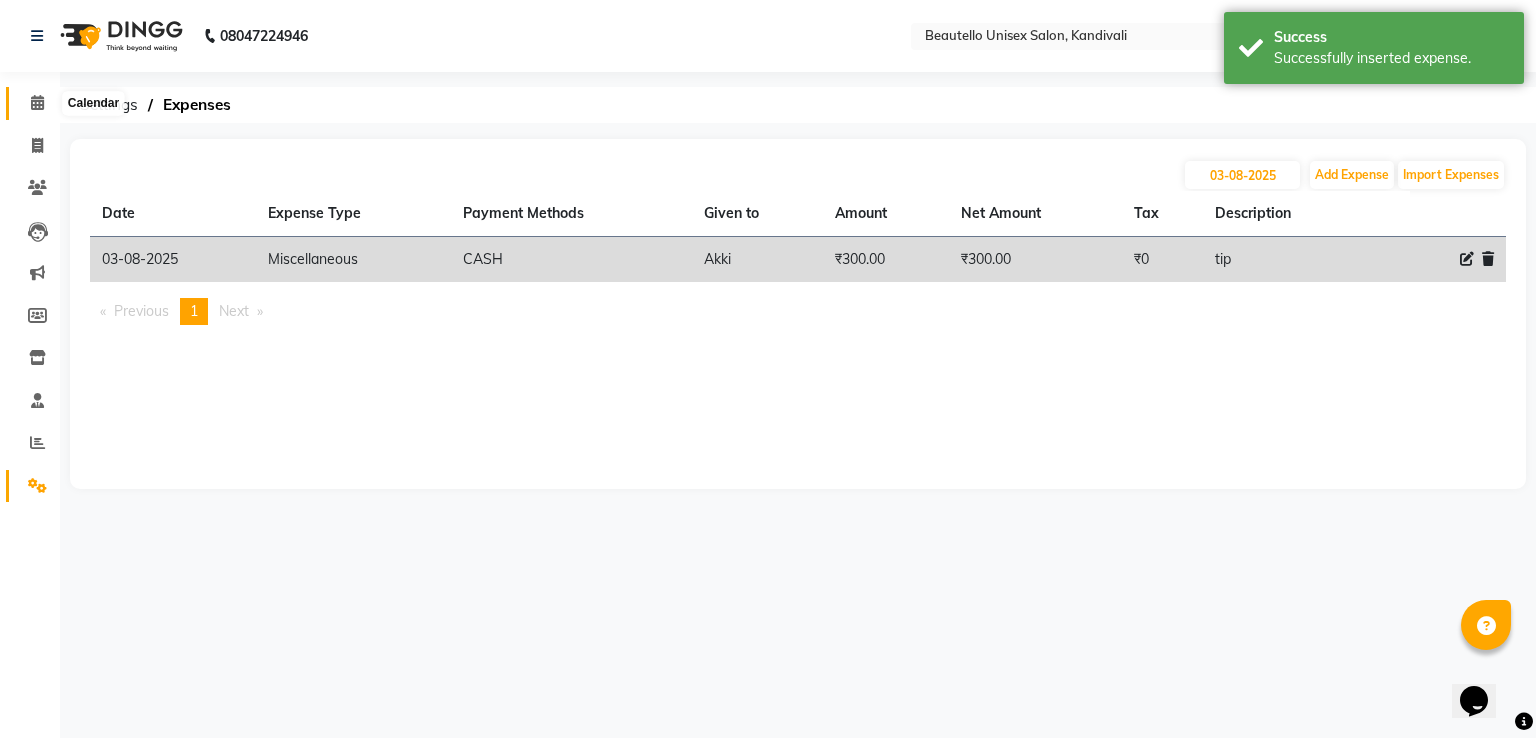 click 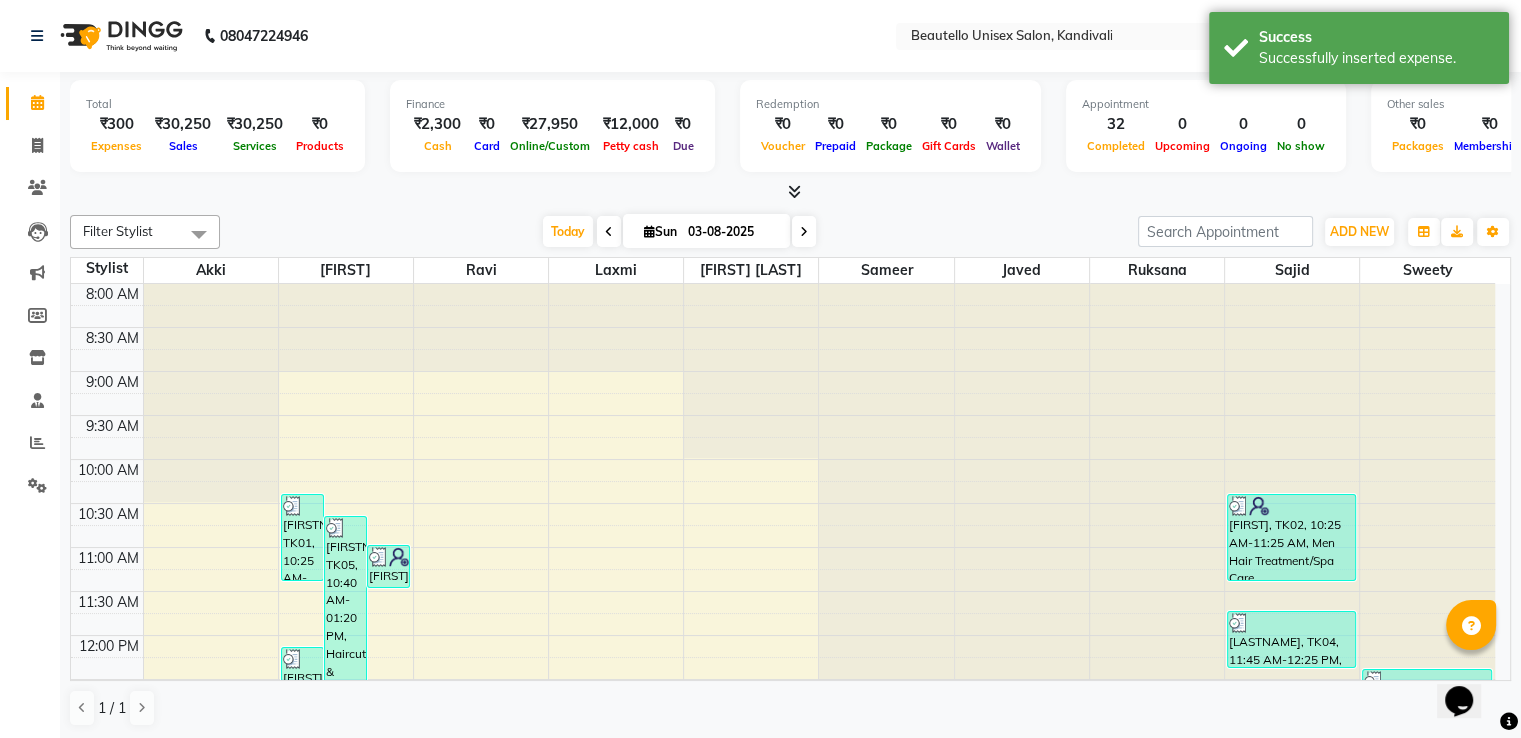 click at bounding box center [794, 191] 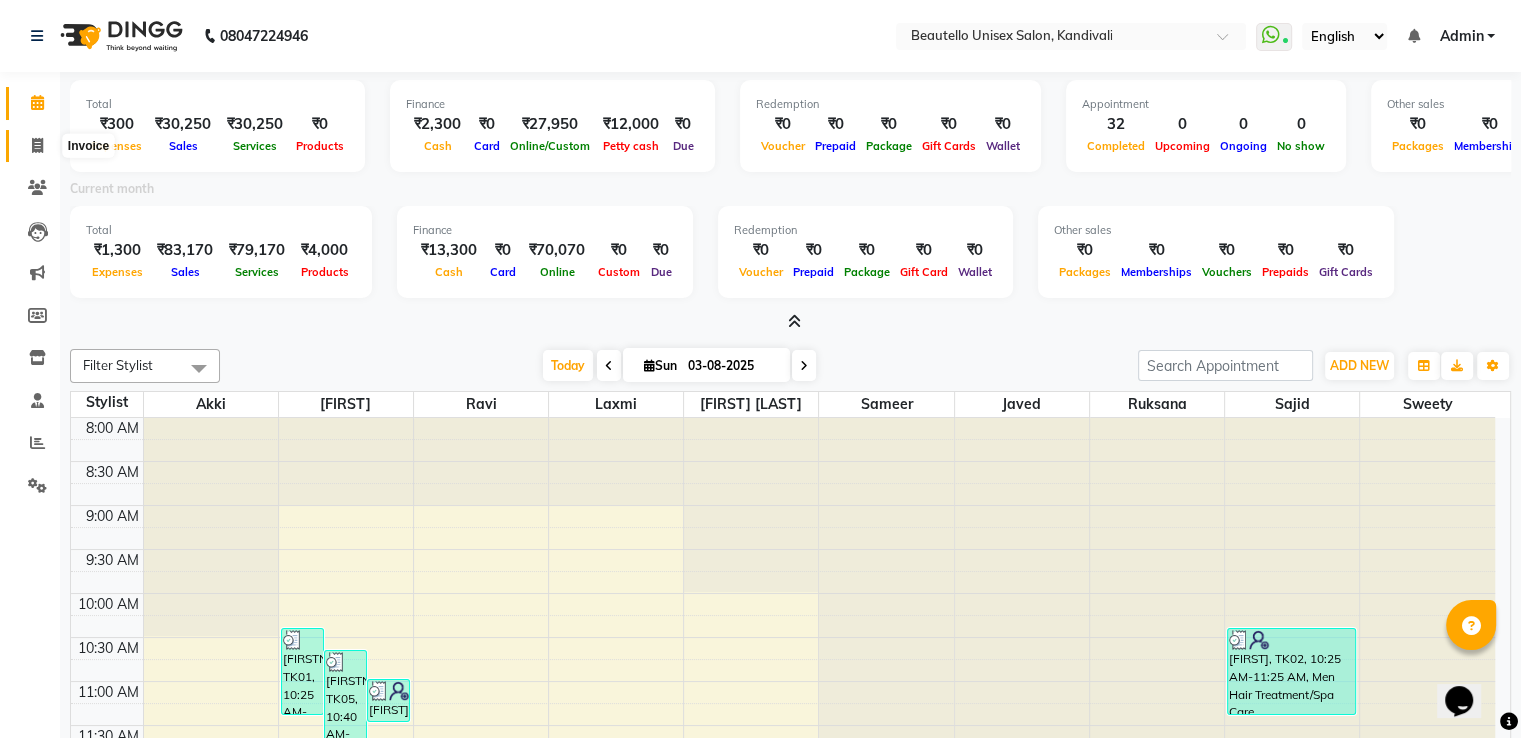 click 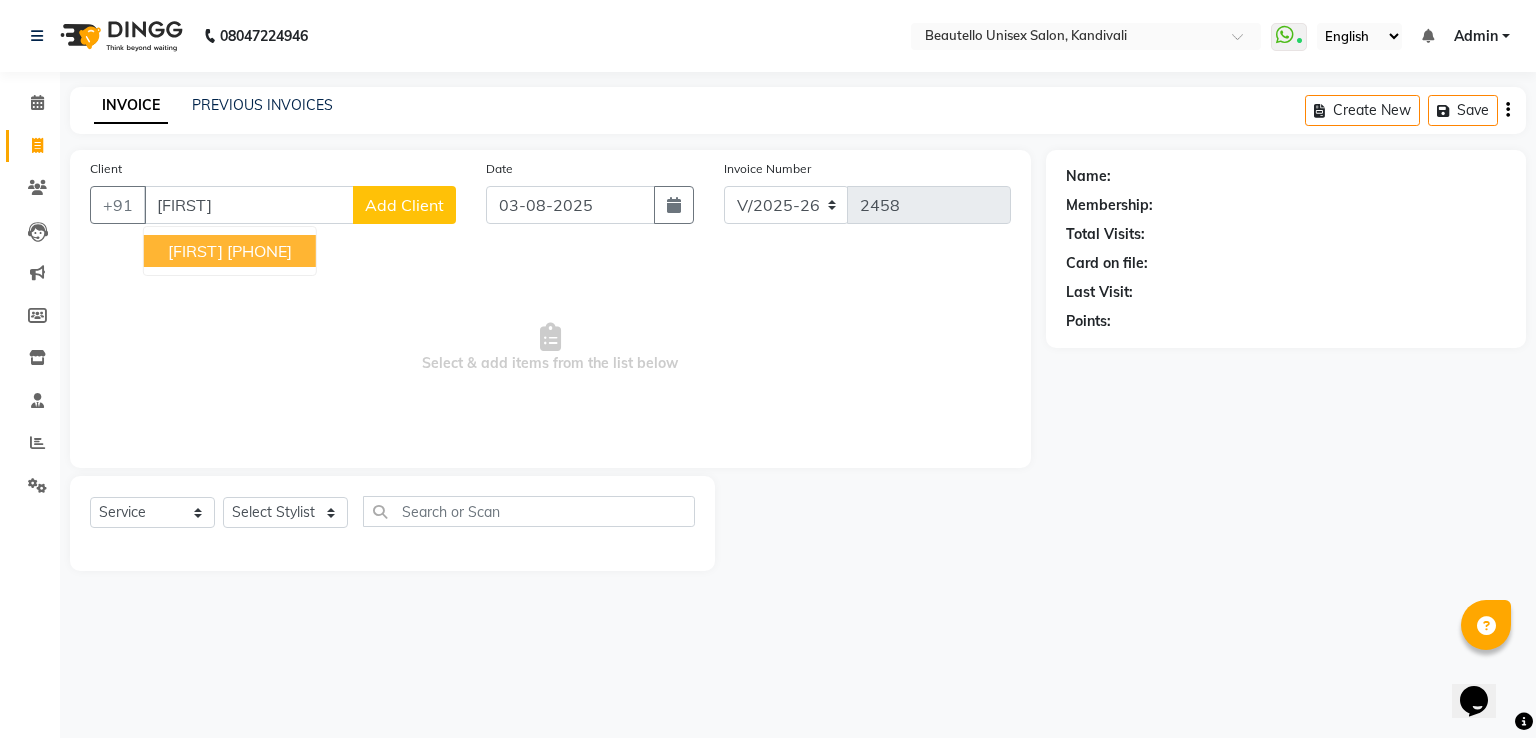click on "[FIRST]" at bounding box center (195, 251) 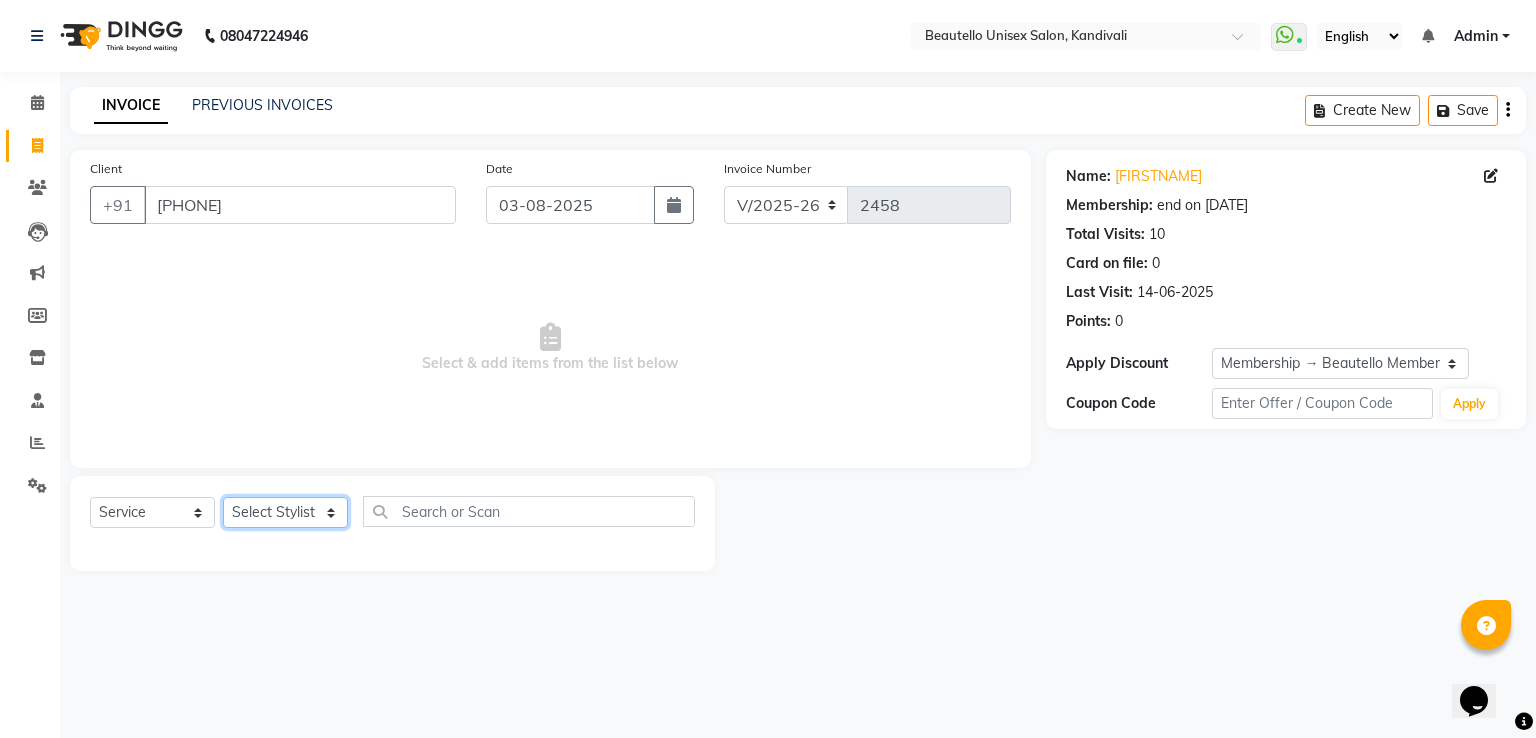 click on "Select Stylist  [FIRSTNAME]  [FIRSTNAME]  [FIRSTNAME] [FIRSTNAME]  [FIRSTNAME] [FIRSTNAME] [FIRSTNAME] [FIRSTNAME]  [FIRSTNAME] Mam [FIRSTNAME]" 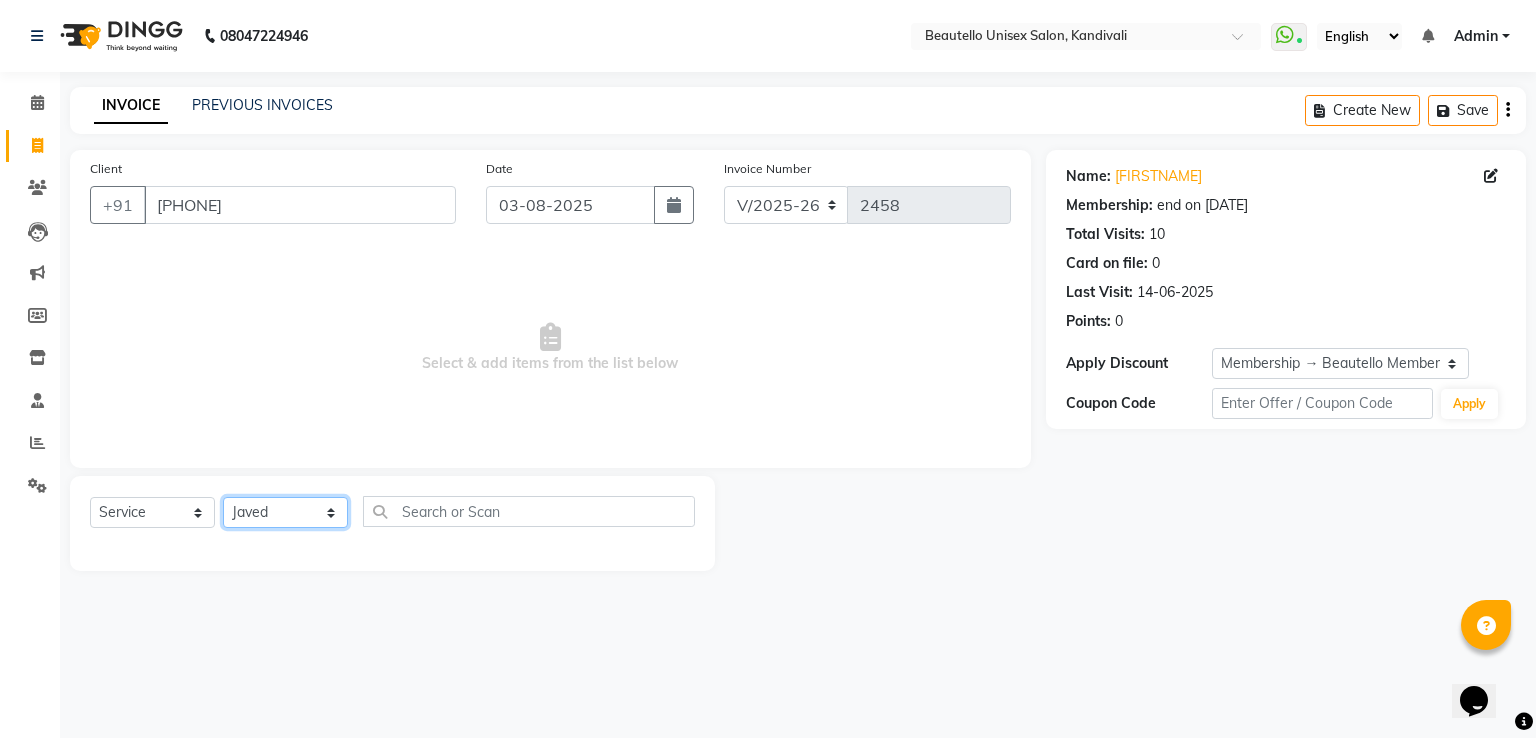 click on "Select Stylist  [FIRSTNAME]  [FIRSTNAME]  [FIRSTNAME] [FIRSTNAME]  [FIRSTNAME] [FIRSTNAME] [FIRSTNAME] [FIRSTNAME]  [FIRSTNAME] Mam [FIRSTNAME]" 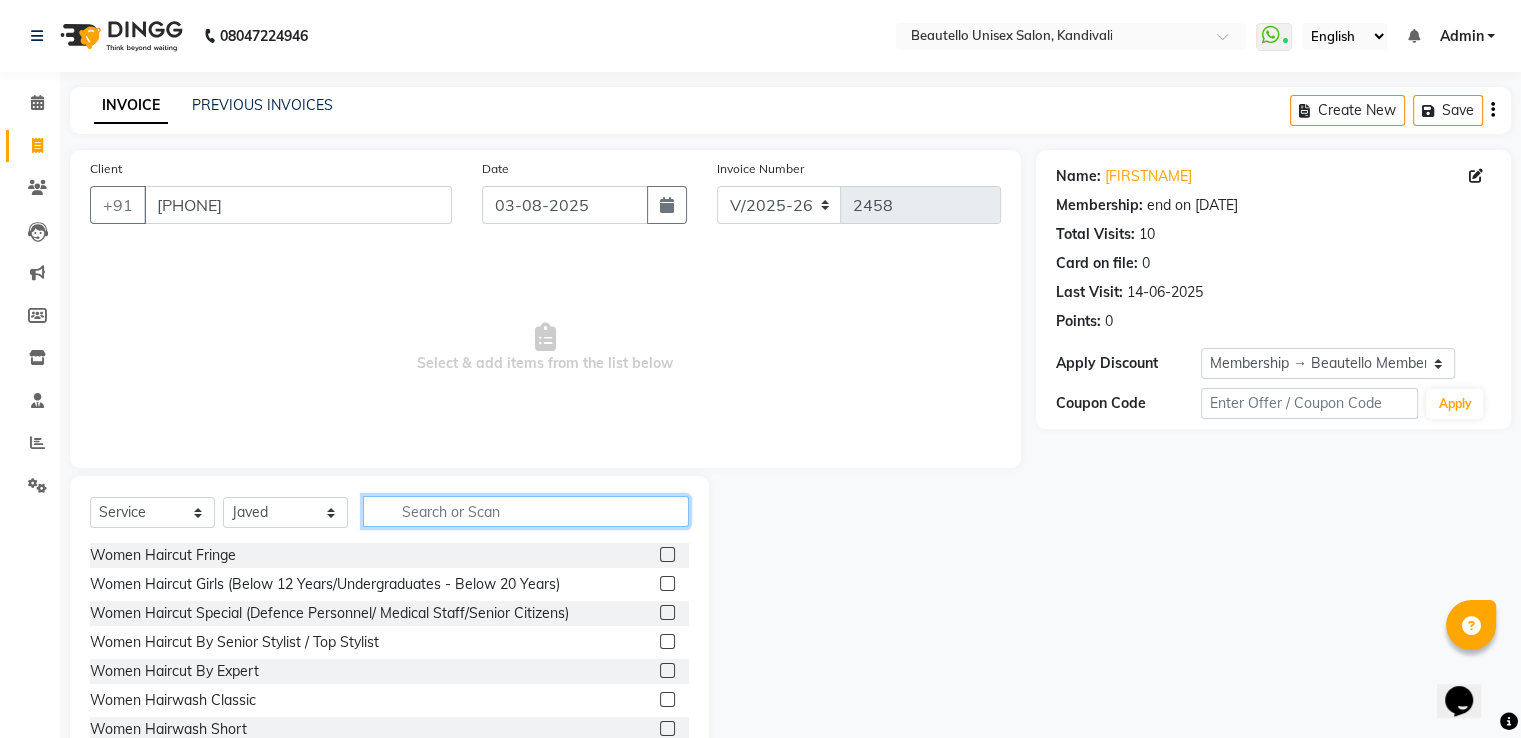 click 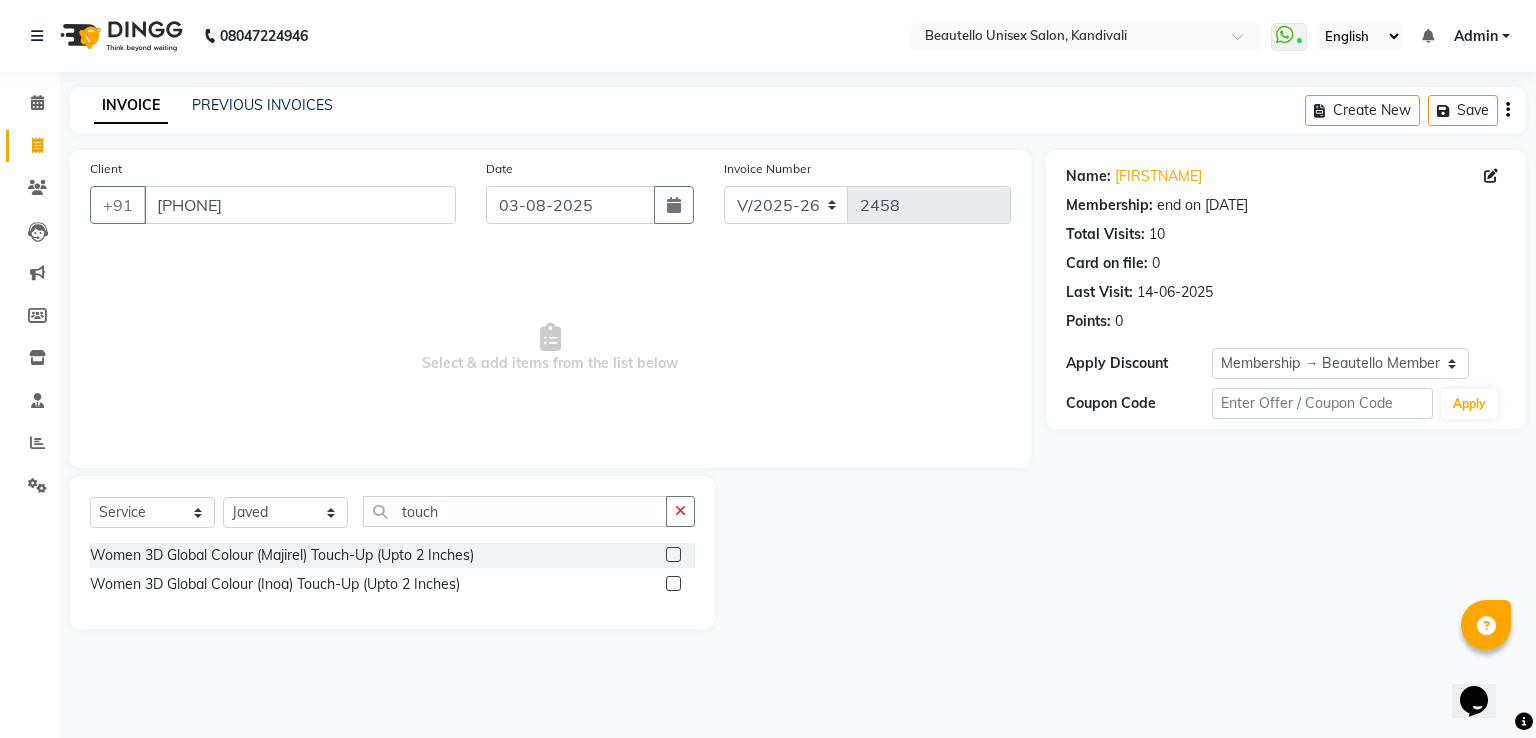click 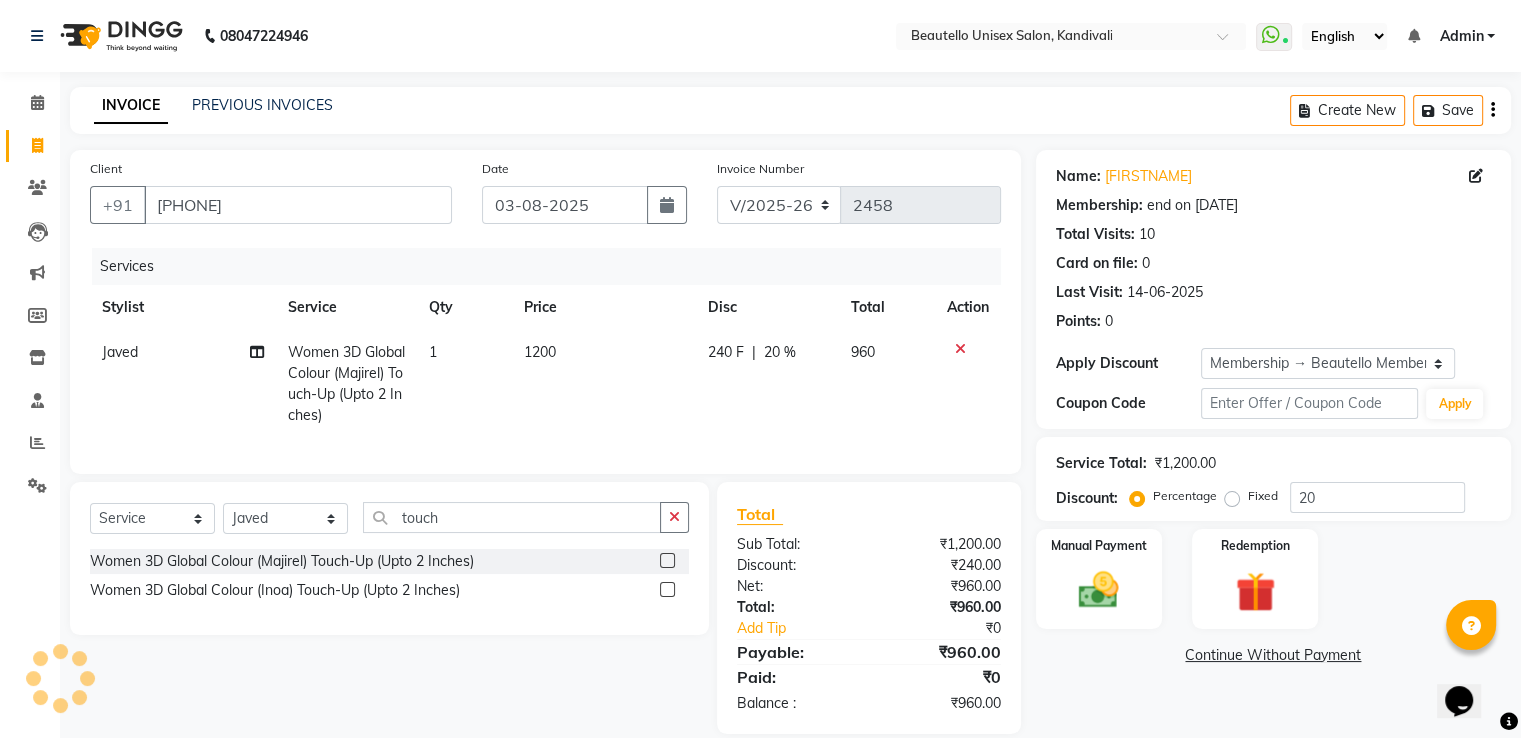 click on "1200" 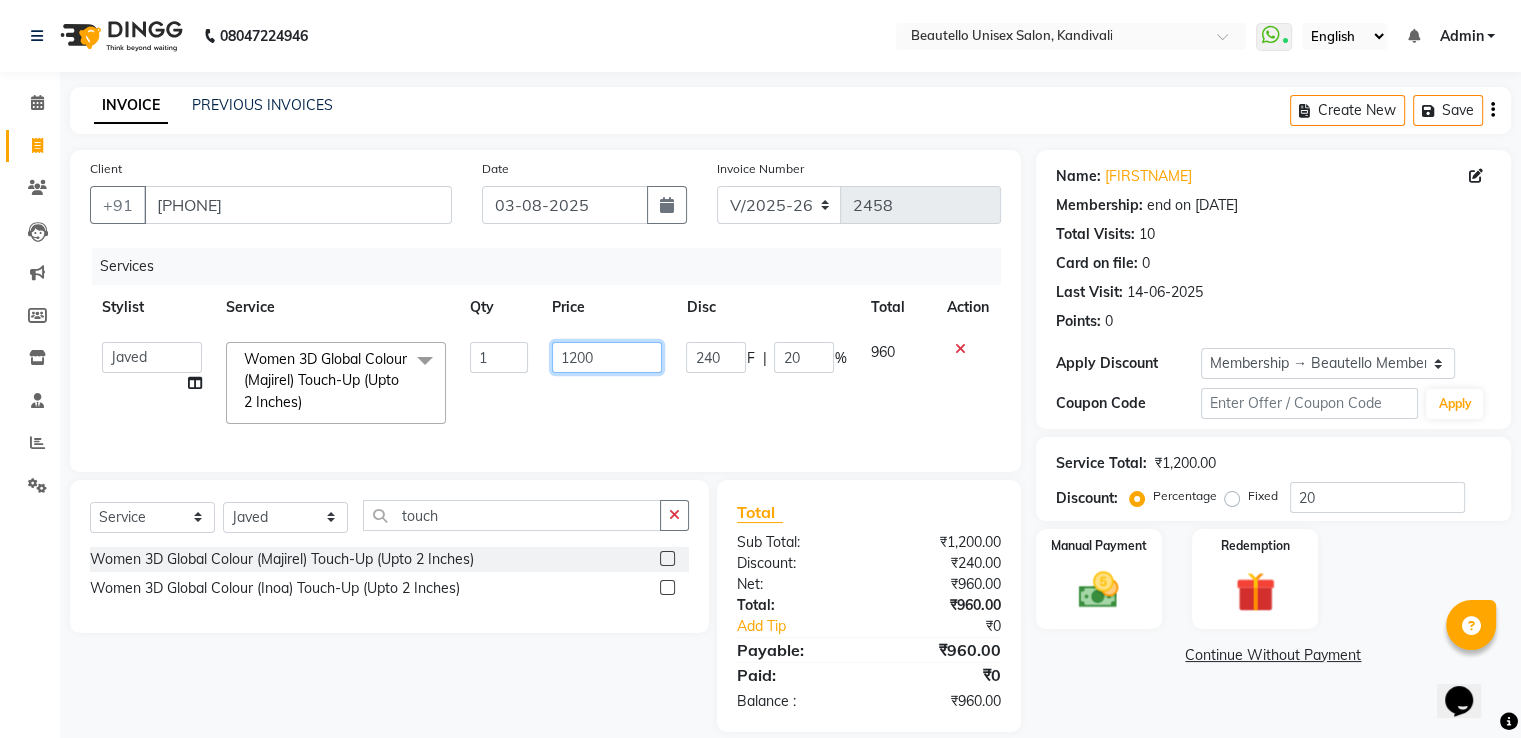 click on "1200" 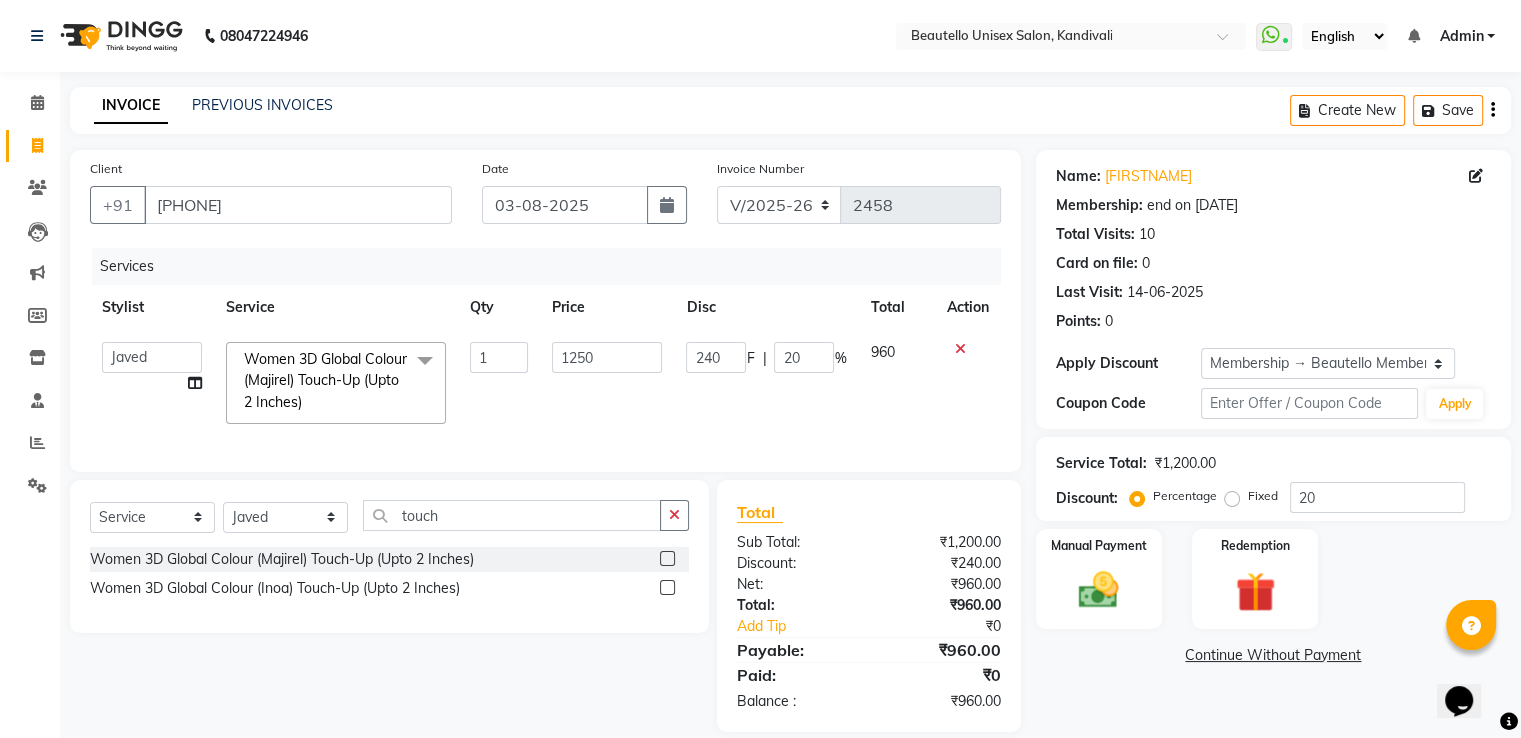 click on "Services" 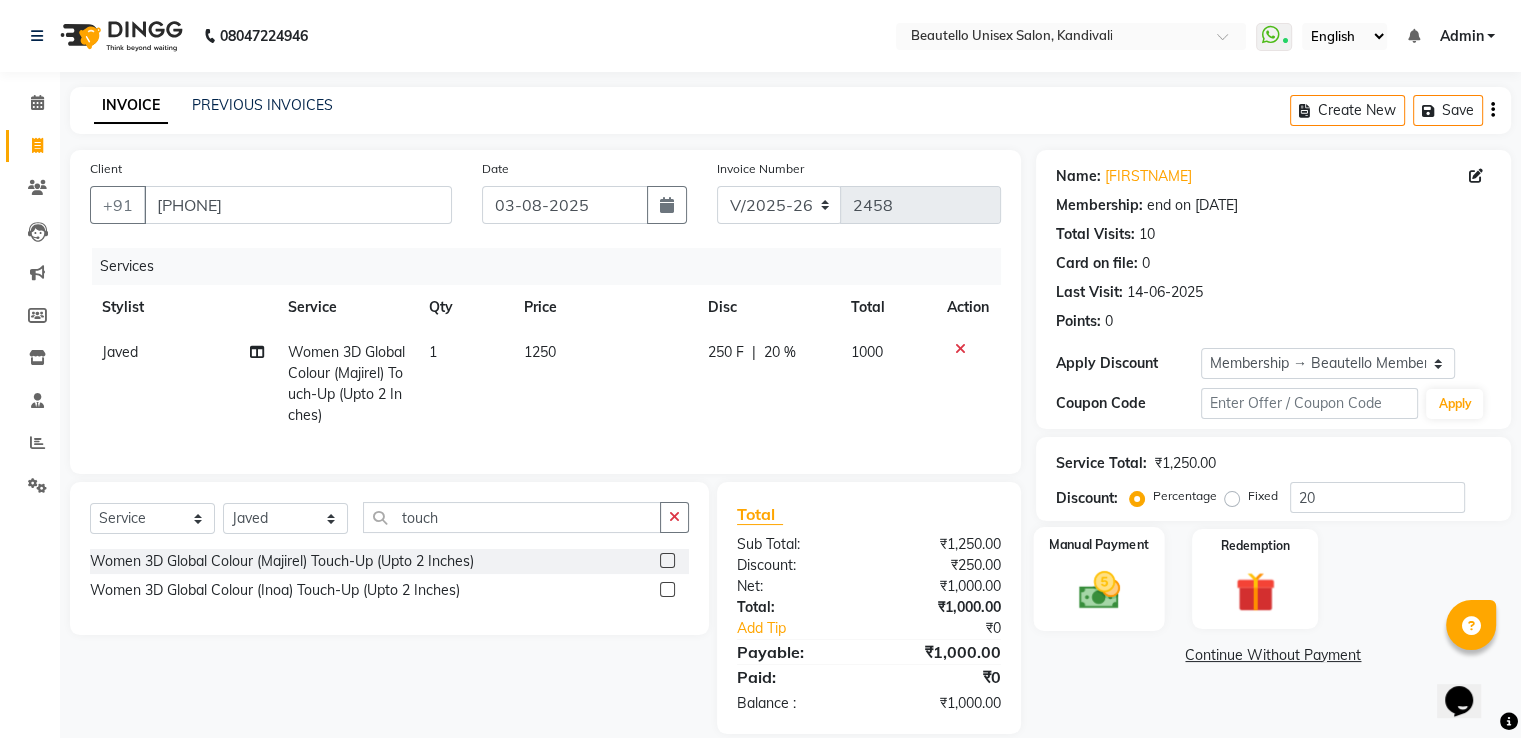 click 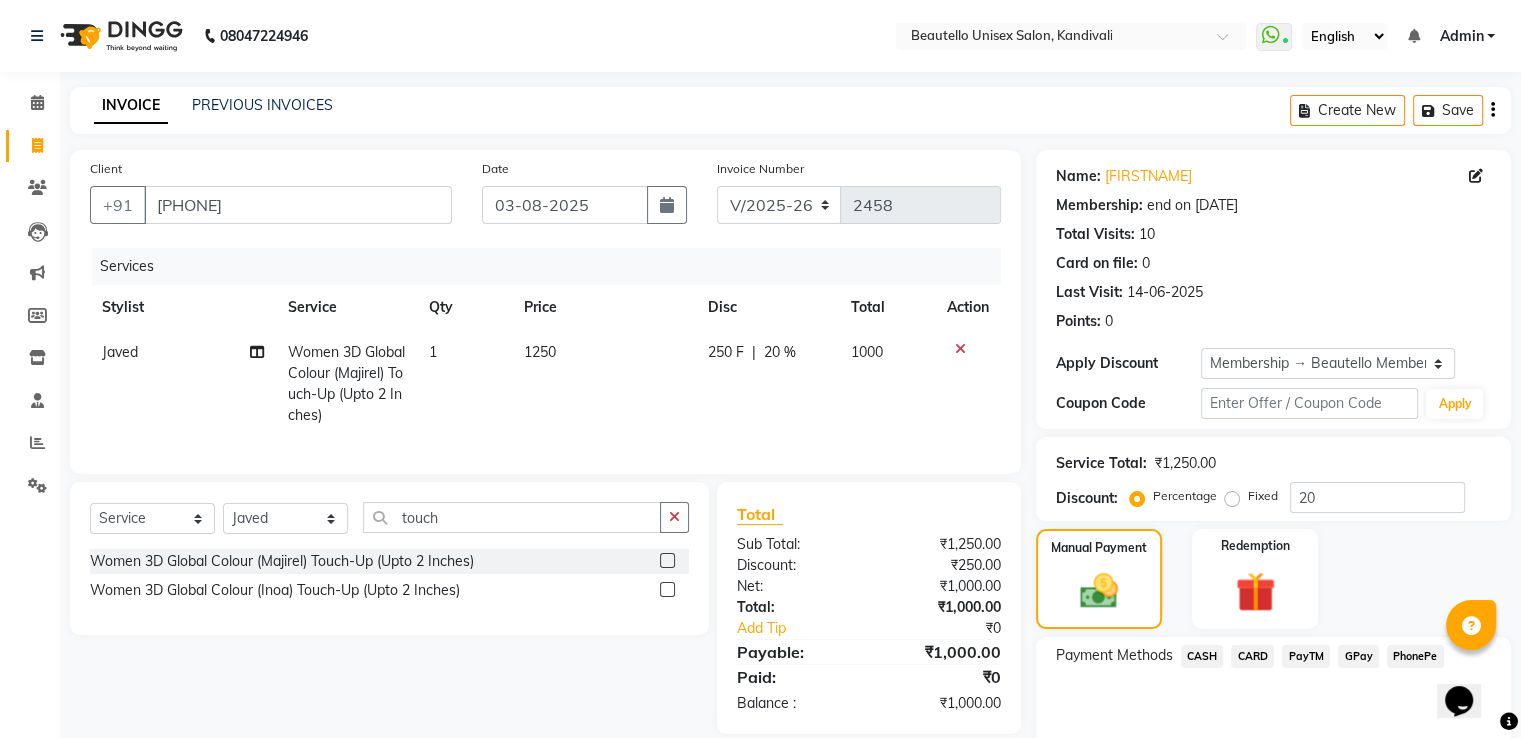 click on "PayTM" 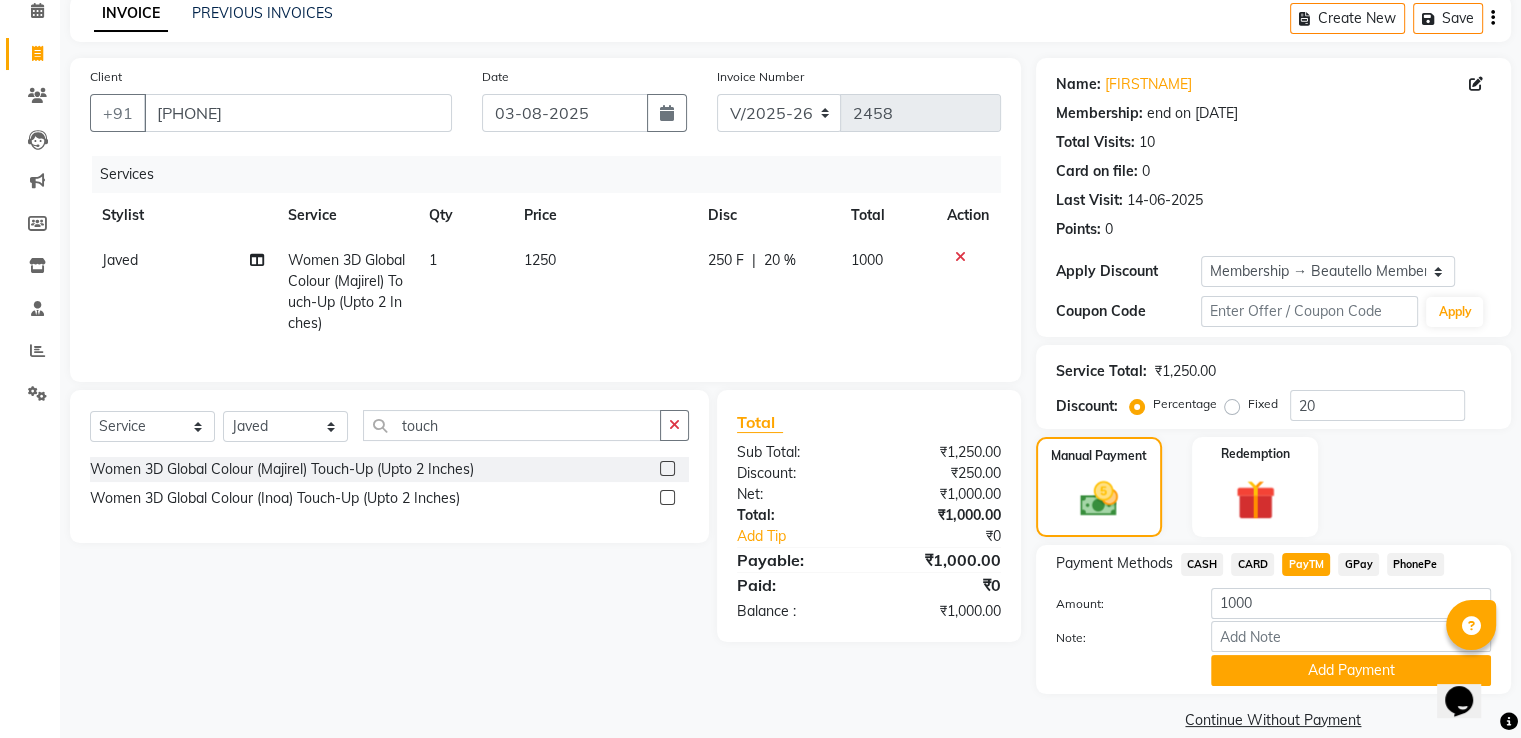 scroll, scrollTop: 120, scrollLeft: 0, axis: vertical 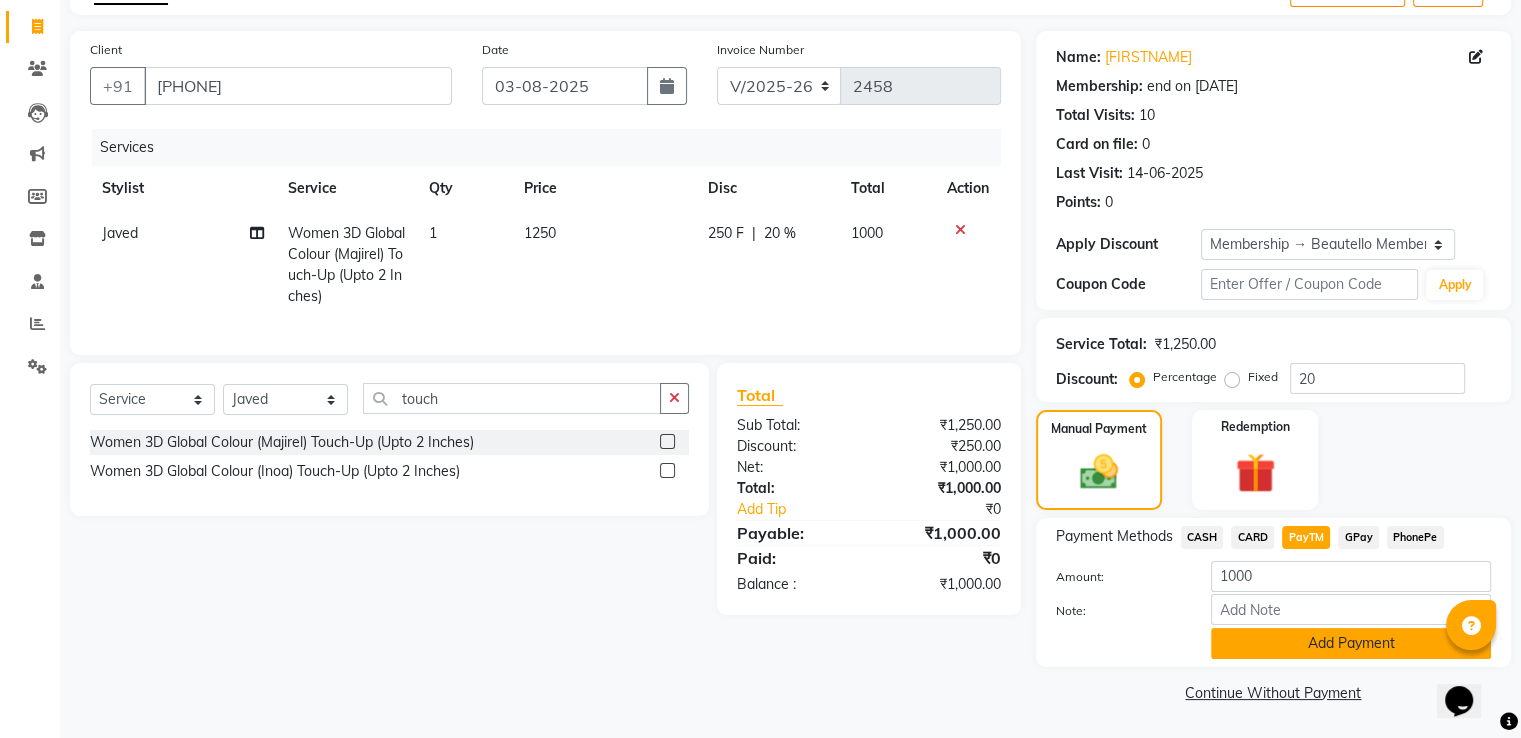 click on "Add Payment" 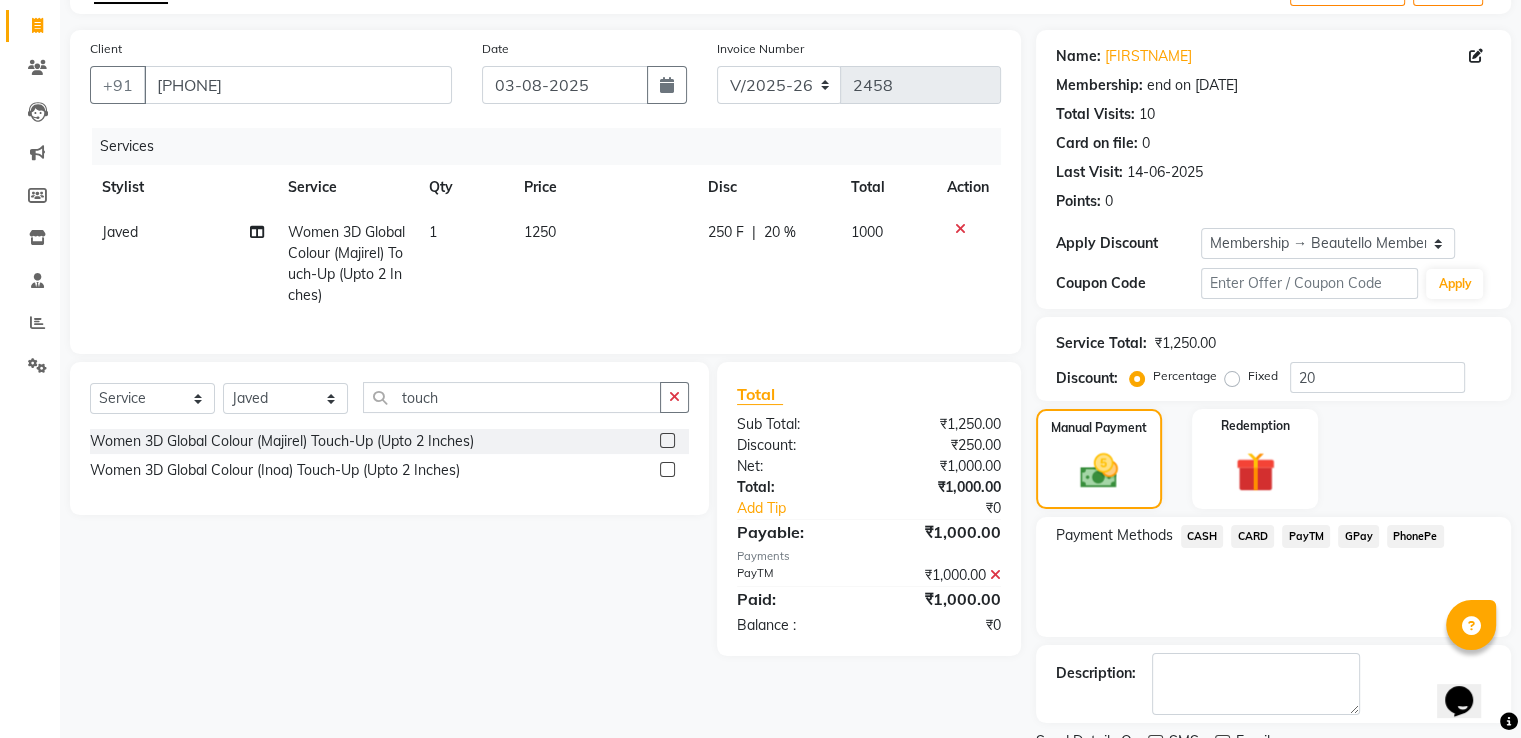scroll, scrollTop: 201, scrollLeft: 0, axis: vertical 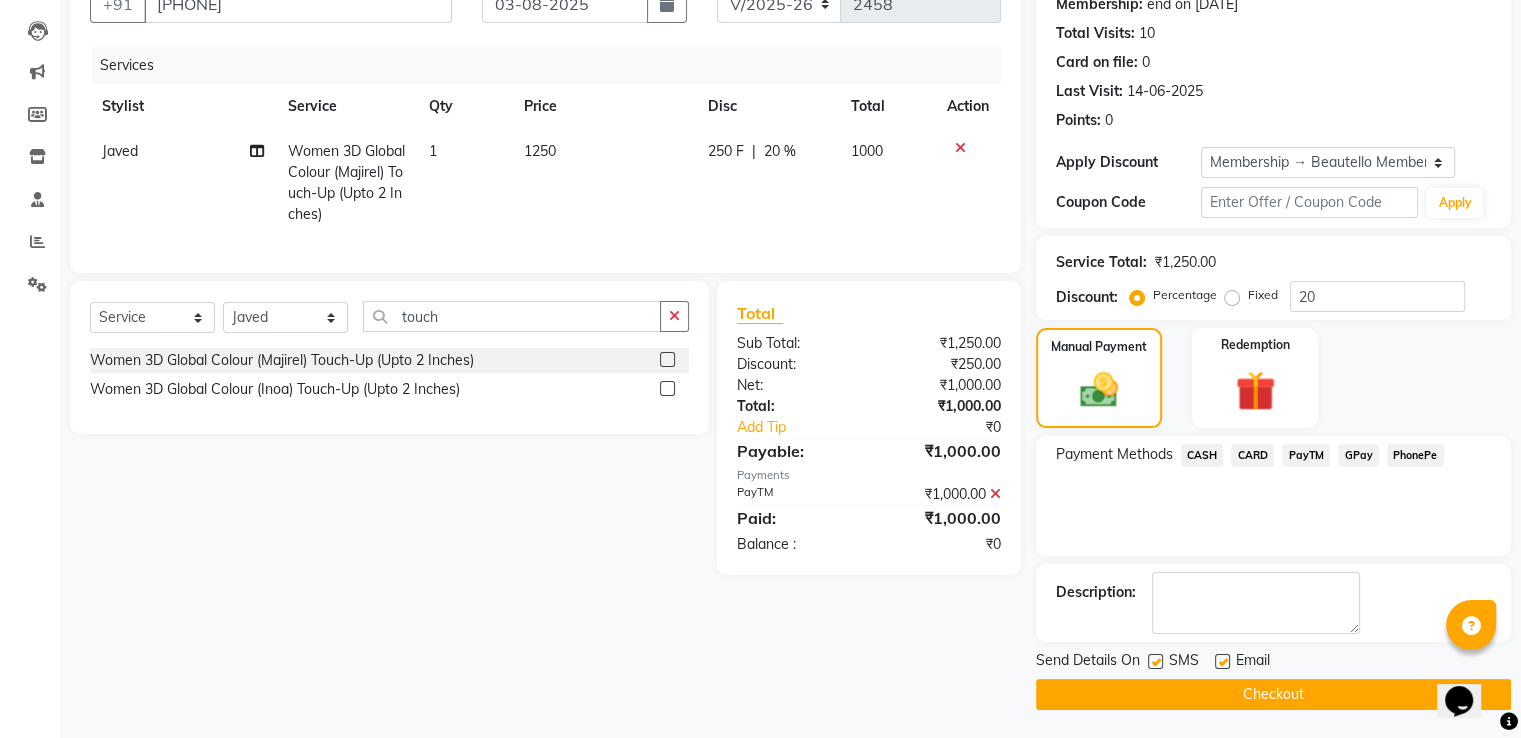 click 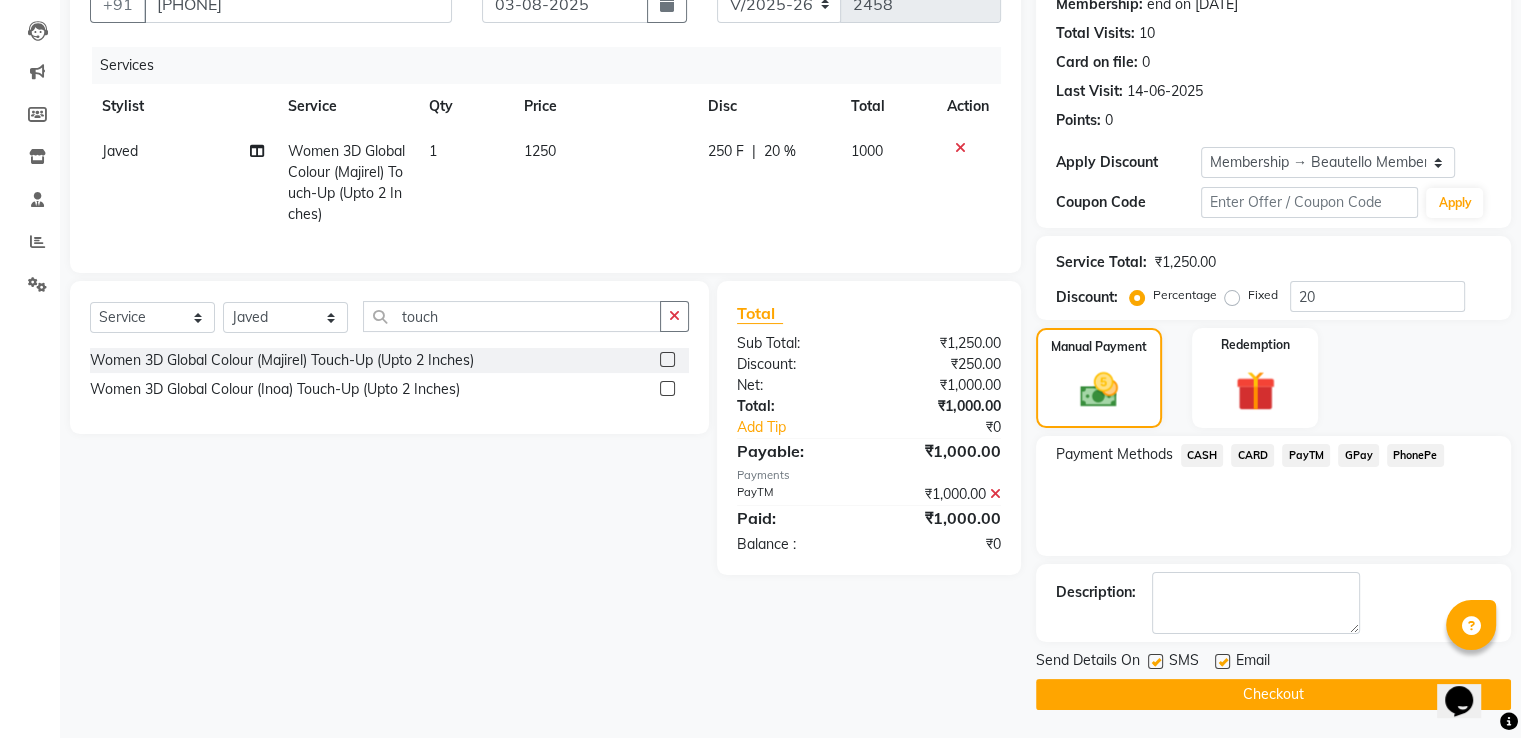 click at bounding box center [1154, 662] 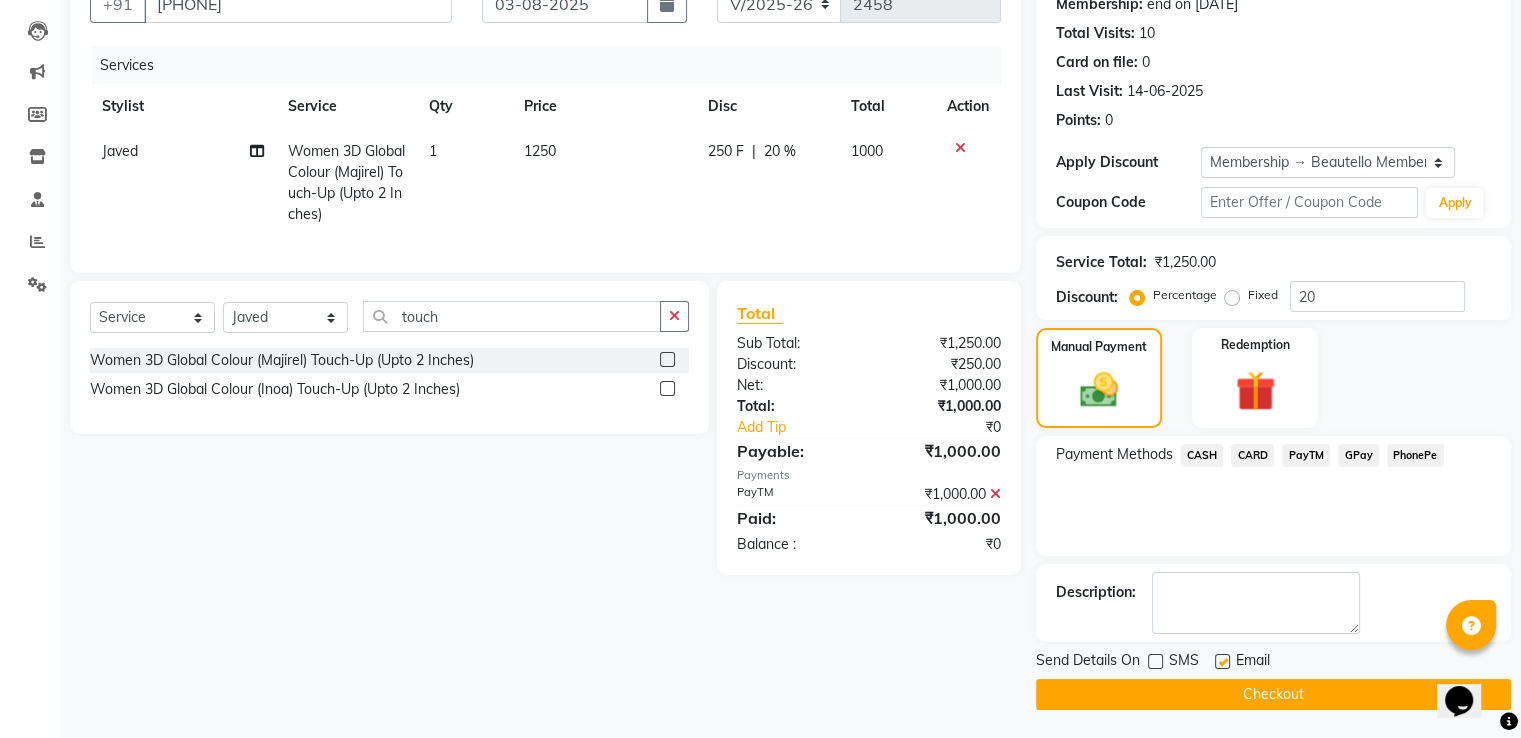 click on "Checkout" 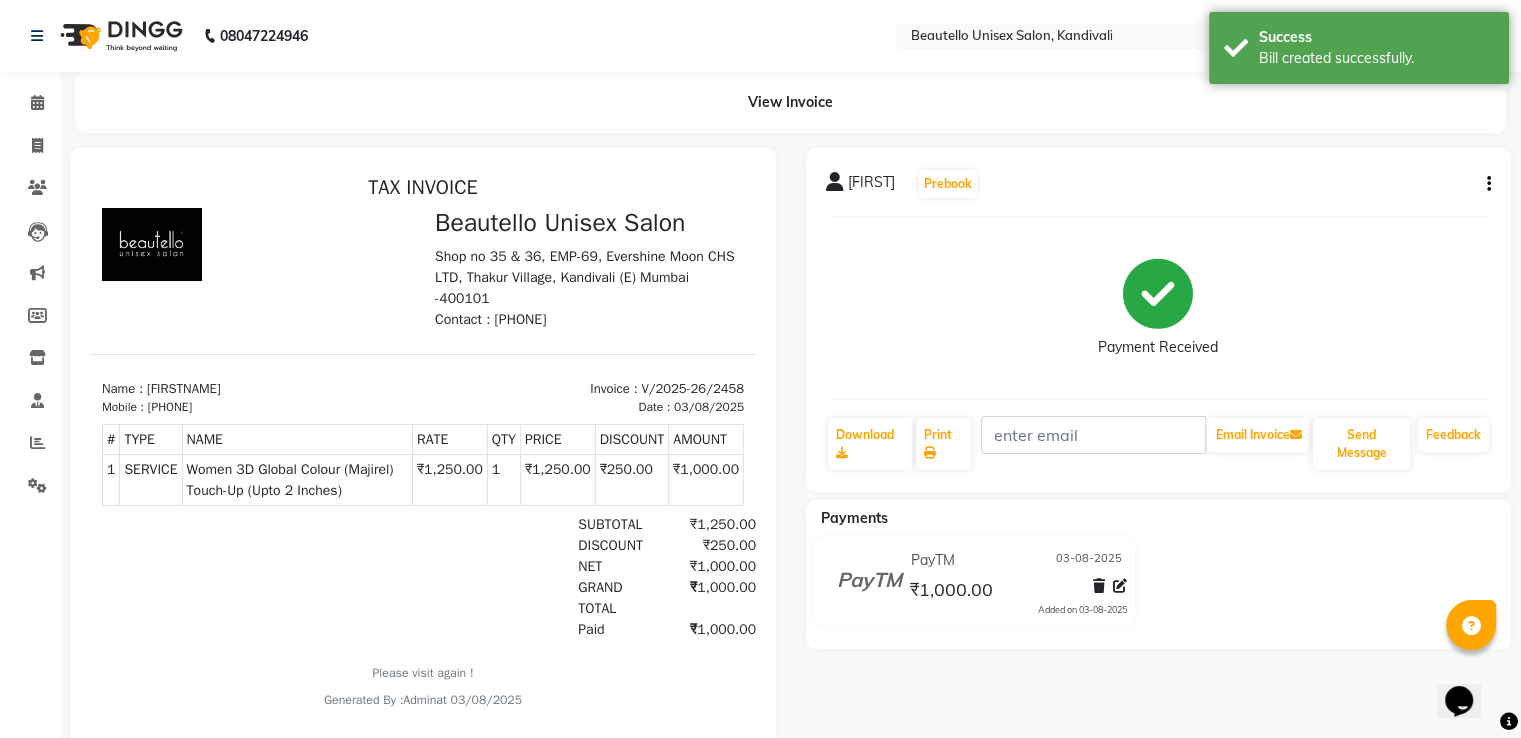 scroll, scrollTop: 0, scrollLeft: 0, axis: both 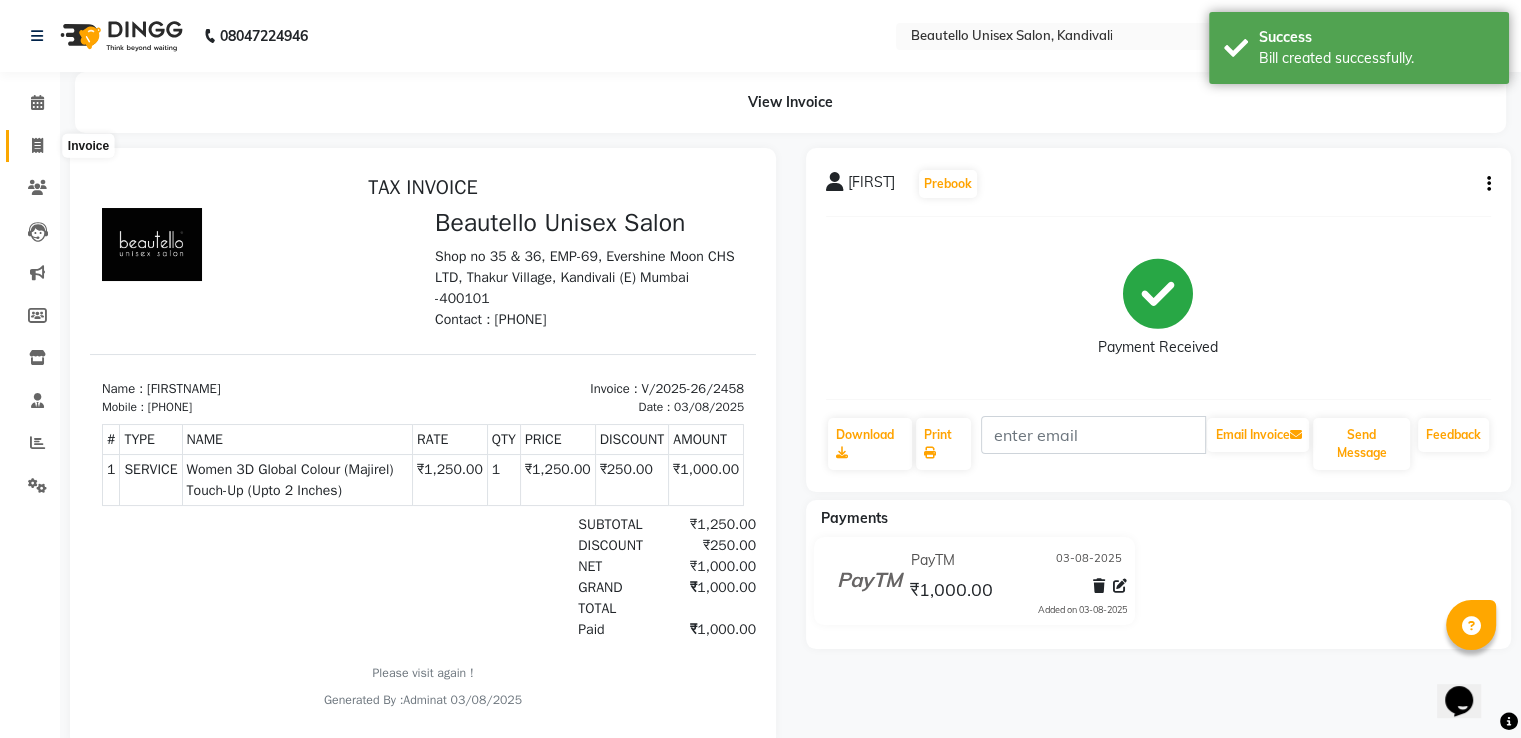 click 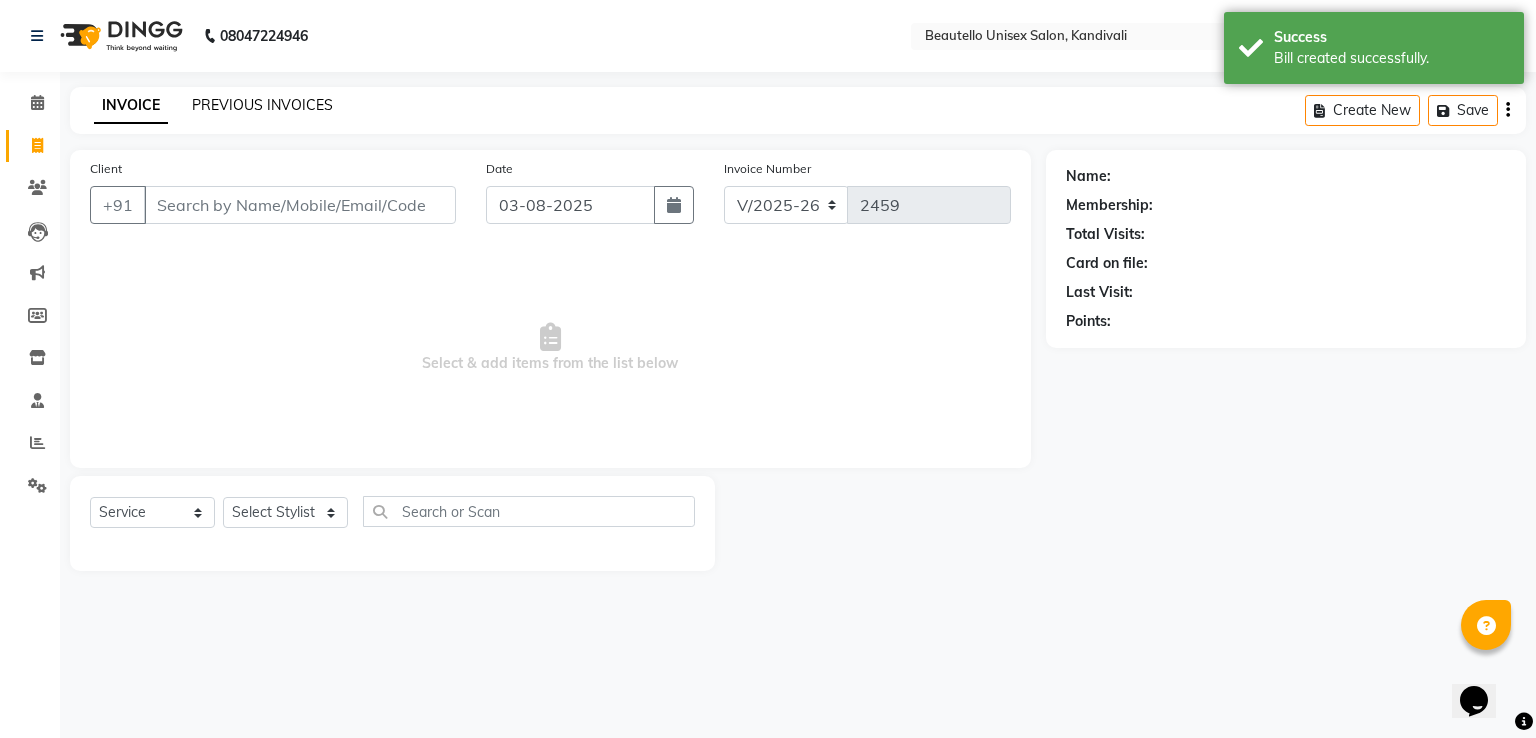 click on "PREVIOUS INVOICES" 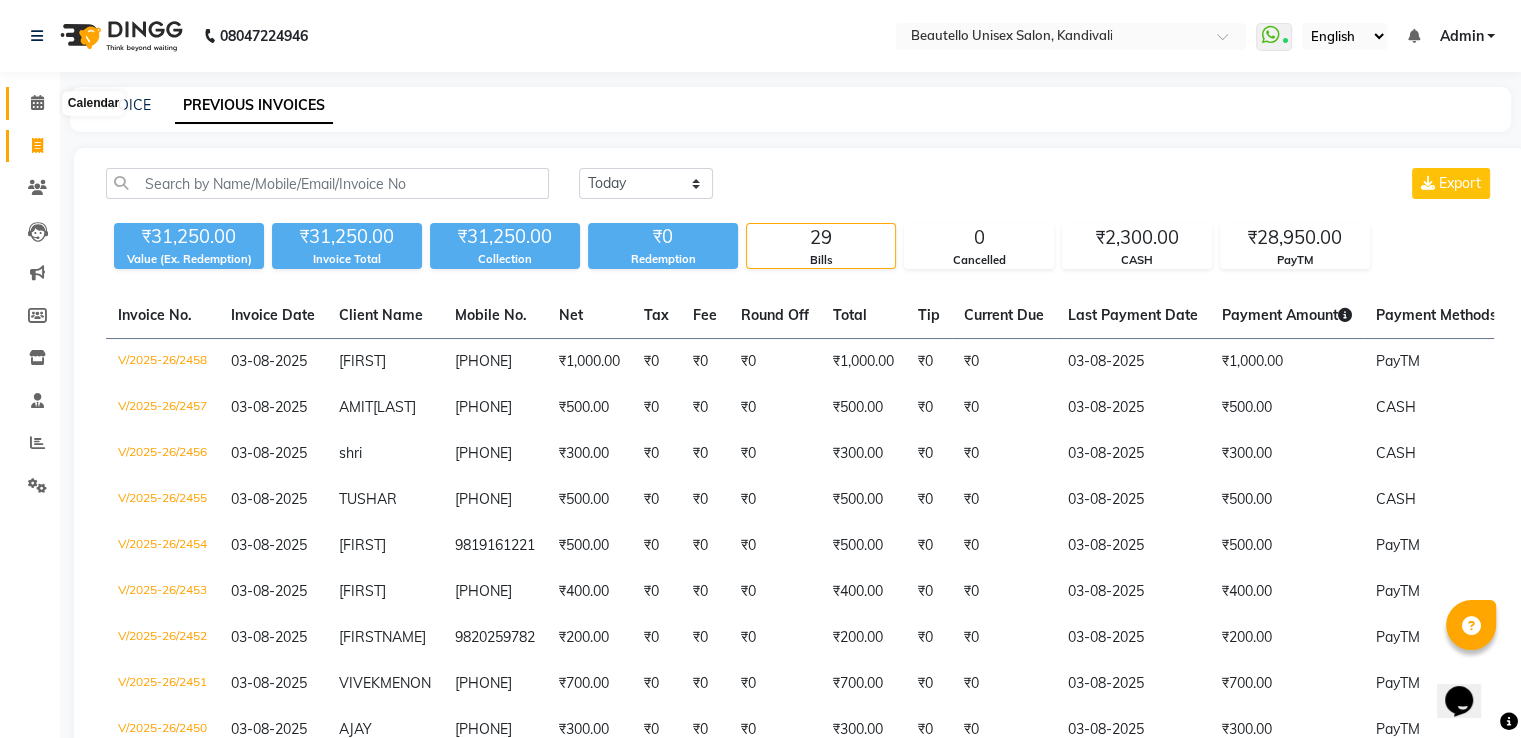 click 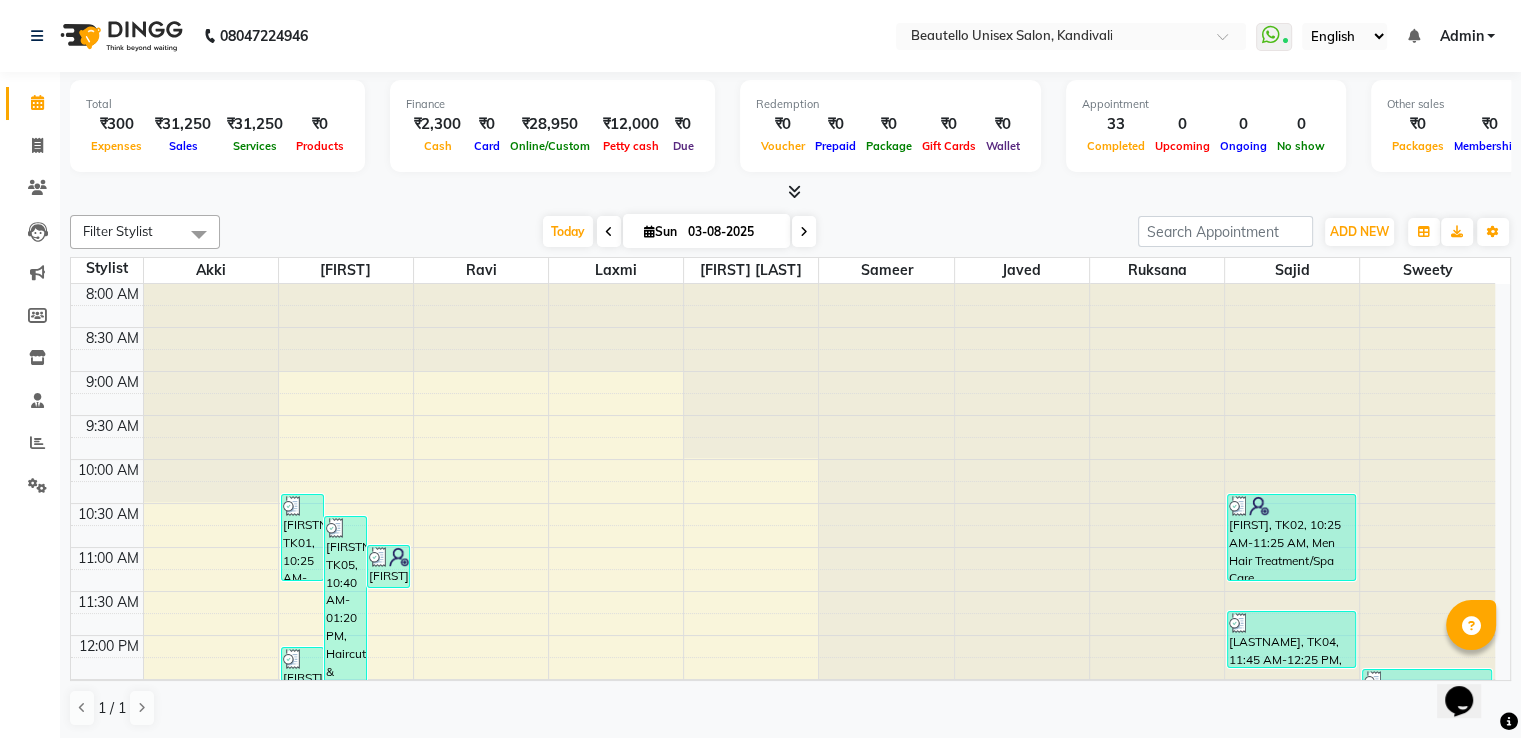 click at bounding box center [794, 191] 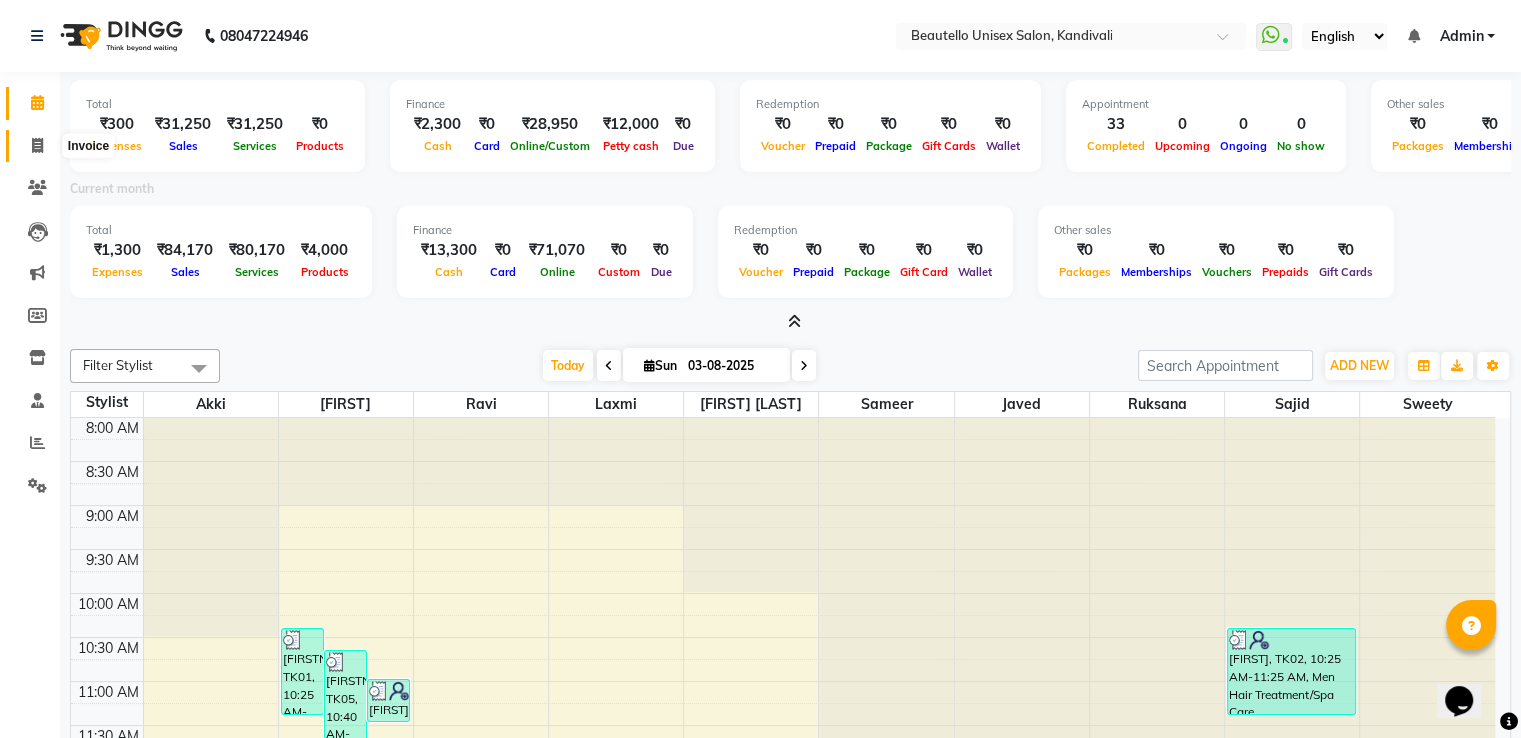 click 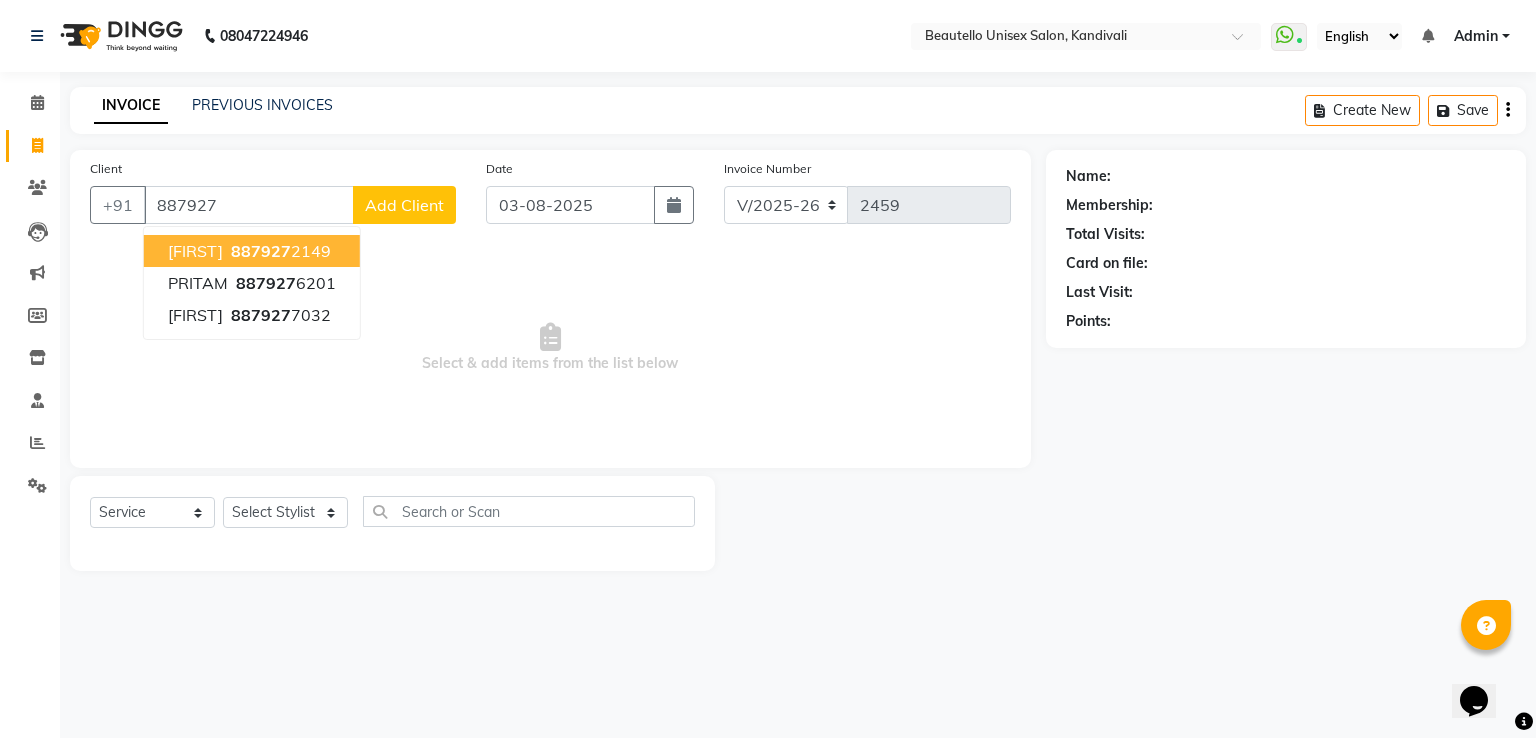 click on "[FIRST]   [PHONE]" at bounding box center (252, 251) 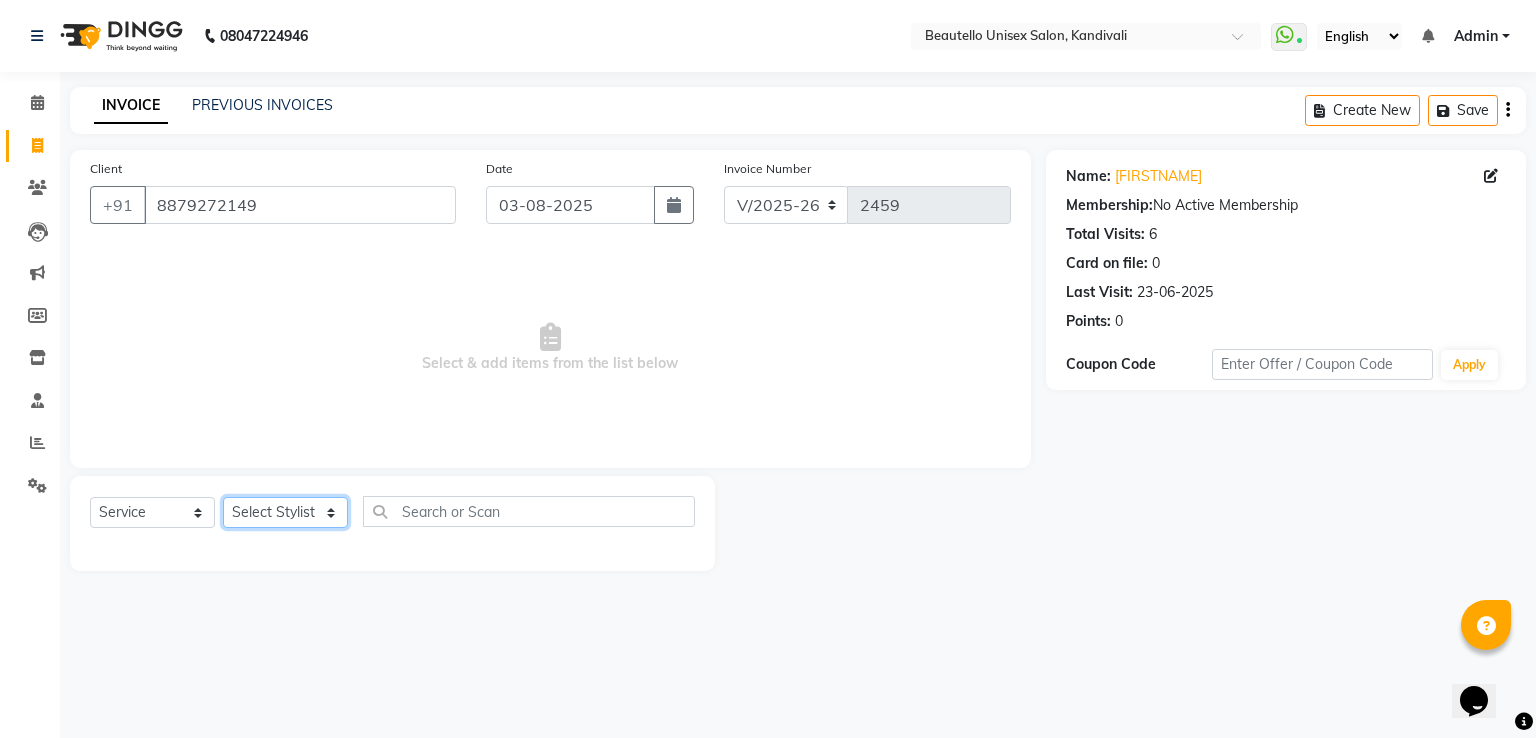 click on "Select Stylist  [FIRSTNAME]  [FIRSTNAME]  [FIRSTNAME] [FIRSTNAME]  [FIRSTNAME] [FIRSTNAME] [FIRSTNAME] [FIRSTNAME]  [FIRSTNAME] Mam [FIRSTNAME]" 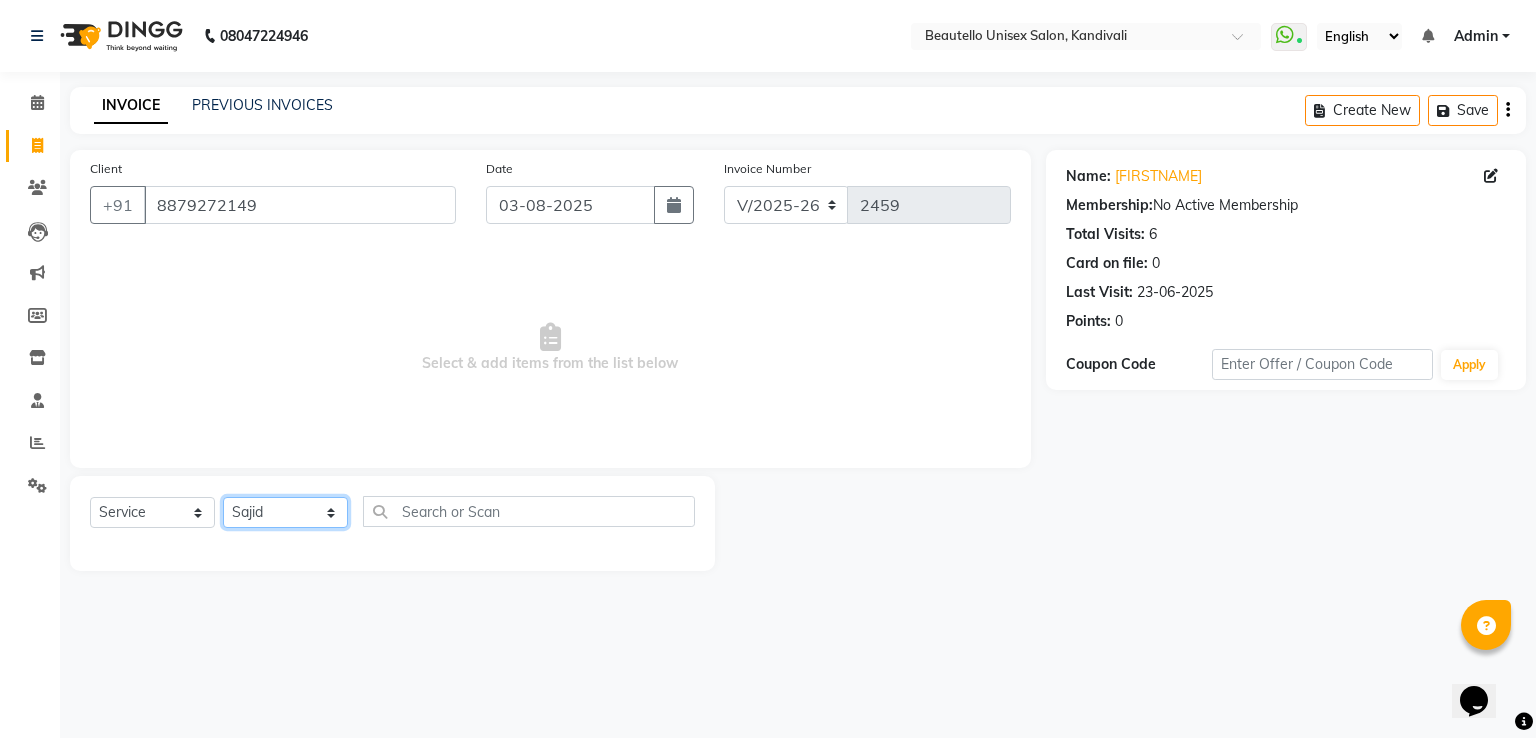 click on "Select Stylist  [FIRSTNAME]  [FIRSTNAME]  [FIRSTNAME] [FIRSTNAME]  [FIRSTNAME] [FIRSTNAME] [FIRSTNAME] [FIRSTNAME]  [FIRSTNAME] Mam [FIRSTNAME]" 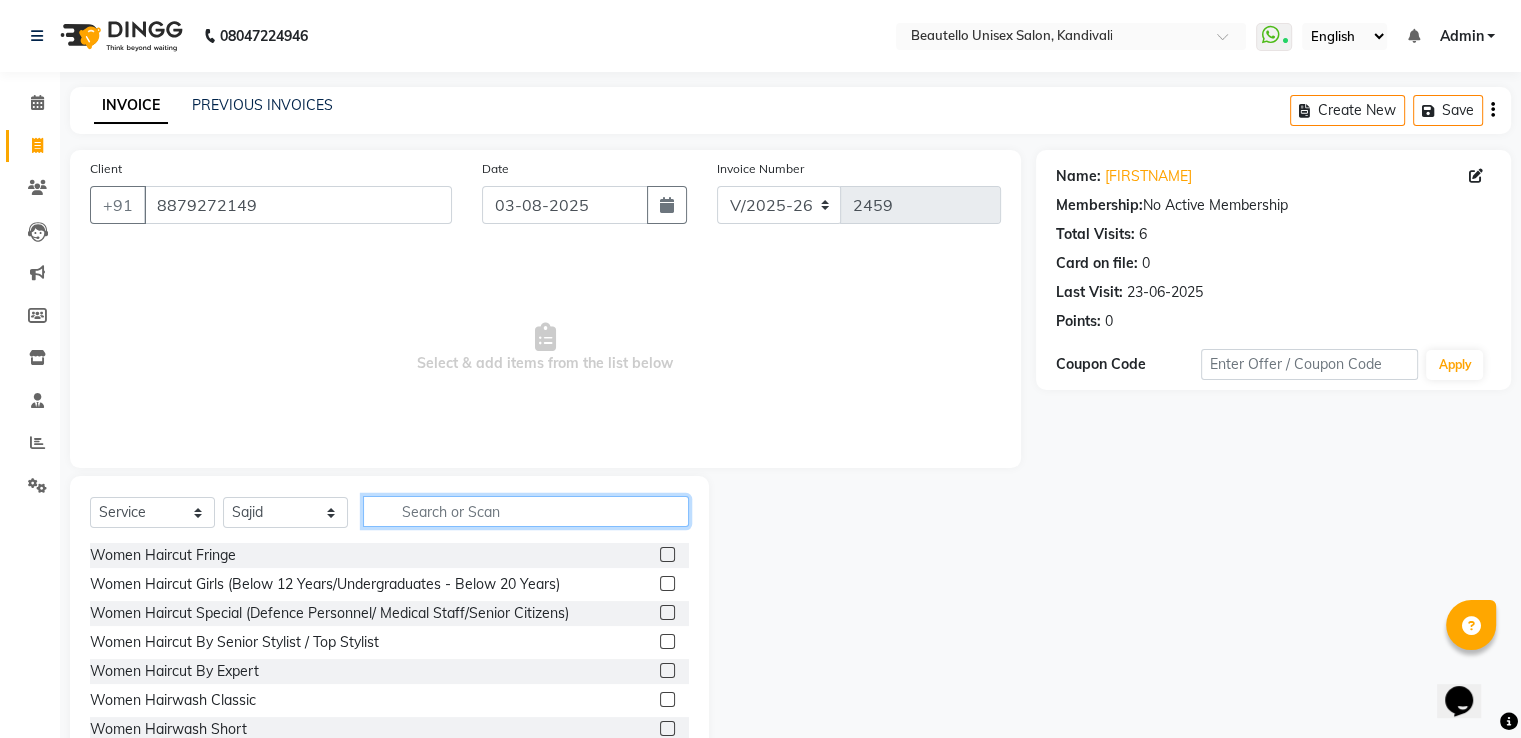 click 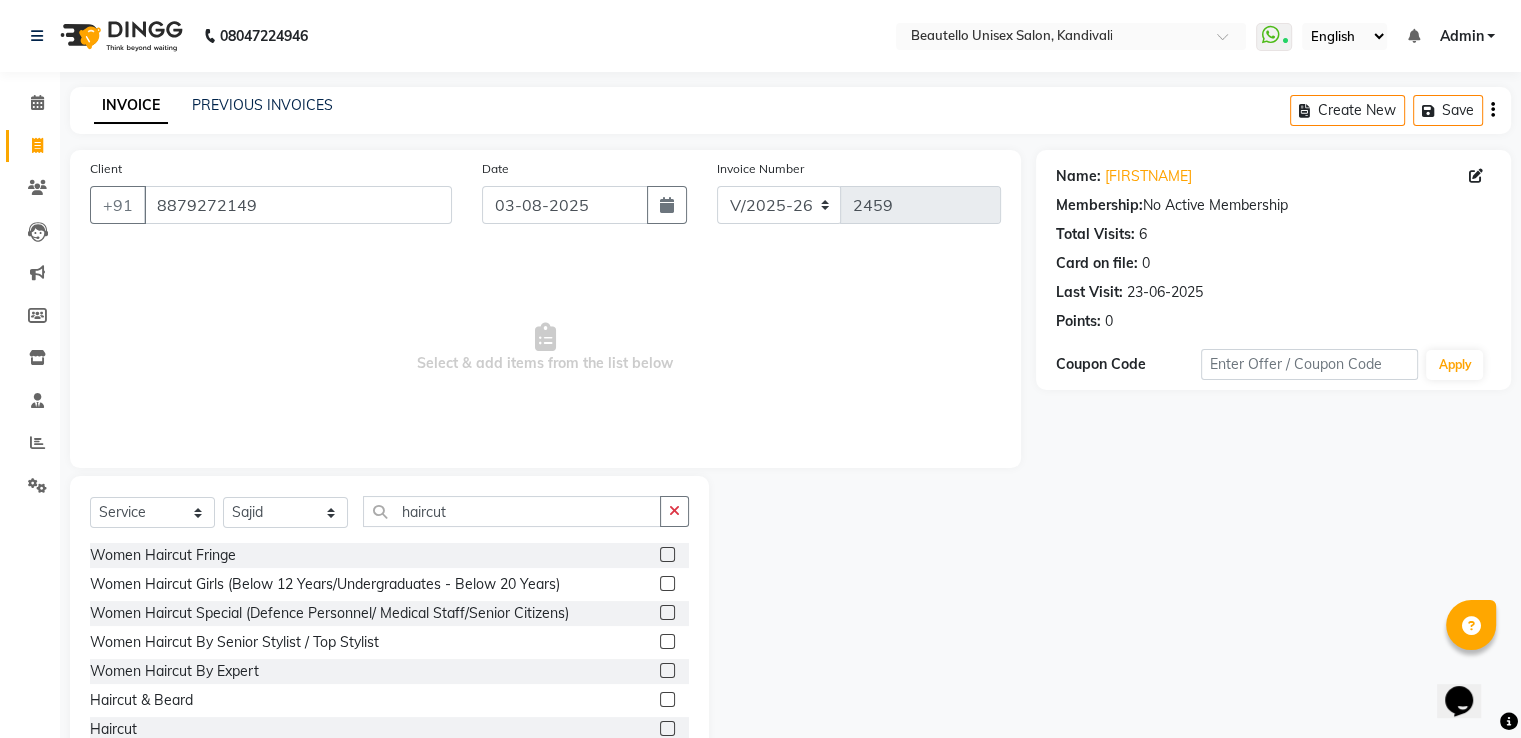 click 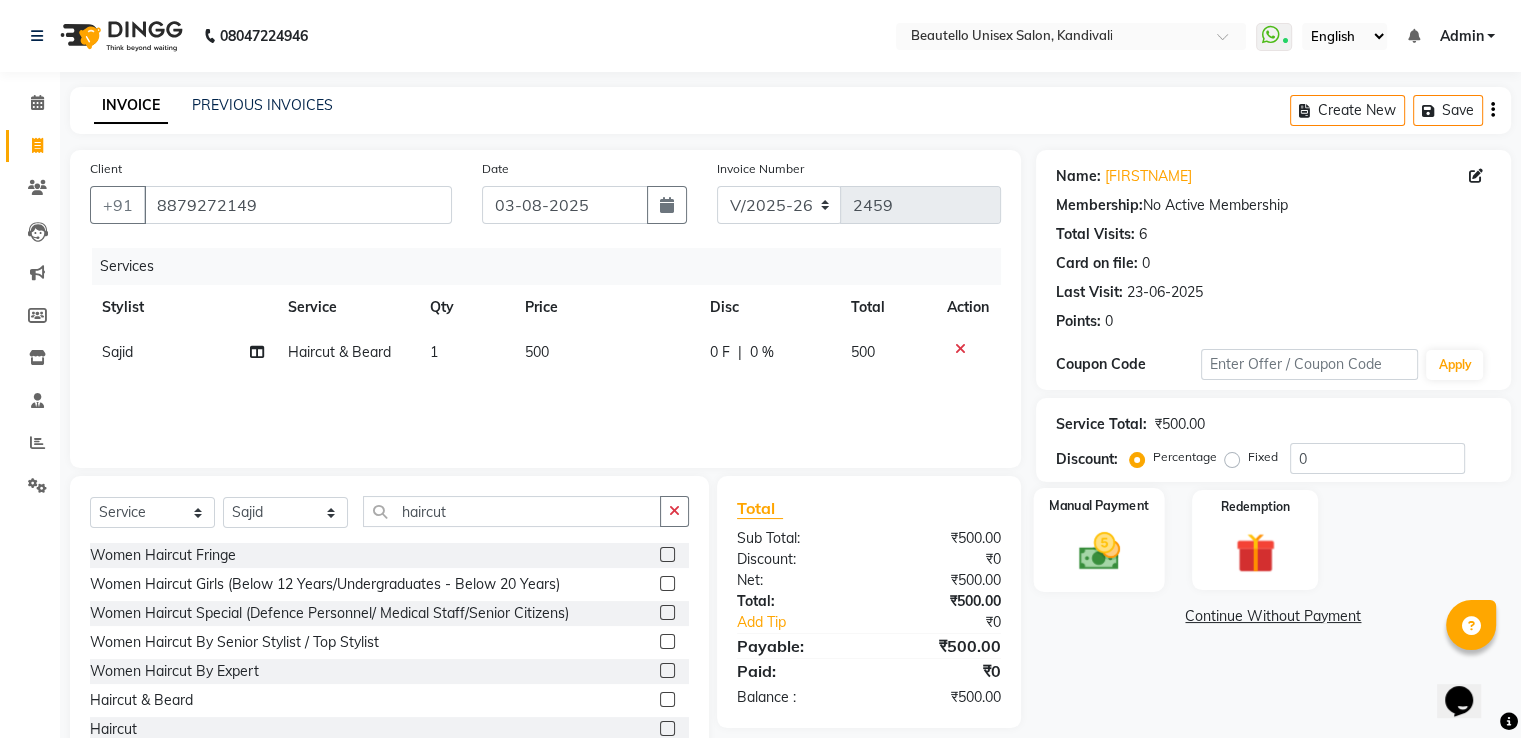 click 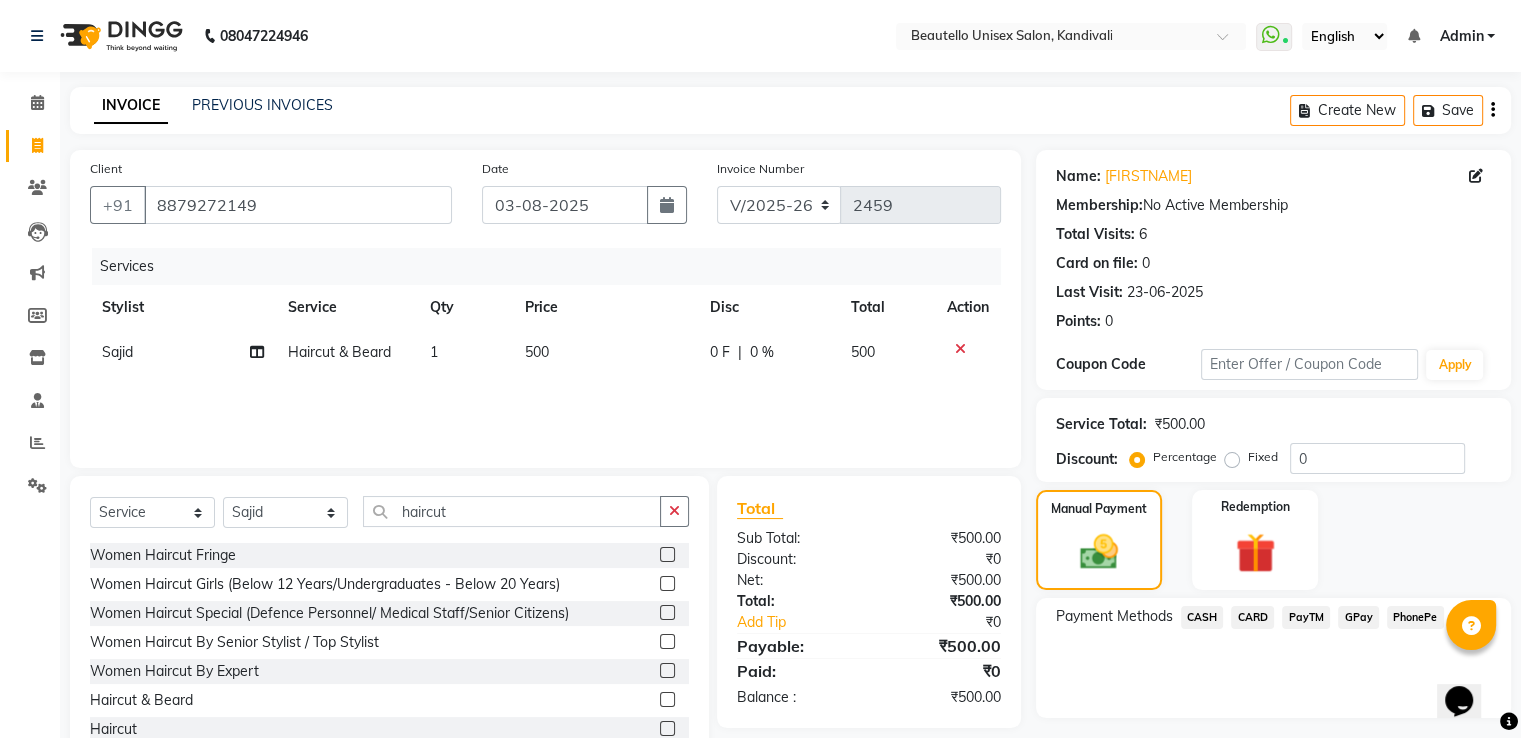 click on "PayTM" 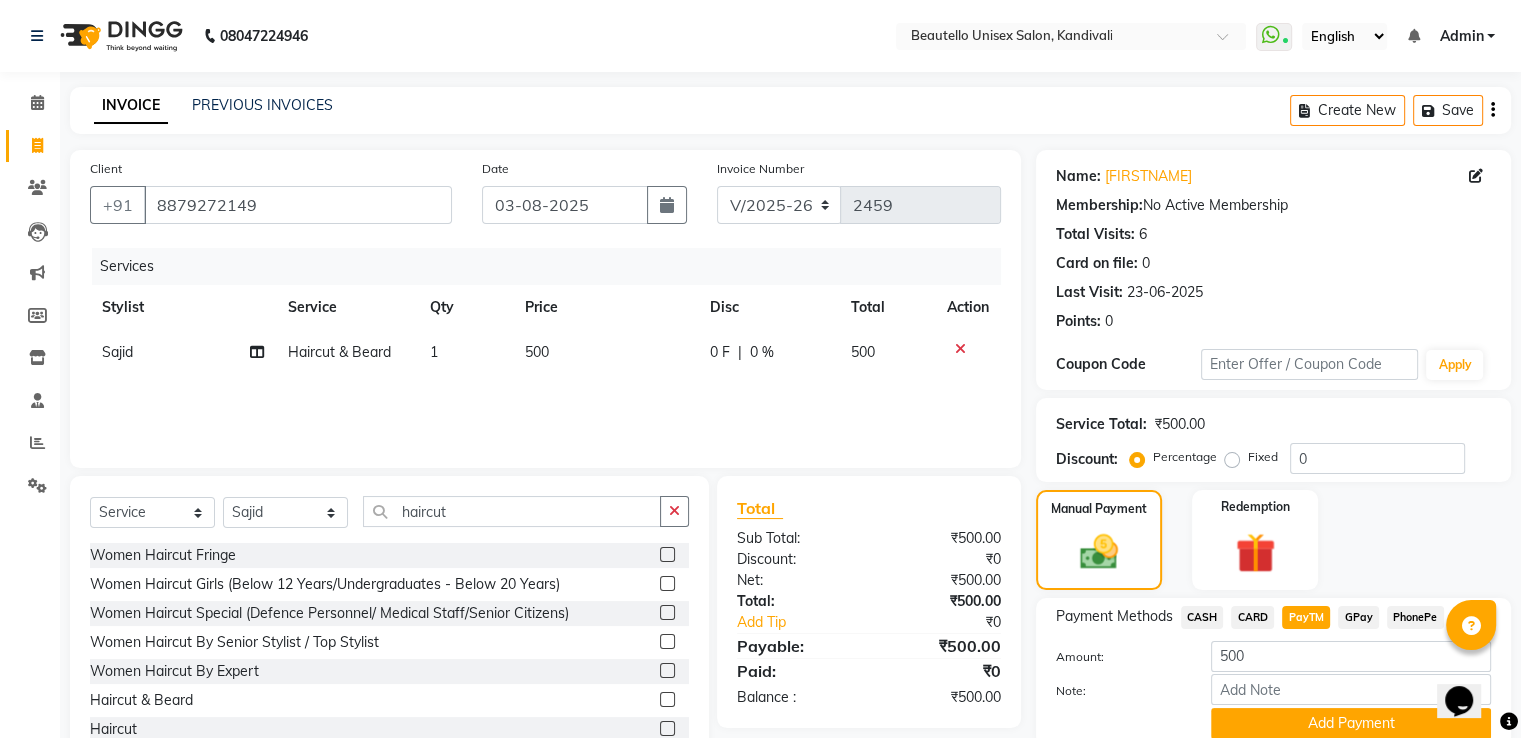 scroll, scrollTop: 81, scrollLeft: 0, axis: vertical 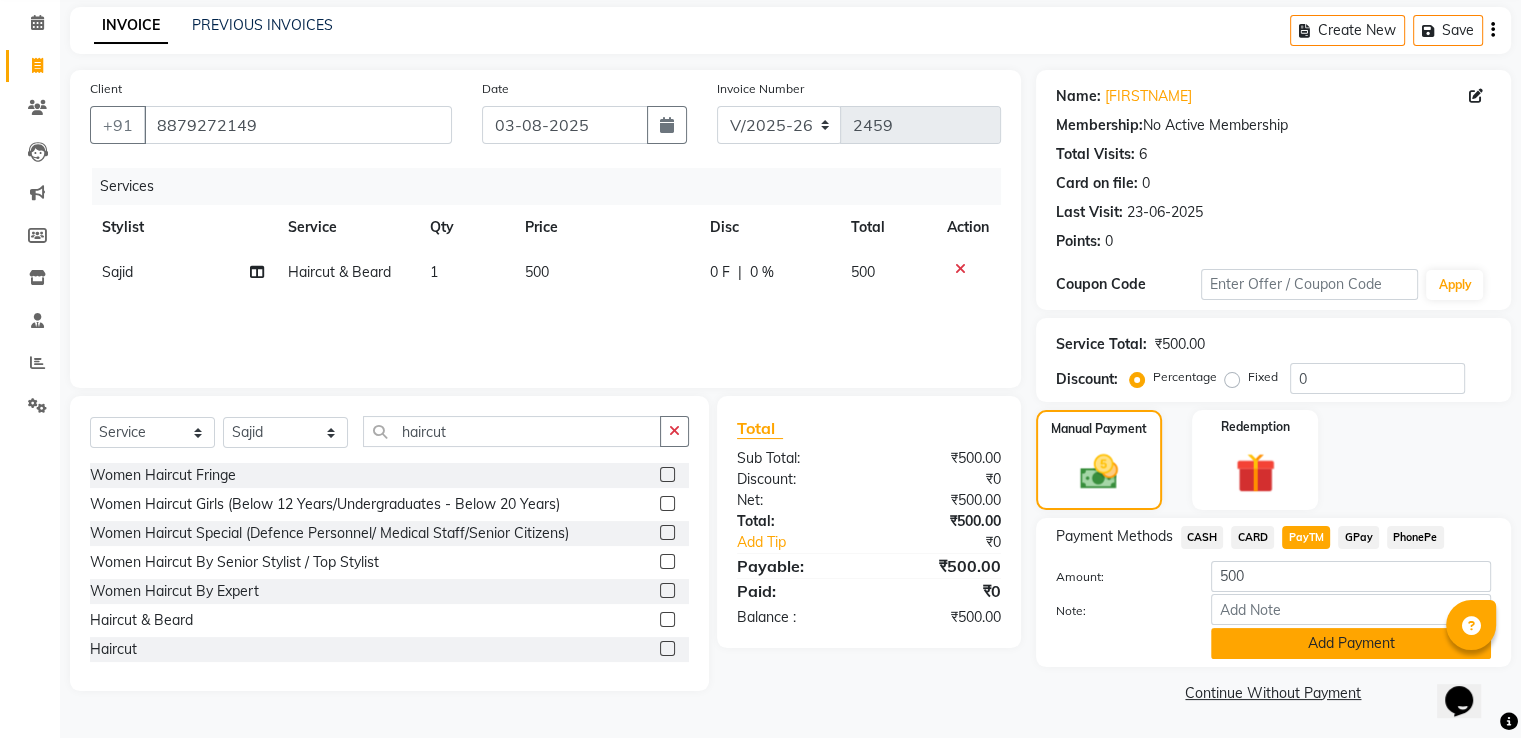 click on "Add Payment" 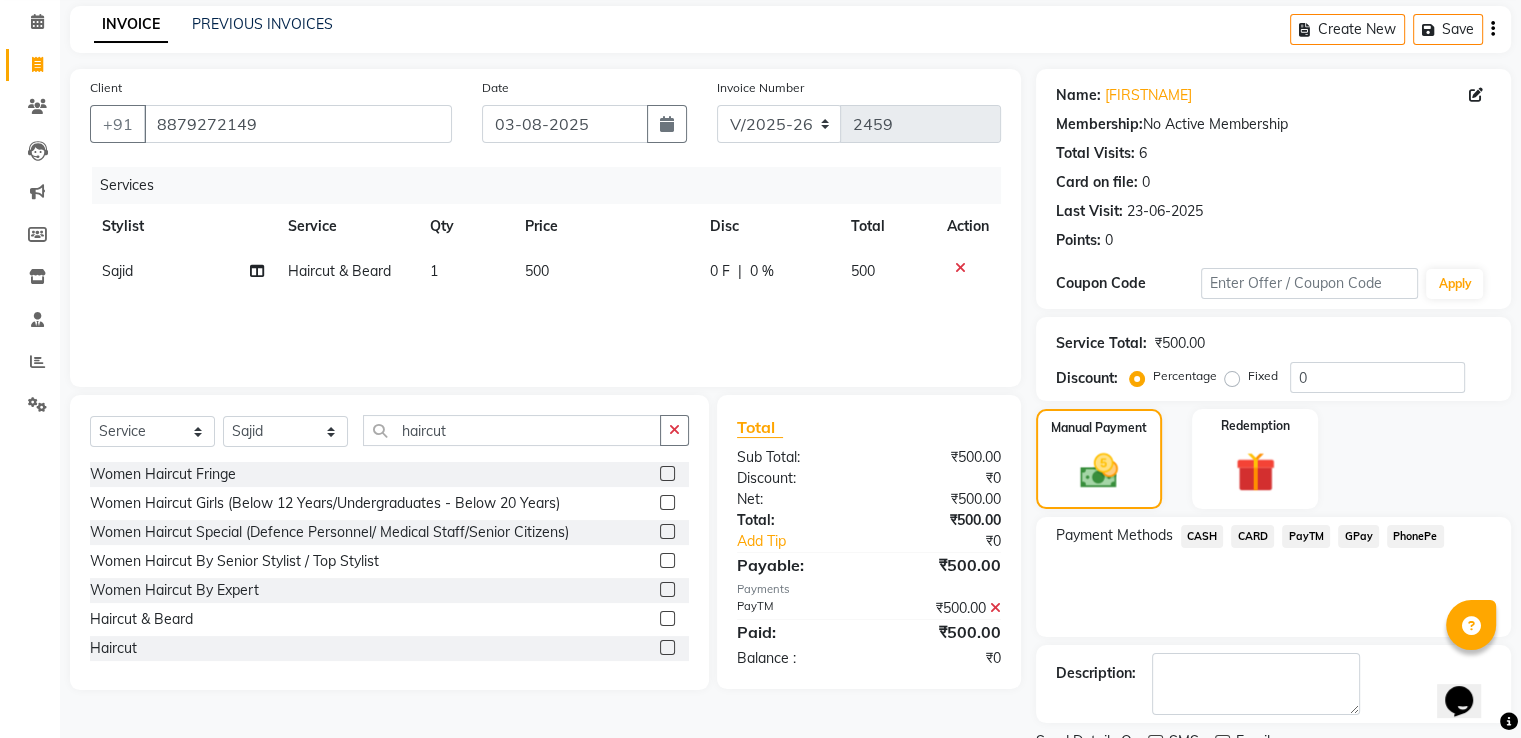 scroll, scrollTop: 156, scrollLeft: 0, axis: vertical 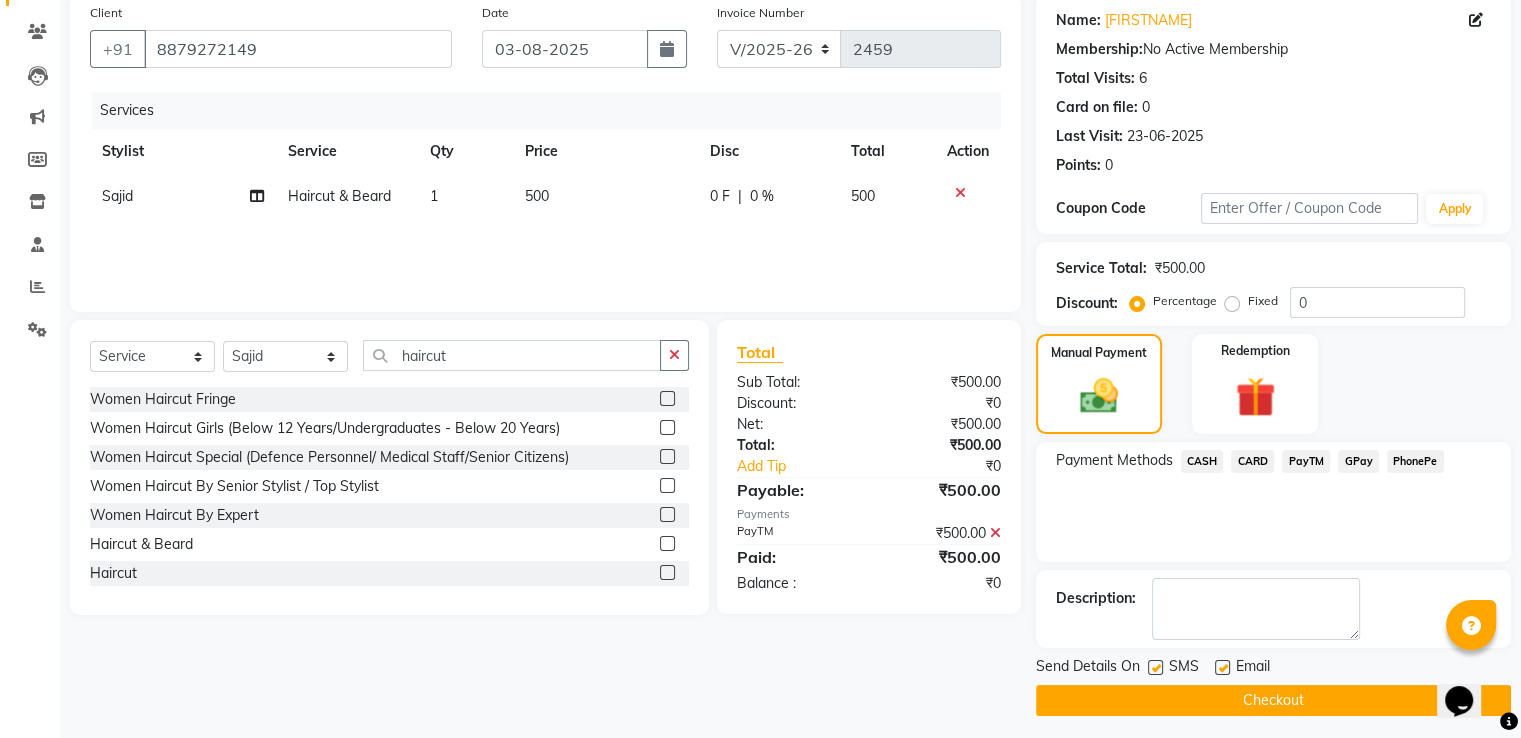 click 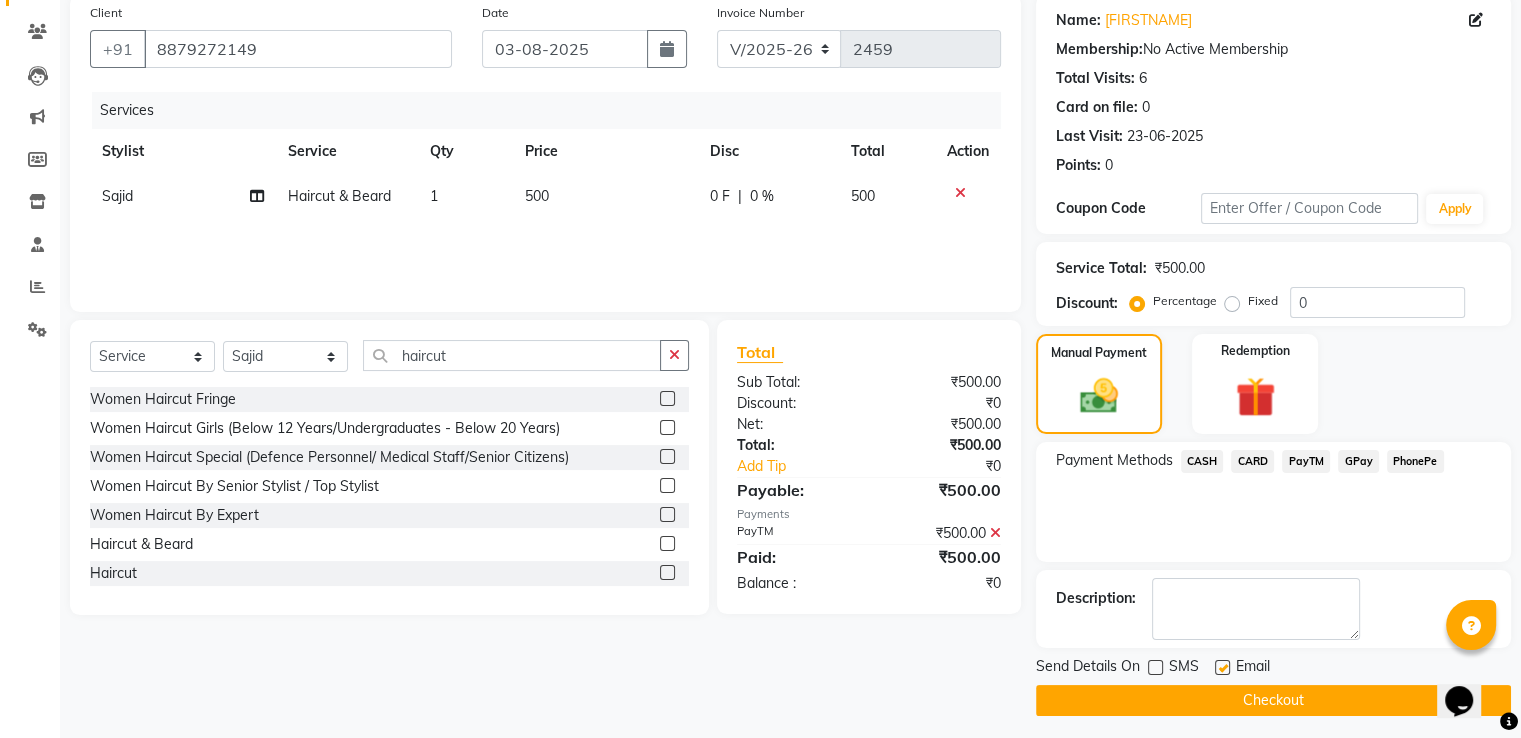 click on "Checkout" 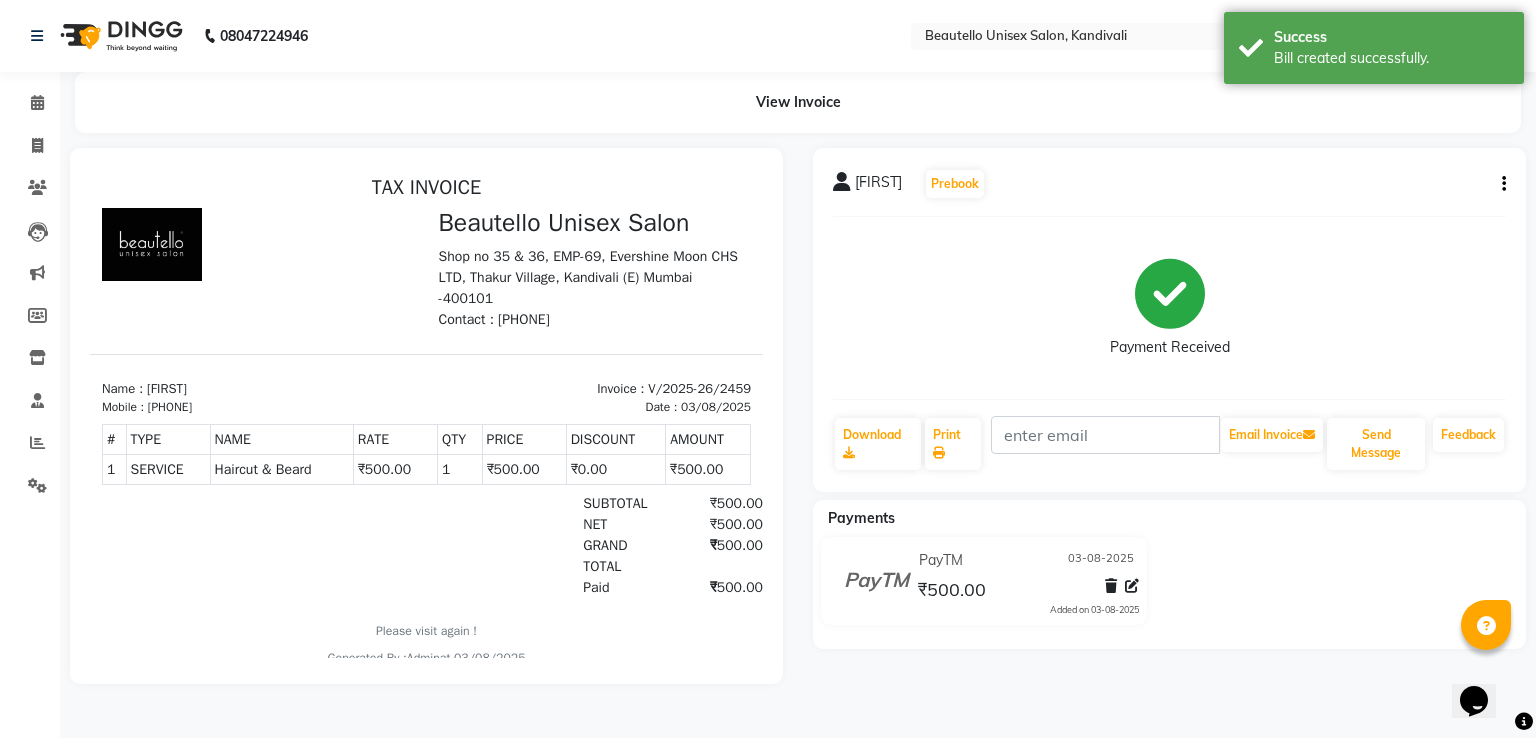 scroll, scrollTop: 0, scrollLeft: 0, axis: both 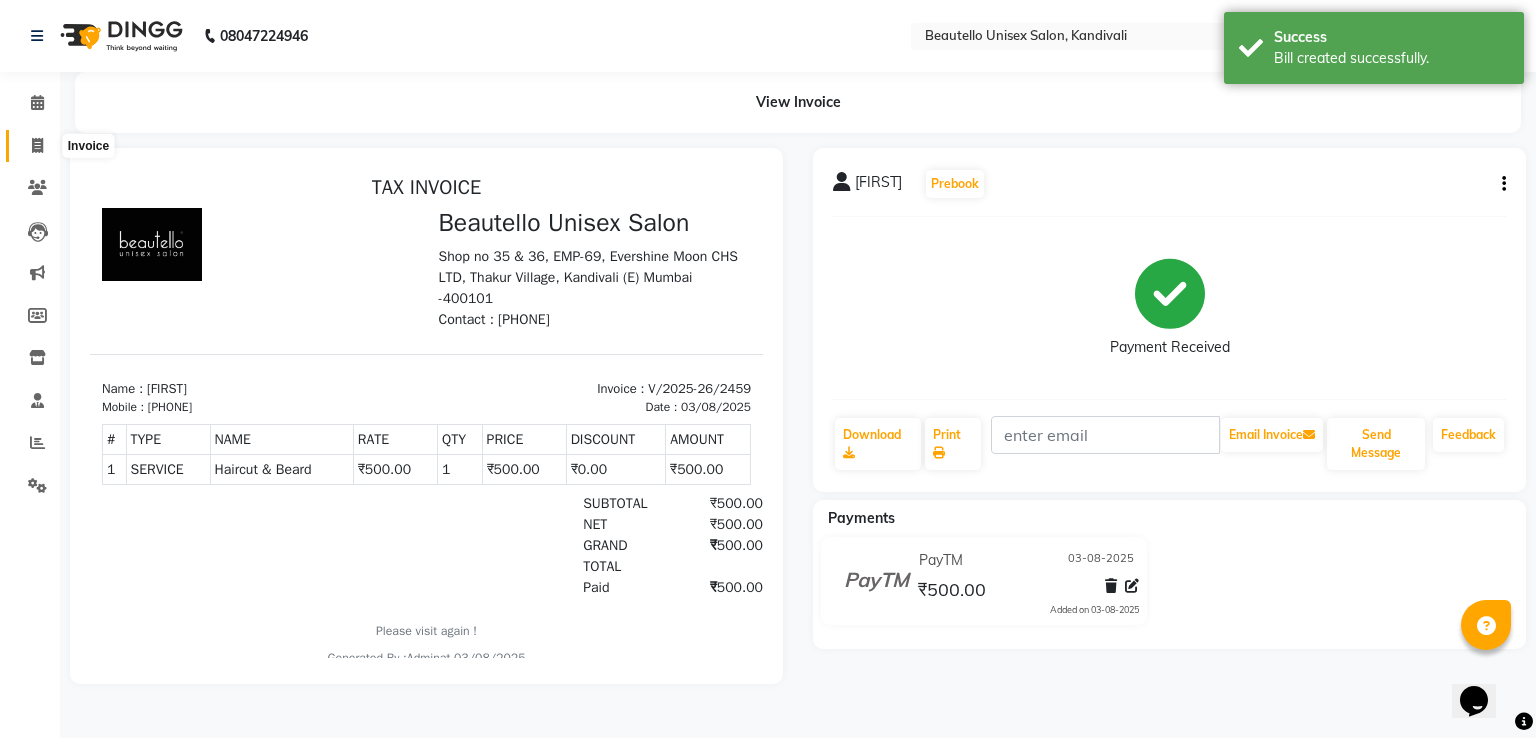 click 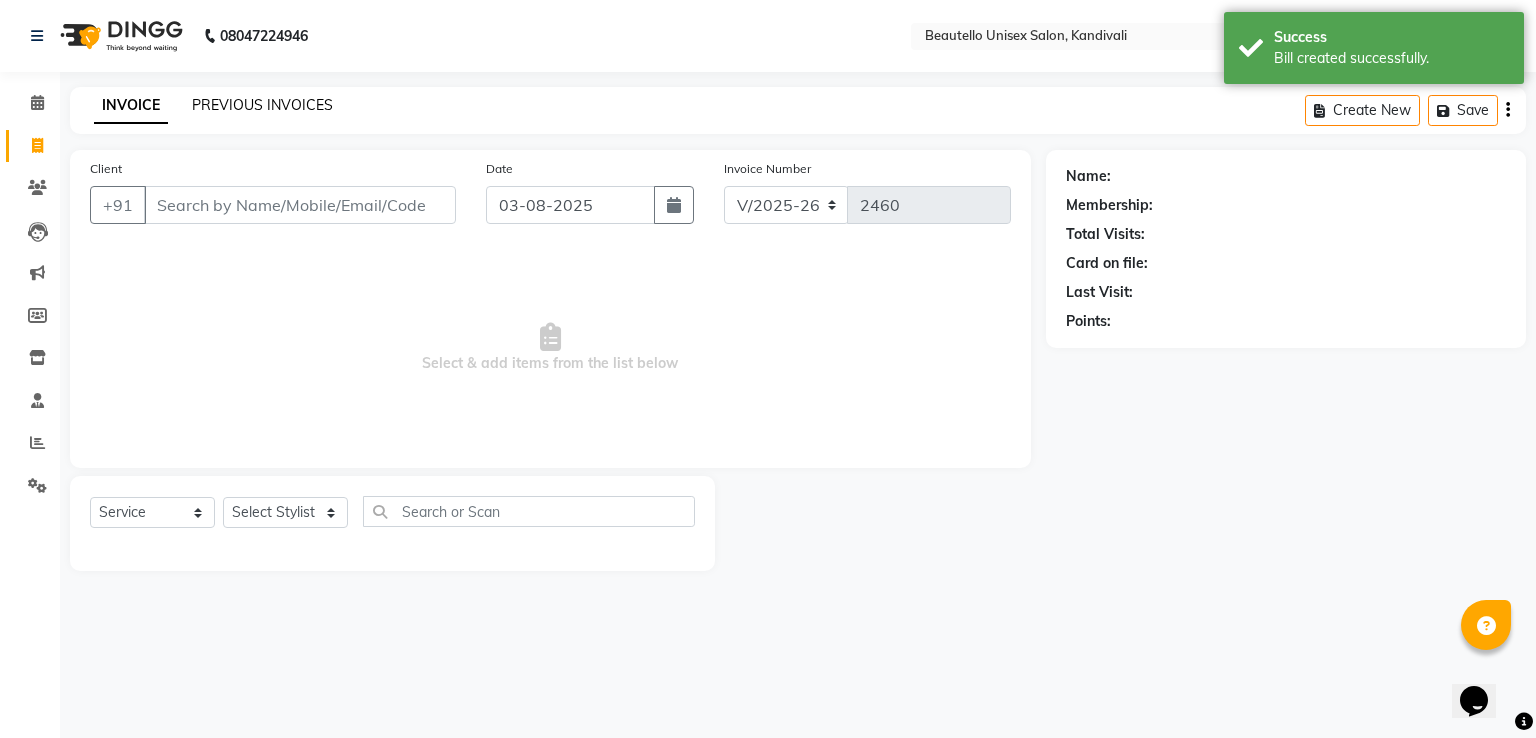 click on "PREVIOUS INVOICES" 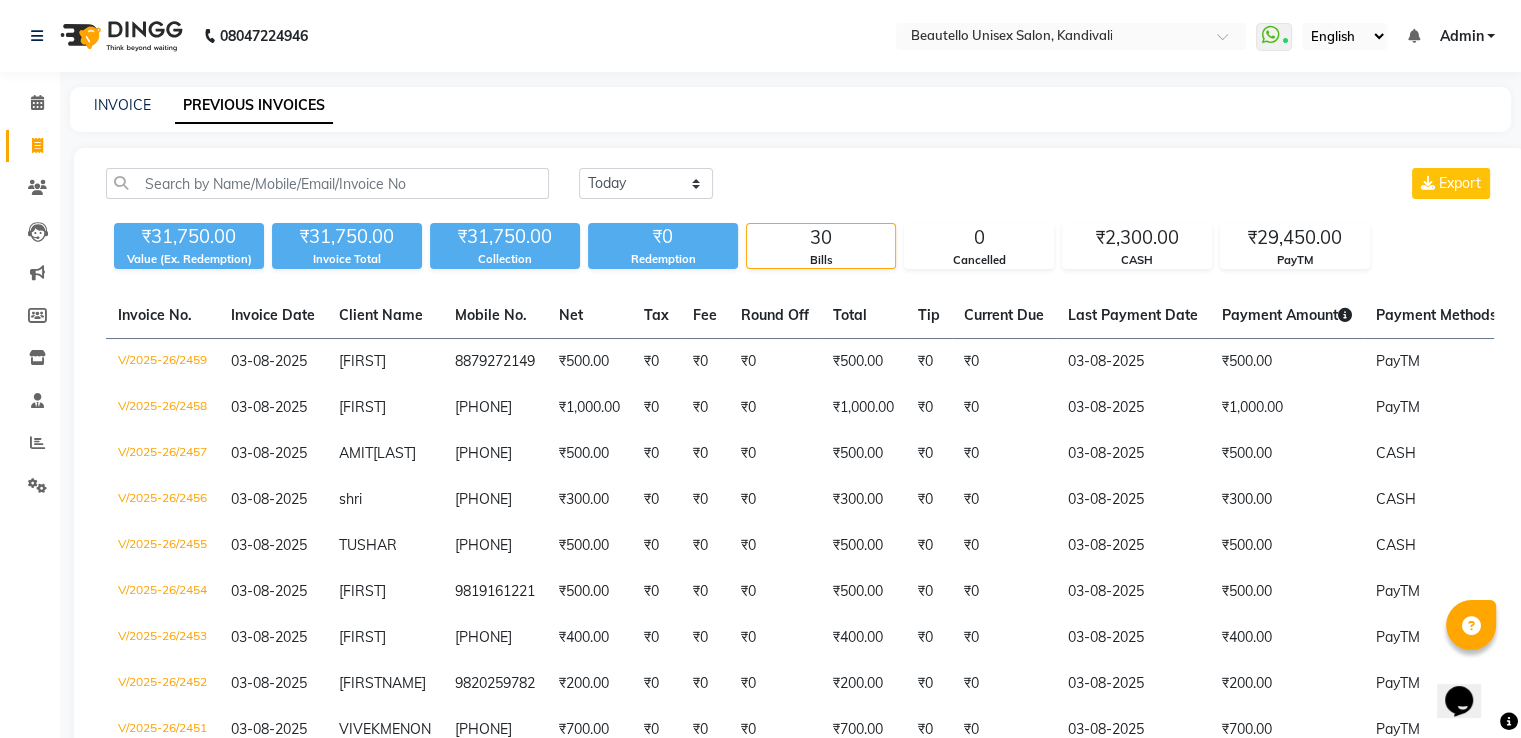 click on "Admin" at bounding box center [1467, 36] 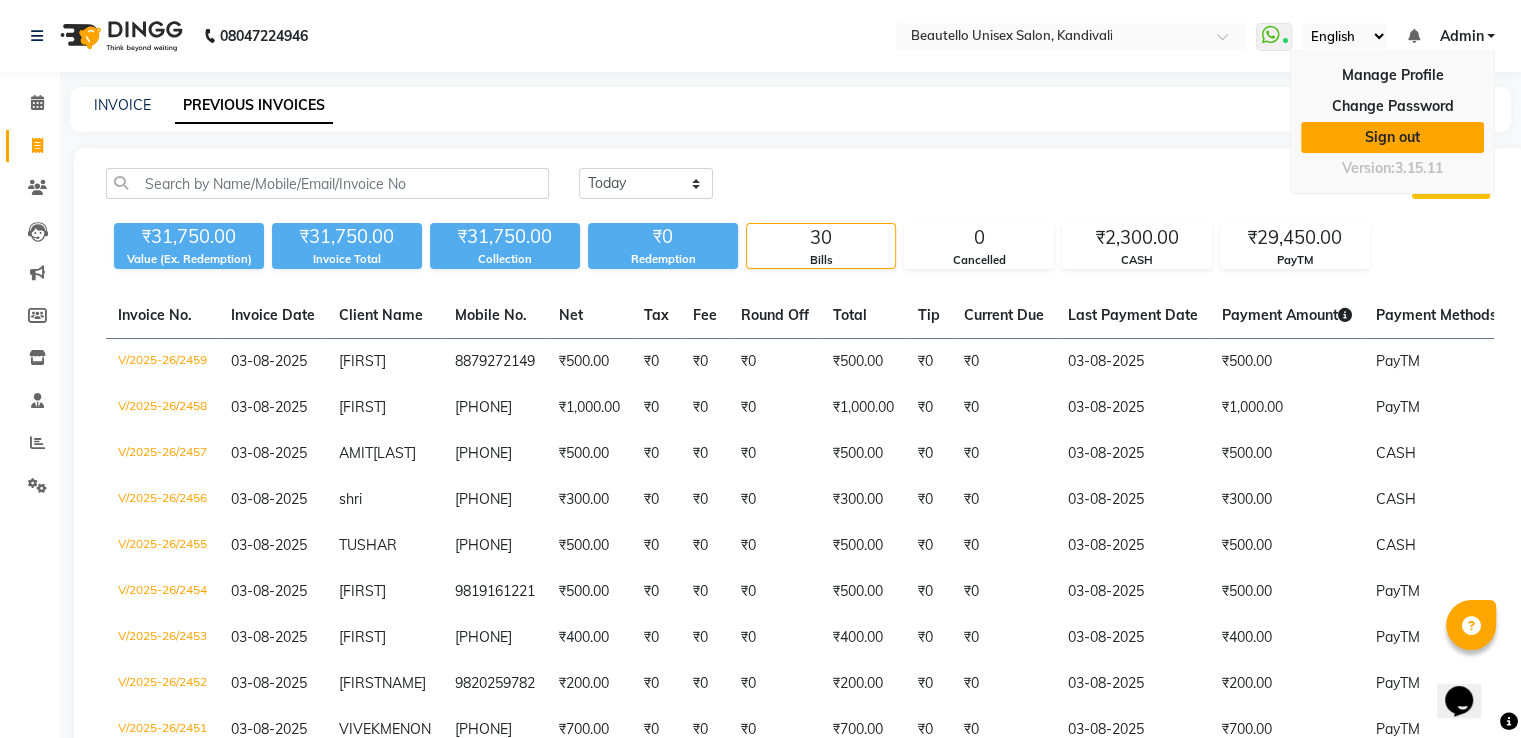 click on "Sign out" at bounding box center [1392, 137] 